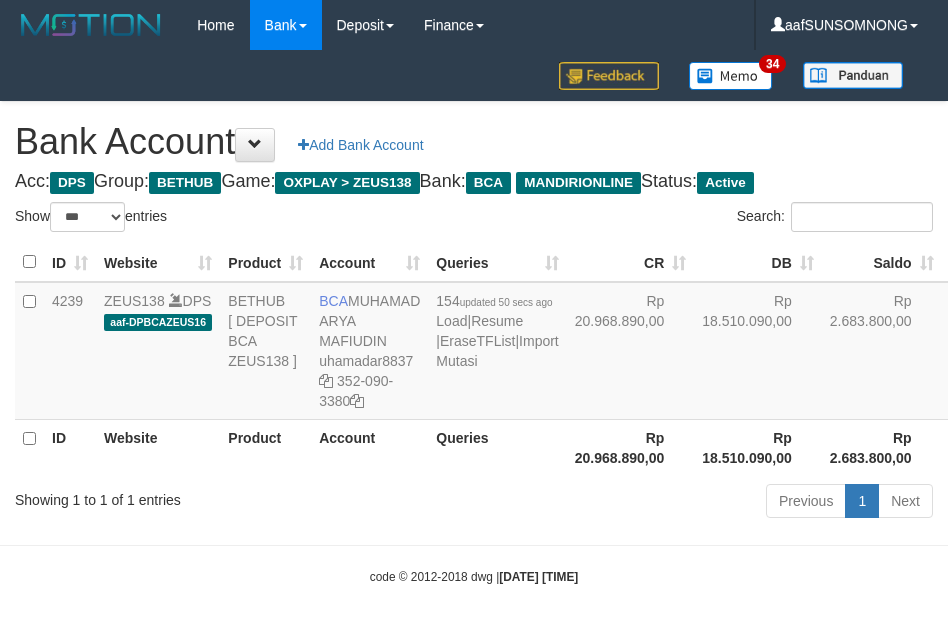 select on "***" 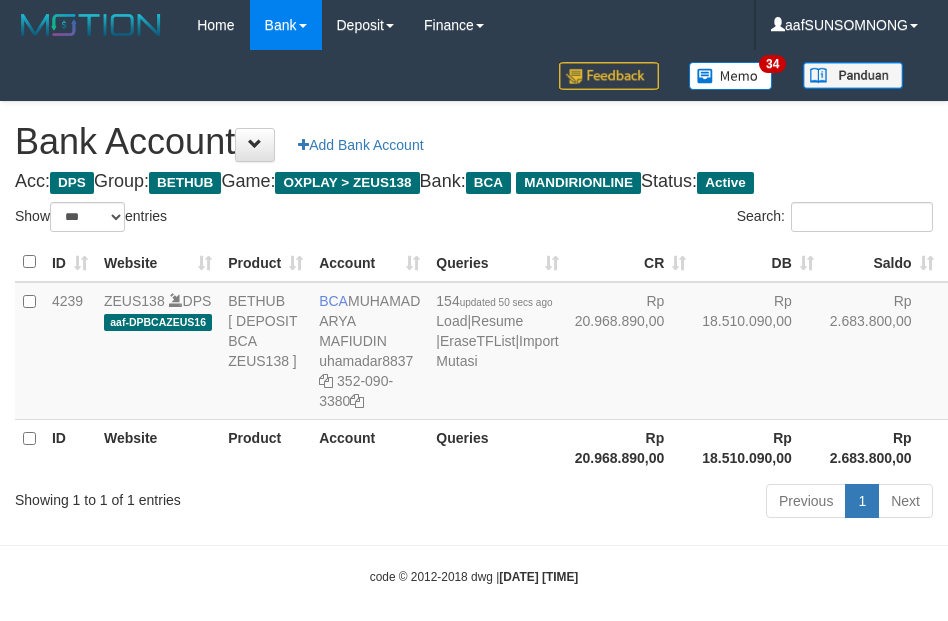 scroll, scrollTop: 16, scrollLeft: 0, axis: vertical 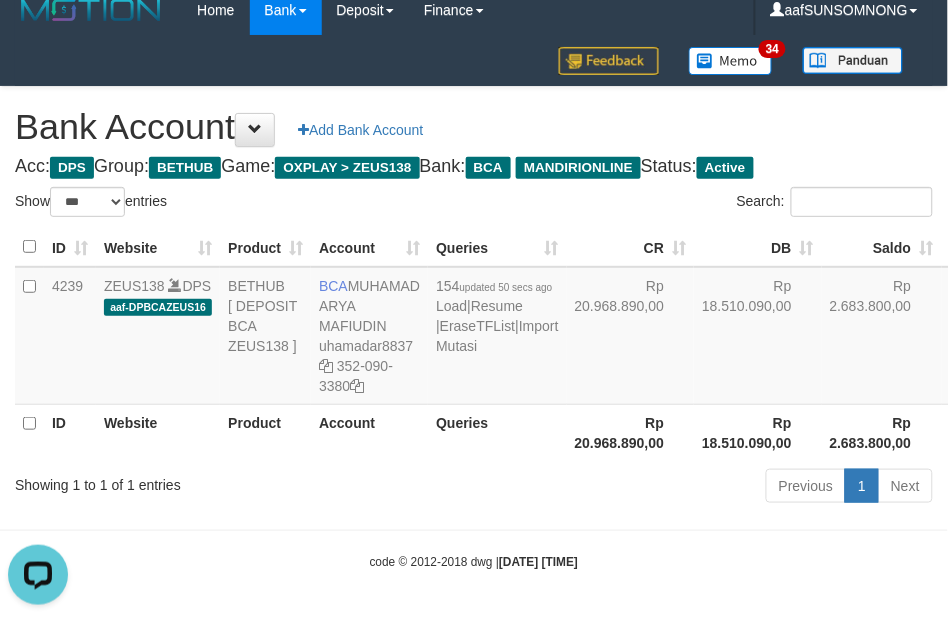 click on "Previous 1 Next" at bounding box center (671, 488) 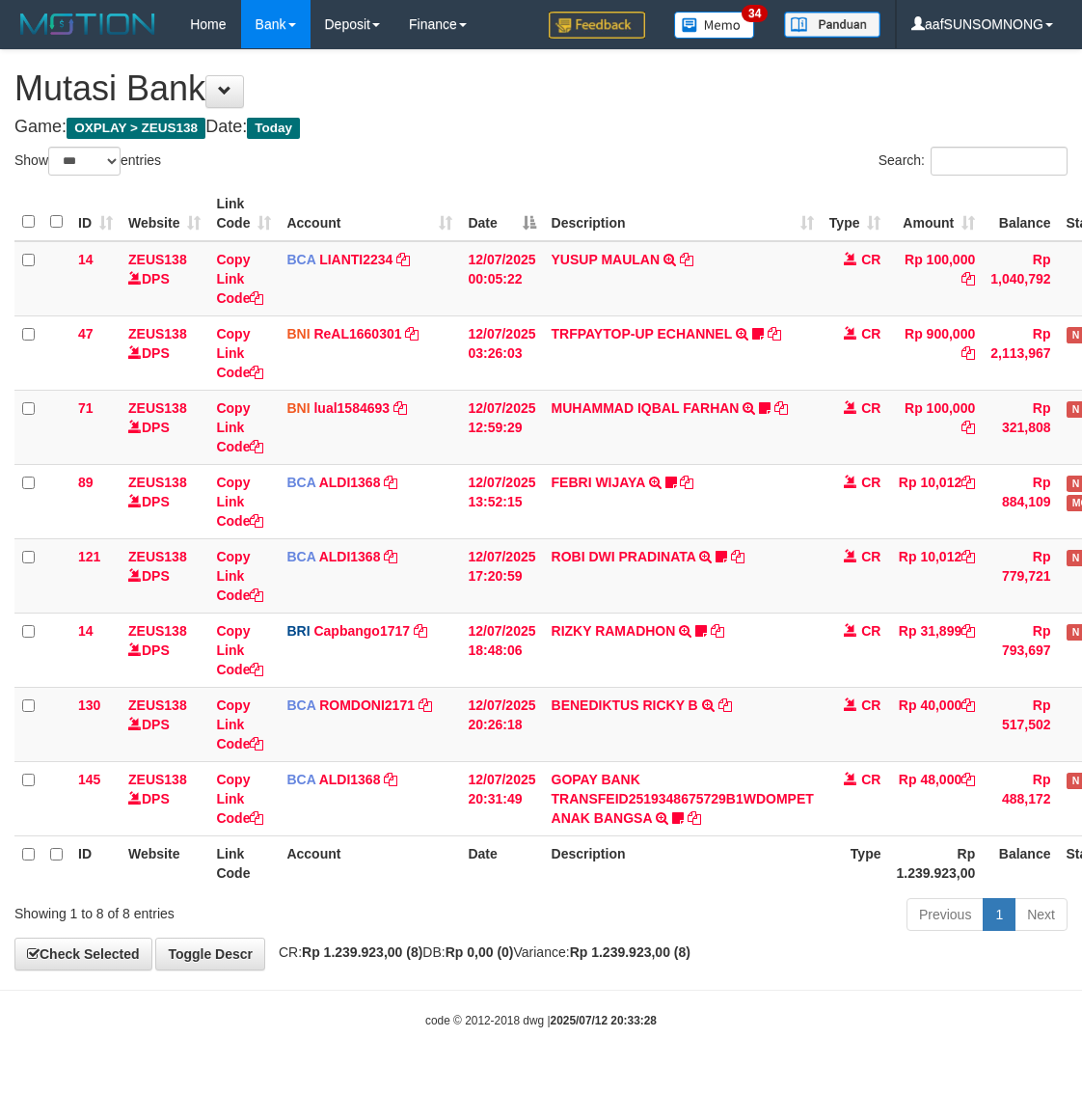 select on "***" 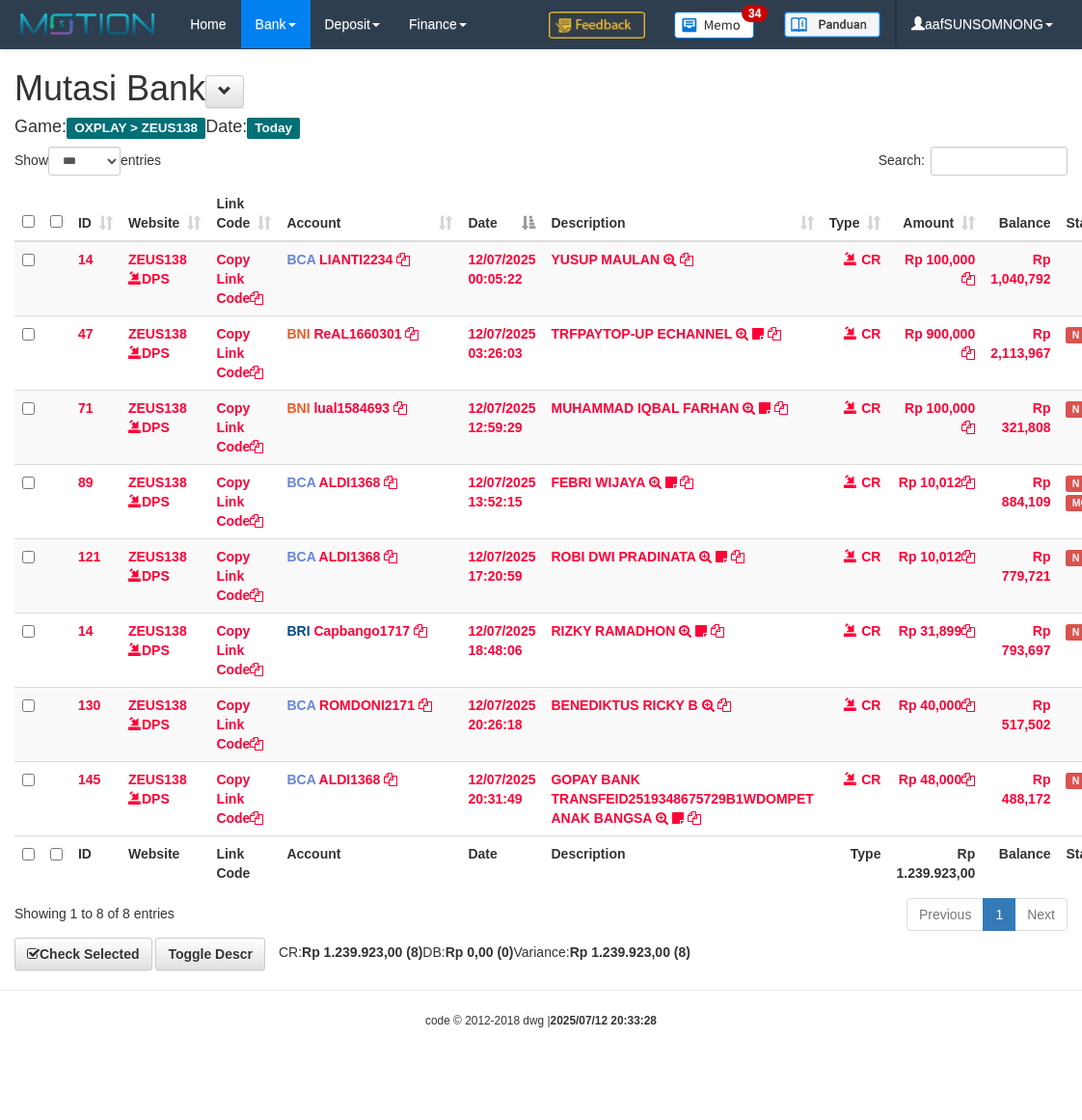 scroll, scrollTop: 0, scrollLeft: 0, axis: both 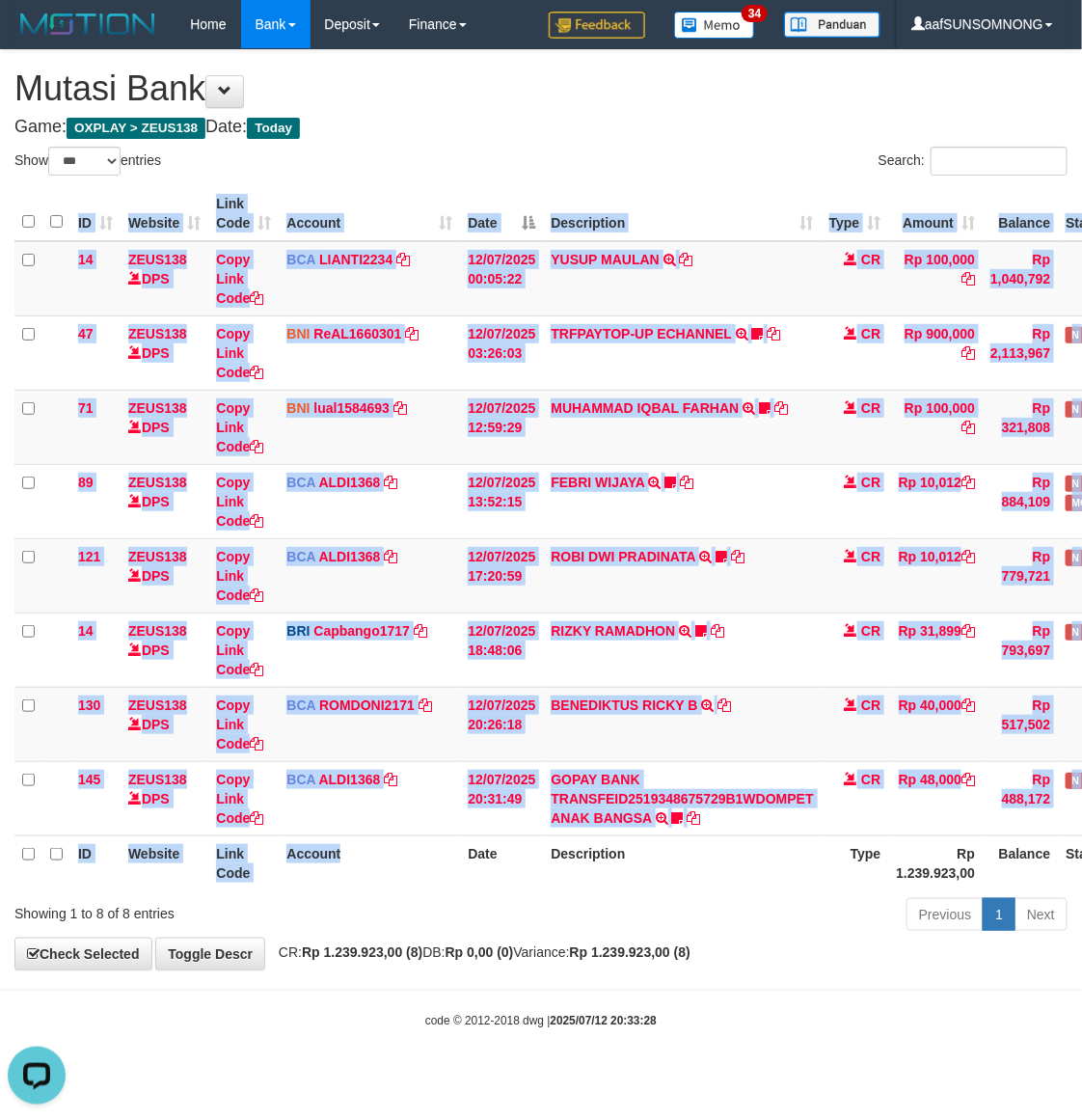 click on "Account" at bounding box center [369, 862] 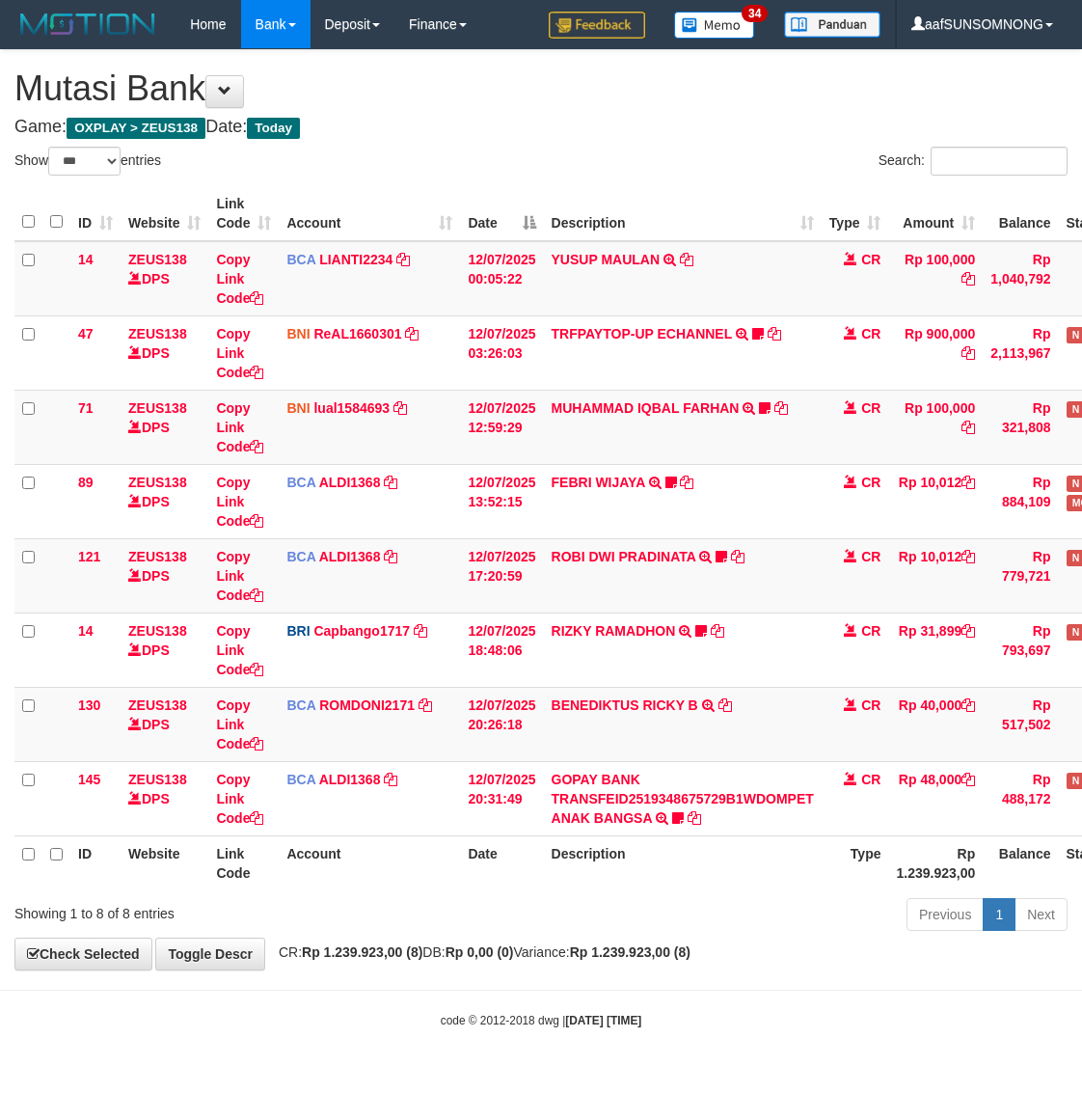 select on "***" 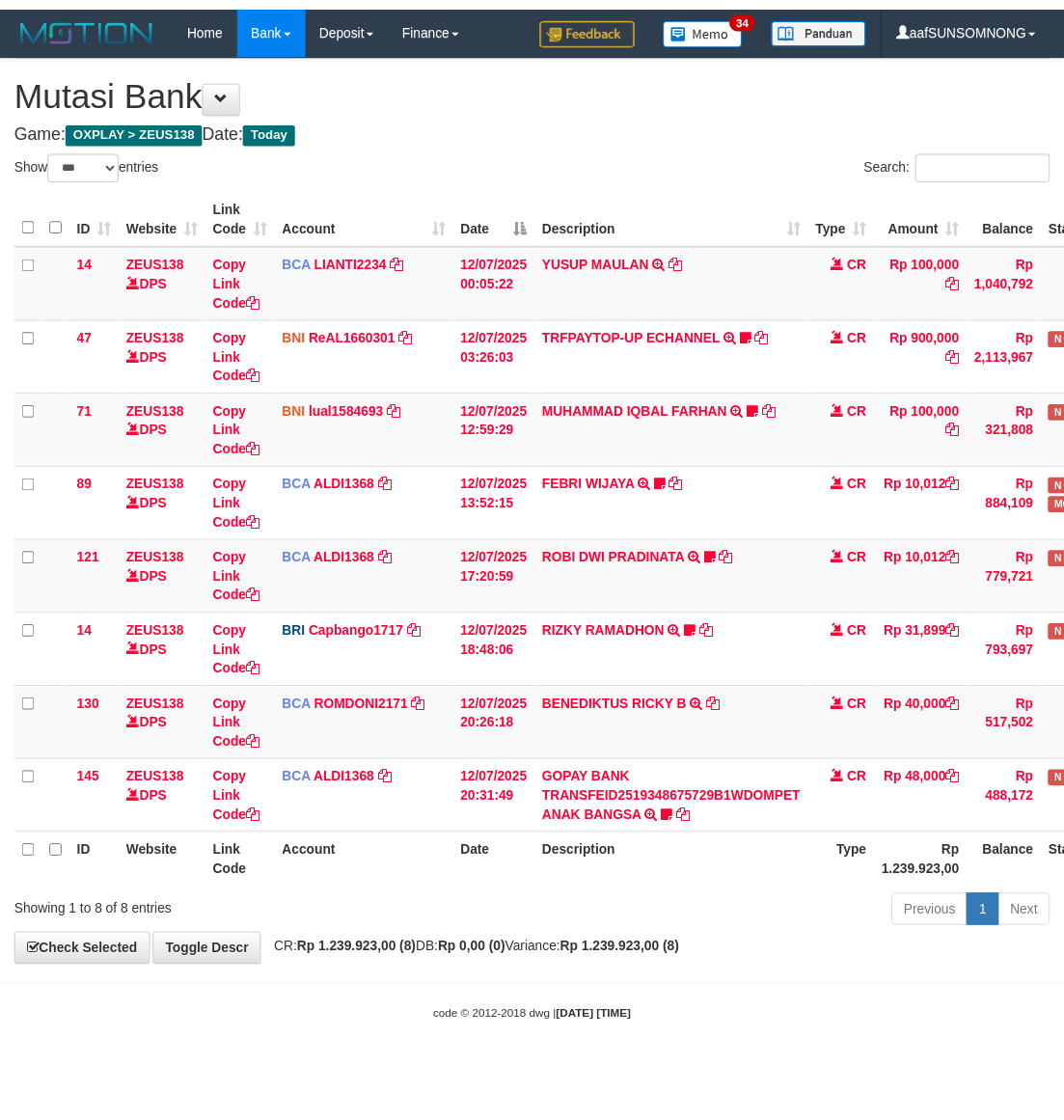 scroll, scrollTop: 0, scrollLeft: 0, axis: both 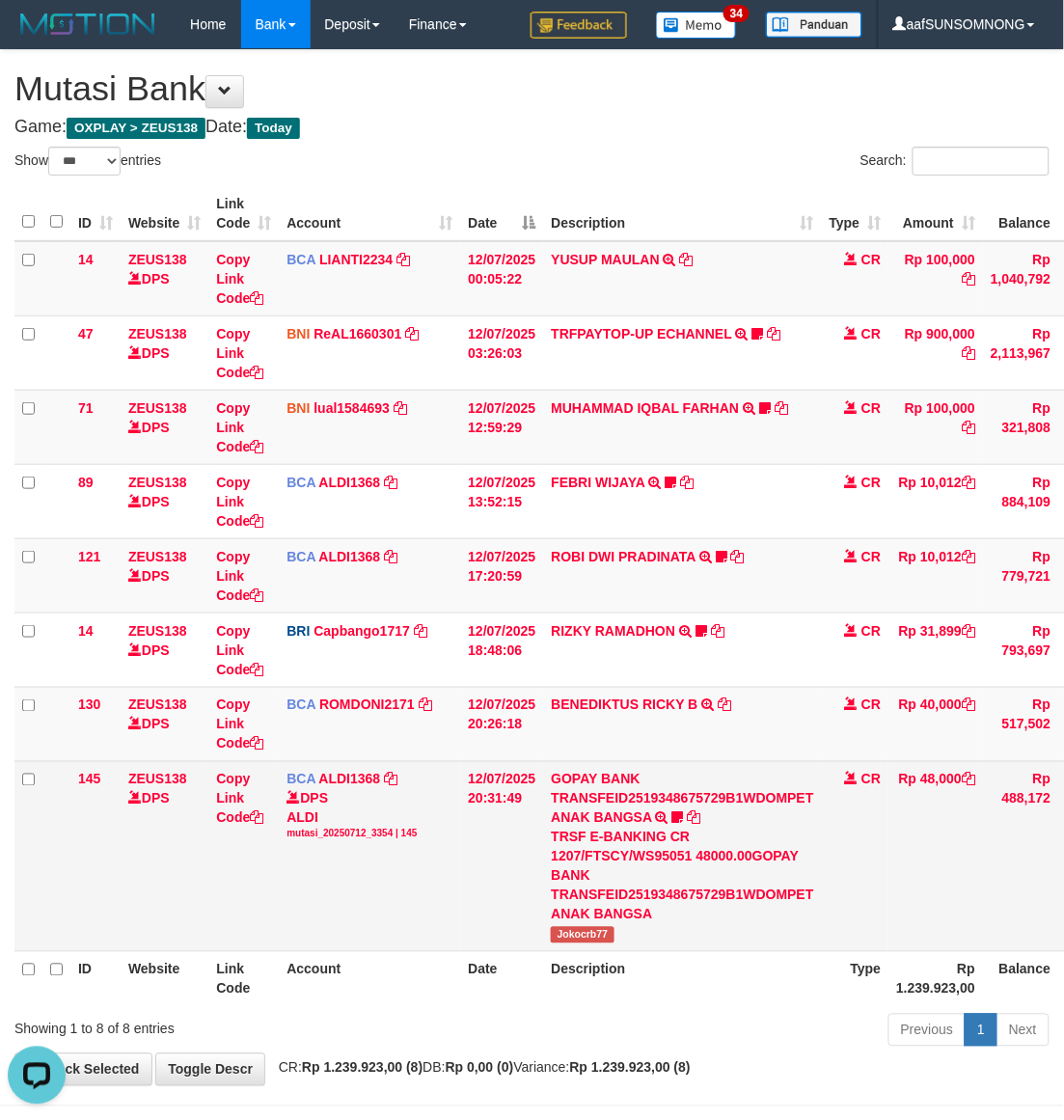 click on "Jokocrb77" at bounding box center [582, 935] 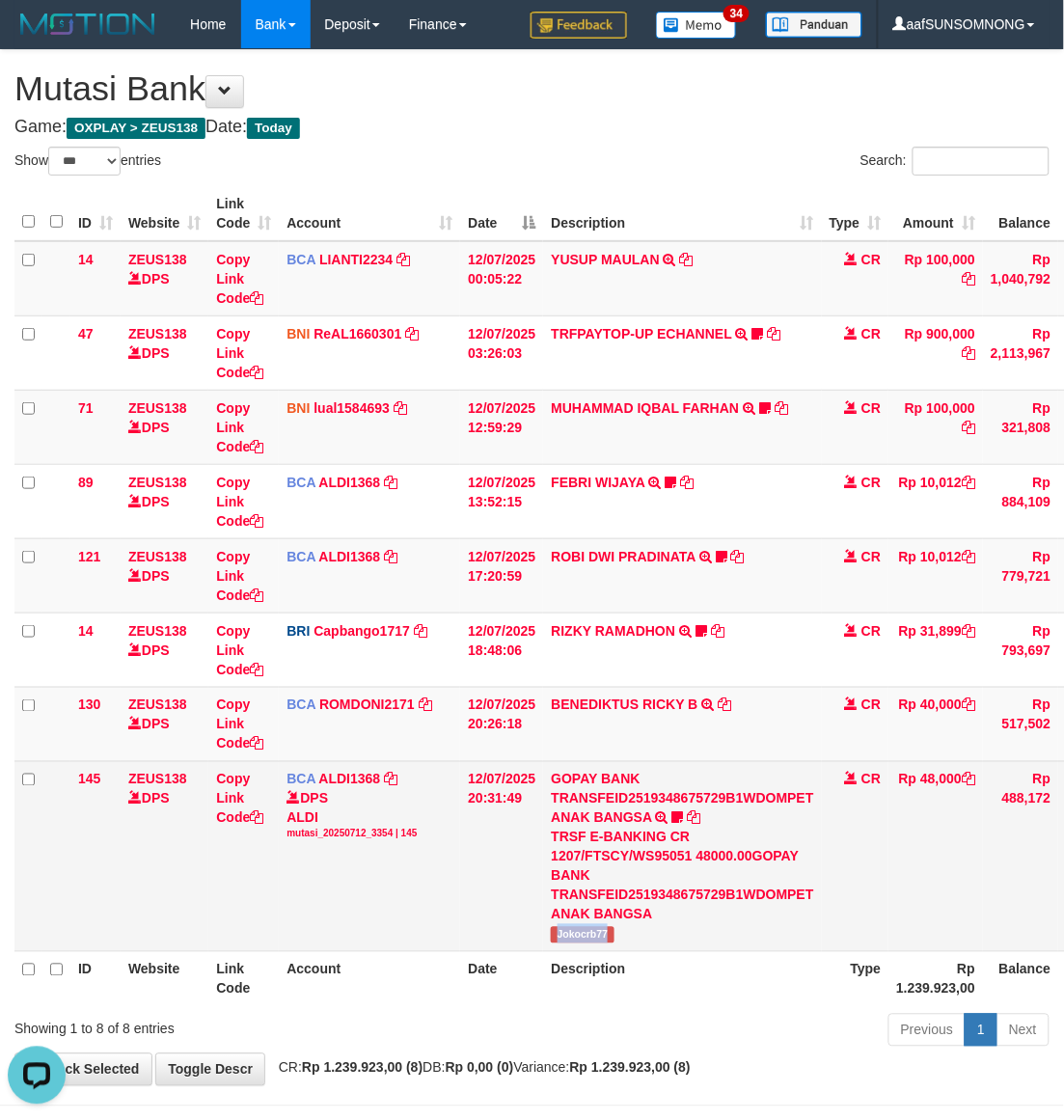 click on "Jokocrb77" at bounding box center (582, 935) 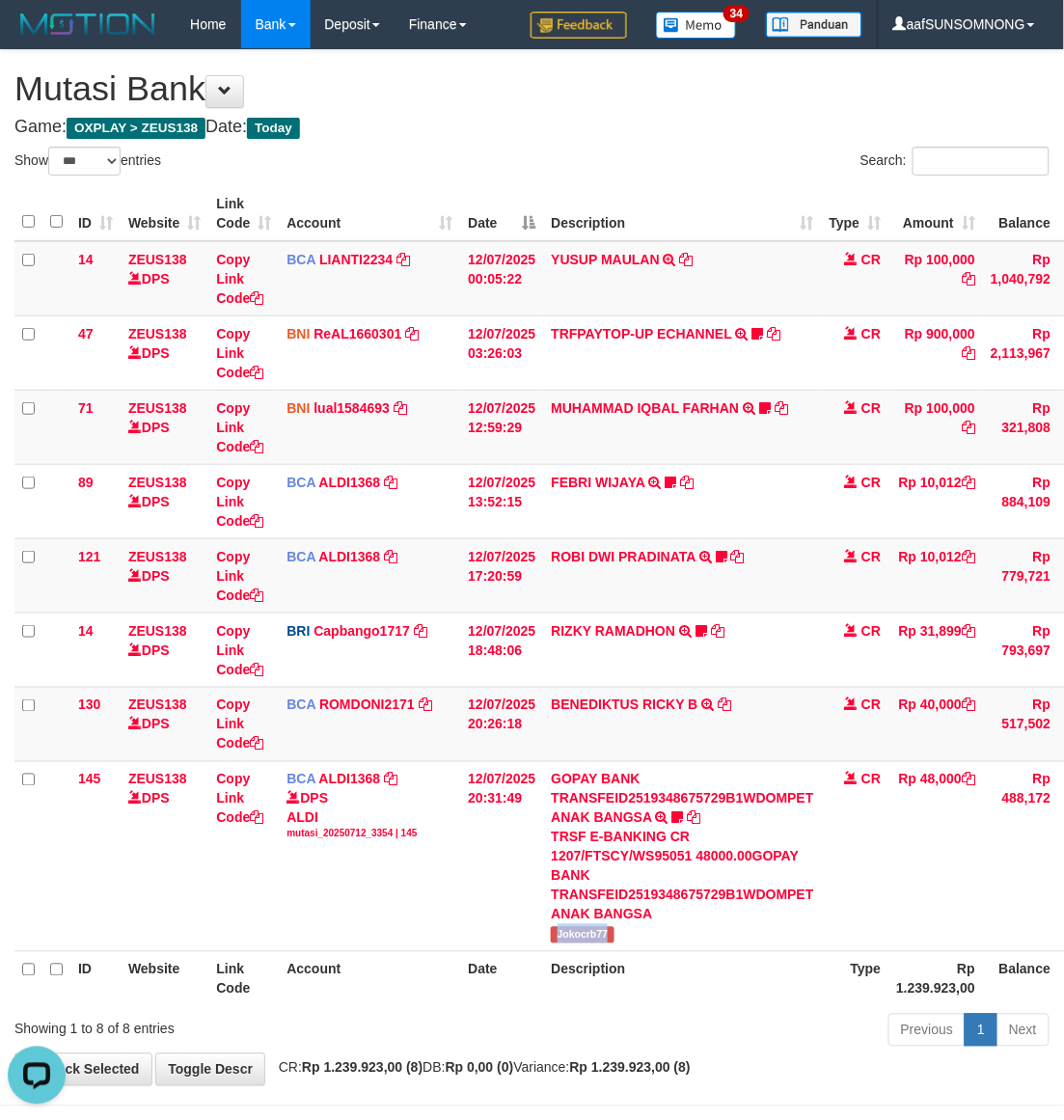copy on "Jokocrb77" 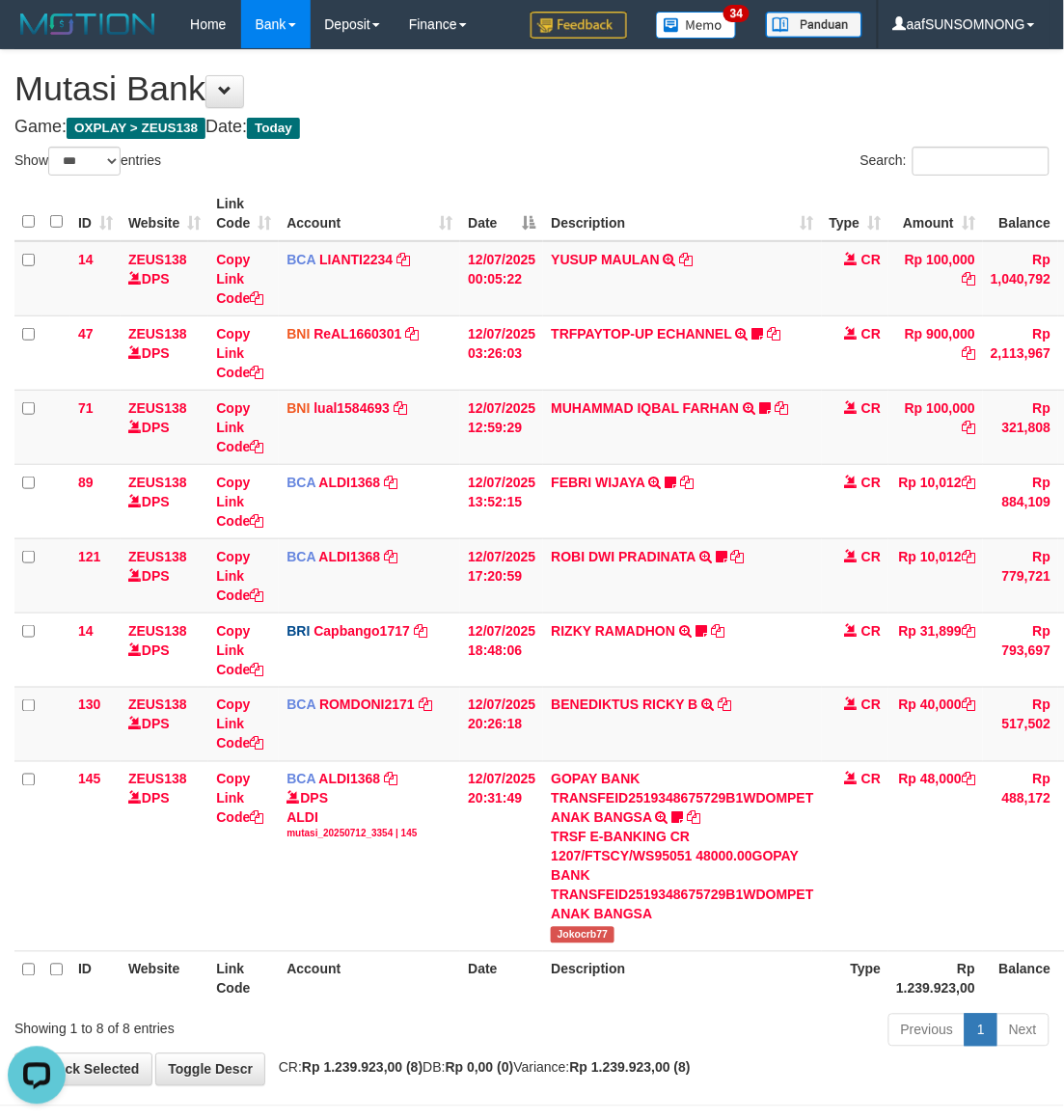 click on "Previous 1 Next" at bounding box center [753, 1032] 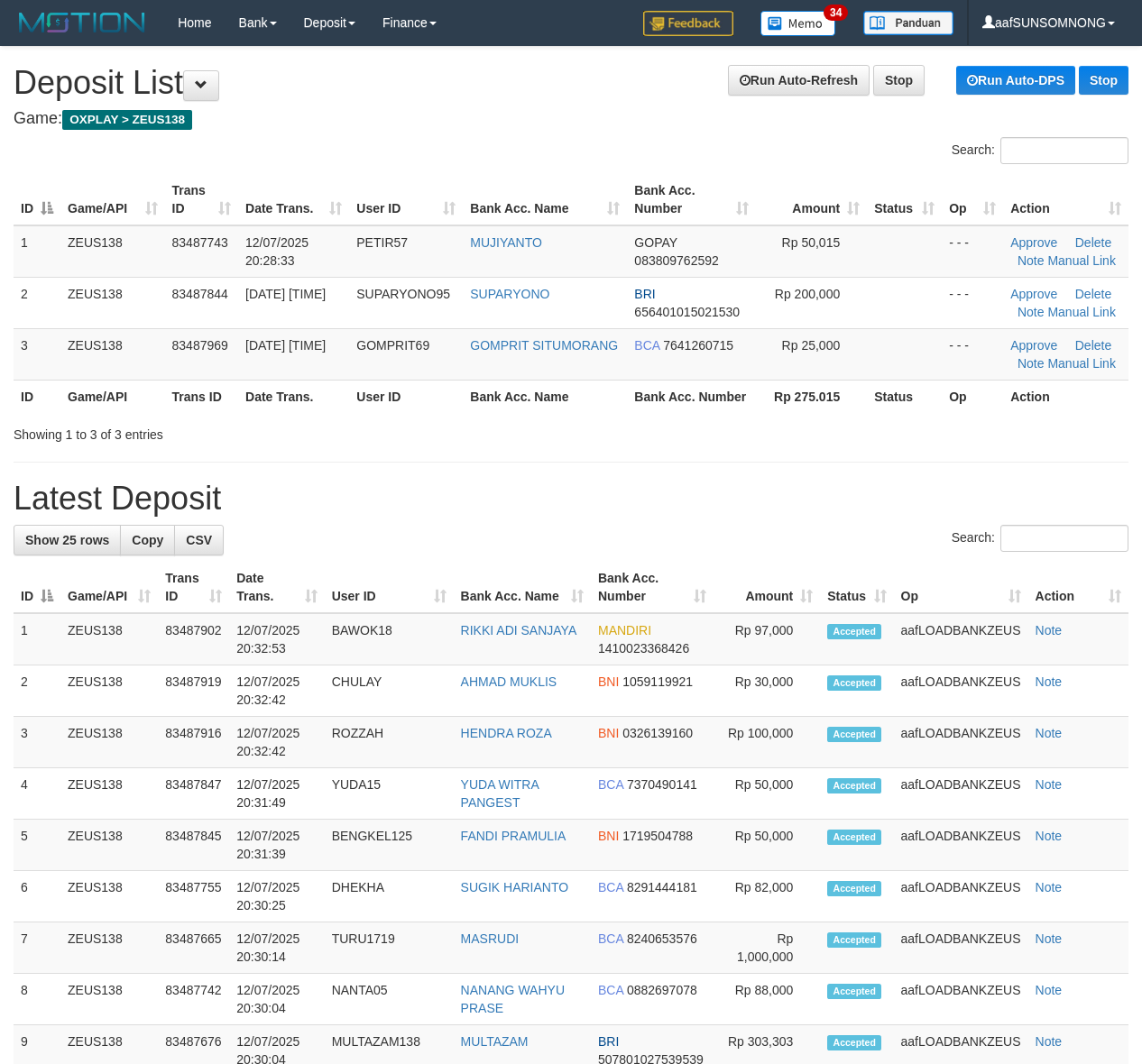 scroll, scrollTop: 0, scrollLeft: 0, axis: both 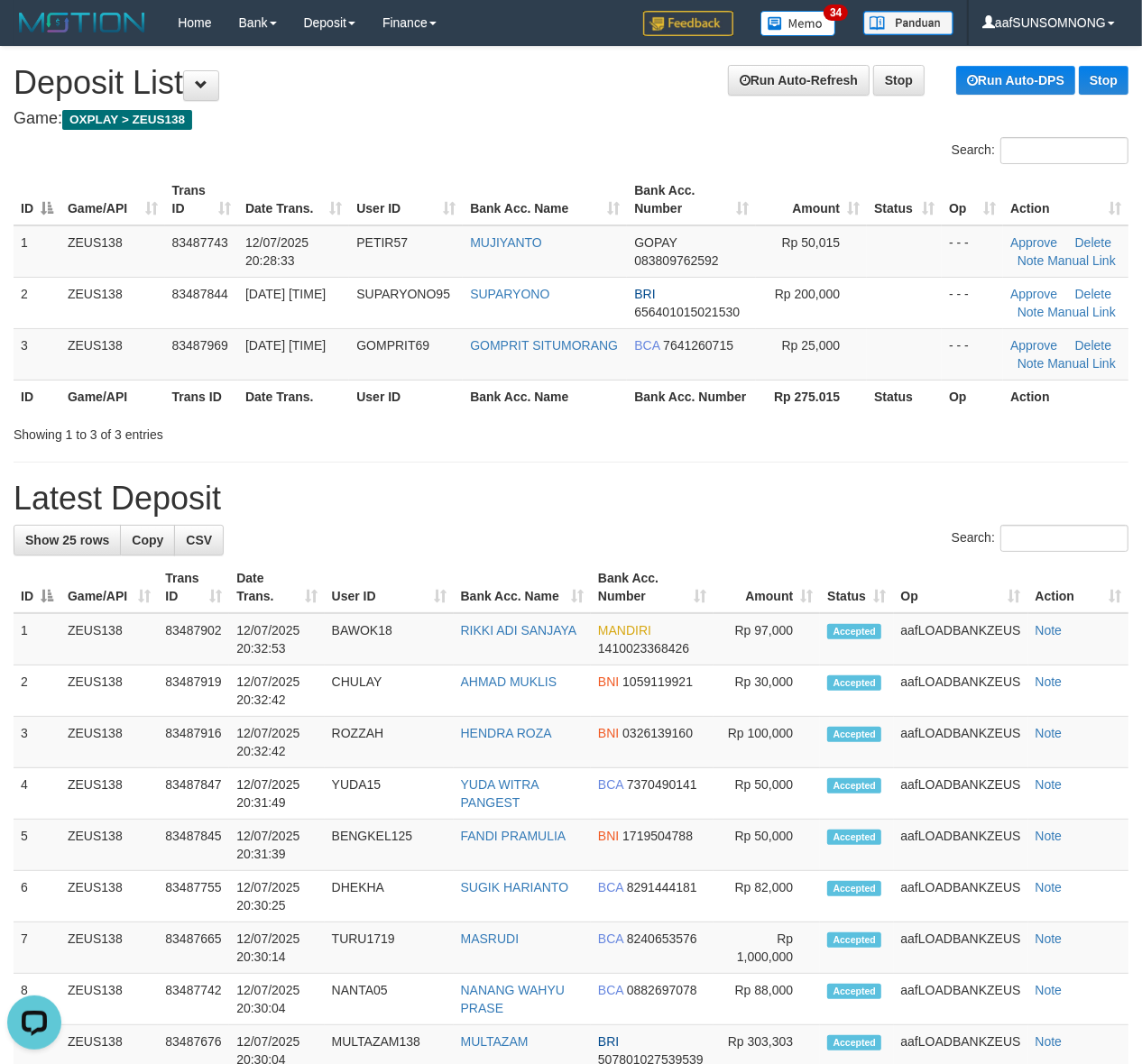 click on "Showing 1 to 3 of 3 entries" at bounding box center [571, 431] 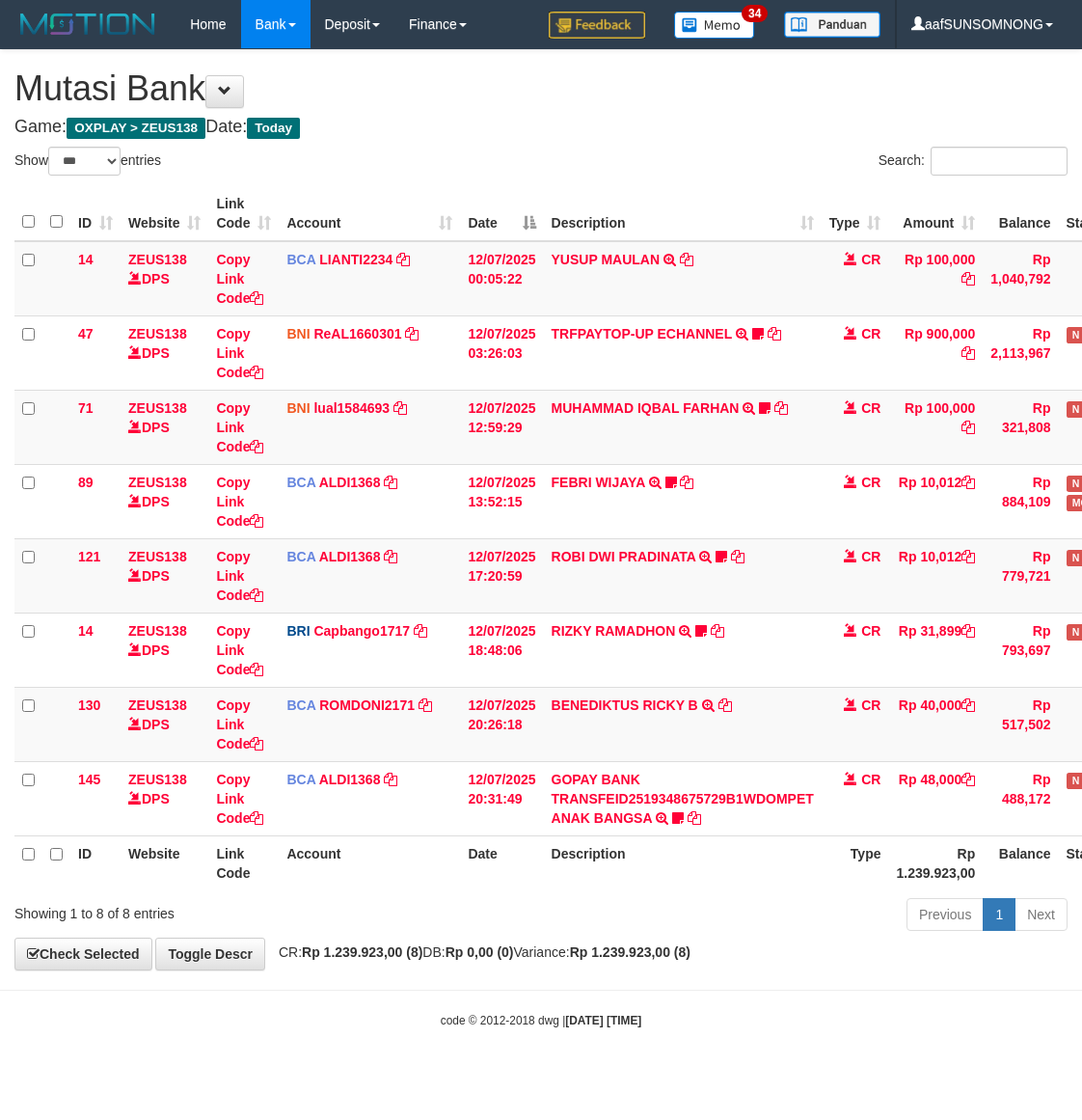 select on "***" 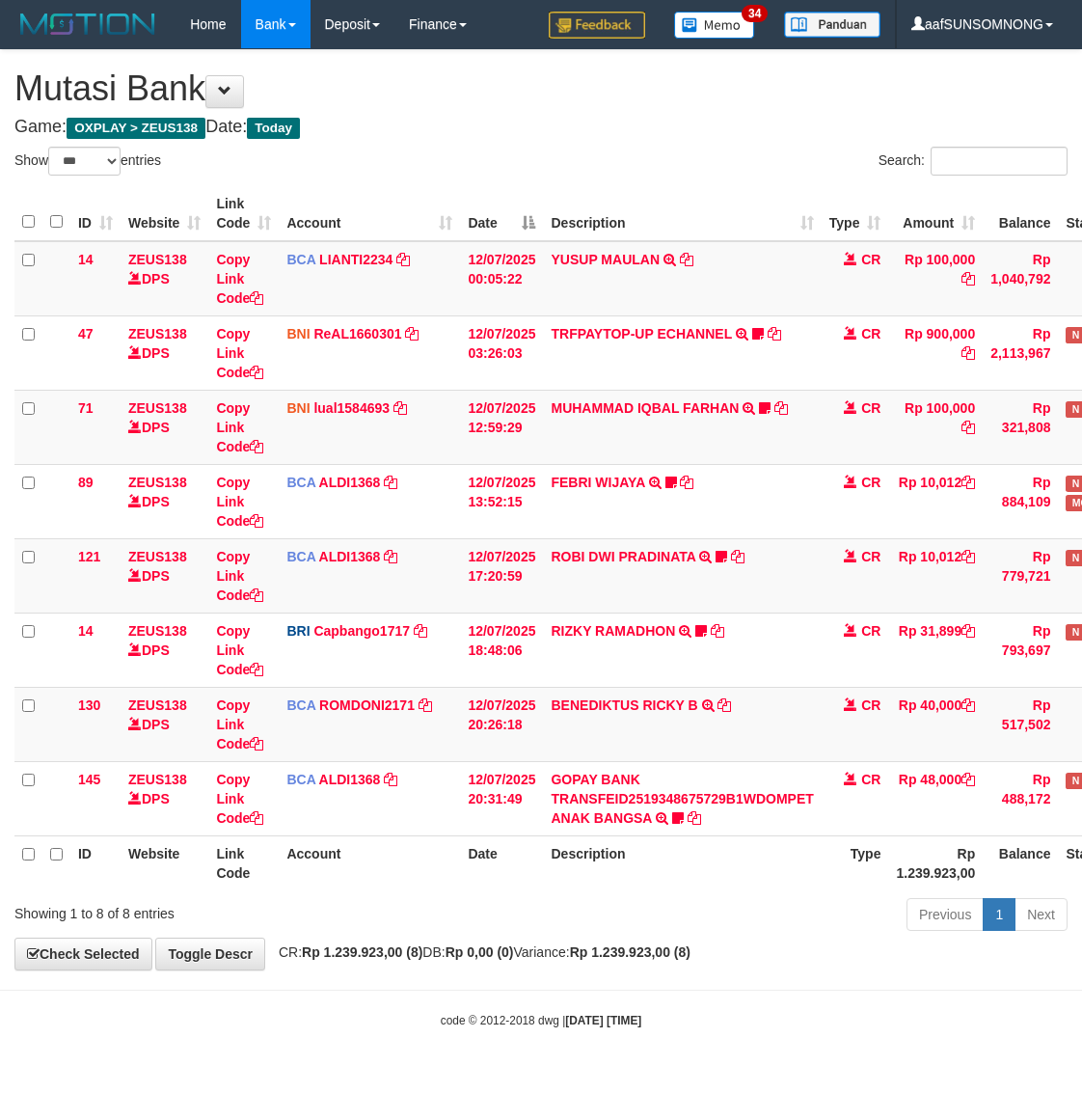 scroll, scrollTop: 0, scrollLeft: 0, axis: both 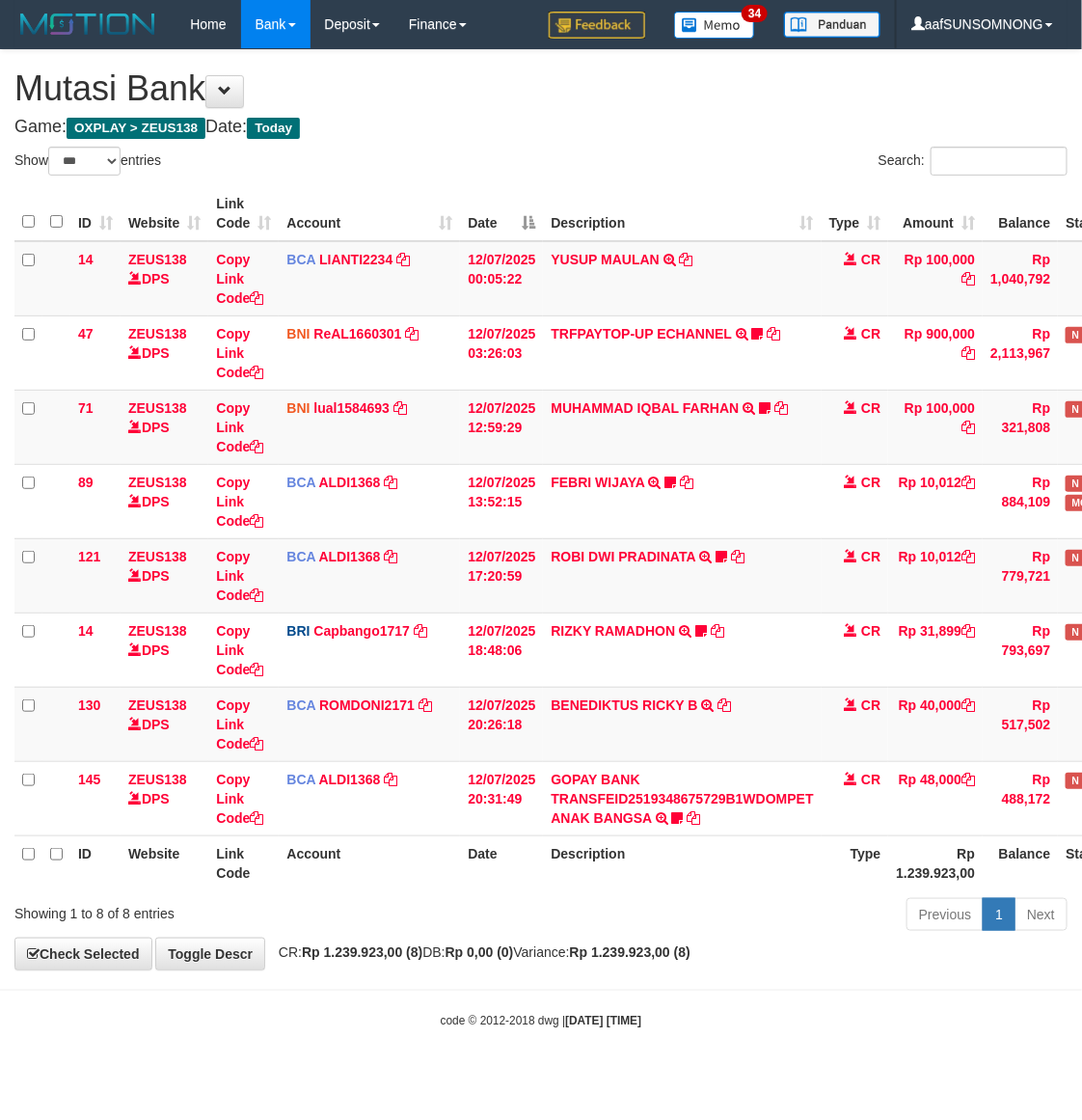 drag, startPoint x: 0, startPoint y: 0, endPoint x: 454, endPoint y: 994, distance: 1092.7726 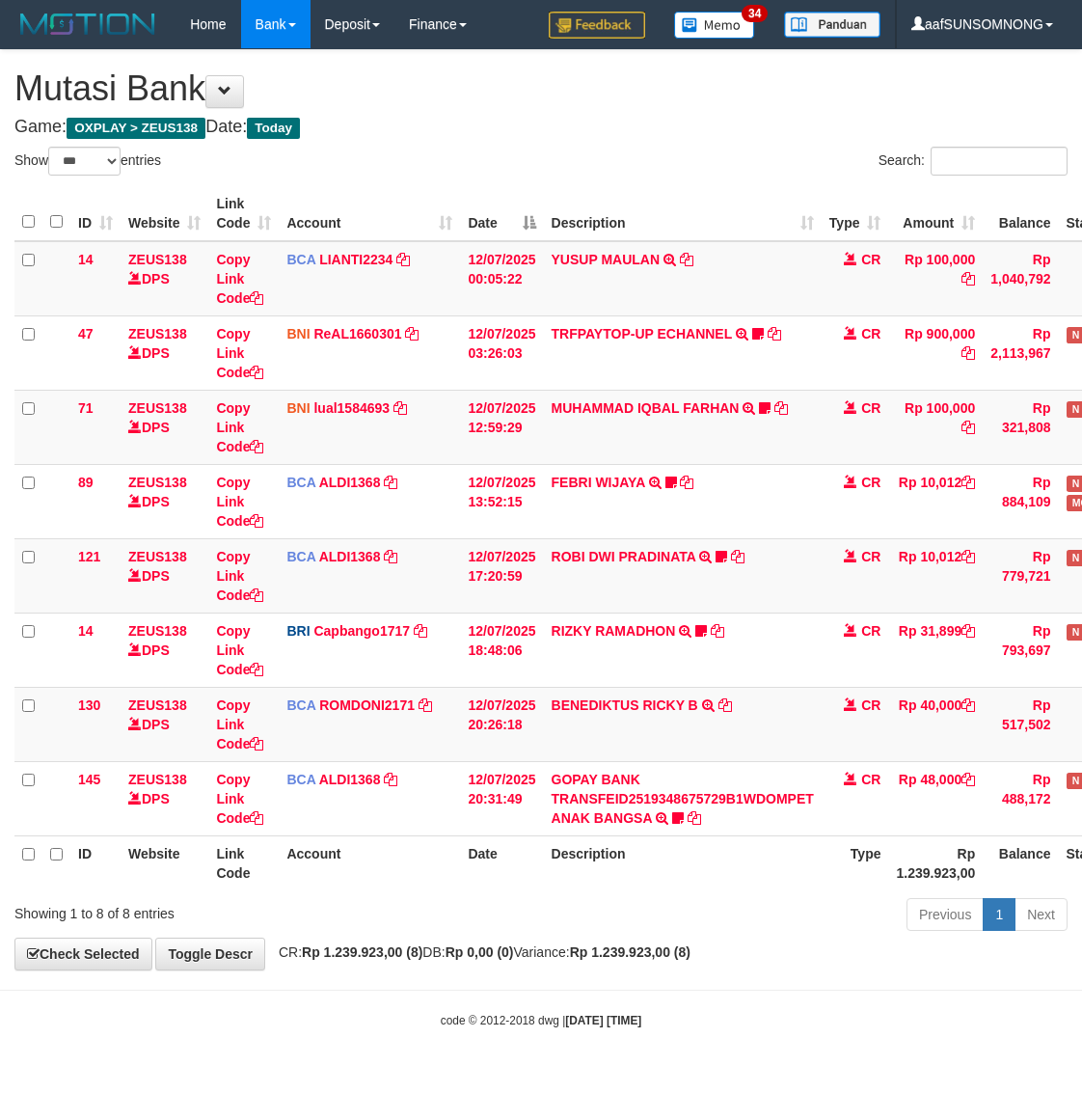 select on "***" 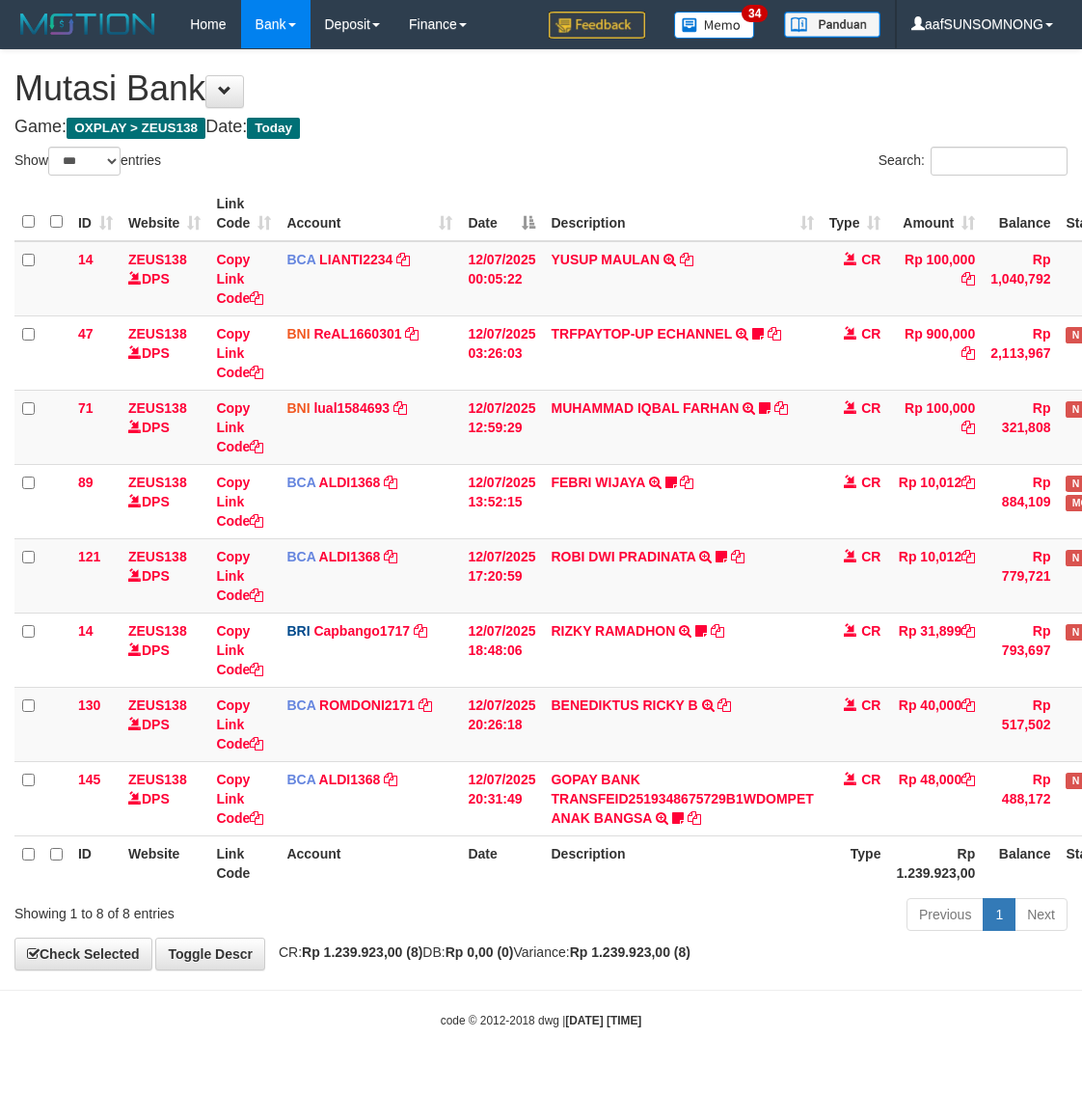 scroll, scrollTop: 0, scrollLeft: 0, axis: both 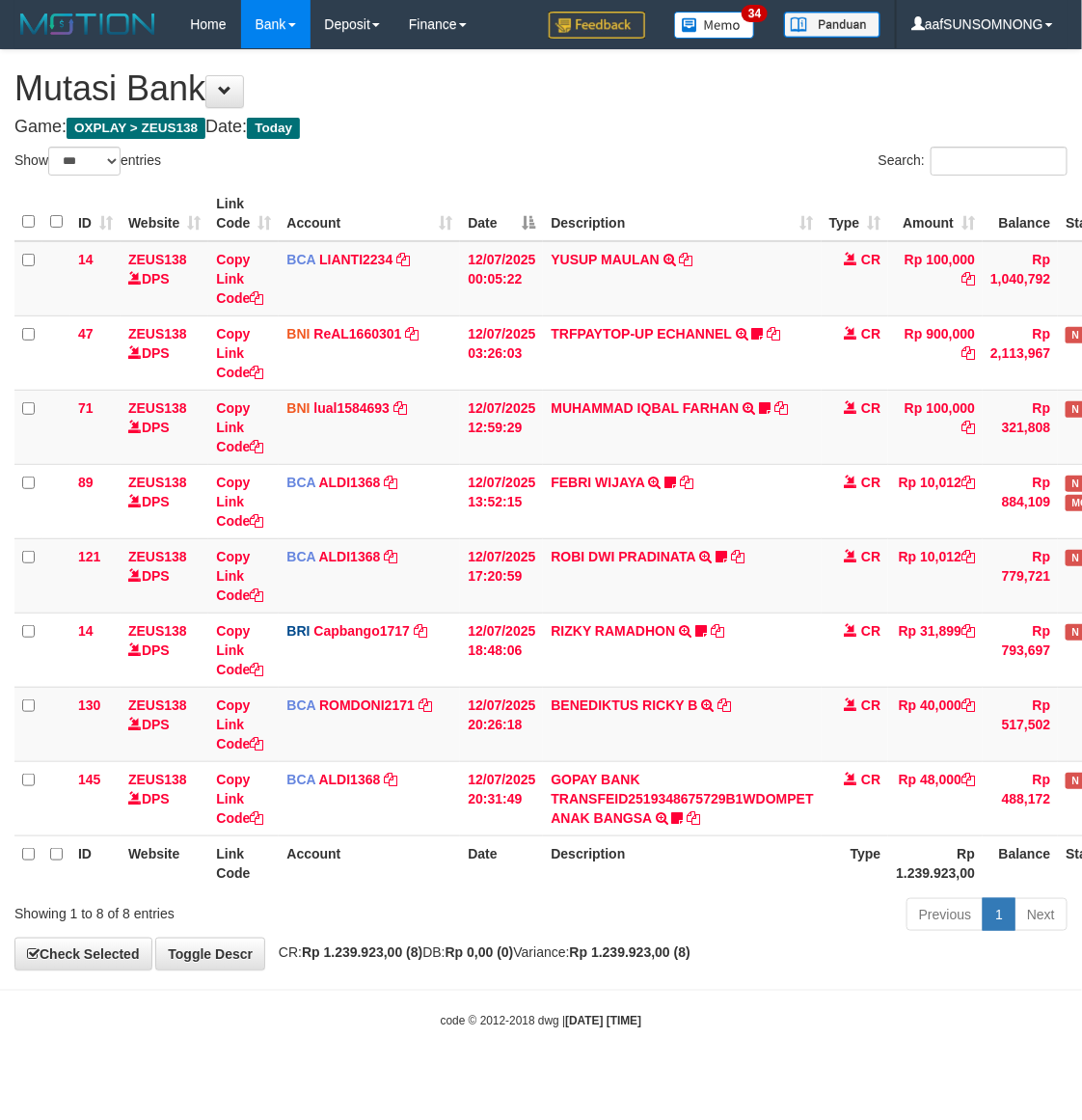 click on "**********" at bounding box center (541, 509) 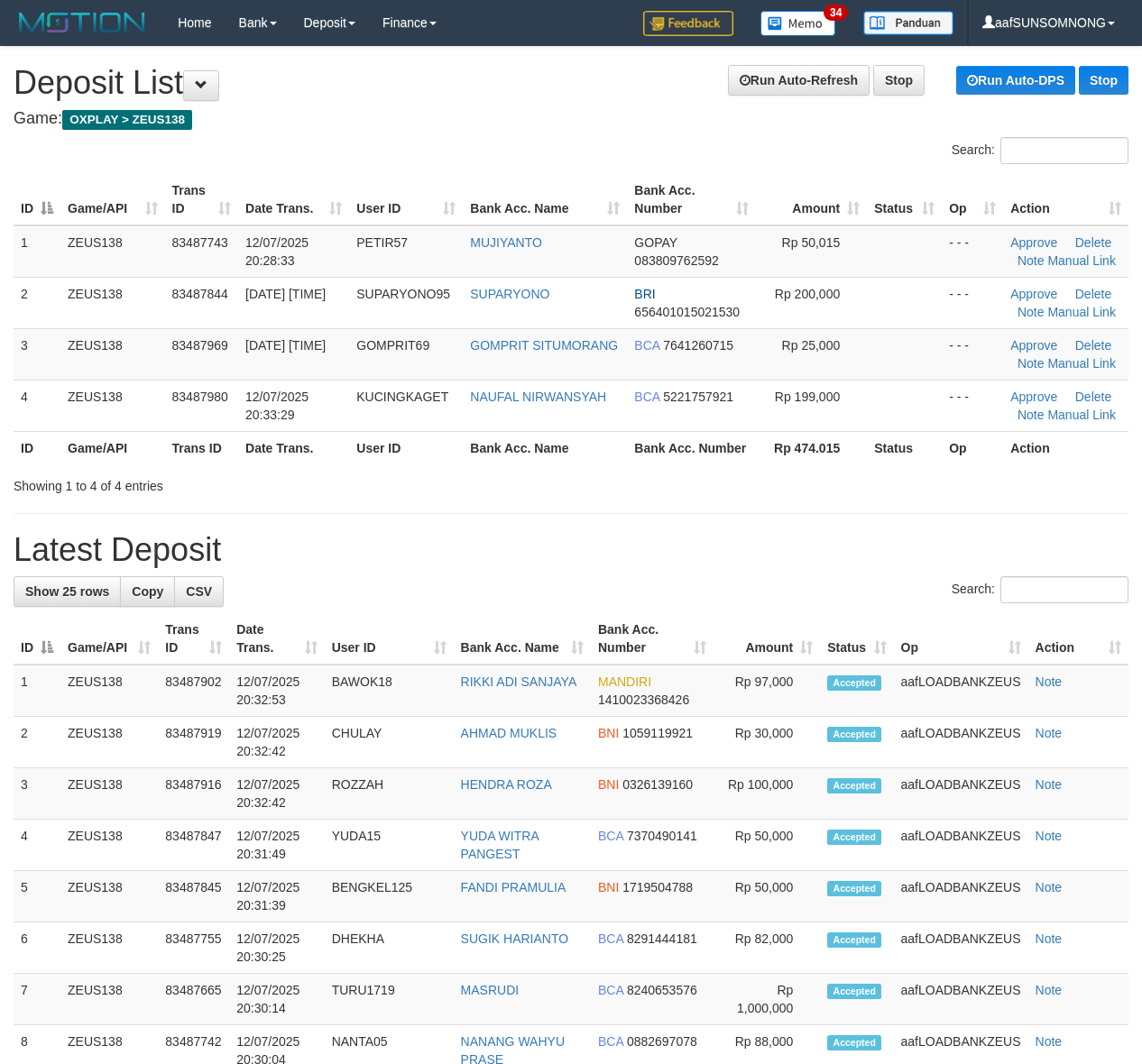 scroll, scrollTop: 0, scrollLeft: 0, axis: both 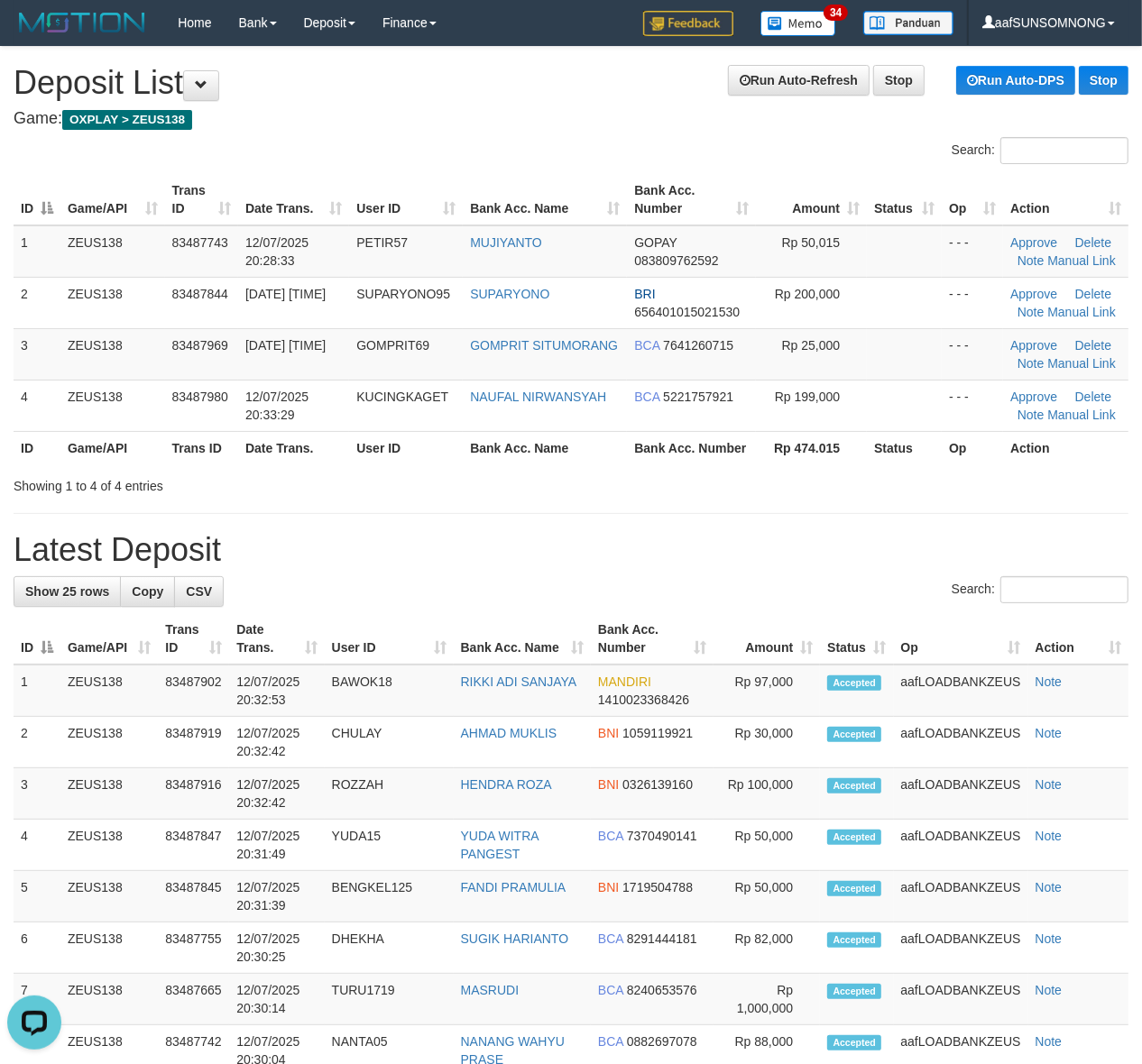 drag, startPoint x: 813, startPoint y: 527, endPoint x: 827, endPoint y: 530, distance: 14.31782 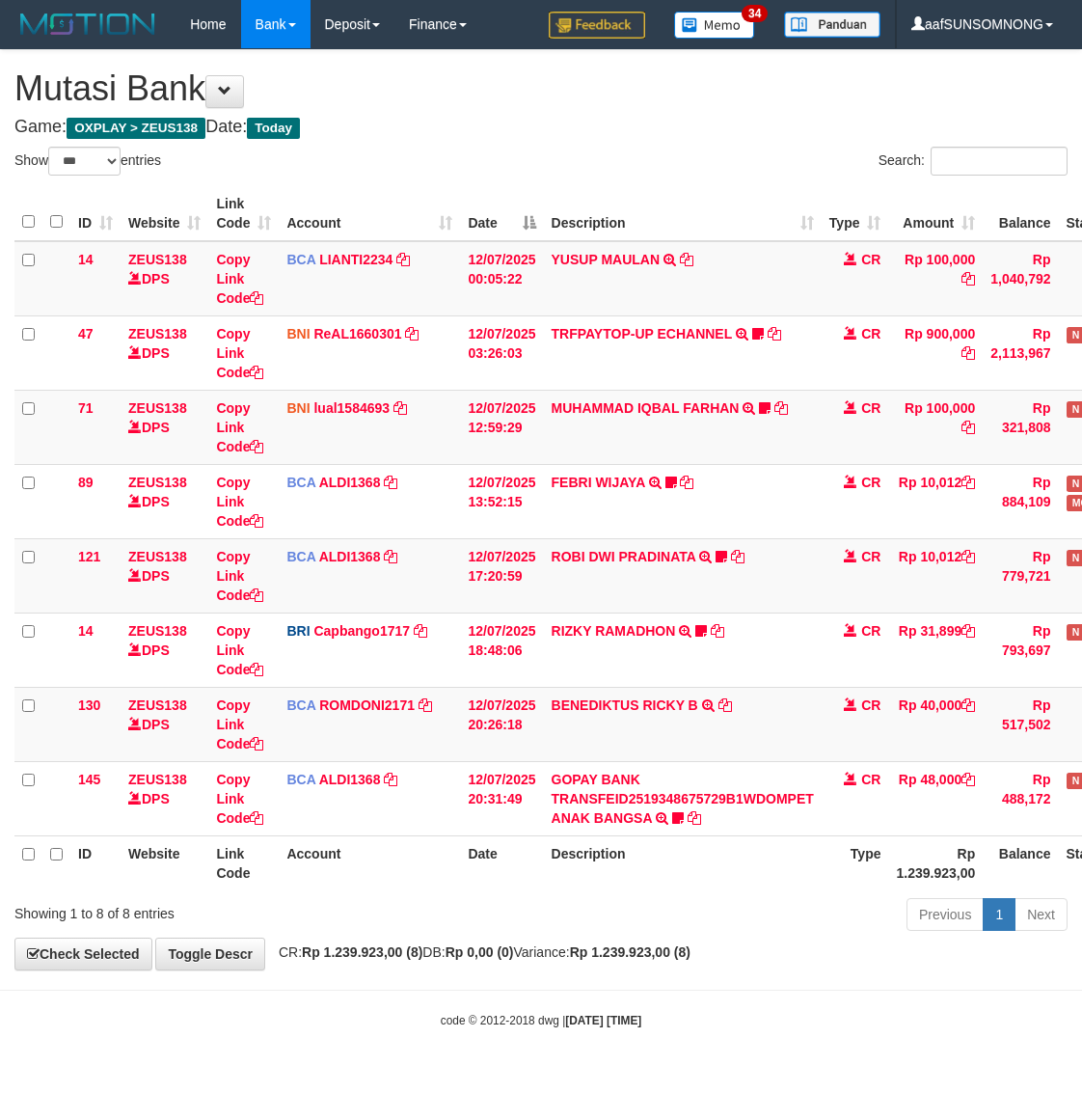 select on "***" 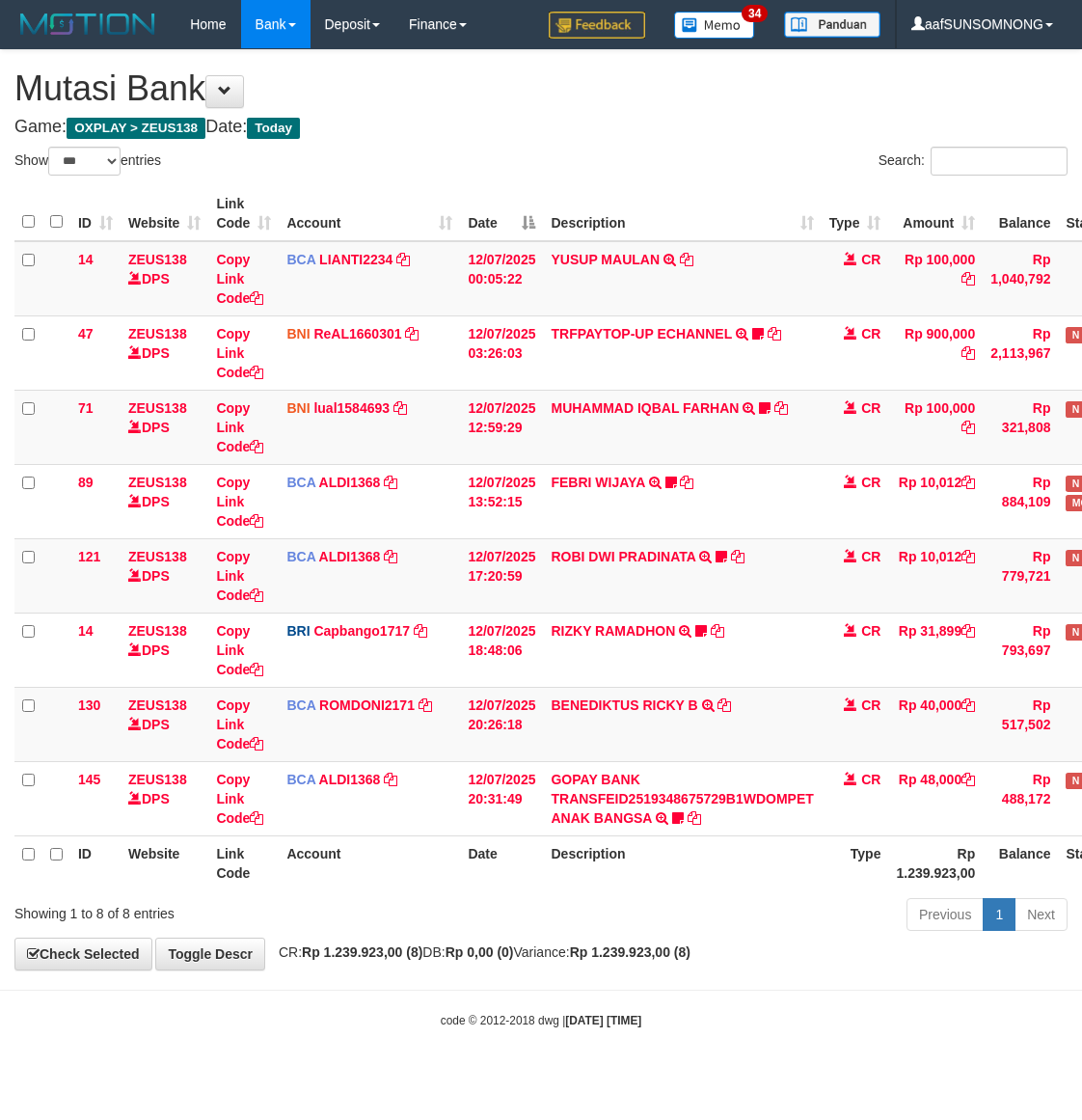 scroll, scrollTop: 0, scrollLeft: 0, axis: both 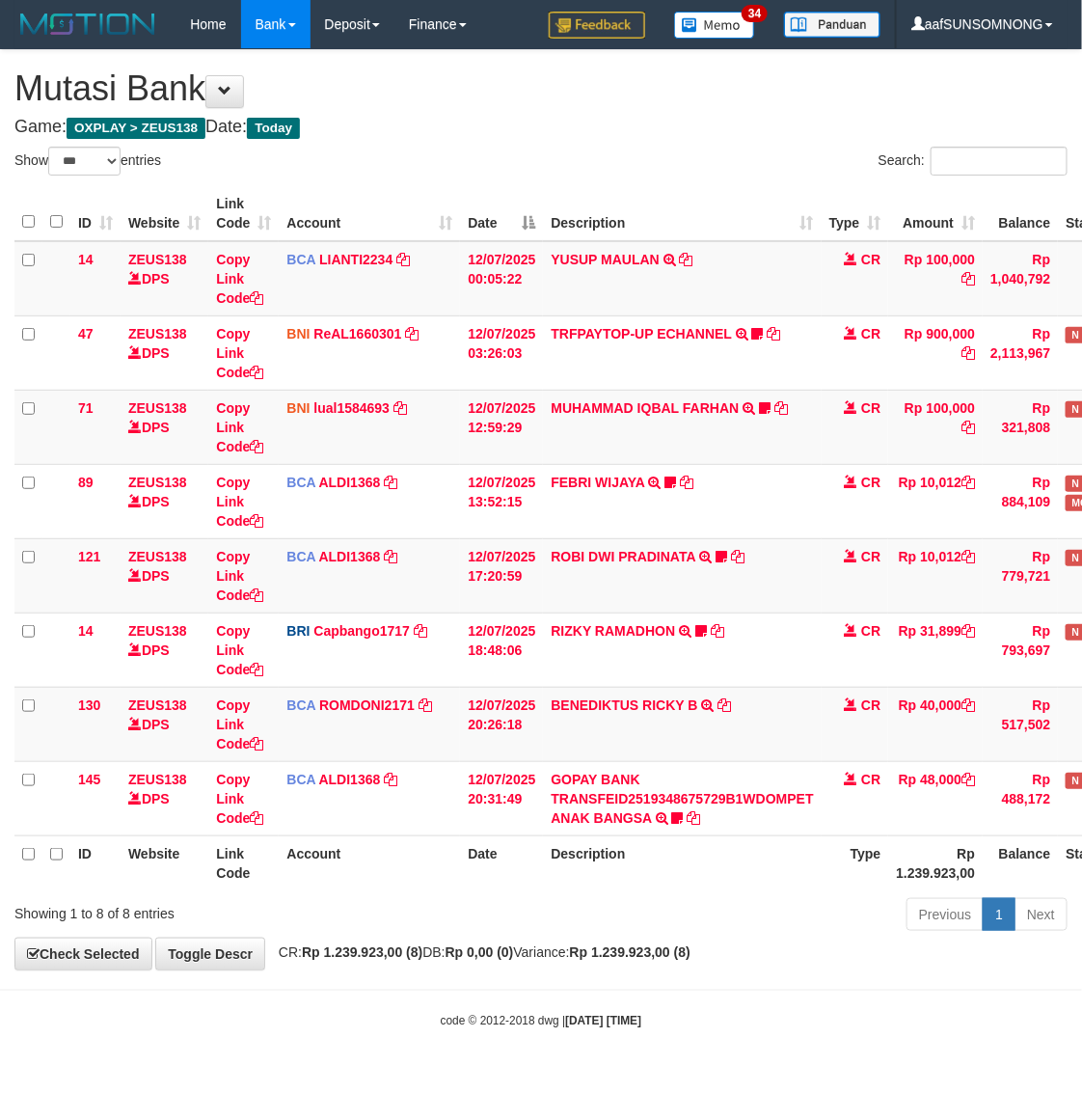 click on "Showing 1 to 8 of 8 entries Previous 1 Next" at bounding box center [541, 916] 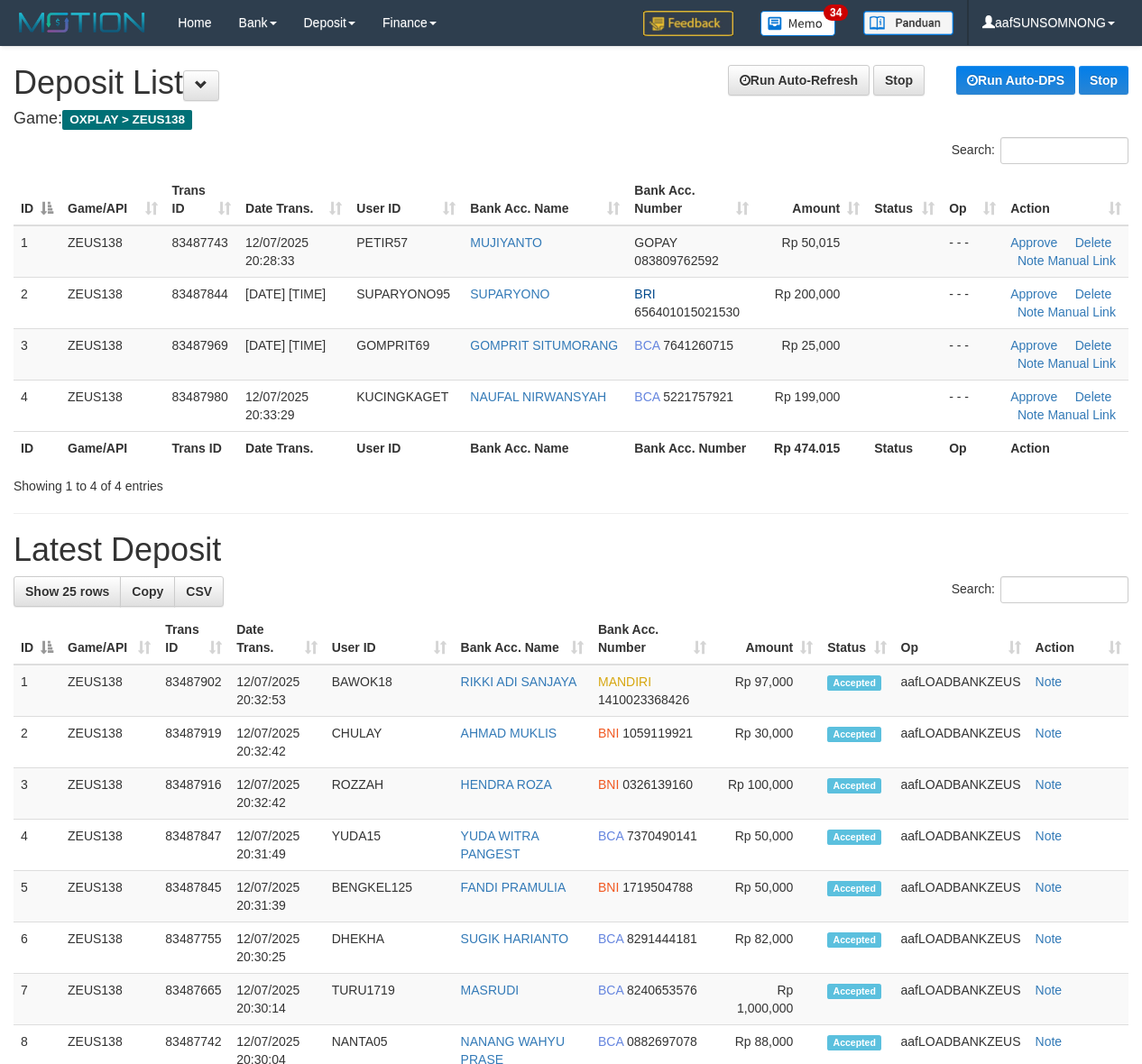 scroll, scrollTop: 0, scrollLeft: 0, axis: both 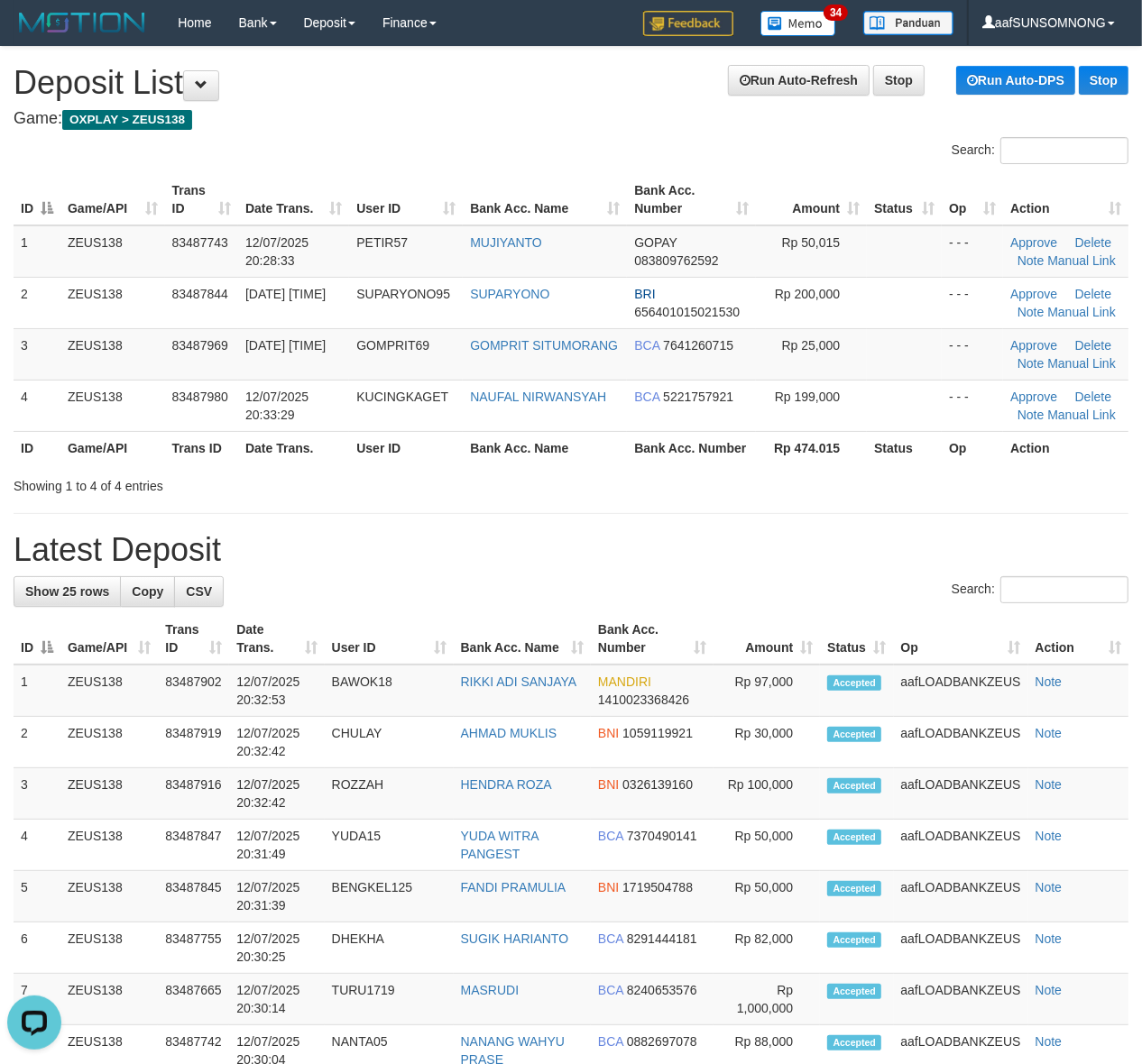 click on "**********" at bounding box center (571, 1059) 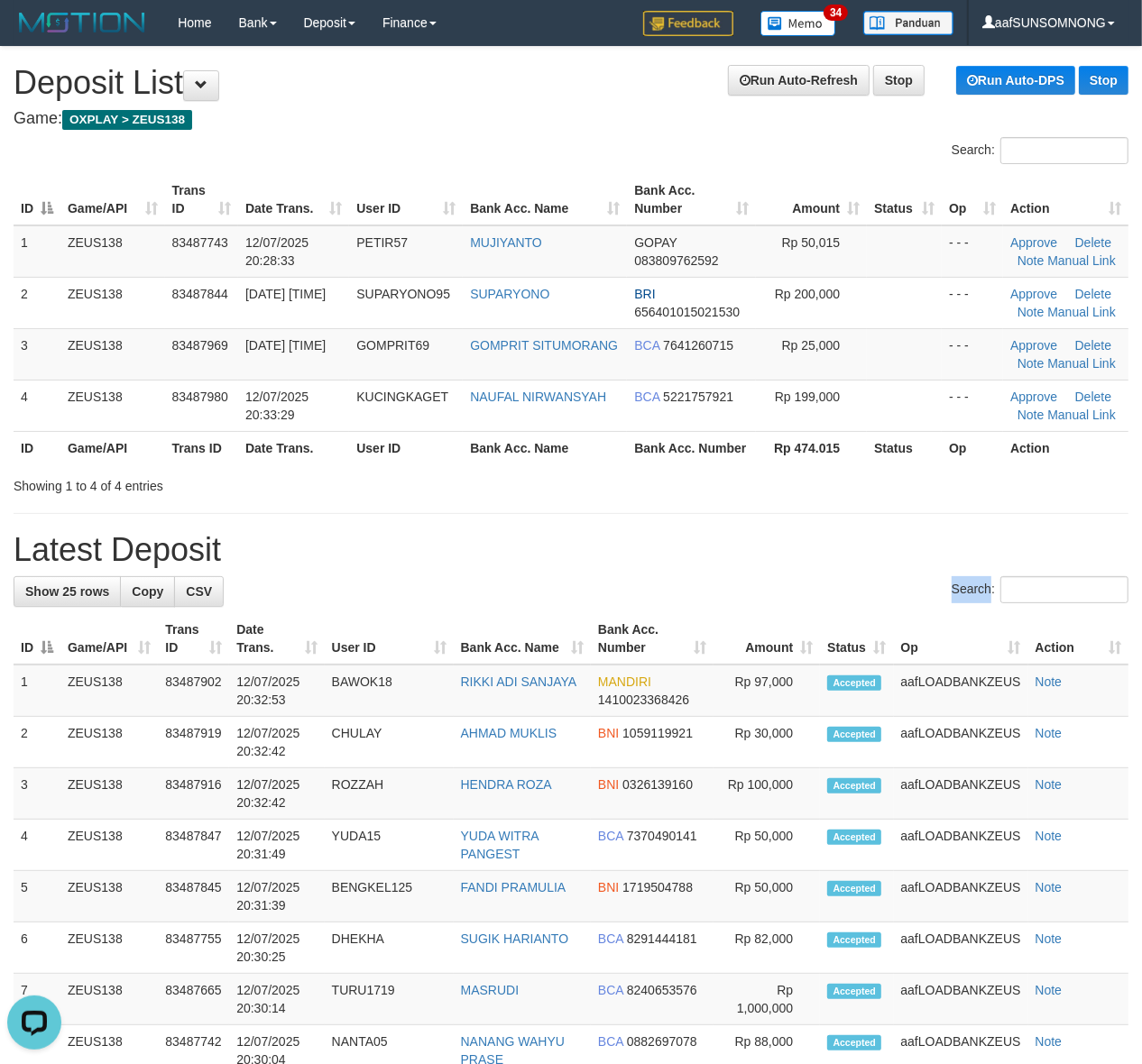 click on "**********" at bounding box center (571, 1059) 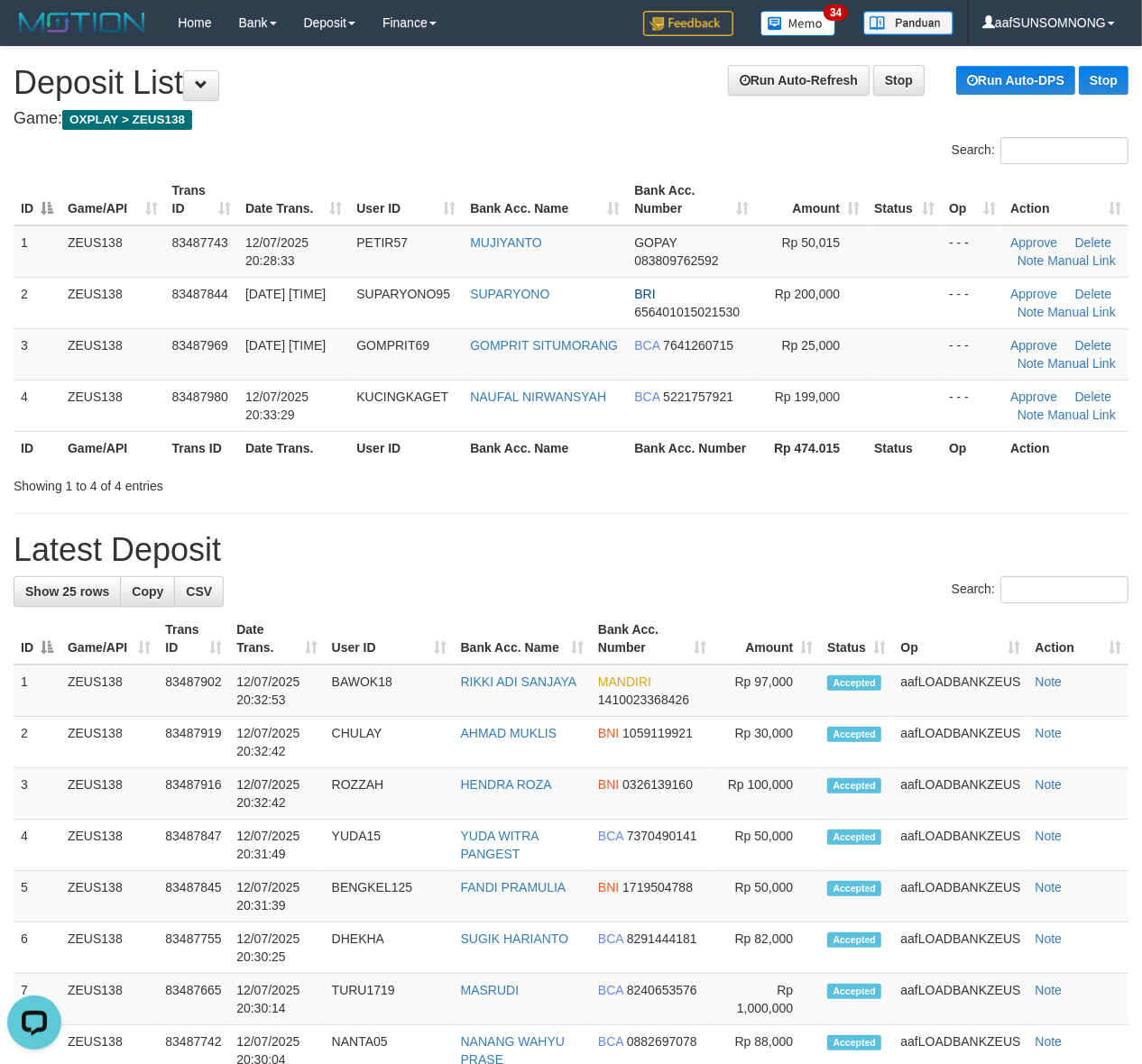 click on "**********" at bounding box center (571, 1059) 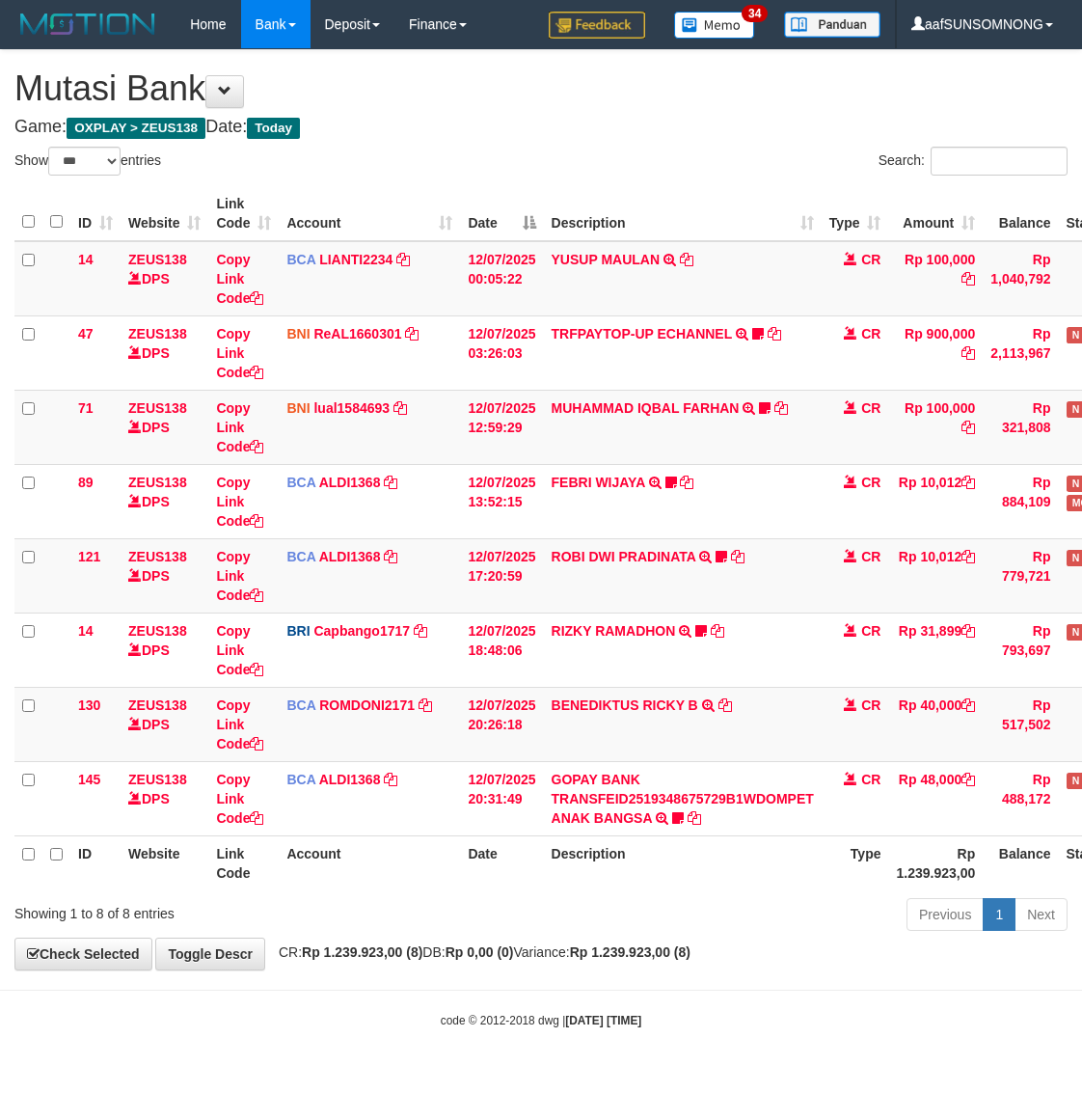 select on "***" 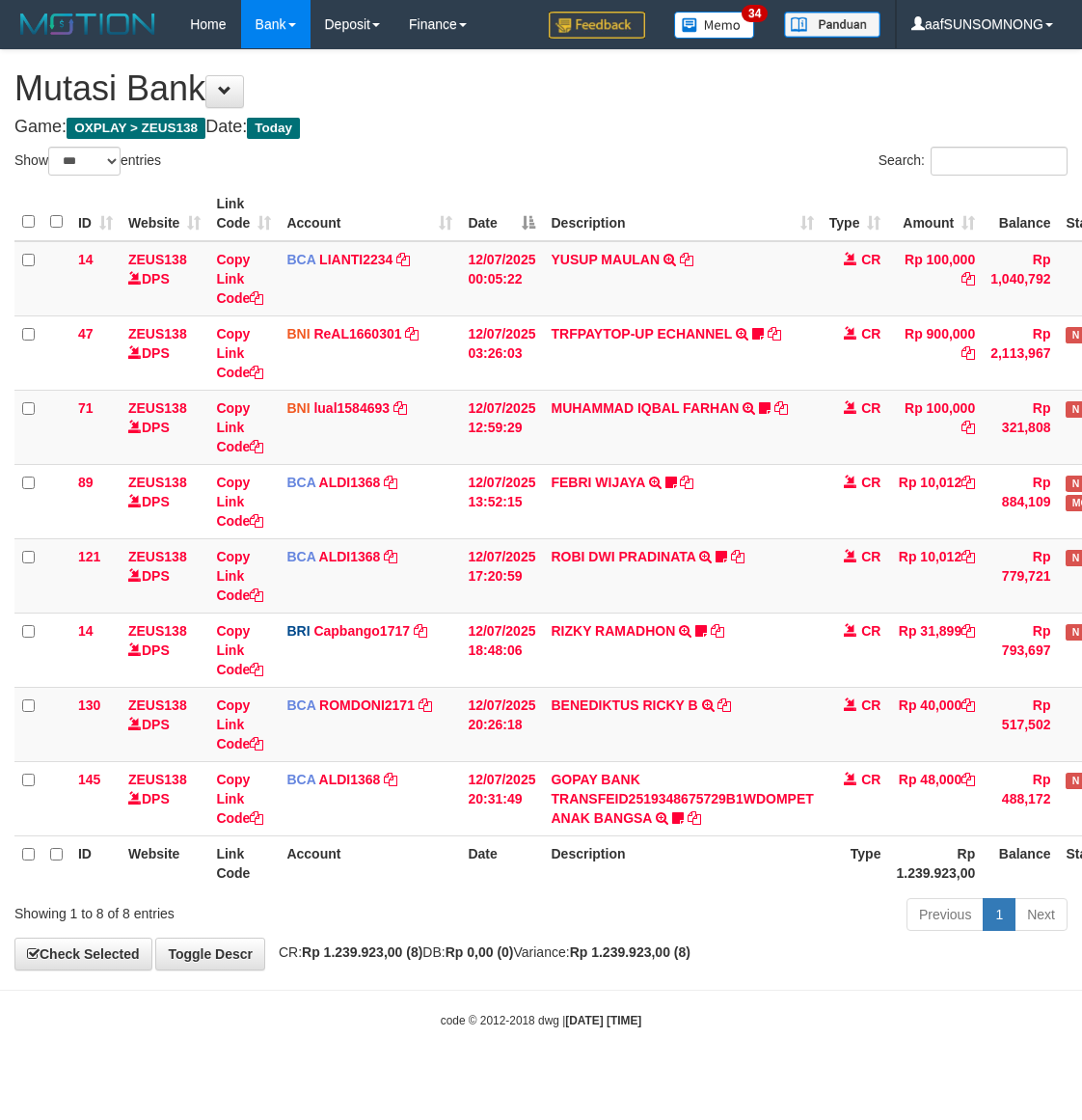 scroll, scrollTop: 0, scrollLeft: 0, axis: both 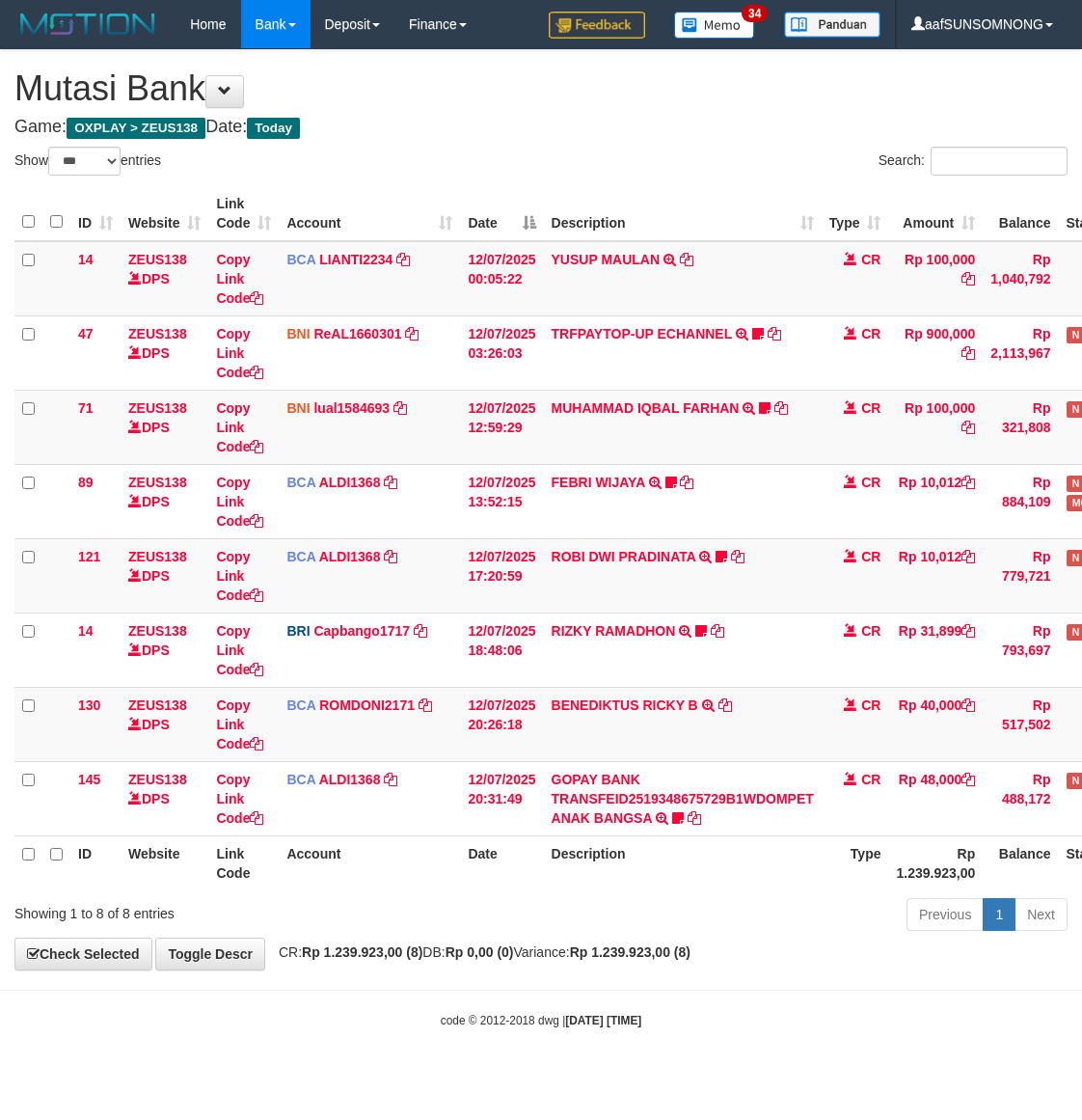 select on "***" 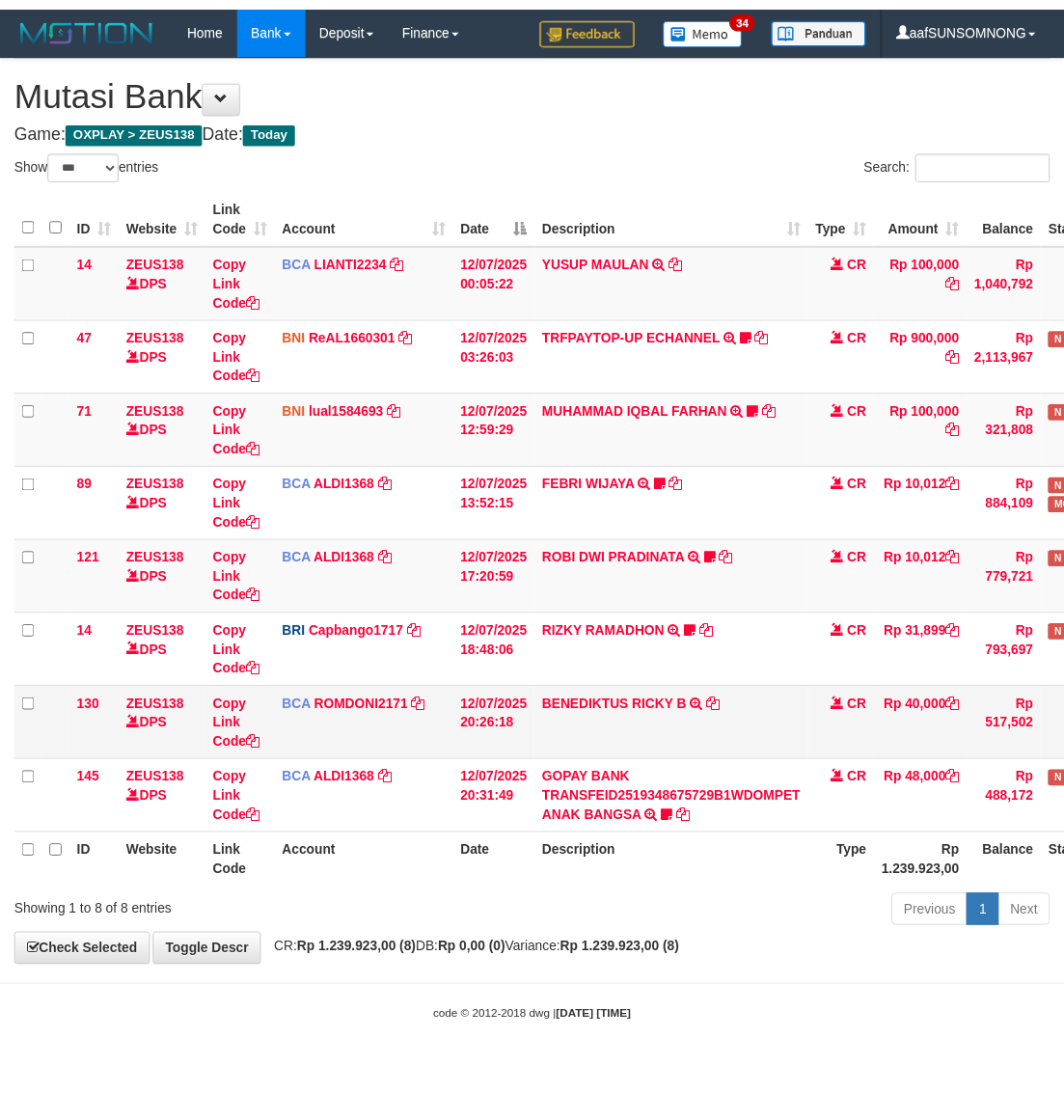 scroll, scrollTop: 0, scrollLeft: 0, axis: both 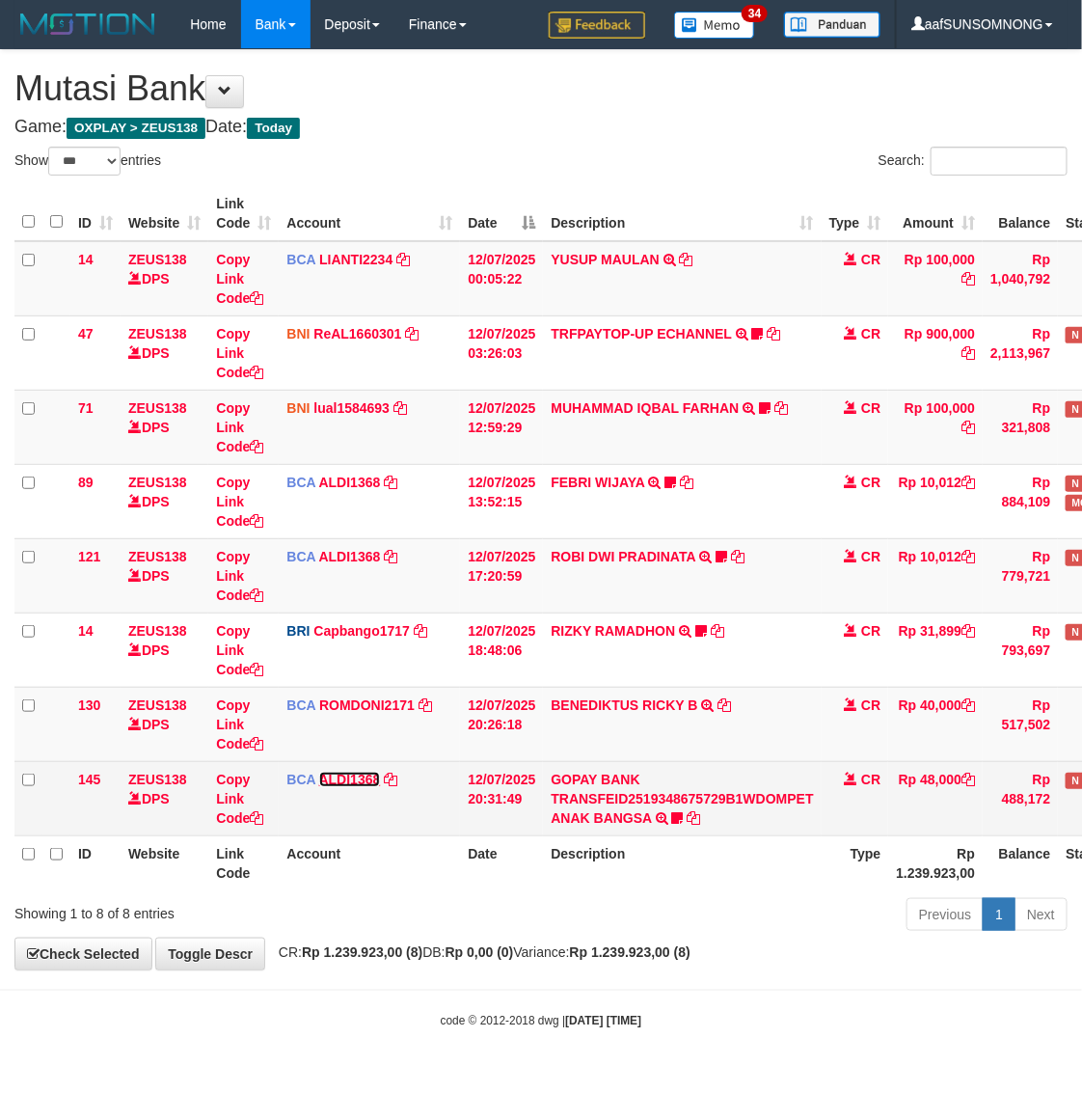 click on "ALDI1368" at bounding box center [350, 779] 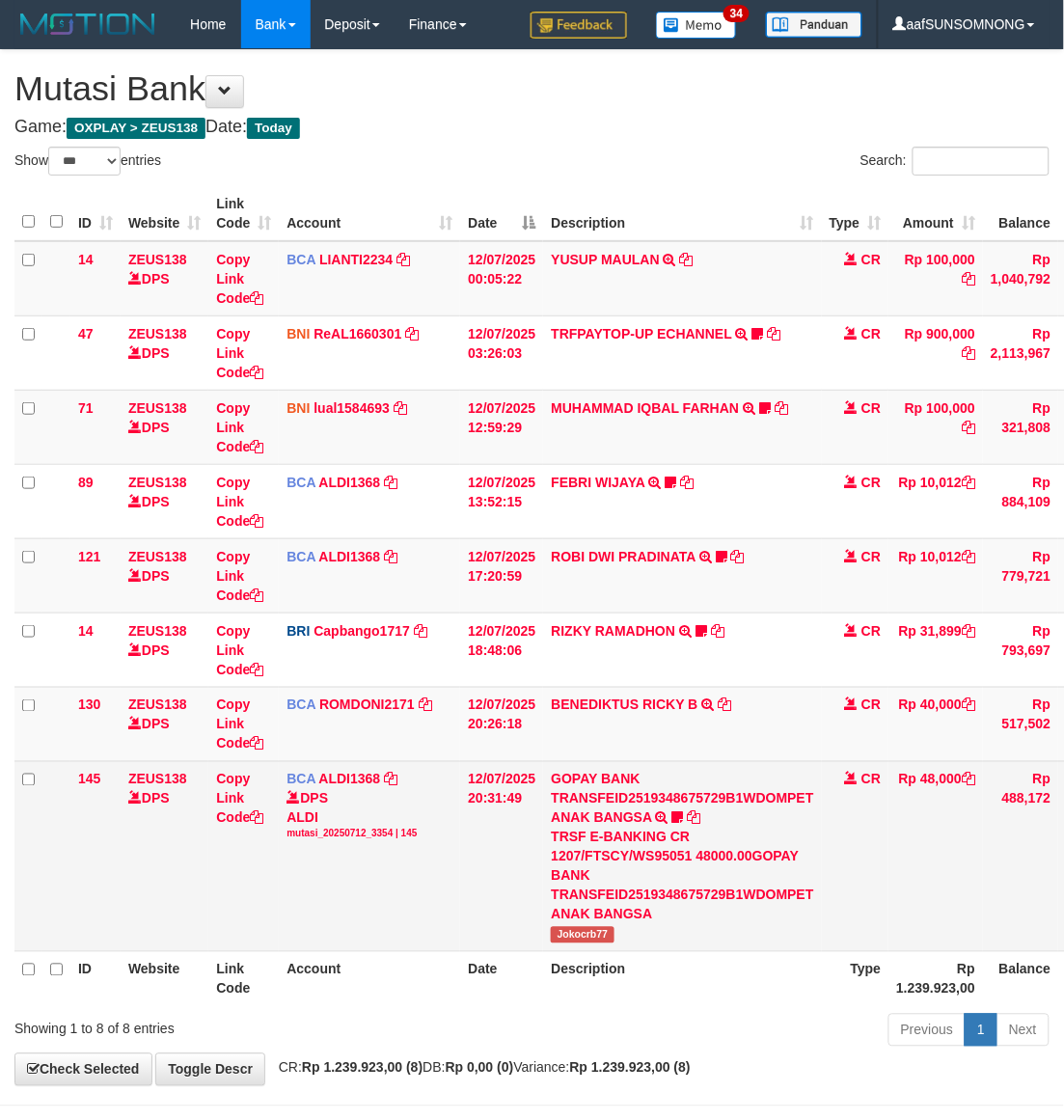 click on "Jokocrb77" at bounding box center (582, 935) 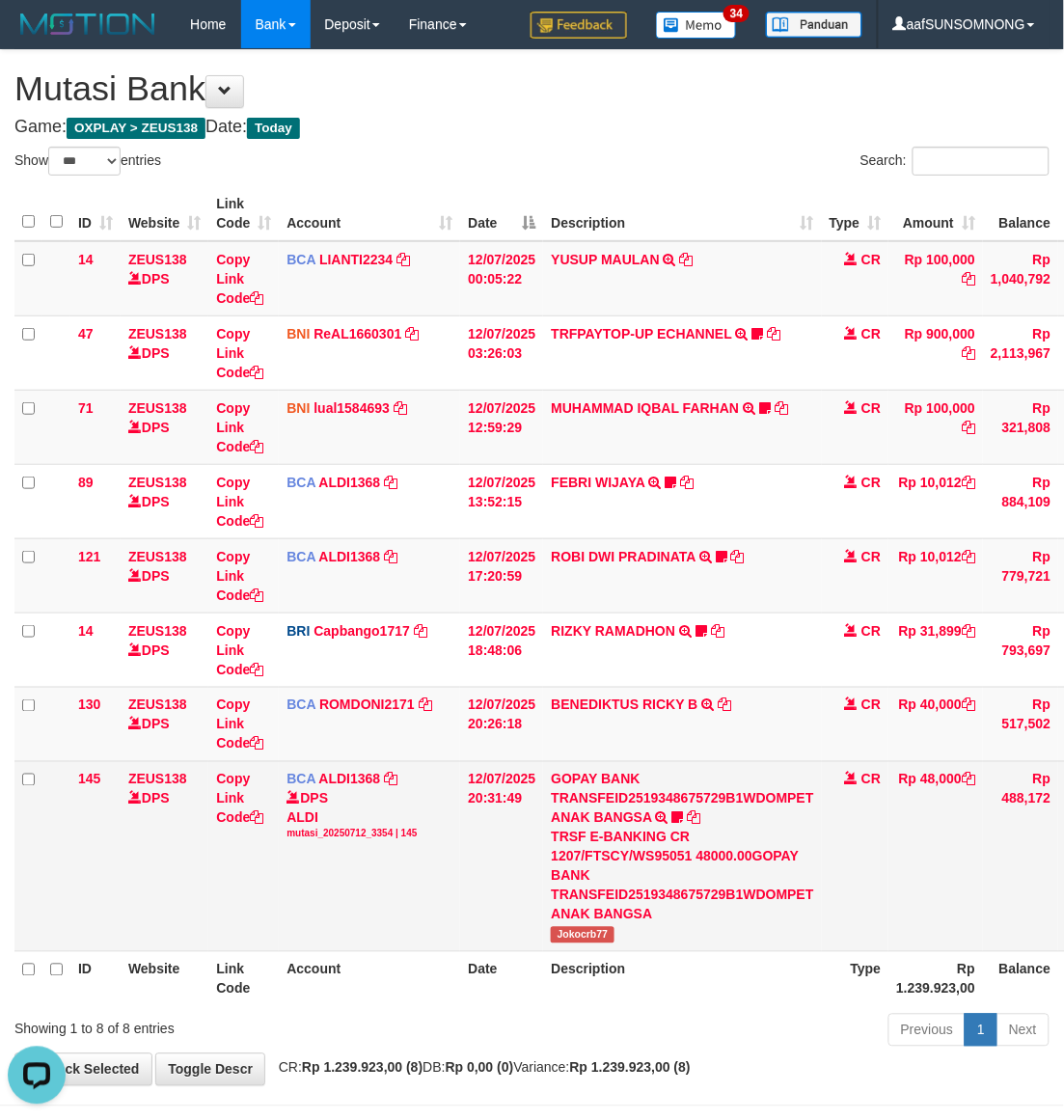 scroll, scrollTop: 0, scrollLeft: 0, axis: both 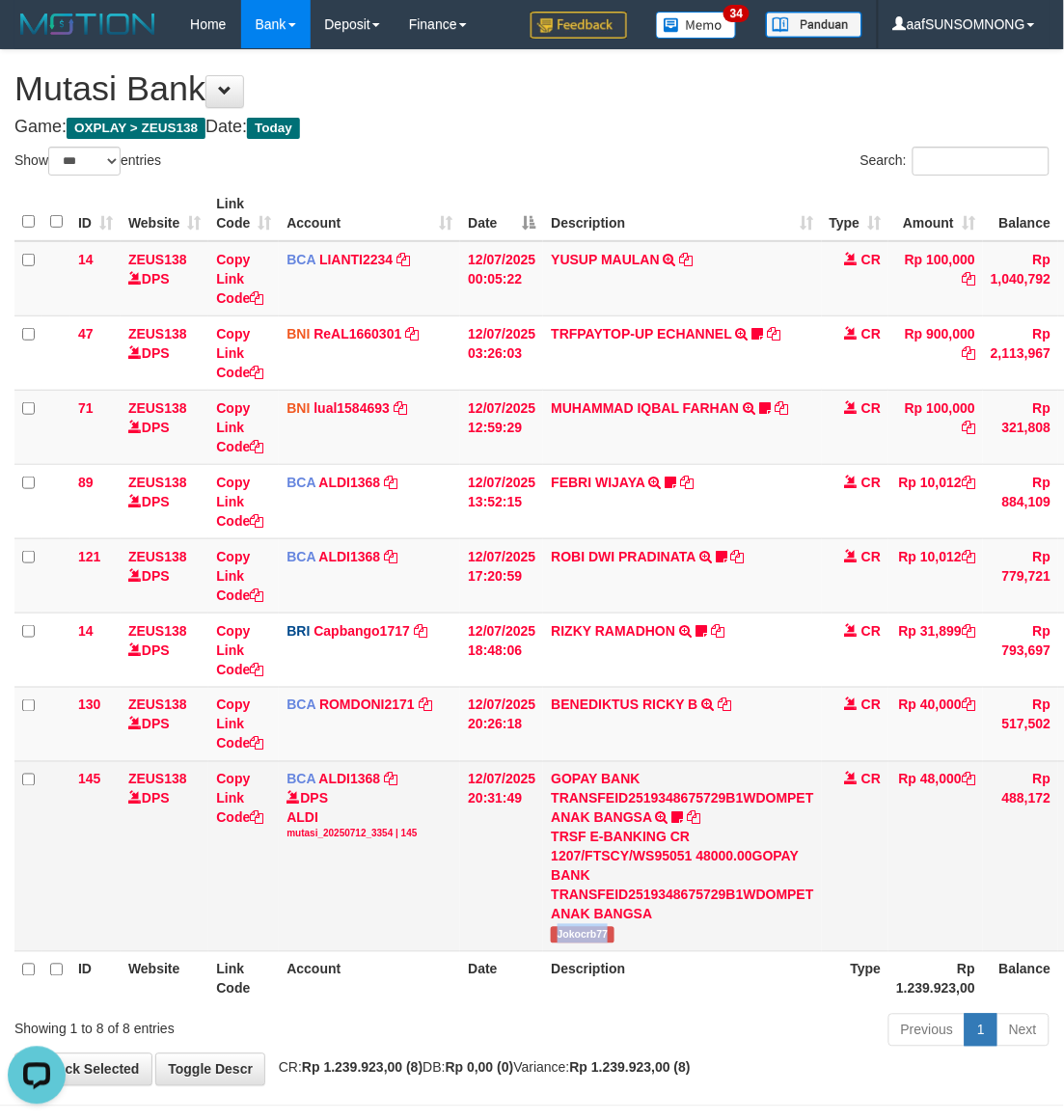 click on "Jokocrb77" at bounding box center (582, 935) 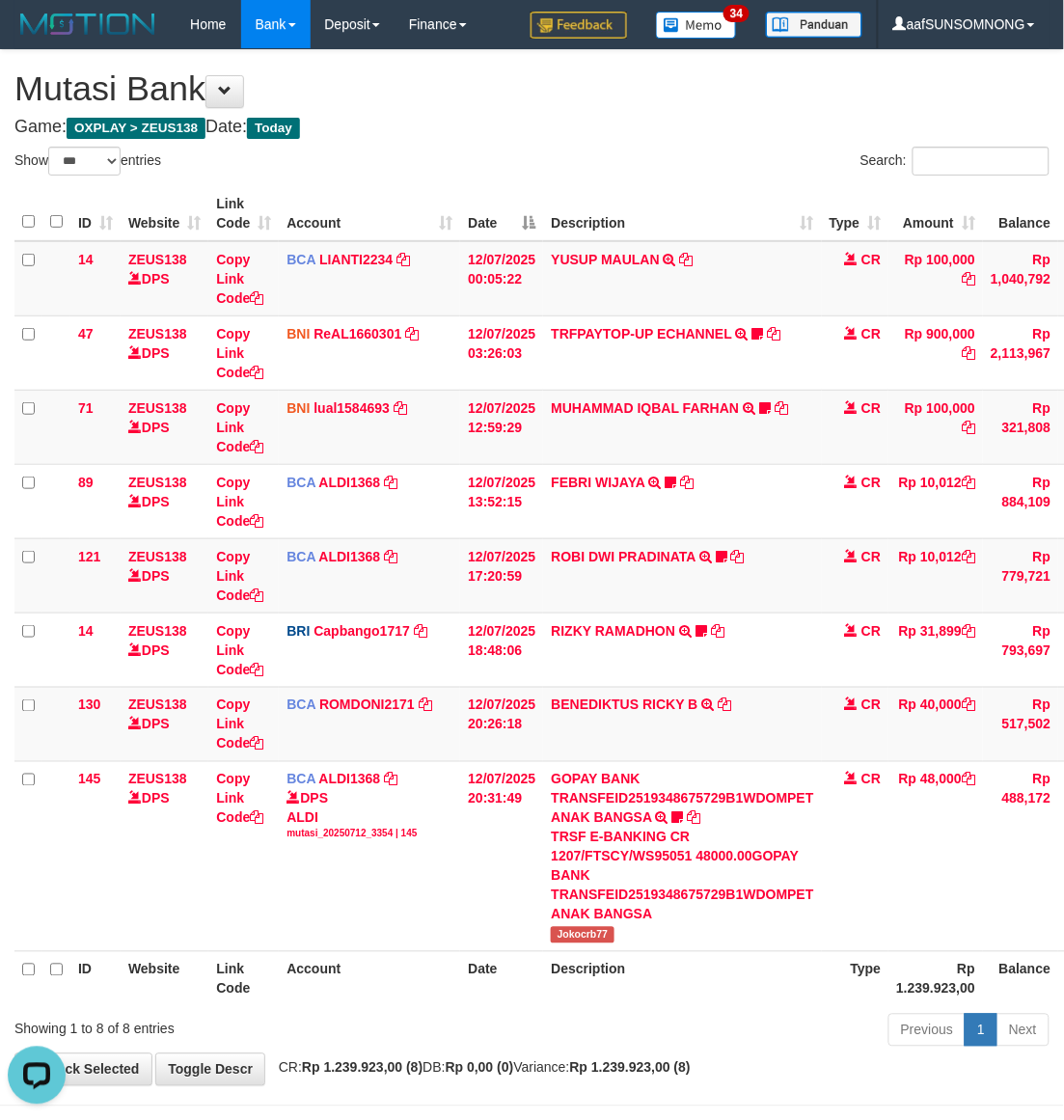 click on "Showing 1 to 8 of 8 entries" at bounding box center [222, 1025] 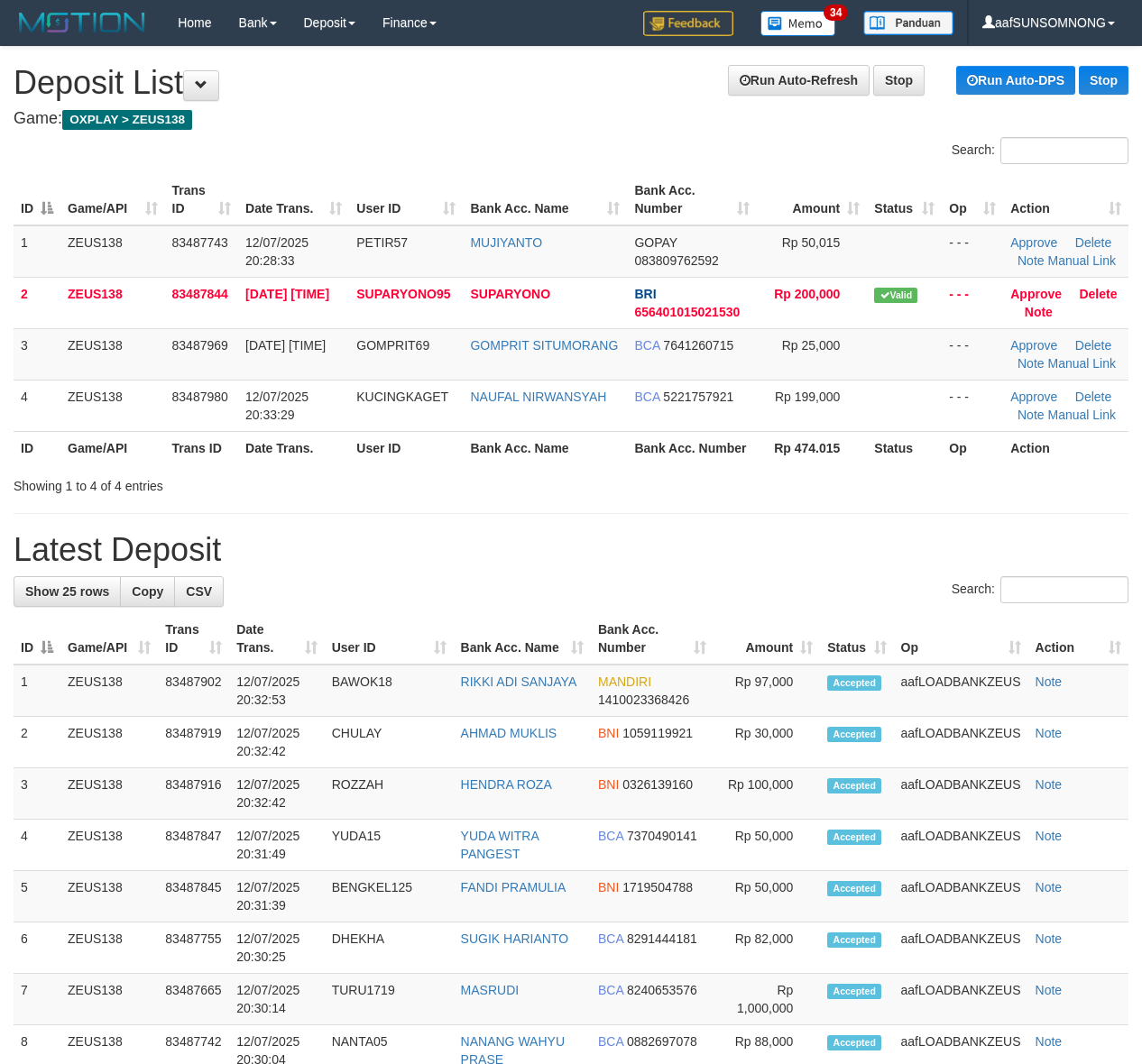 scroll, scrollTop: 0, scrollLeft: 0, axis: both 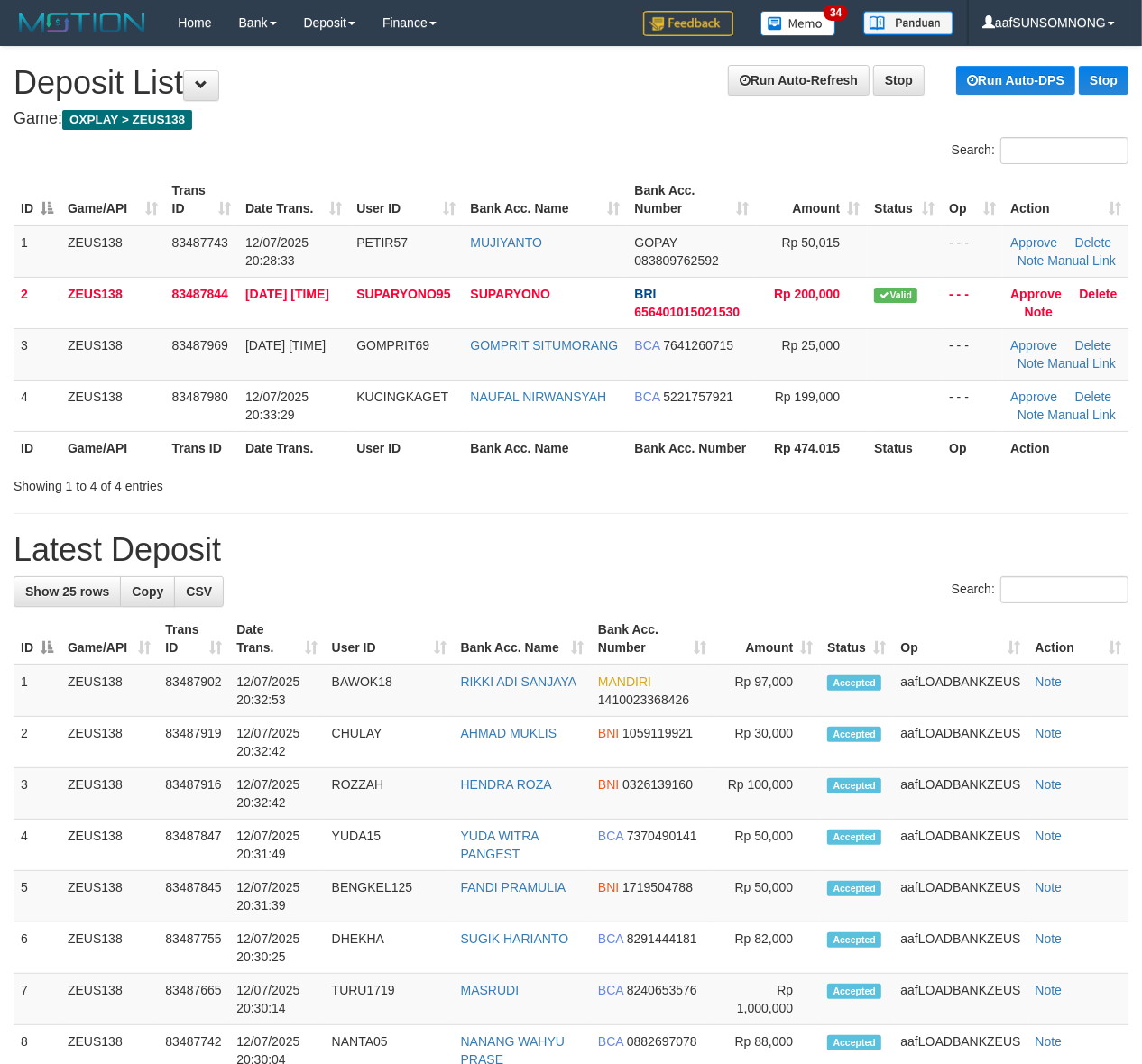 drag, startPoint x: 485, startPoint y: 595, endPoint x: 505, endPoint y: 595, distance: 20 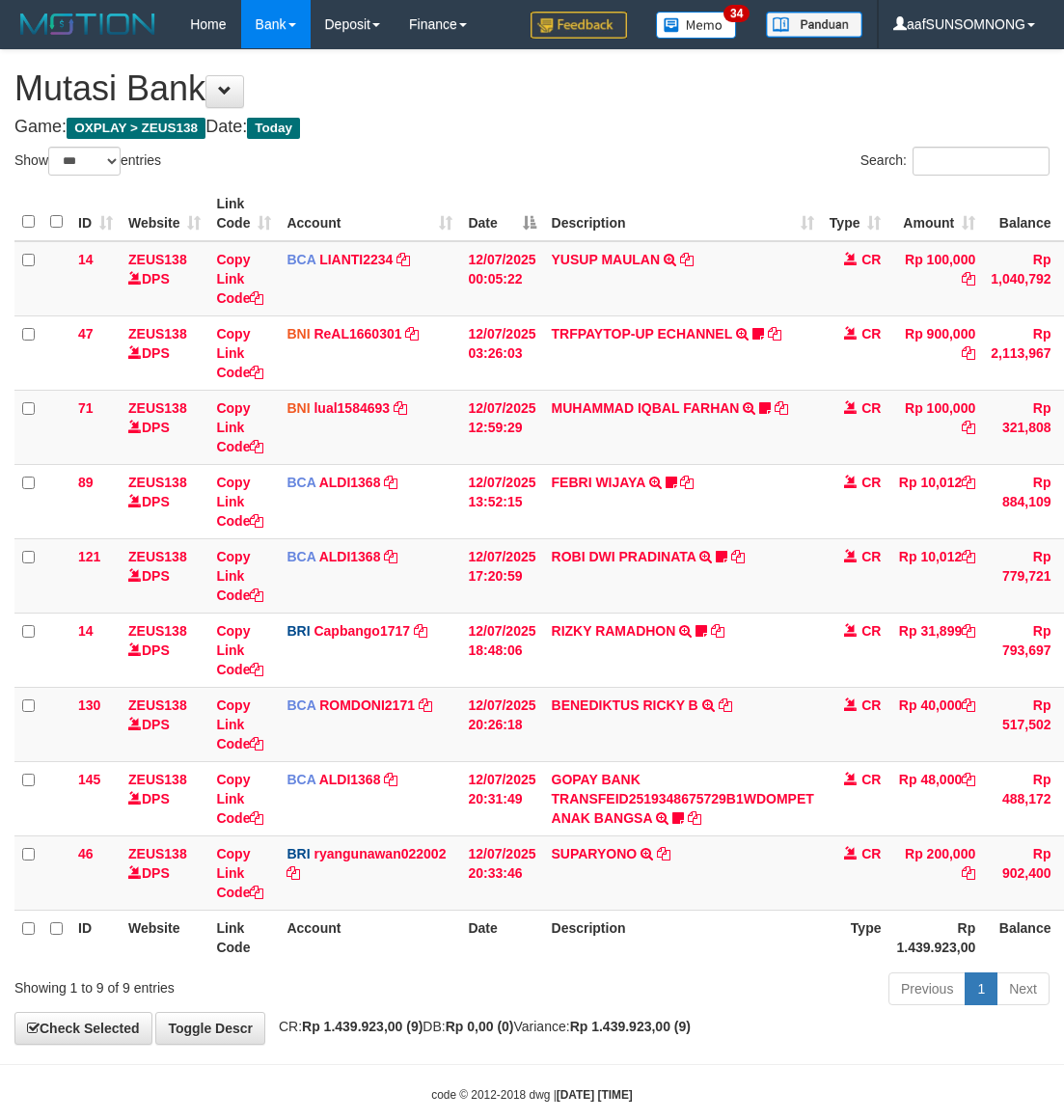 select on "***" 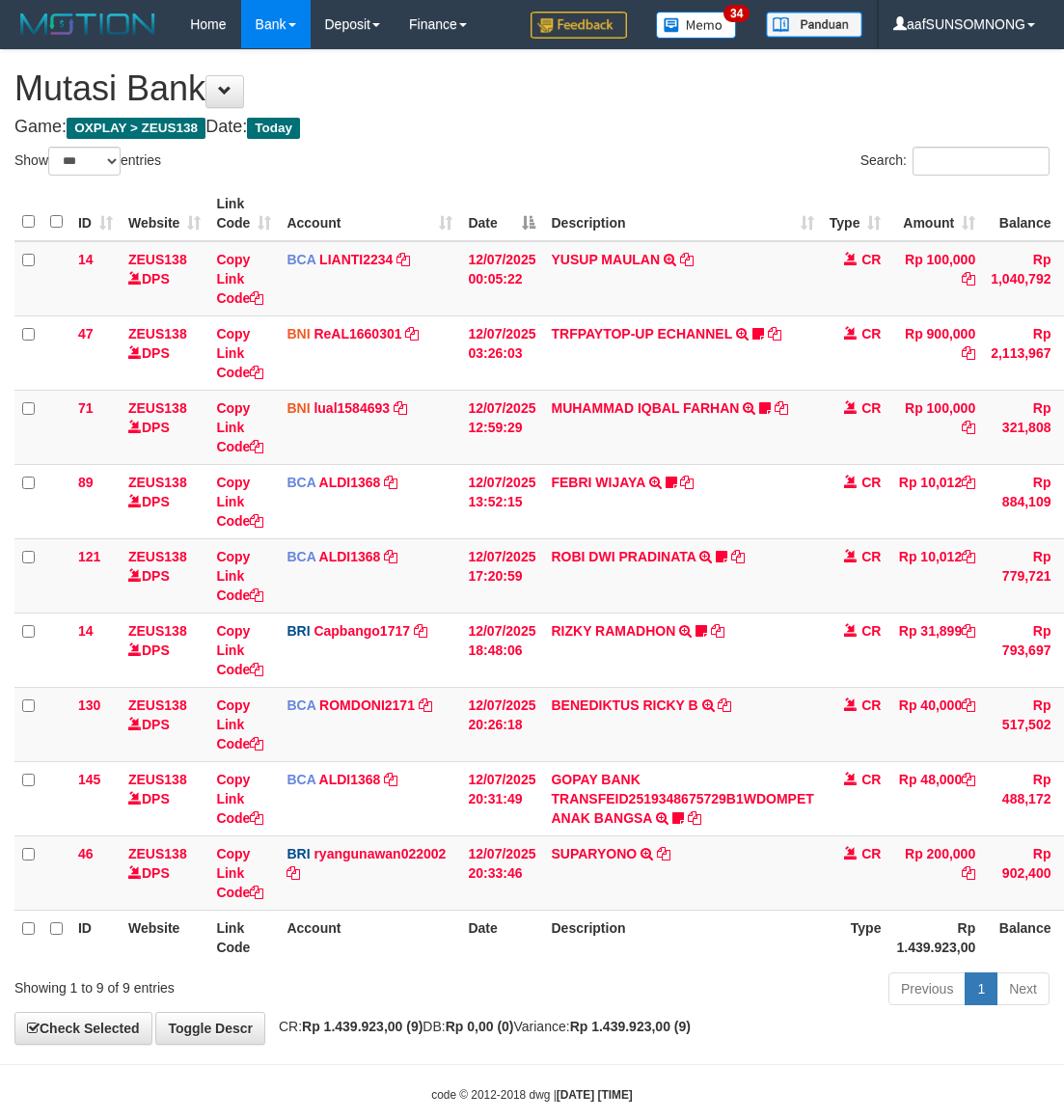 scroll, scrollTop: 0, scrollLeft: 0, axis: both 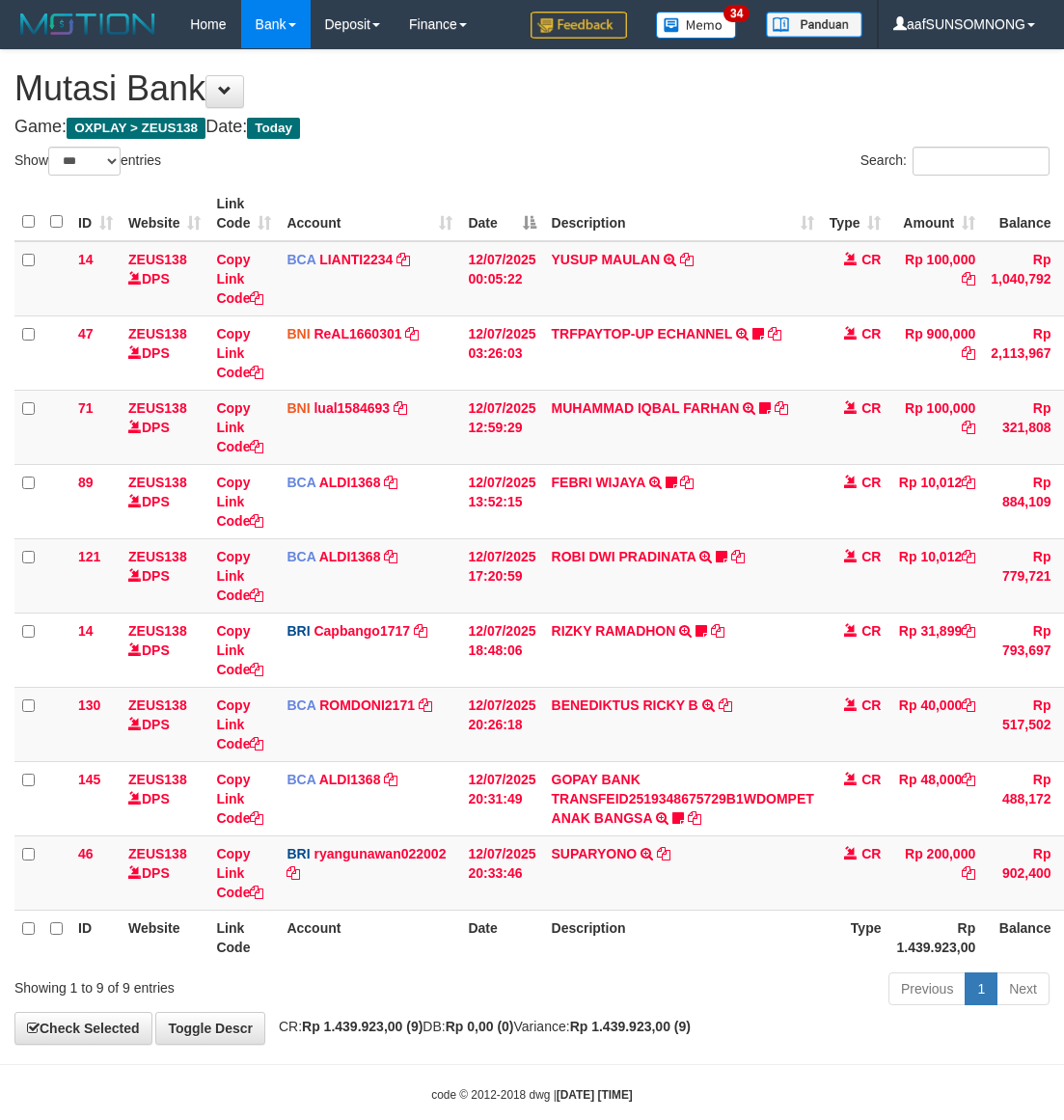 select on "***" 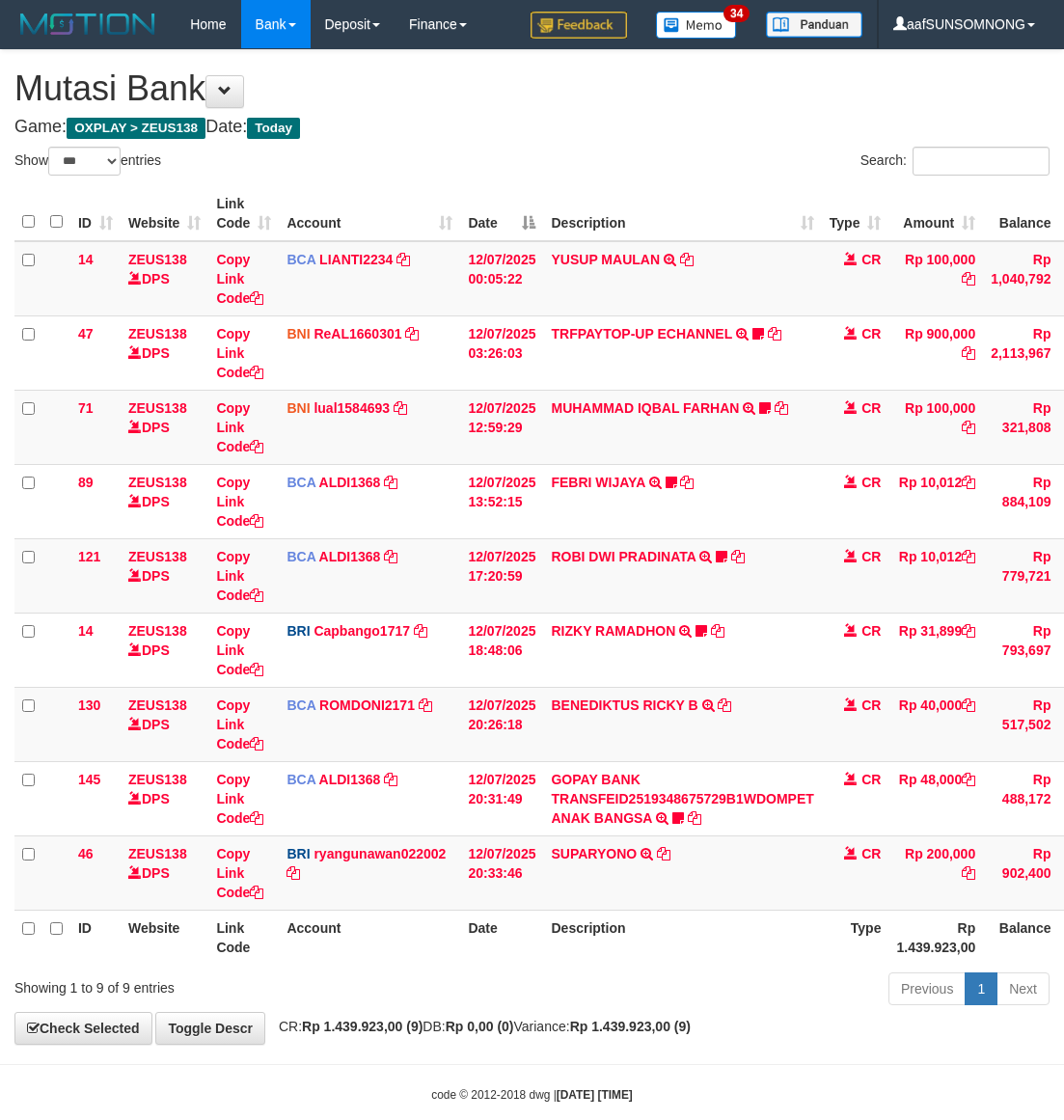 scroll, scrollTop: 0, scrollLeft: 0, axis: both 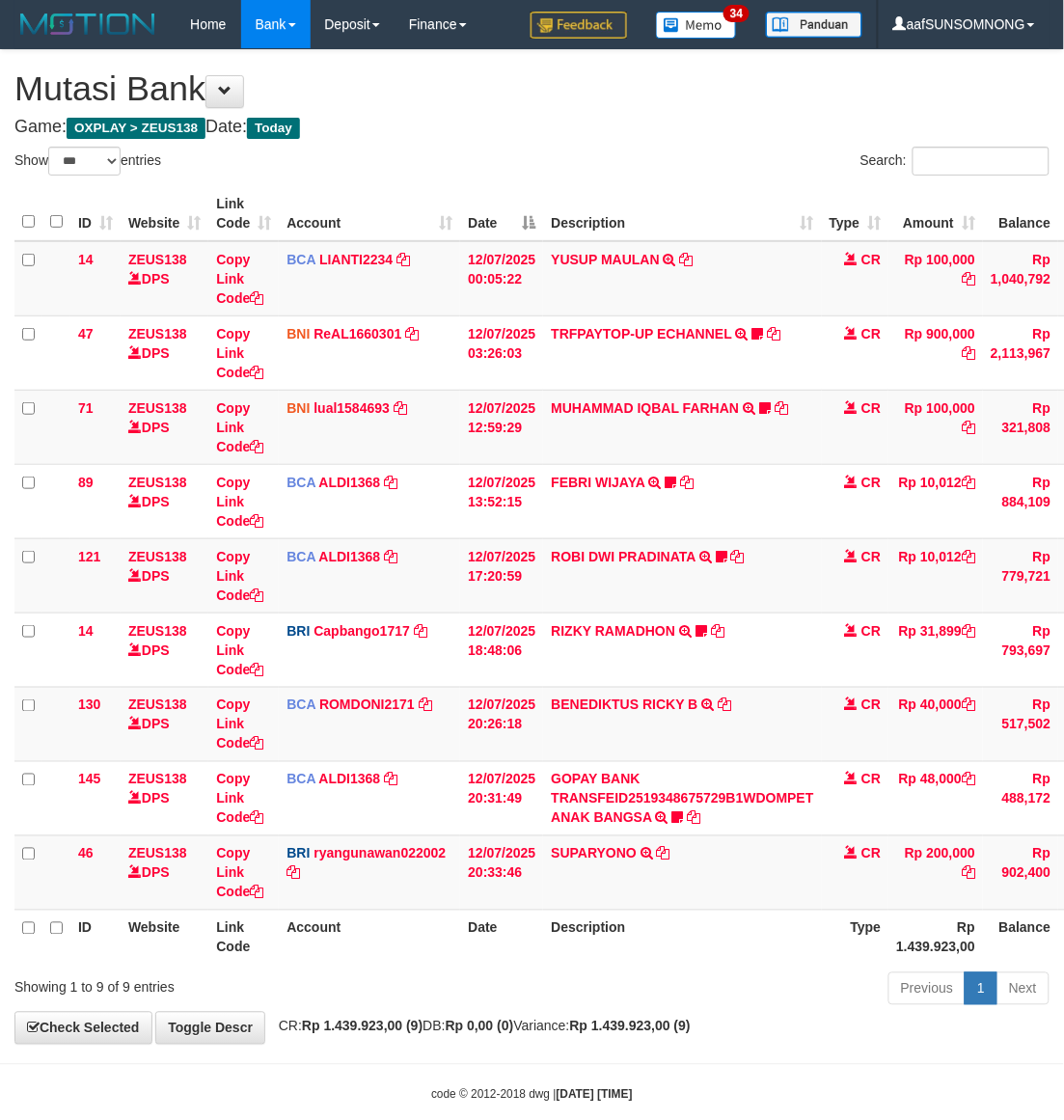 click on "Showing 1 to 9 of 9 entries" at bounding box center [222, 984] 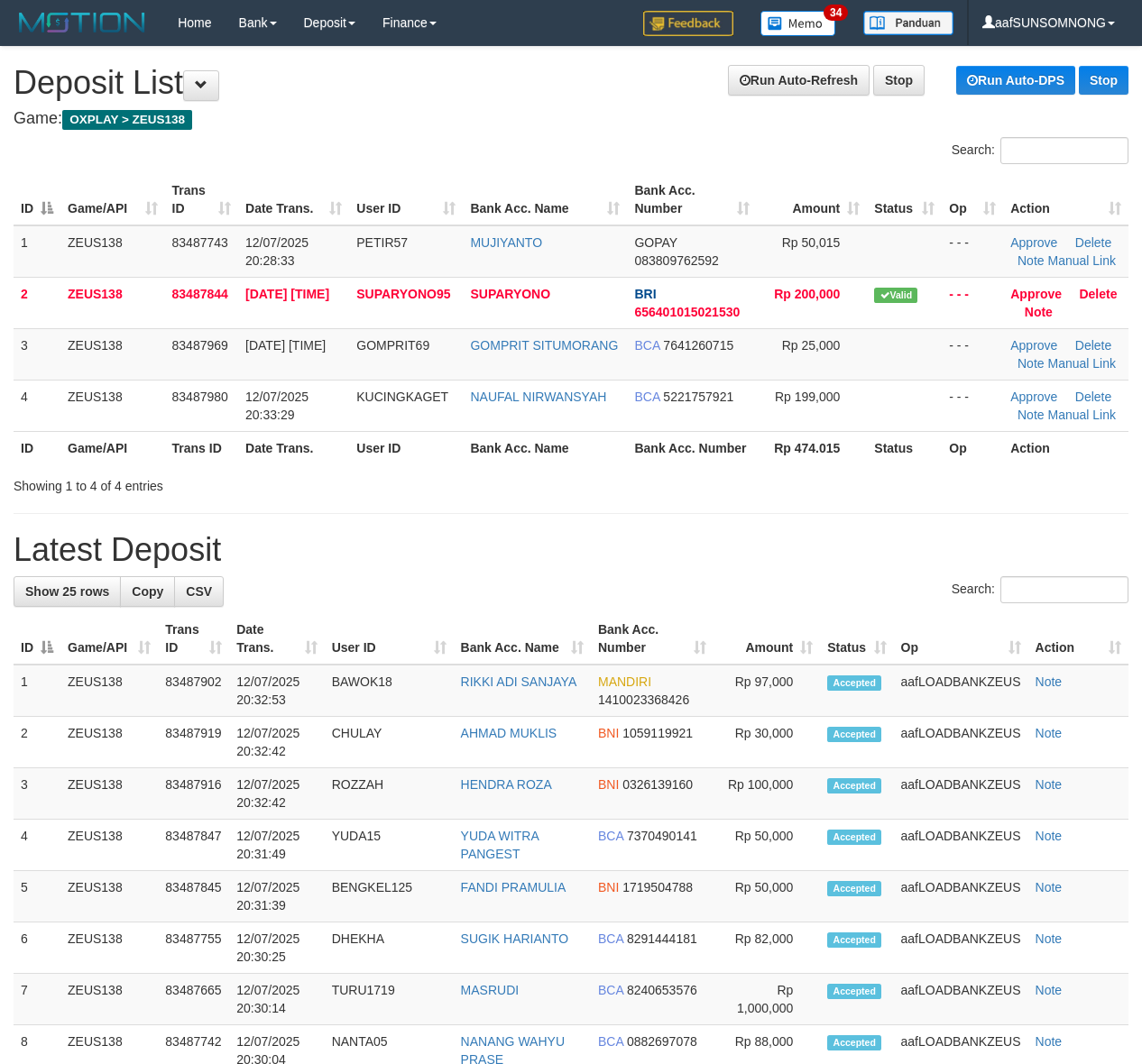 scroll, scrollTop: 0, scrollLeft: 0, axis: both 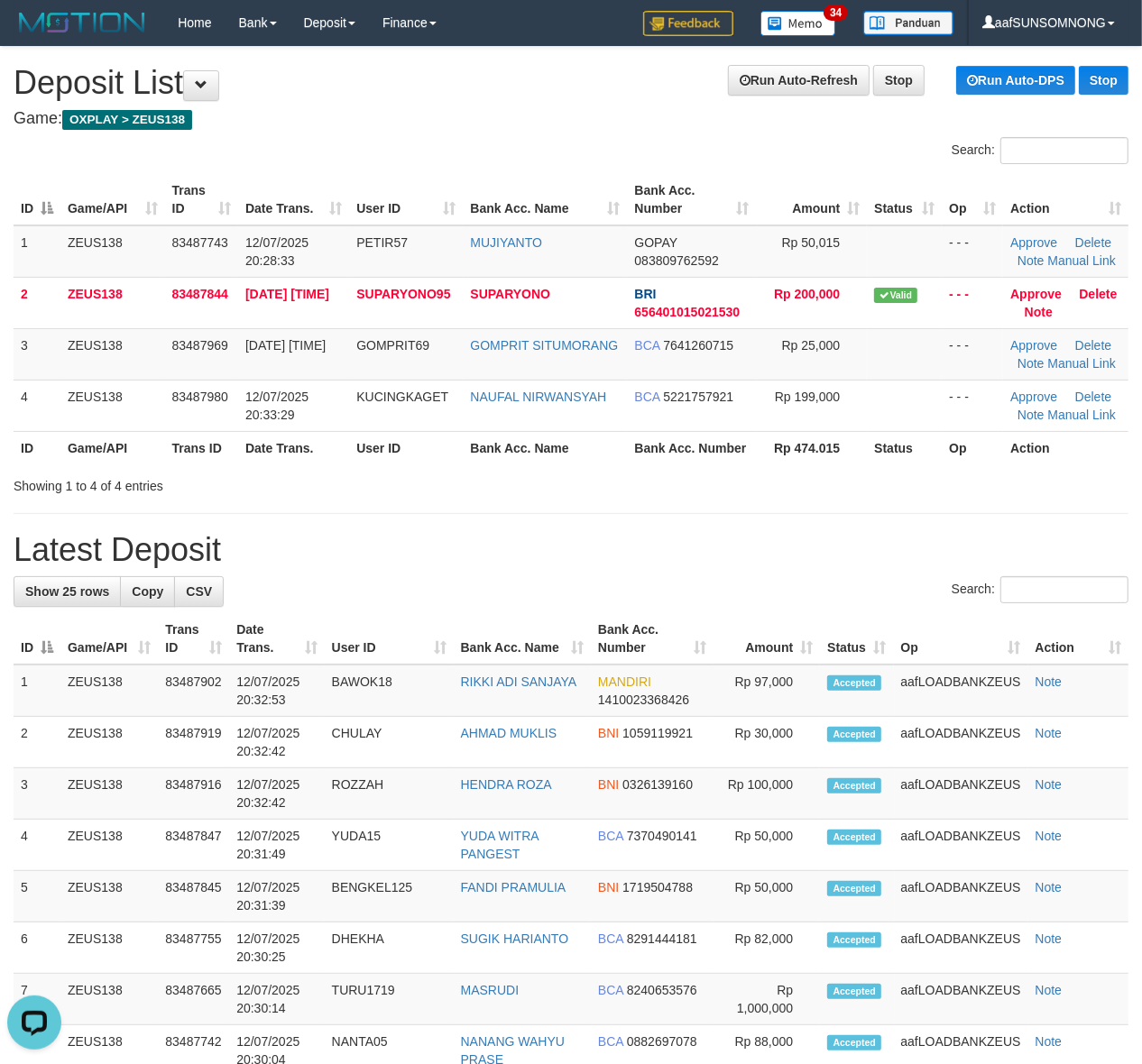 click on "**********" at bounding box center [571, 1059] 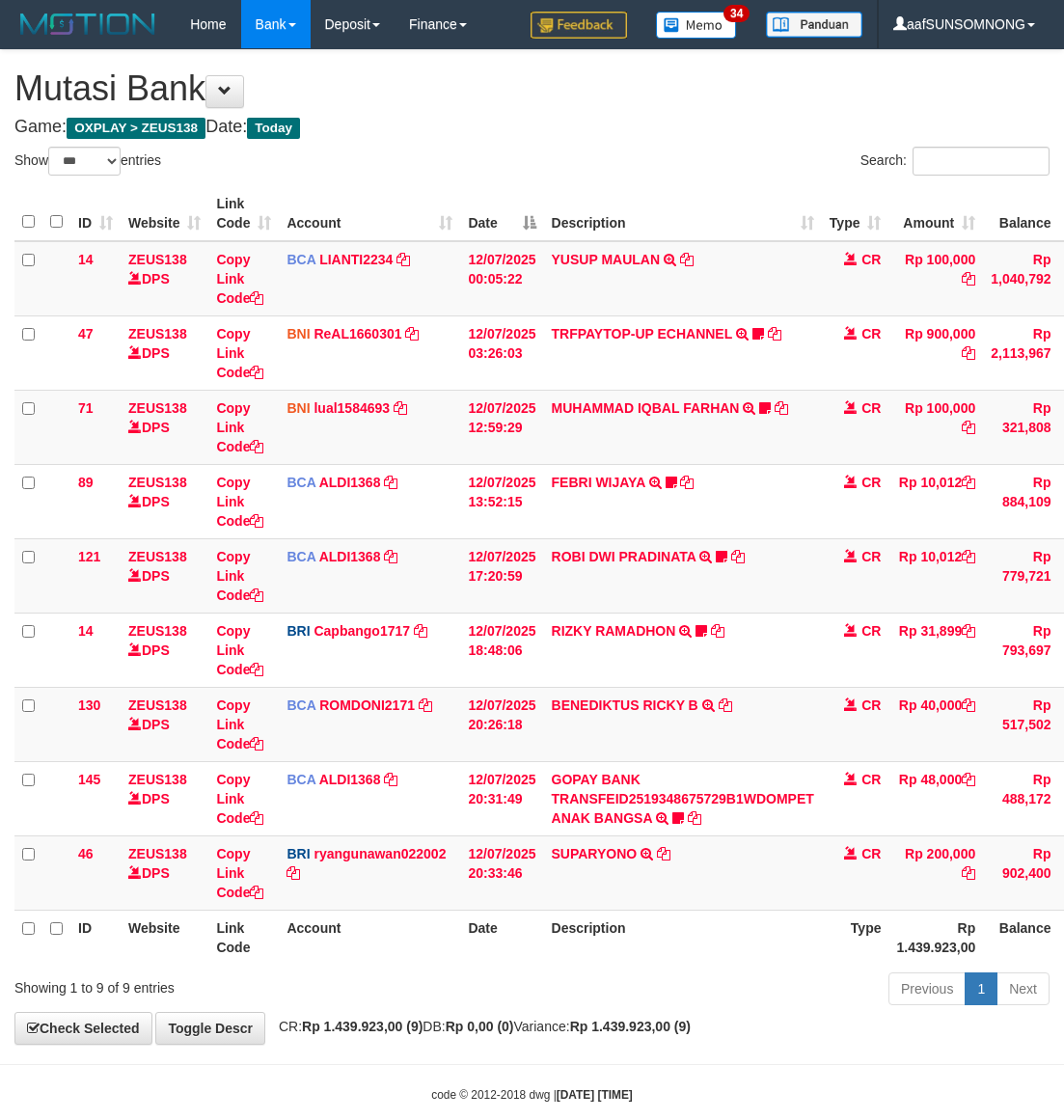 select on "***" 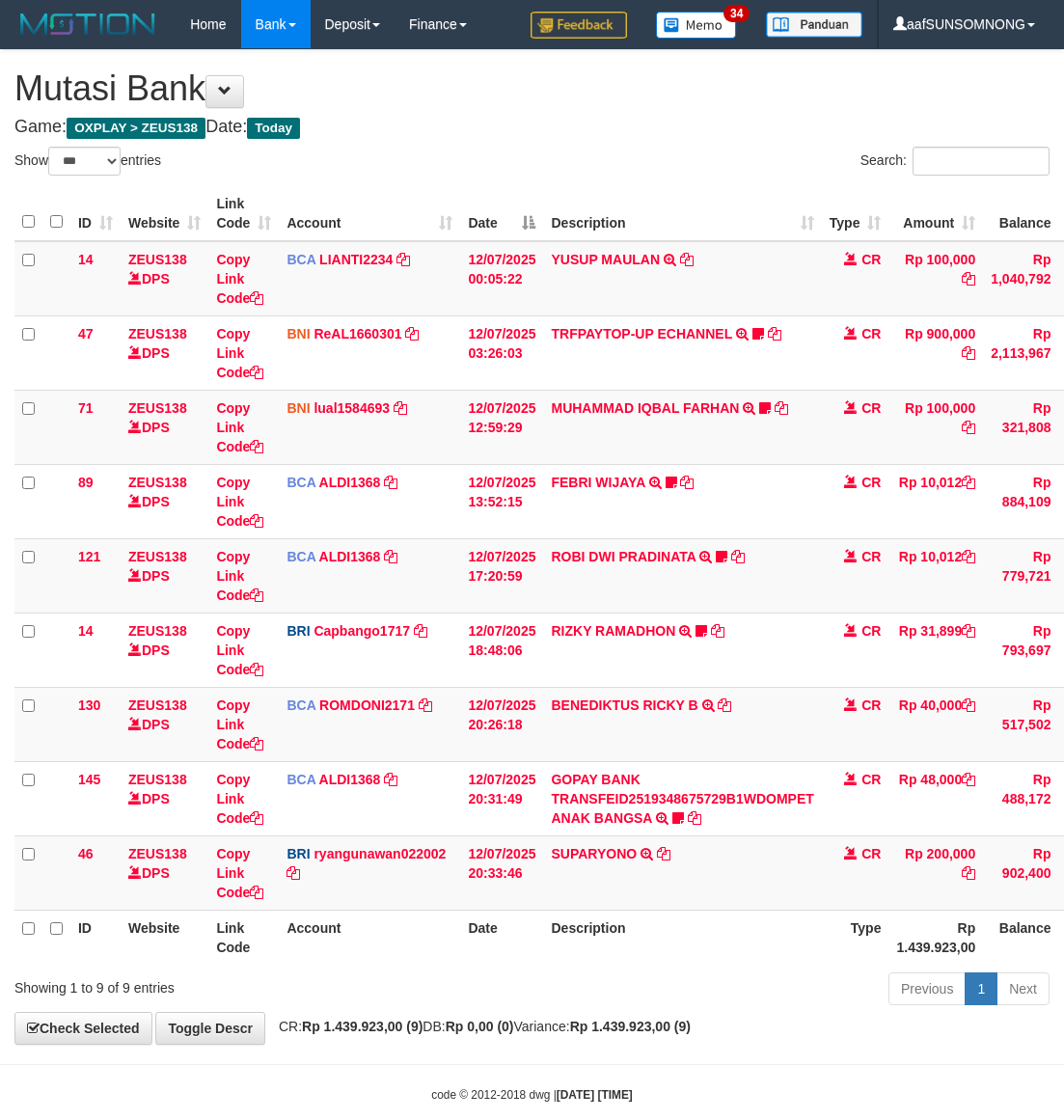 scroll, scrollTop: 0, scrollLeft: 0, axis: both 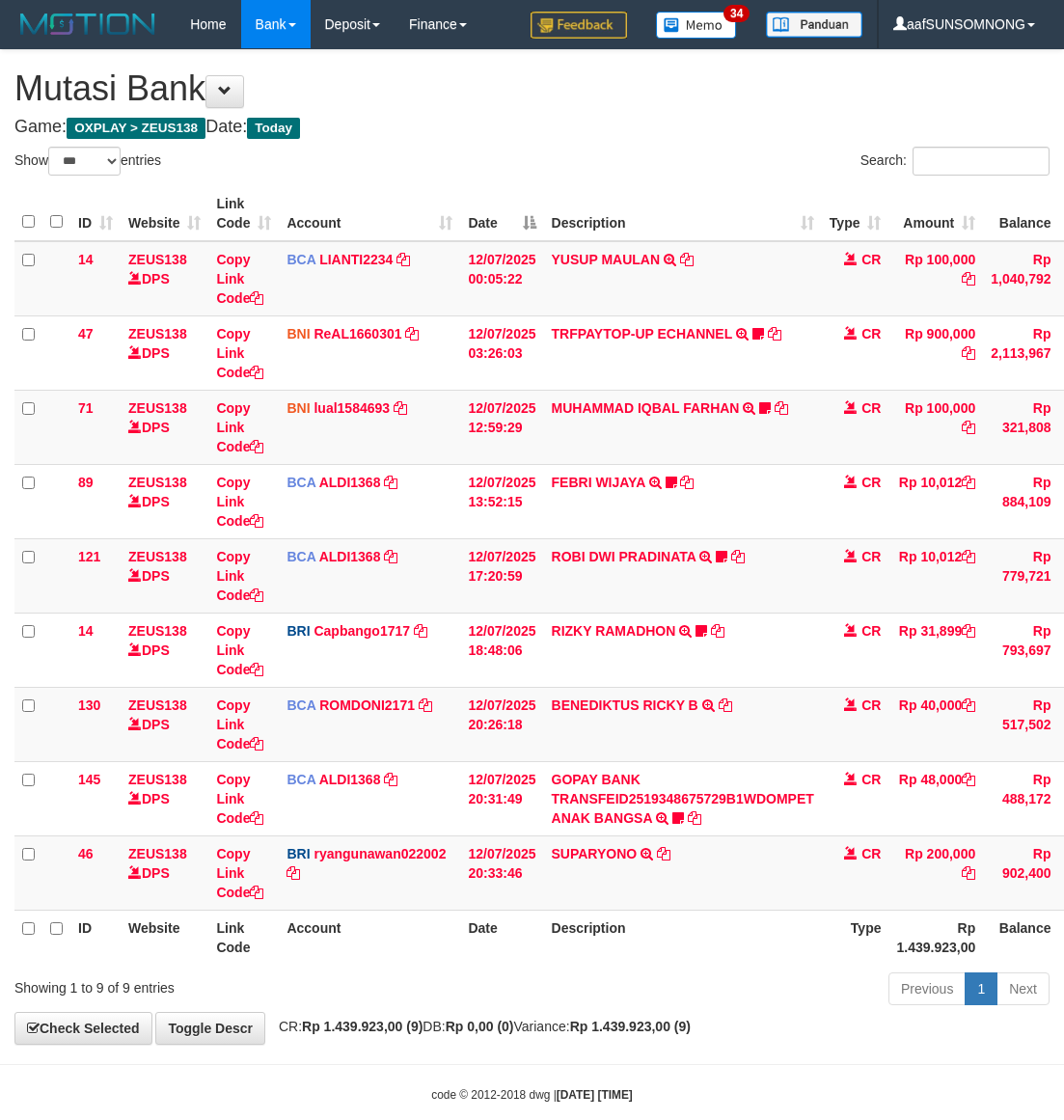 select on "***" 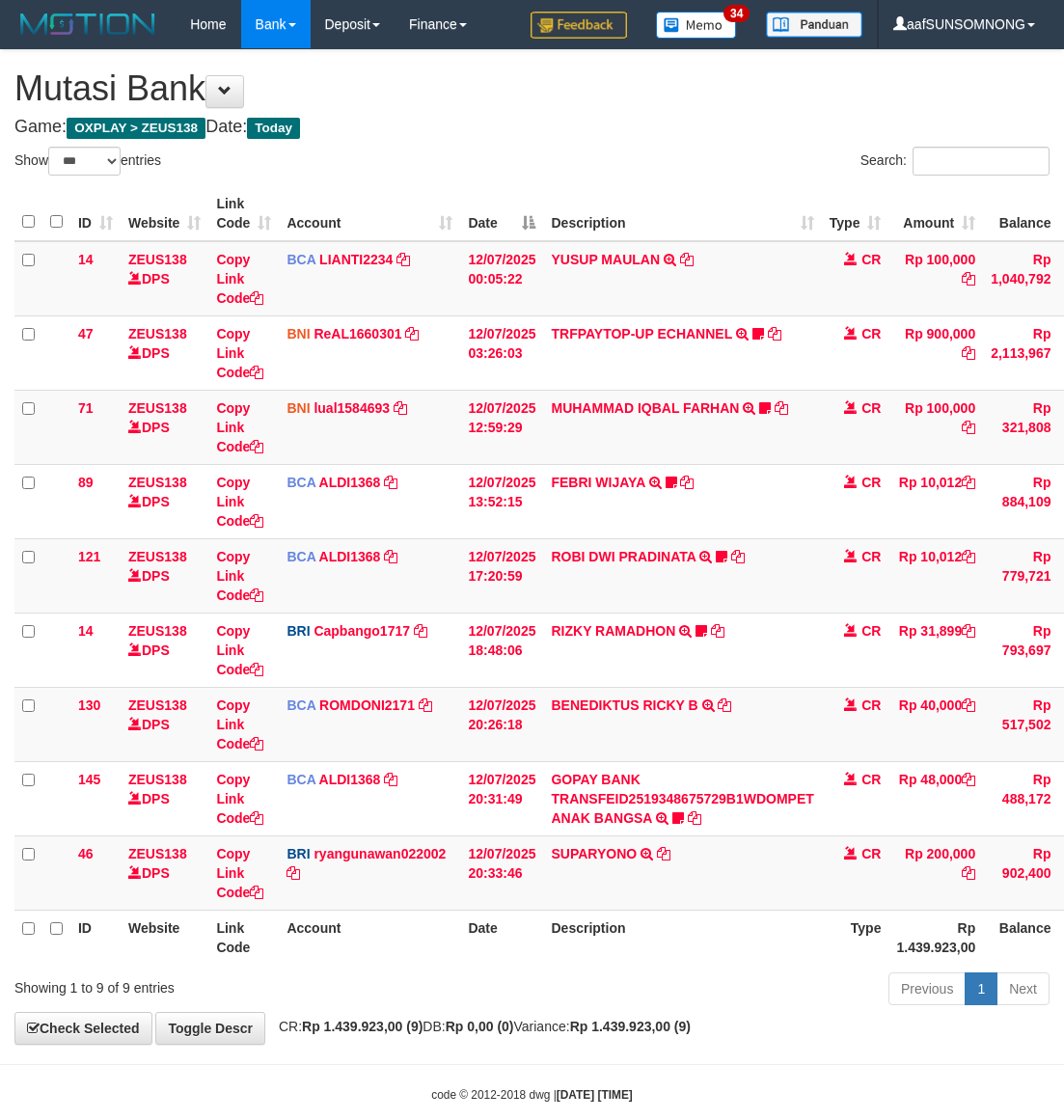 scroll, scrollTop: 0, scrollLeft: 0, axis: both 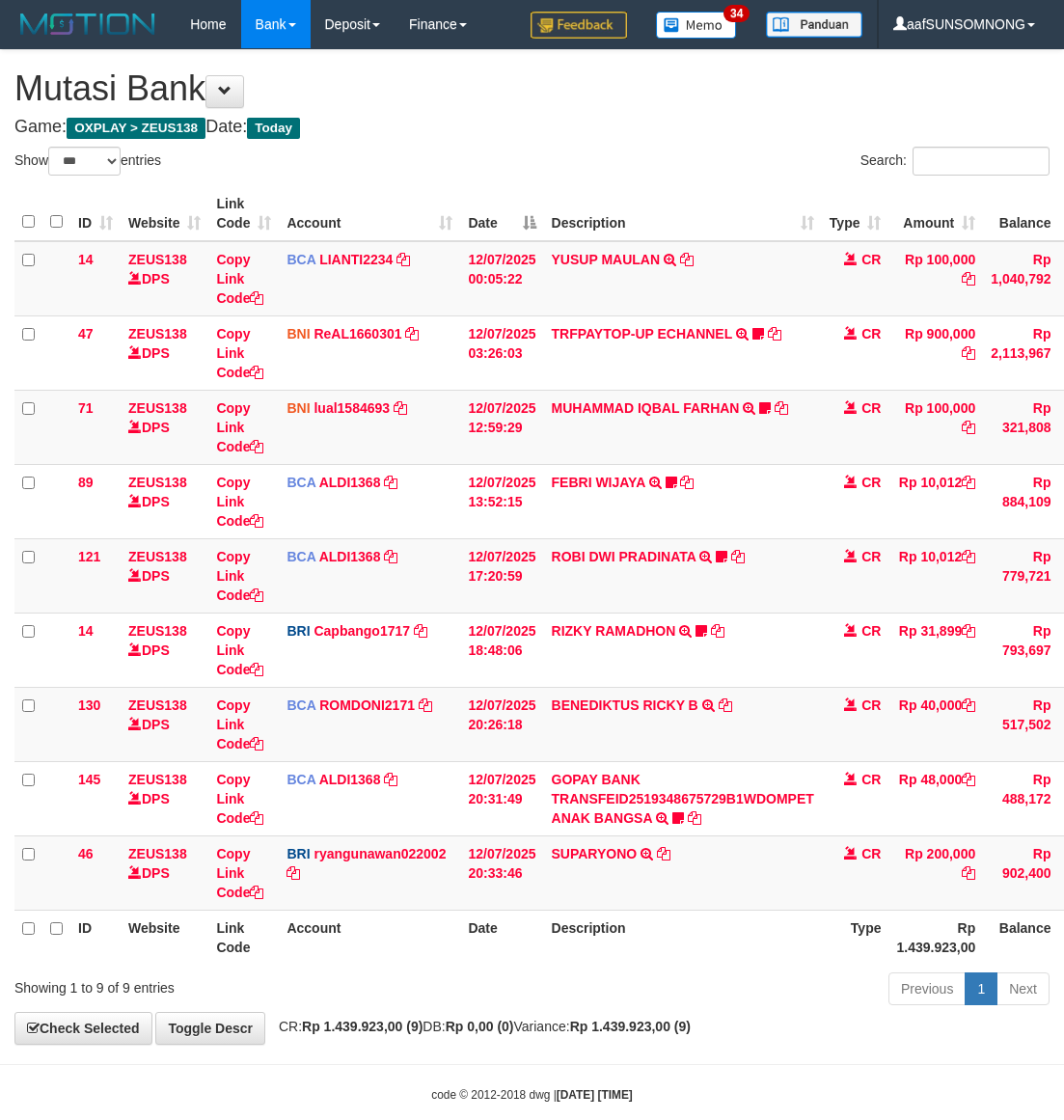 select on "***" 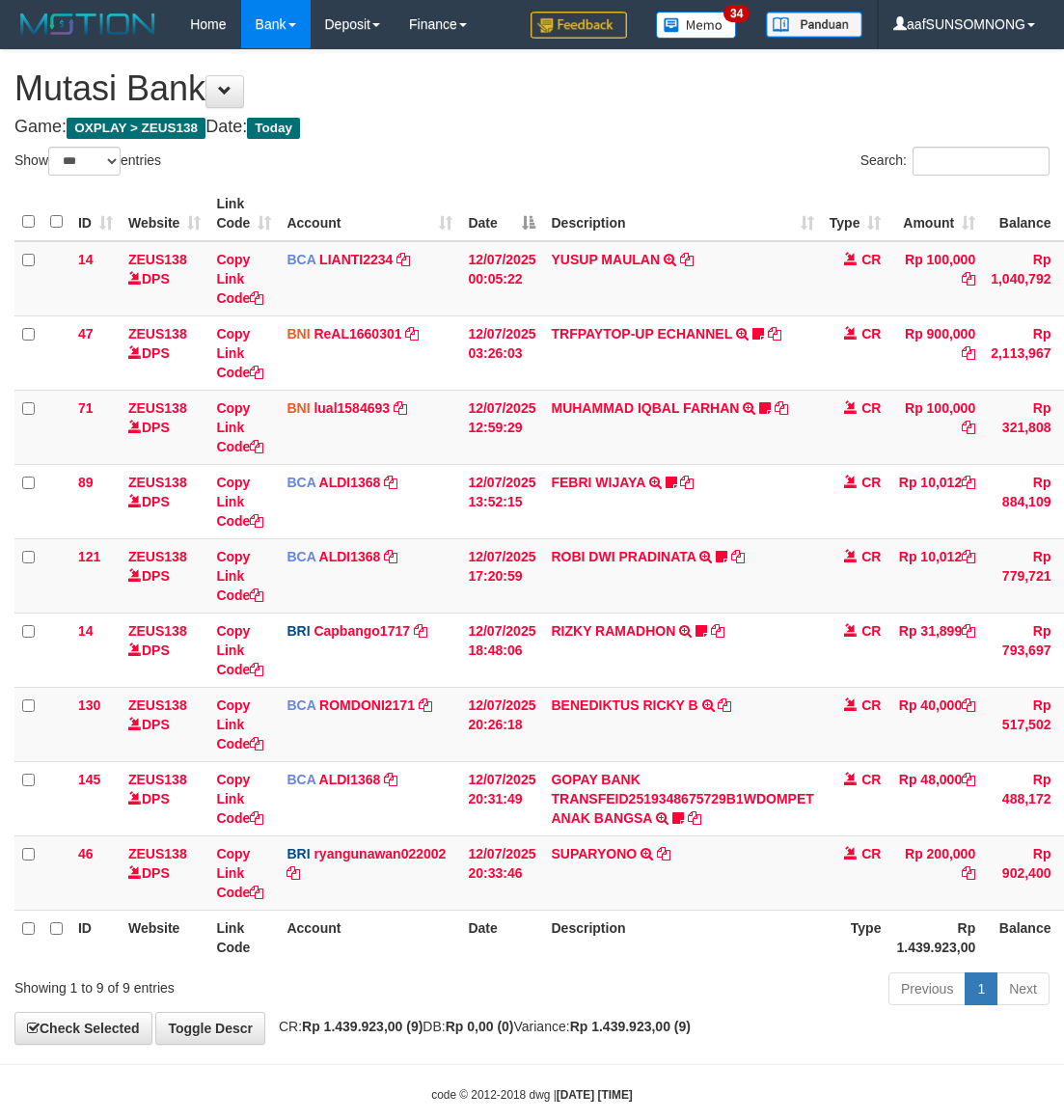 scroll, scrollTop: 0, scrollLeft: 0, axis: both 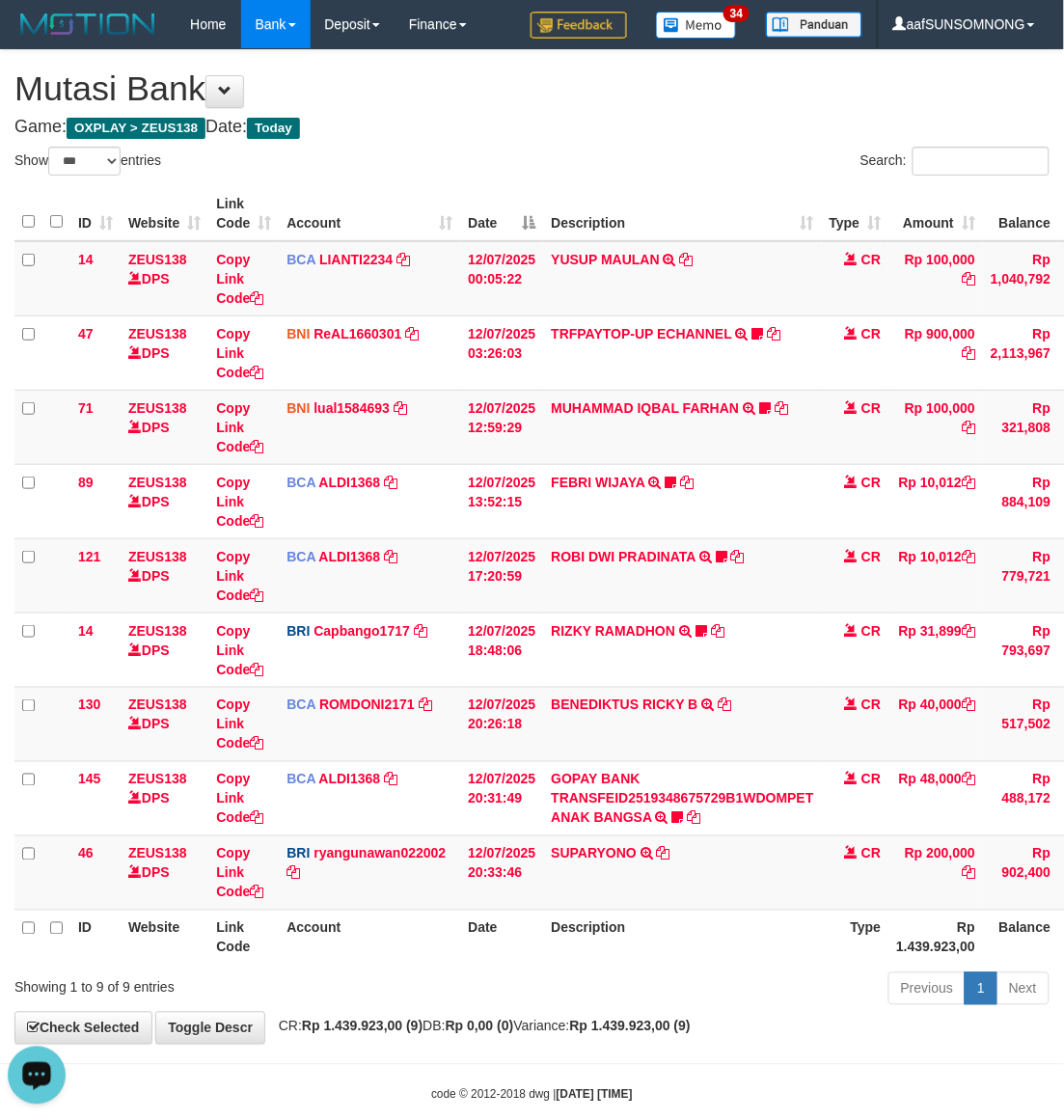 drag, startPoint x: 503, startPoint y: 933, endPoint x: 458, endPoint y: 931, distance: 45.044423 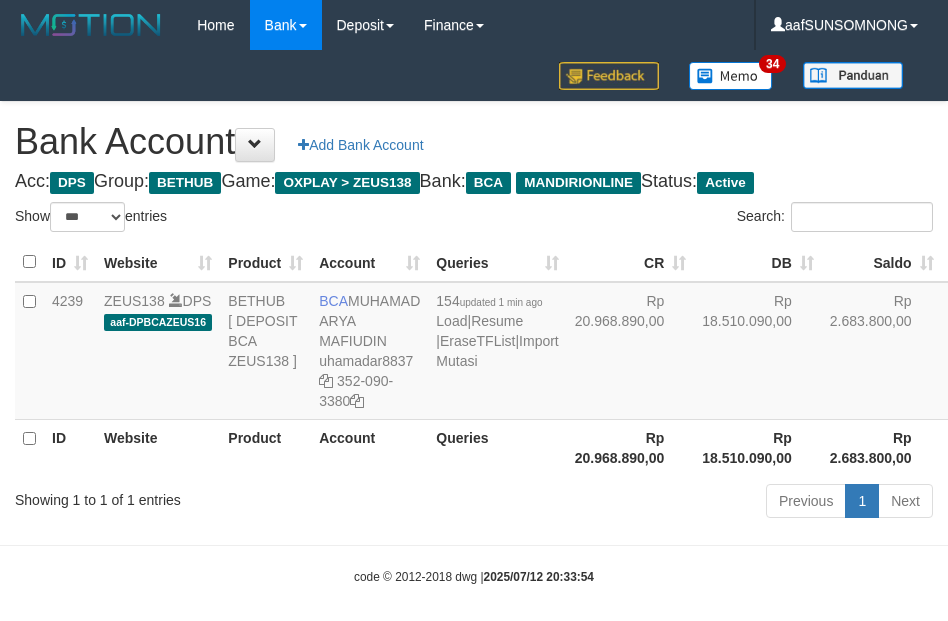 select on "***" 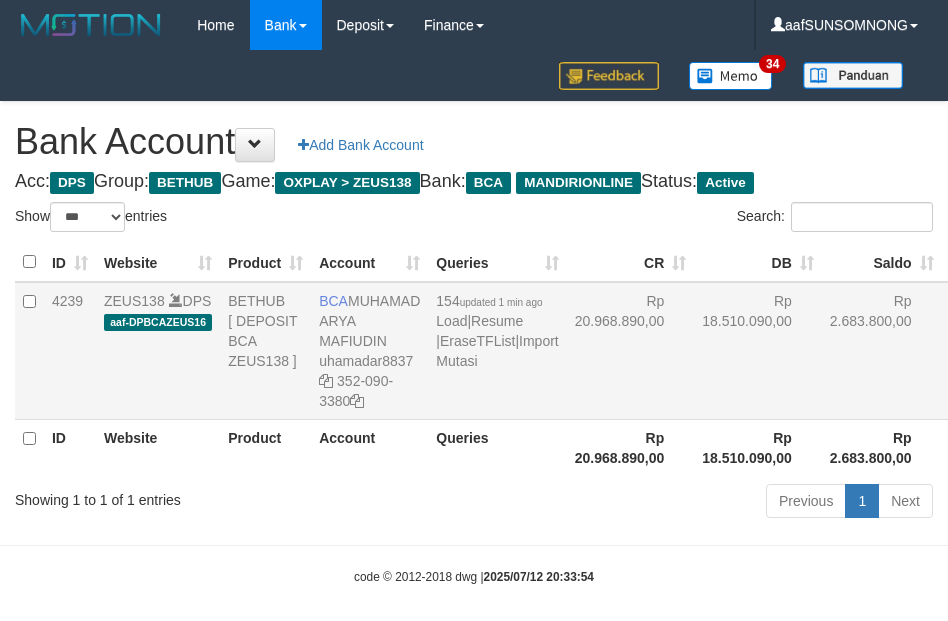 scroll, scrollTop: 16, scrollLeft: 0, axis: vertical 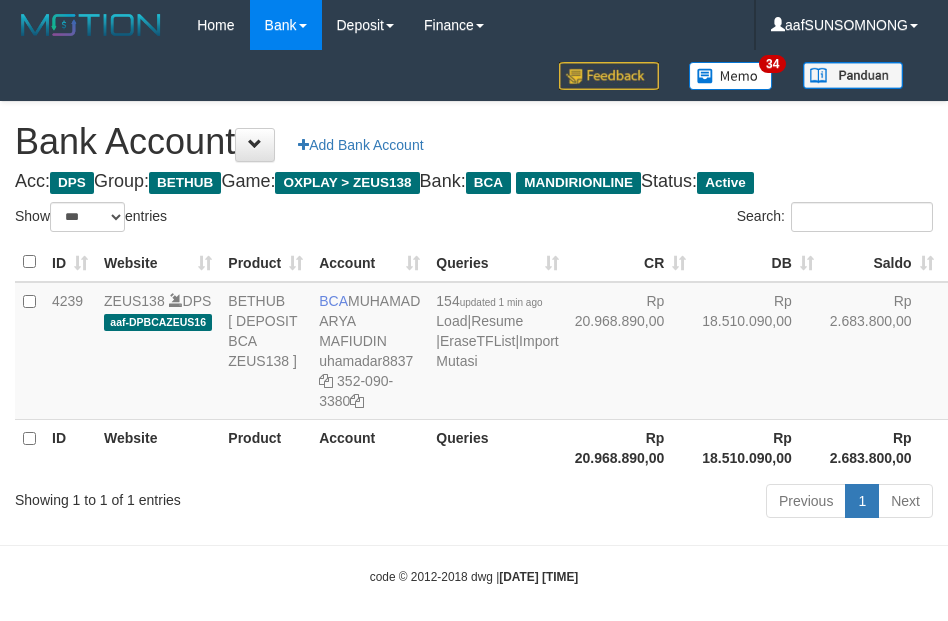 select on "***" 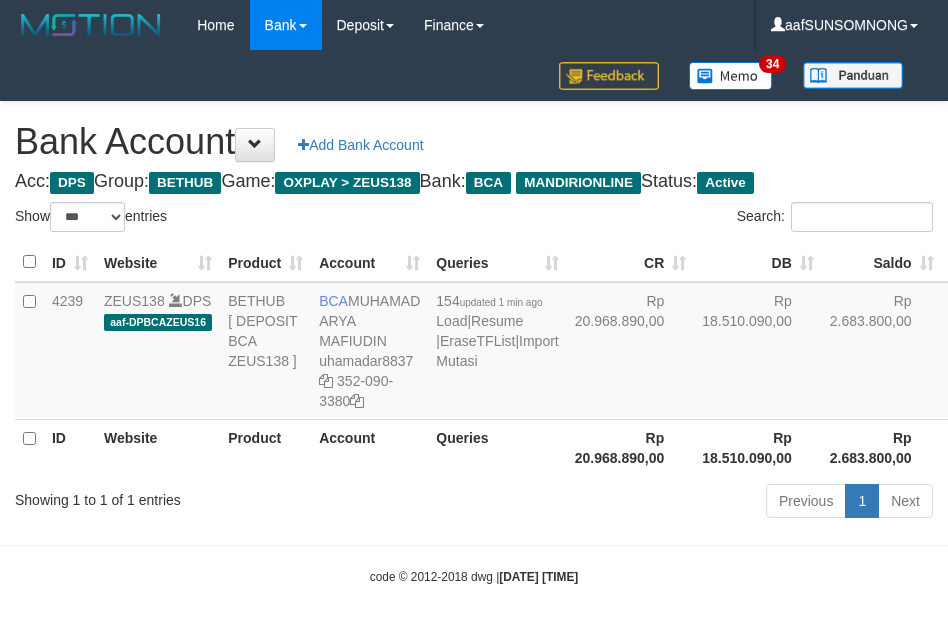 scroll, scrollTop: 16, scrollLeft: 0, axis: vertical 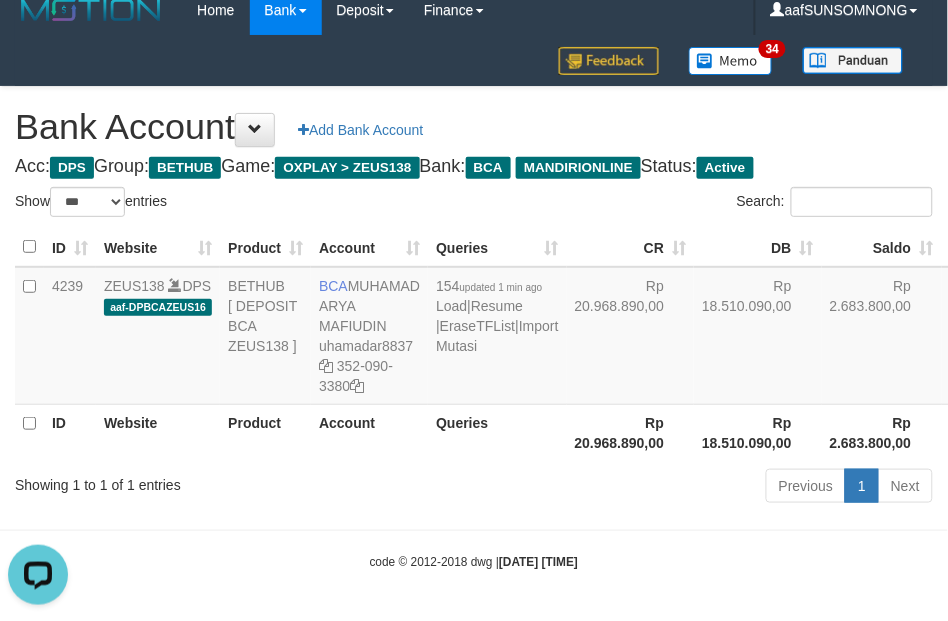 click on "Rp 2.683.800,00" at bounding box center [882, 432] 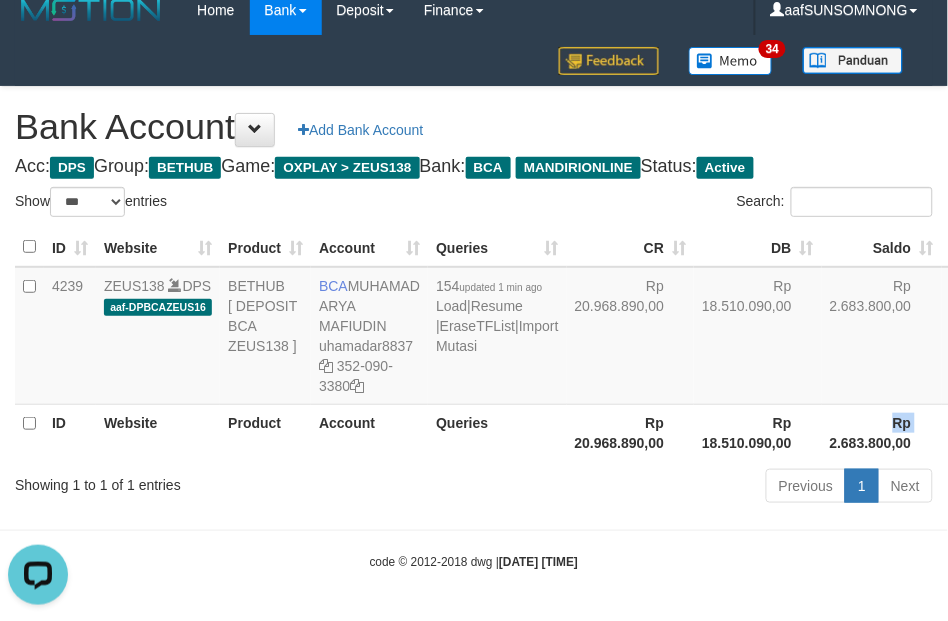click on "Rp 2.683.800,00" at bounding box center (882, 432) 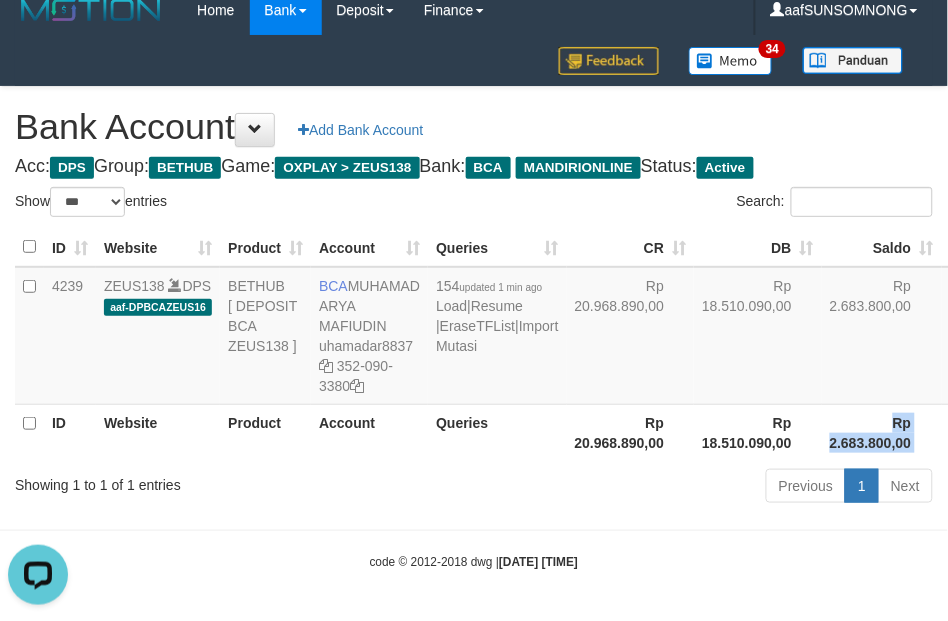 click on "Rp 2.683.800,00" at bounding box center (882, 432) 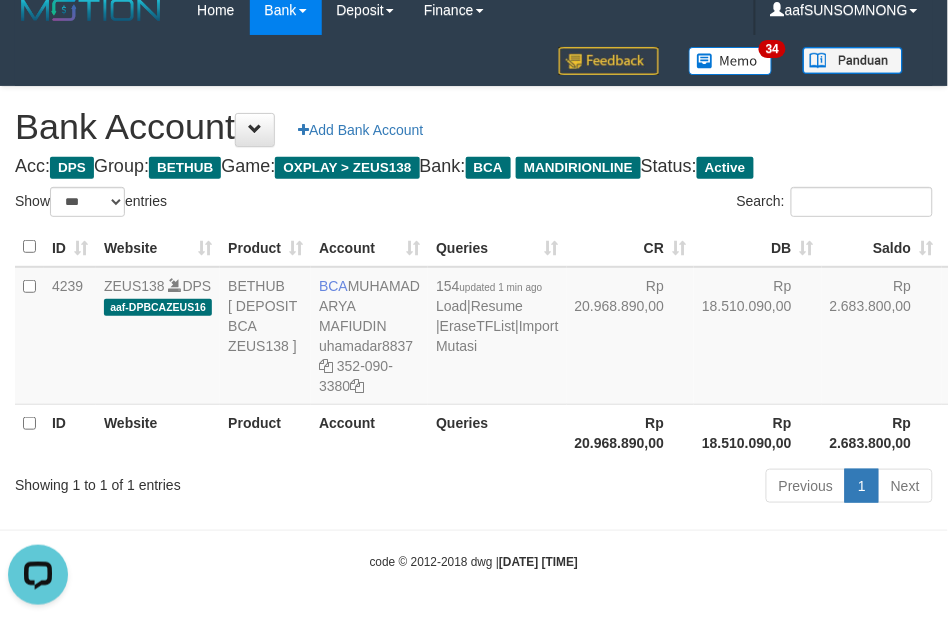 click on "Showing 1 to 1 of 1 entries" at bounding box center (197, 481) 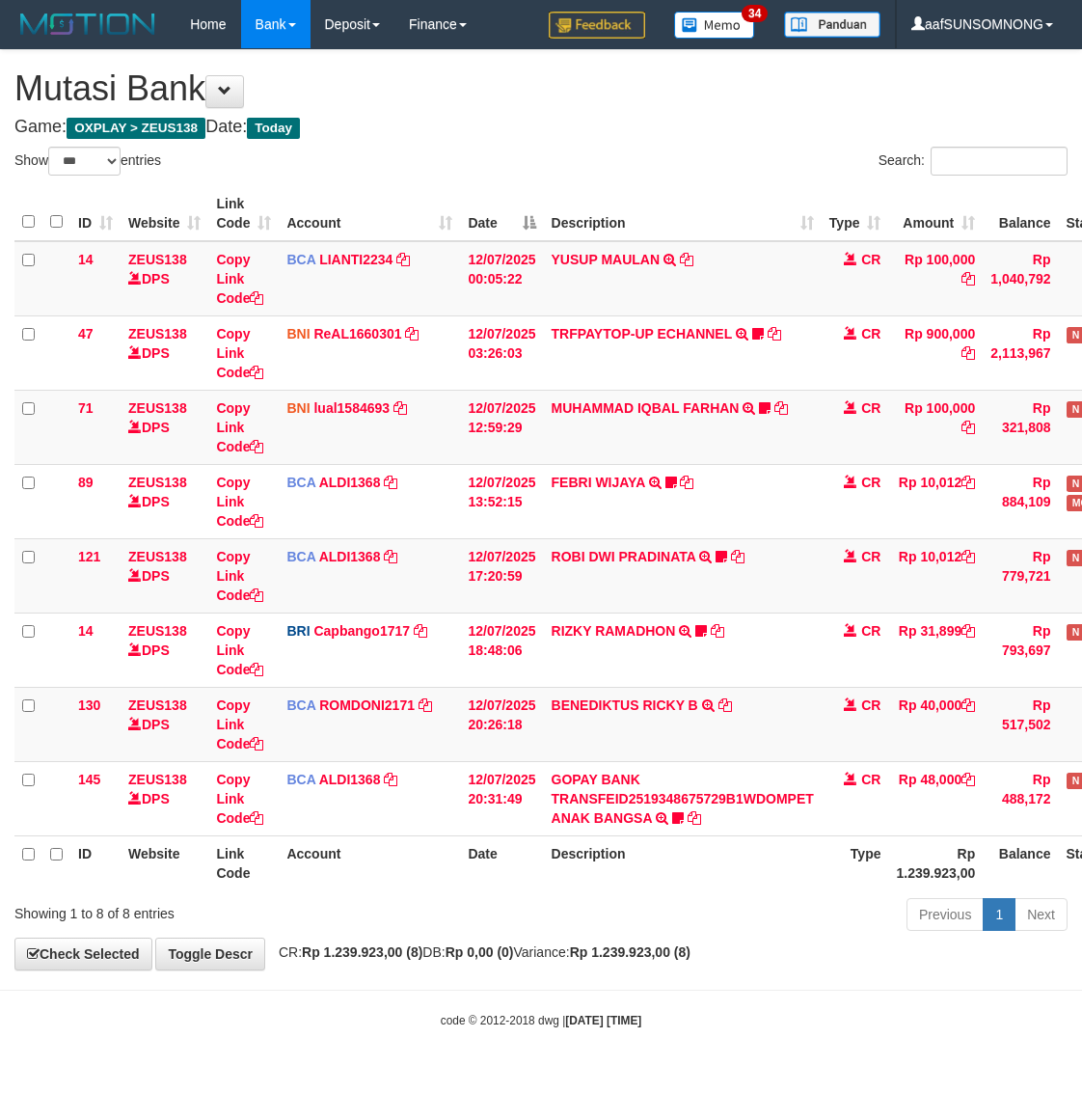 select on "***" 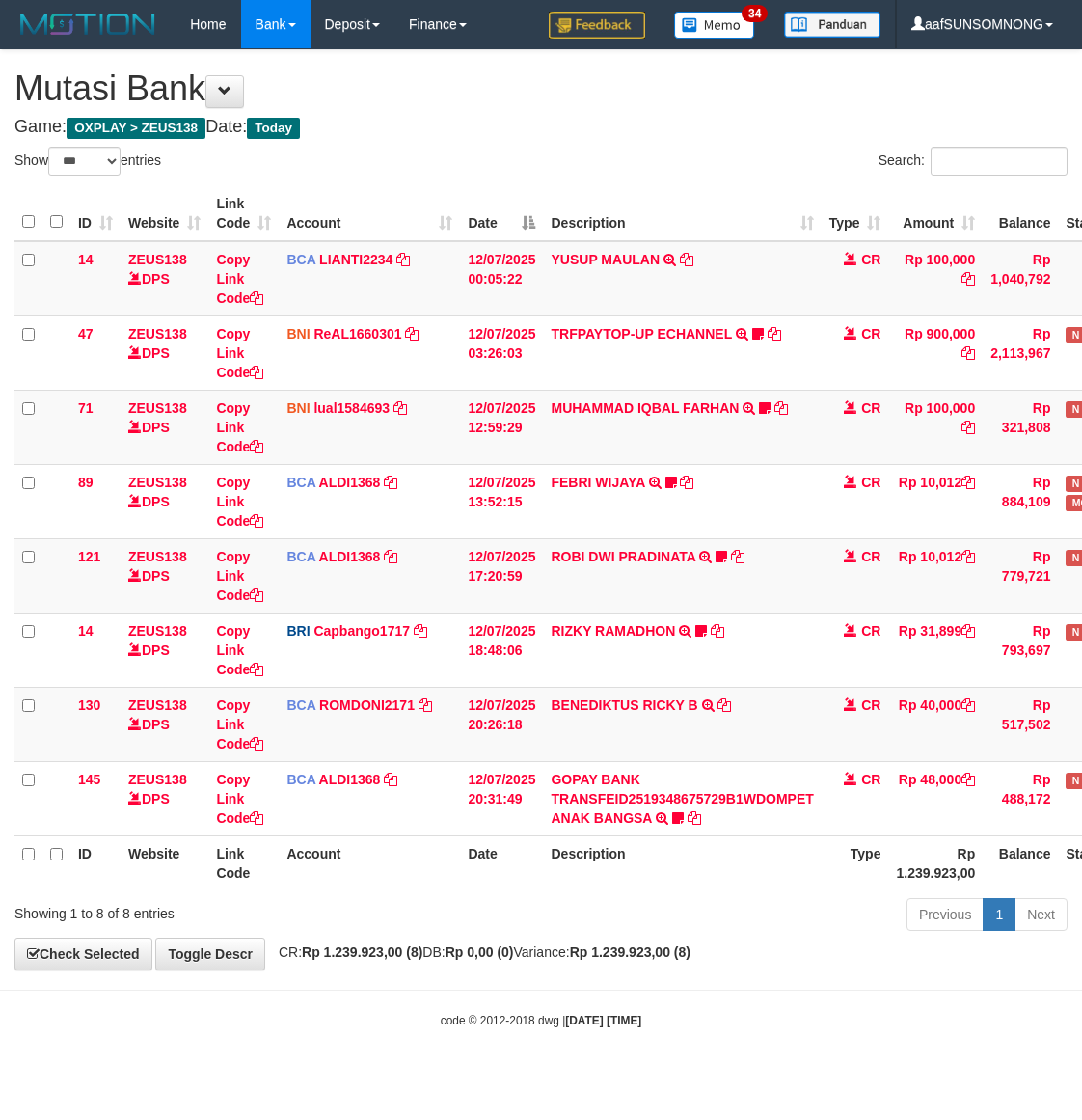 scroll, scrollTop: 0, scrollLeft: 0, axis: both 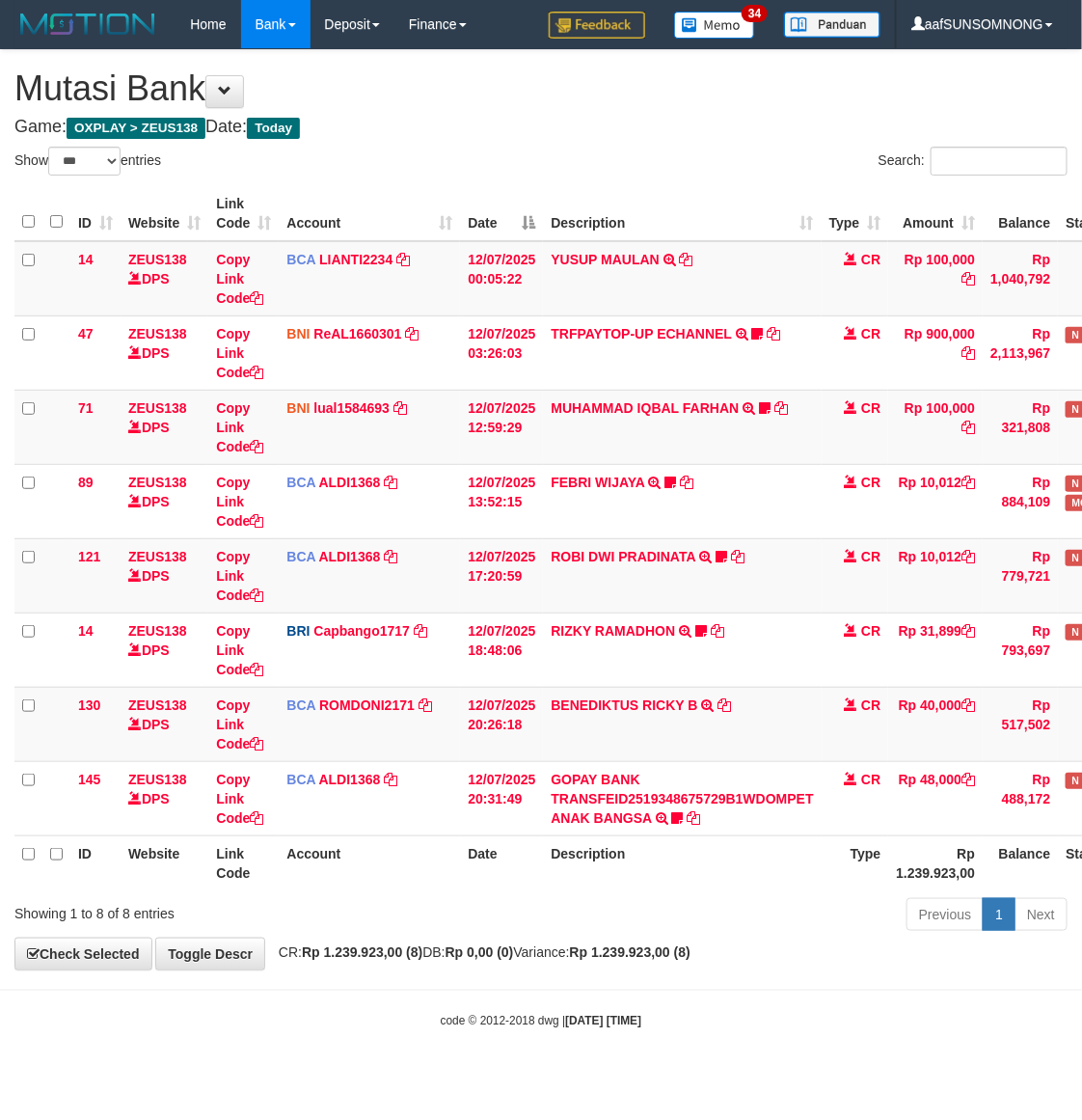 drag, startPoint x: 620, startPoint y: 952, endPoint x: 629, endPoint y: 957, distance: 10.29563 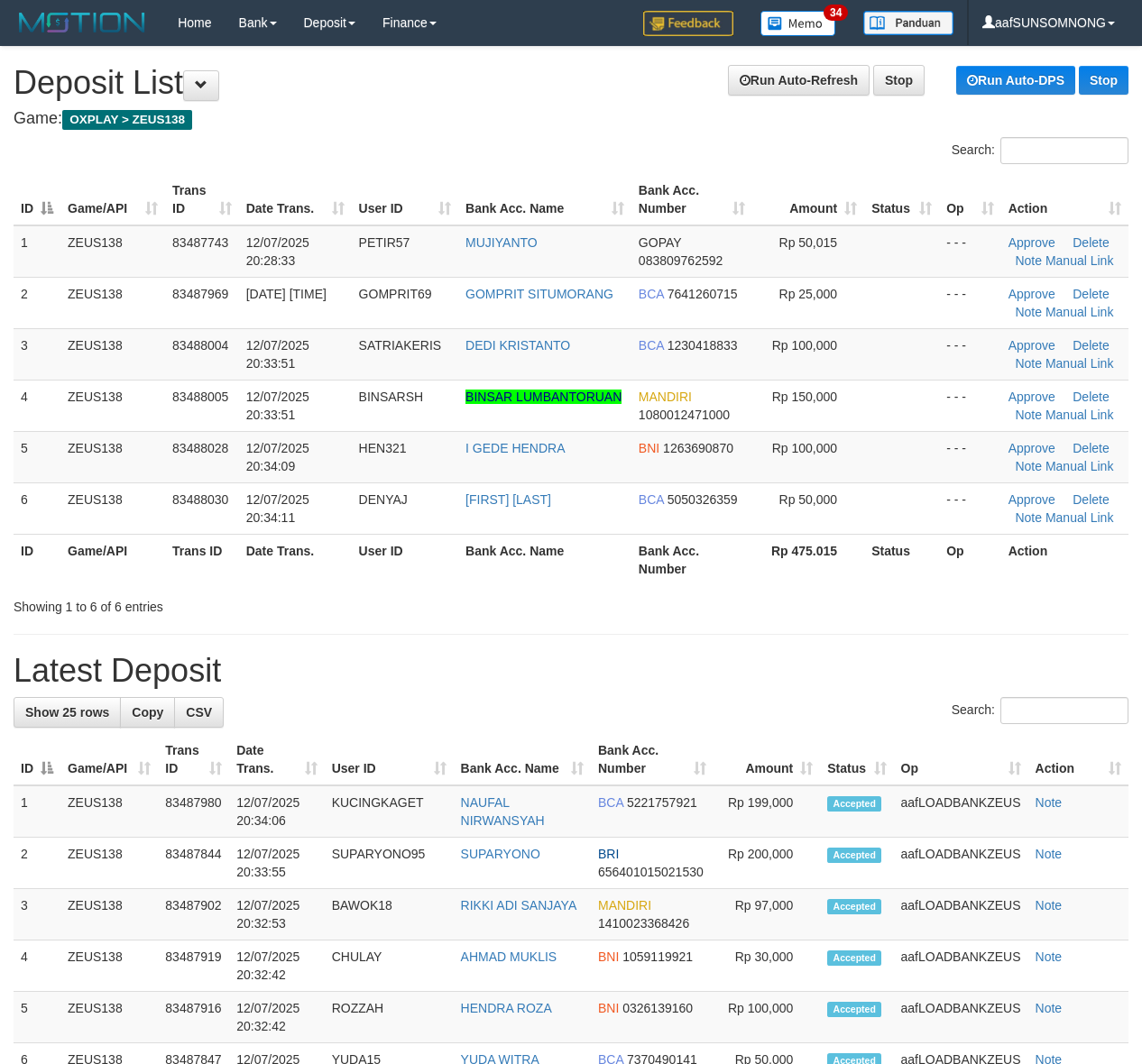 scroll, scrollTop: 0, scrollLeft: 0, axis: both 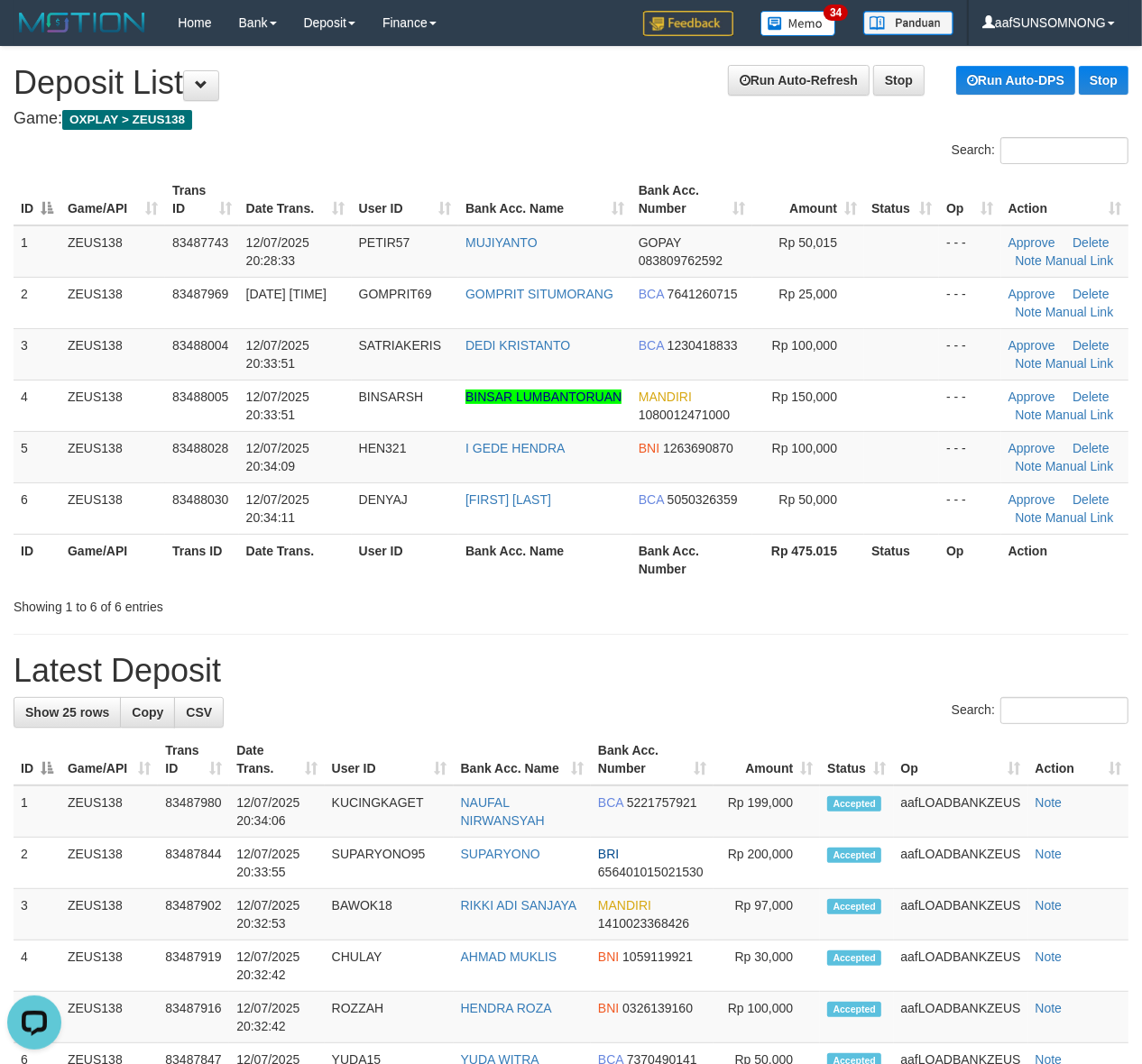 drag, startPoint x: 392, startPoint y: 637, endPoint x: 411, endPoint y: 633, distance: 19.416488 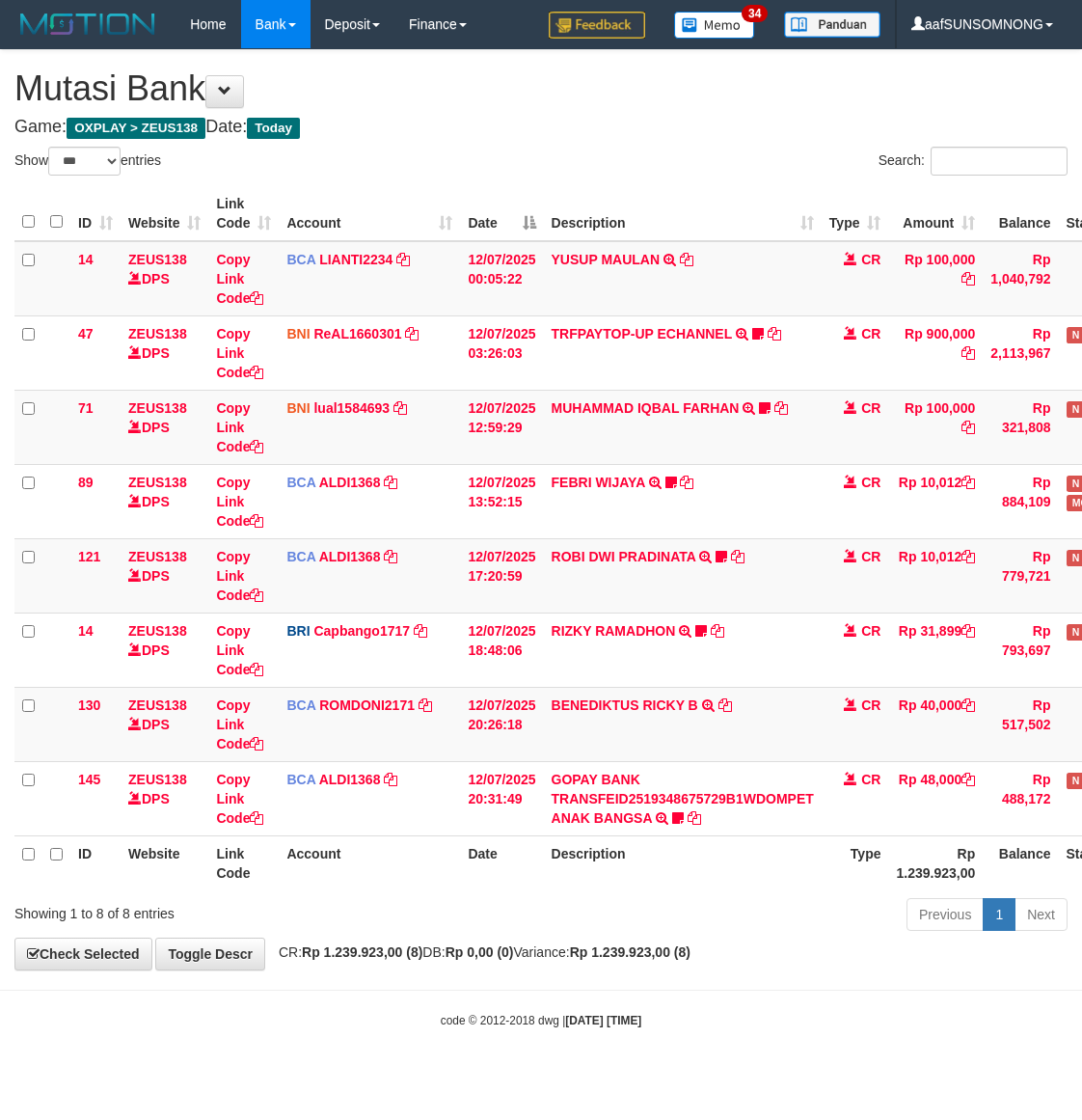 select on "***" 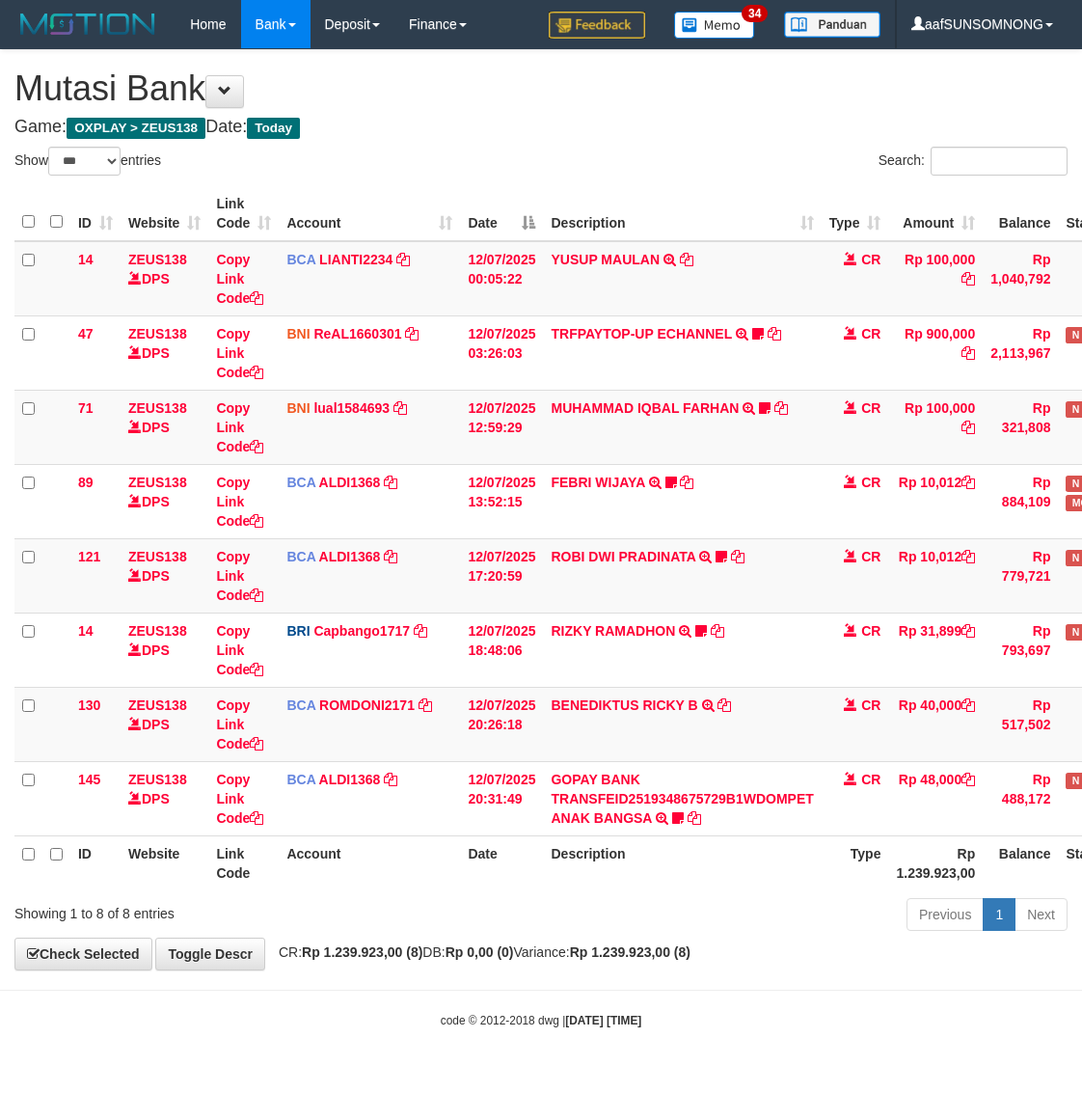 scroll, scrollTop: 0, scrollLeft: 0, axis: both 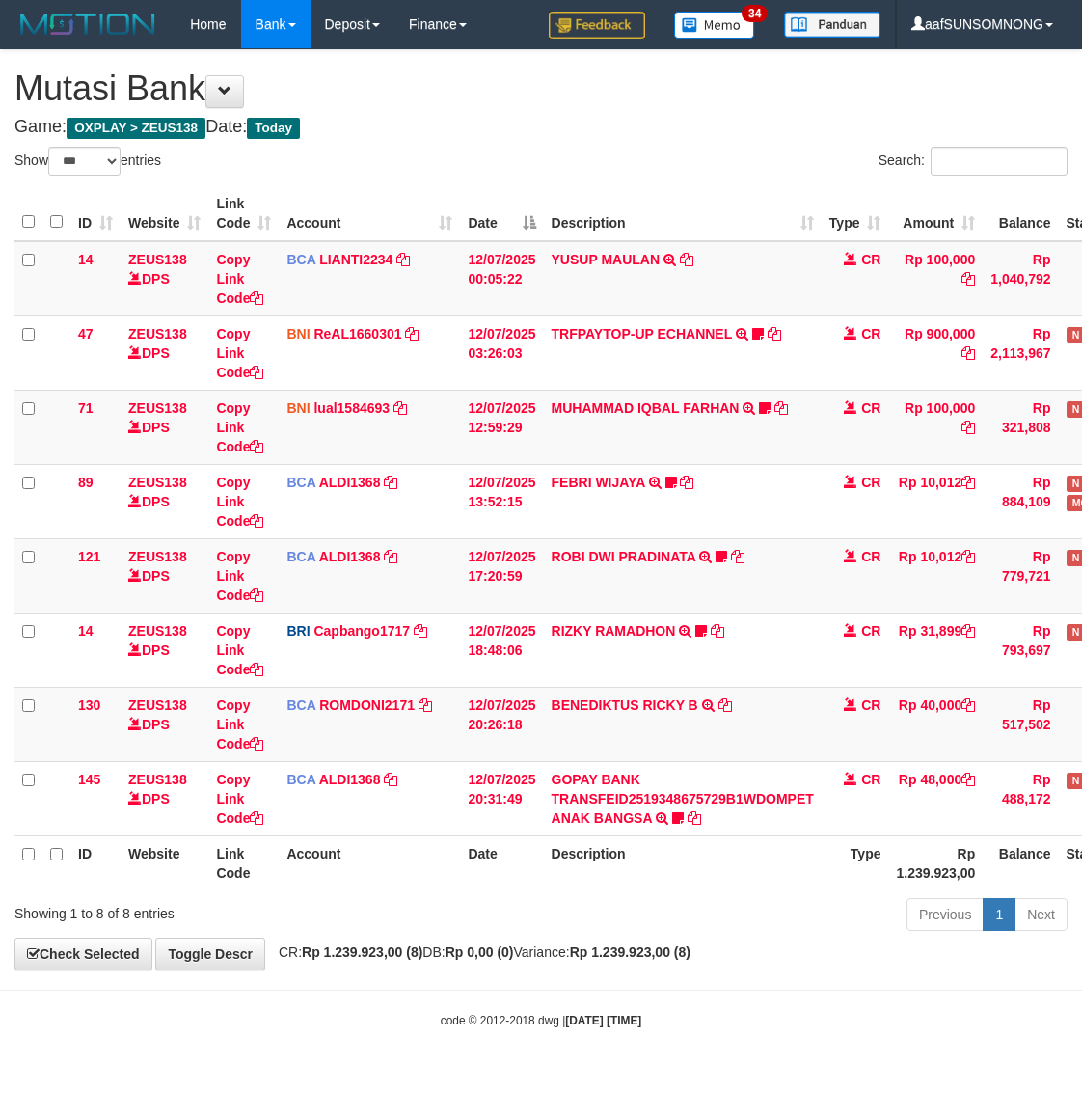 select on "***" 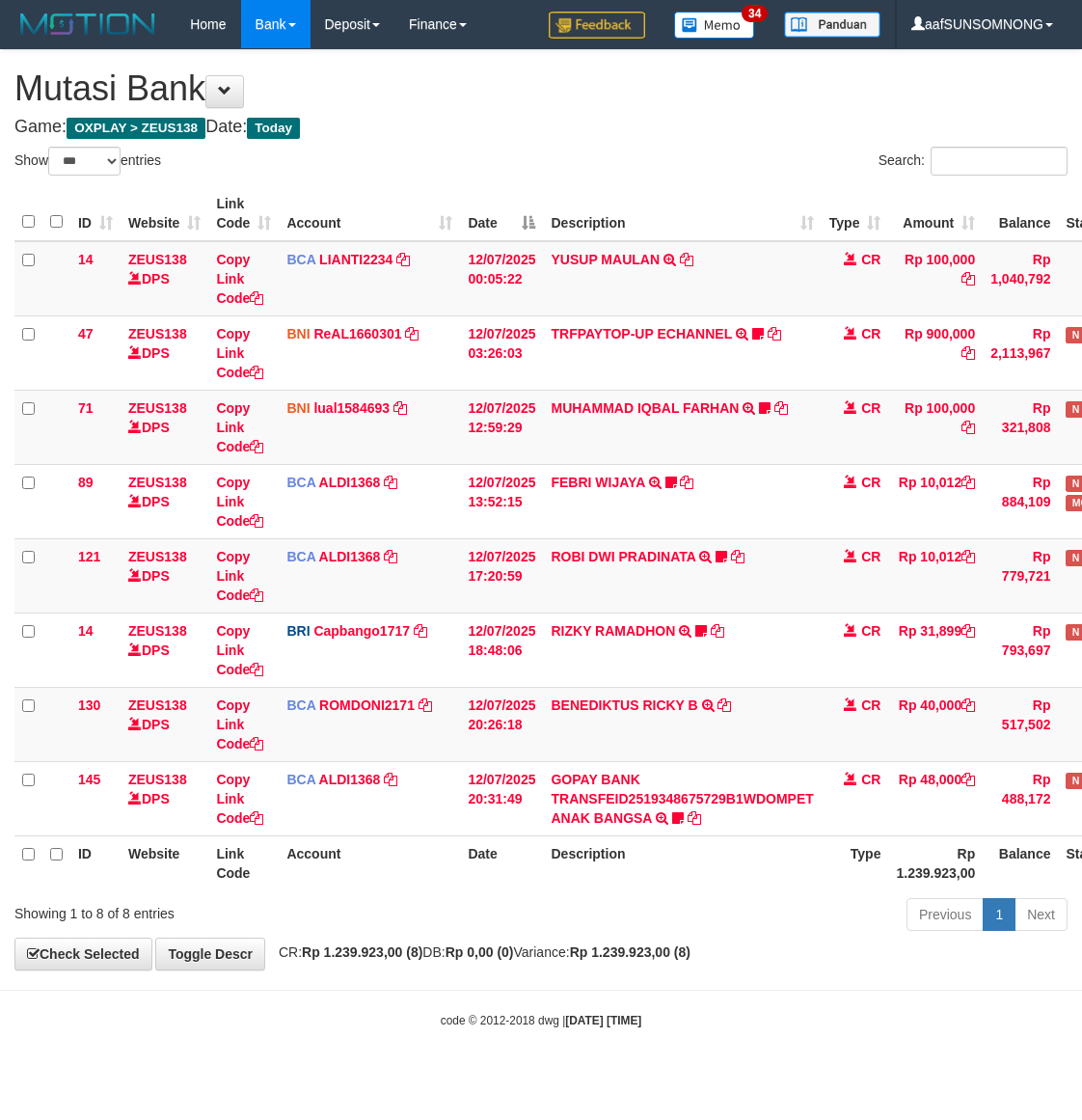 scroll, scrollTop: 0, scrollLeft: 0, axis: both 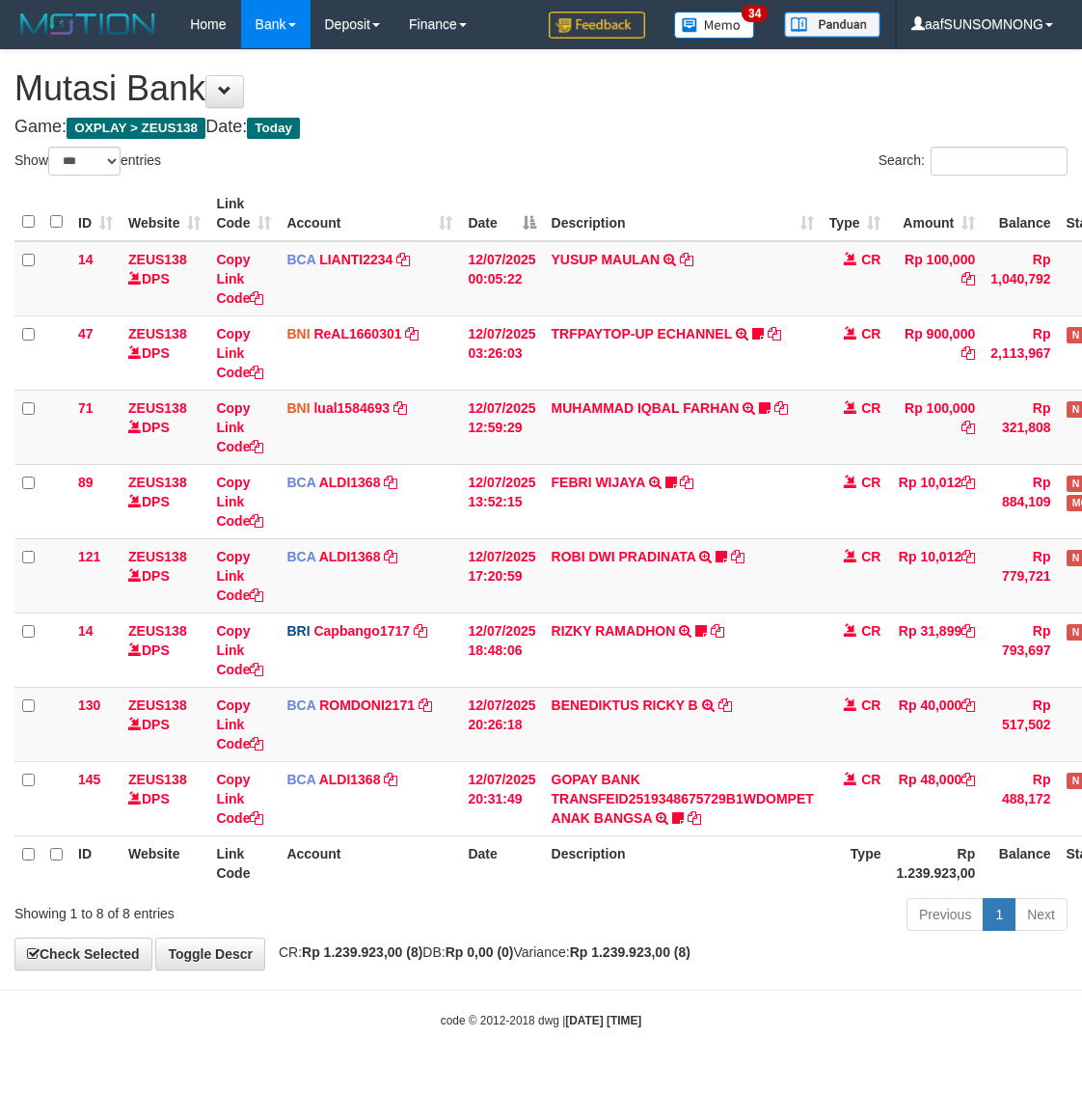 select on "***" 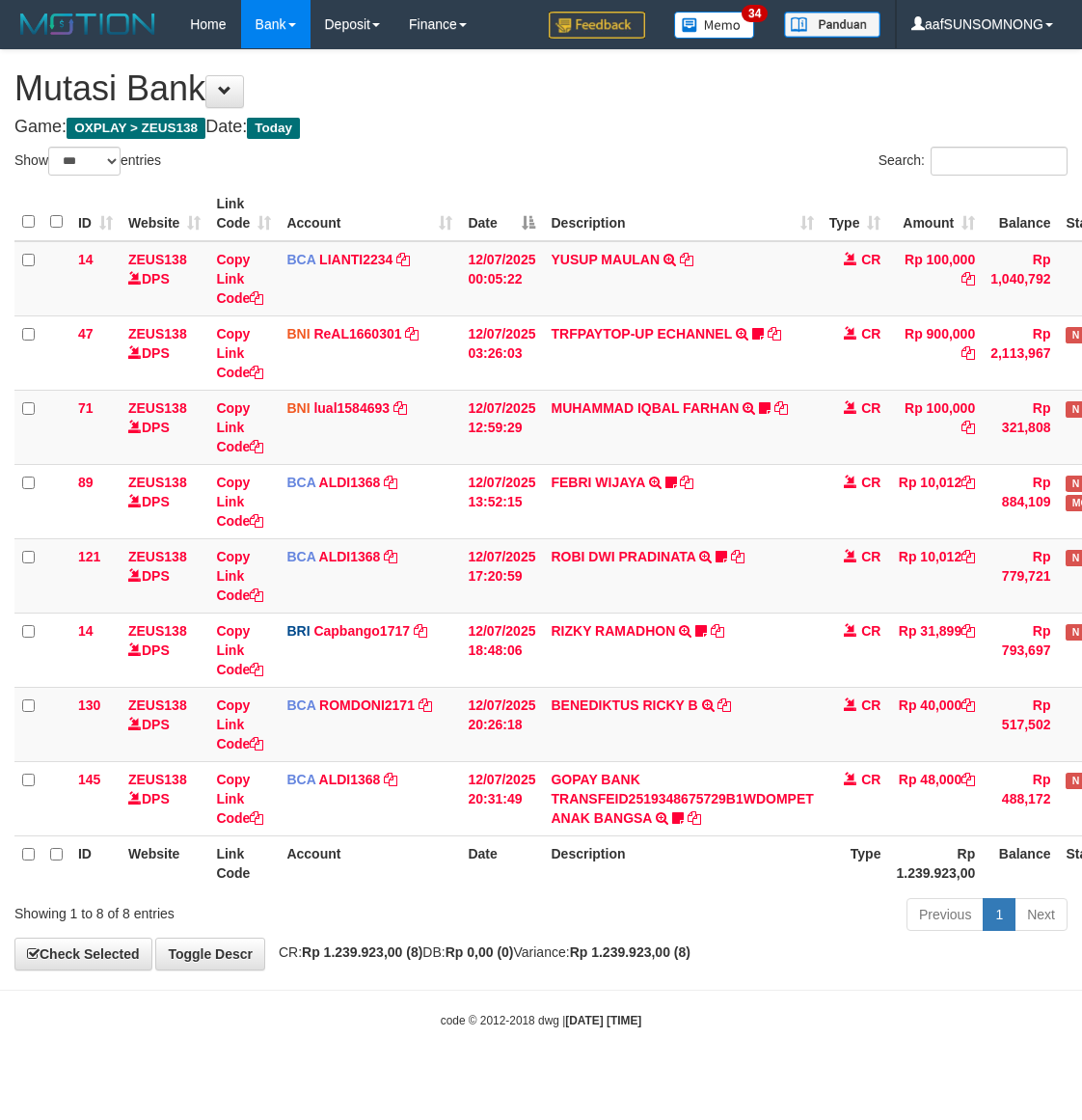 scroll, scrollTop: 0, scrollLeft: 0, axis: both 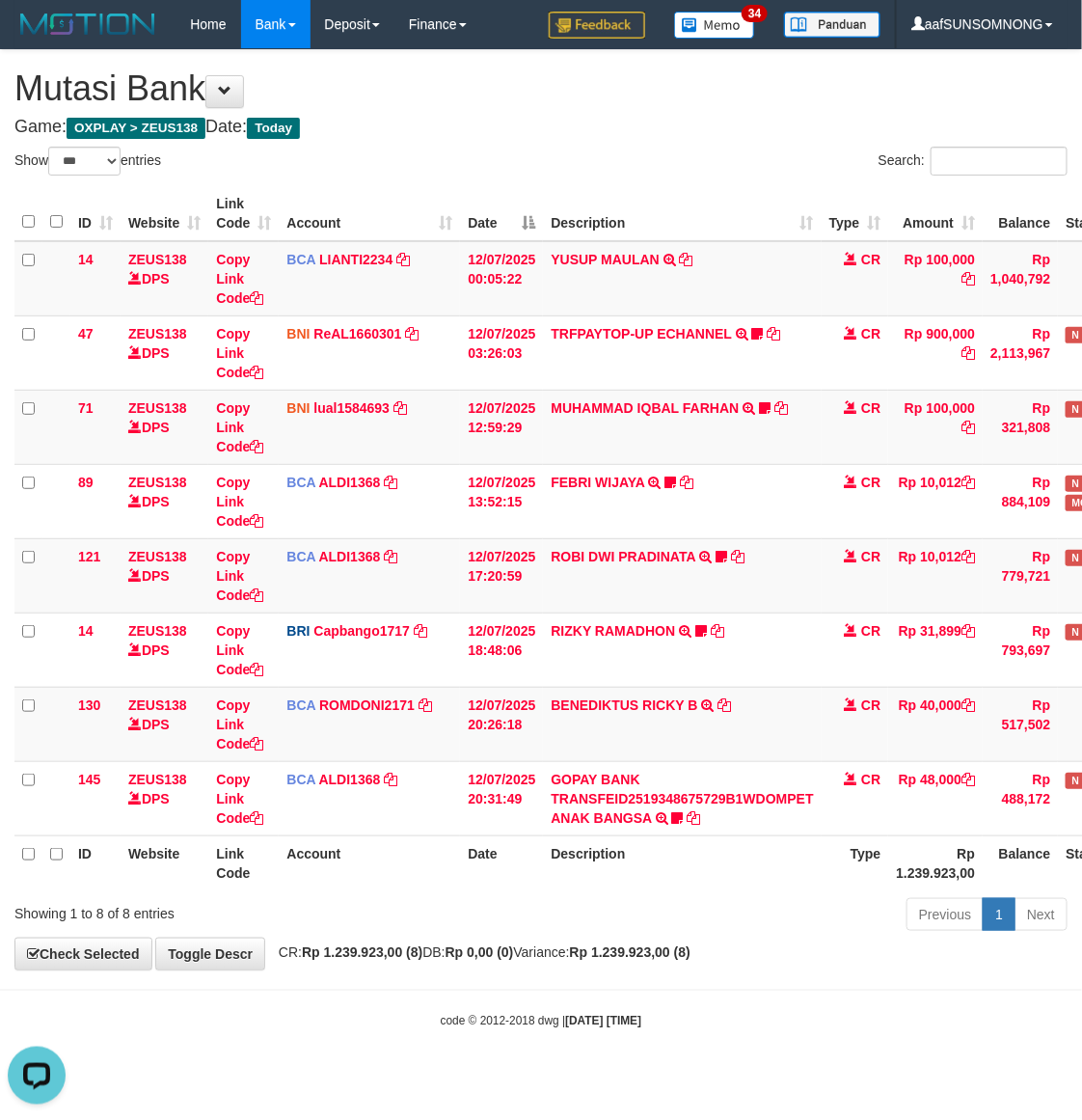 click on "Showing 1 to 8 of 8 entries" at bounding box center [226, 910] 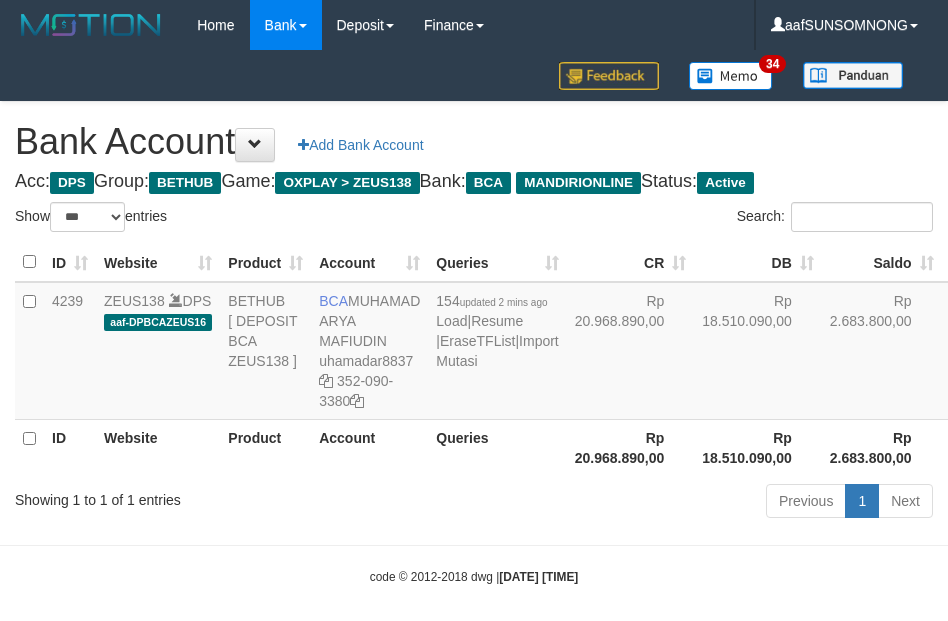 select on "***" 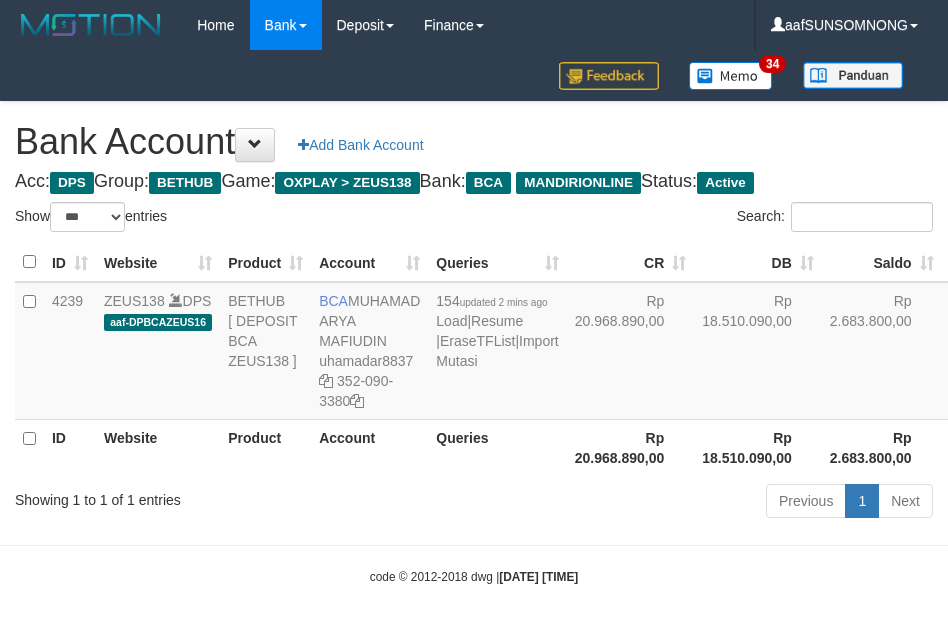 scroll, scrollTop: 16, scrollLeft: 0, axis: vertical 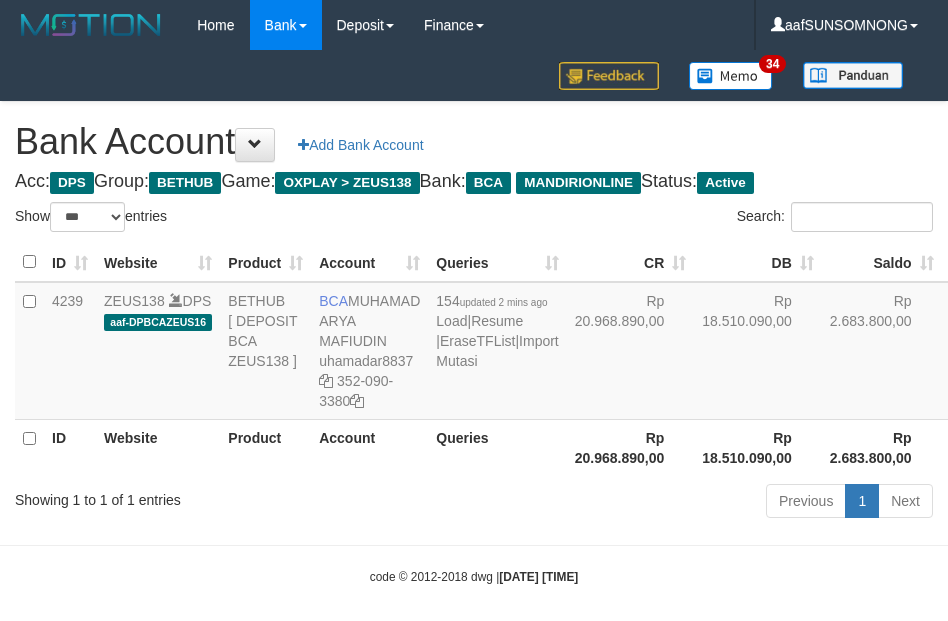select on "***" 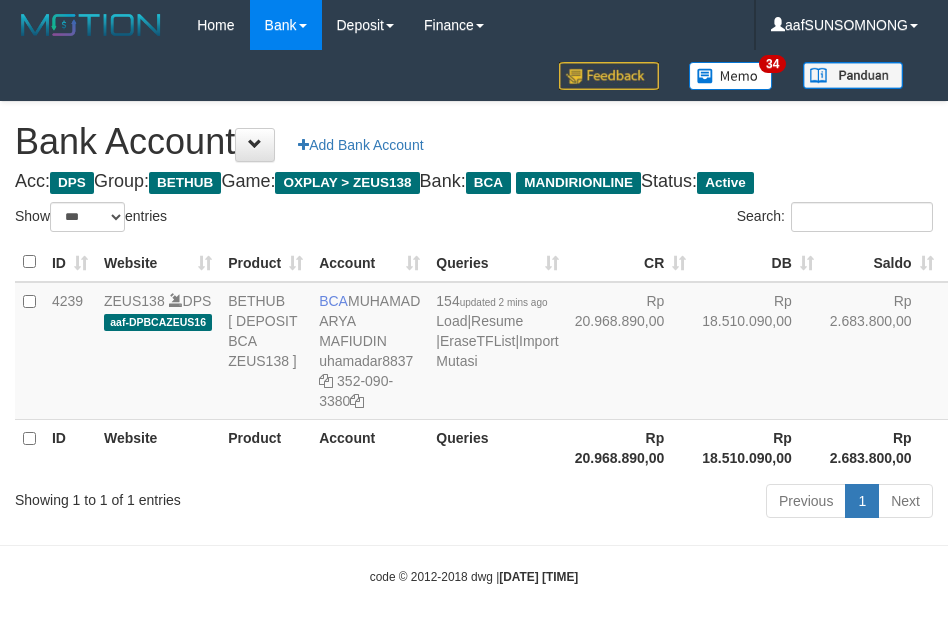 scroll, scrollTop: 16, scrollLeft: 0, axis: vertical 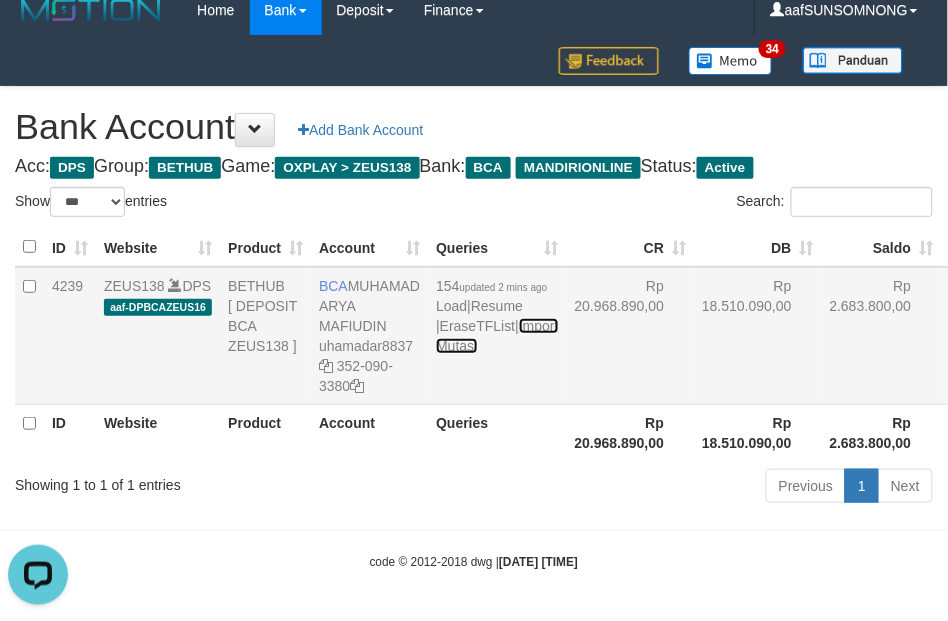 click on "Import Mutasi" at bounding box center [497, 336] 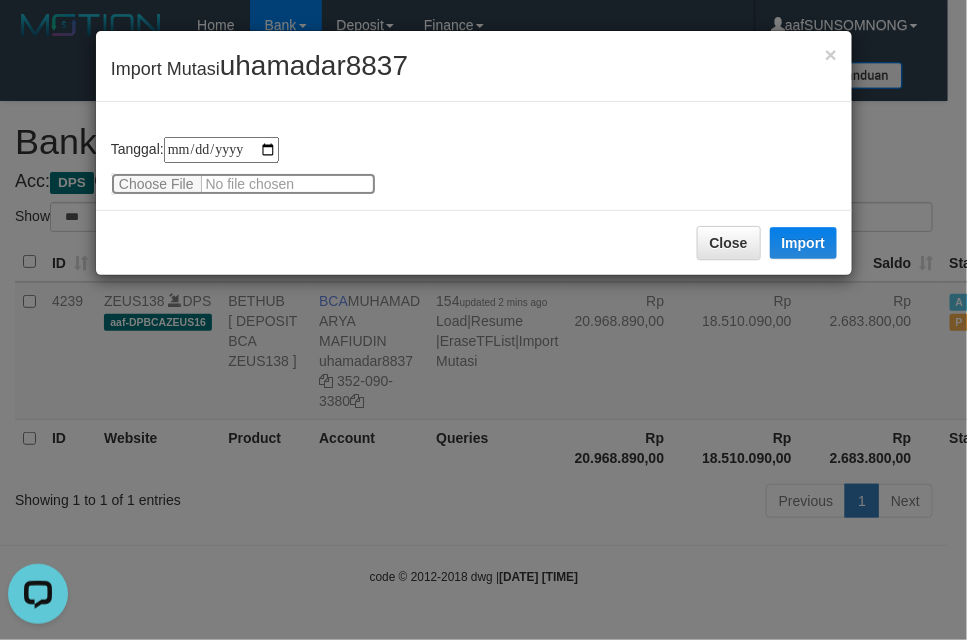 click at bounding box center (243, 184) 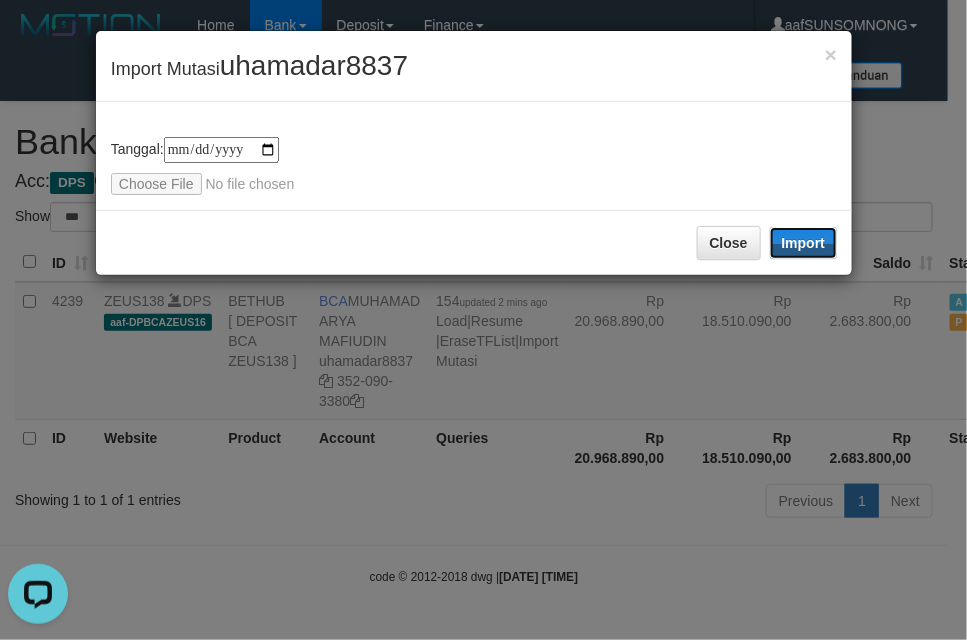 drag, startPoint x: 797, startPoint y: 235, endPoint x: 15, endPoint y: 257, distance: 782.3094 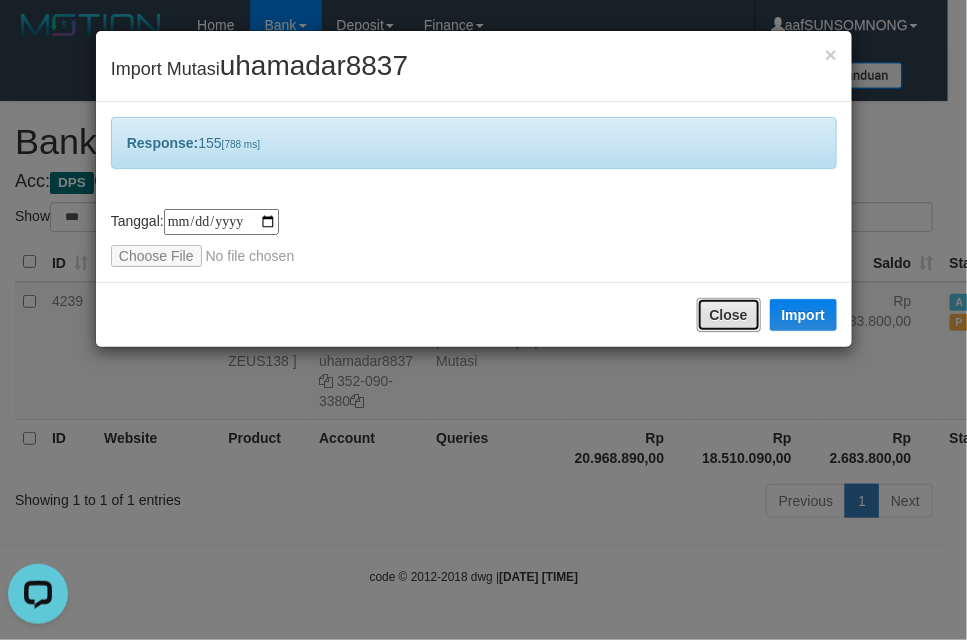 drag, startPoint x: 711, startPoint y: 307, endPoint x: 681, endPoint y: 390, distance: 88.25531 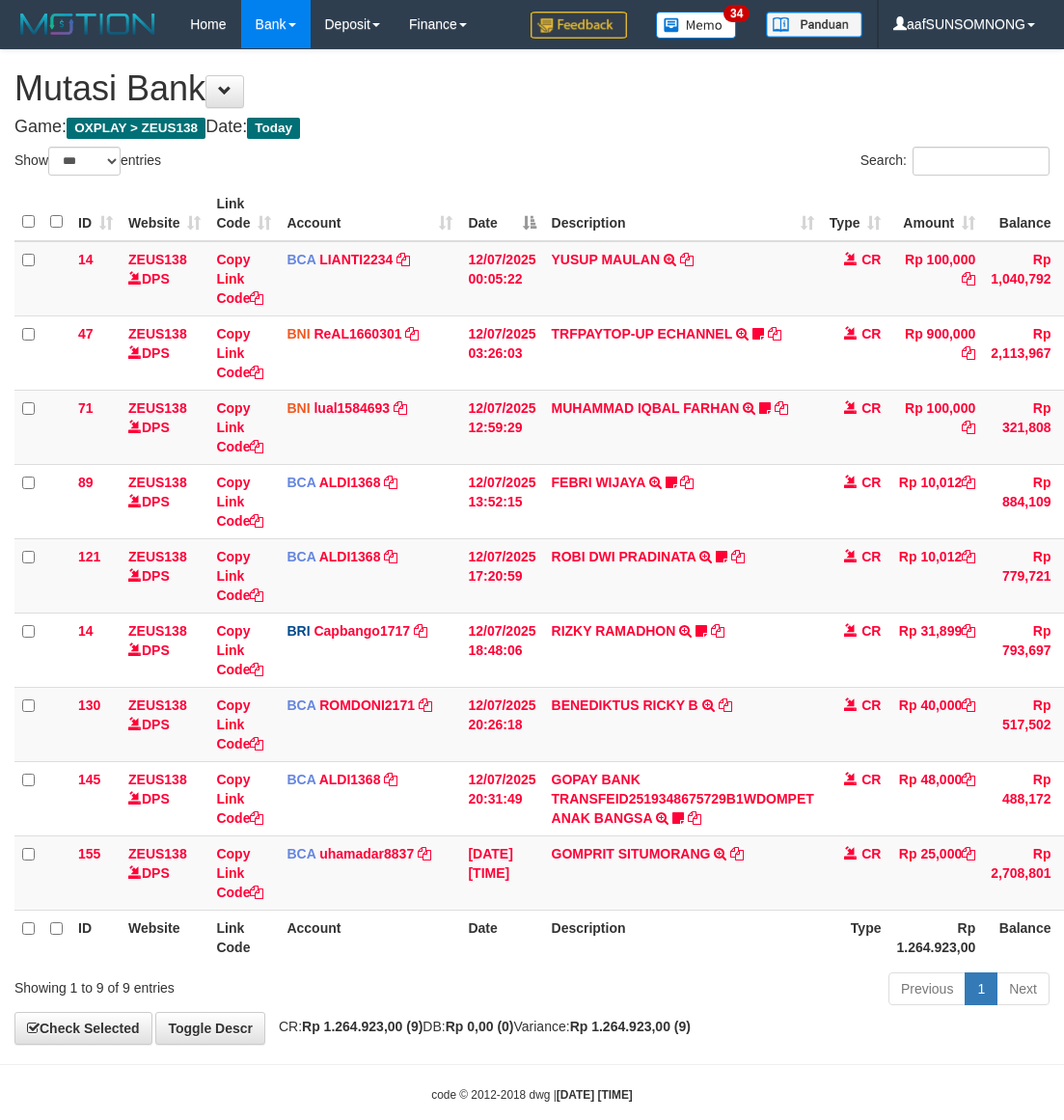 select on "***" 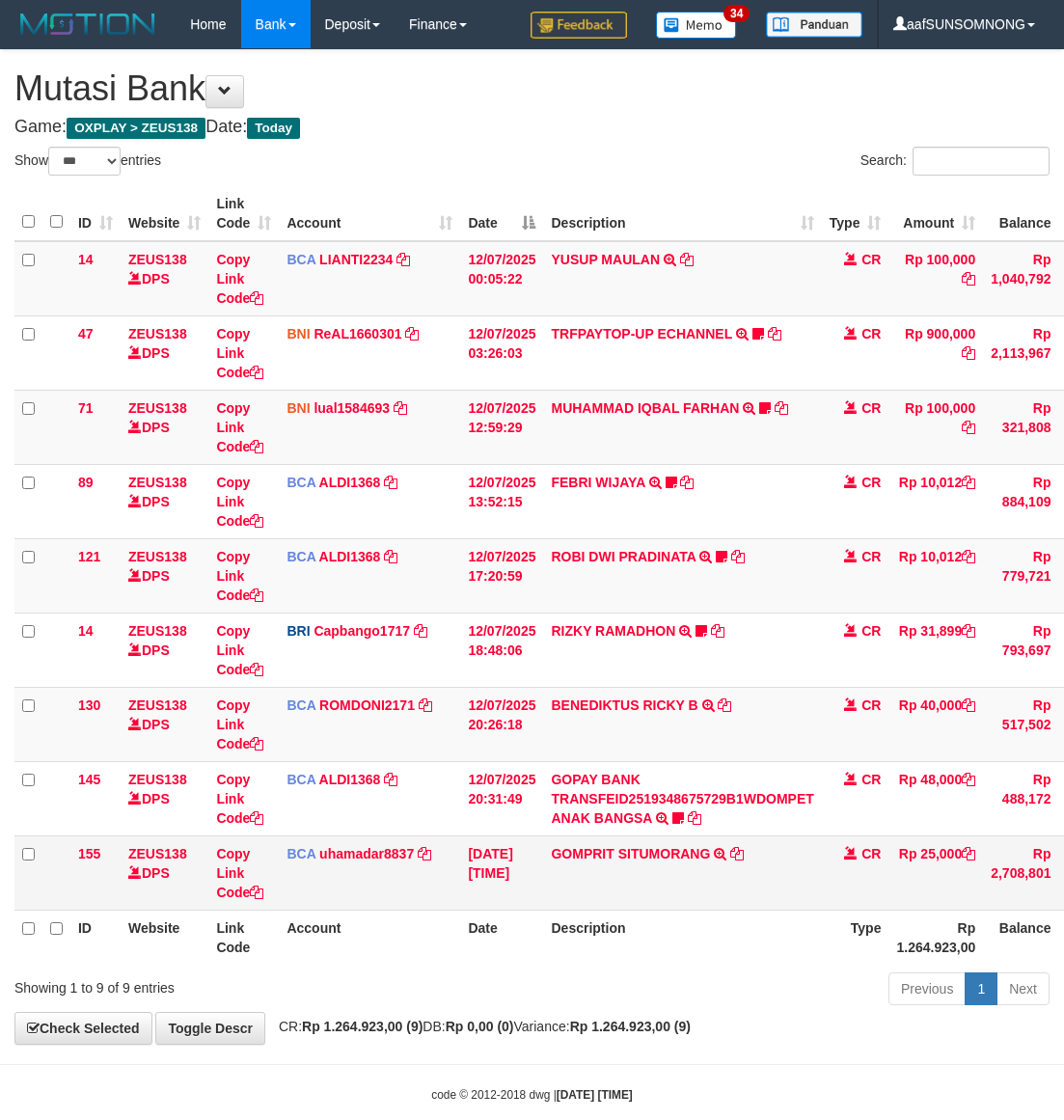 scroll, scrollTop: 0, scrollLeft: 0, axis: both 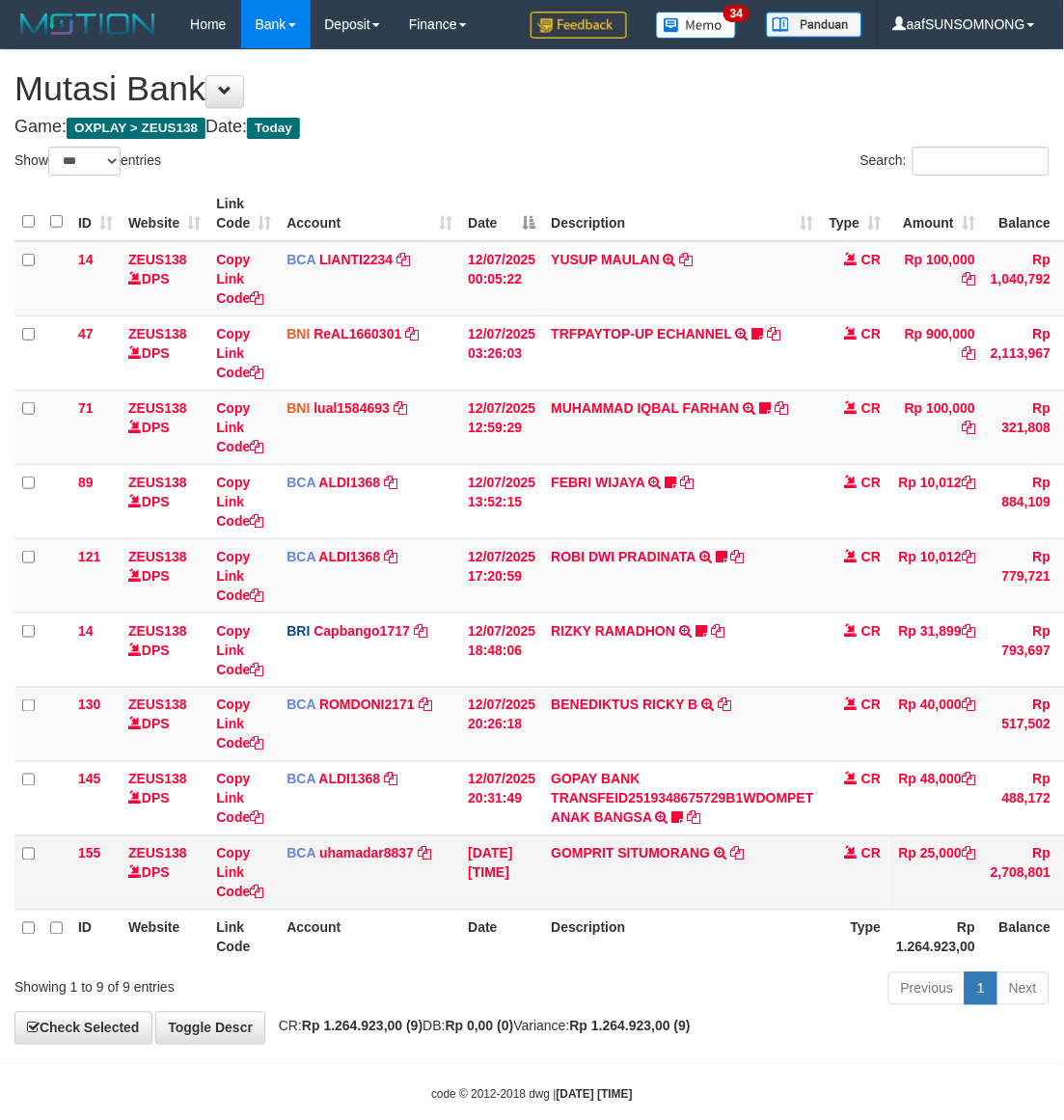 click on "GOMPRIT SITUMORANG         TRSF E-BANKING CR 1207/FTSCY/WS95031
25000.00GOMPRIT SITUMORANG" at bounding box center (682, 872) 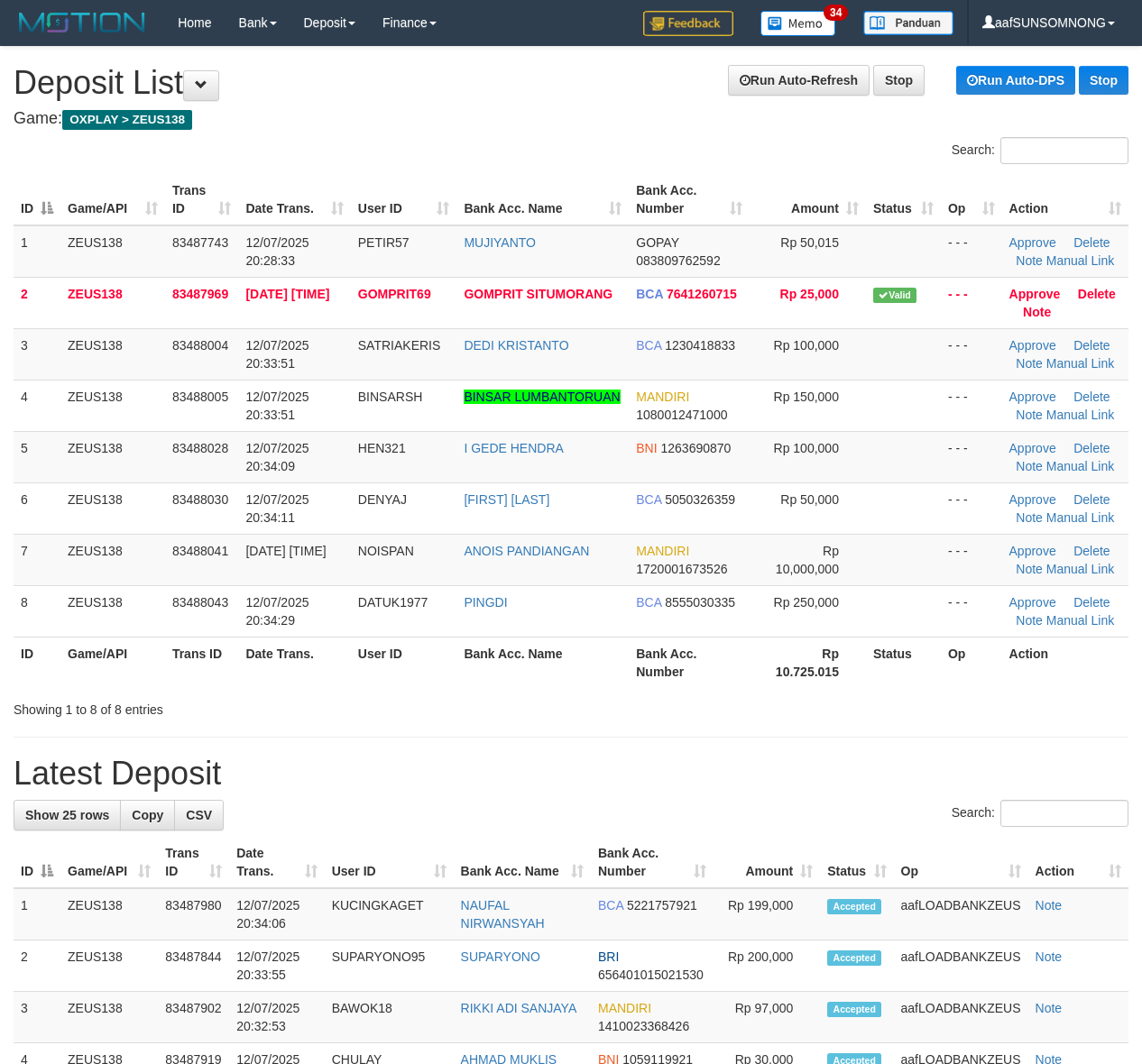 scroll, scrollTop: 0, scrollLeft: 0, axis: both 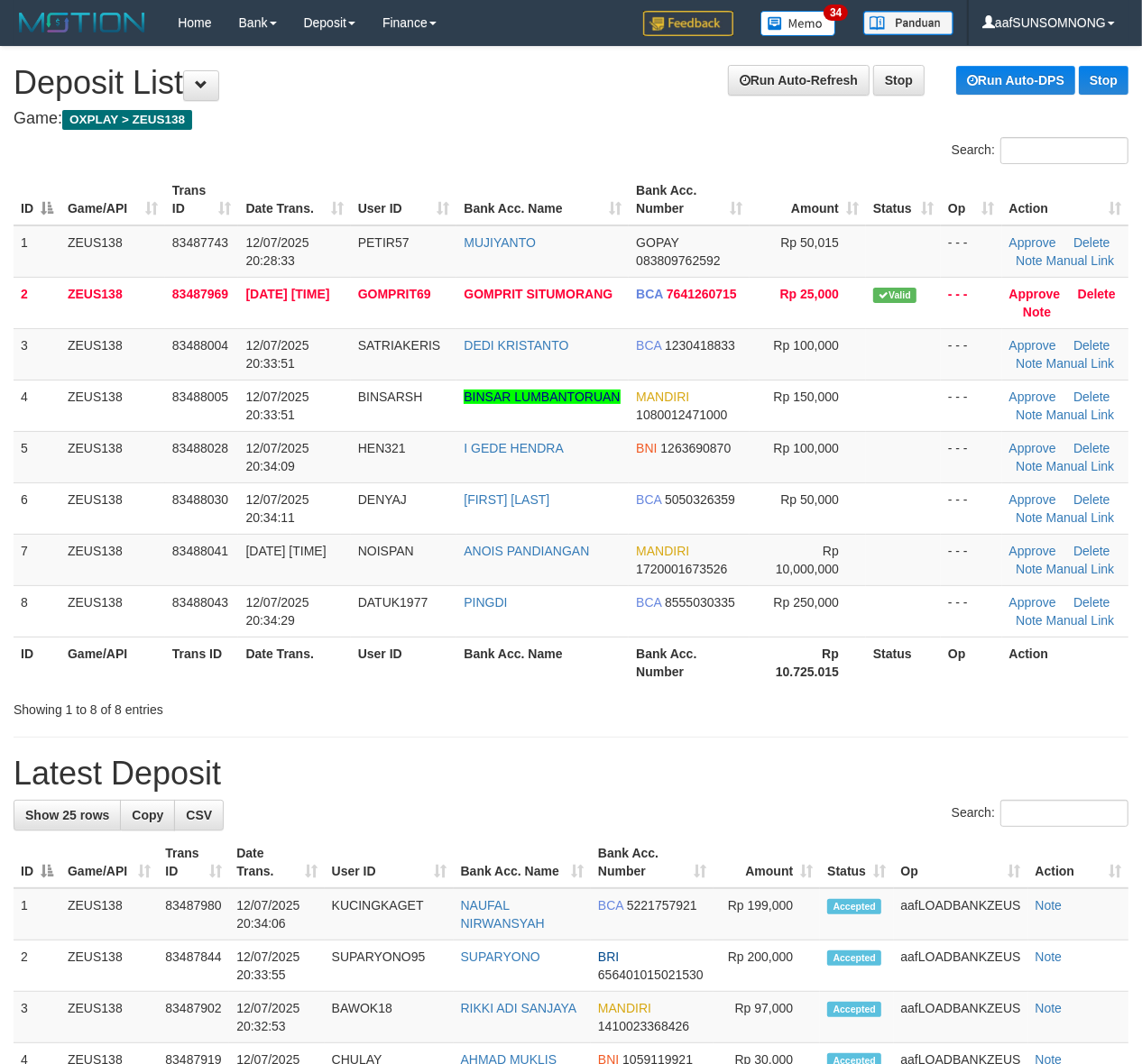 click on "Bank Acc. Name" at bounding box center [542, 662] 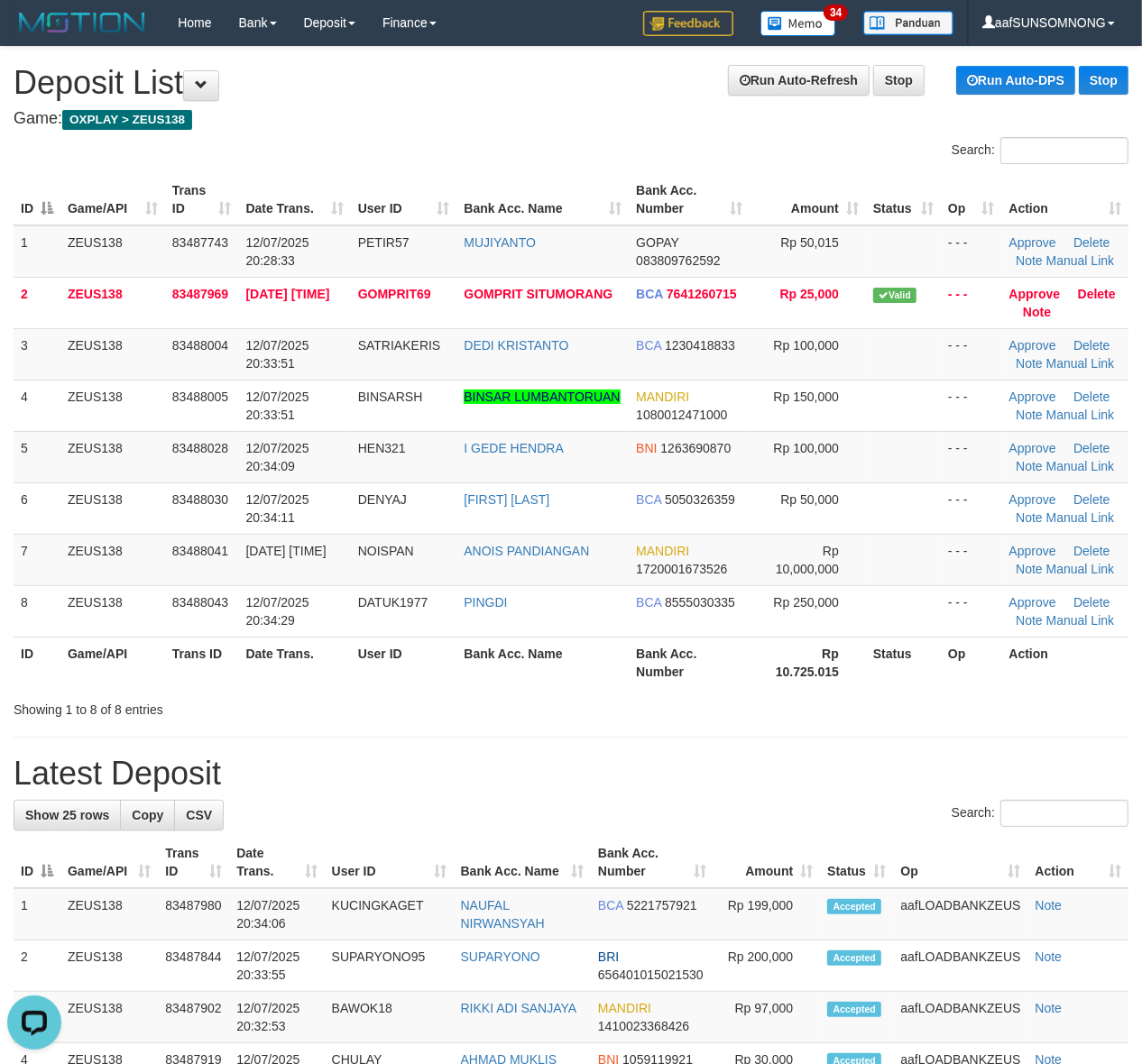 scroll, scrollTop: 0, scrollLeft: 0, axis: both 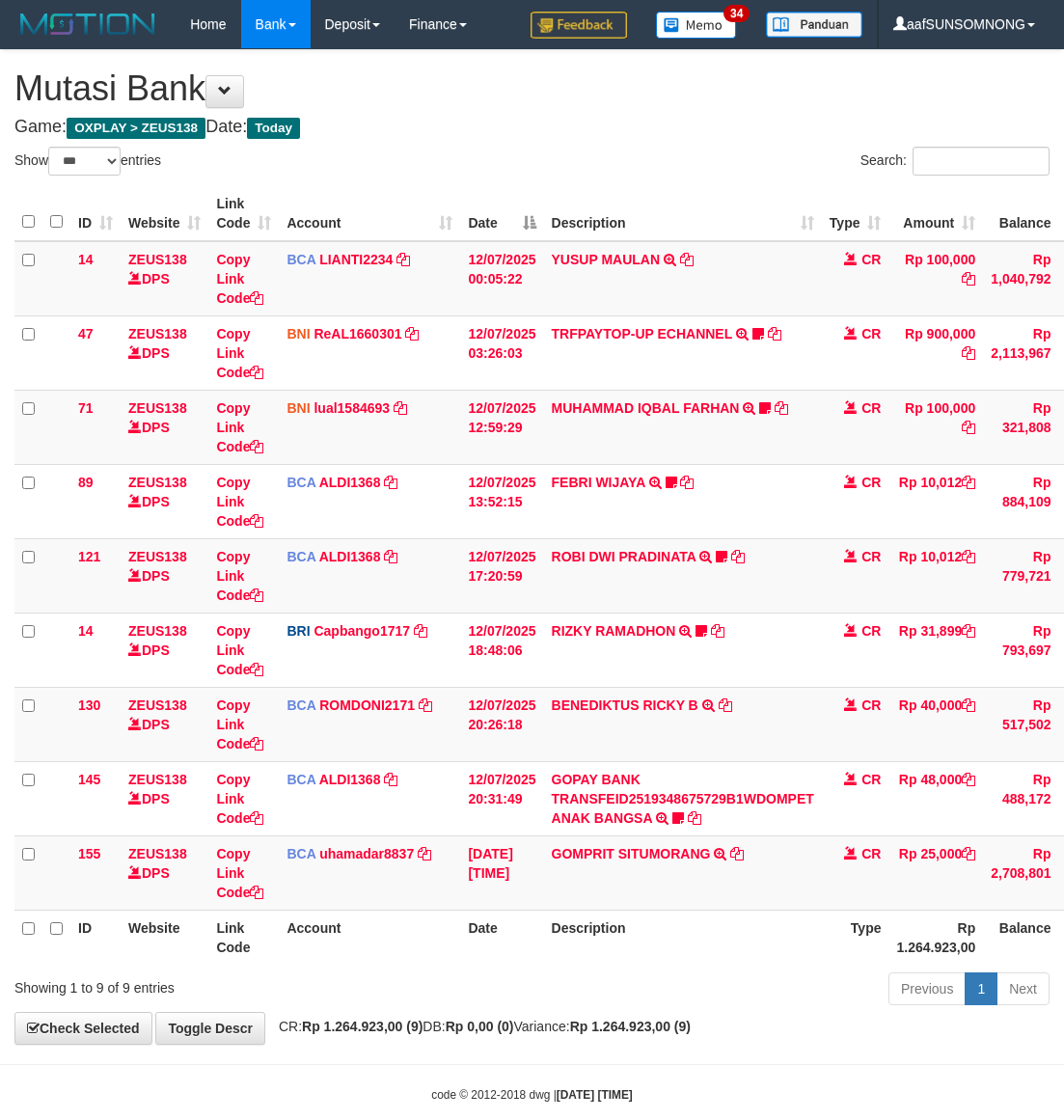 select on "***" 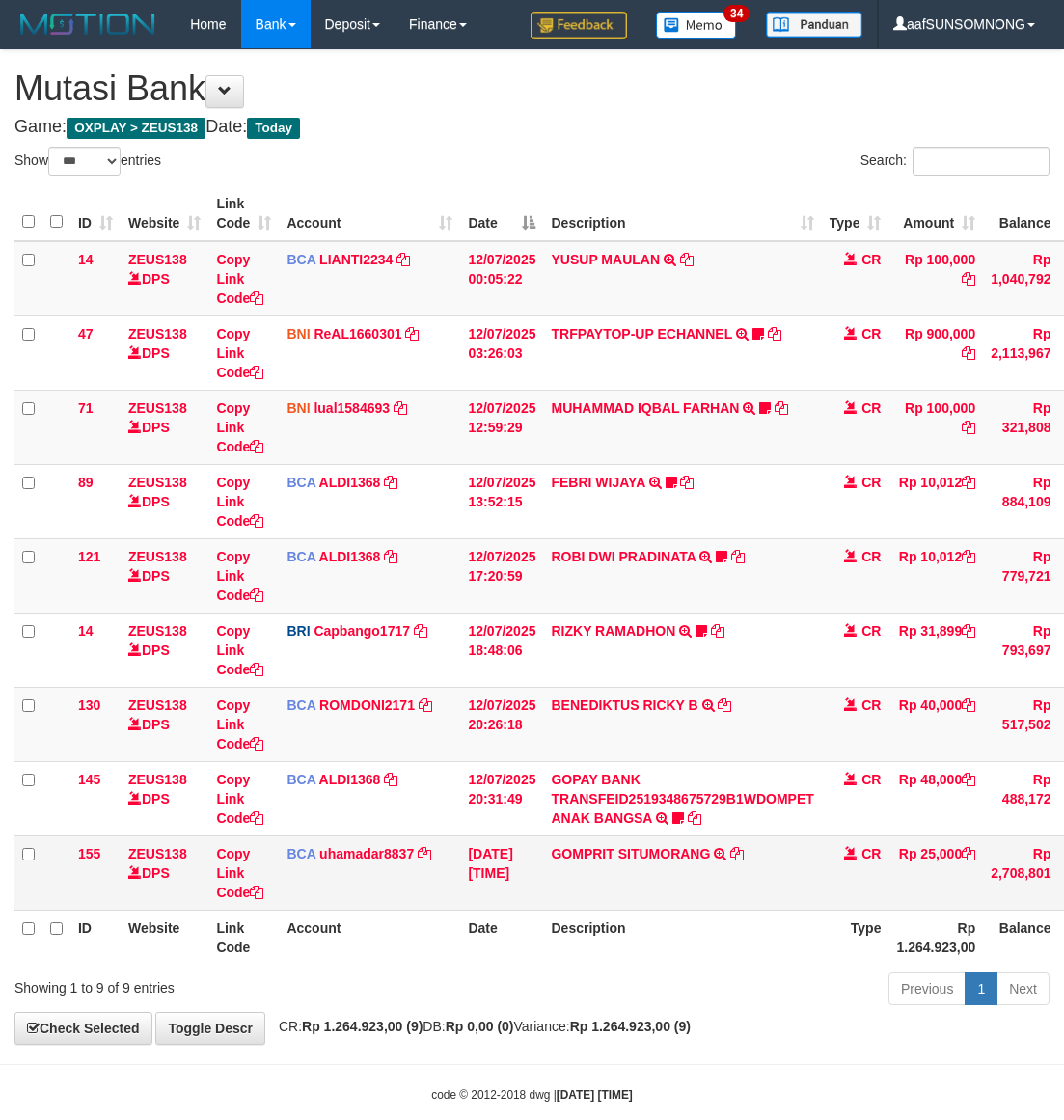 scroll, scrollTop: 0, scrollLeft: 0, axis: both 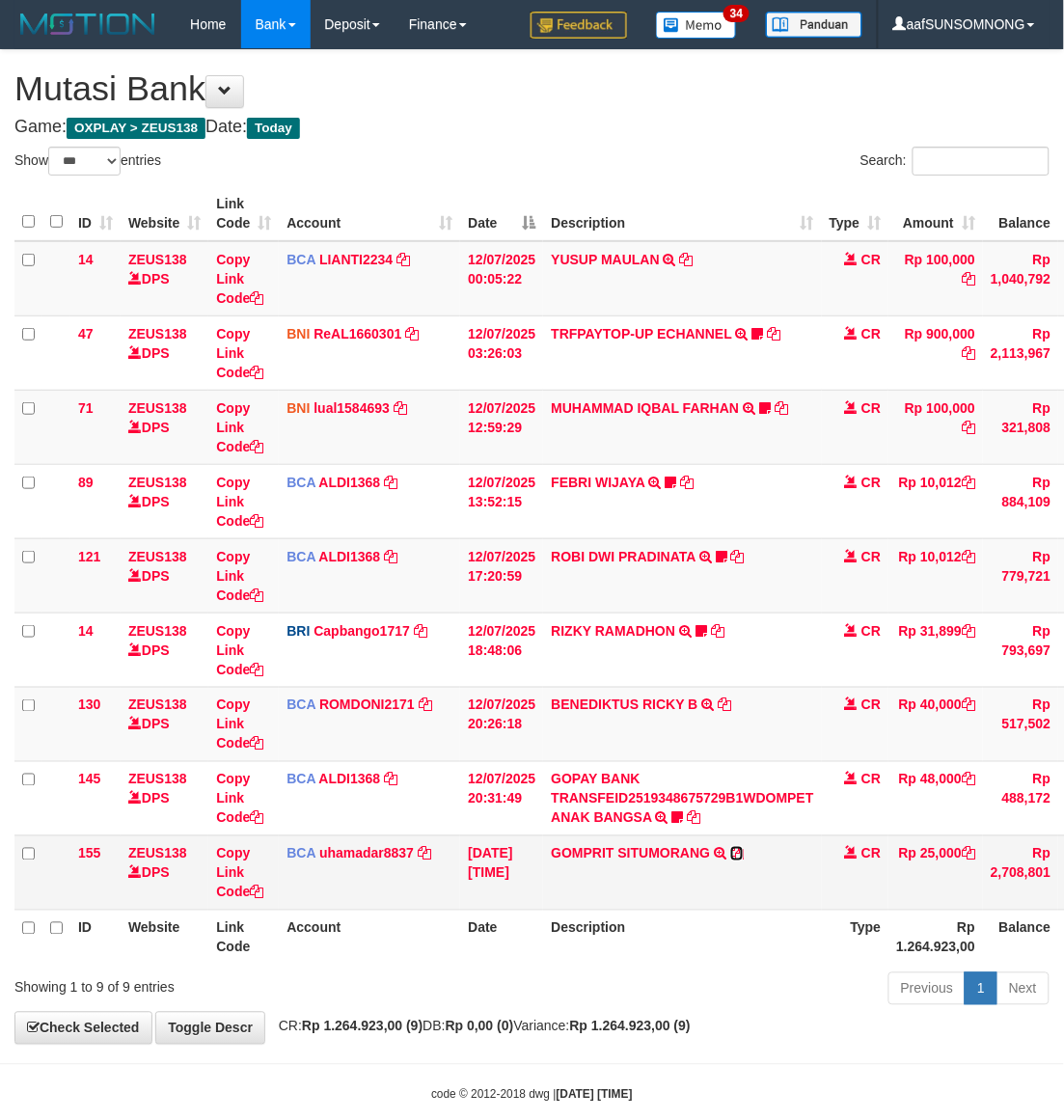 click at bounding box center (737, 854) 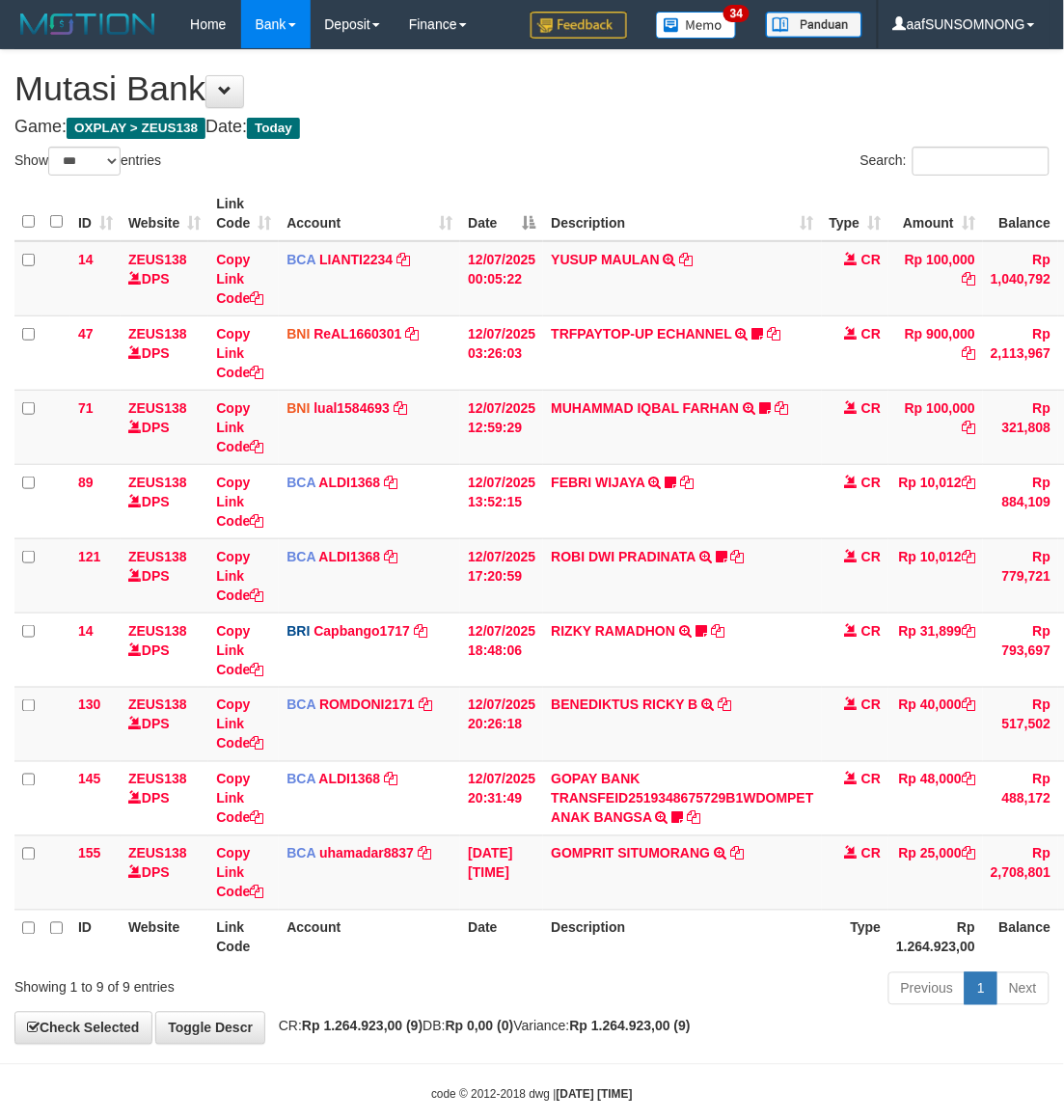 click on "ID Website Link Code Account Date Description Type Amount Balance Status Action
14
ZEUS138    DPS
Copy Link Code
BCA
LIANTI2234
DPS
YULIANTI
mutasi_20250712_4646 | 14
mutasi_20250712_4646 | 14
12/07/2025 00:05:22
YUSUP MAULAN         TRSF E-BANKING CR 1207/FTSCY/WS95051
100000.002025071262819090 TRFDN-YUSUP MAULANESPAY DEBIT INDONE
CR
Rp 100,000
Rp 1,040,792
Note
Check
47
ZEUS138    DPS
Copy Link Code
BNI
ReAL1660301" at bounding box center (532, 575) 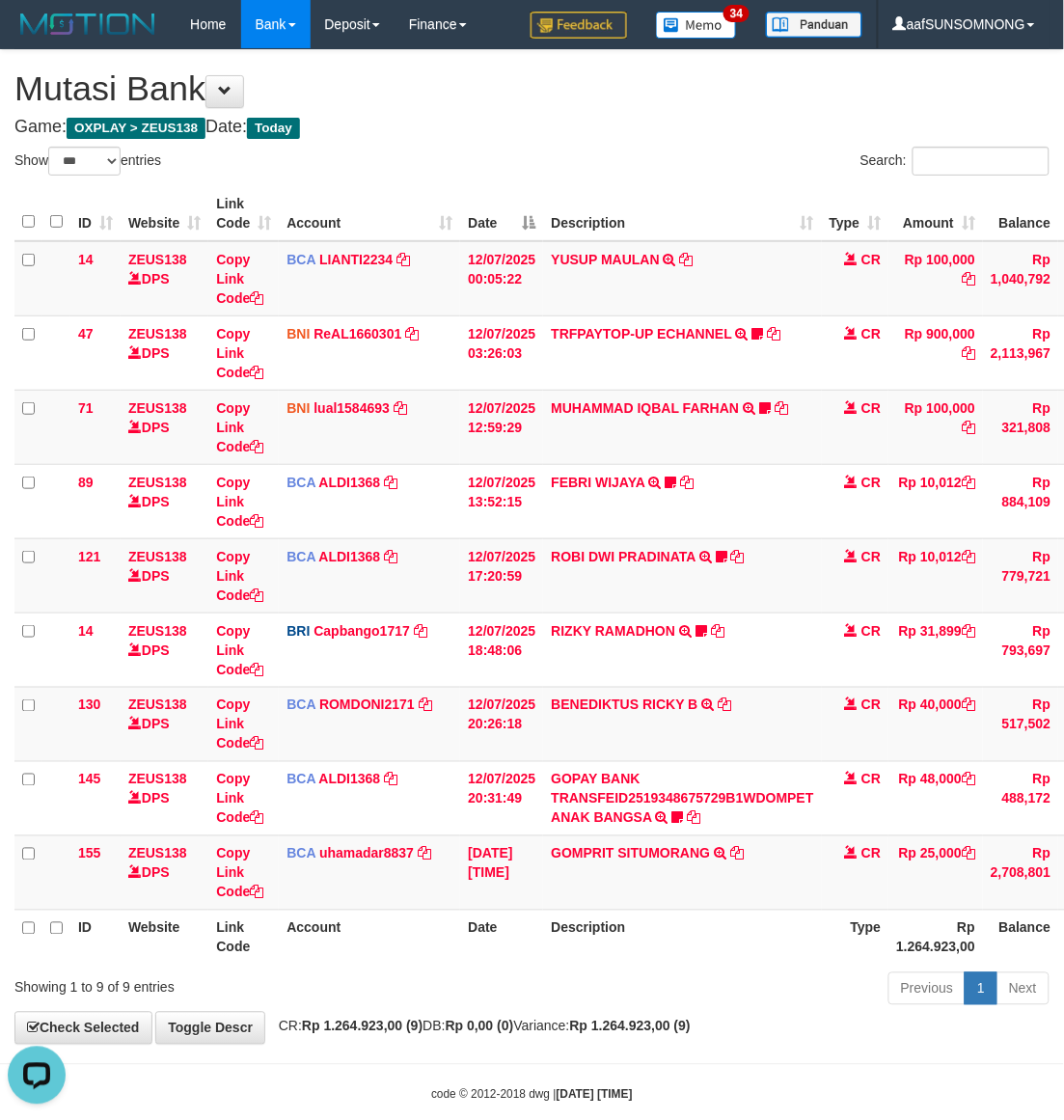 scroll, scrollTop: 0, scrollLeft: 0, axis: both 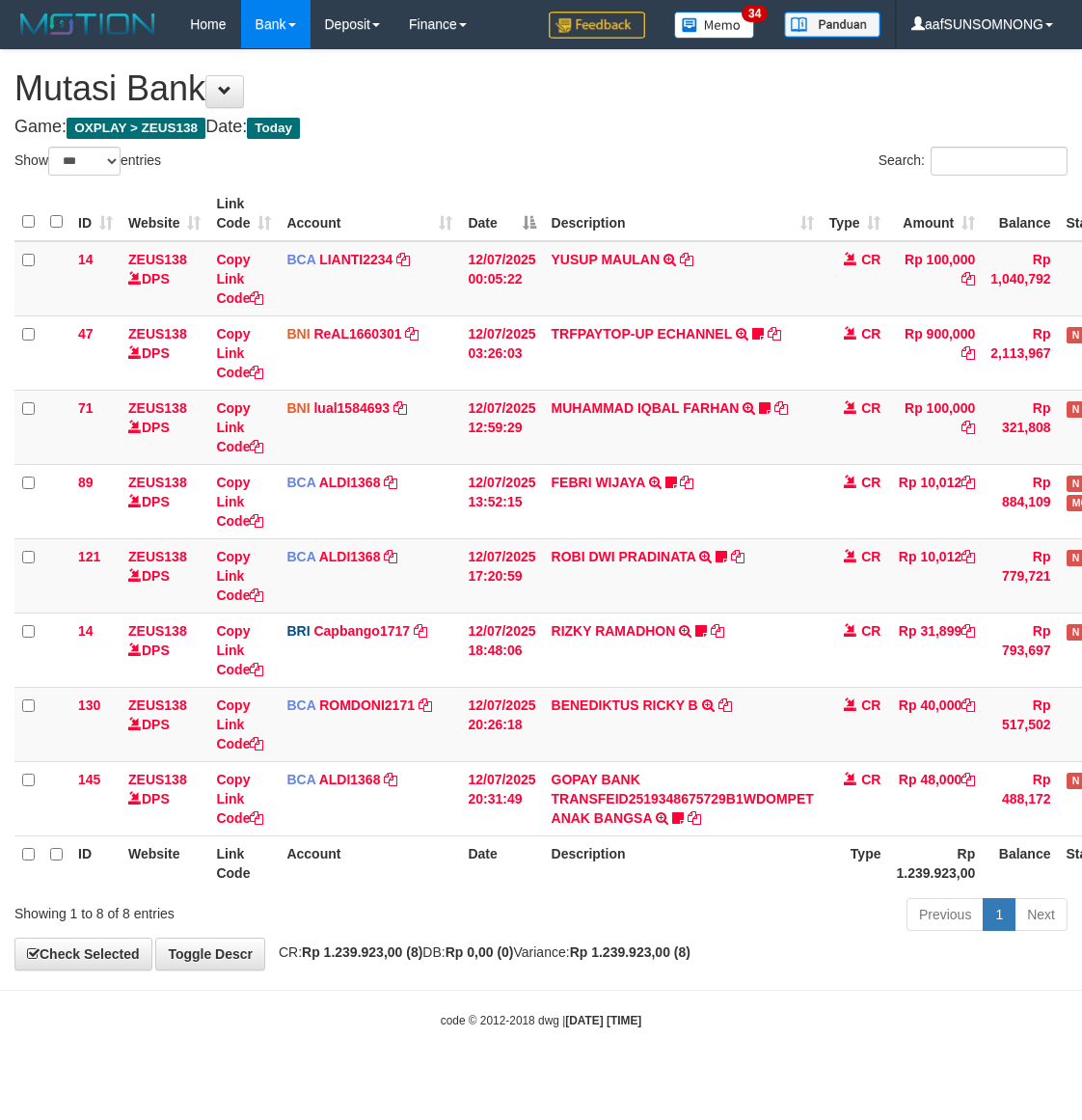 select on "***" 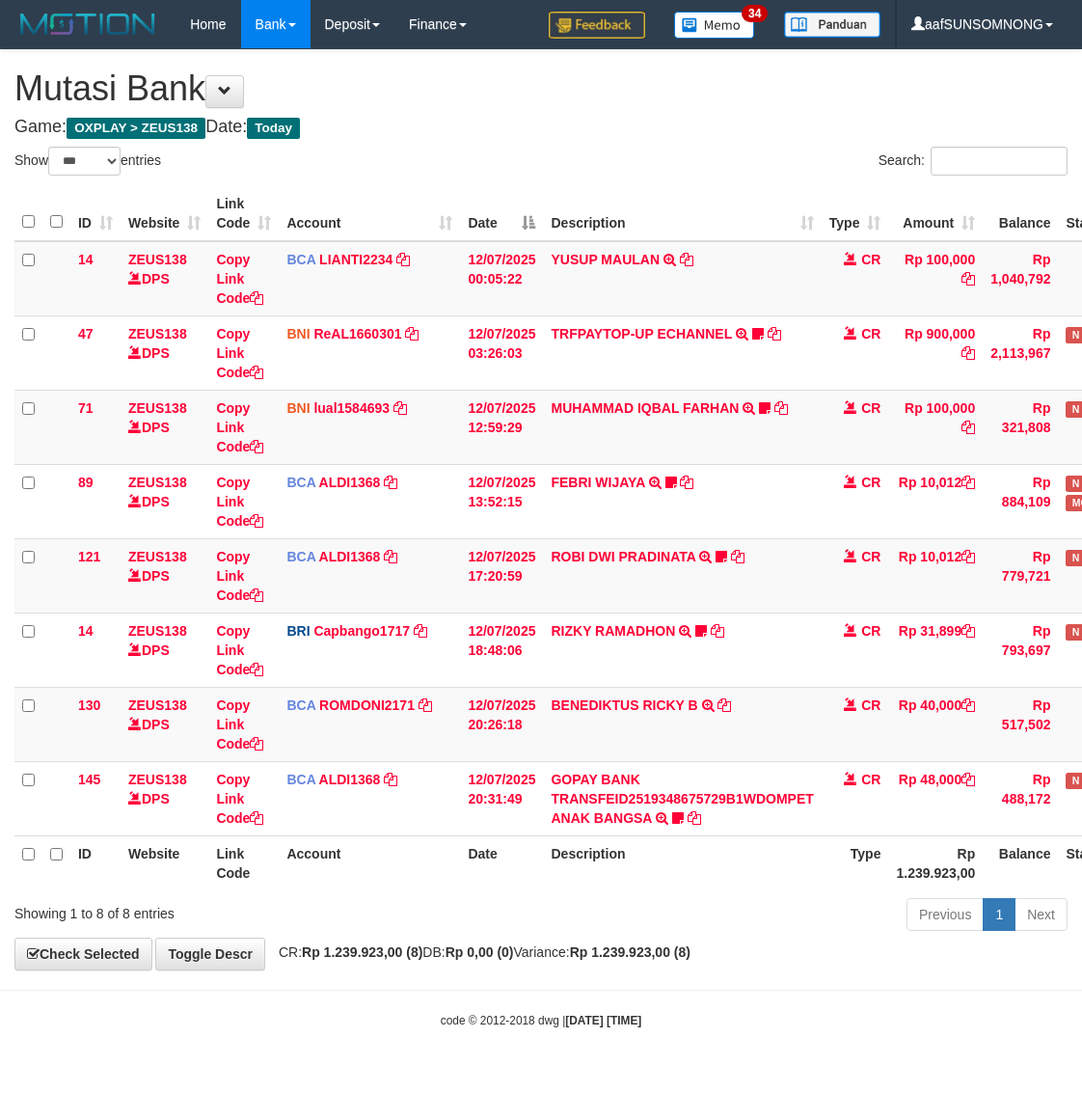 scroll, scrollTop: 0, scrollLeft: 0, axis: both 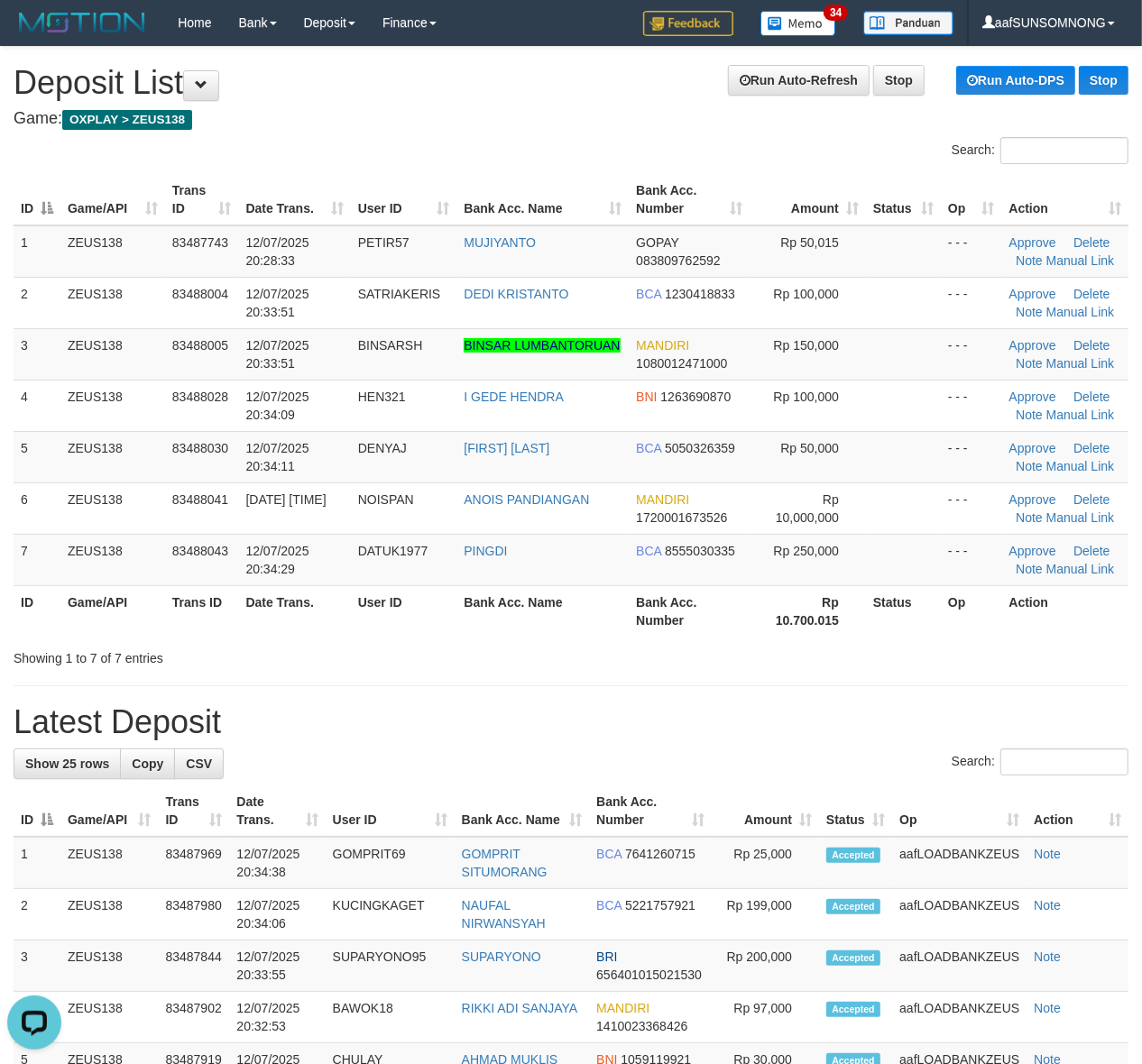 click on "Latest Deposit" at bounding box center [571, 722] 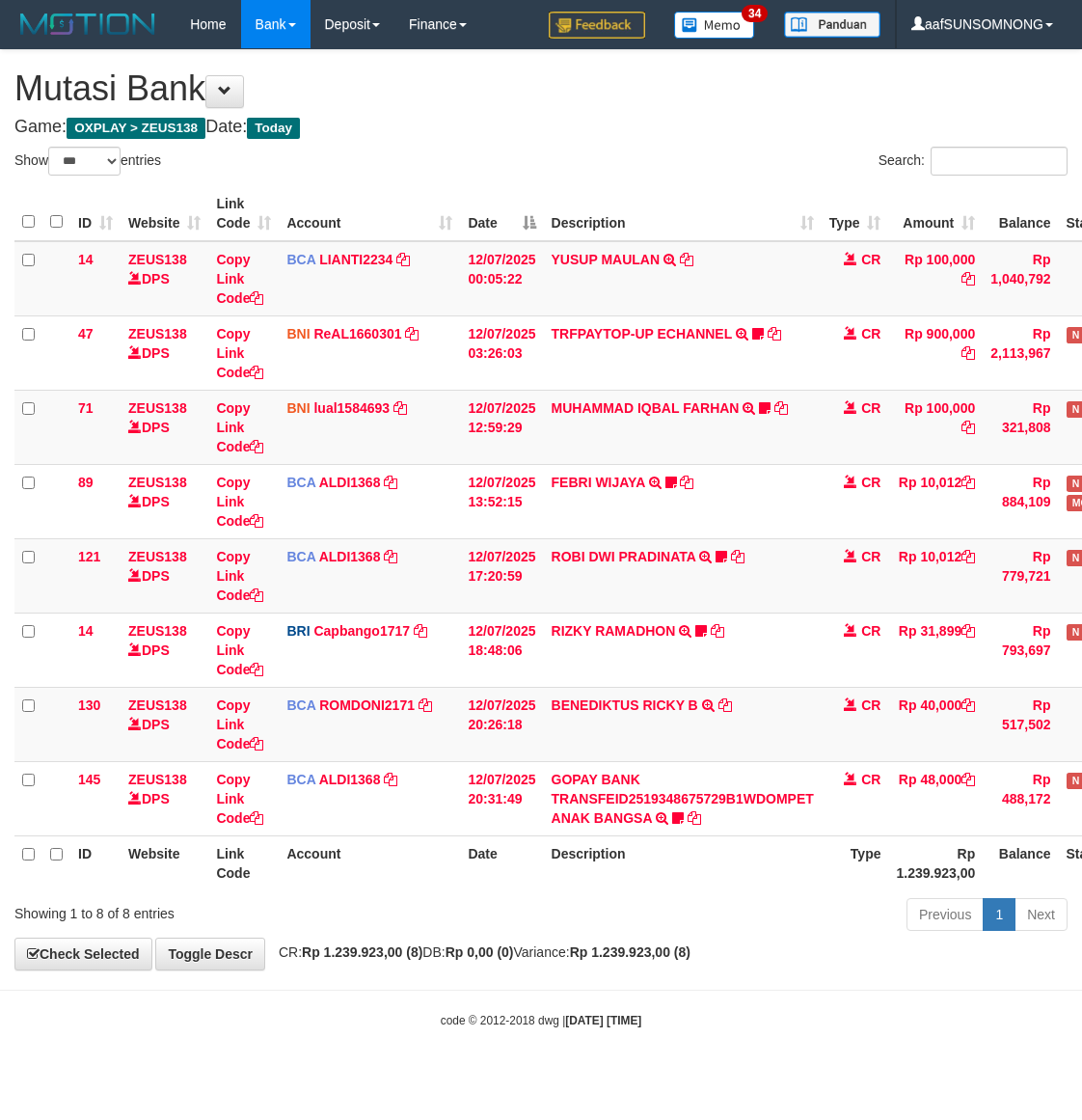 select on "***" 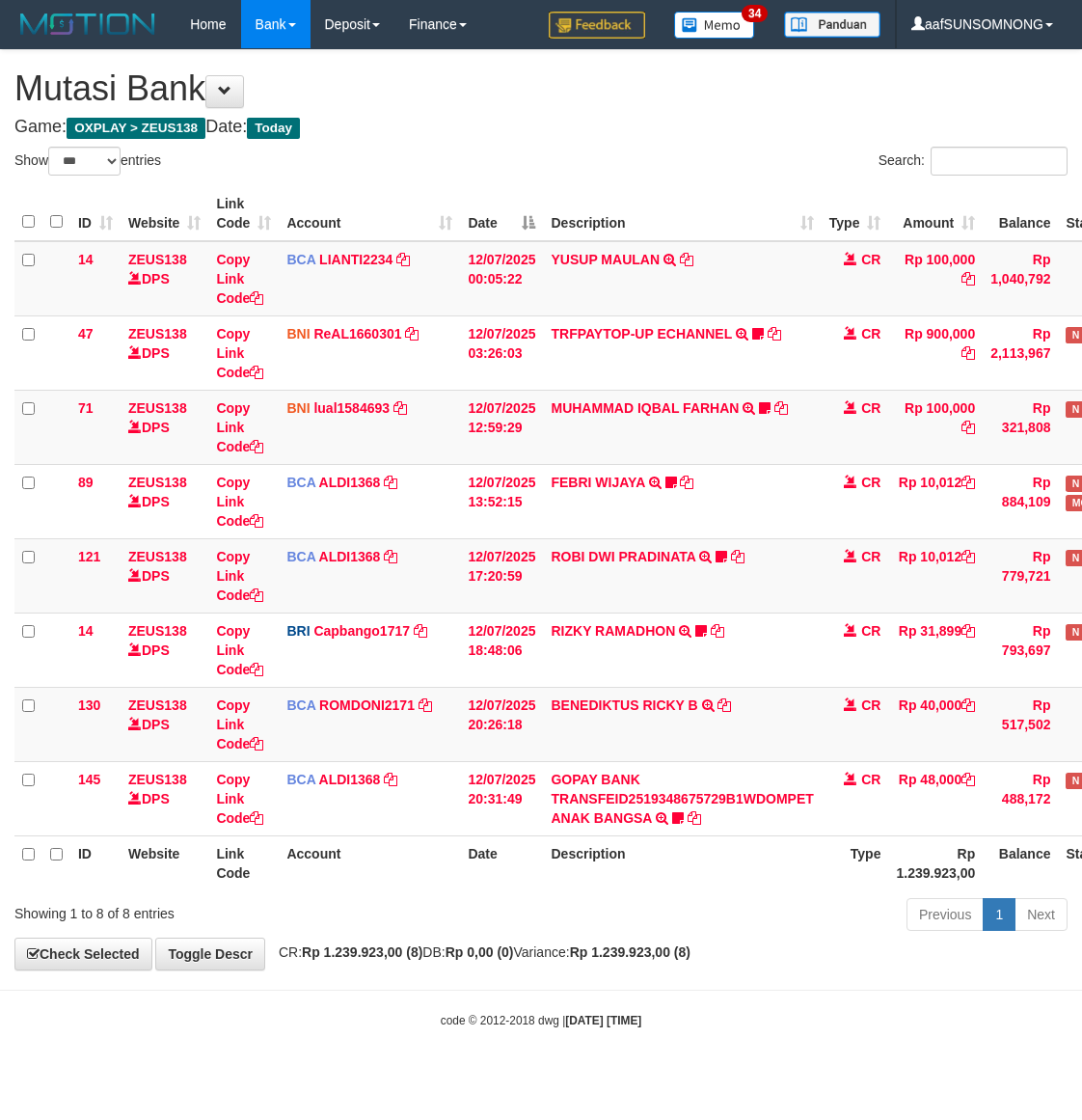 scroll, scrollTop: 0, scrollLeft: 0, axis: both 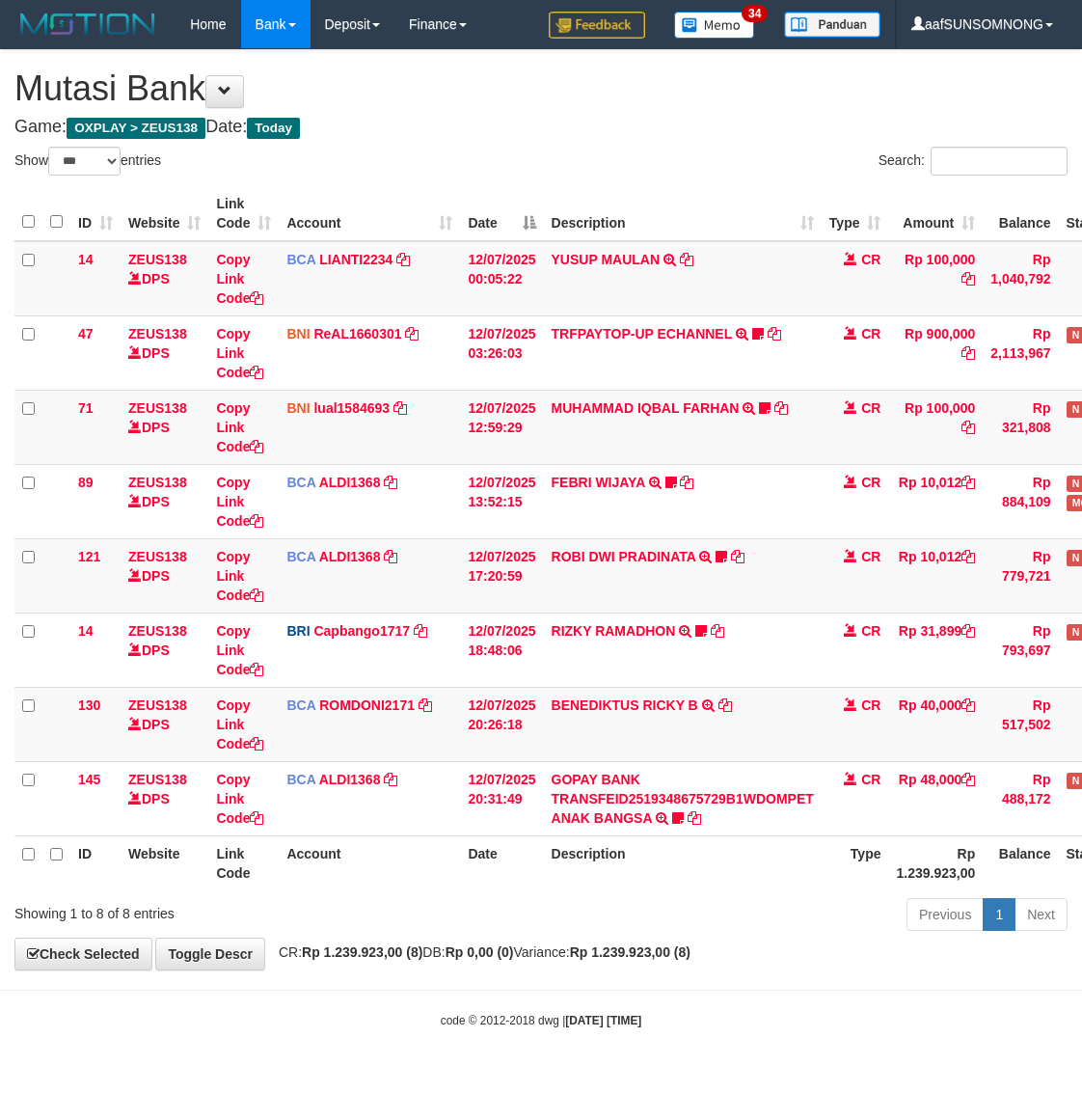 select on "***" 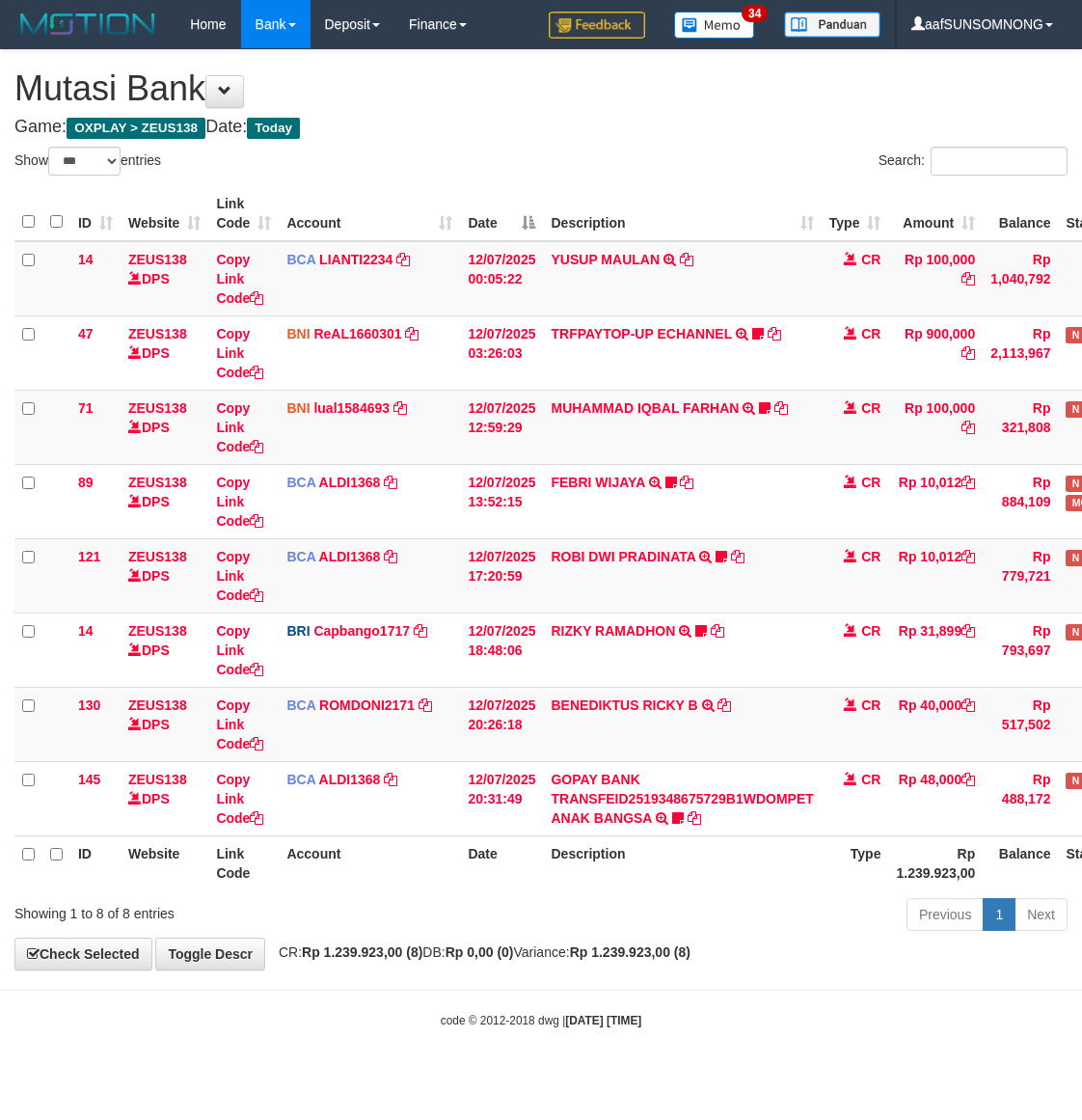 scroll, scrollTop: 0, scrollLeft: 0, axis: both 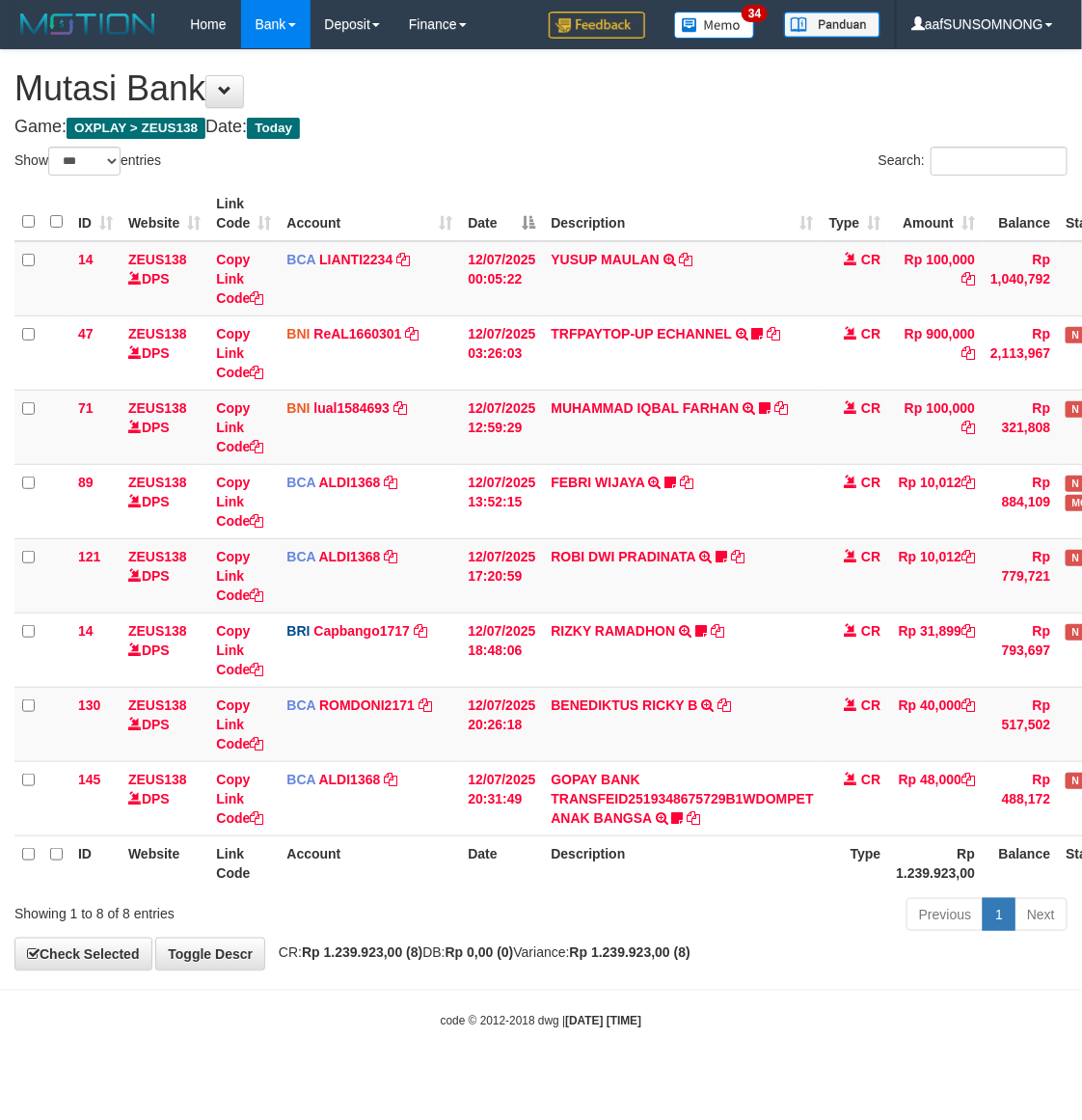 drag, startPoint x: 606, startPoint y: 894, endPoint x: 623, endPoint y: 893, distance: 17.029386 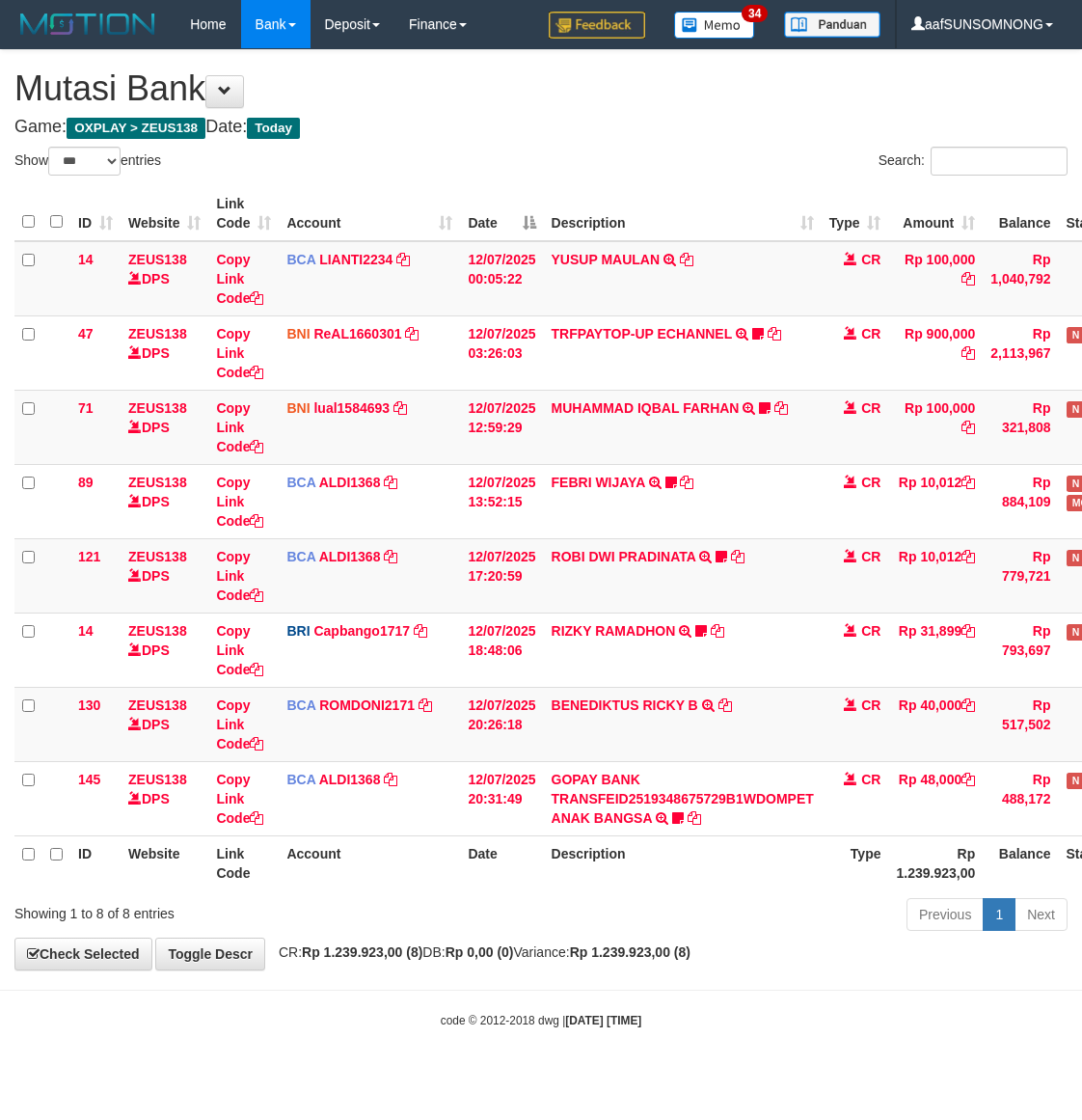 select on "***" 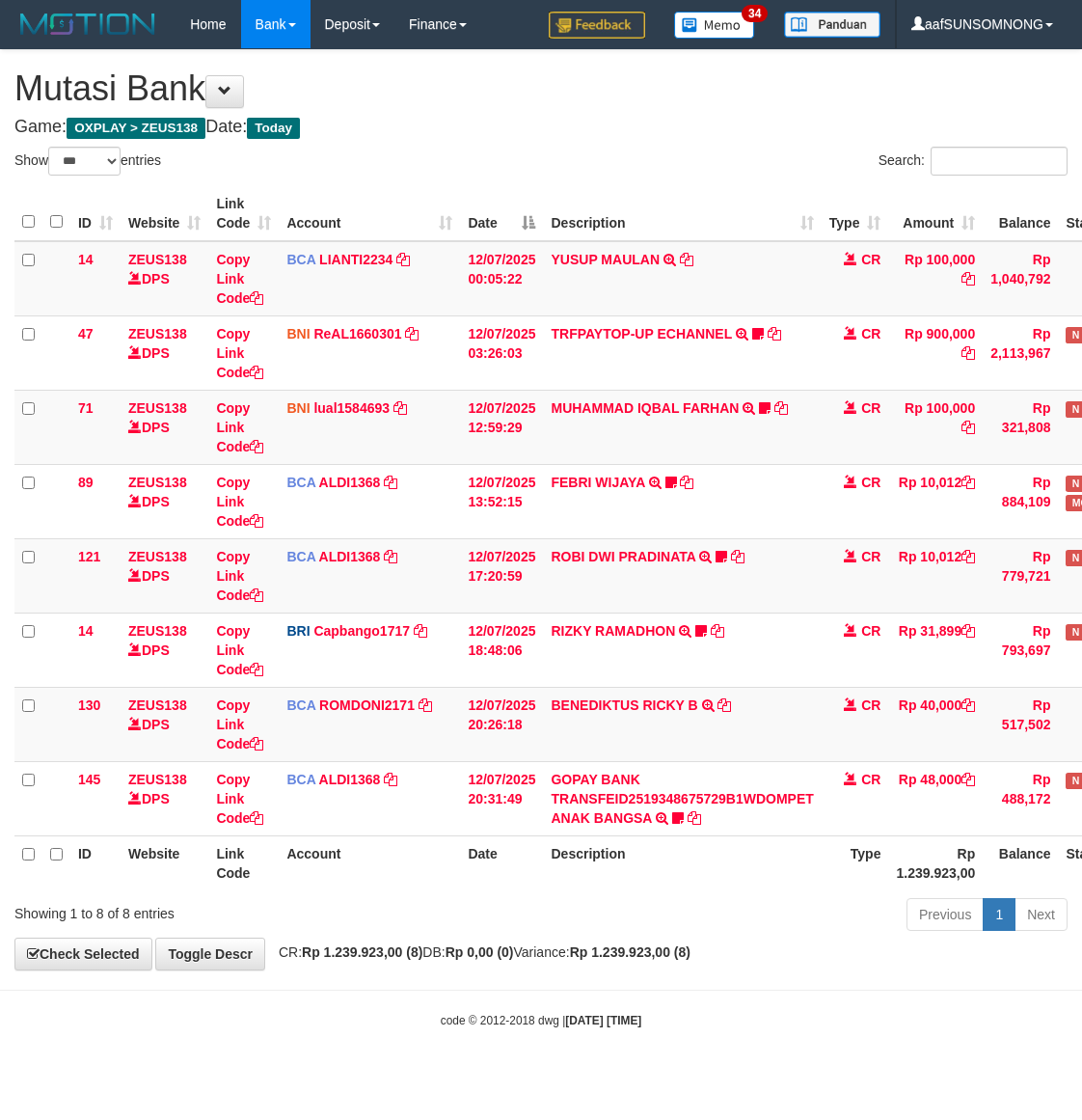 scroll, scrollTop: 0, scrollLeft: 0, axis: both 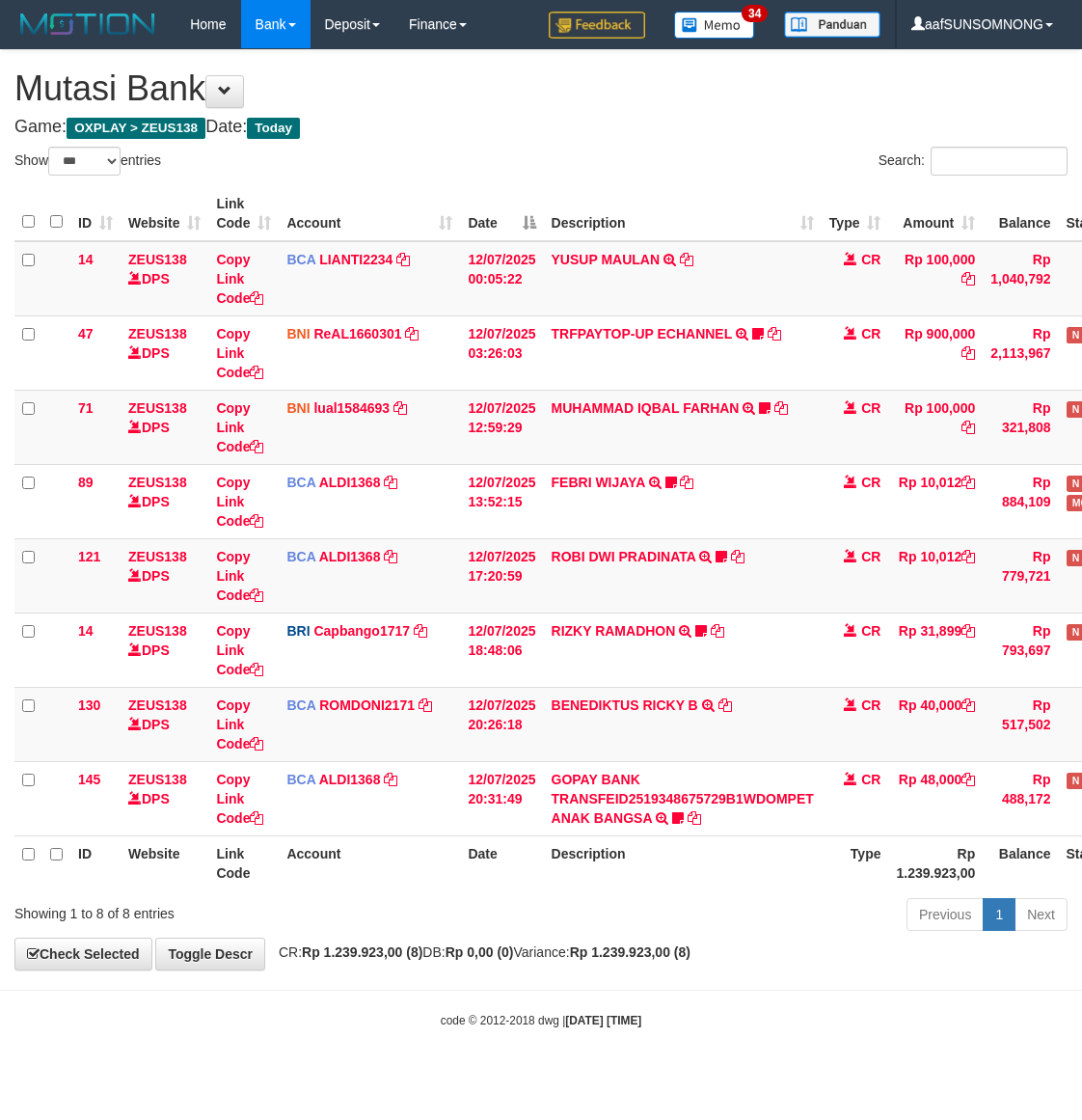 select on "***" 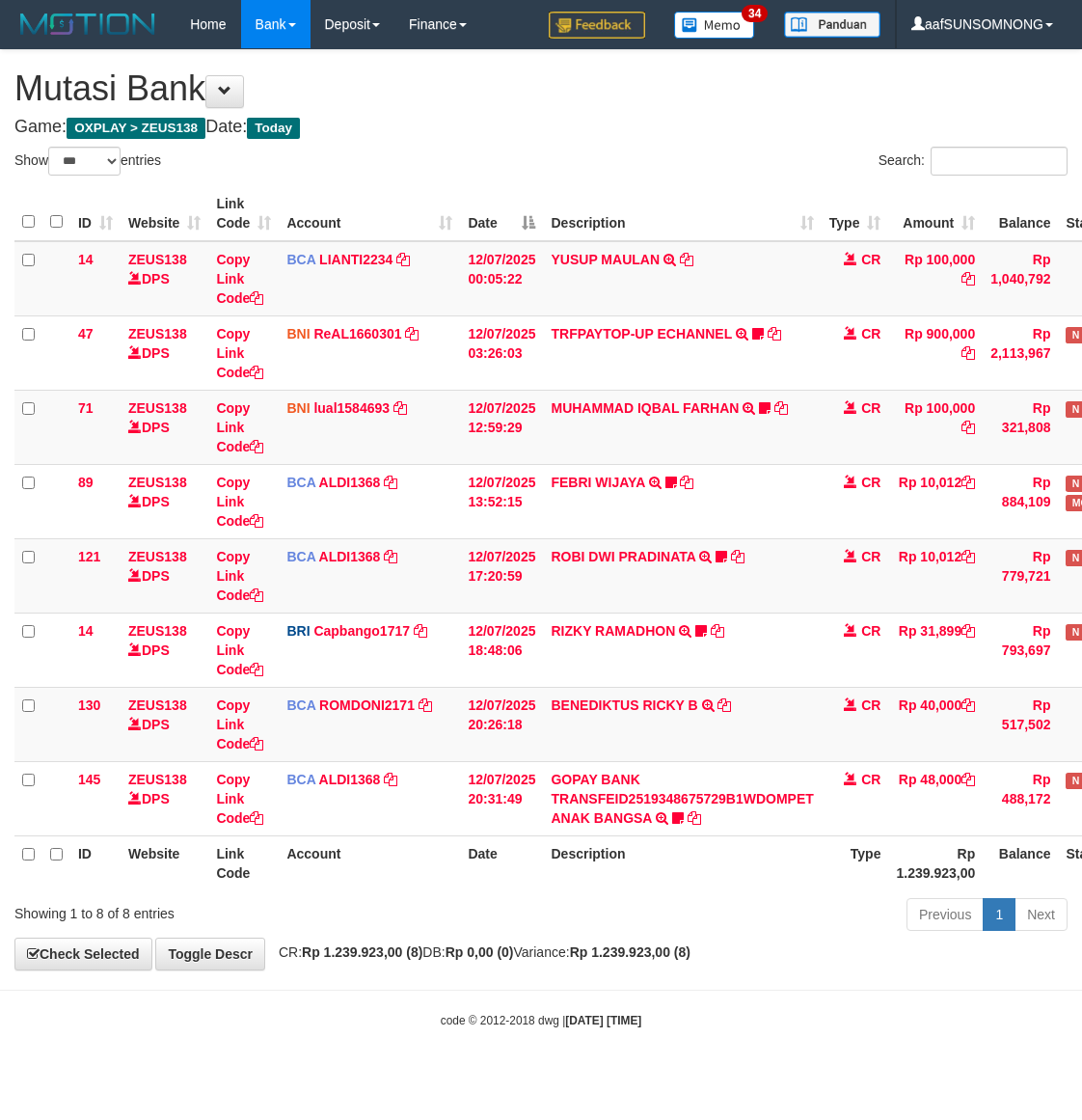 scroll, scrollTop: 0, scrollLeft: 0, axis: both 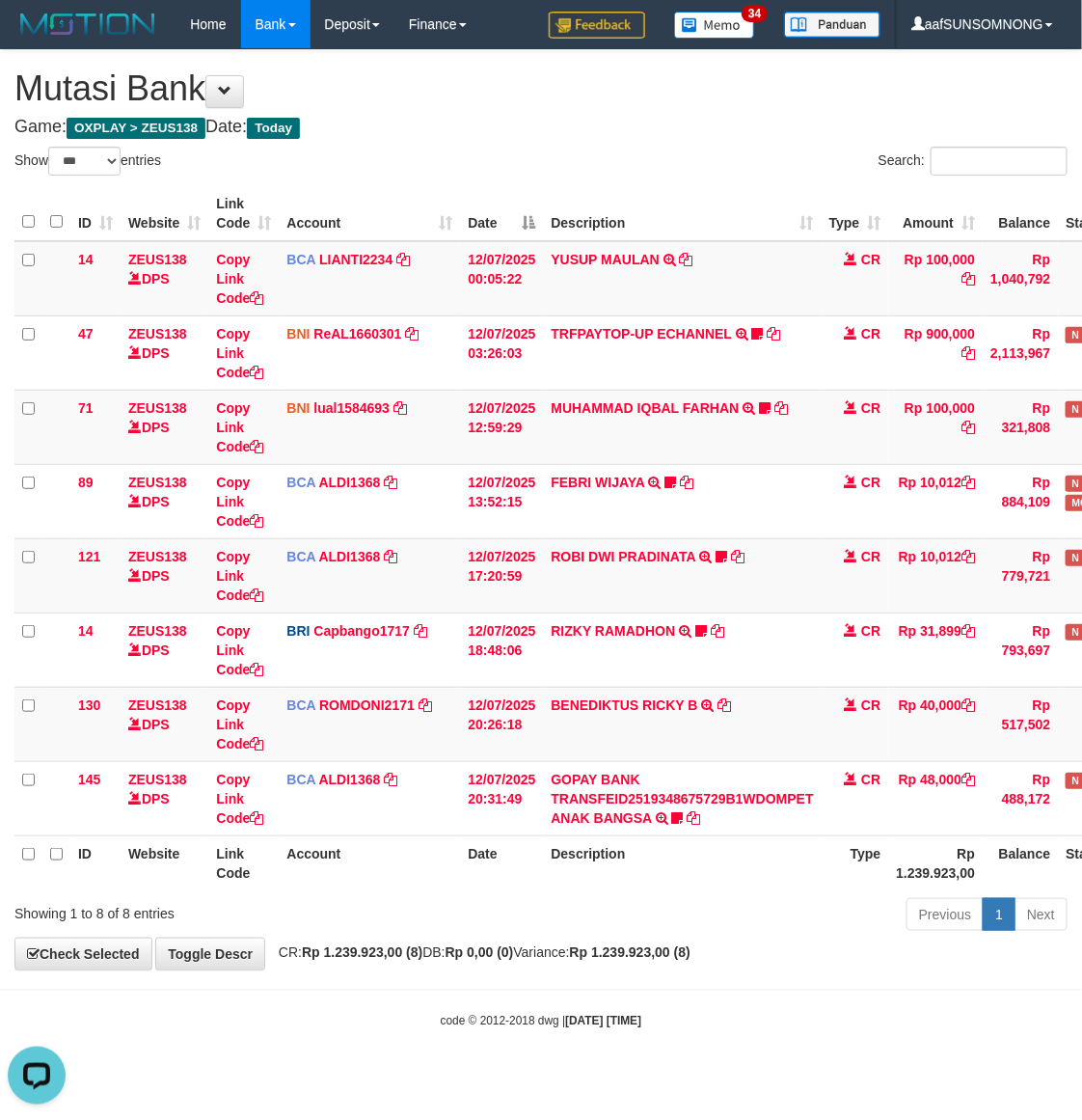 click on "Previous 1 Next" at bounding box center [767, 916] 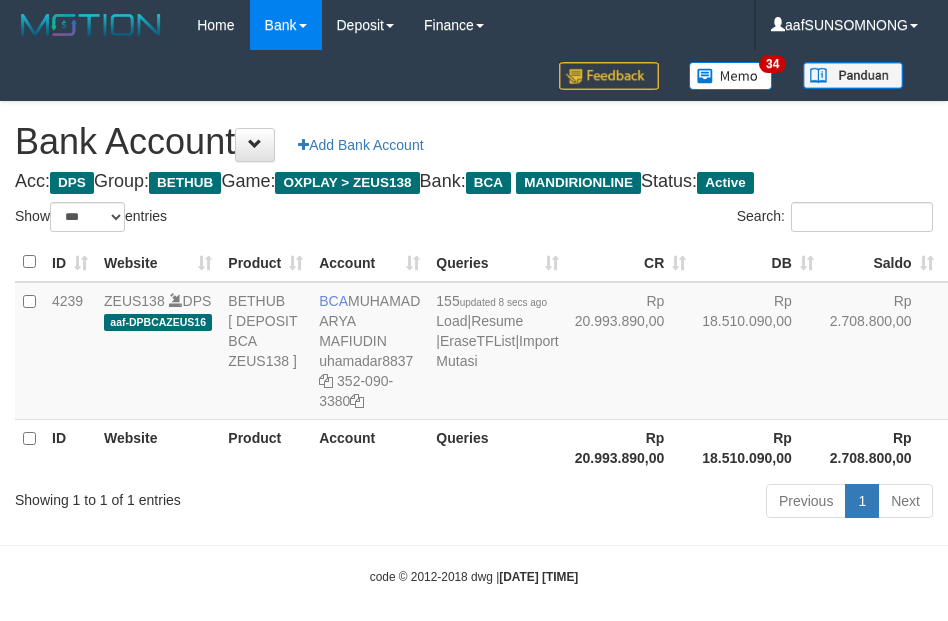 select on "***" 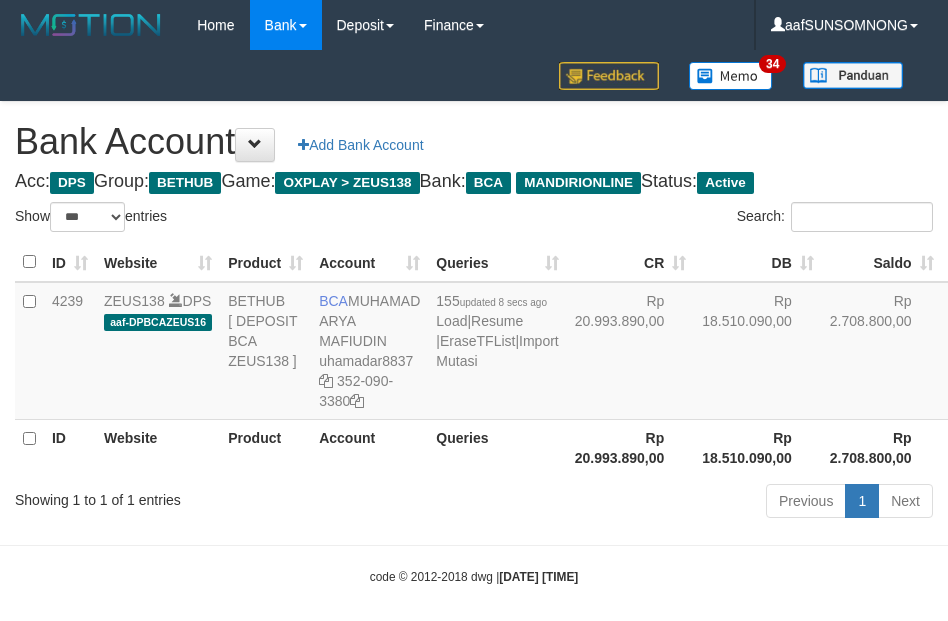 scroll, scrollTop: 16, scrollLeft: 0, axis: vertical 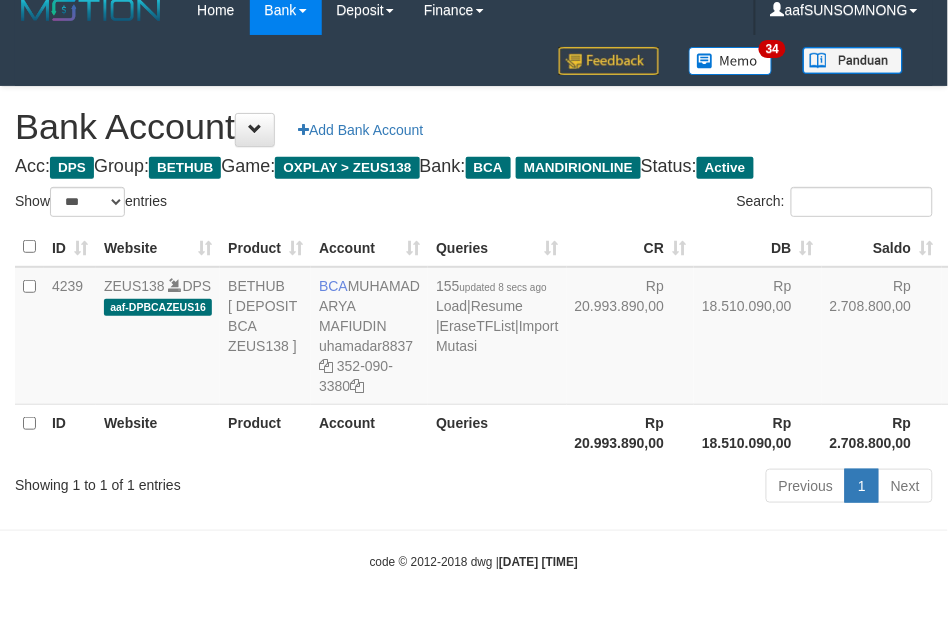 click on "Previous 1 Next" at bounding box center [671, 488] 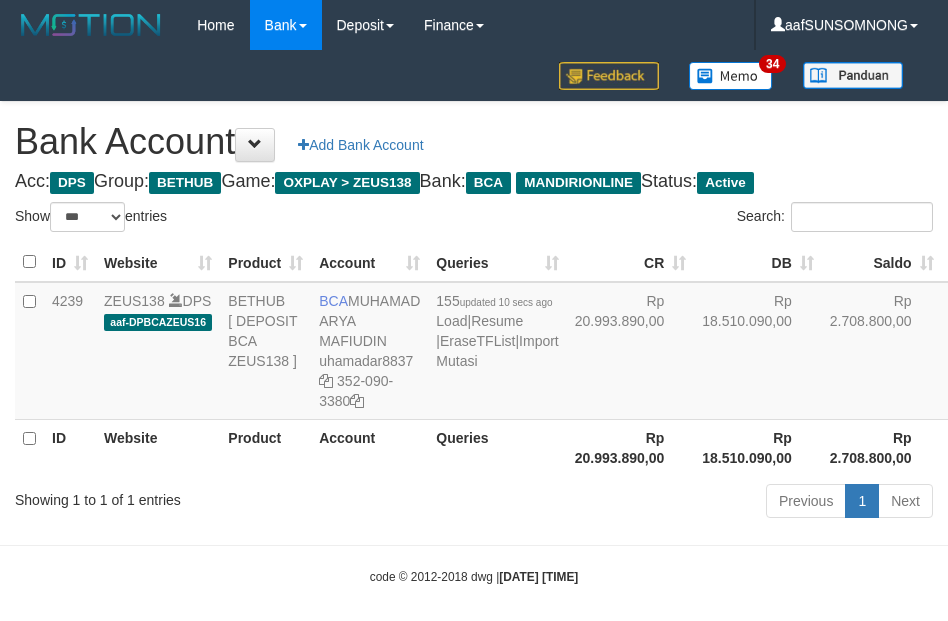 select on "***" 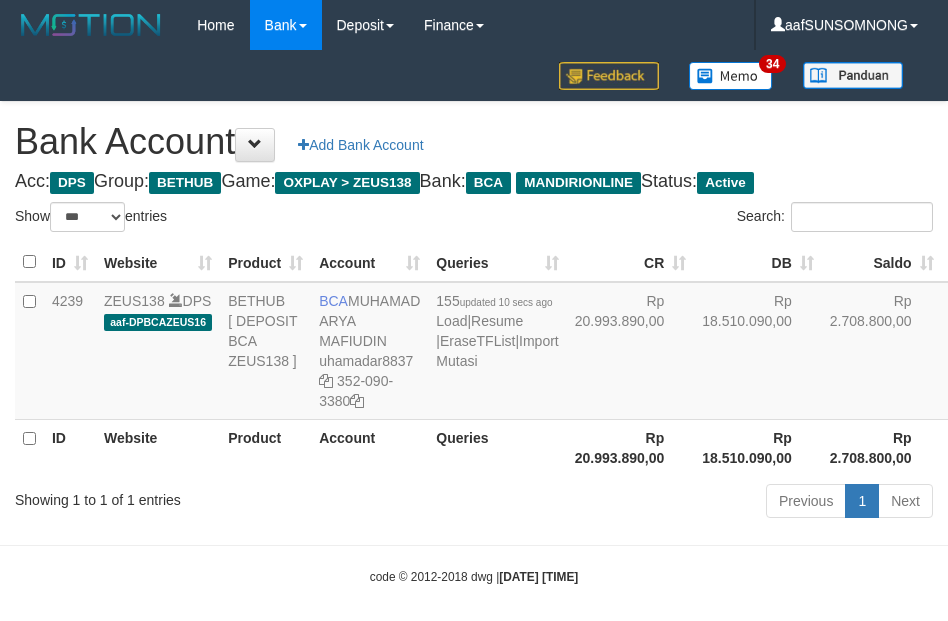 scroll, scrollTop: 16, scrollLeft: 0, axis: vertical 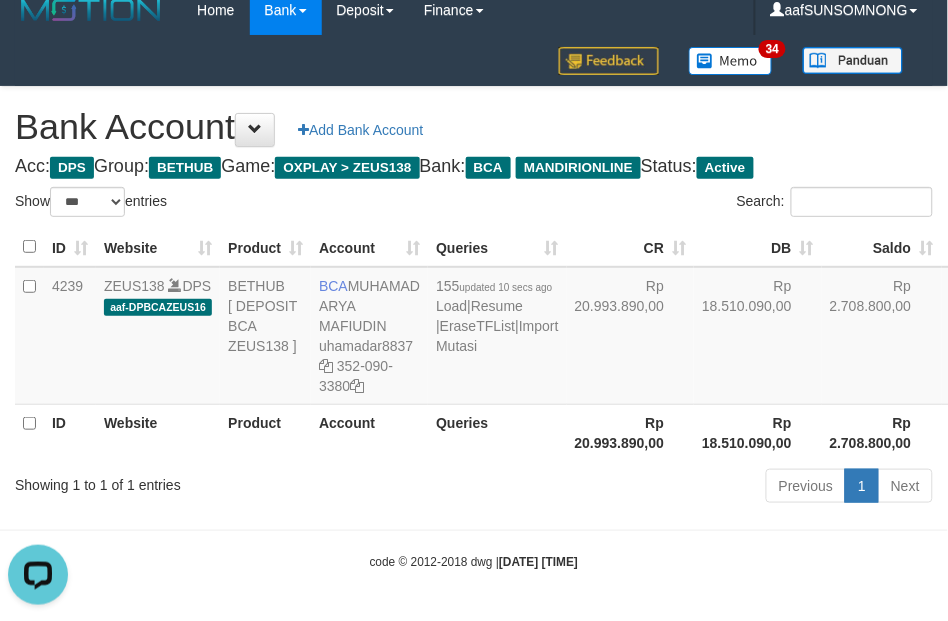 click on "Account" at bounding box center (369, 432) 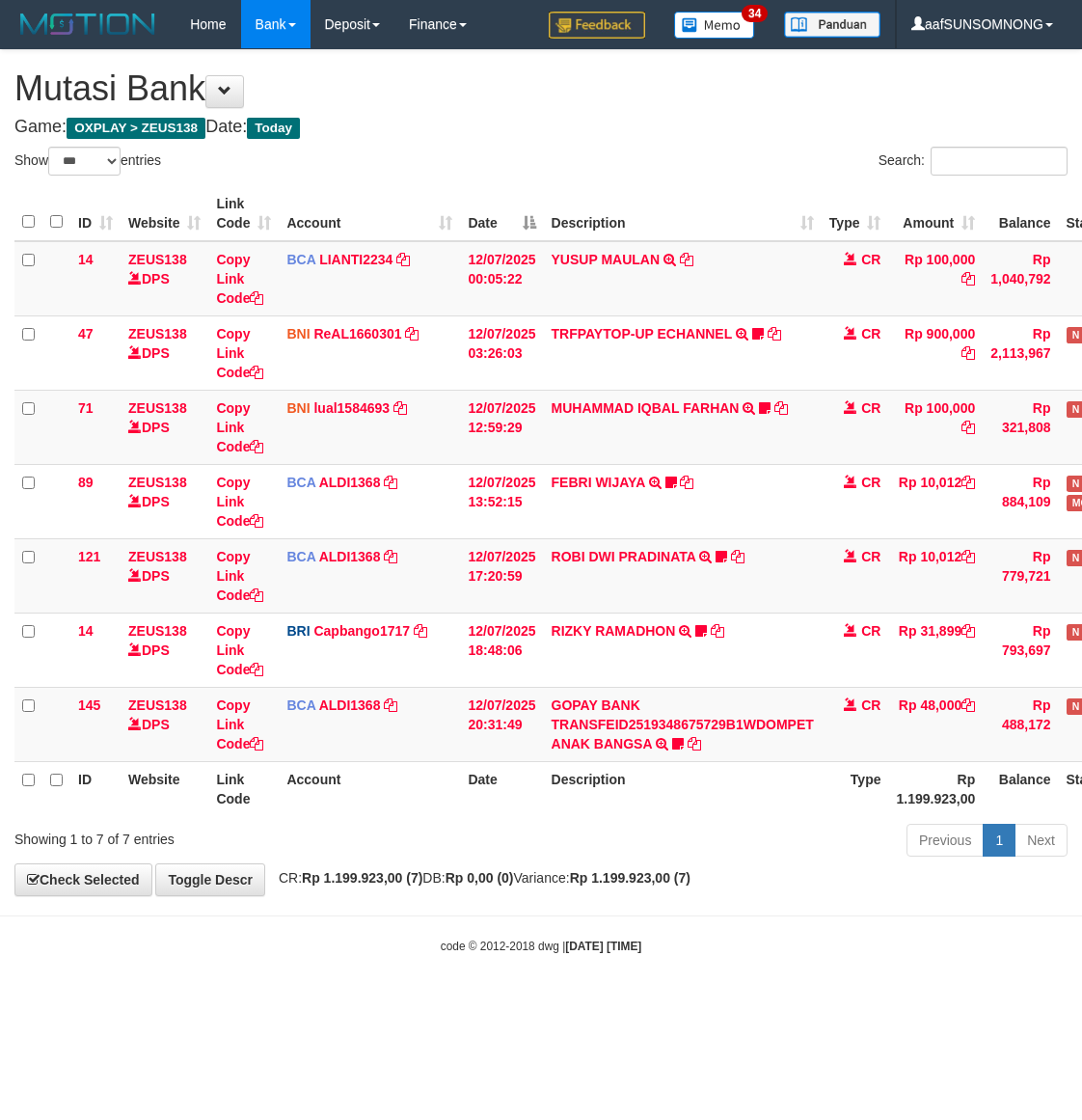 select on "***" 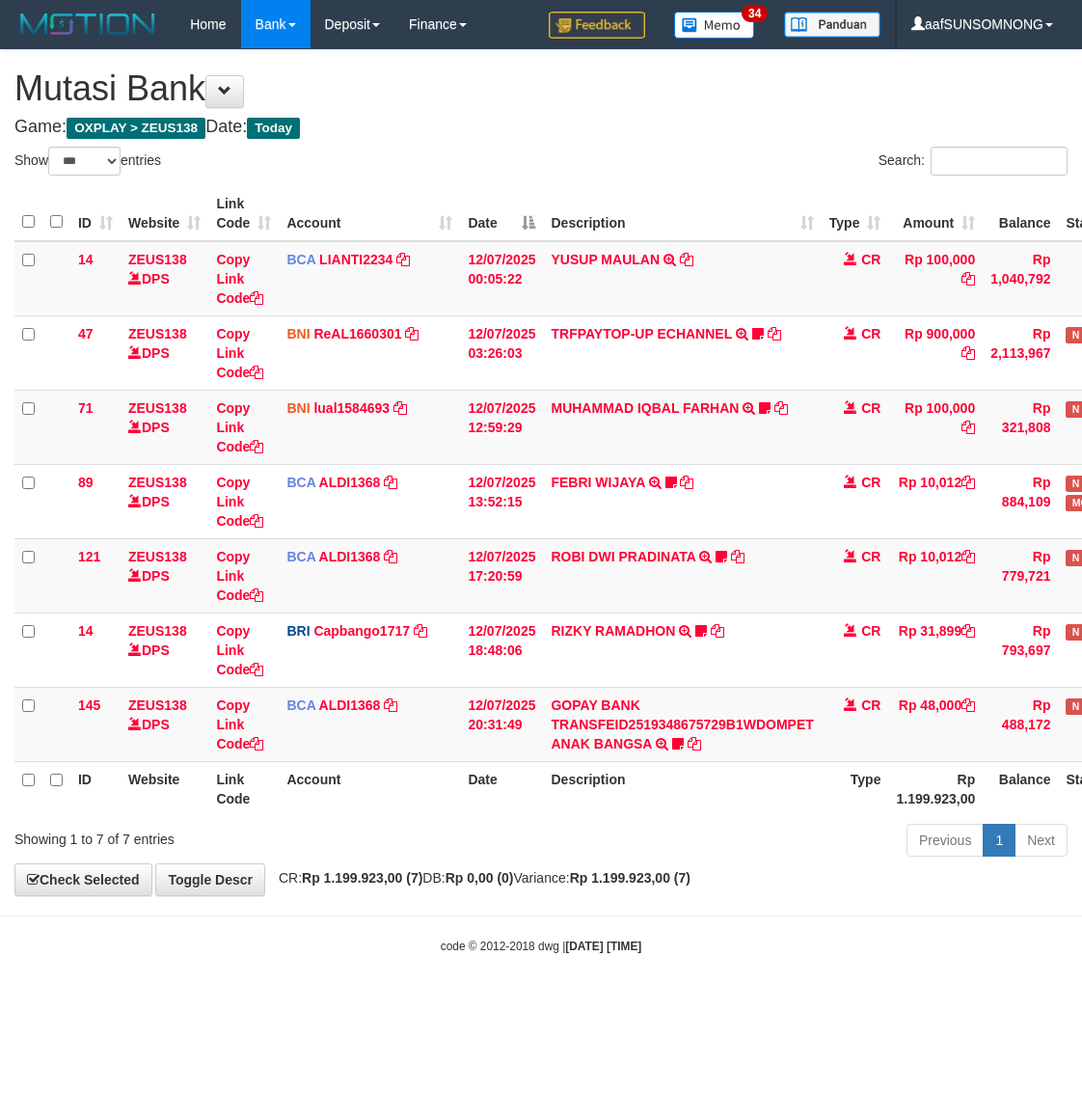 scroll, scrollTop: 0, scrollLeft: 0, axis: both 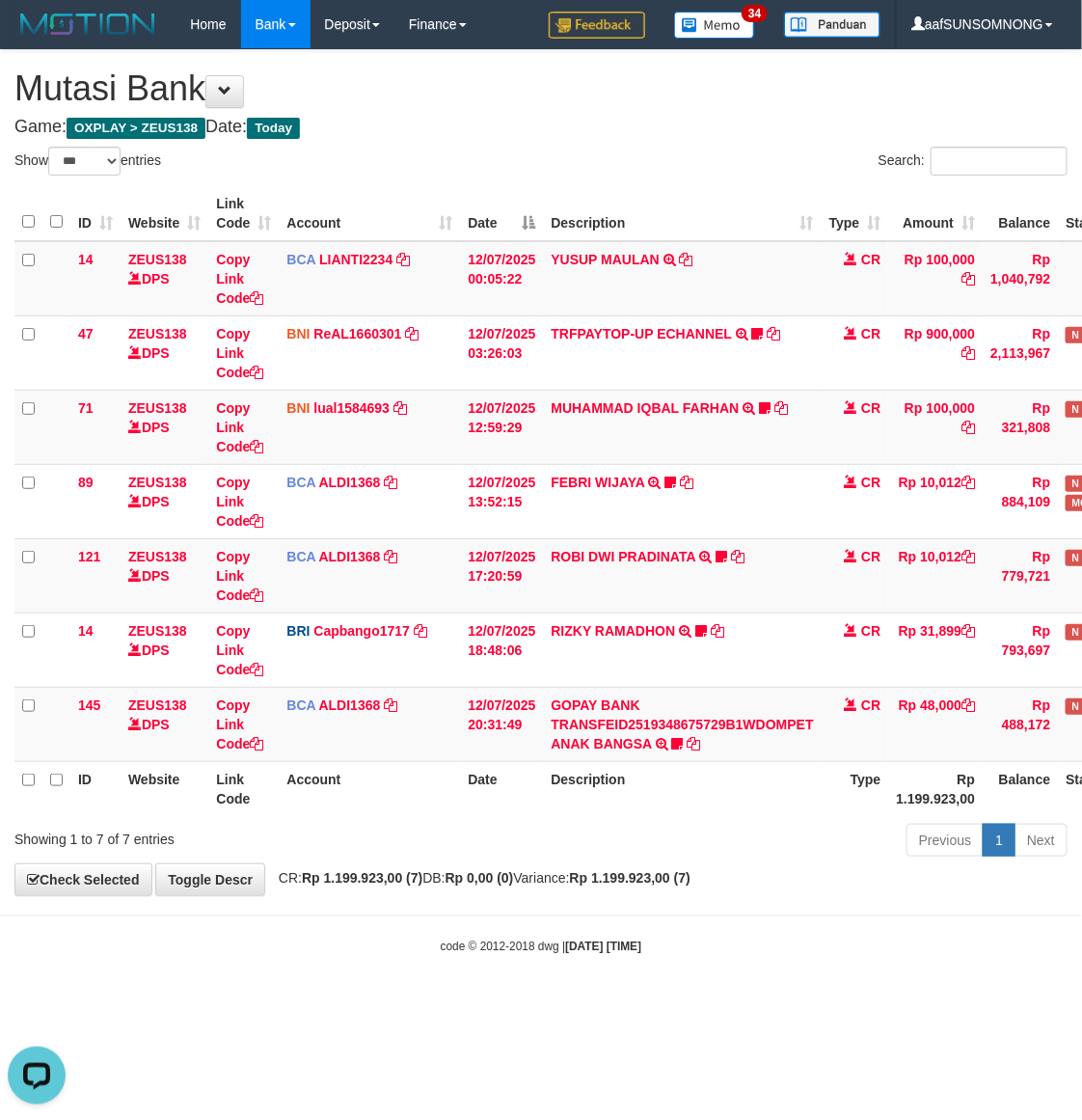 click on "Toggle navigation
Home
Bank
Account List
Load
By Website
Group
[OXPLAY]													ZEUS138
By Load Group (DPS)" at bounding box center [541, 502] 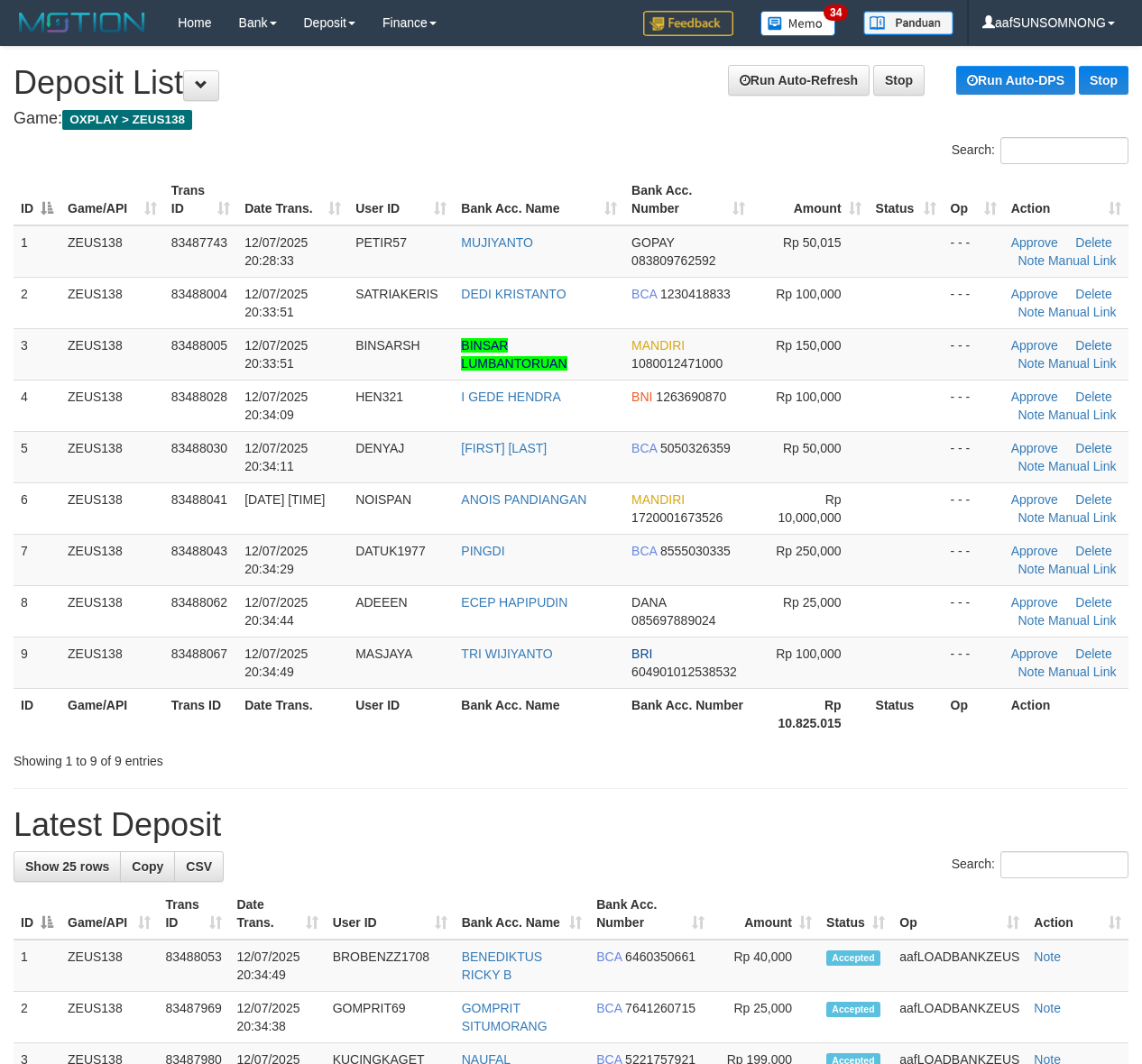 scroll, scrollTop: 0, scrollLeft: 0, axis: both 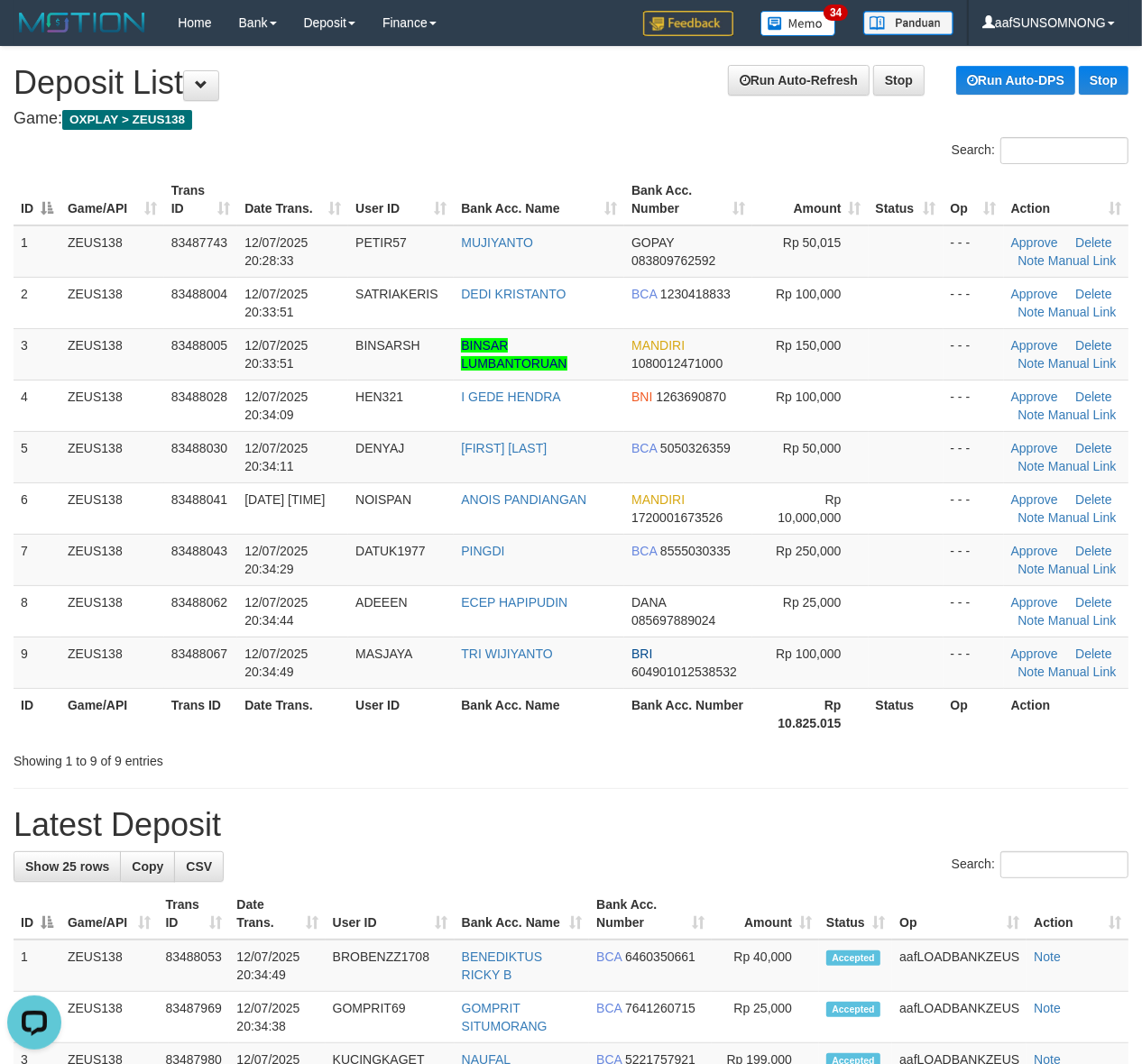drag, startPoint x: 560, startPoint y: 800, endPoint x: 589, endPoint y: 793, distance: 29.83287 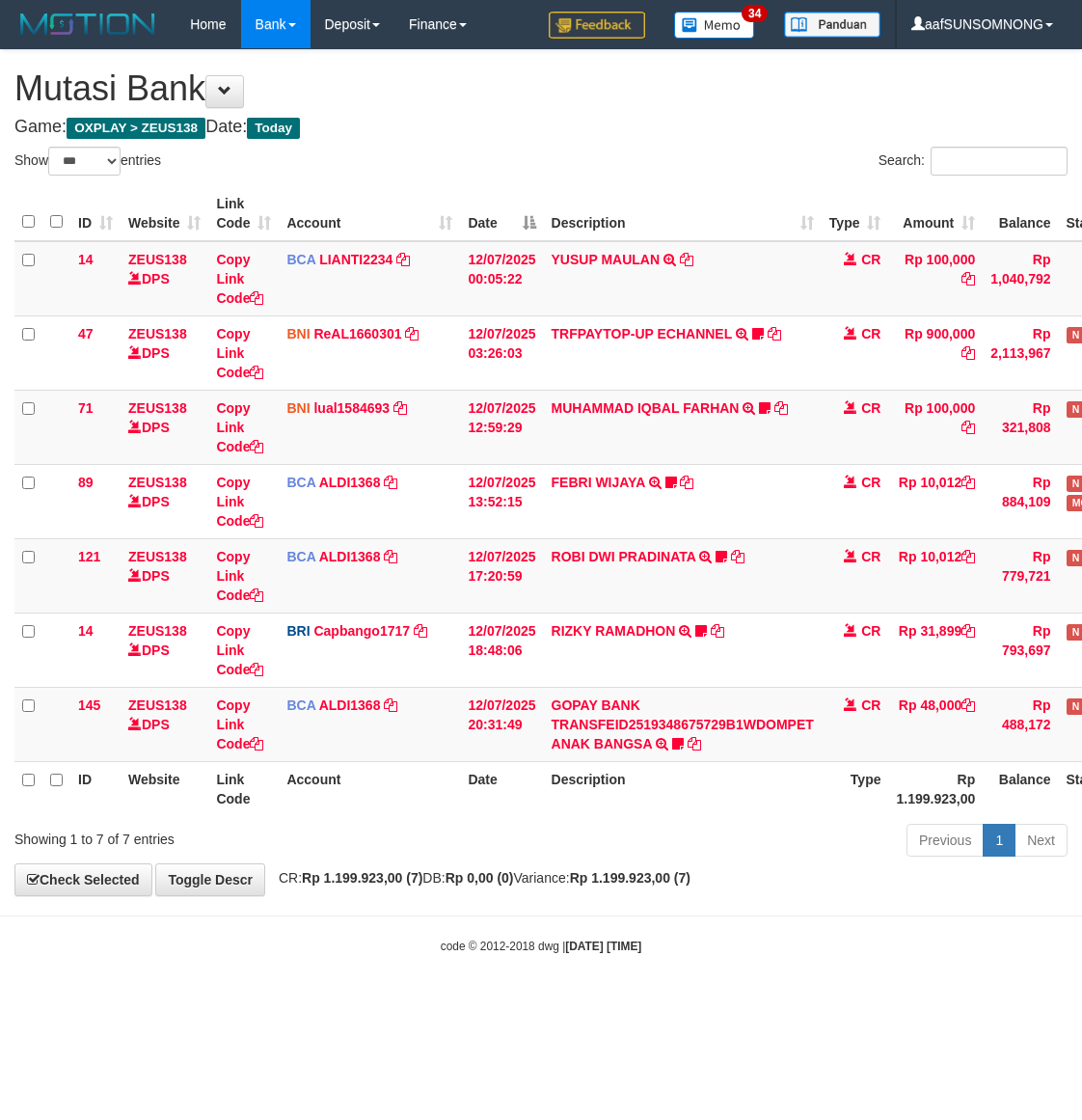 select on "***" 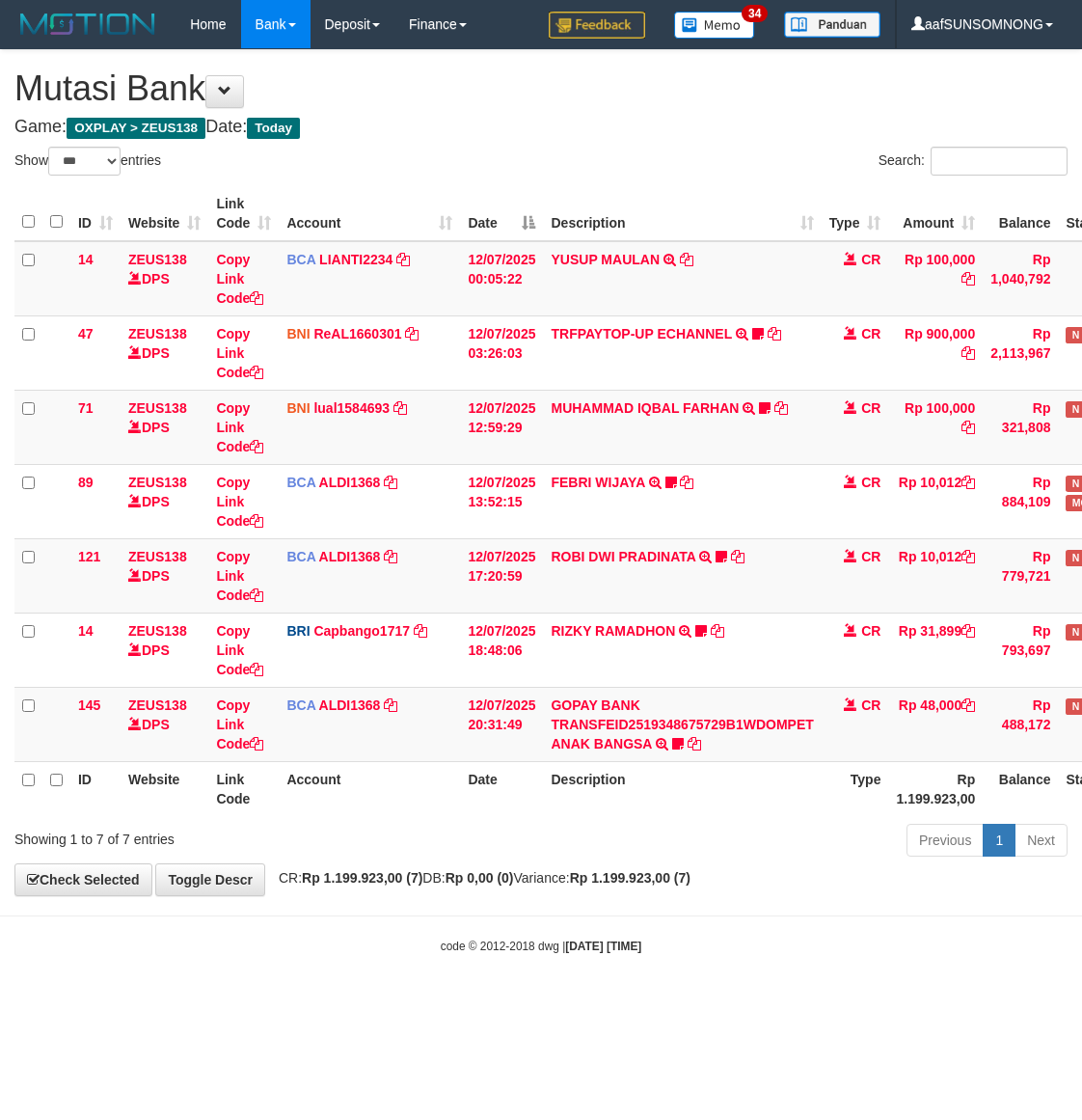 scroll, scrollTop: 0, scrollLeft: 0, axis: both 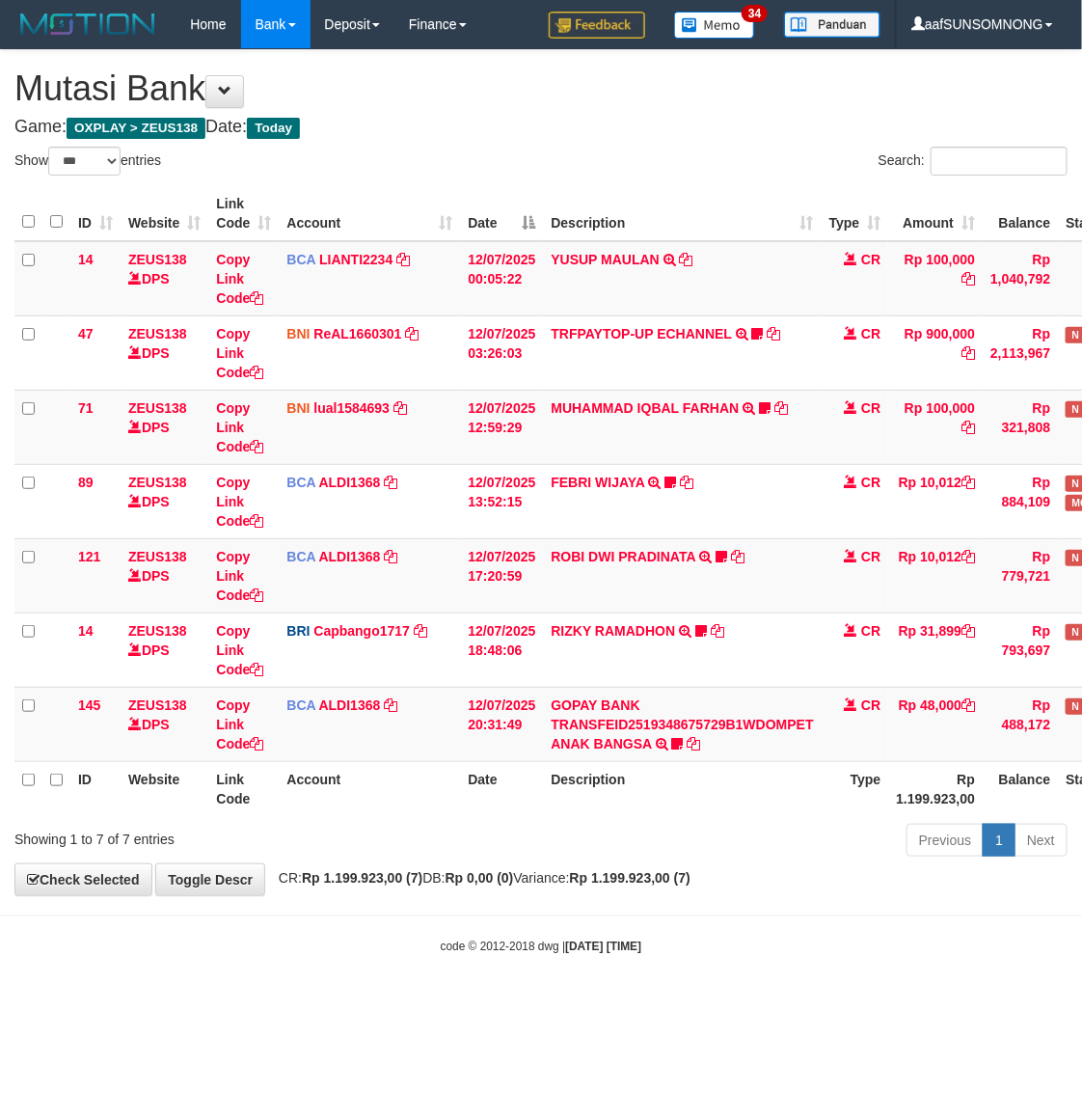click on "CR:  Rp 1.199.923,00 (7)      DB:  Rp 0,00 (0)      Variance:  Rp 1.199.923,00 (7)" at bounding box center (479, 878) 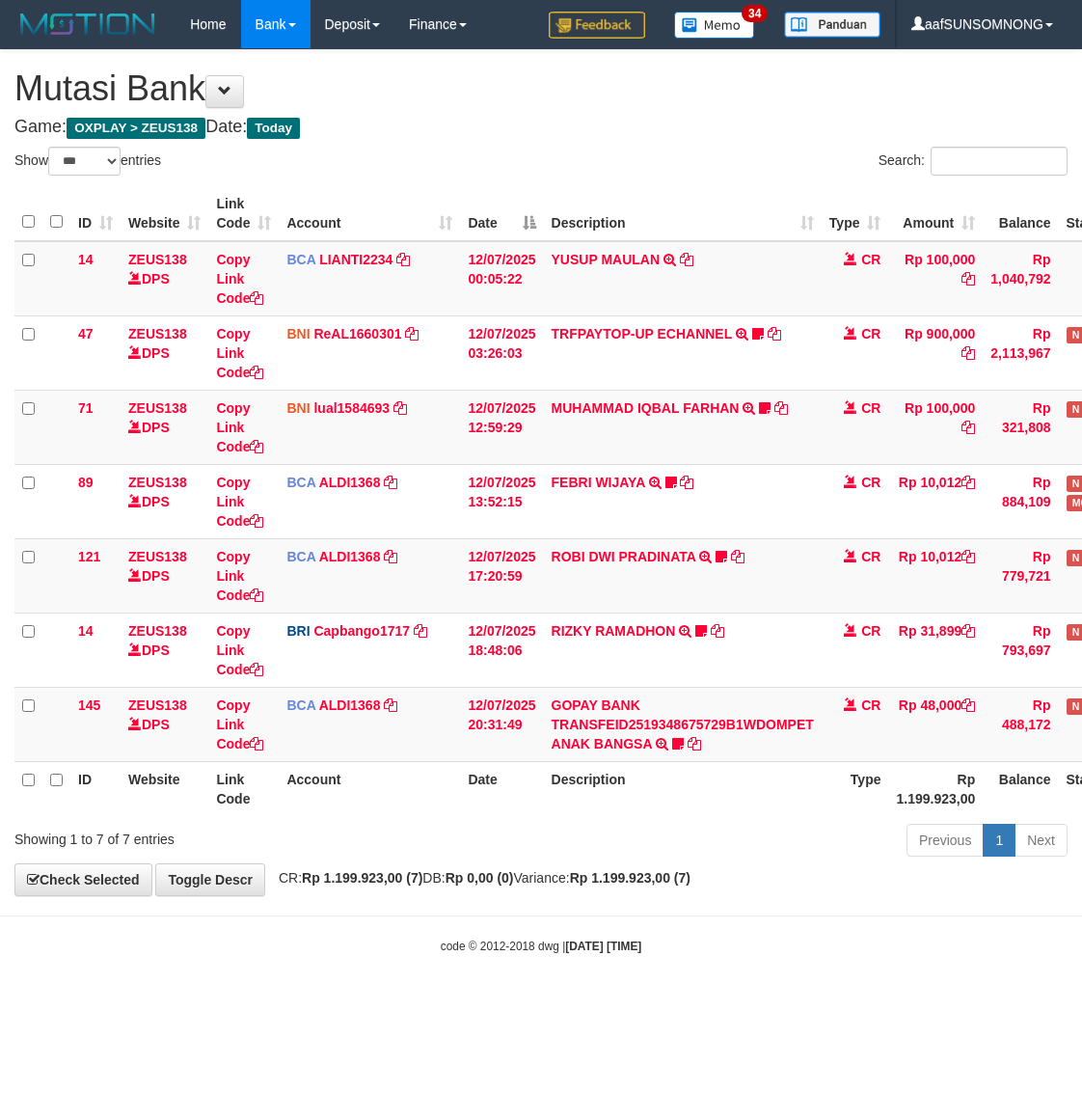 select on "***" 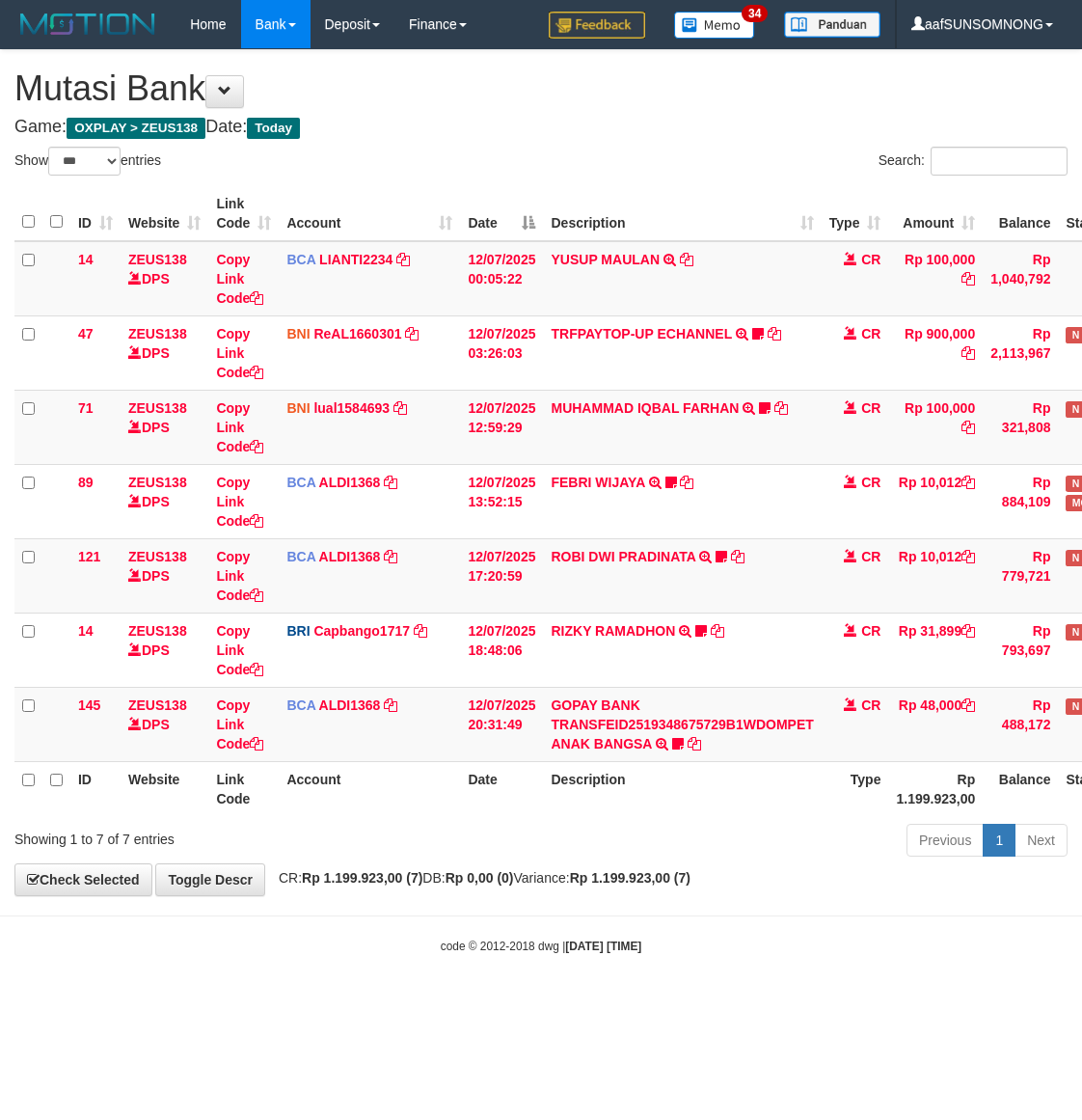 scroll, scrollTop: 0, scrollLeft: 0, axis: both 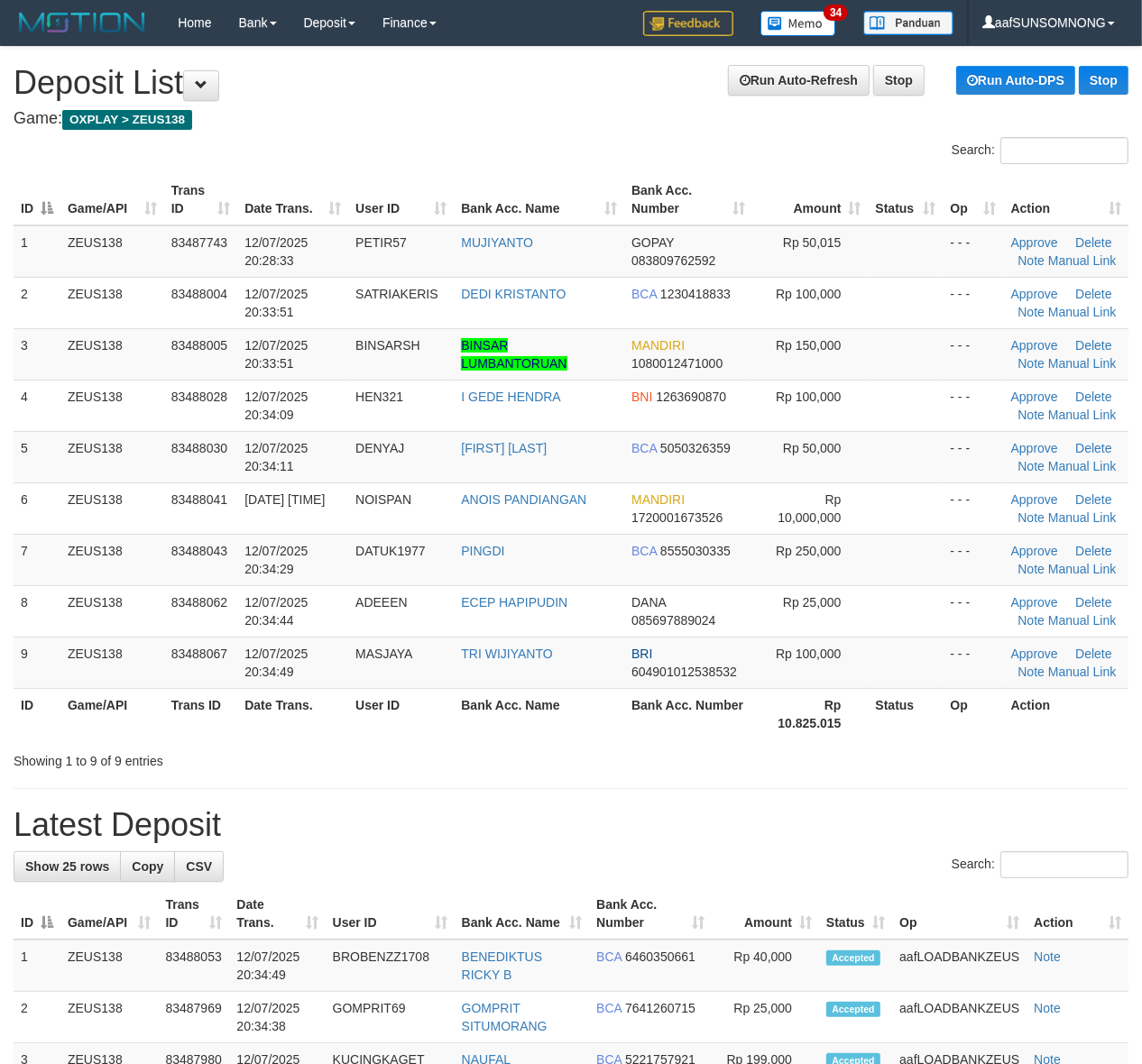 drag, startPoint x: 654, startPoint y: 830, endPoint x: 678, endPoint y: 814, distance: 28.84441 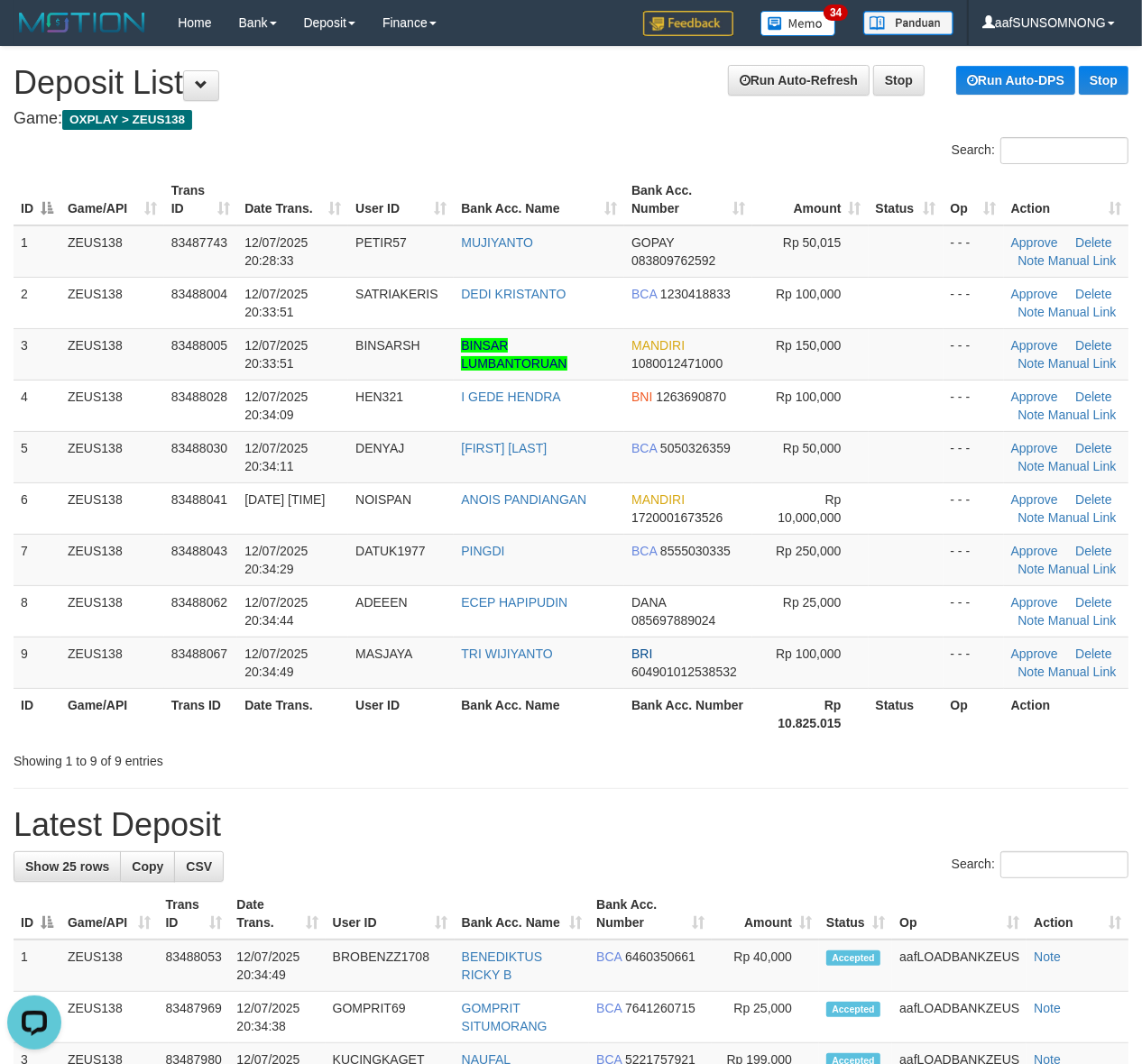 scroll, scrollTop: 0, scrollLeft: 0, axis: both 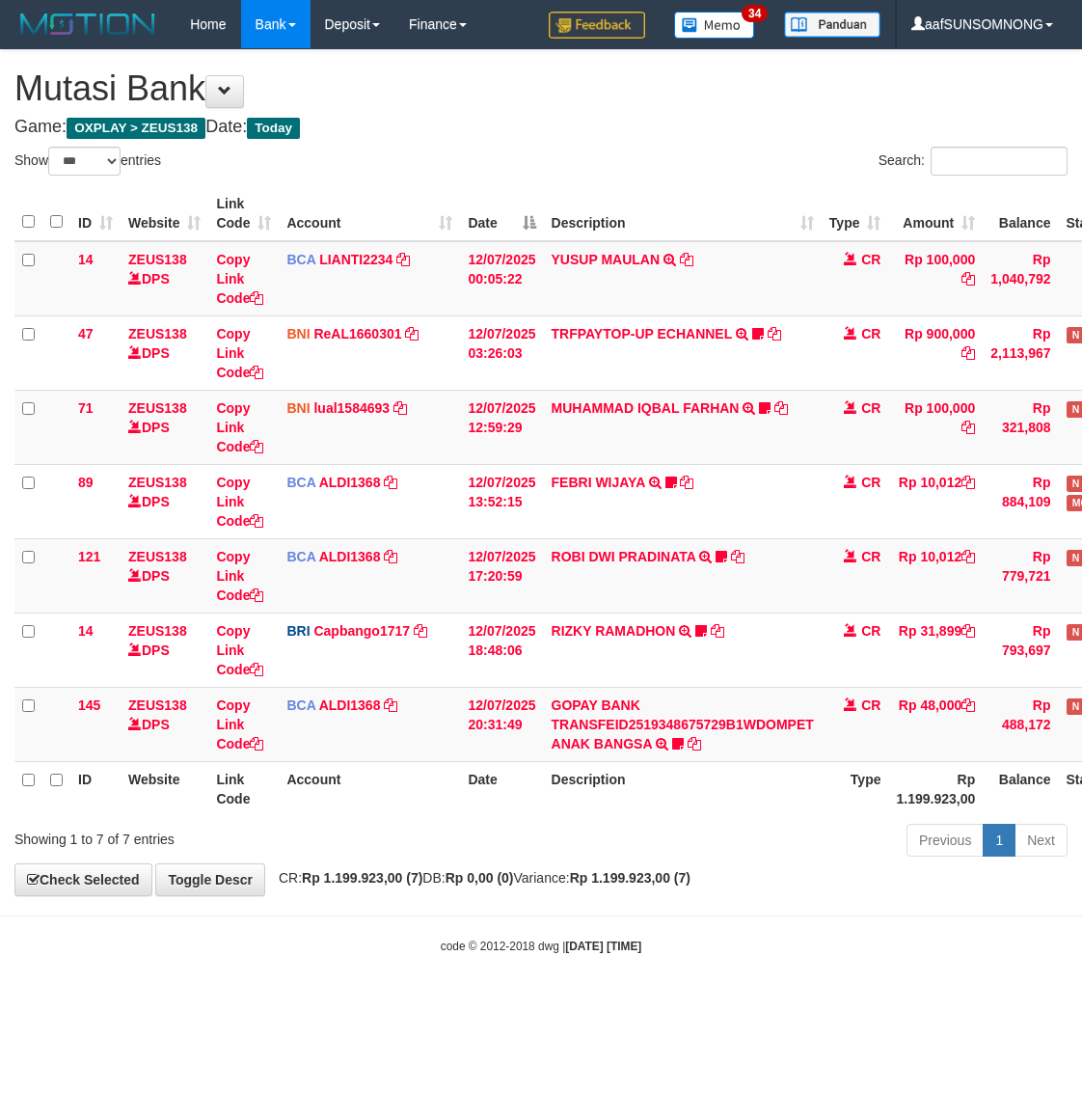 select on "***" 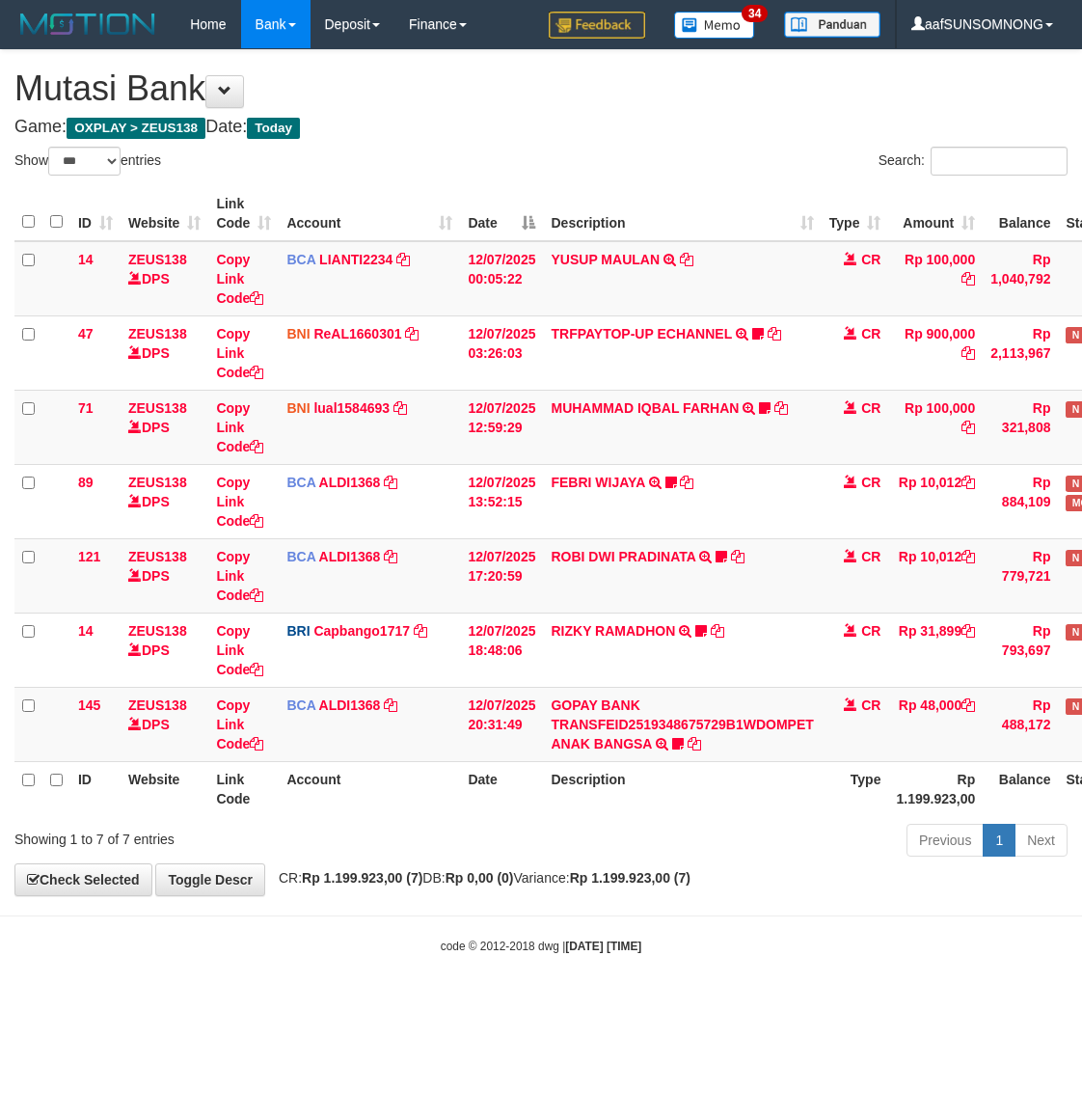 scroll, scrollTop: 0, scrollLeft: 0, axis: both 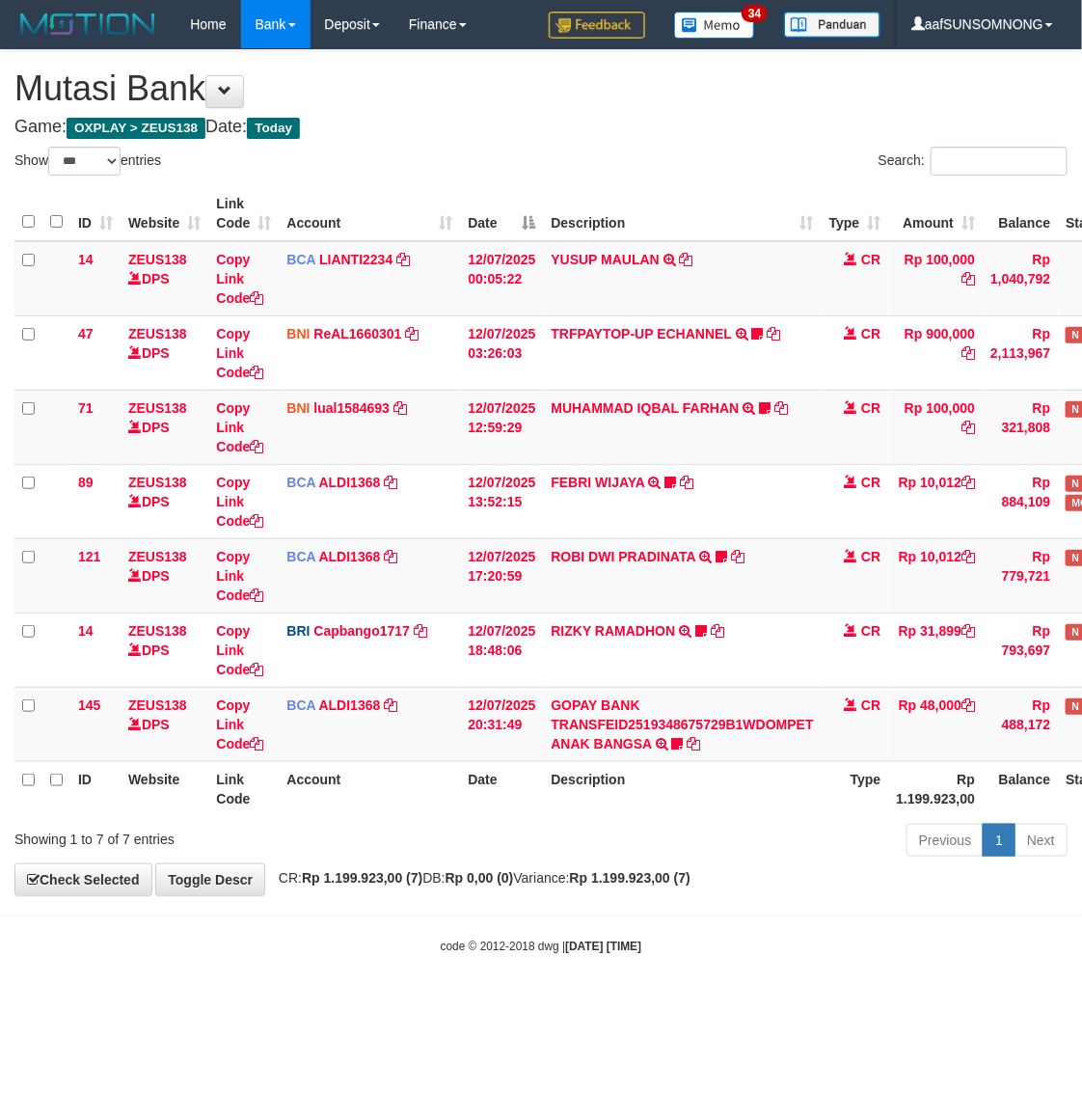 drag, startPoint x: 434, startPoint y: 999, endPoint x: 449, endPoint y: 999, distance: 15 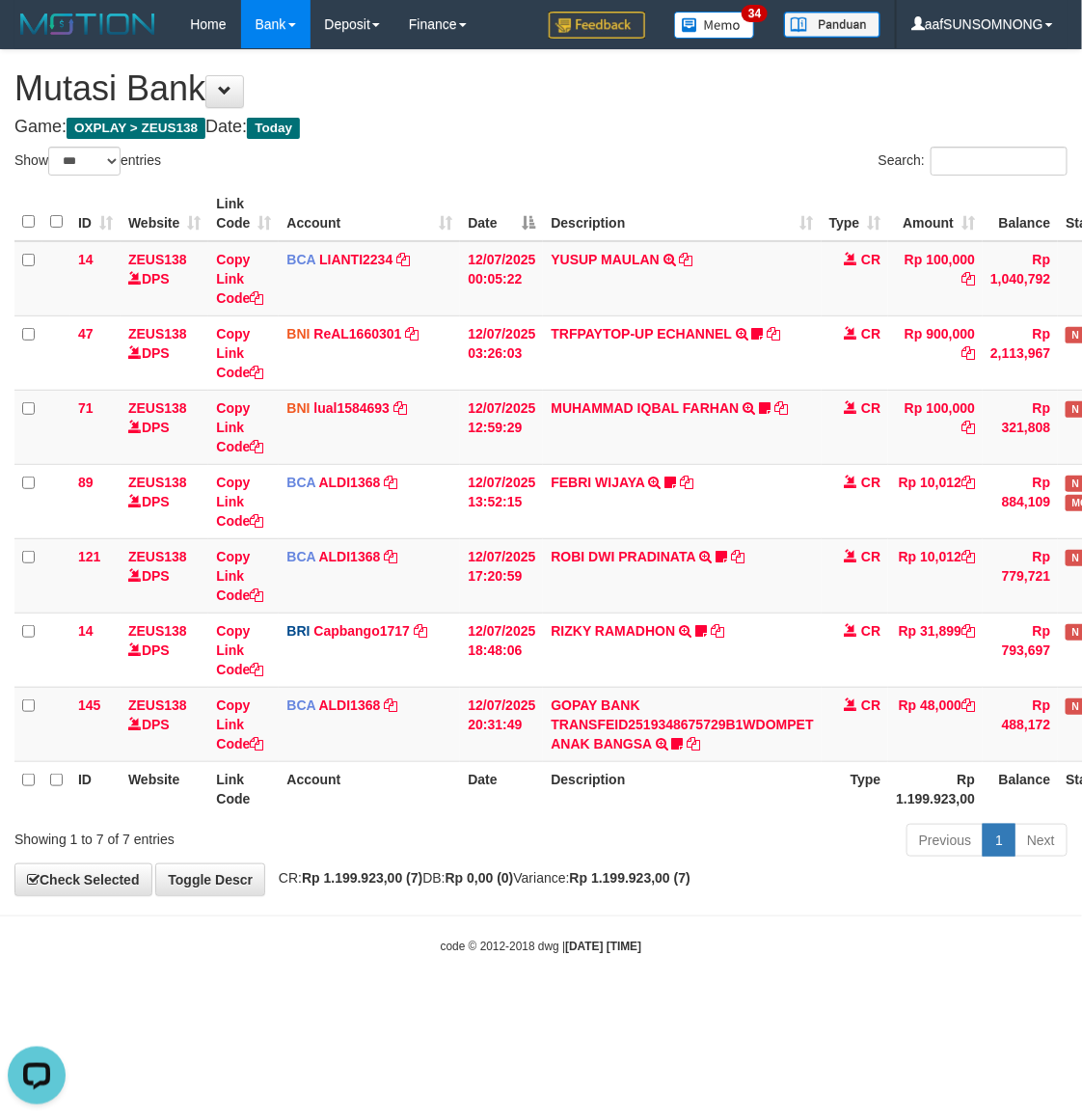 scroll, scrollTop: 0, scrollLeft: 0, axis: both 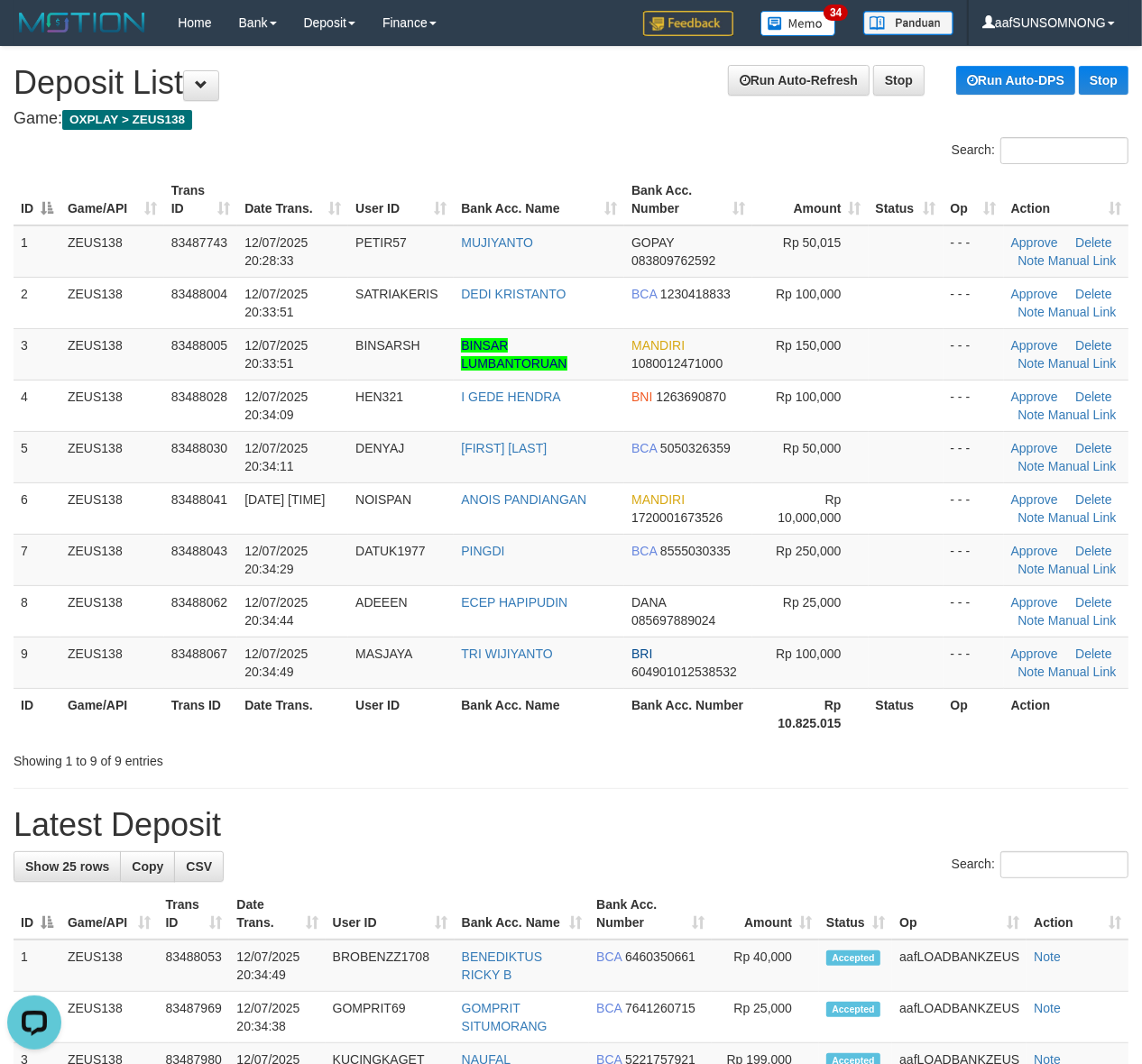 drag, startPoint x: 658, startPoint y: 882, endPoint x: 717, endPoint y: 875, distance: 59.413803 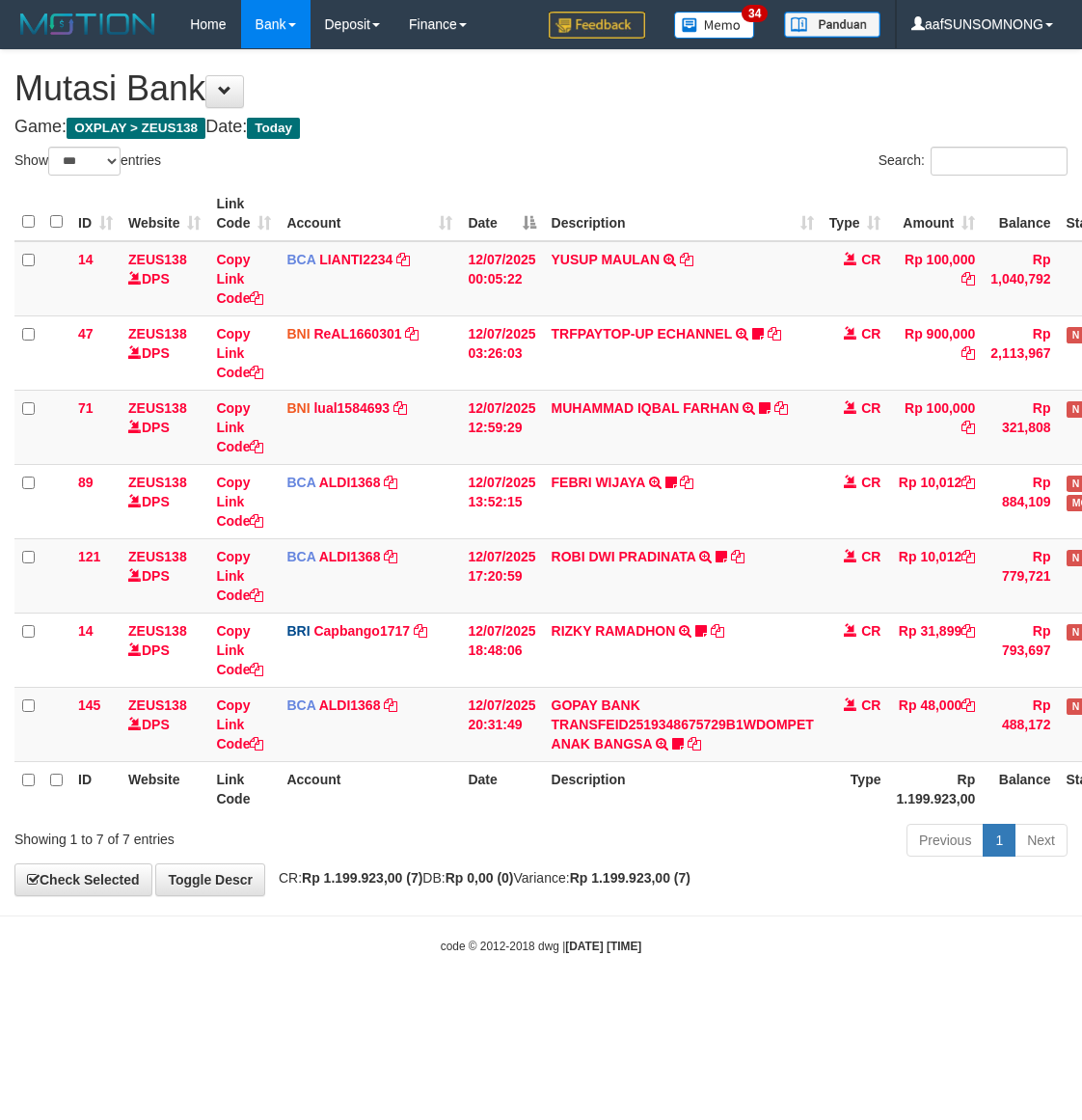 select on "***" 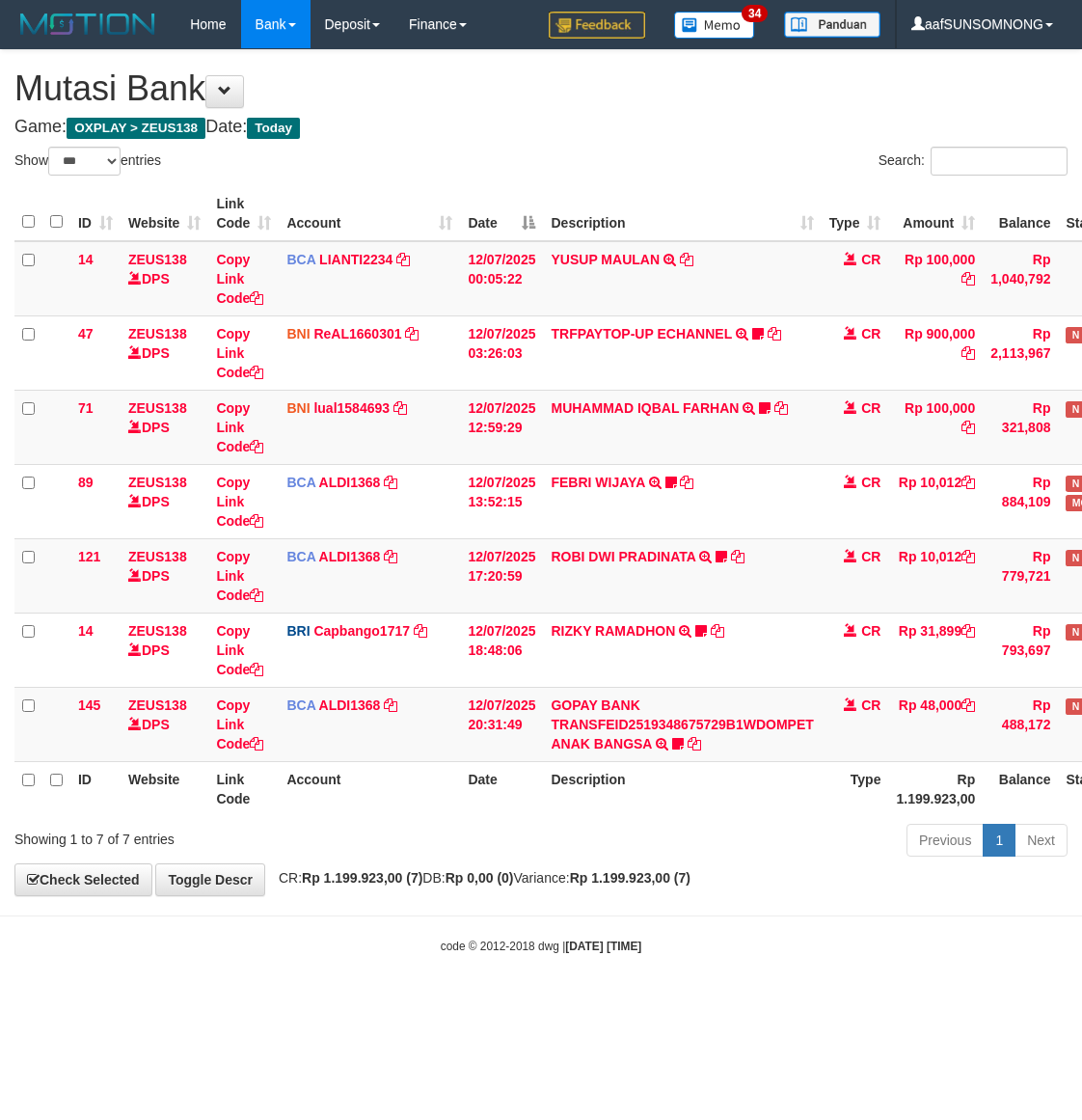 scroll, scrollTop: 0, scrollLeft: 0, axis: both 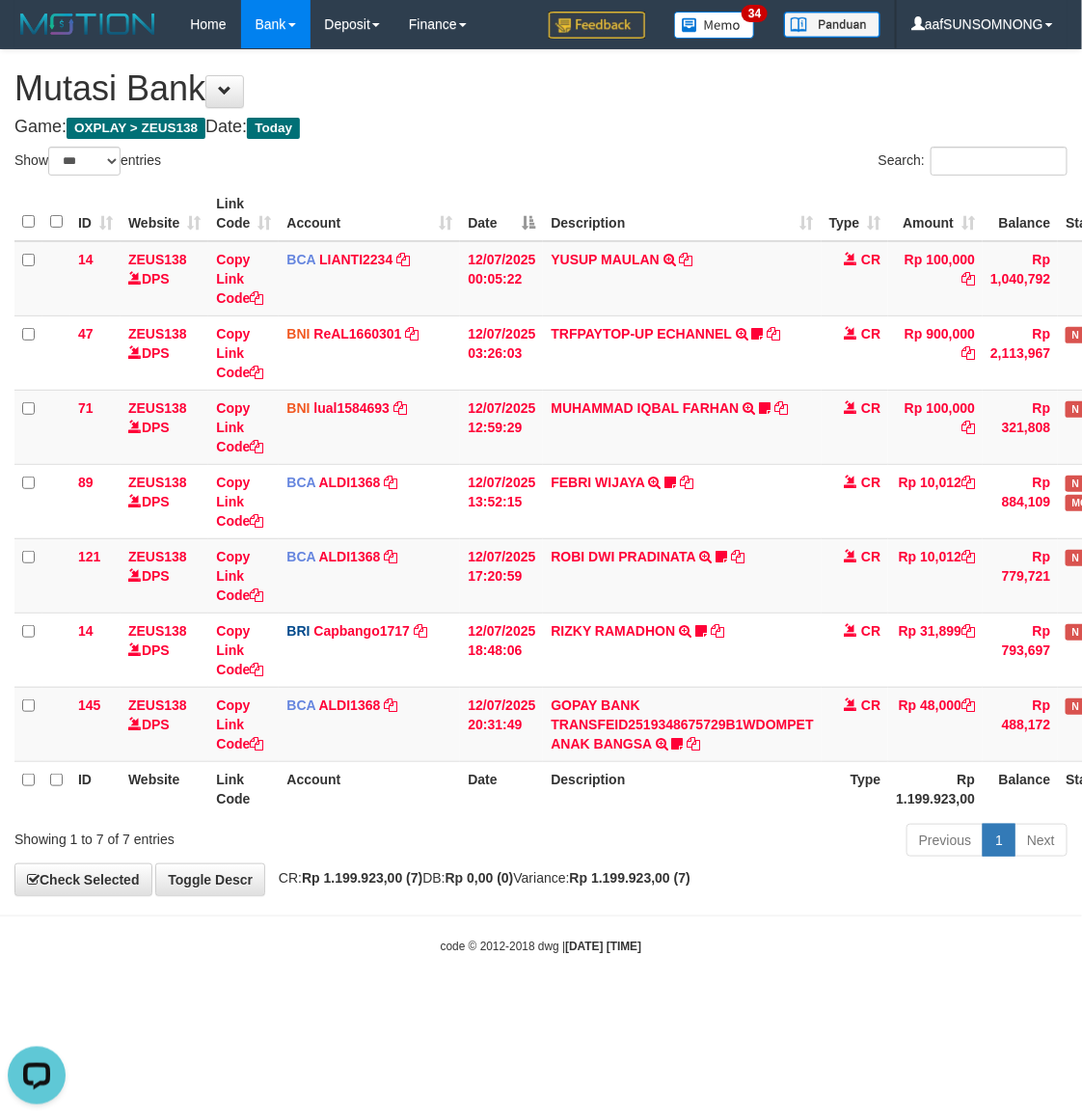 drag, startPoint x: 355, startPoint y: 1001, endPoint x: 373, endPoint y: 1001, distance: 18 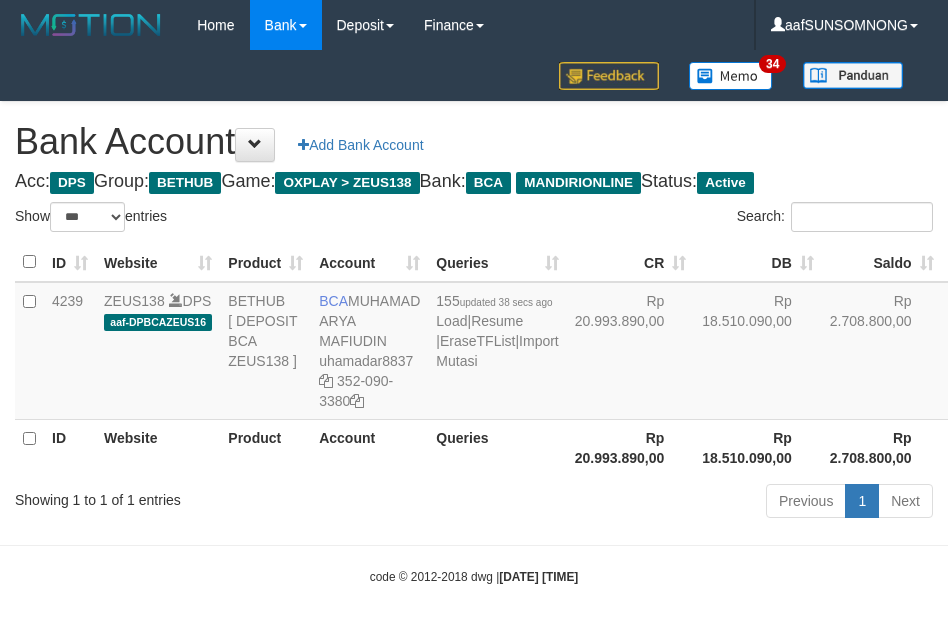 select on "***" 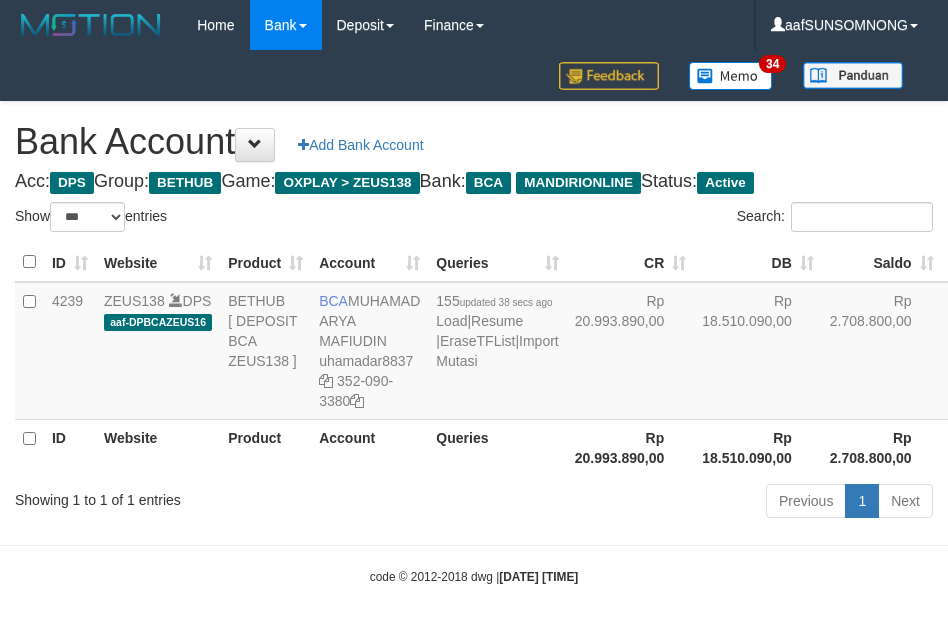 scroll, scrollTop: 16, scrollLeft: 0, axis: vertical 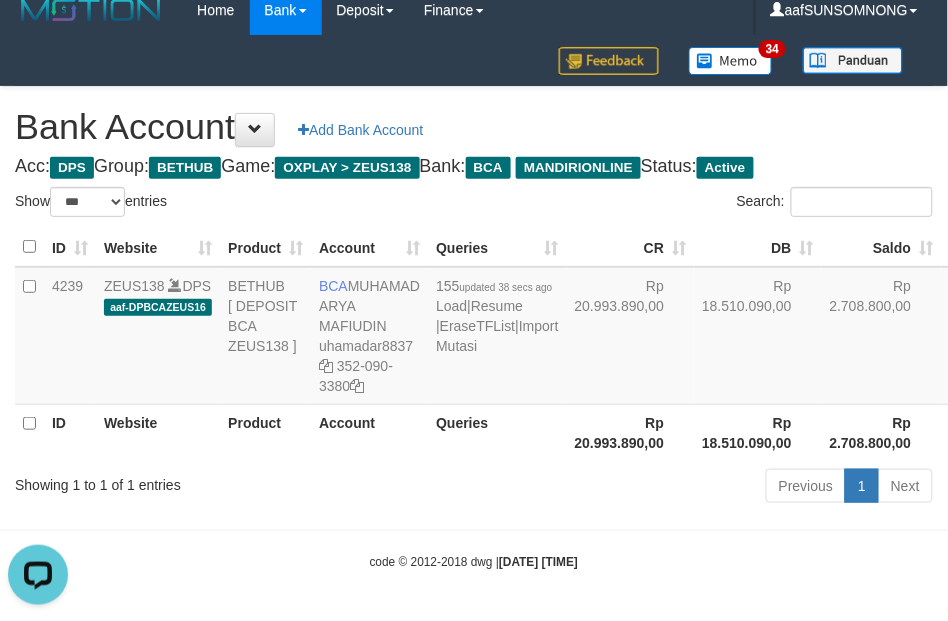 click on "Previous 1 Next" at bounding box center [671, 488] 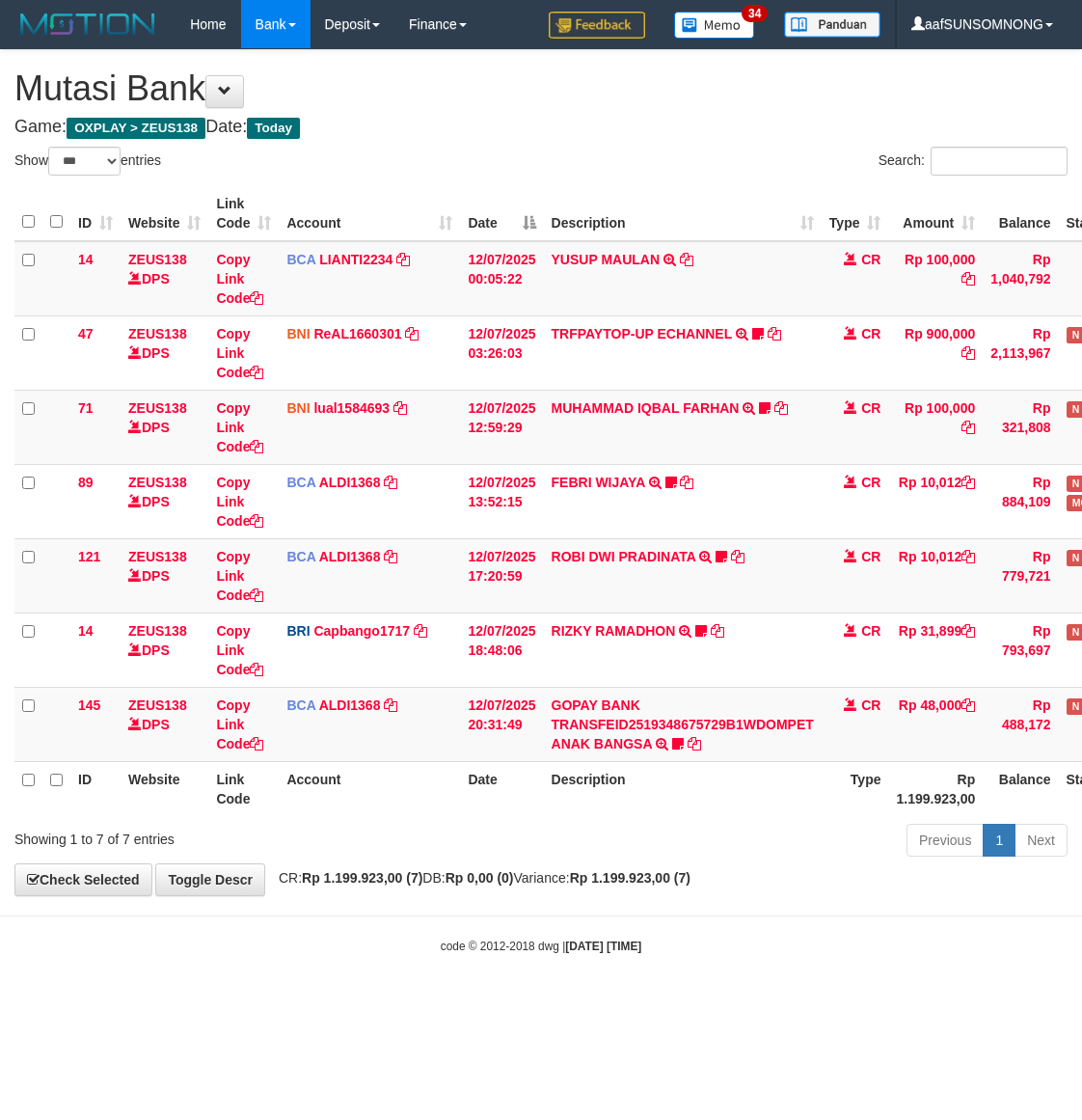 select on "***" 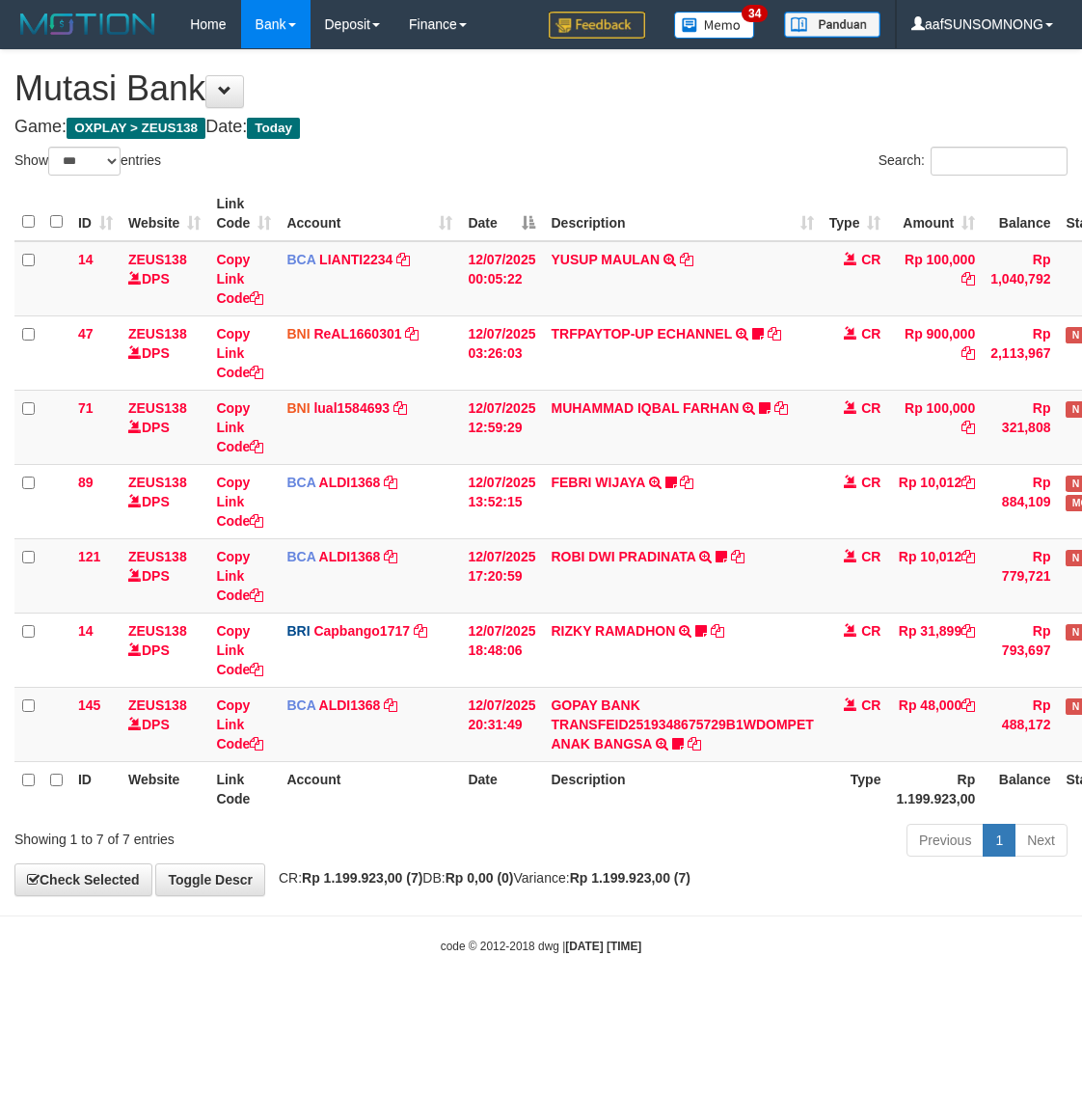 scroll, scrollTop: 0, scrollLeft: 0, axis: both 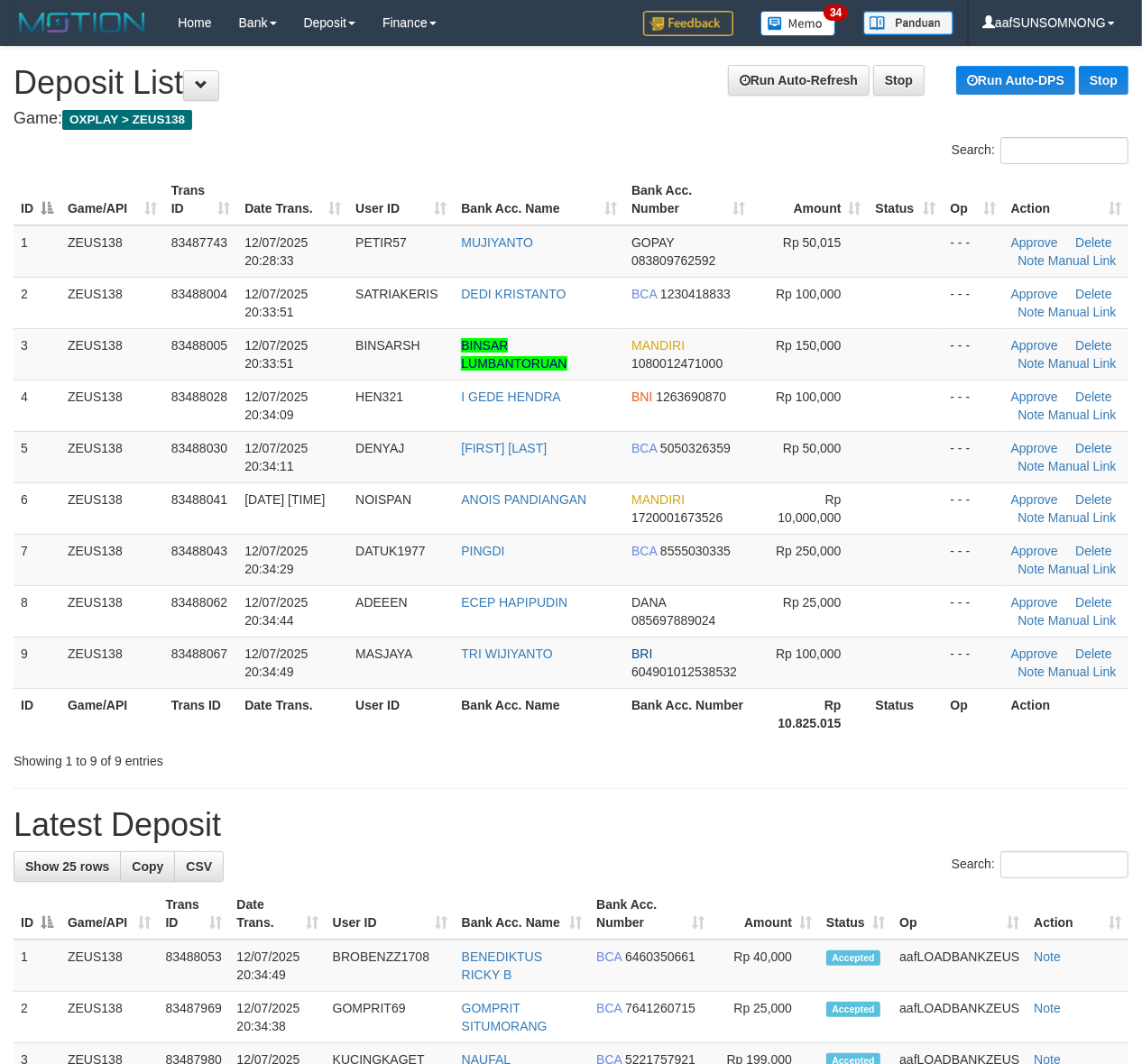 drag, startPoint x: 809, startPoint y: 826, endPoint x: 993, endPoint y: 848, distance: 185.3106 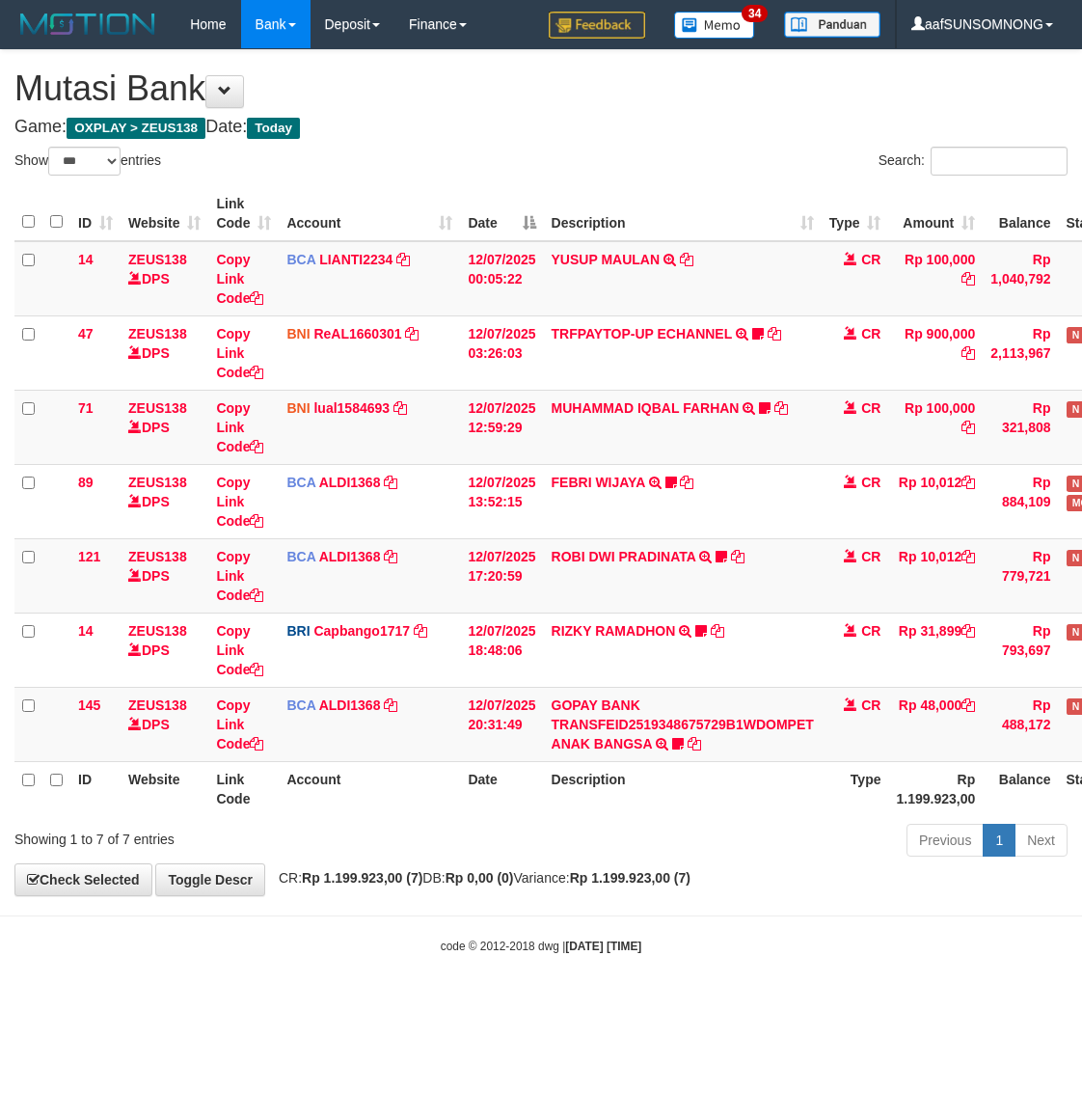 select on "***" 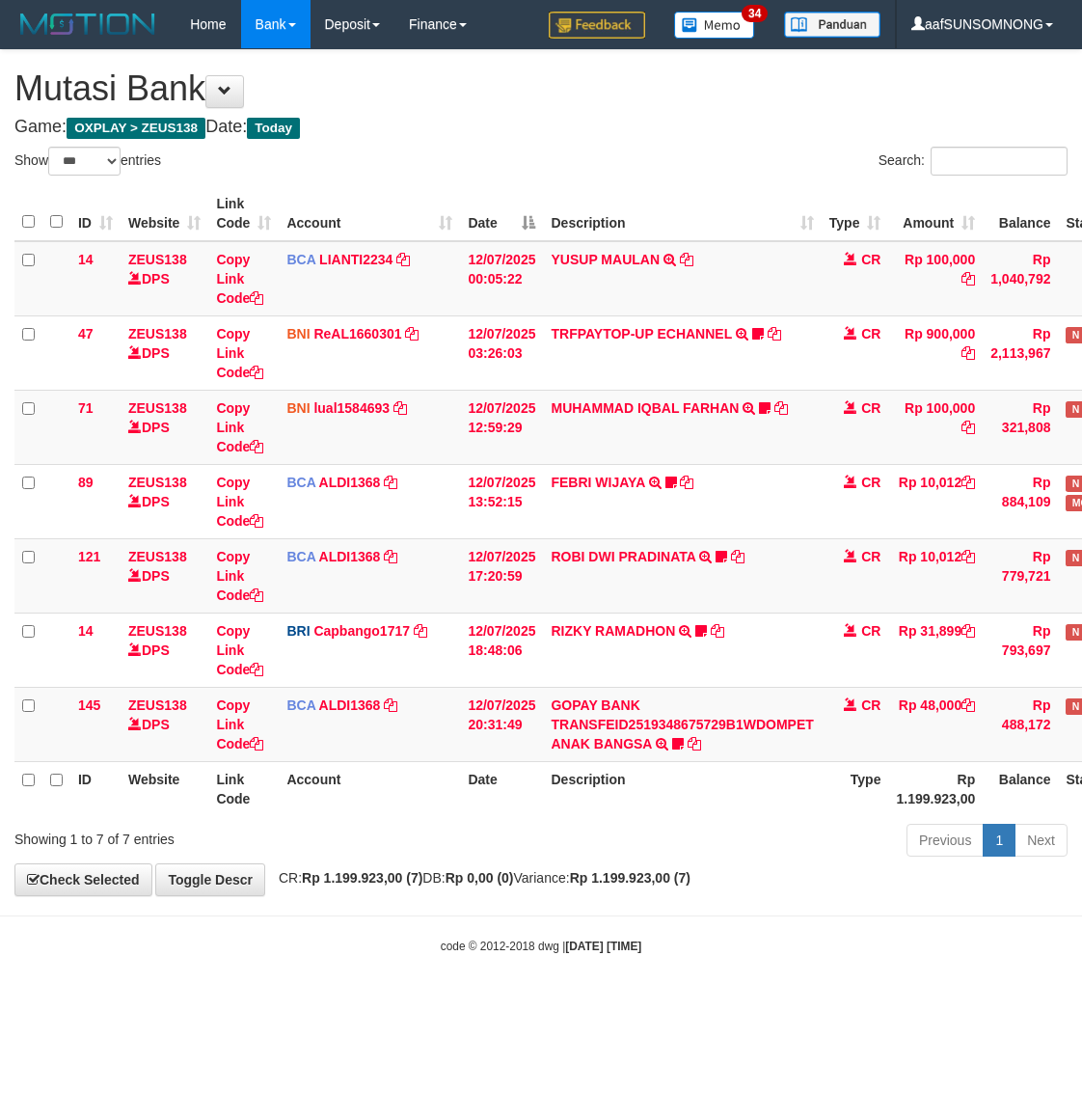 scroll, scrollTop: 0, scrollLeft: 0, axis: both 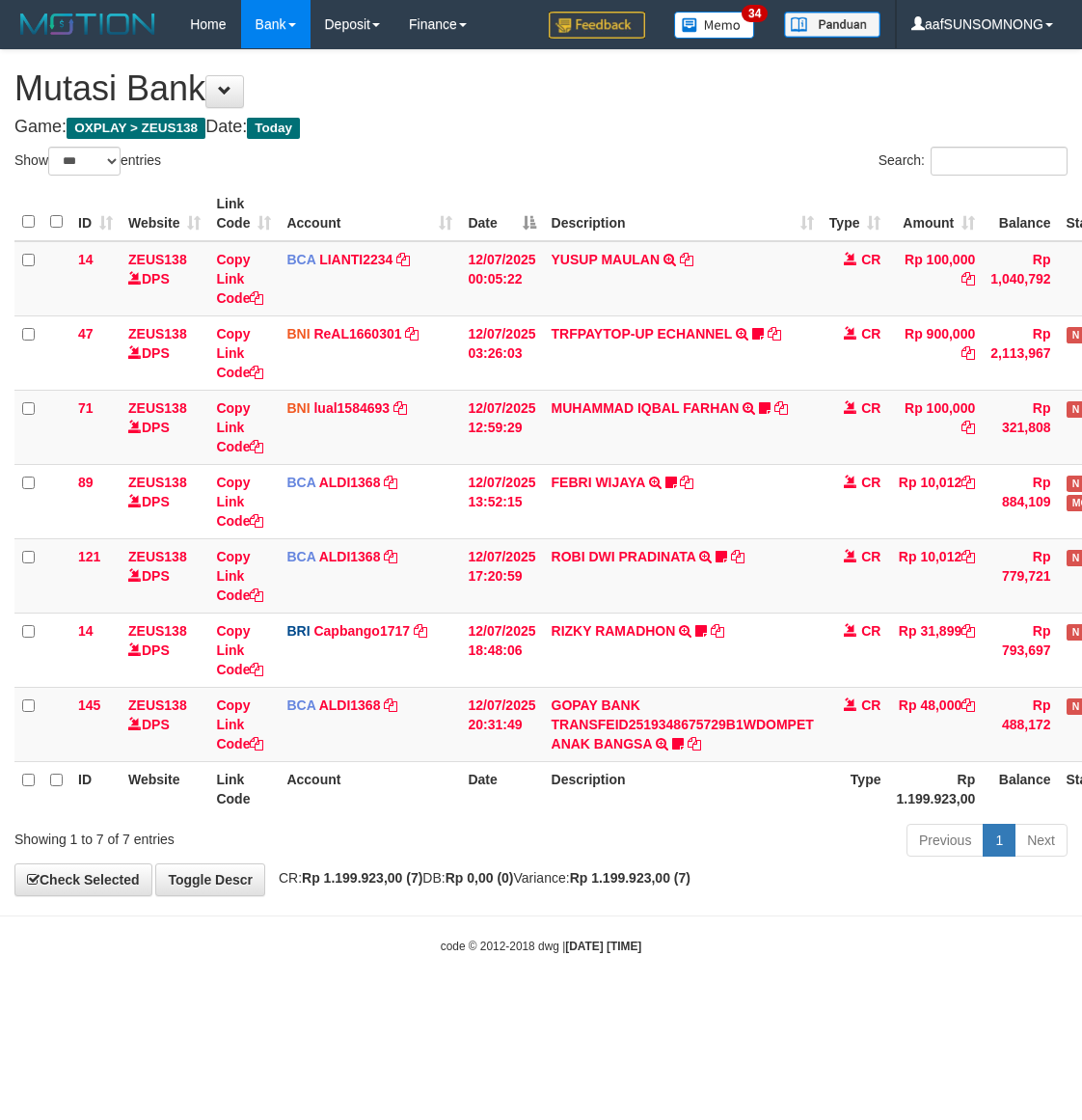 select on "***" 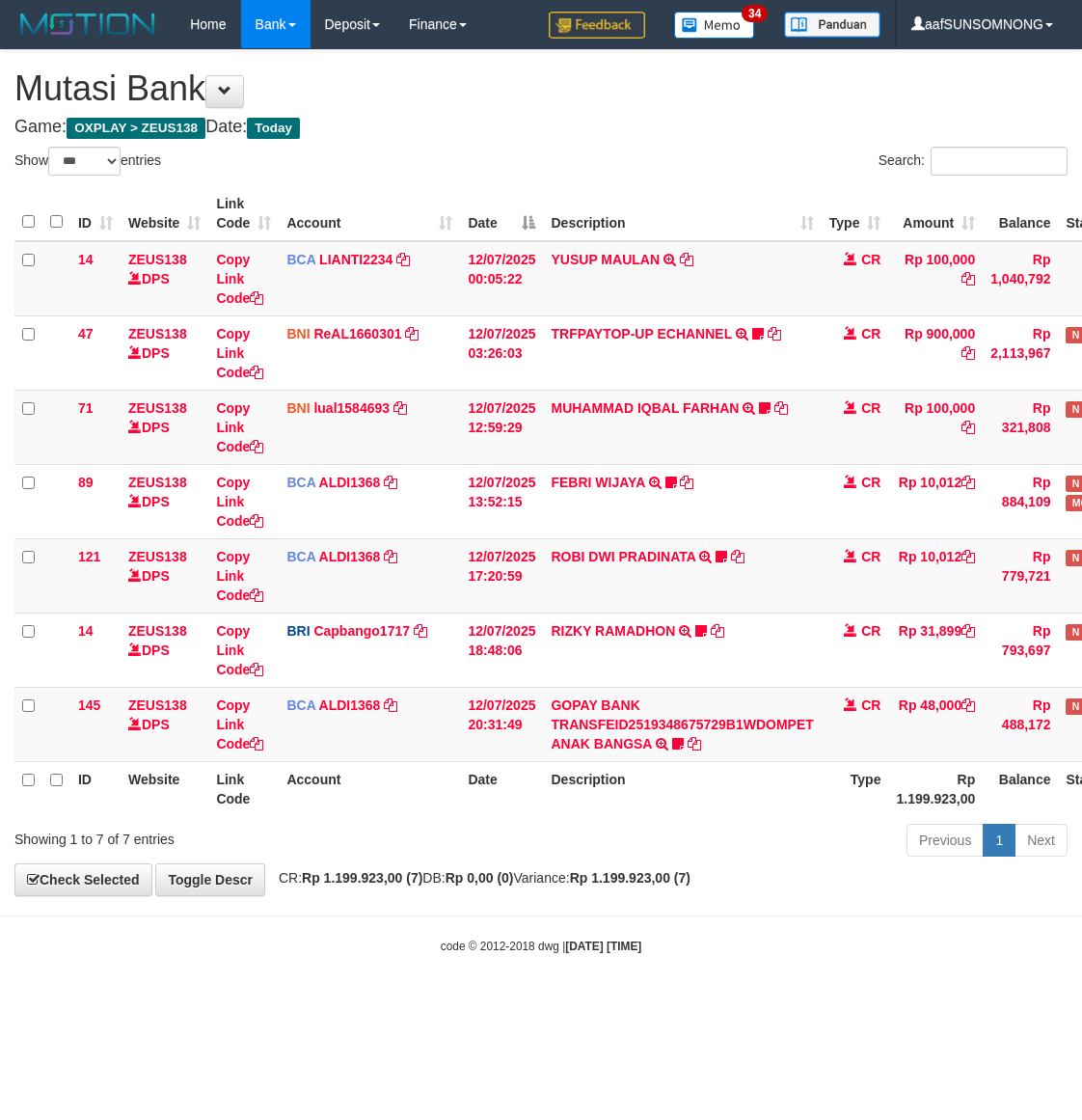 scroll, scrollTop: 0, scrollLeft: 0, axis: both 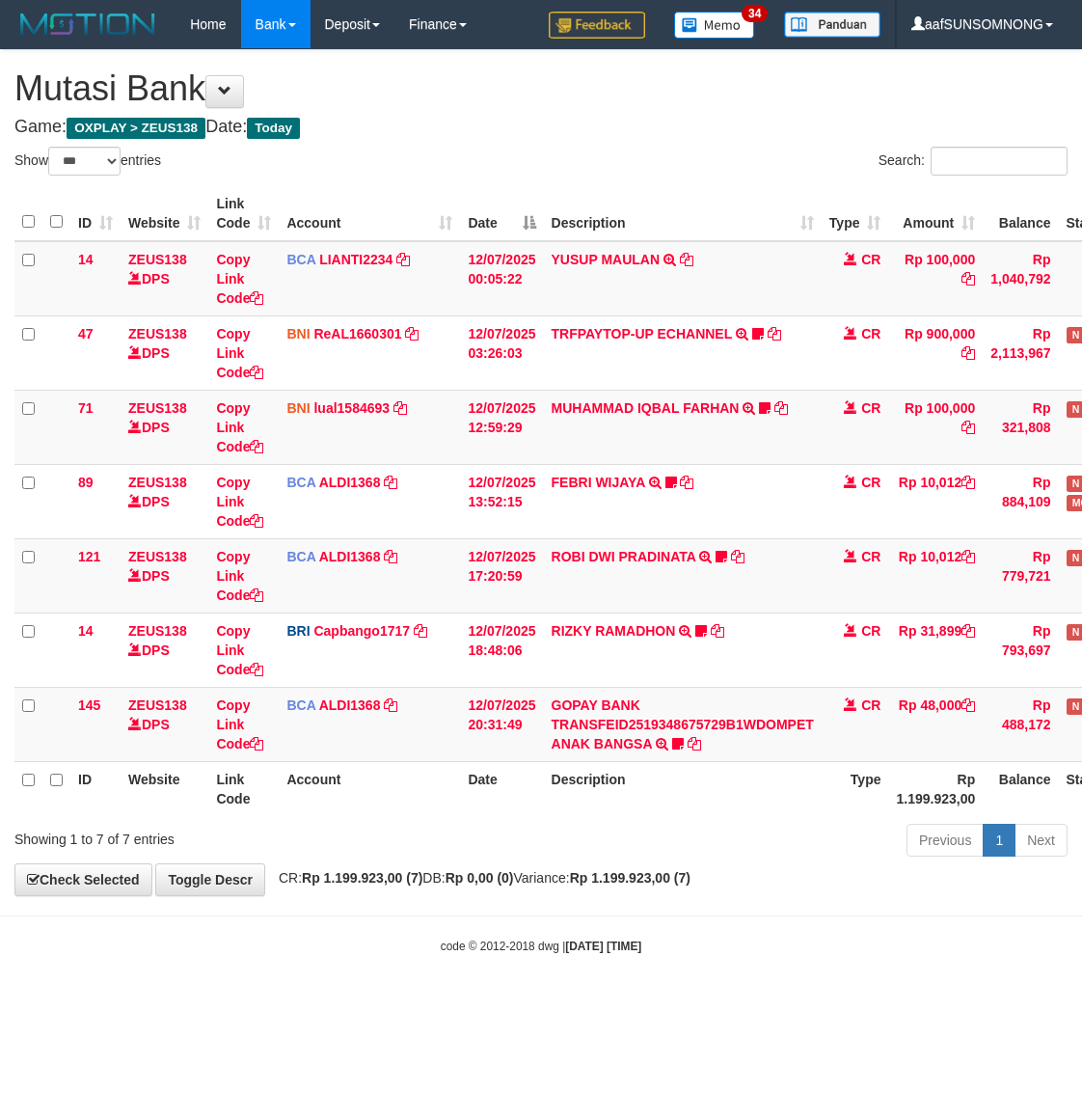 select on "***" 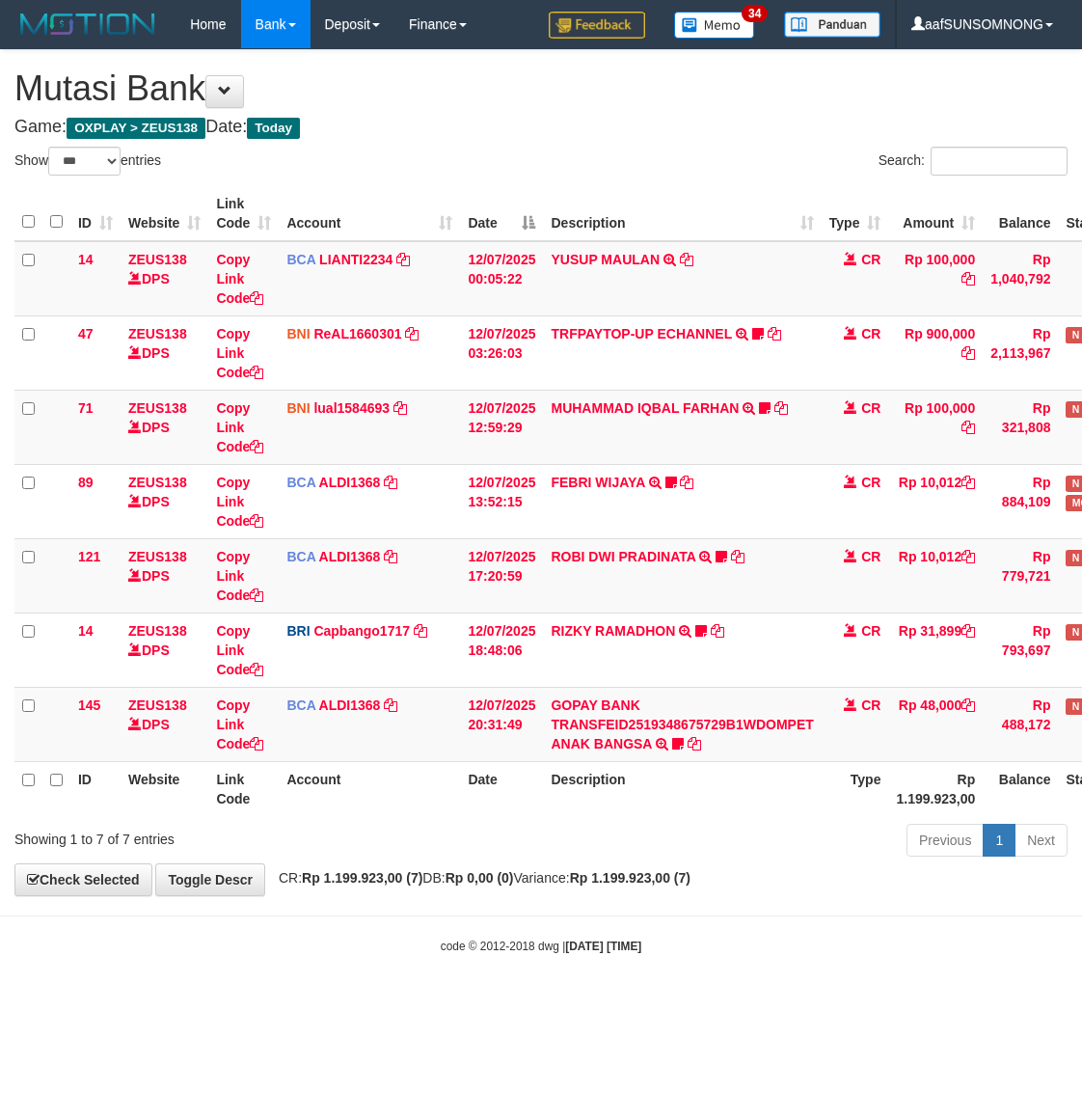 scroll, scrollTop: 0, scrollLeft: 0, axis: both 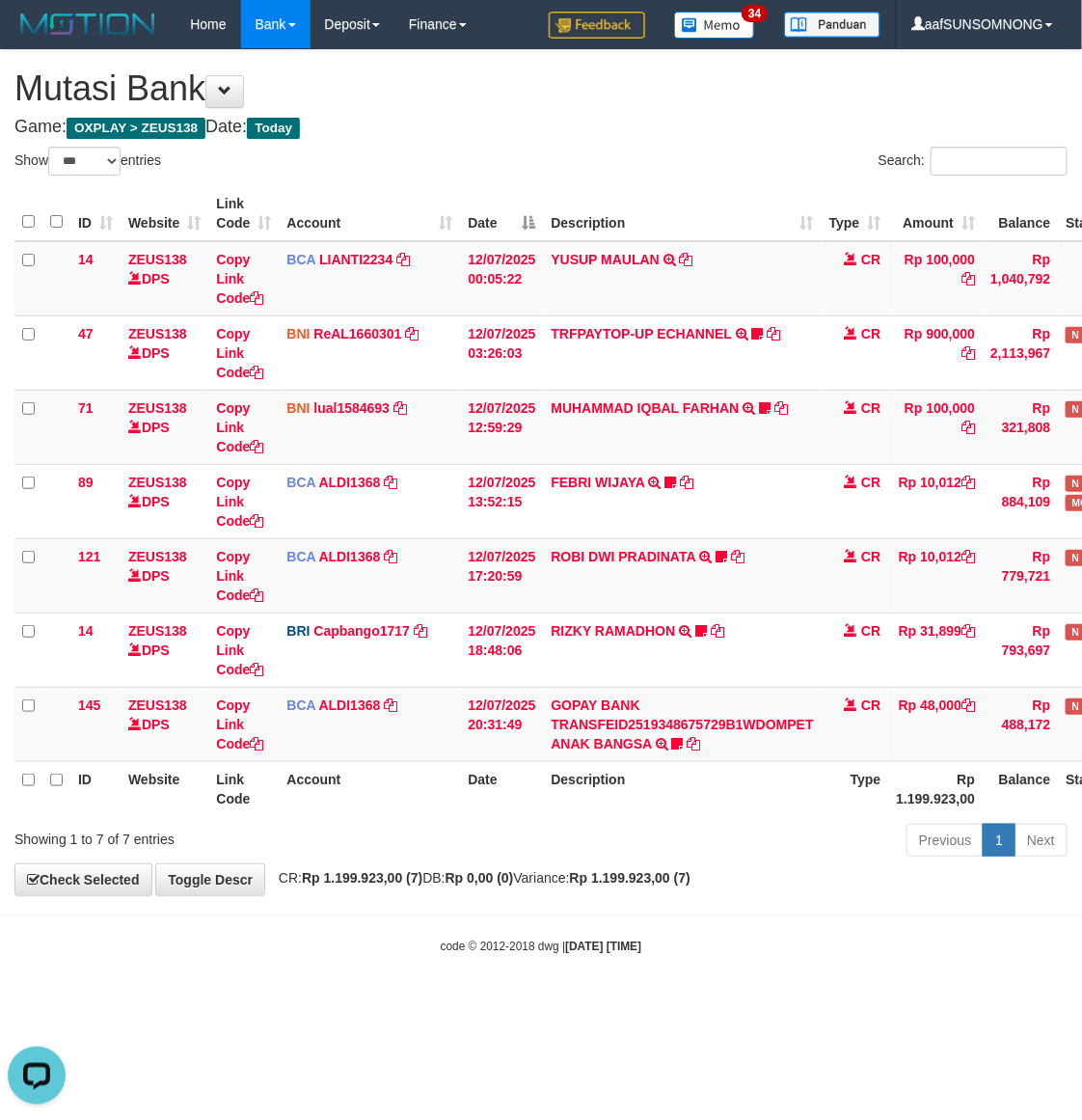 click on "Toggle navigation
Home
Bank
Account List
Load
By Website
Group
[OXPLAY]													ZEUS138
By Load Group (DPS)" at bounding box center (541, 502) 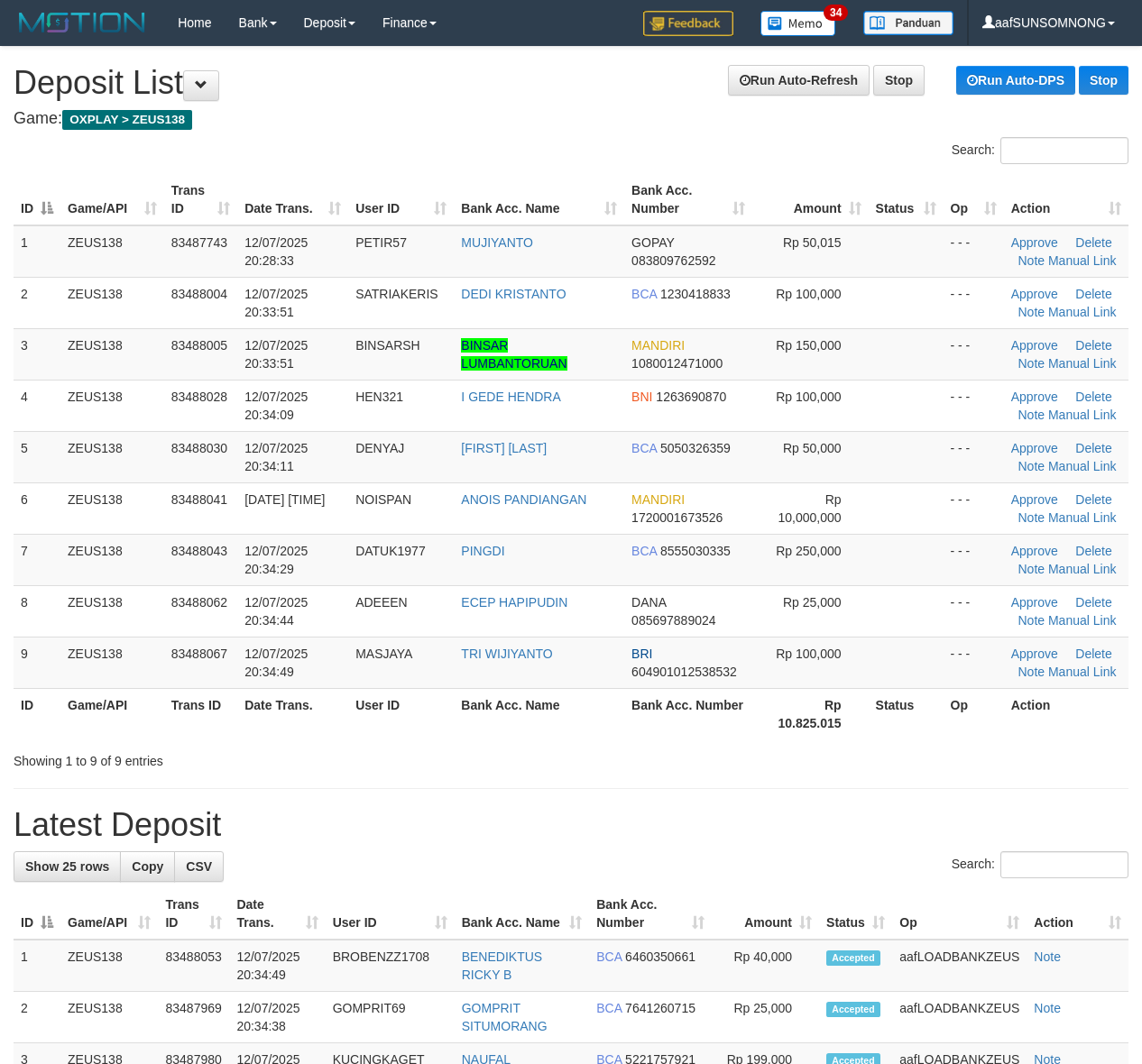 scroll, scrollTop: 0, scrollLeft: 0, axis: both 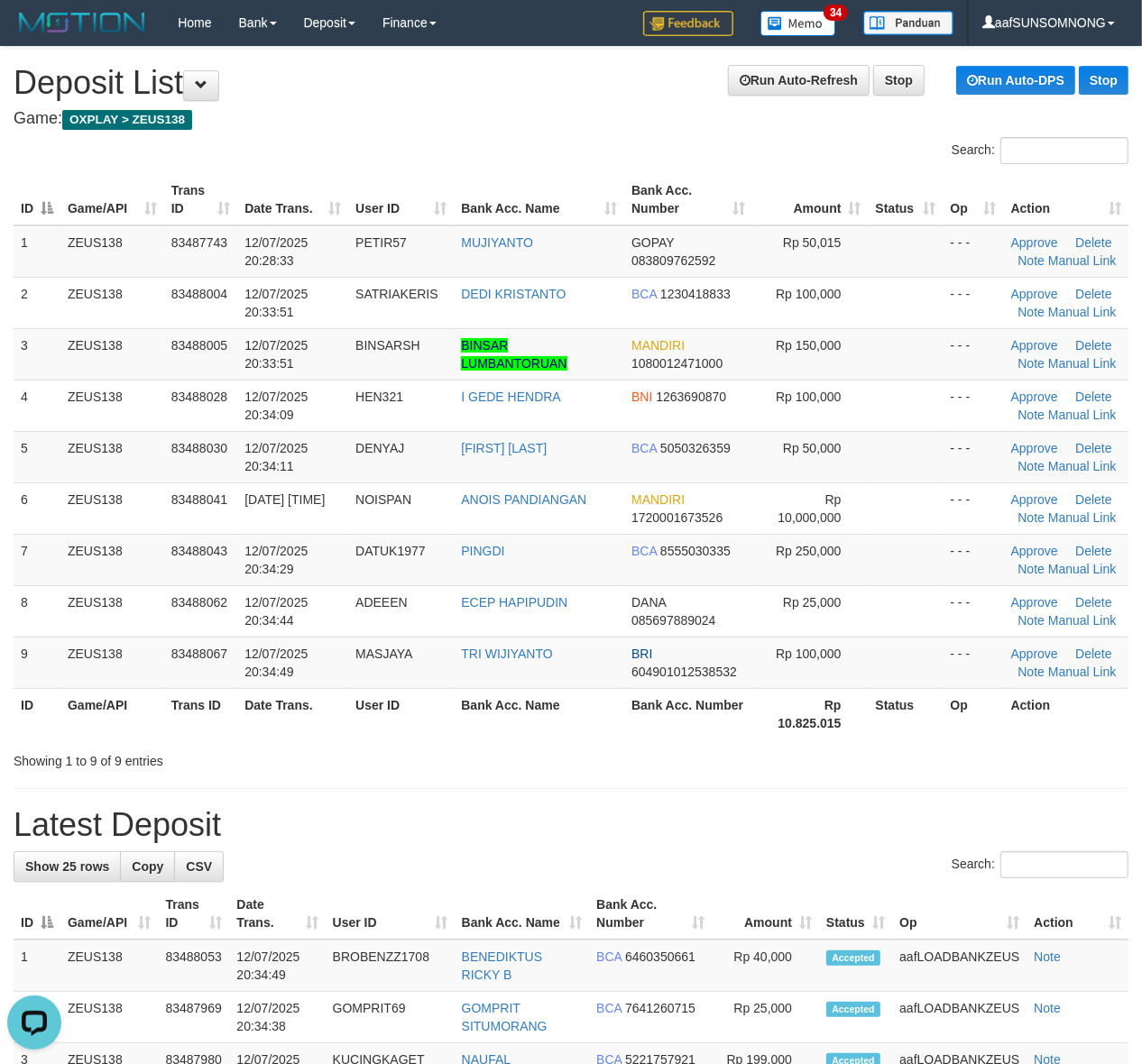 drag, startPoint x: 823, startPoint y: 810, endPoint x: 1081, endPoint y: 876, distance: 266.30809 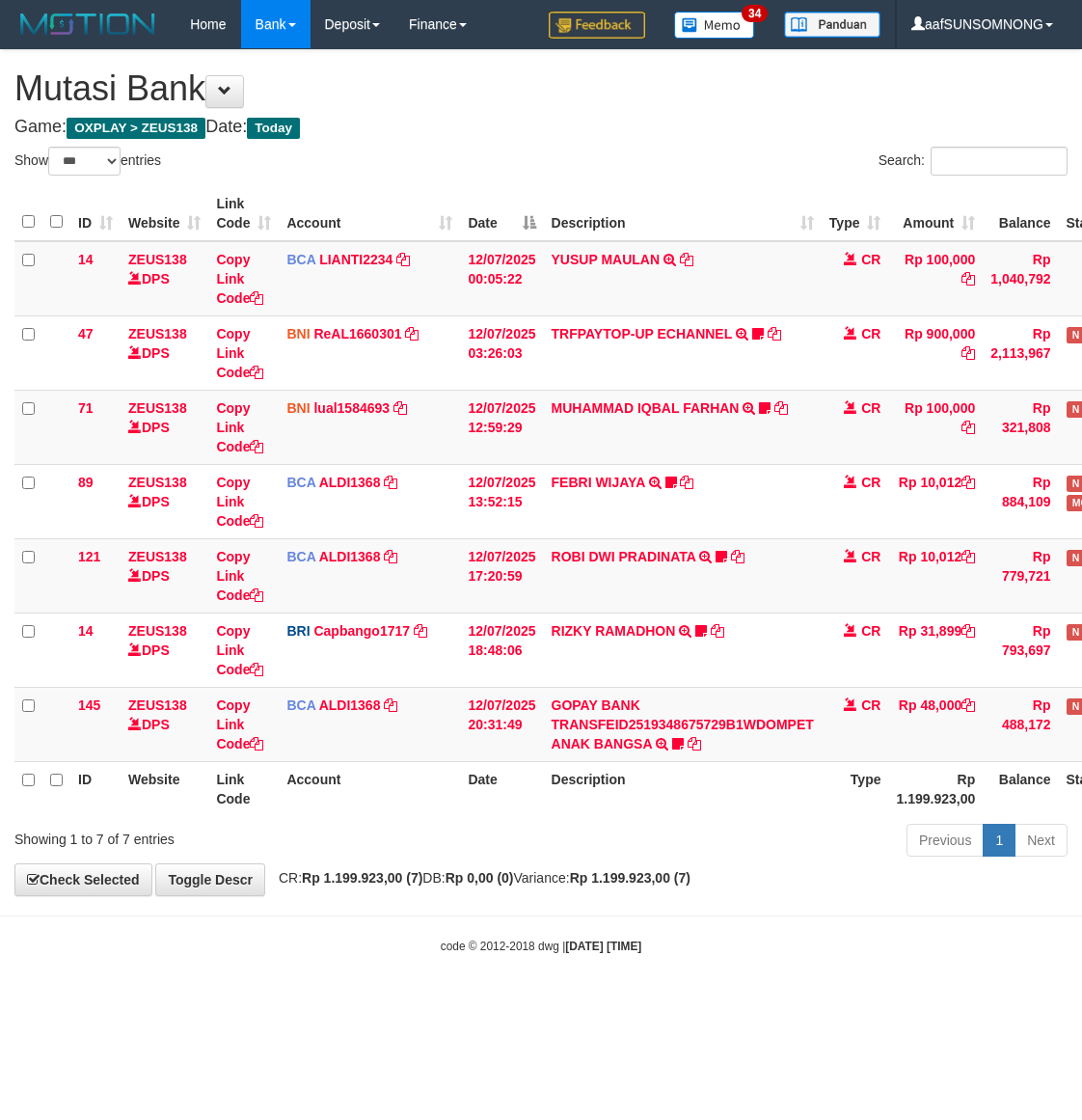 select on "***" 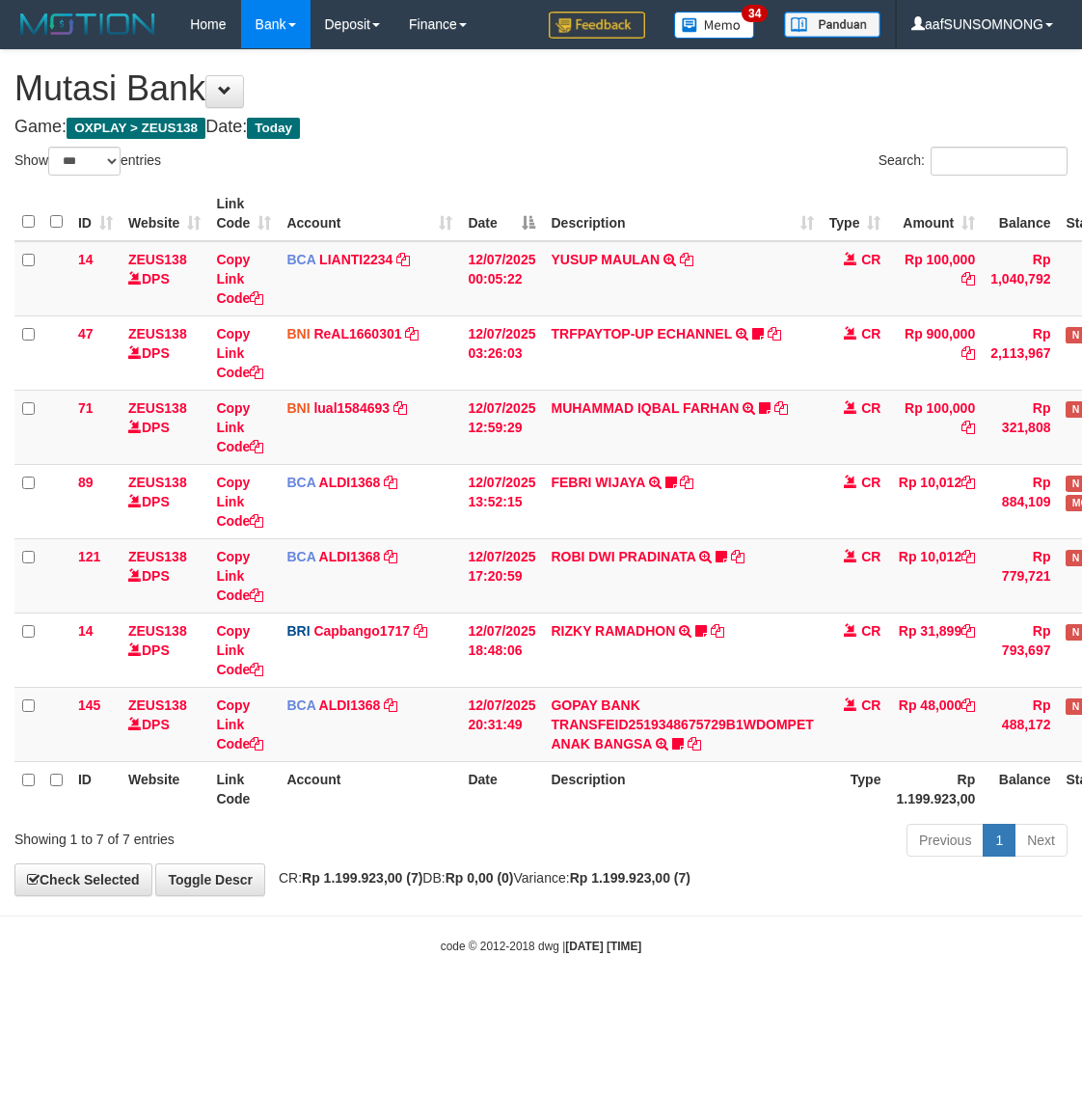 scroll, scrollTop: 0, scrollLeft: 0, axis: both 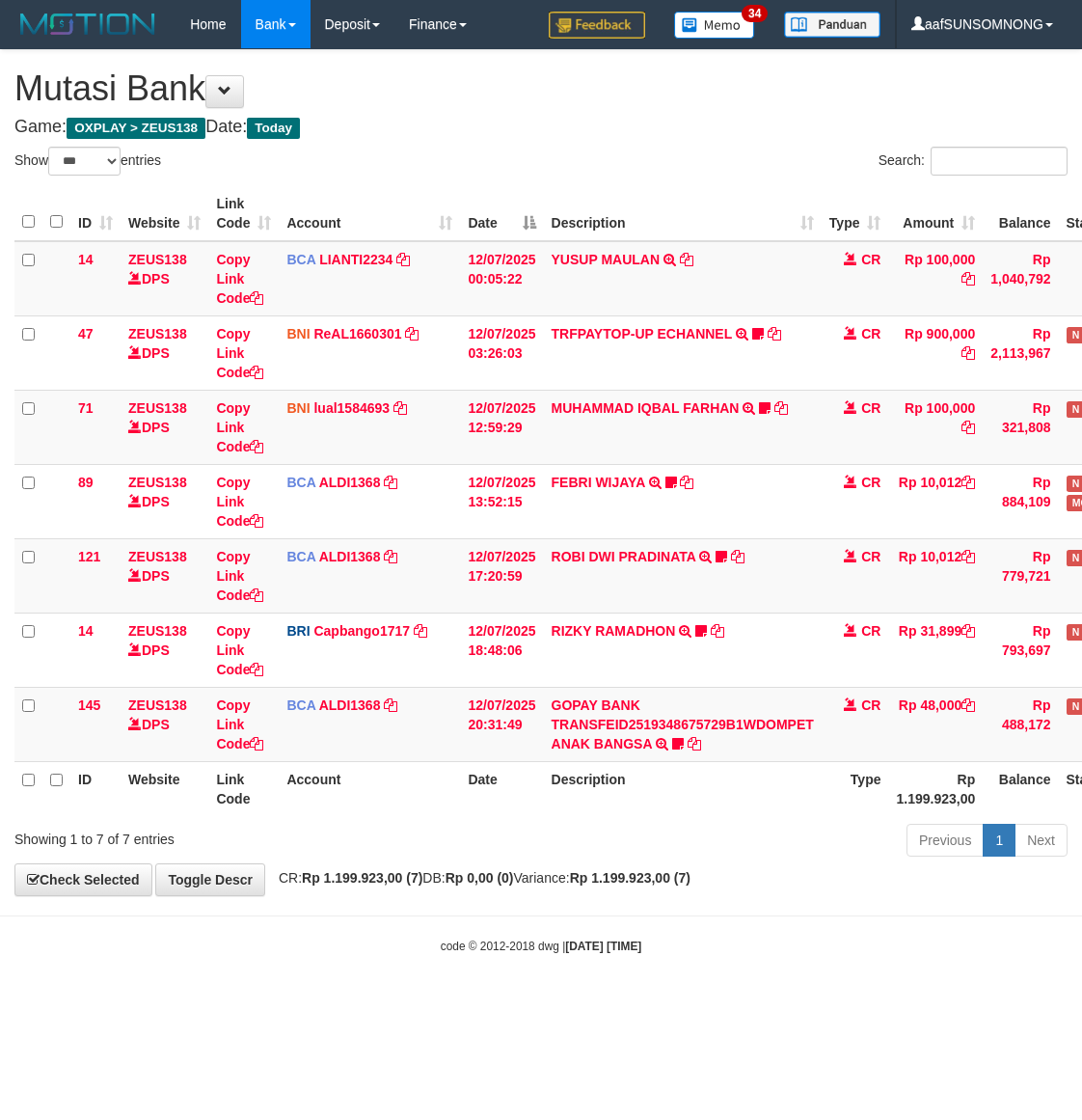 select on "***" 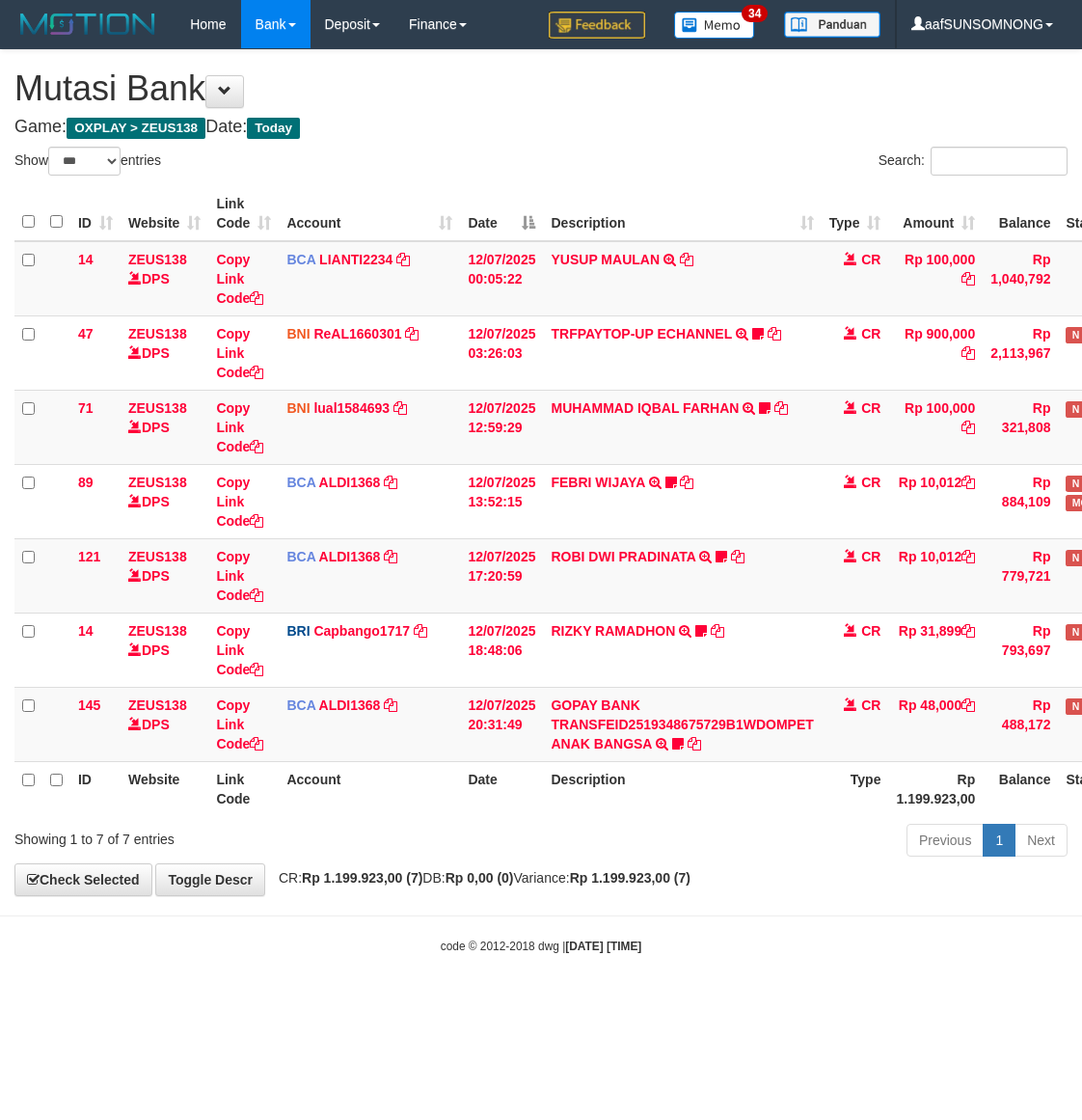 scroll, scrollTop: 0, scrollLeft: 0, axis: both 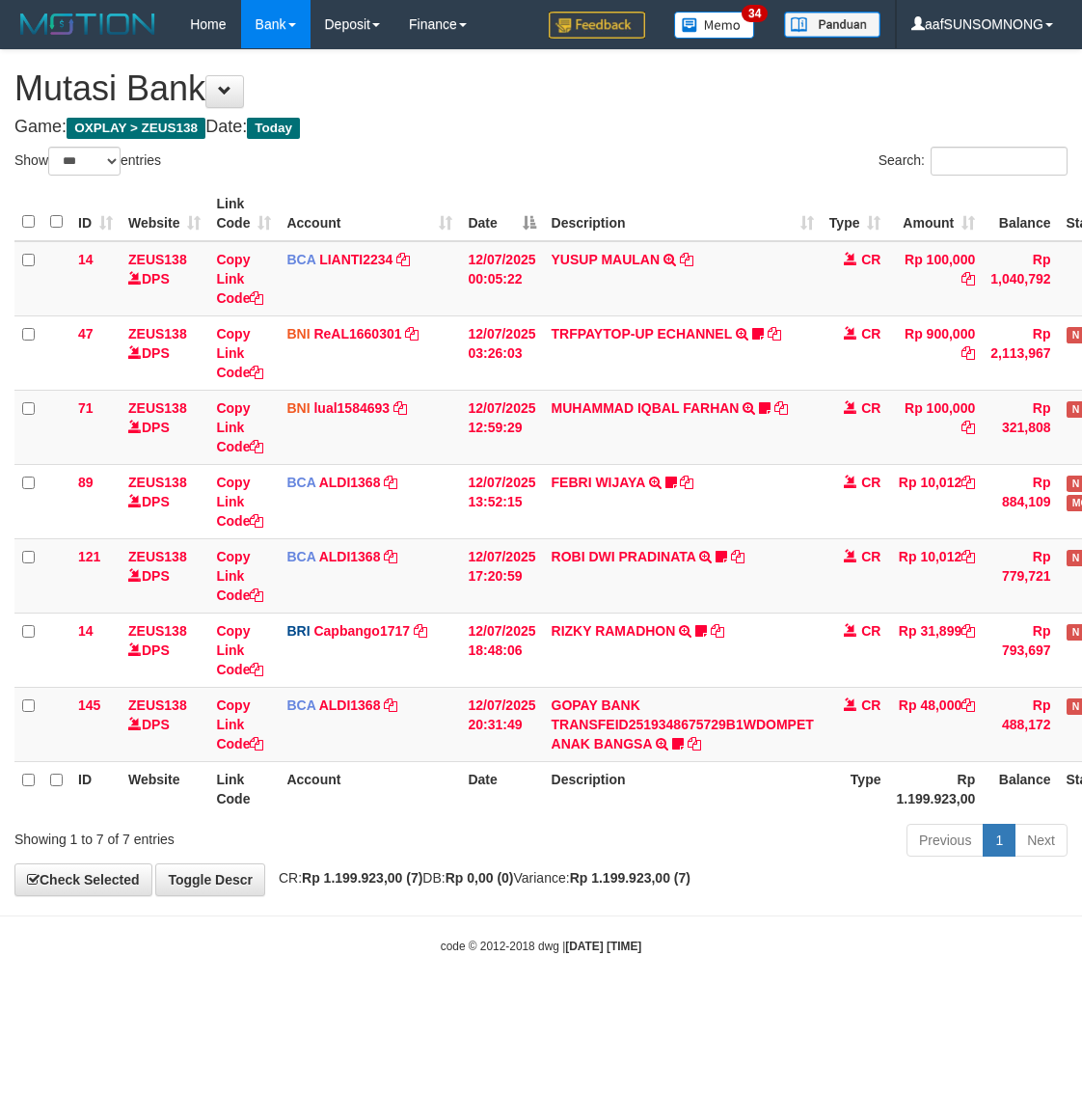 select on "***" 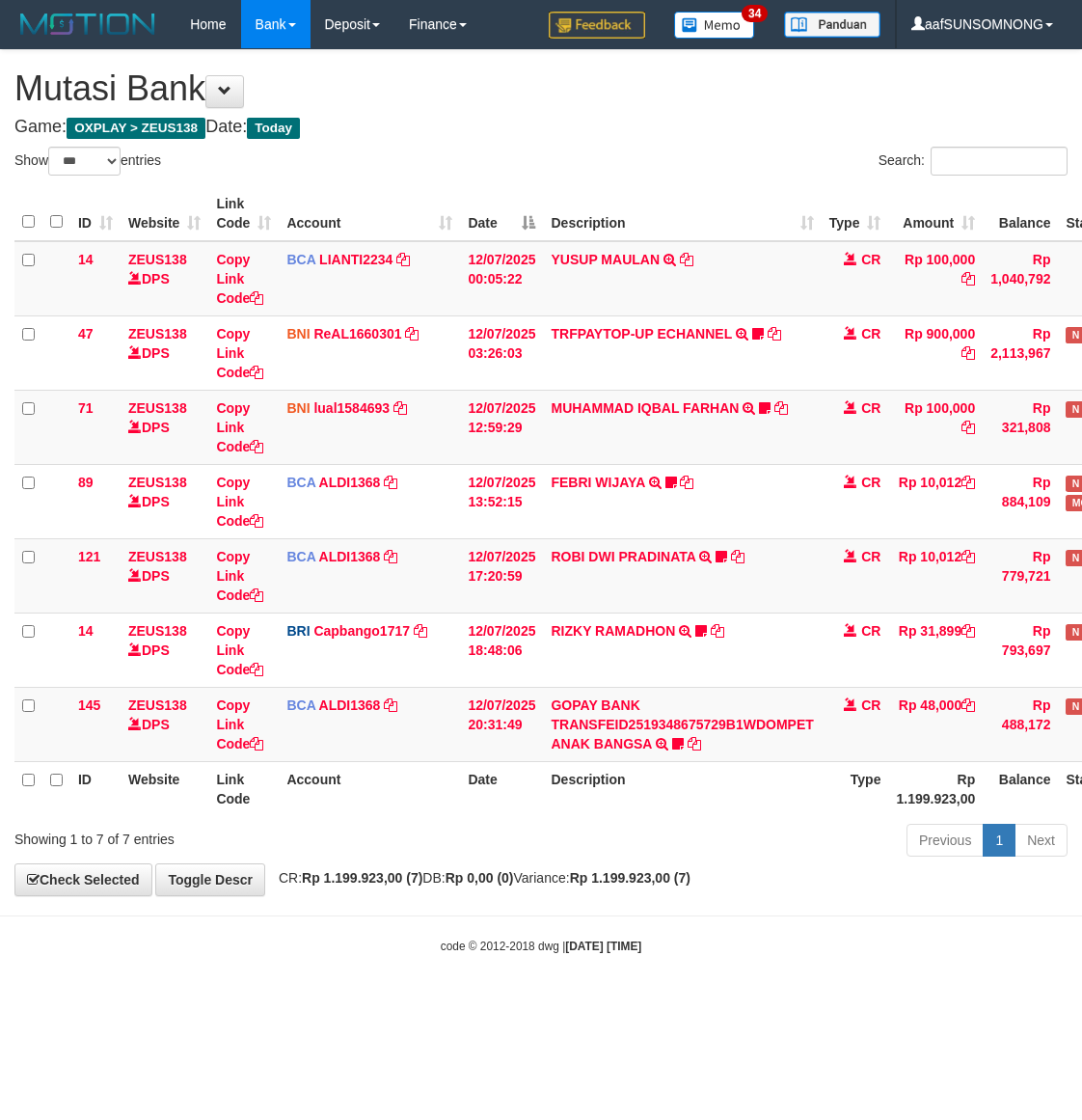 scroll, scrollTop: 0, scrollLeft: 0, axis: both 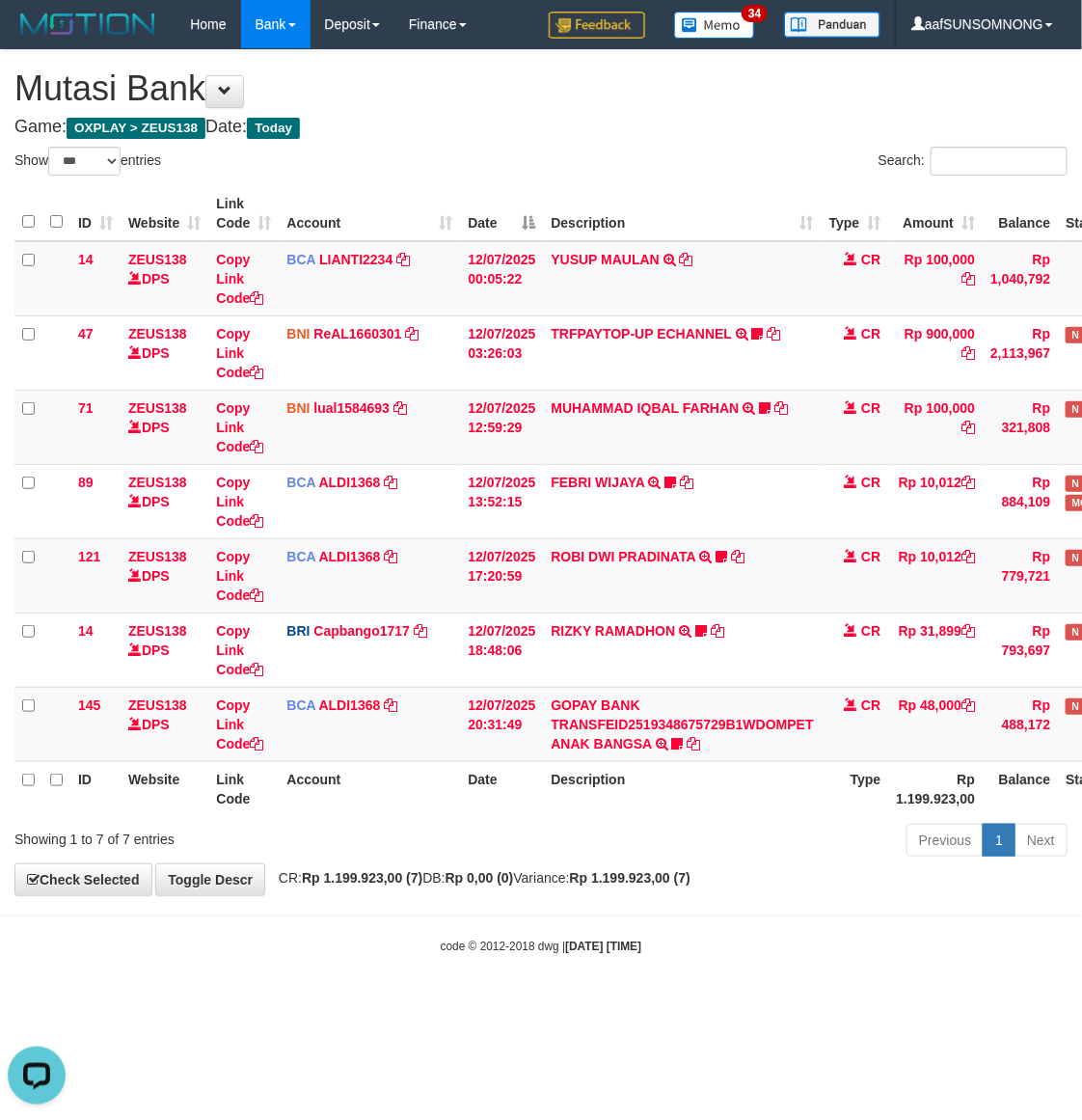 drag, startPoint x: 441, startPoint y: 972, endPoint x: 455, endPoint y: 970, distance: 14.142136 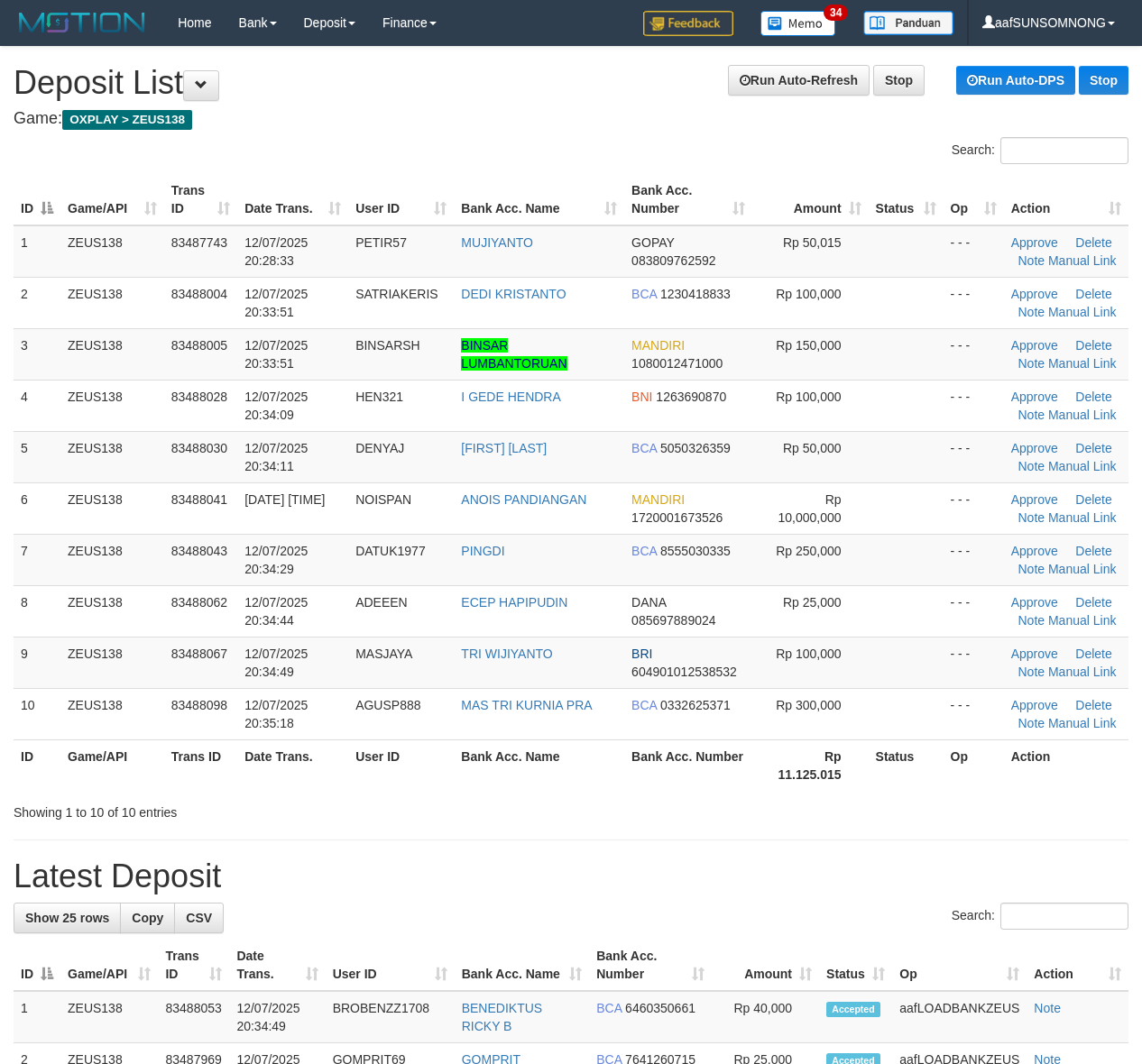 scroll, scrollTop: 0, scrollLeft: 0, axis: both 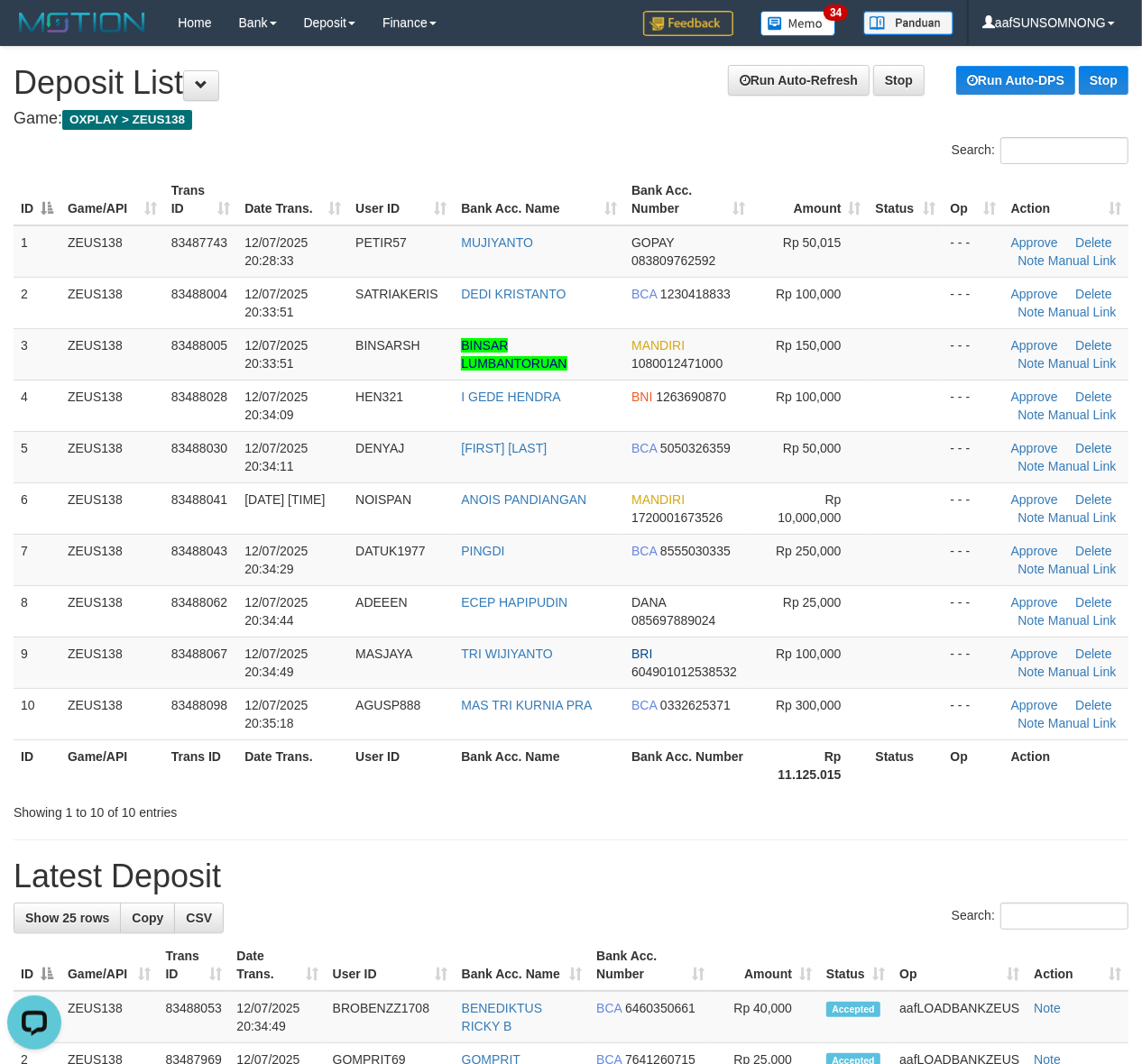 click on "Date Trans." at bounding box center (292, 765) 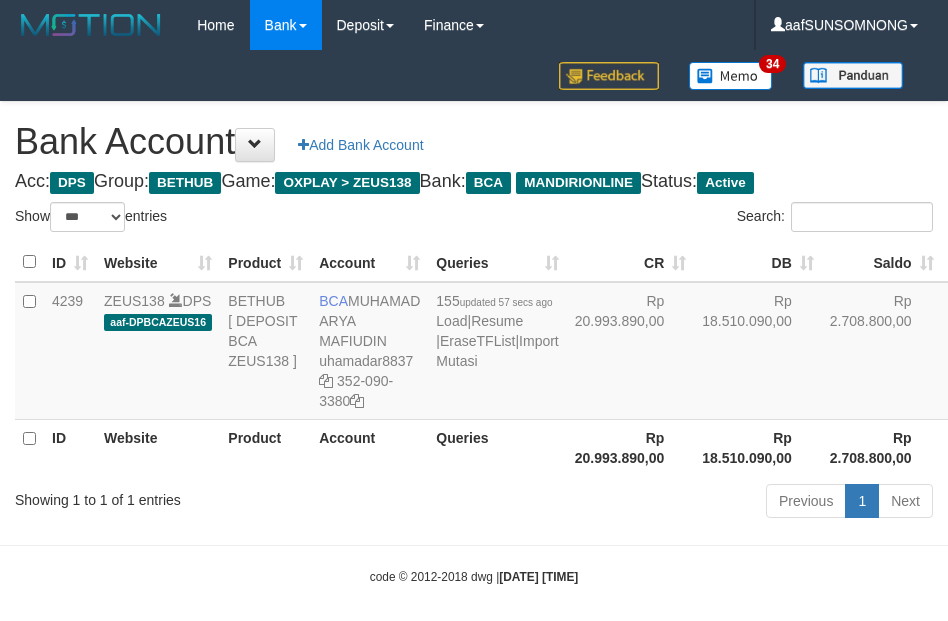 select on "***" 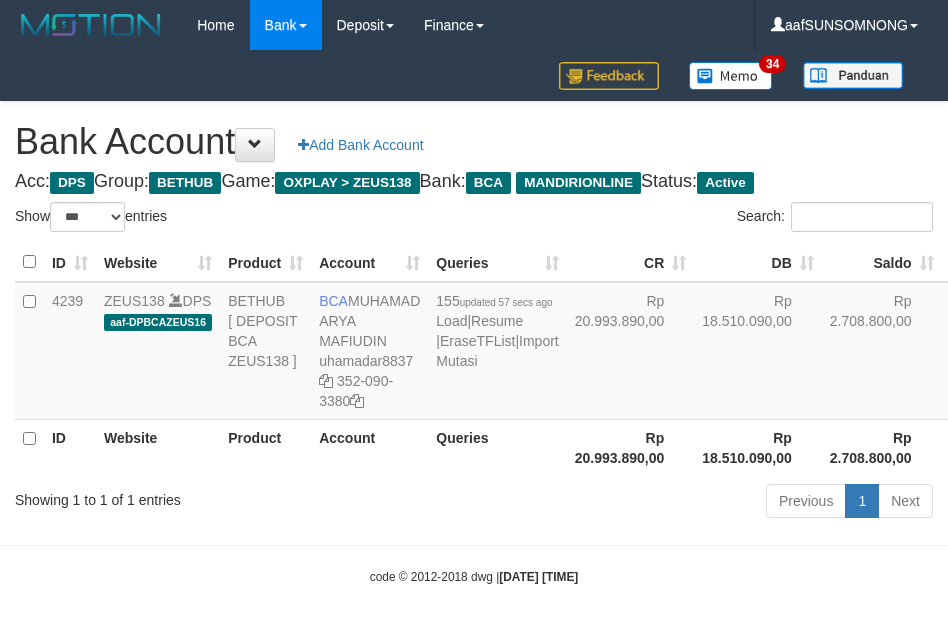 scroll, scrollTop: 16, scrollLeft: 0, axis: vertical 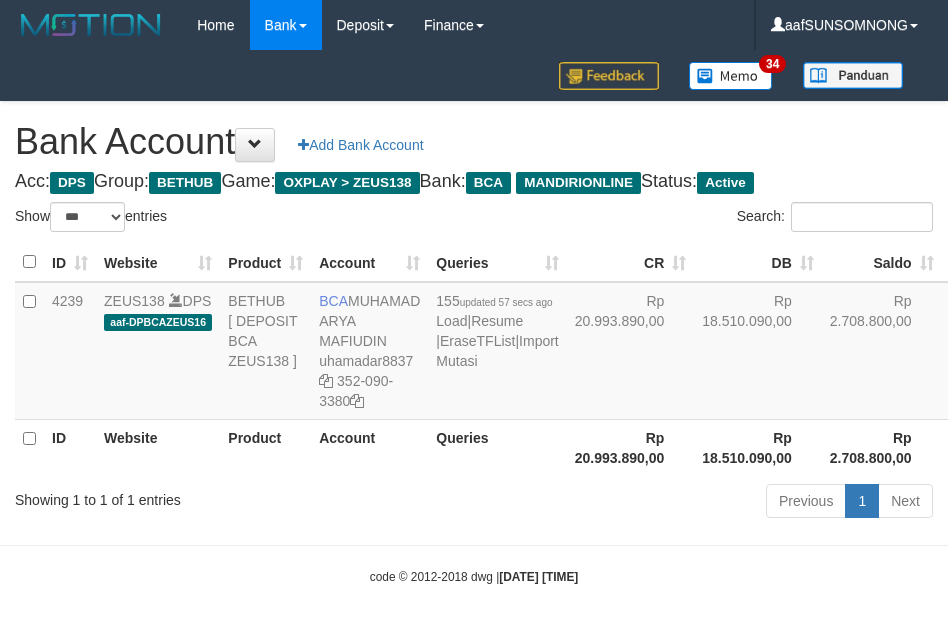 select on "***" 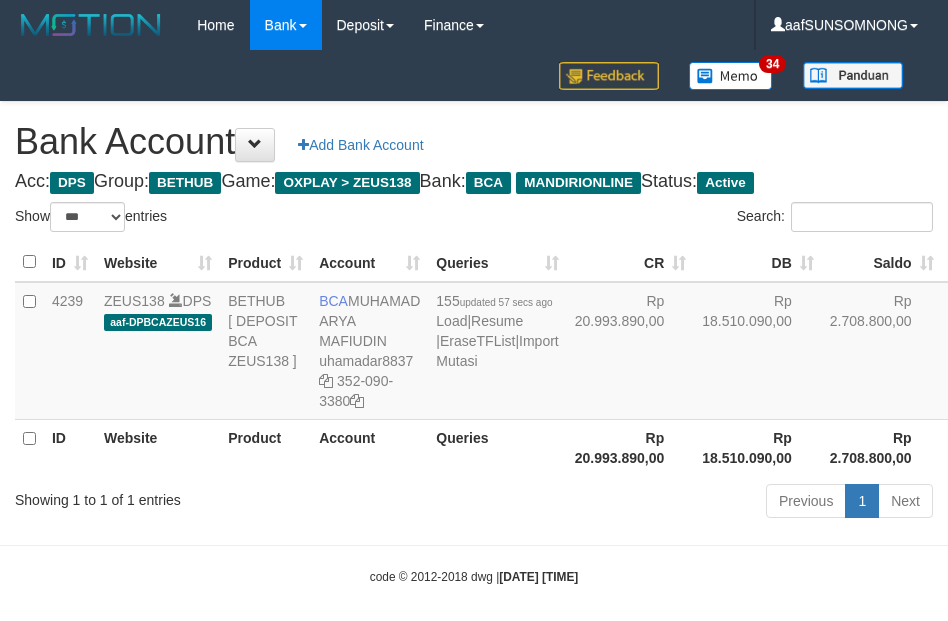 scroll, scrollTop: 16, scrollLeft: 0, axis: vertical 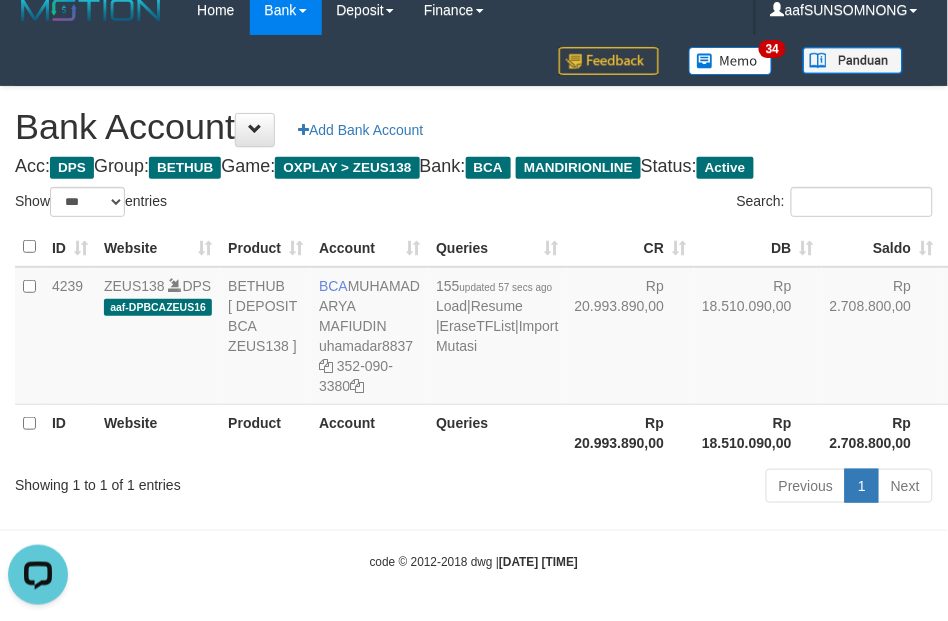 click on "Toggle navigation
Home
Bank
Account List
Load
By Website
Group
[OXPLAY]													ZEUS138
By Load Group (DPS)" at bounding box center (474, 303) 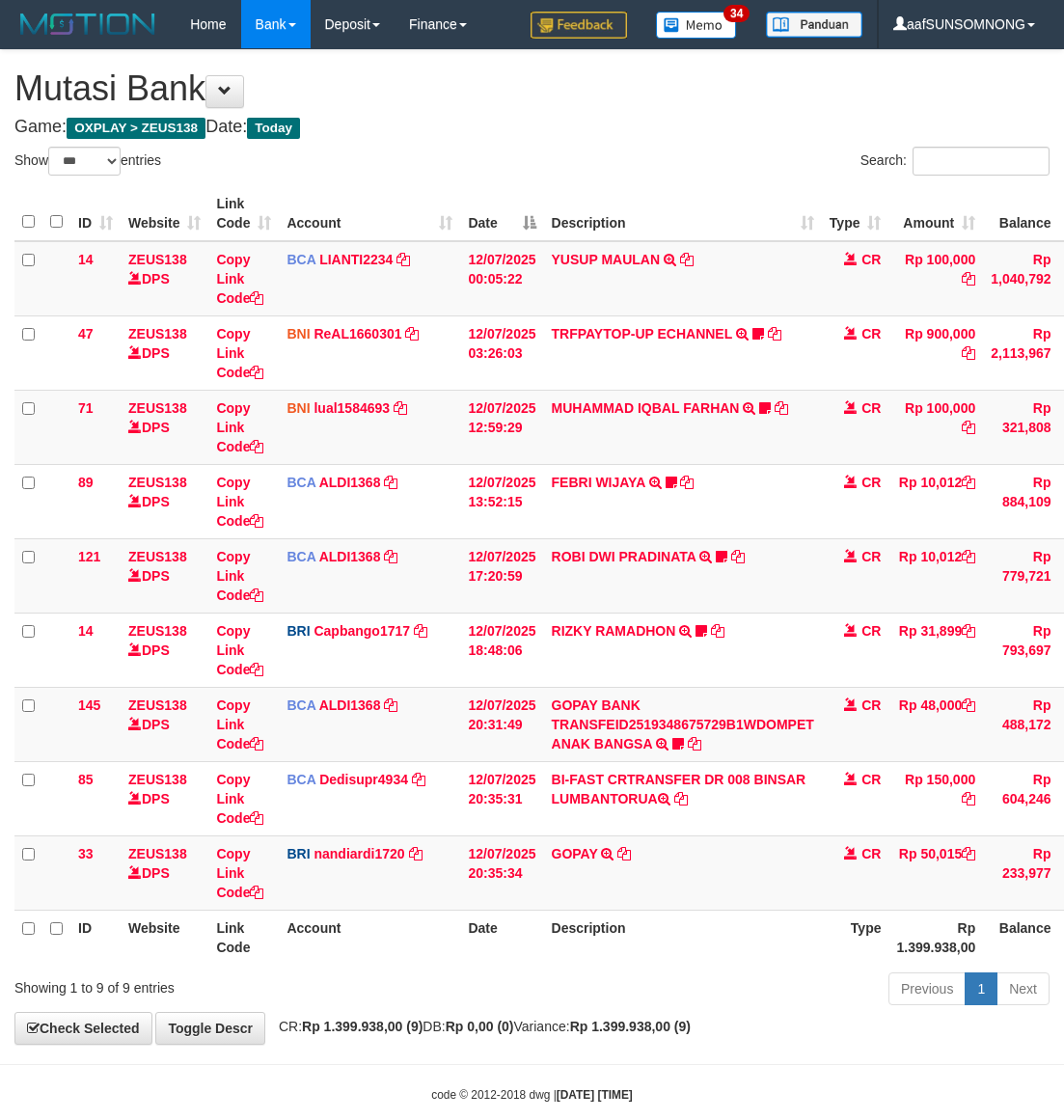 select on "***" 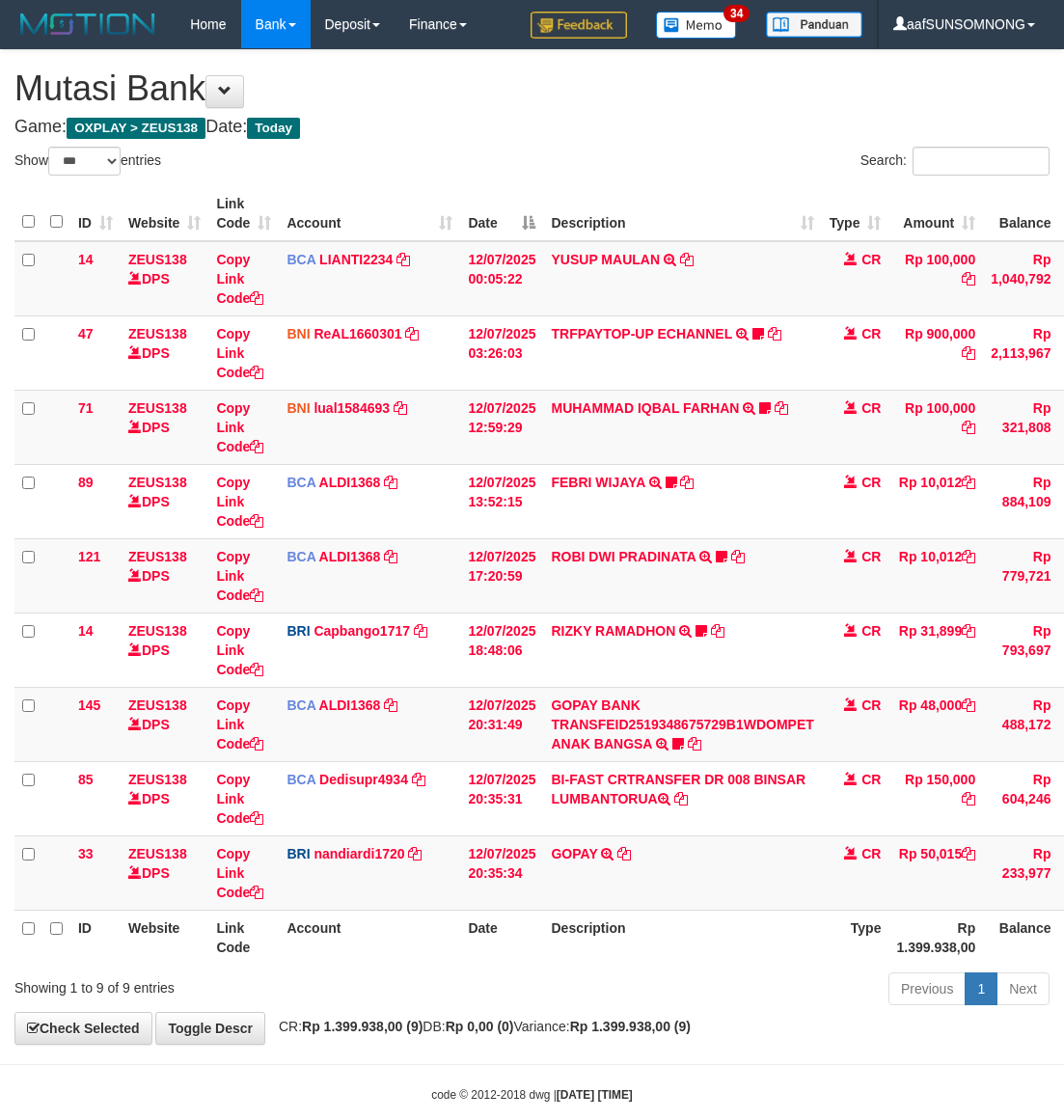 scroll, scrollTop: 0, scrollLeft: 0, axis: both 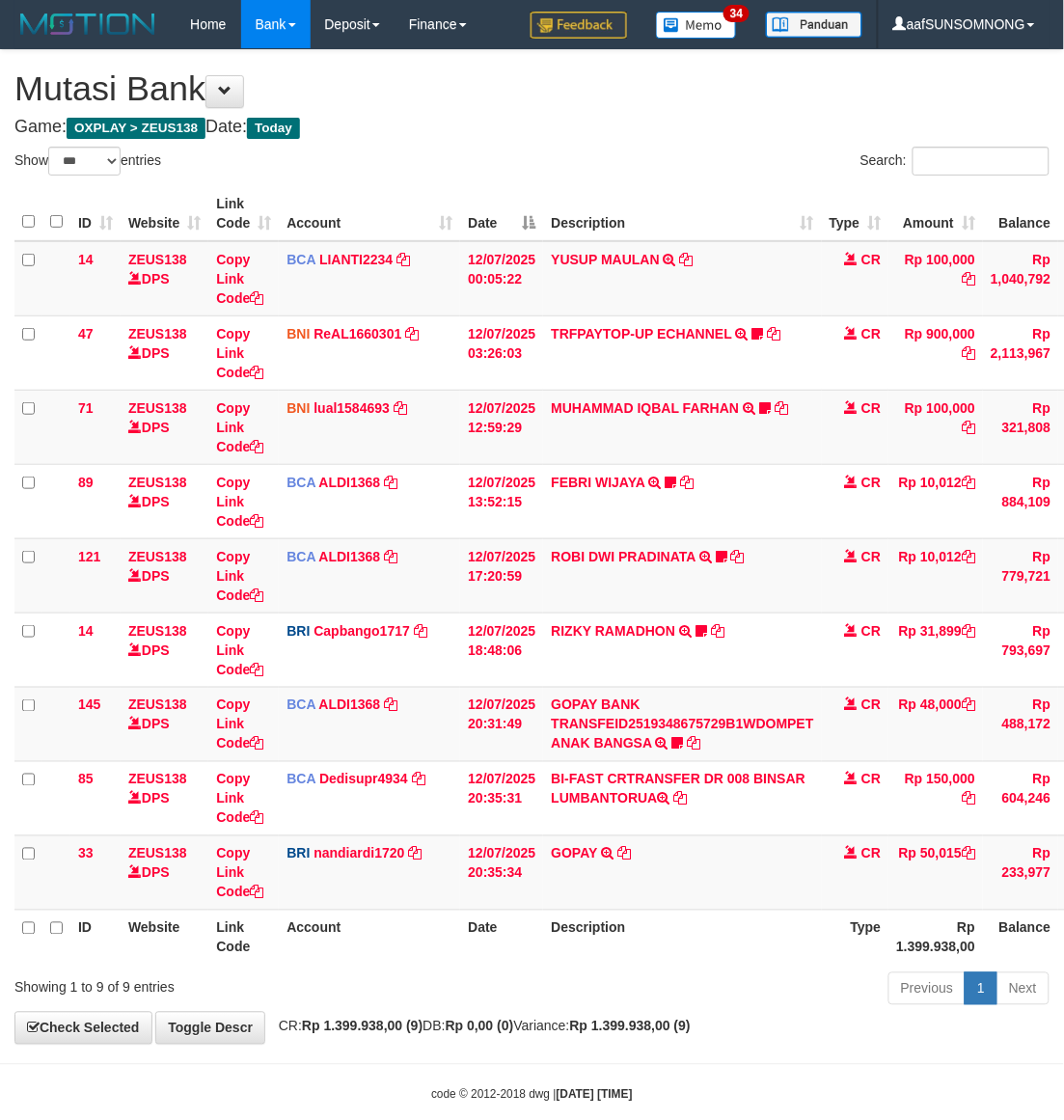 drag, startPoint x: 172, startPoint y: 904, endPoint x: 364, endPoint y: 912, distance: 192.16659 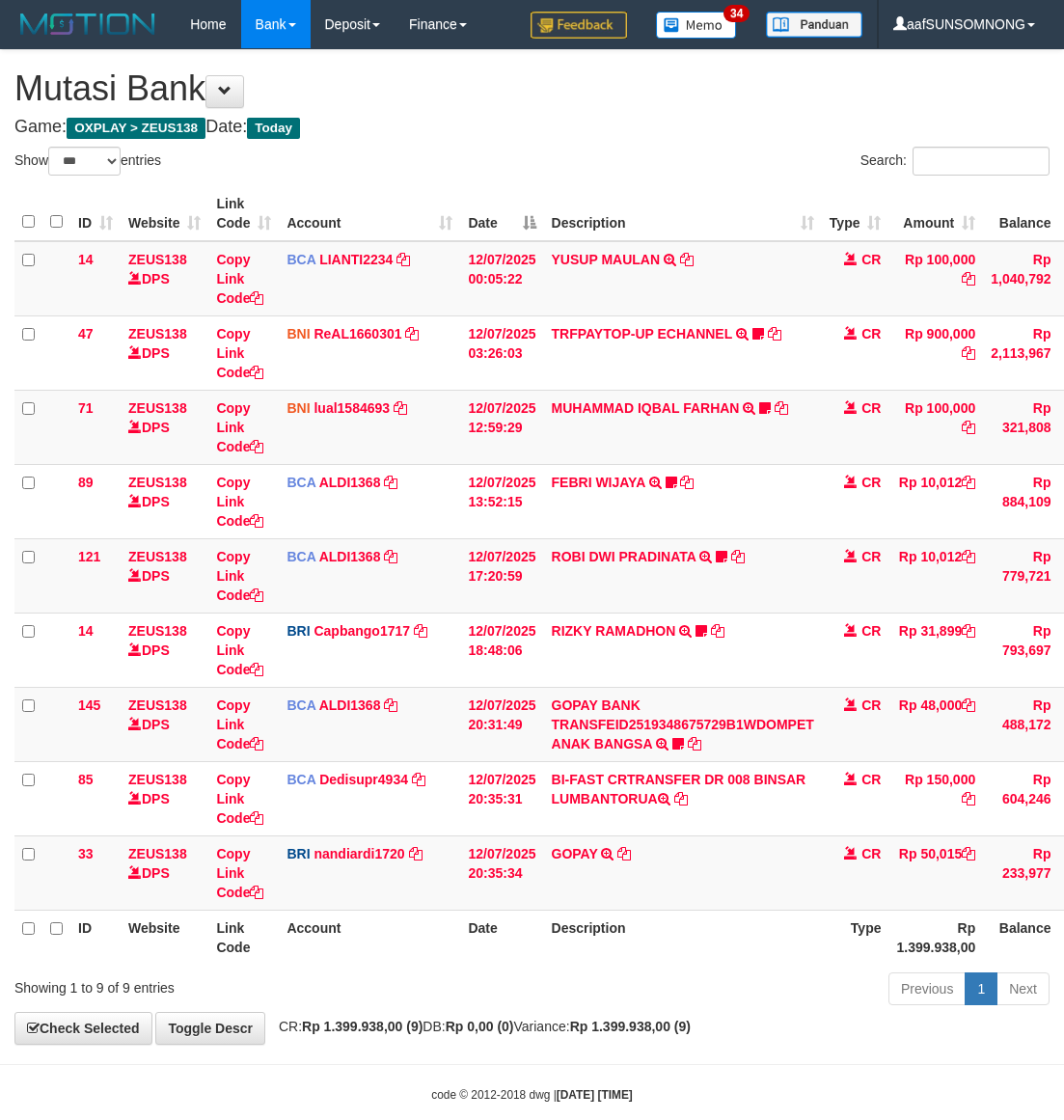 select on "***" 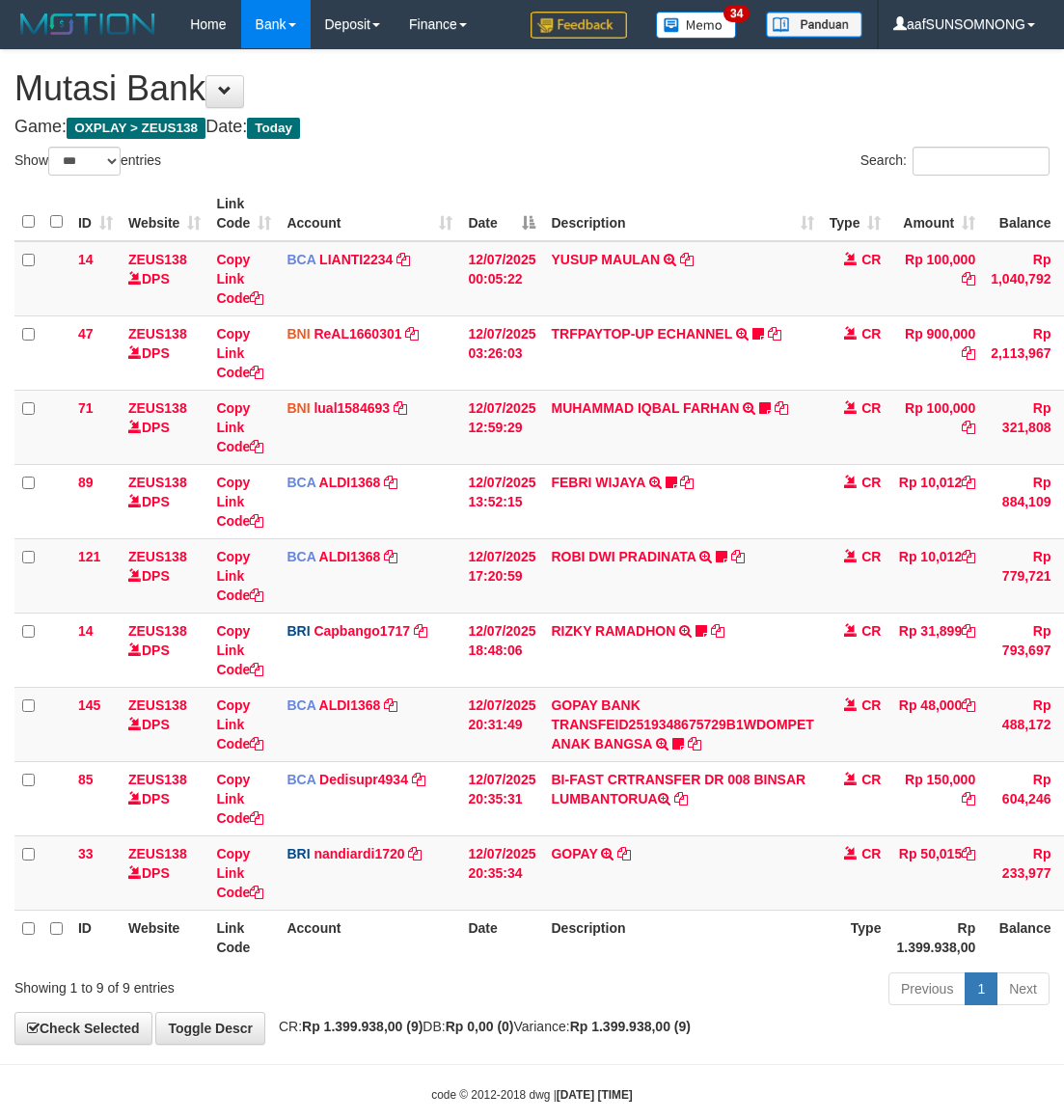 scroll, scrollTop: 0, scrollLeft: 0, axis: both 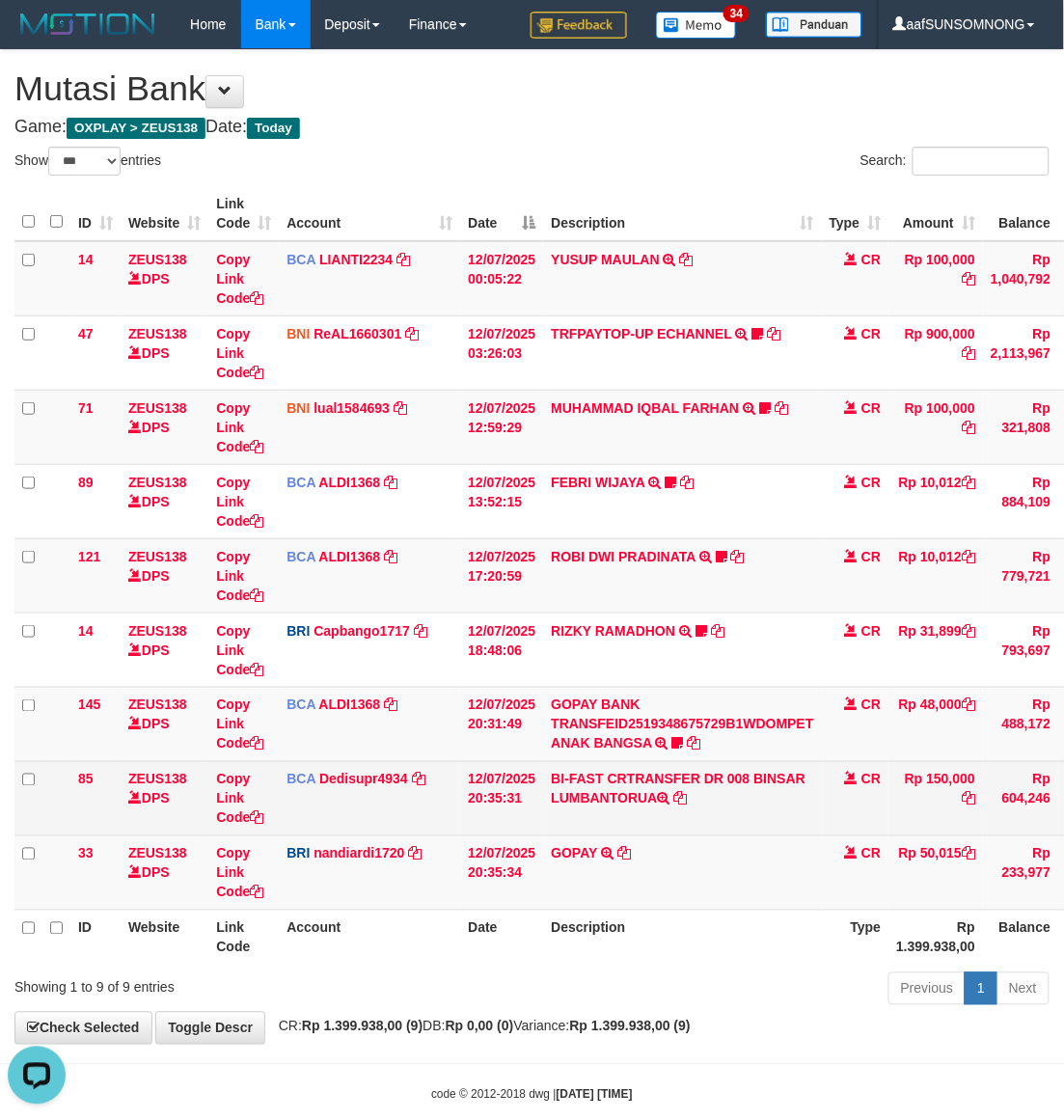 drag, startPoint x: 657, startPoint y: 796, endPoint x: 752, endPoint y: 777, distance: 97 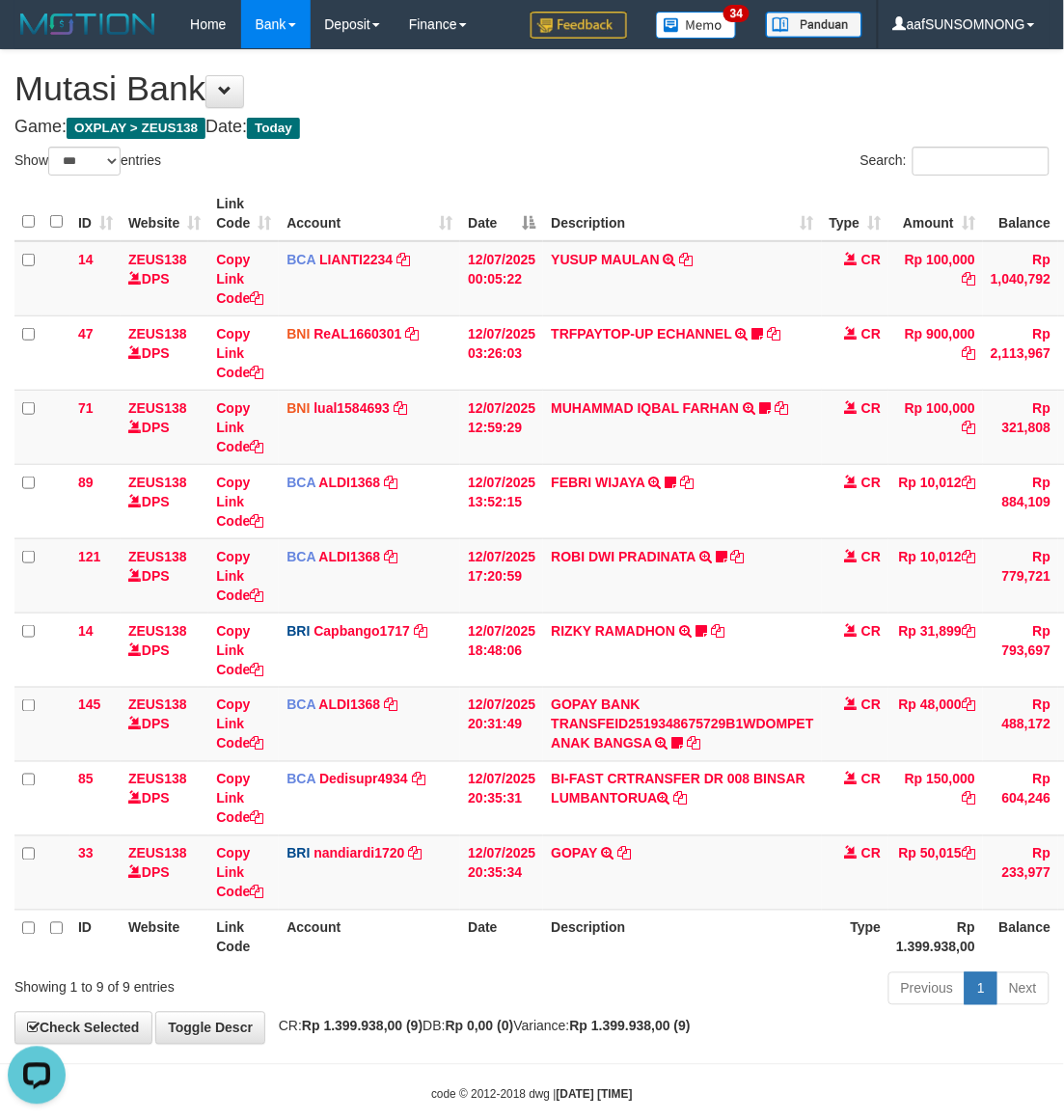 copy on "BINSAR LUMBANTORUA" 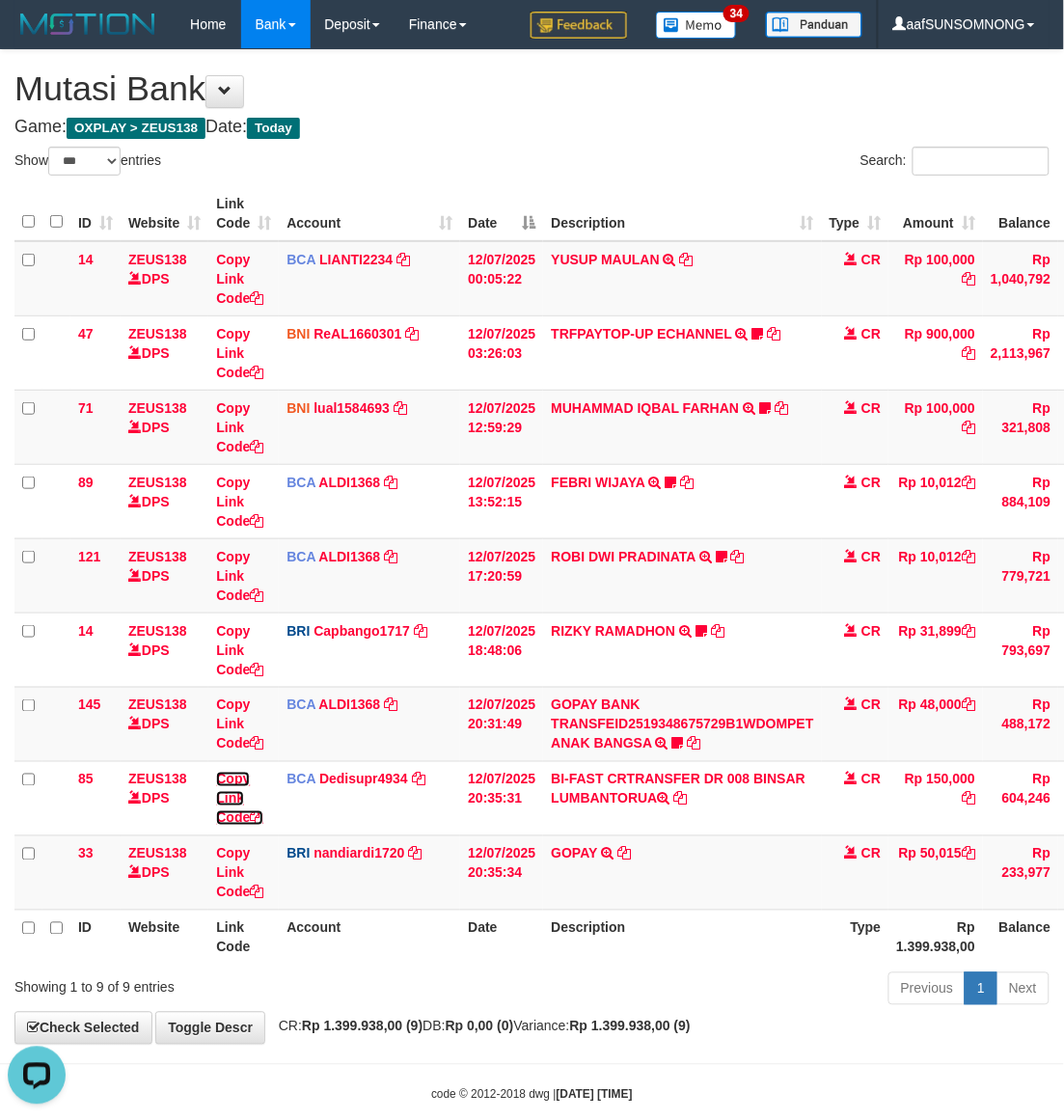 drag, startPoint x: 239, startPoint y: 798, endPoint x: 5, endPoint y: 605, distance: 303.32326 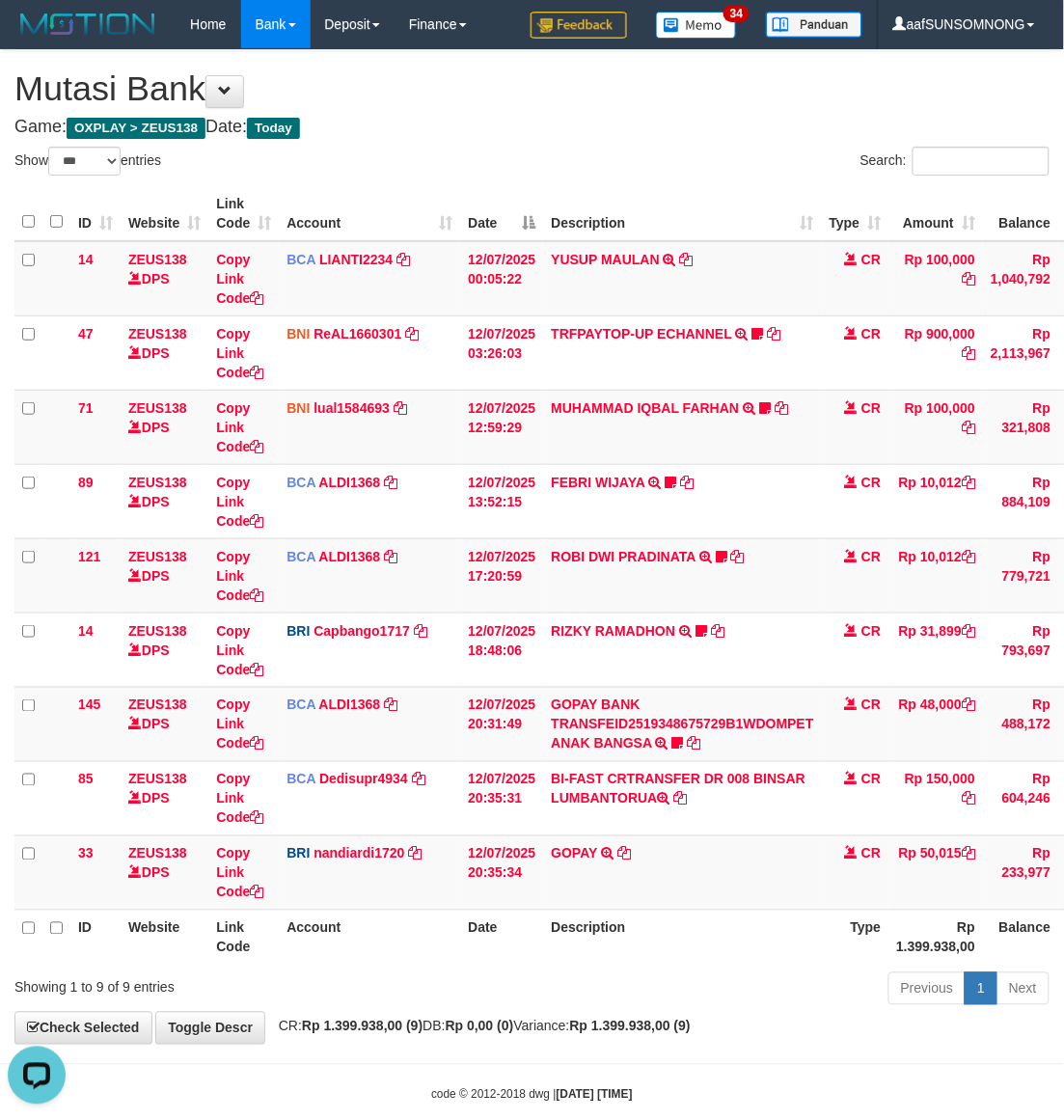 scroll, scrollTop: 263, scrollLeft: 0, axis: vertical 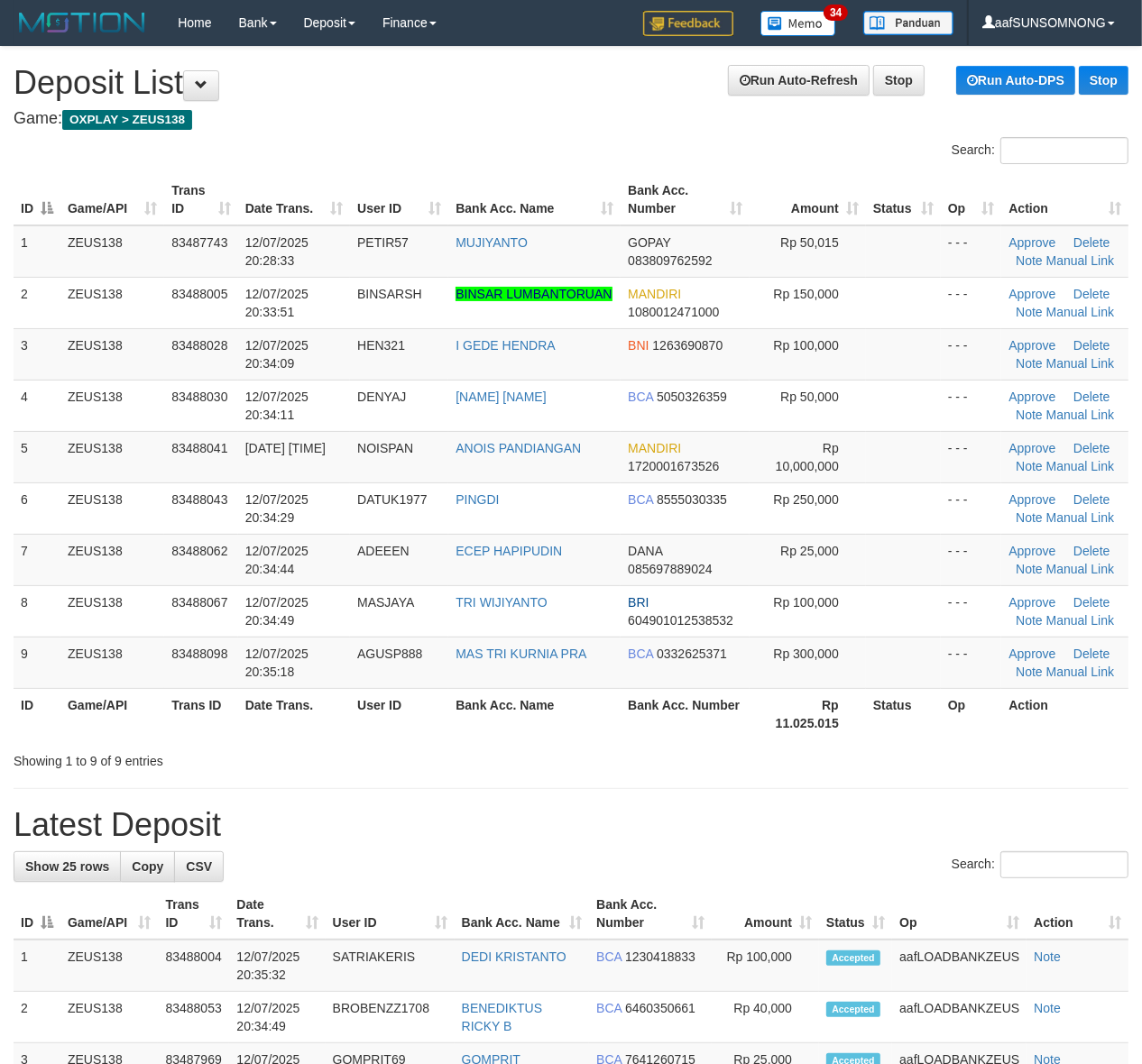click on "Showing 1 to 9 of 9 entries" at bounding box center (238, 757) 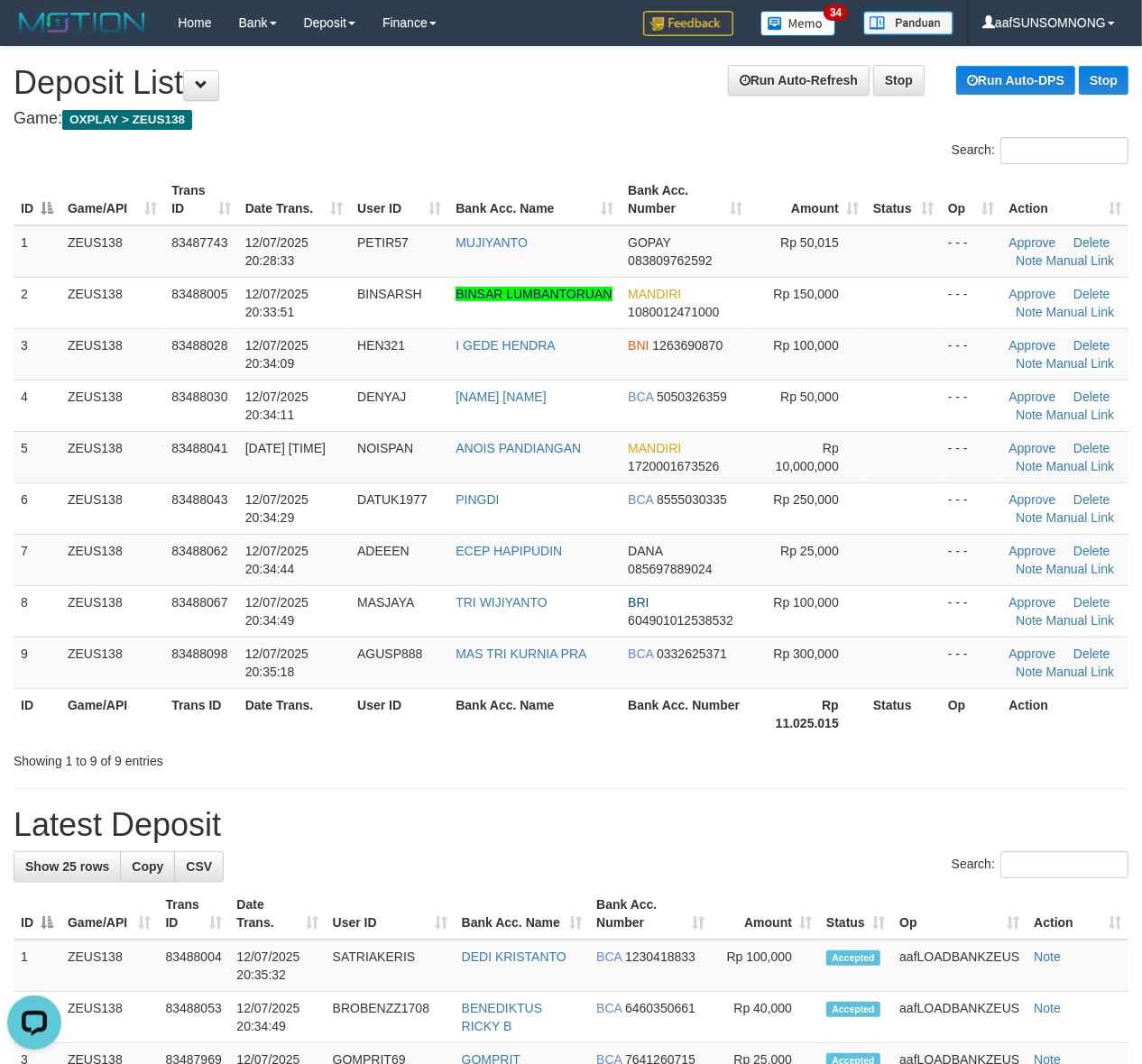 scroll, scrollTop: 0, scrollLeft: 0, axis: both 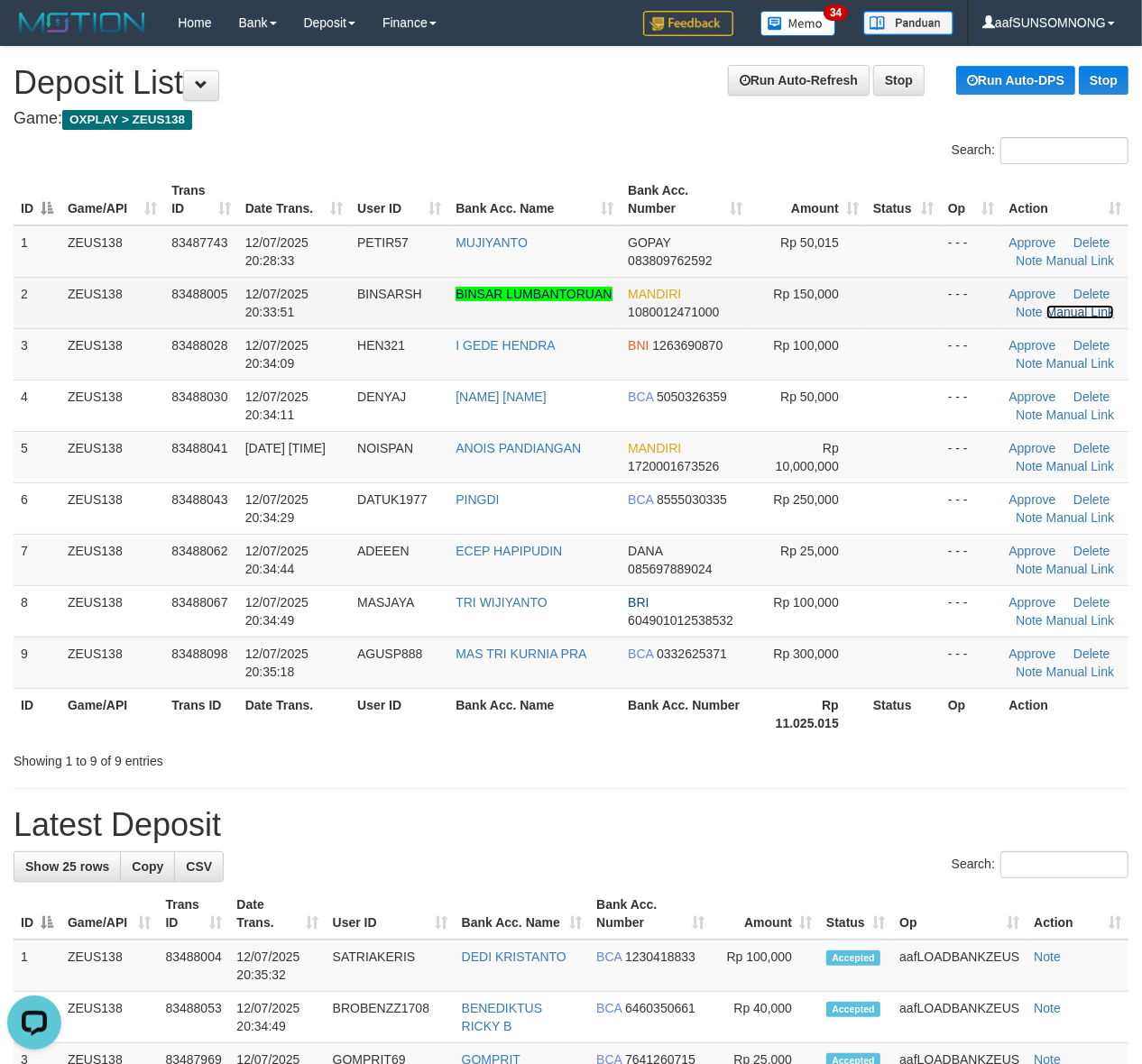 click on "Manual Link" at bounding box center (1081, 312) 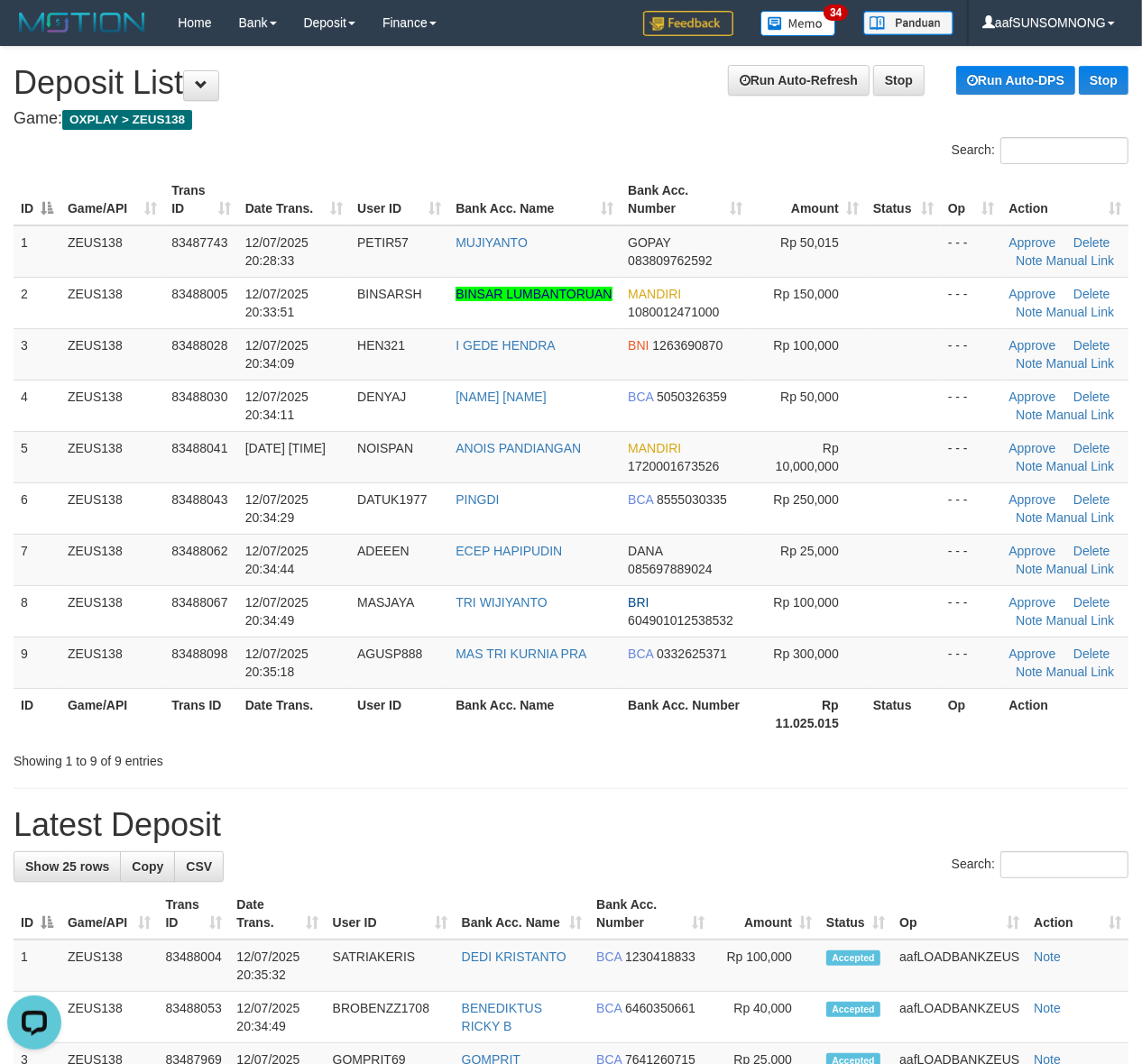 click on "Bank Acc. Name" at bounding box center (534, 713) 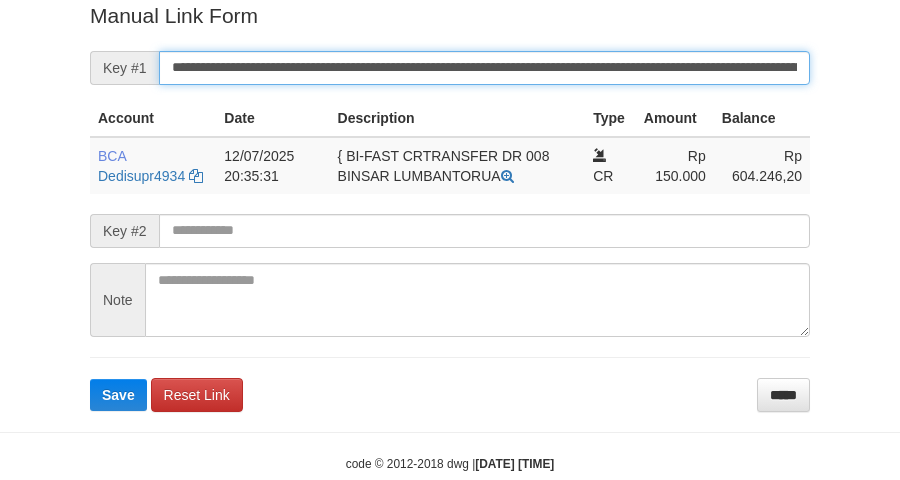 click on "Save" at bounding box center [118, 395] 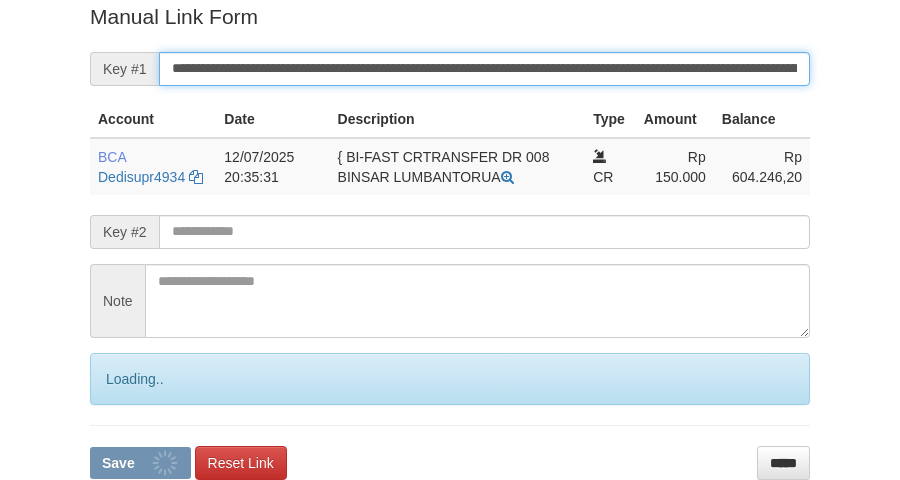click on "Save" at bounding box center [140, 463] 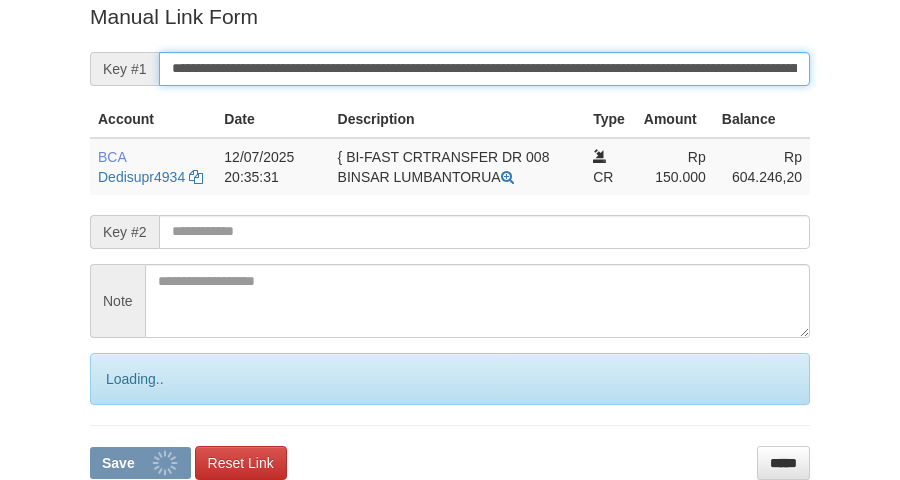 click on "**********" at bounding box center [484, 69] 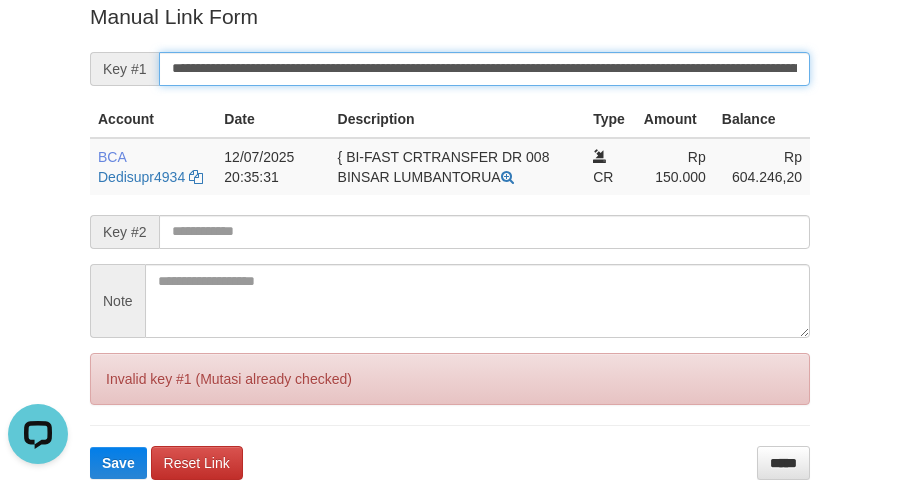 scroll, scrollTop: 0, scrollLeft: 0, axis: both 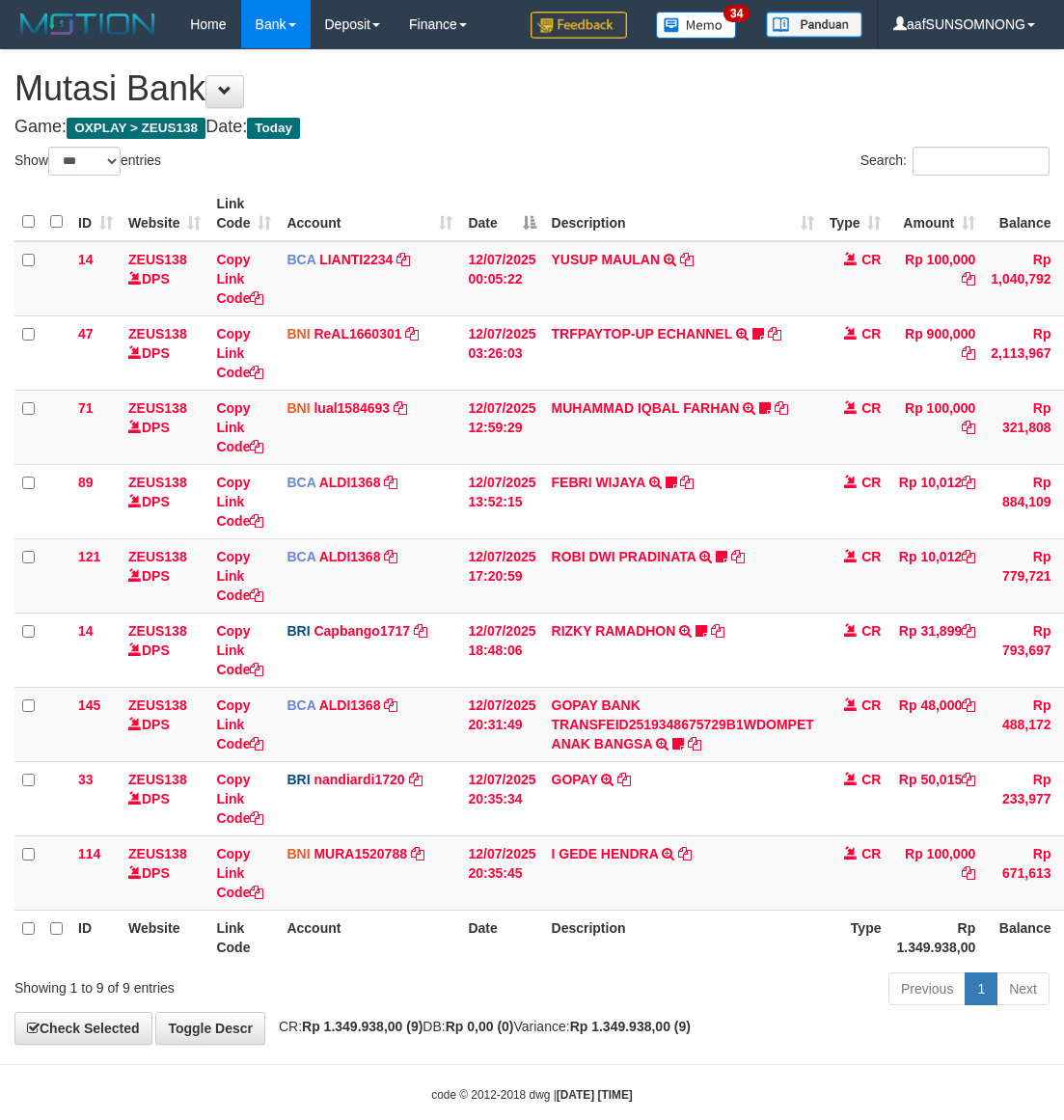 select on "***" 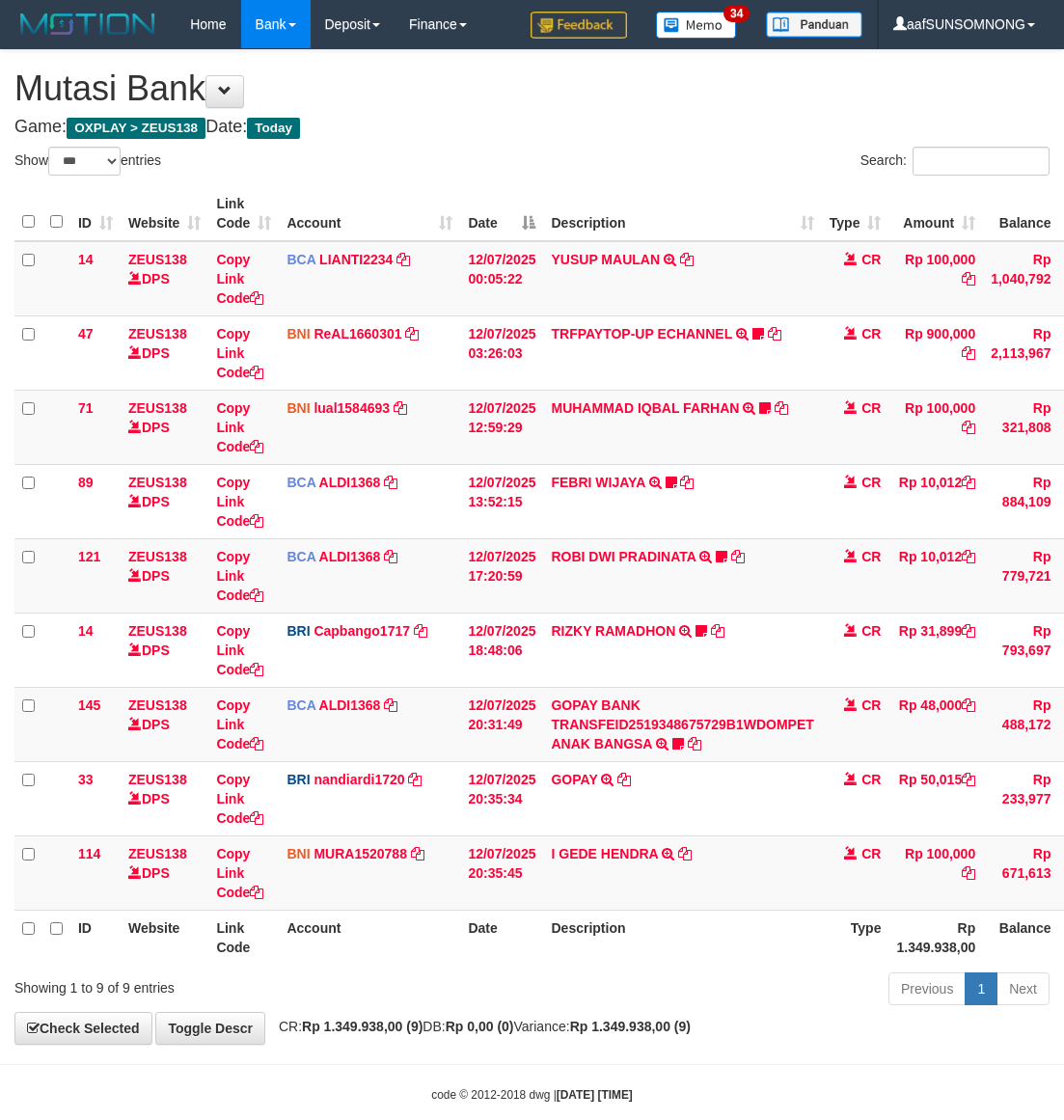 scroll, scrollTop: 0, scrollLeft: 0, axis: both 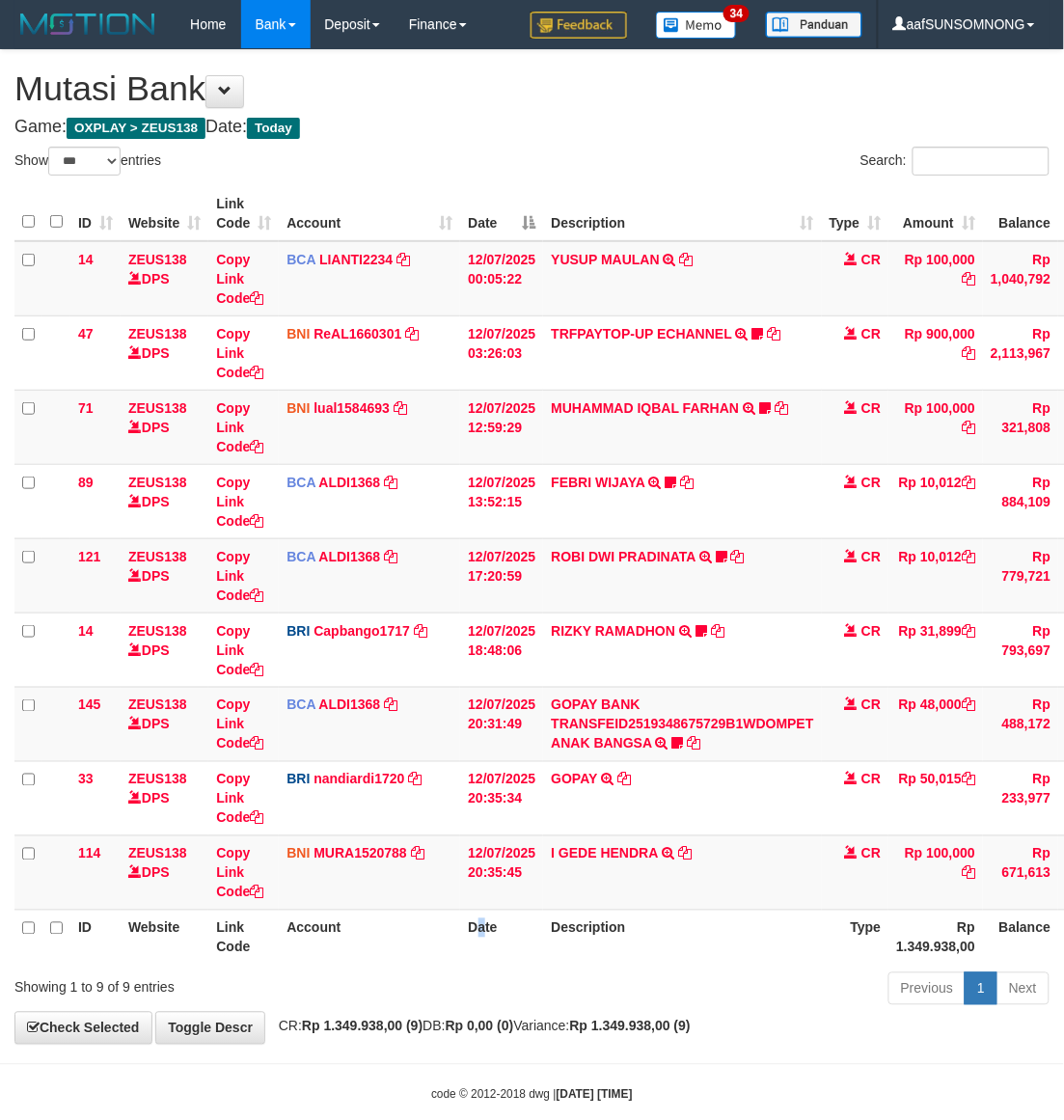 drag, startPoint x: 482, startPoint y: 951, endPoint x: 551, endPoint y: 950, distance: 69.00725 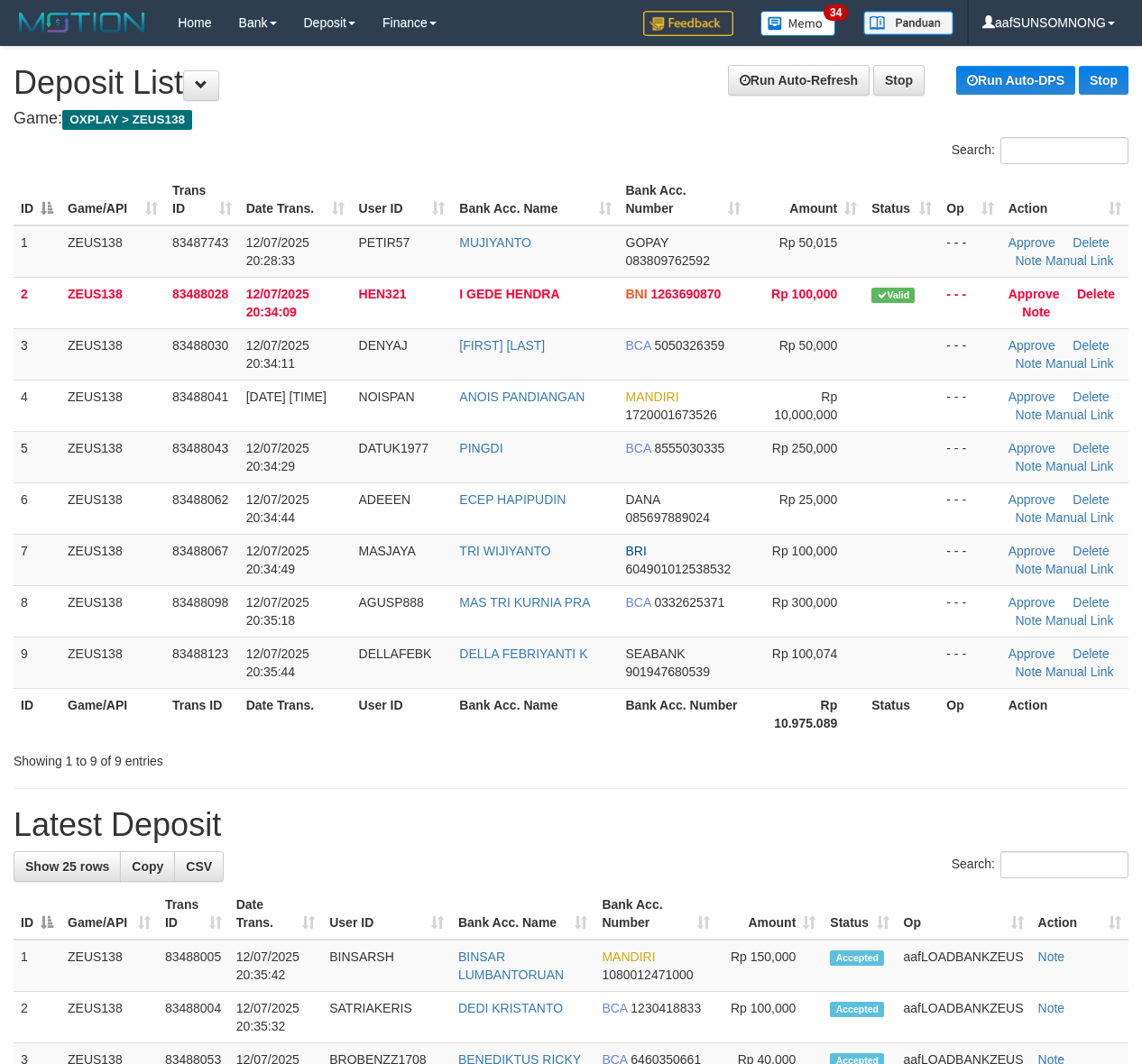 scroll, scrollTop: 0, scrollLeft: 0, axis: both 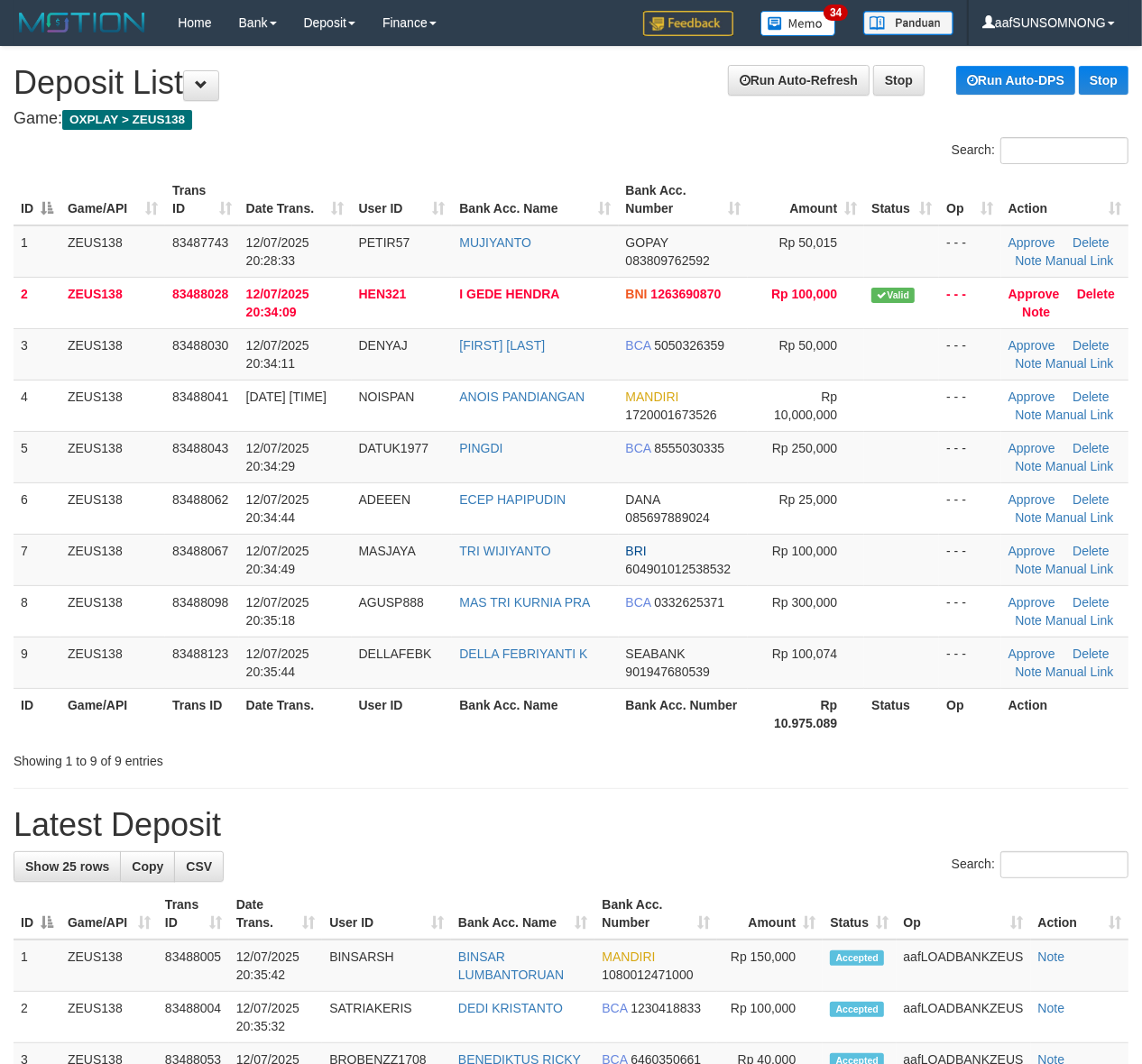 click on "**********" at bounding box center (571, 1196) 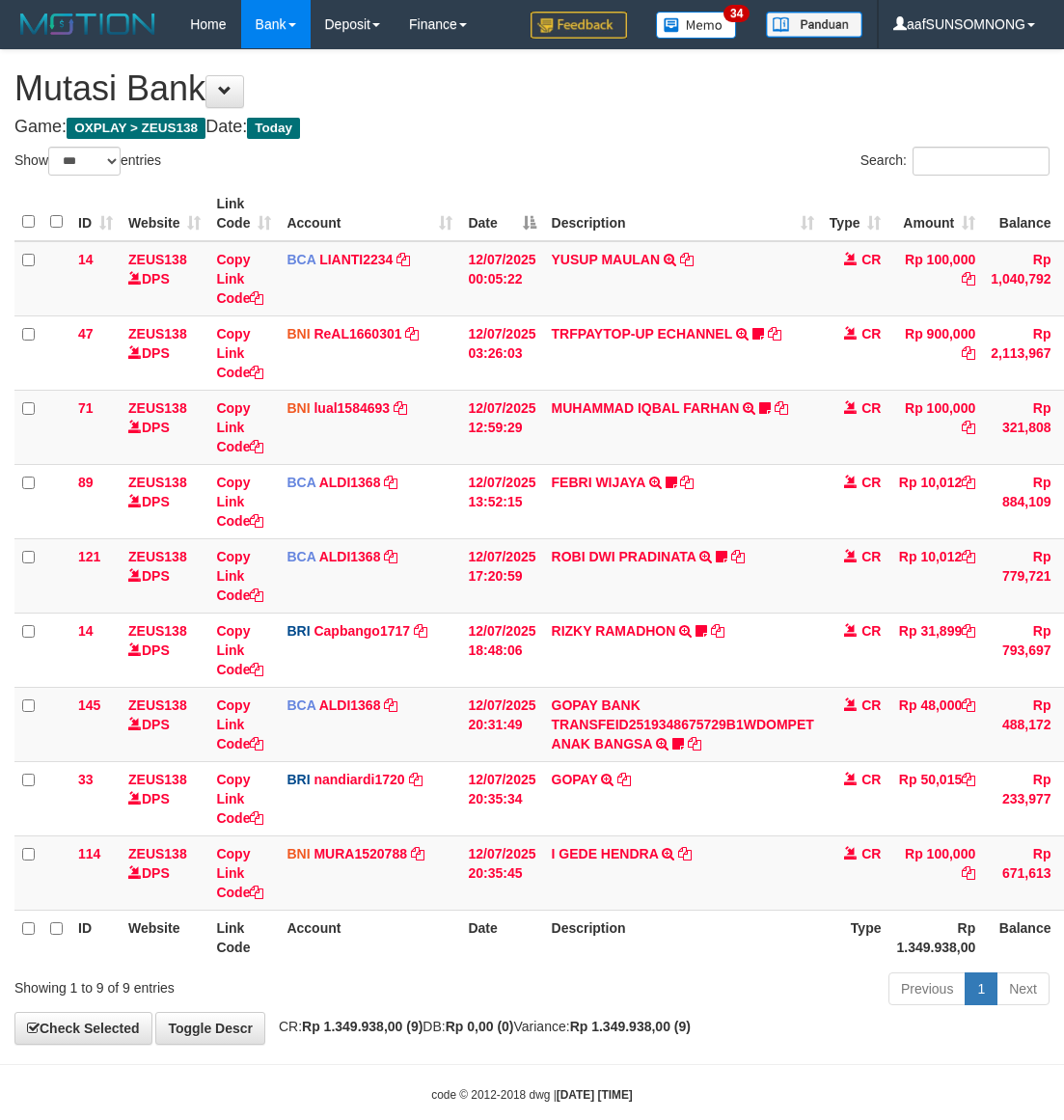 select on "***" 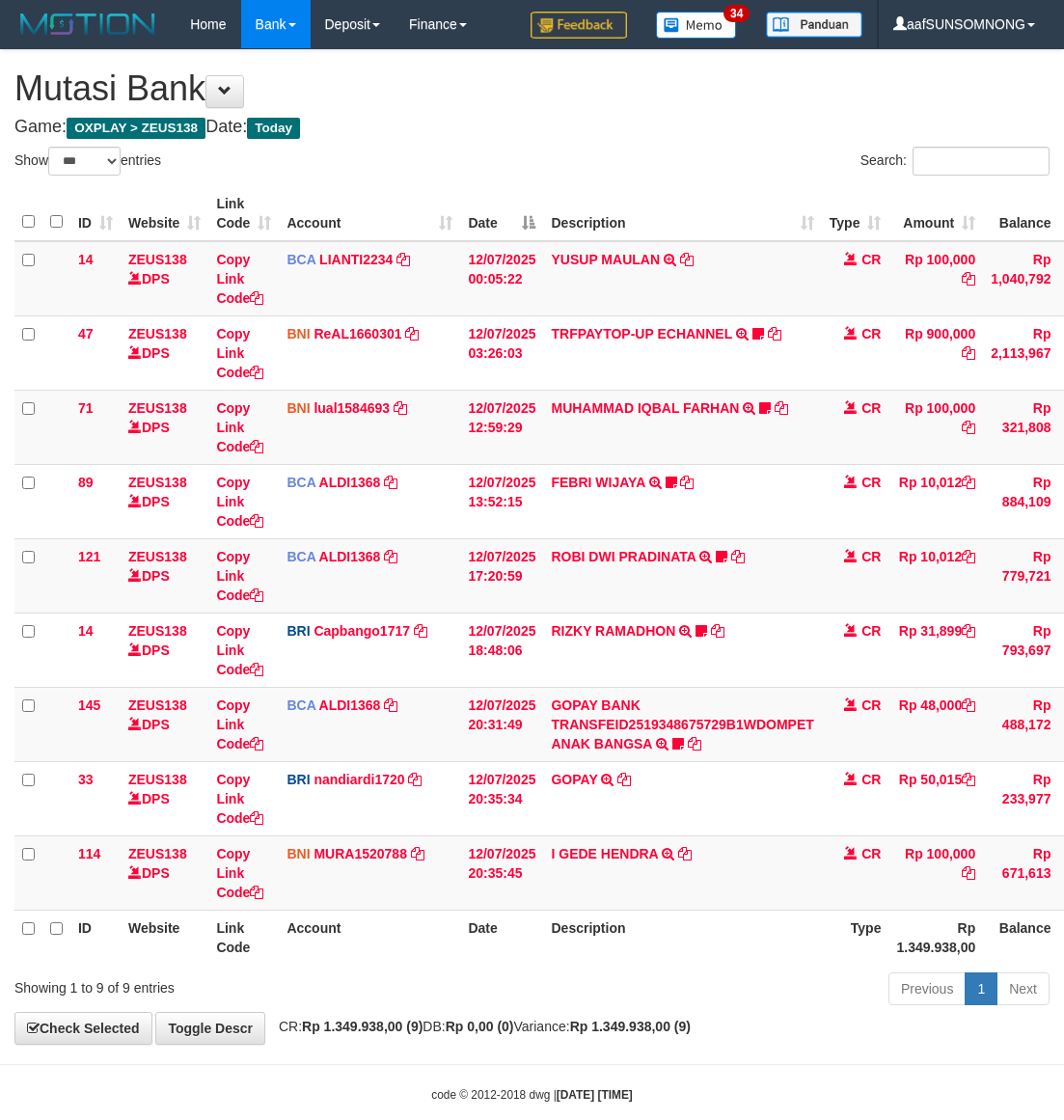 scroll, scrollTop: 0, scrollLeft: 0, axis: both 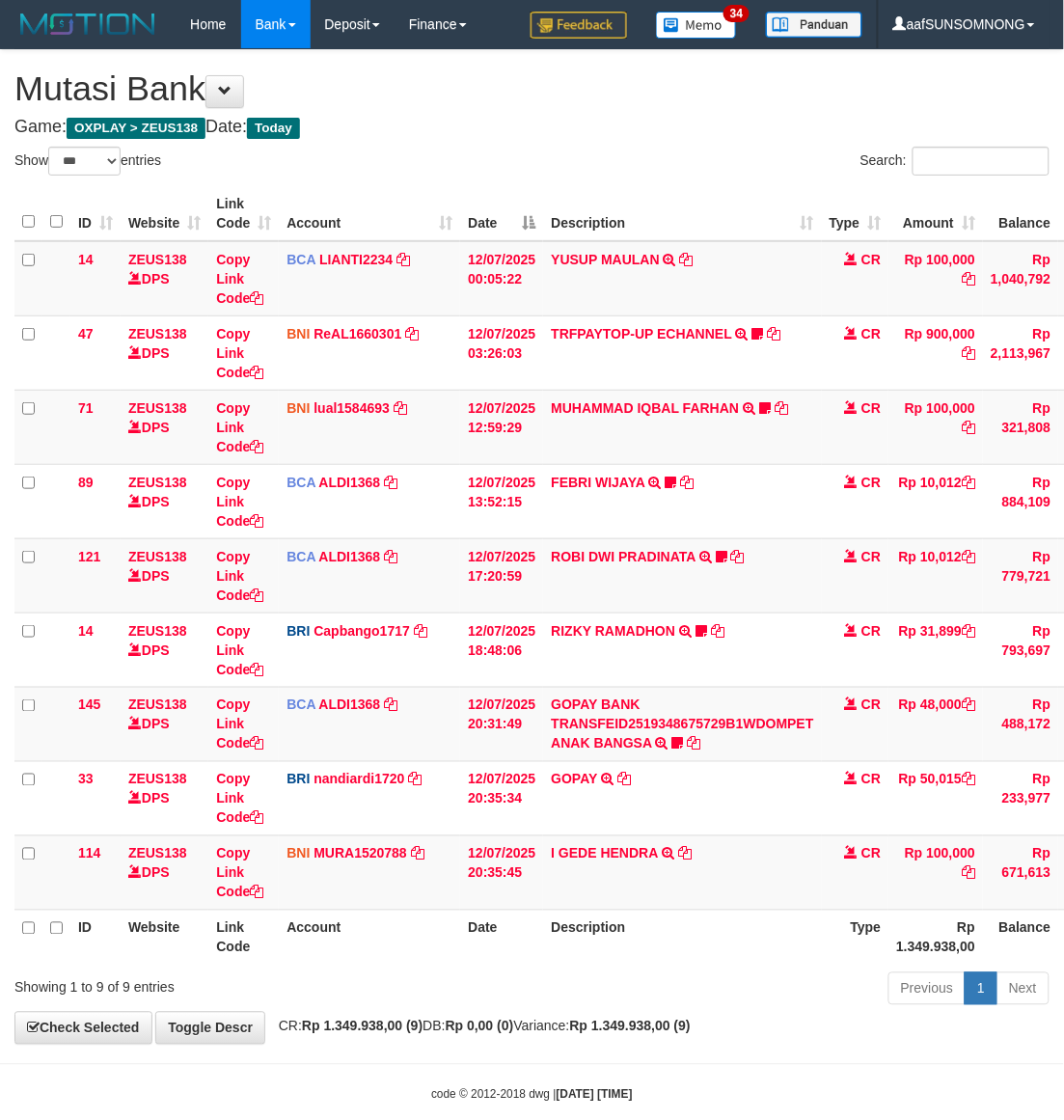 click on "Previous 1 Next" at bounding box center [753, 991] 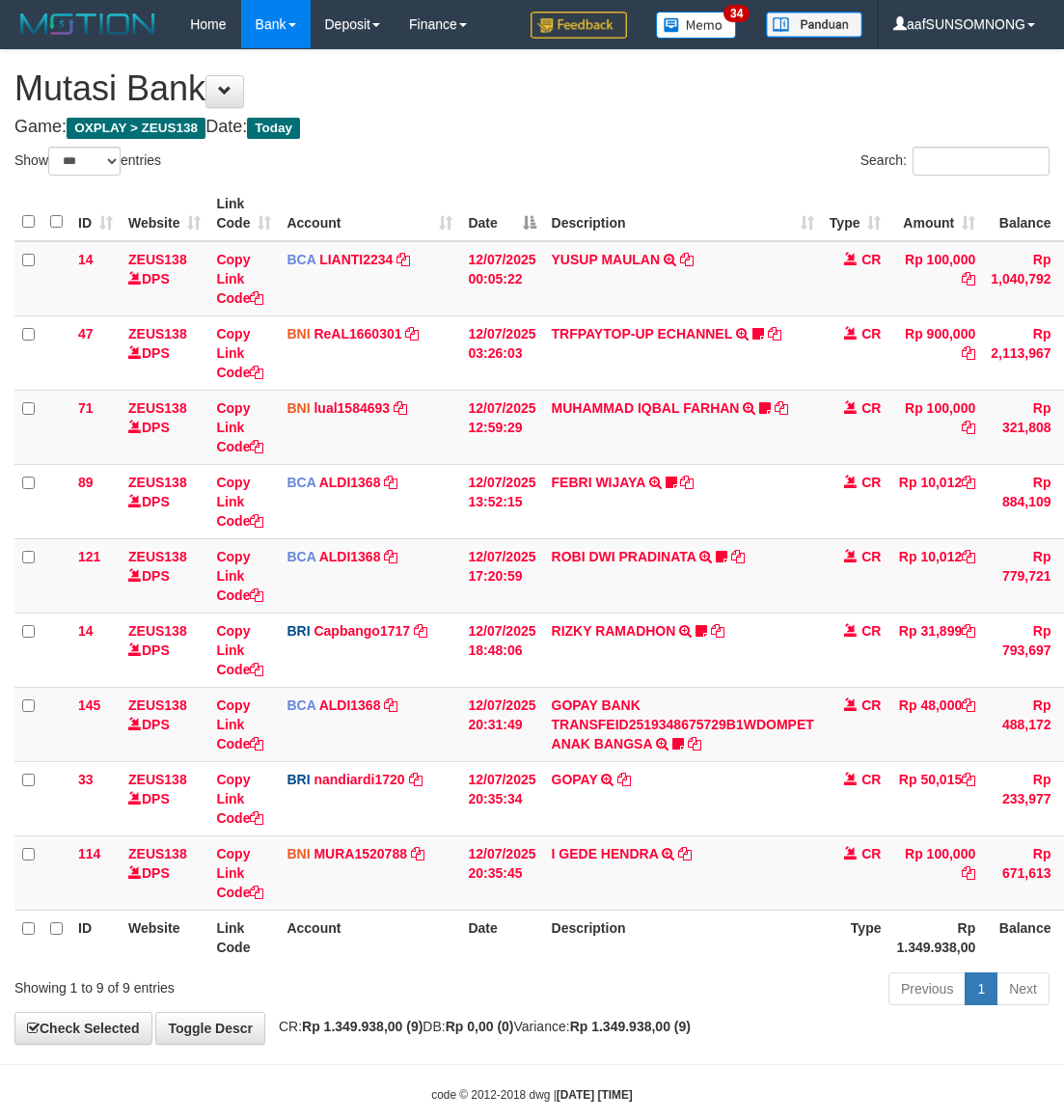 select on "***" 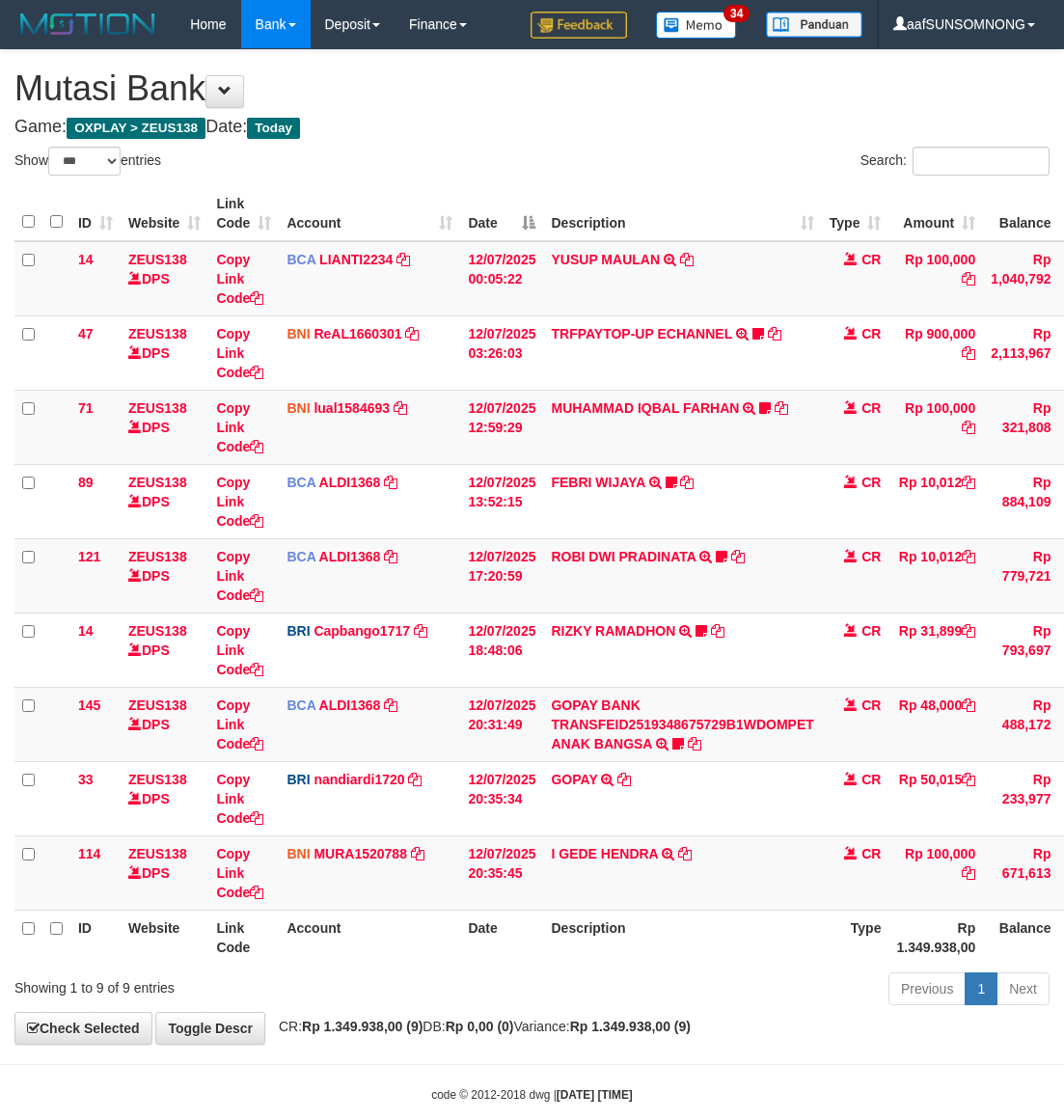 scroll, scrollTop: 0, scrollLeft: 0, axis: both 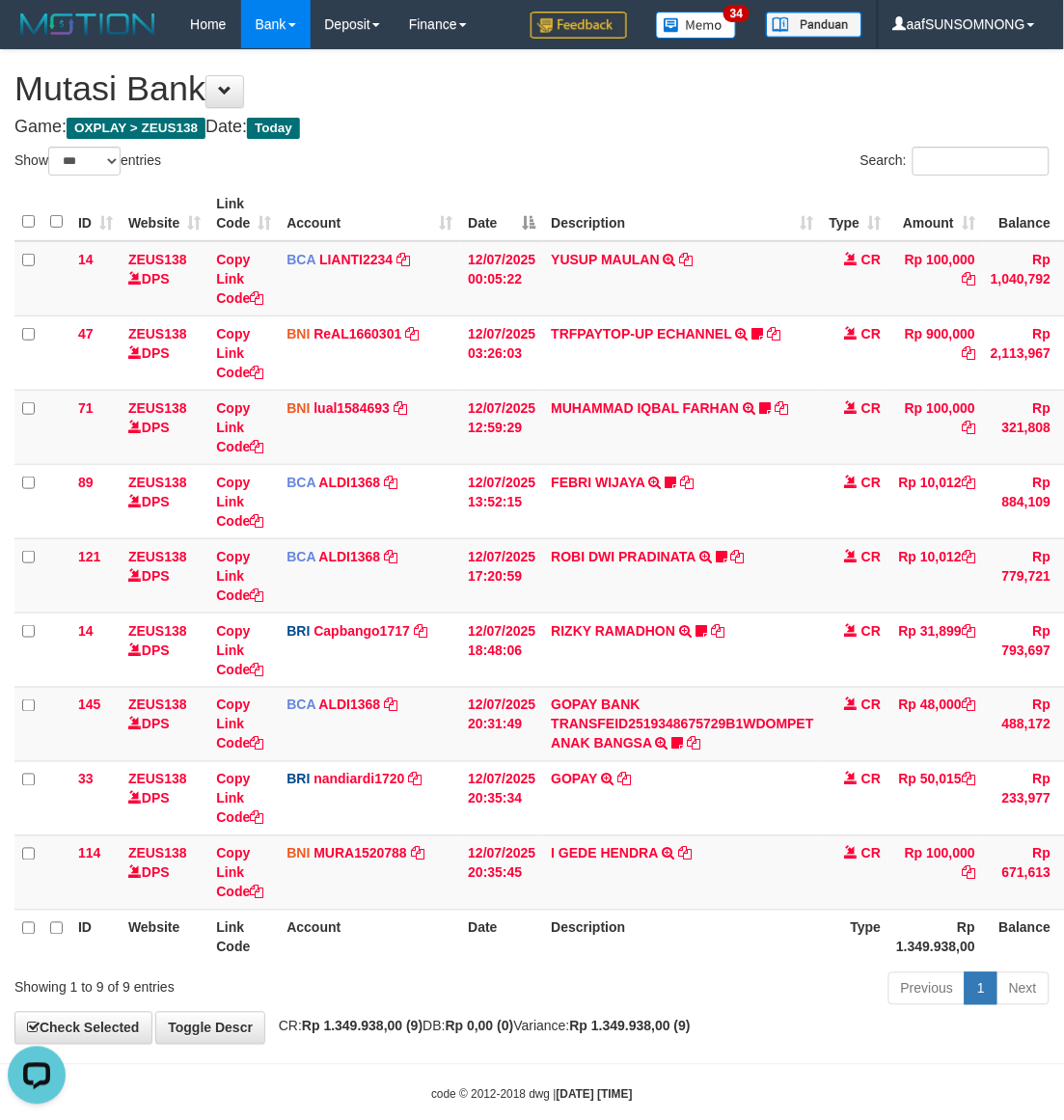 drag, startPoint x: 429, startPoint y: 987, endPoint x: 442, endPoint y: 990, distance: 13.341664 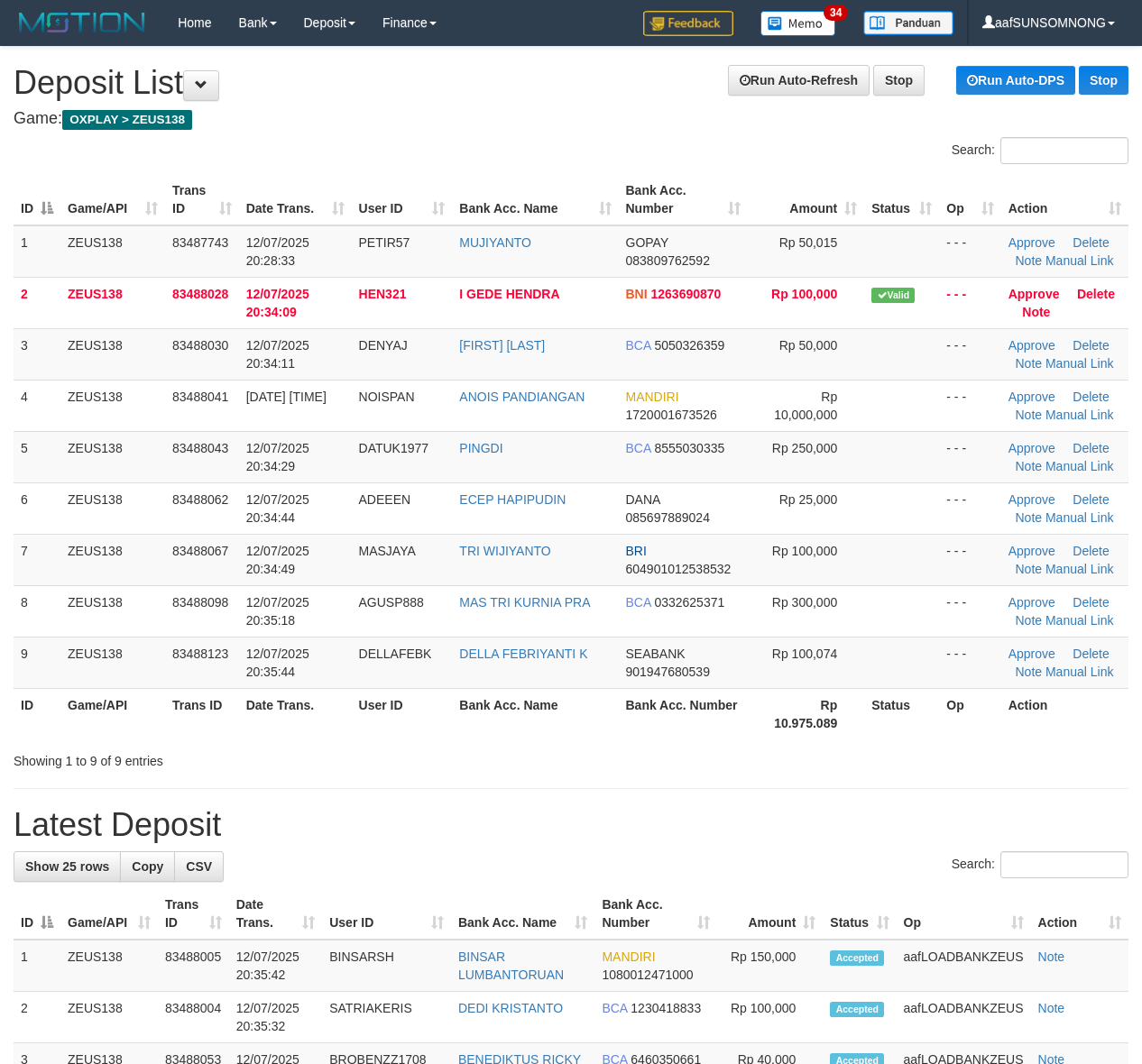scroll, scrollTop: 0, scrollLeft: 0, axis: both 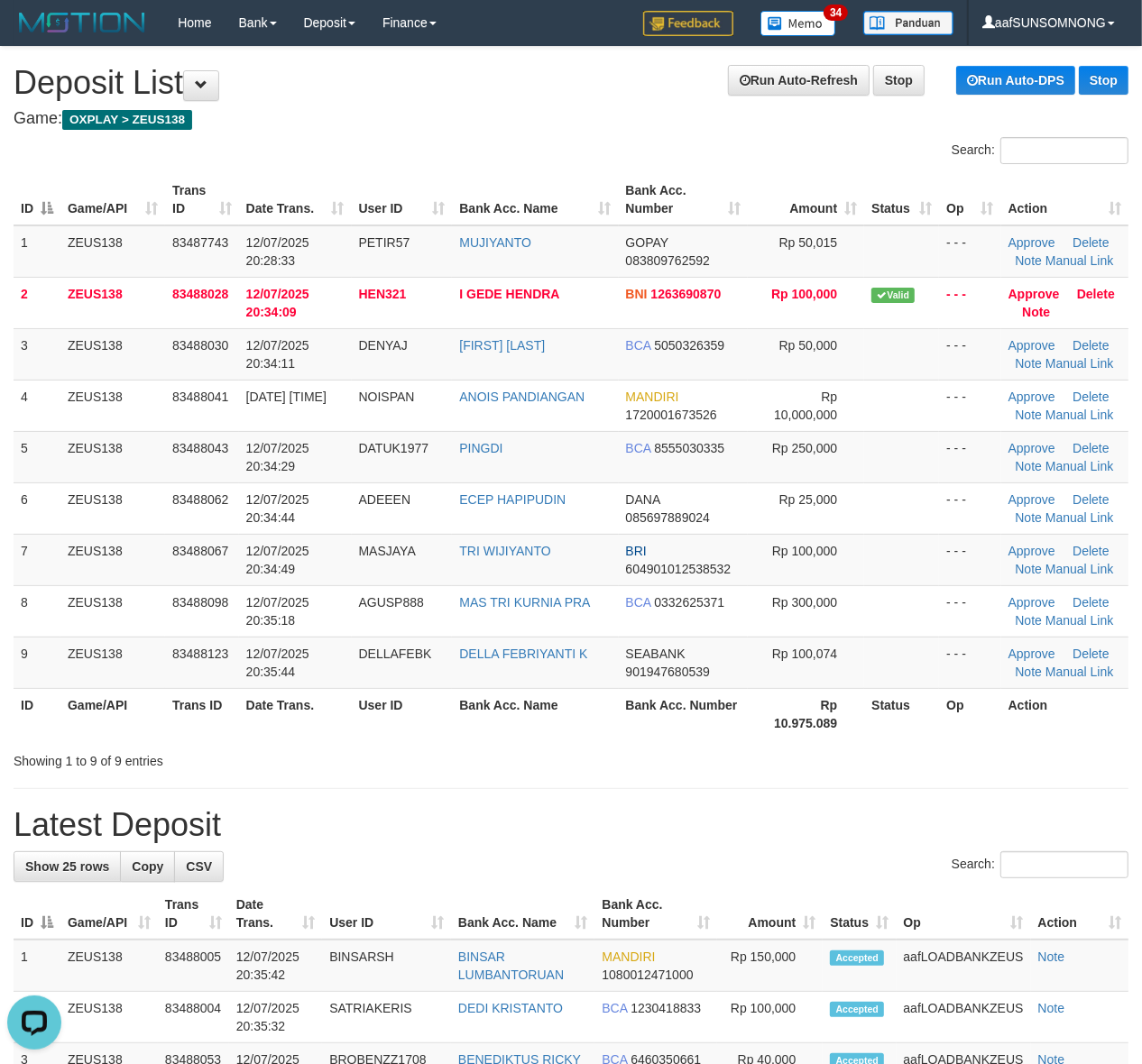 drag, startPoint x: 696, startPoint y: 819, endPoint x: 686, endPoint y: 808, distance: 14.86607 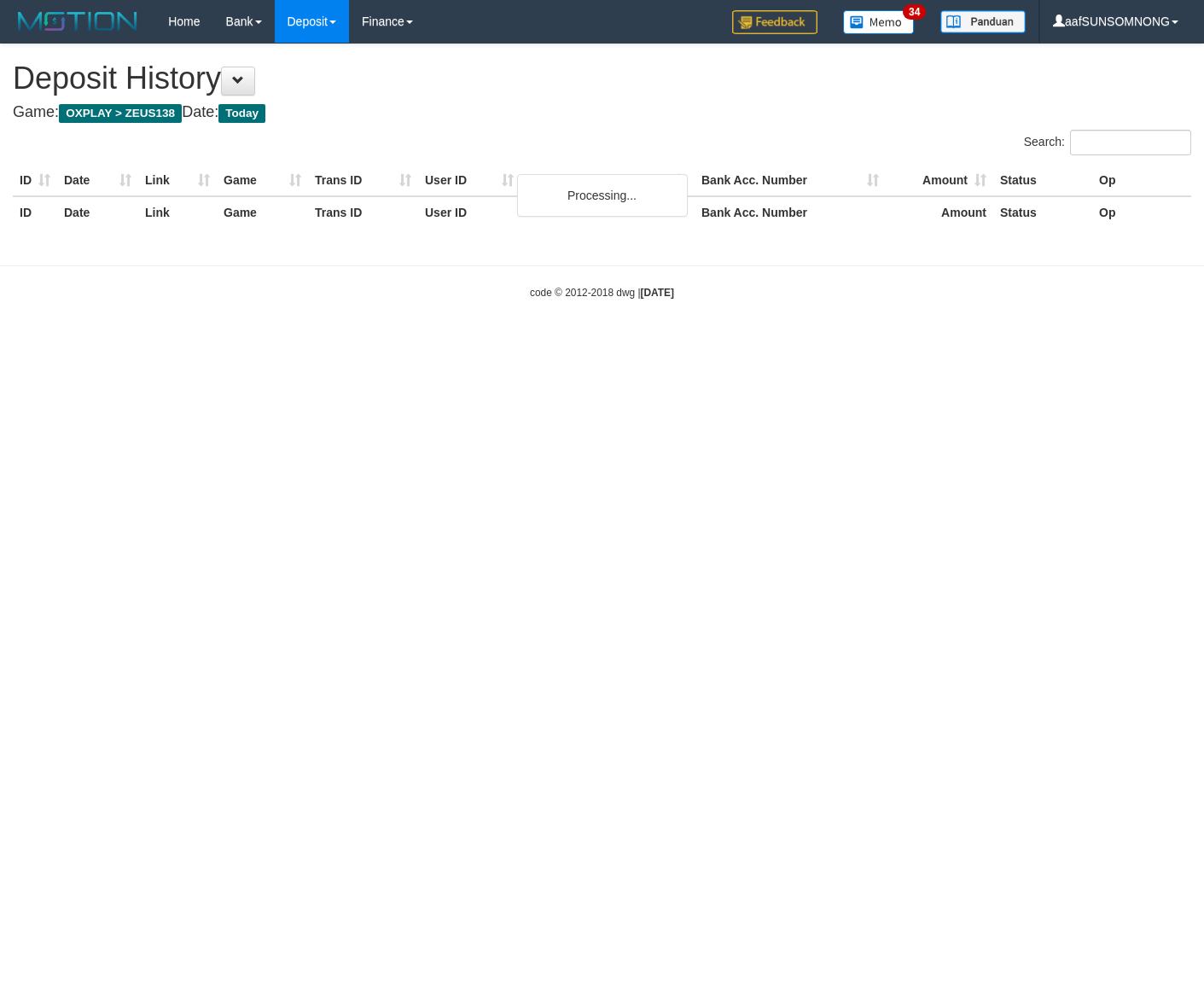 scroll, scrollTop: 0, scrollLeft: 0, axis: both 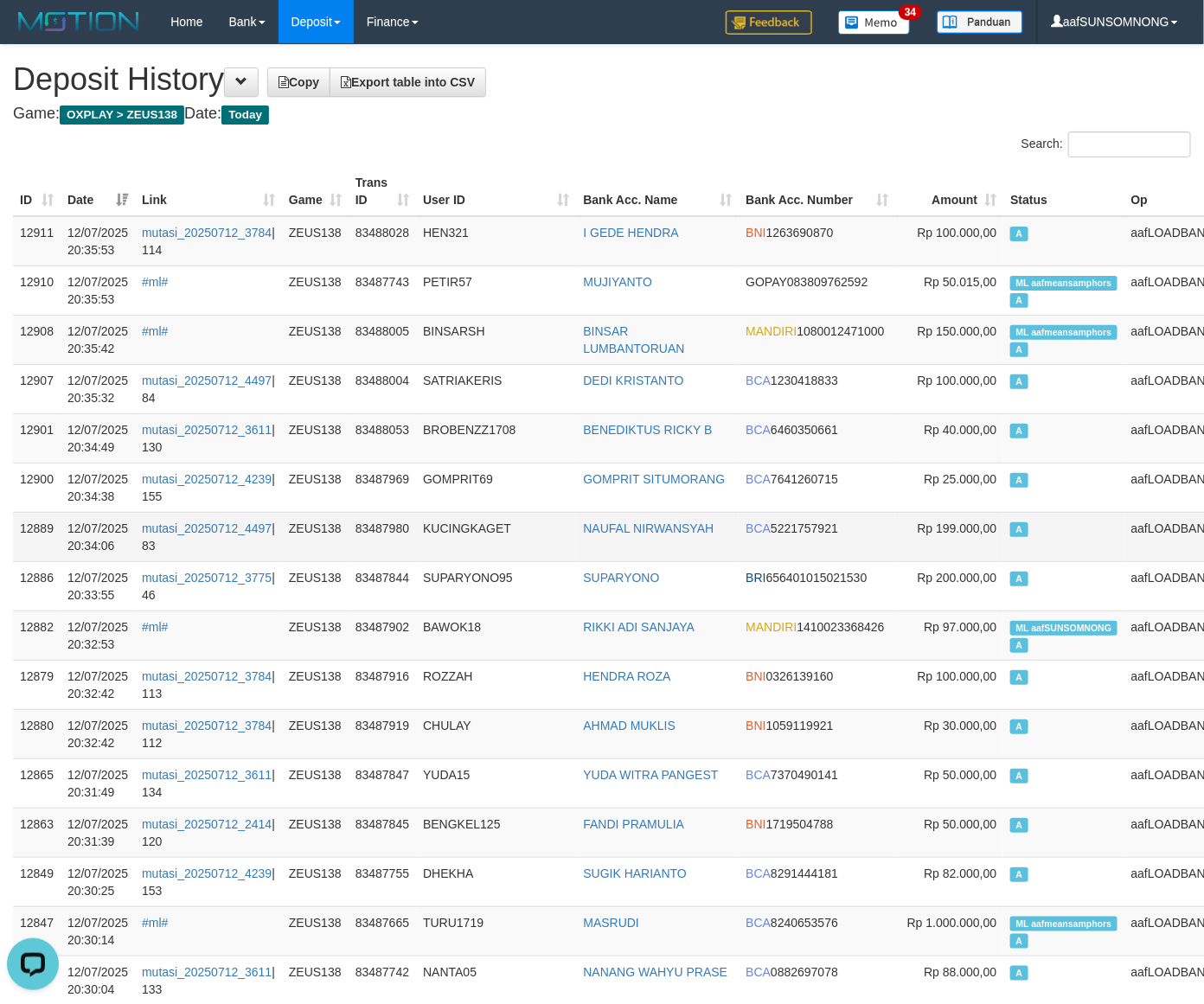 click on "KUCINGKAGET" at bounding box center (496, 536) 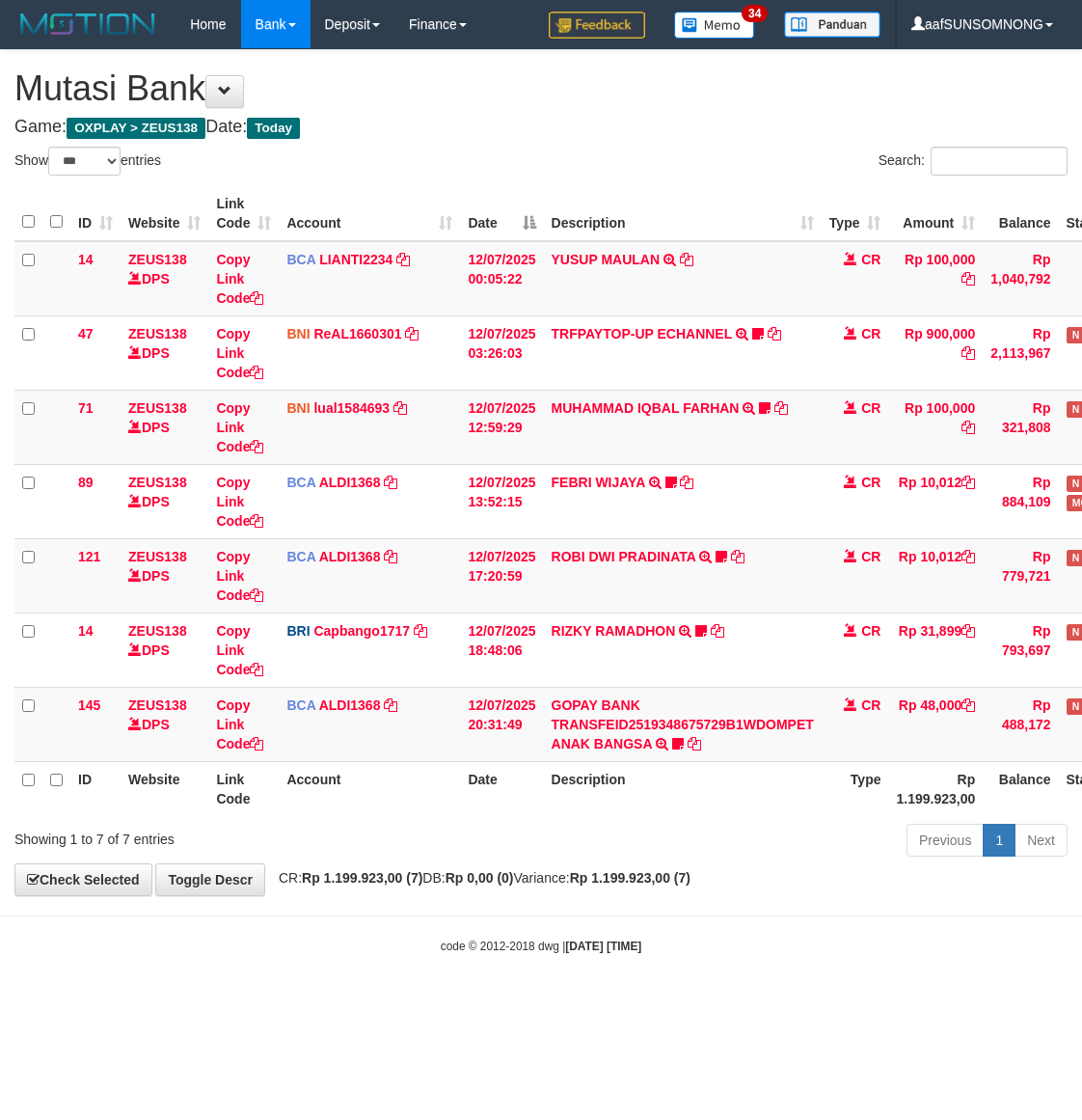 select on "***" 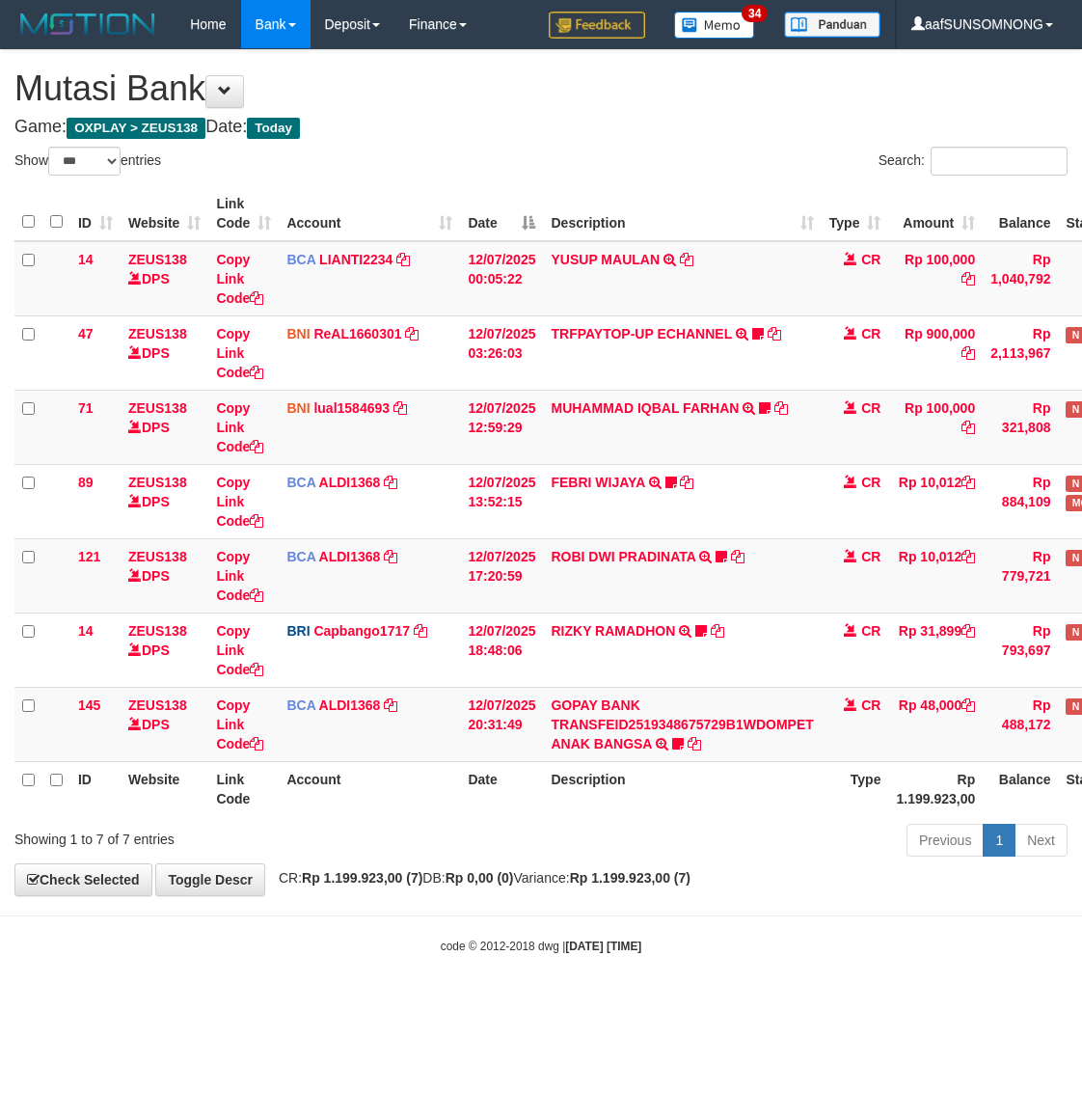 scroll, scrollTop: 0, scrollLeft: 0, axis: both 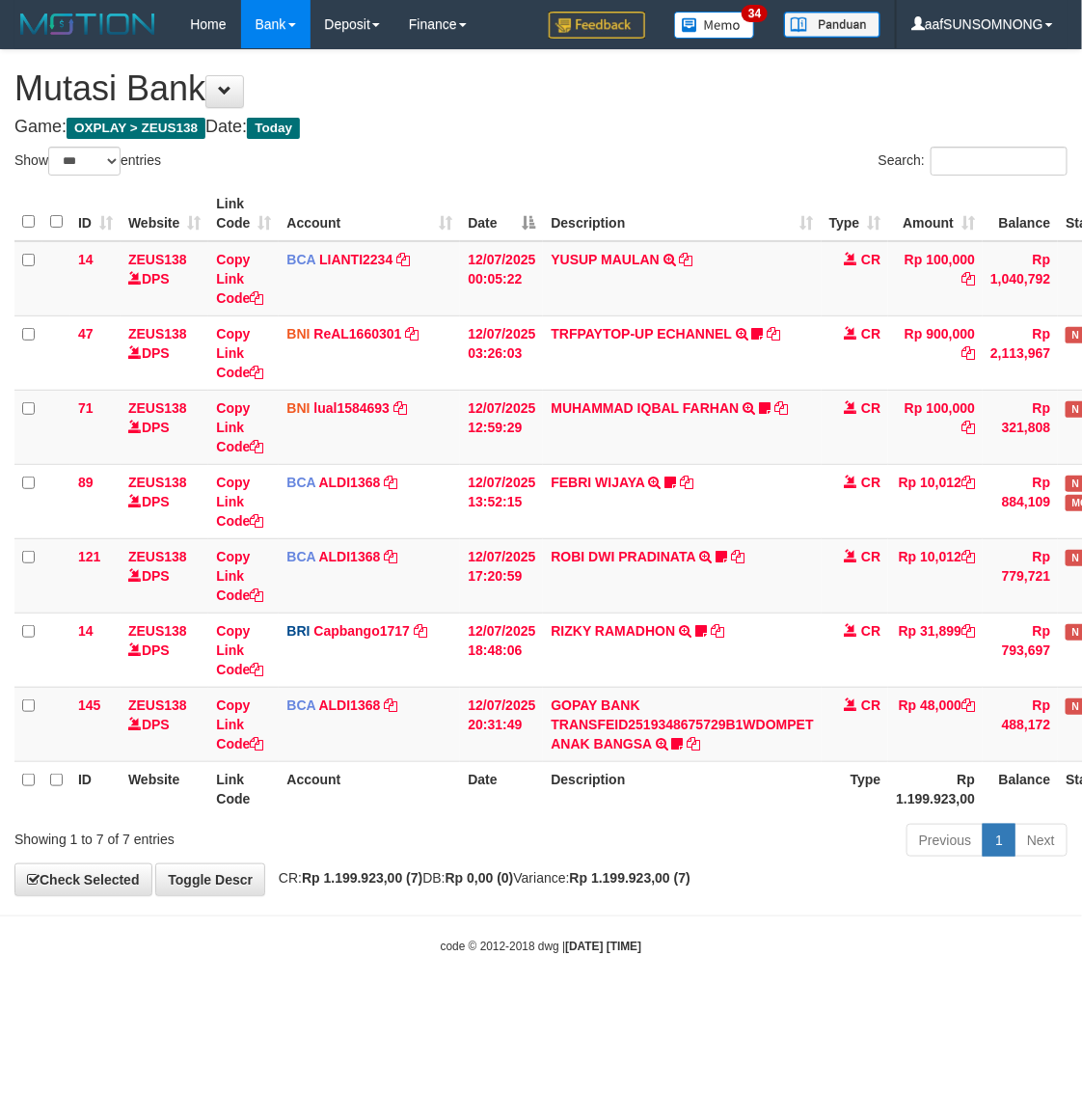 drag, startPoint x: 652, startPoint y: 927, endPoint x: 661, endPoint y: 922, distance: 10.29563 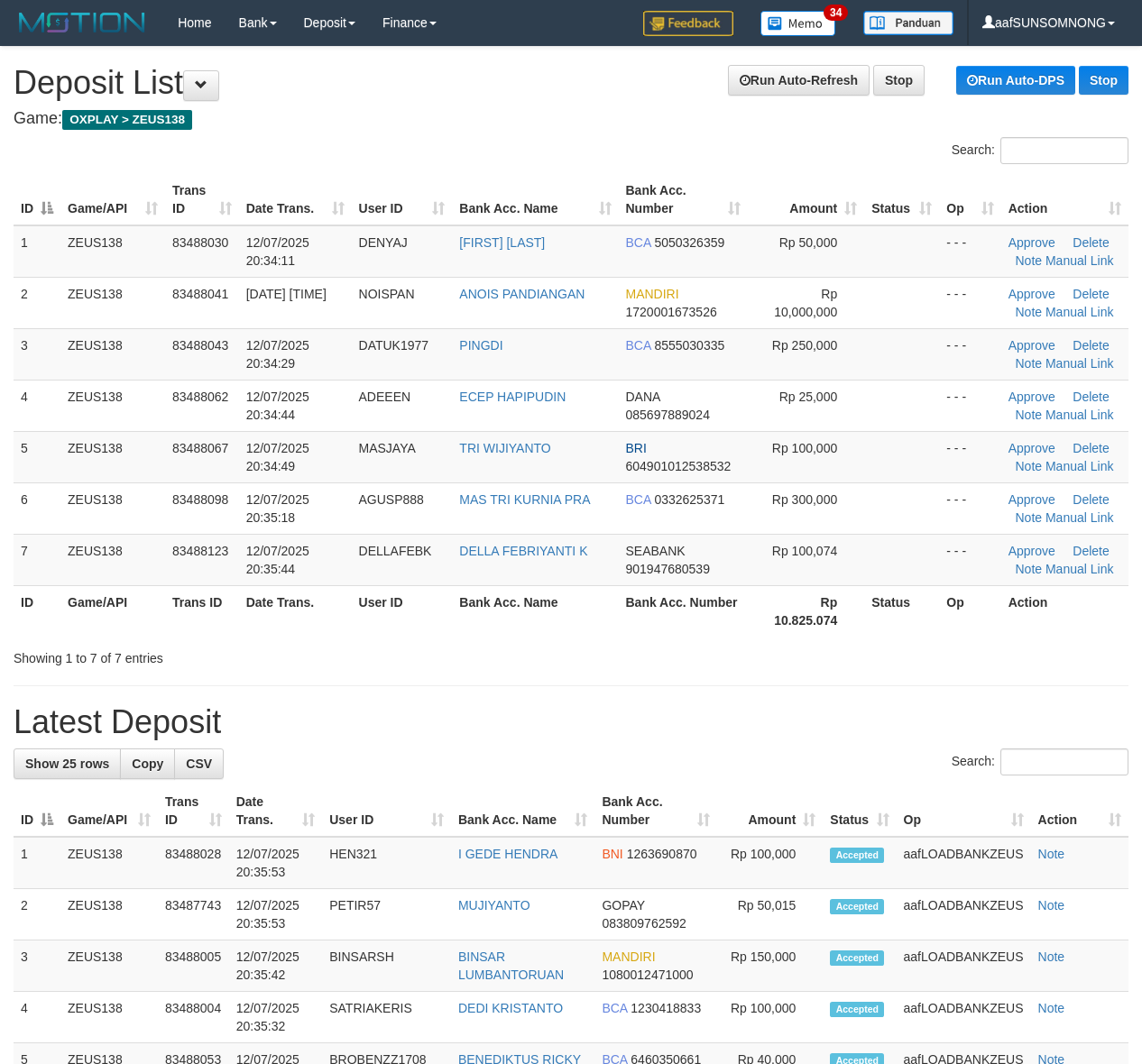 scroll, scrollTop: 0, scrollLeft: 0, axis: both 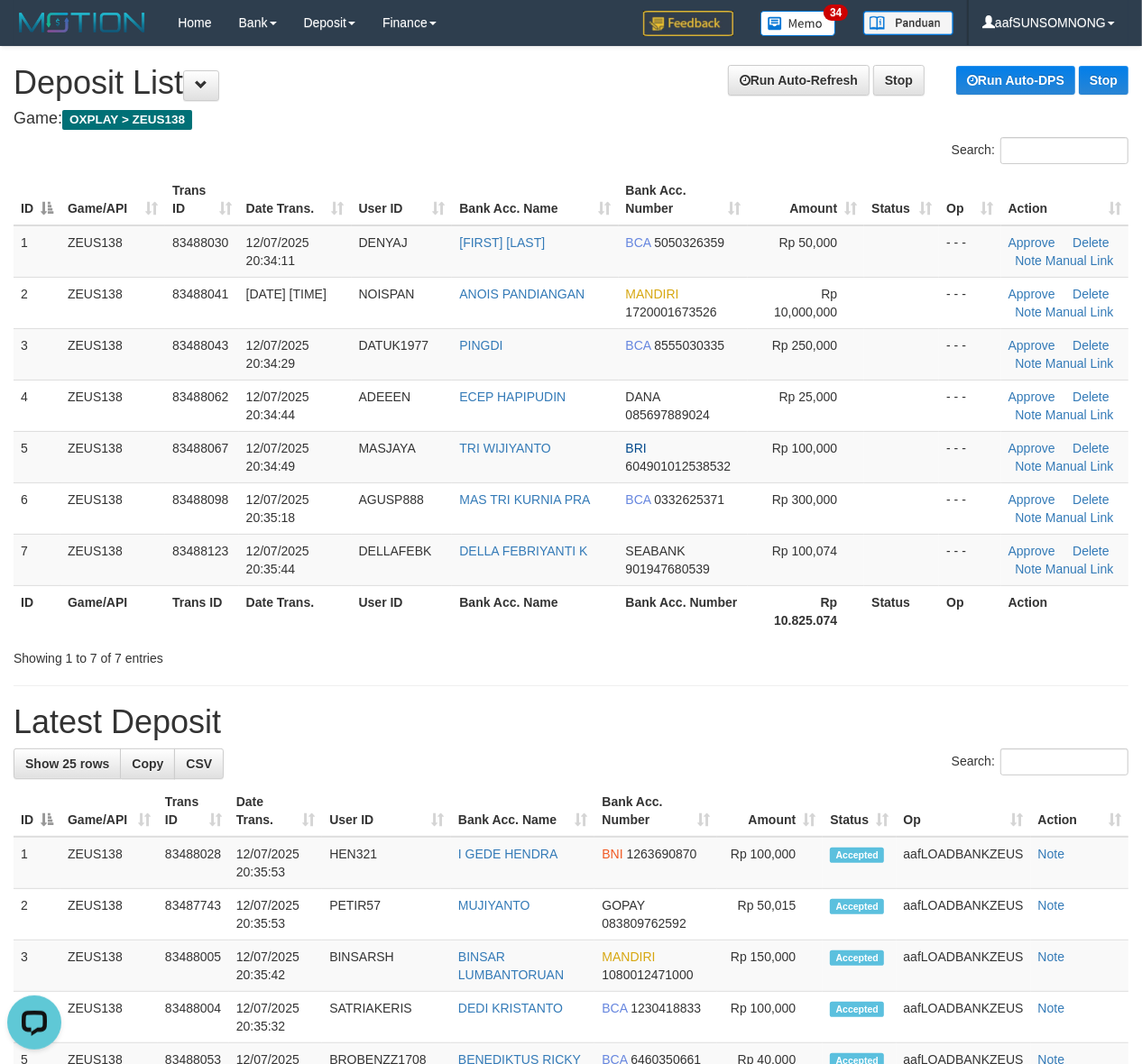 drag, startPoint x: 729, startPoint y: 706, endPoint x: 745, endPoint y: 709, distance: 16.278821 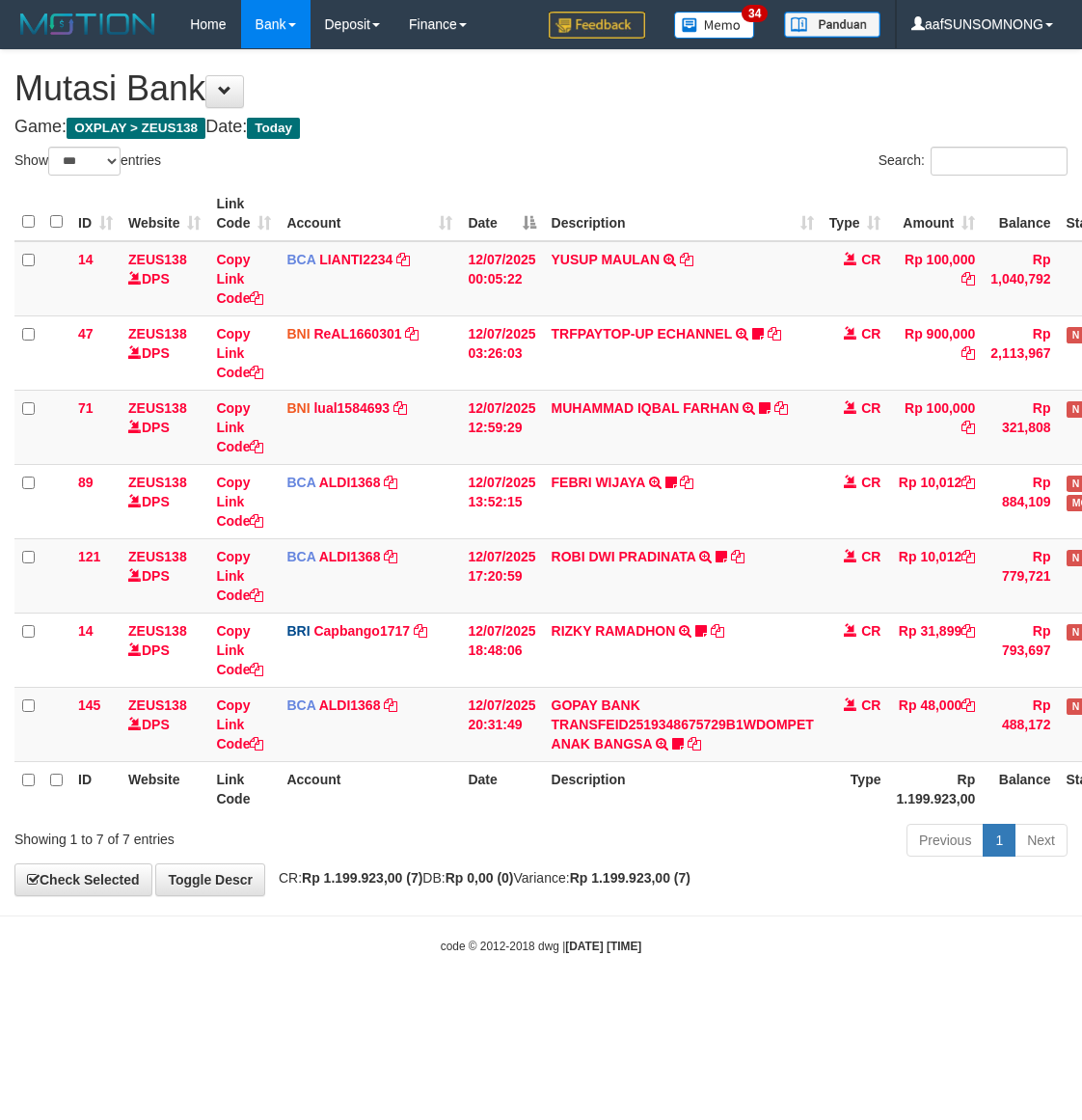 select on "***" 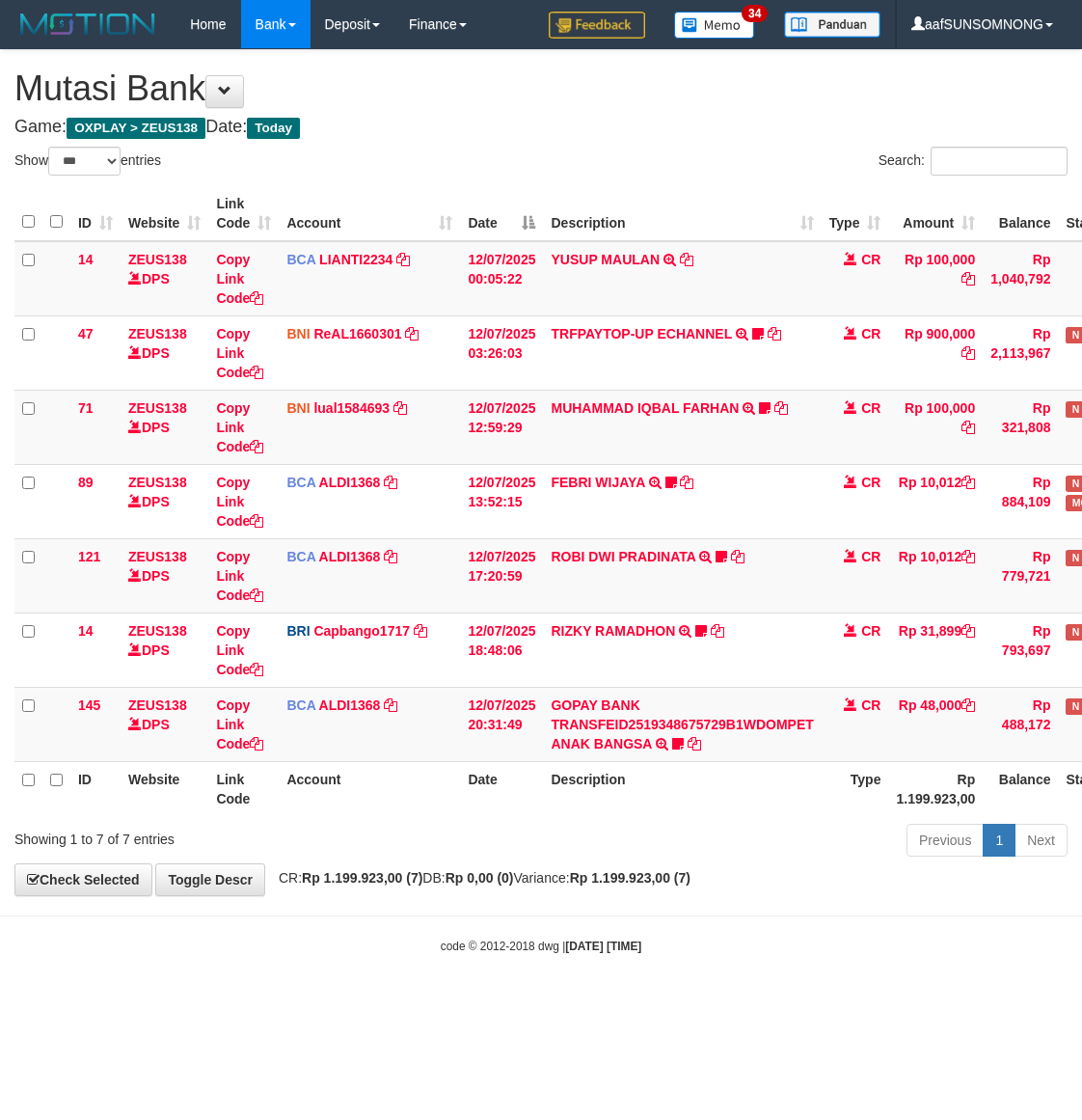 scroll, scrollTop: 0, scrollLeft: 0, axis: both 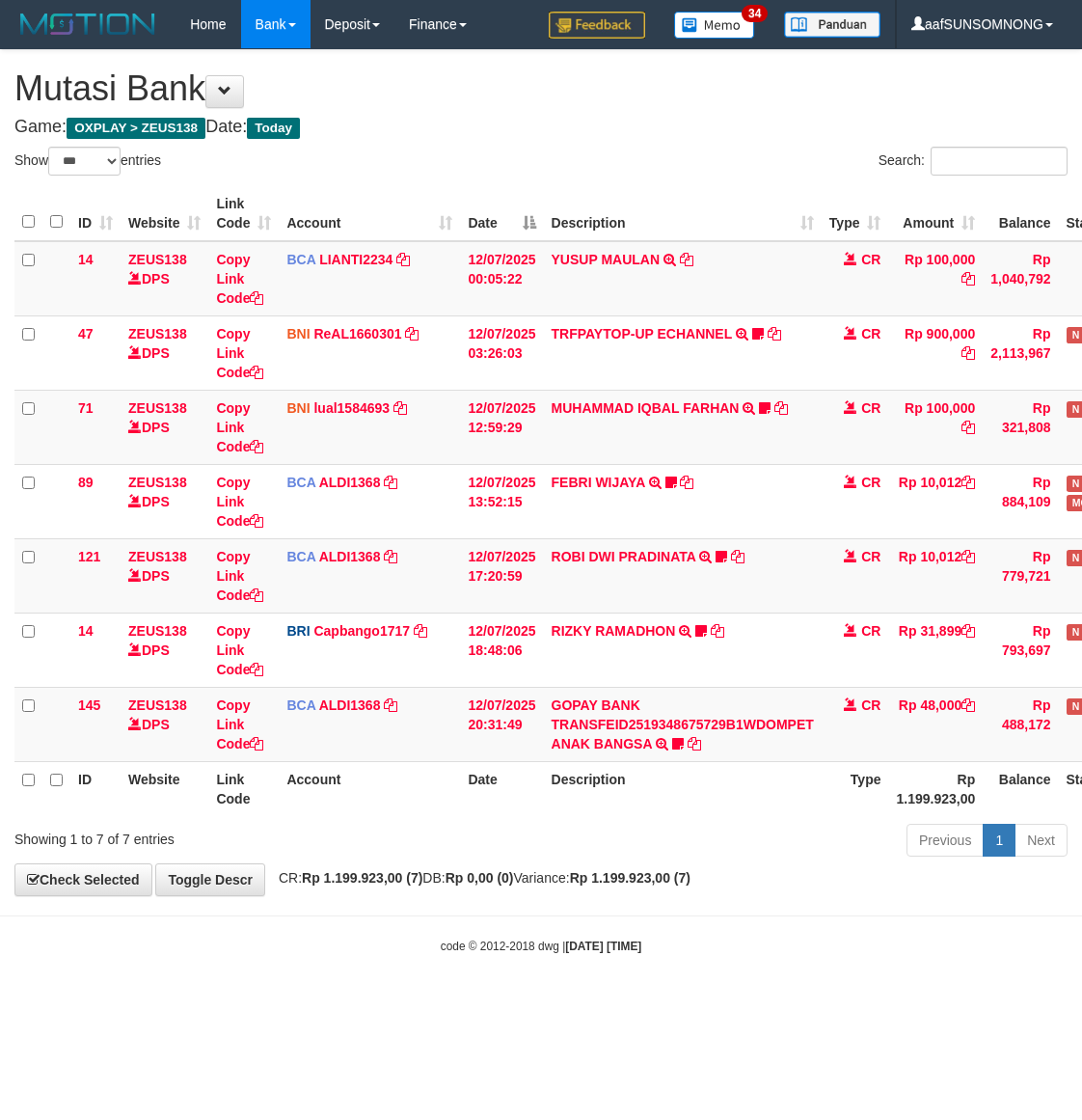 select on "***" 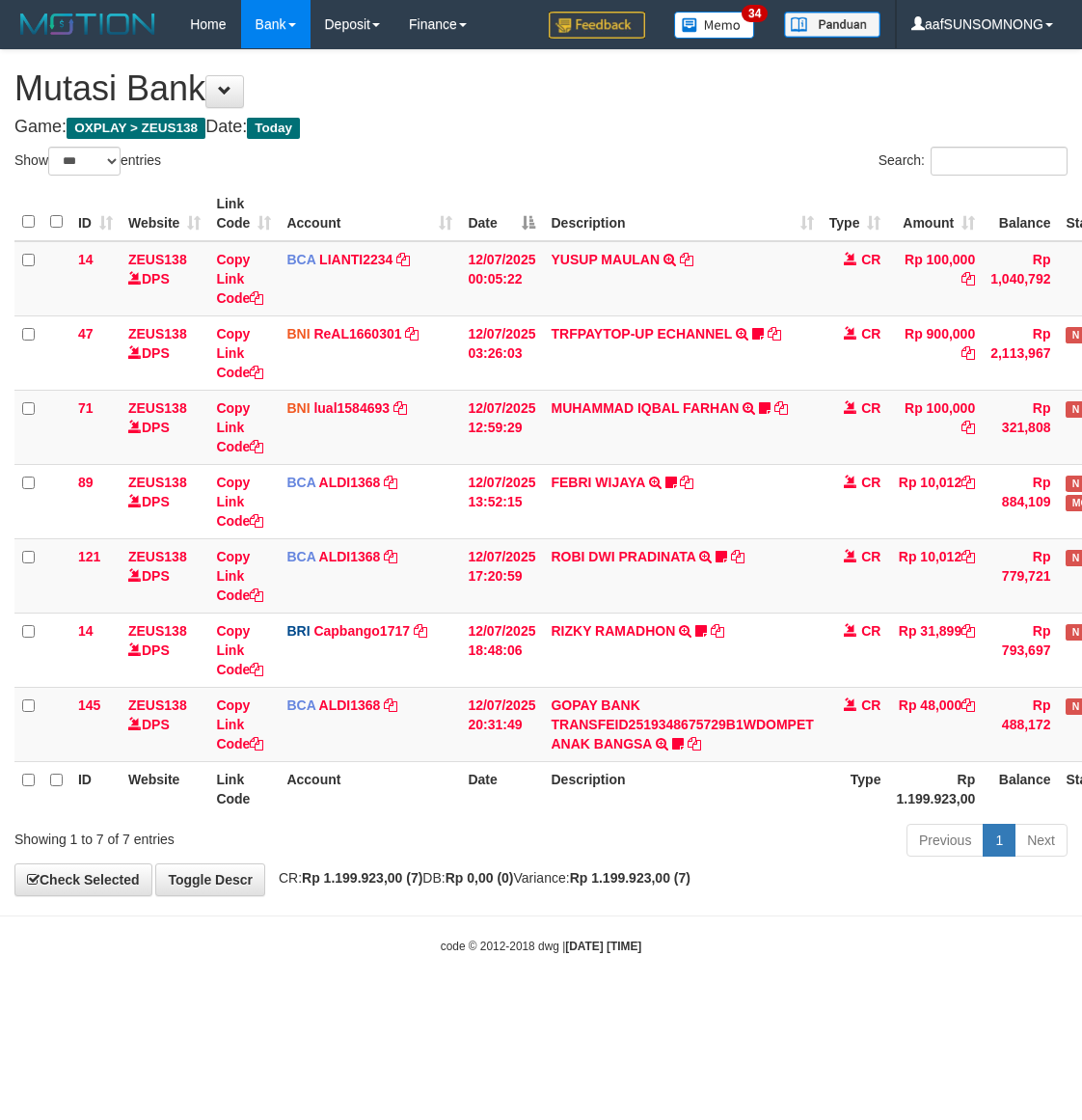 click on "Toggle navigation
Home
Bank
Account List
Load
By Website
Group
[OXPLAY]													ZEUS138
By Load Group (DPS)" at bounding box center [541, 502] 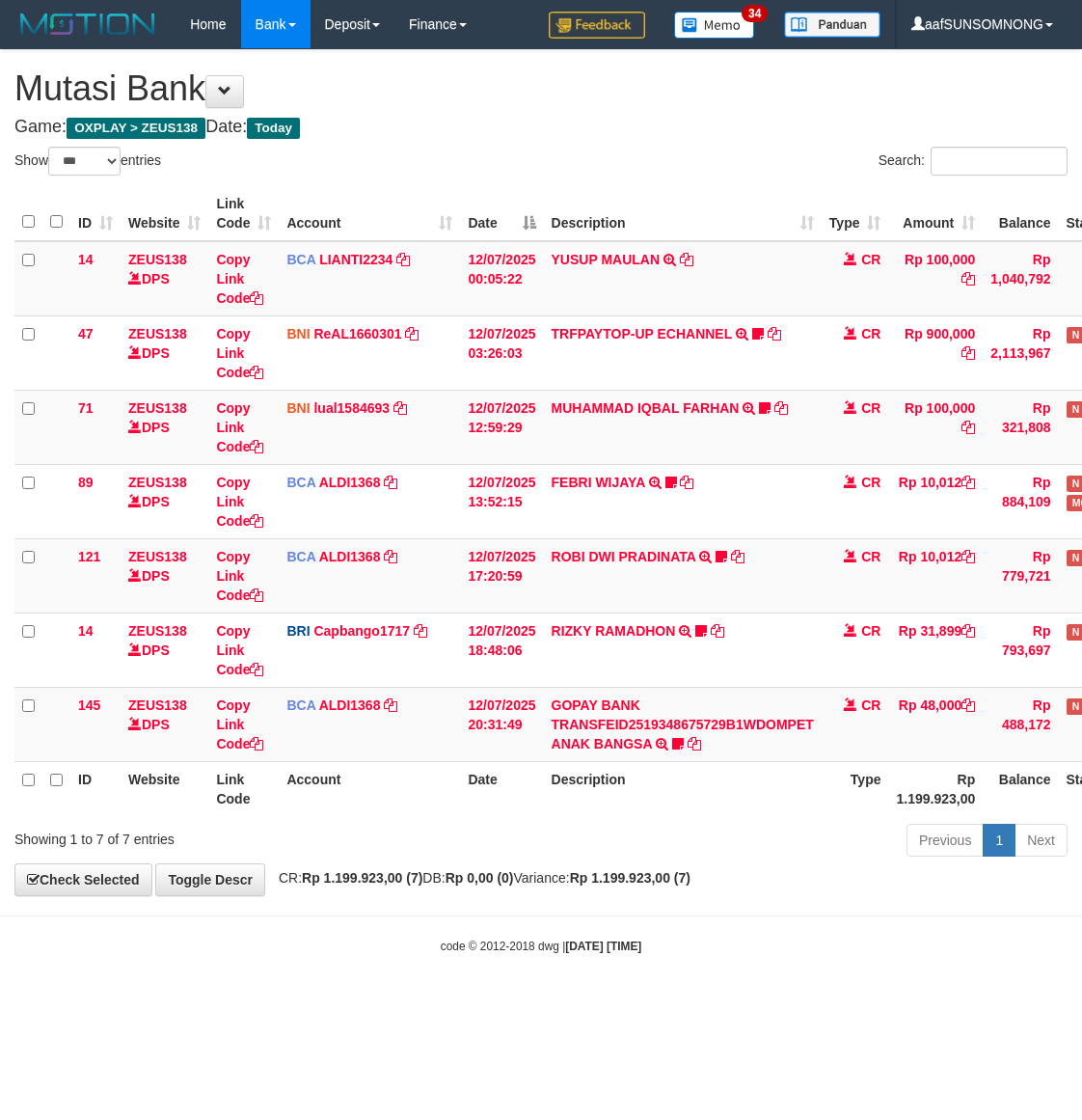 select on "***" 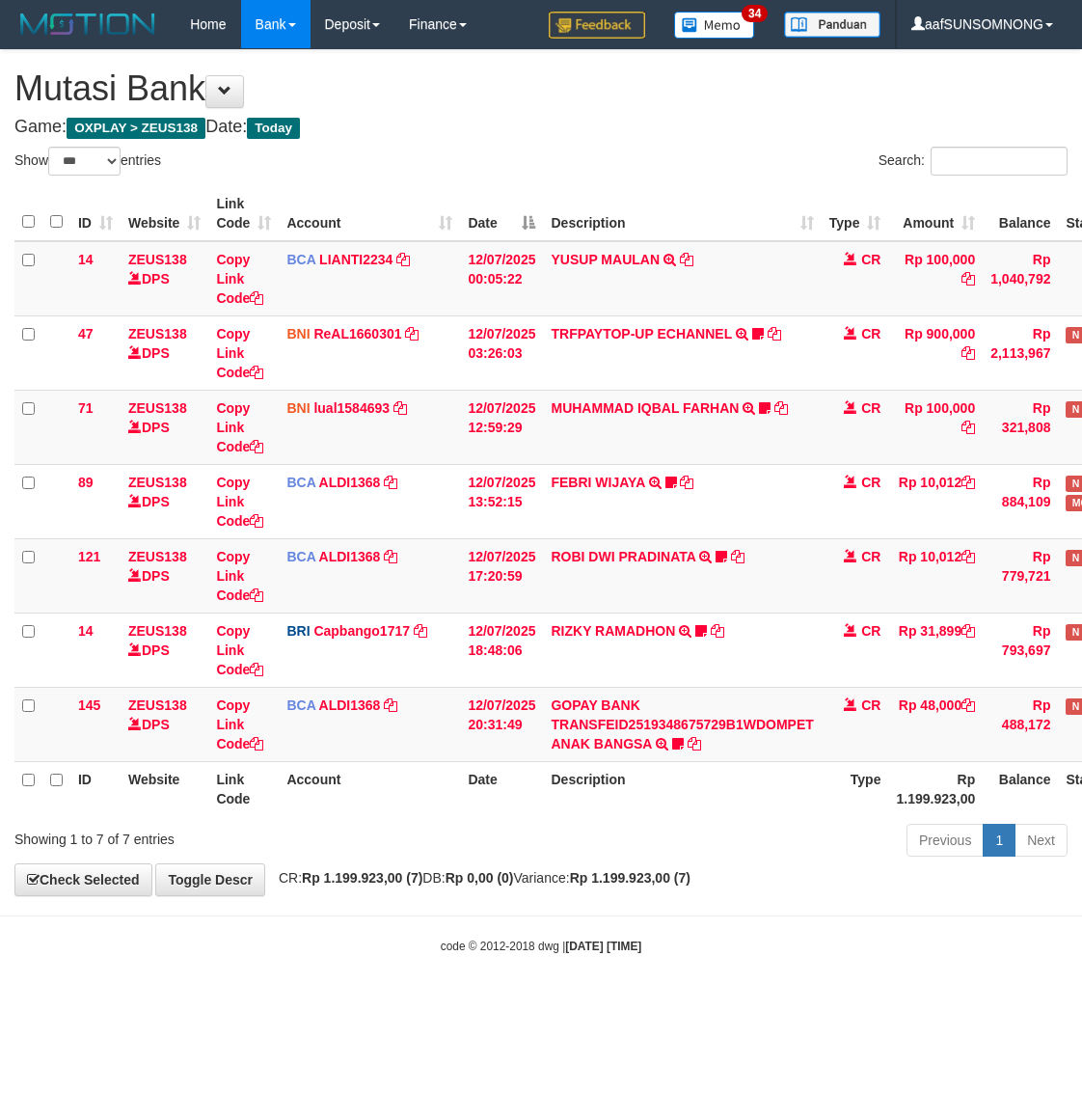 scroll, scrollTop: 0, scrollLeft: 0, axis: both 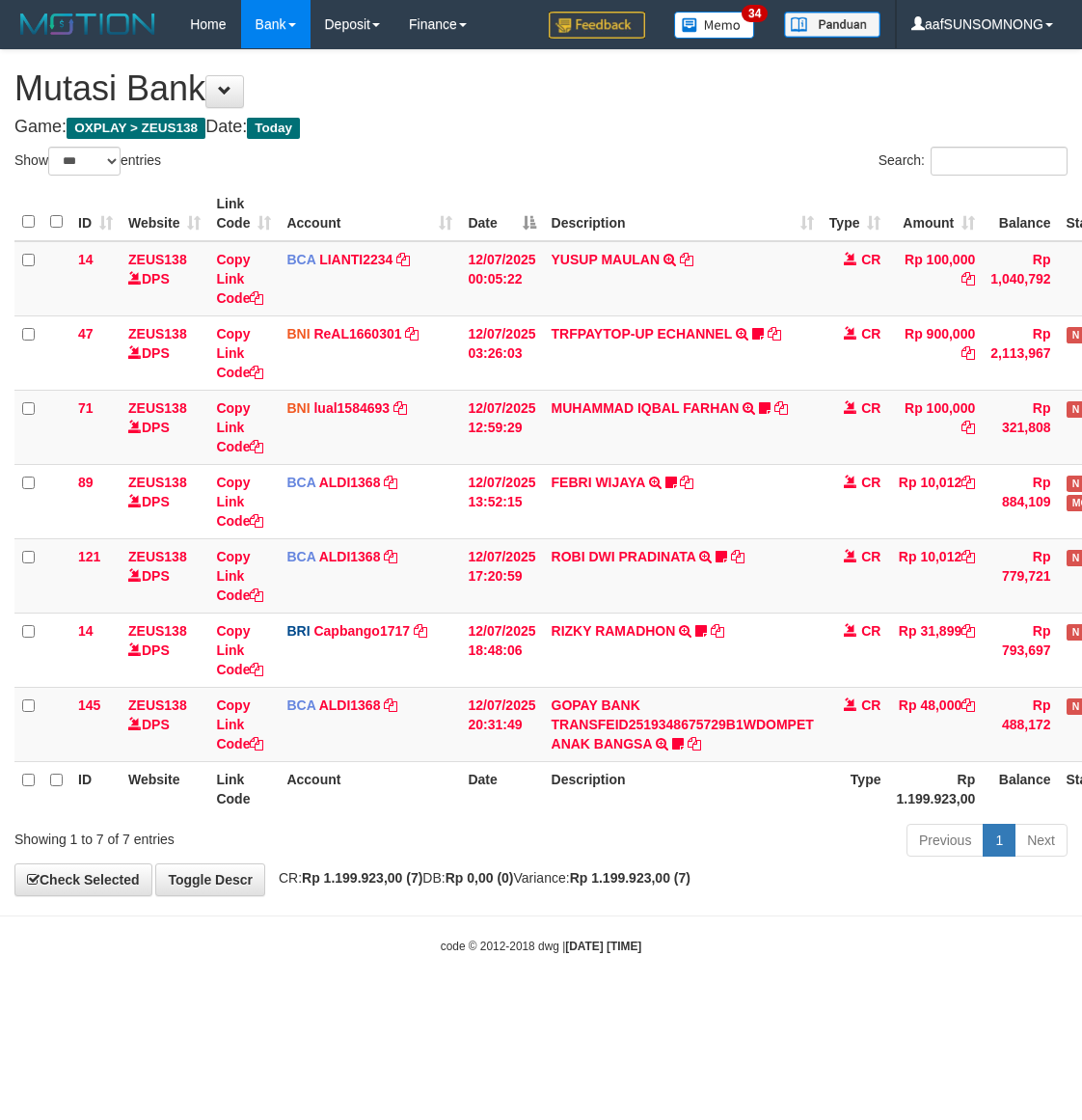 select on "***" 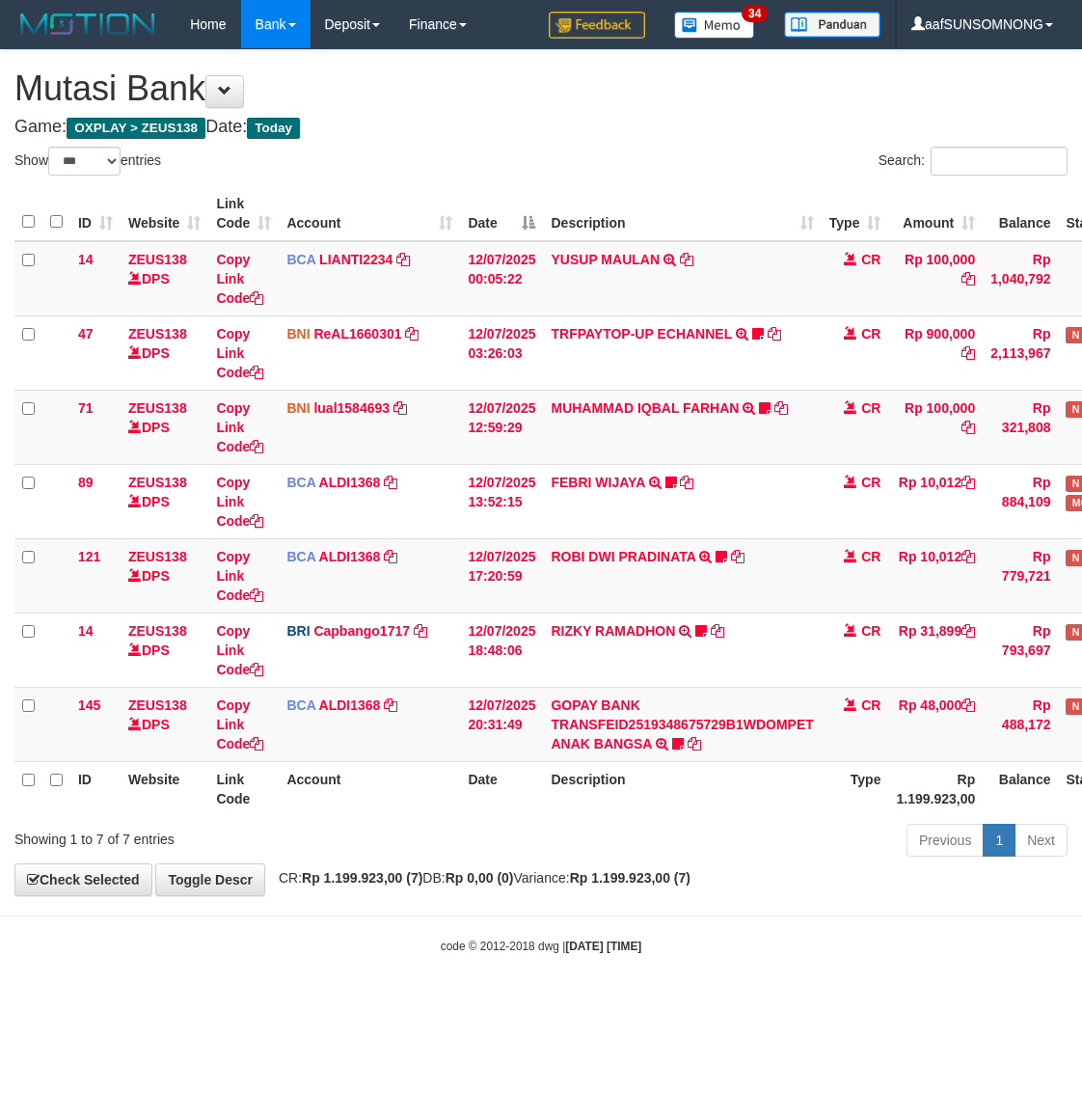 scroll, scrollTop: 0, scrollLeft: 0, axis: both 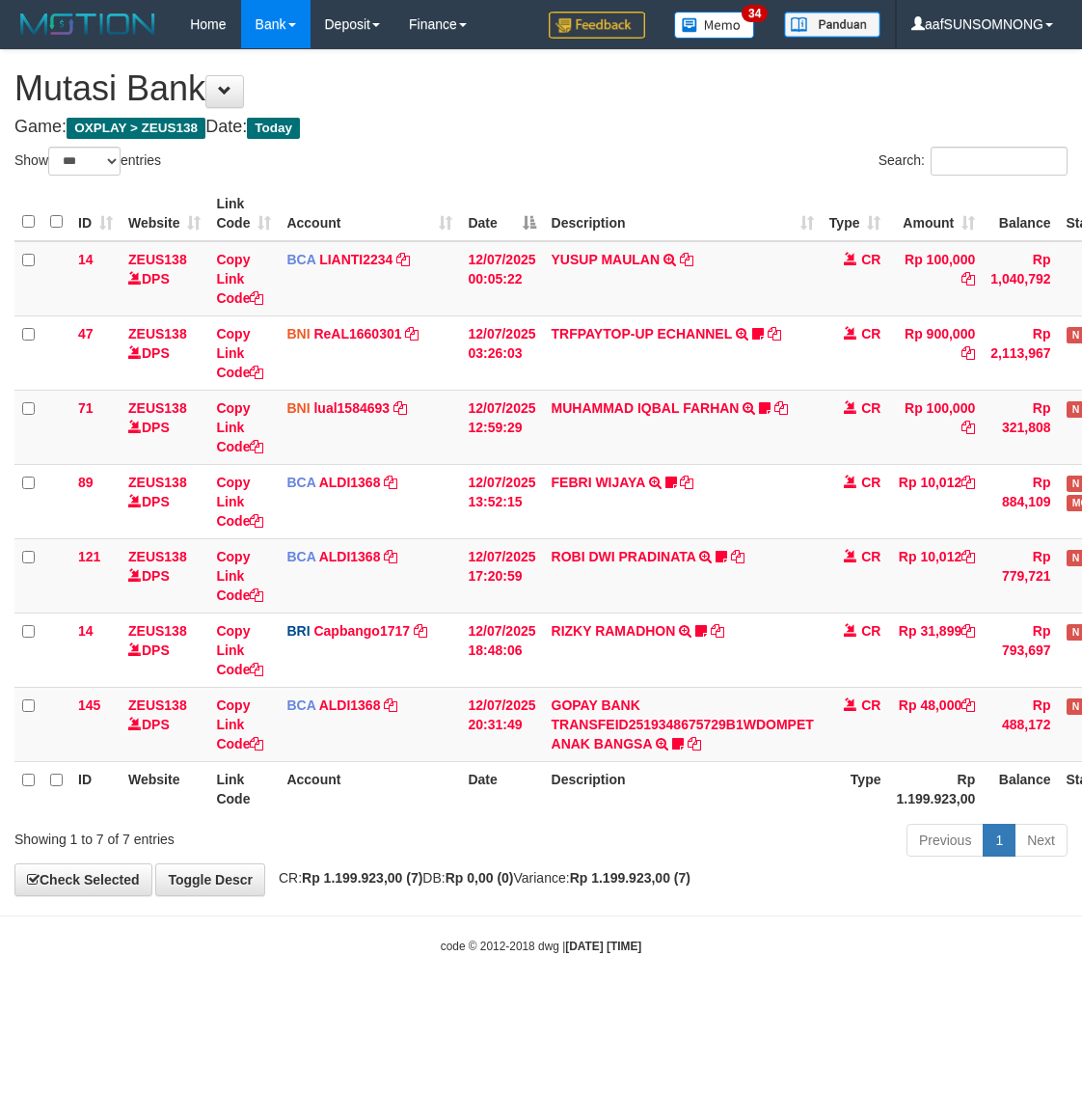 select on "***" 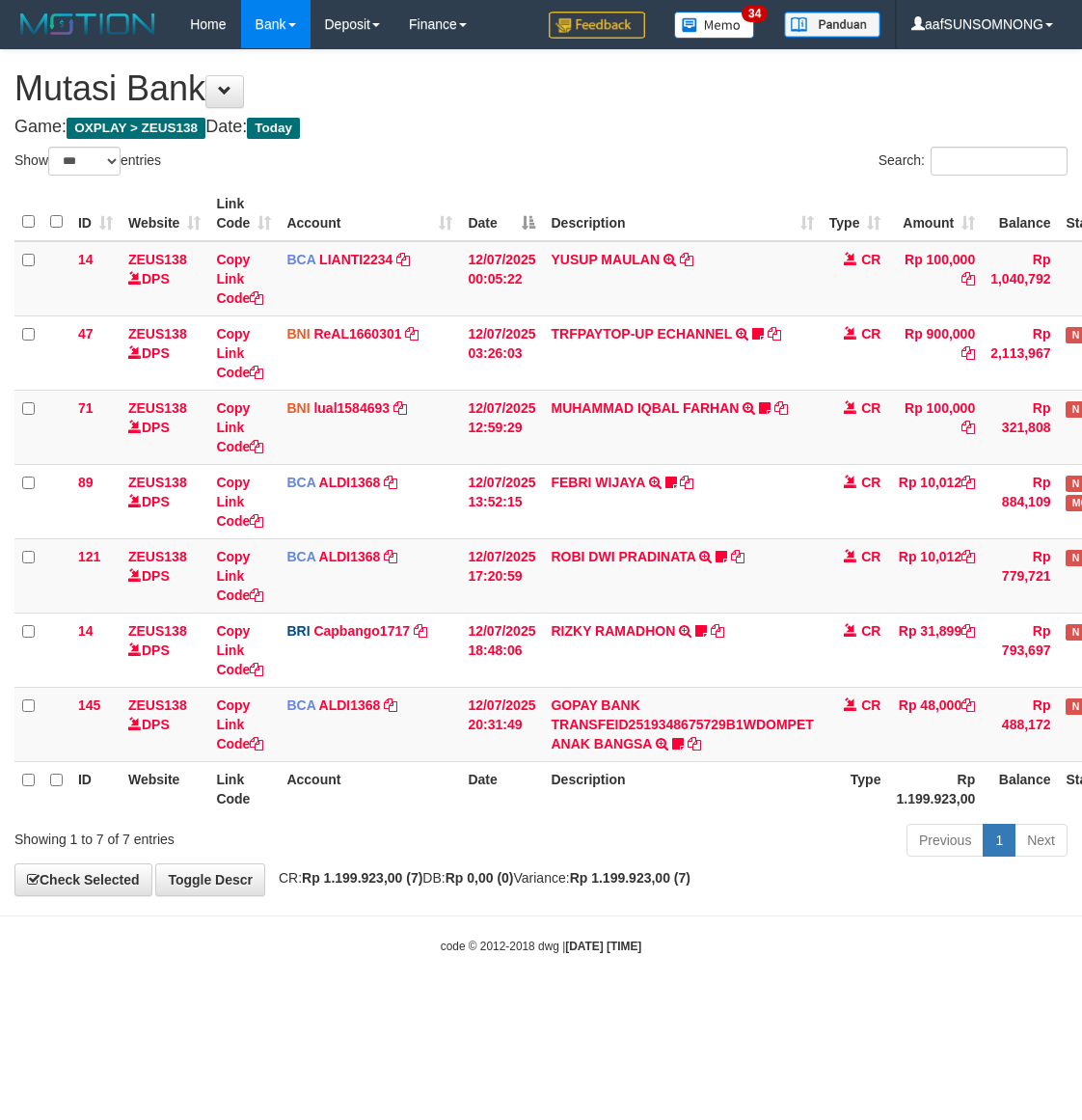 scroll, scrollTop: 0, scrollLeft: 0, axis: both 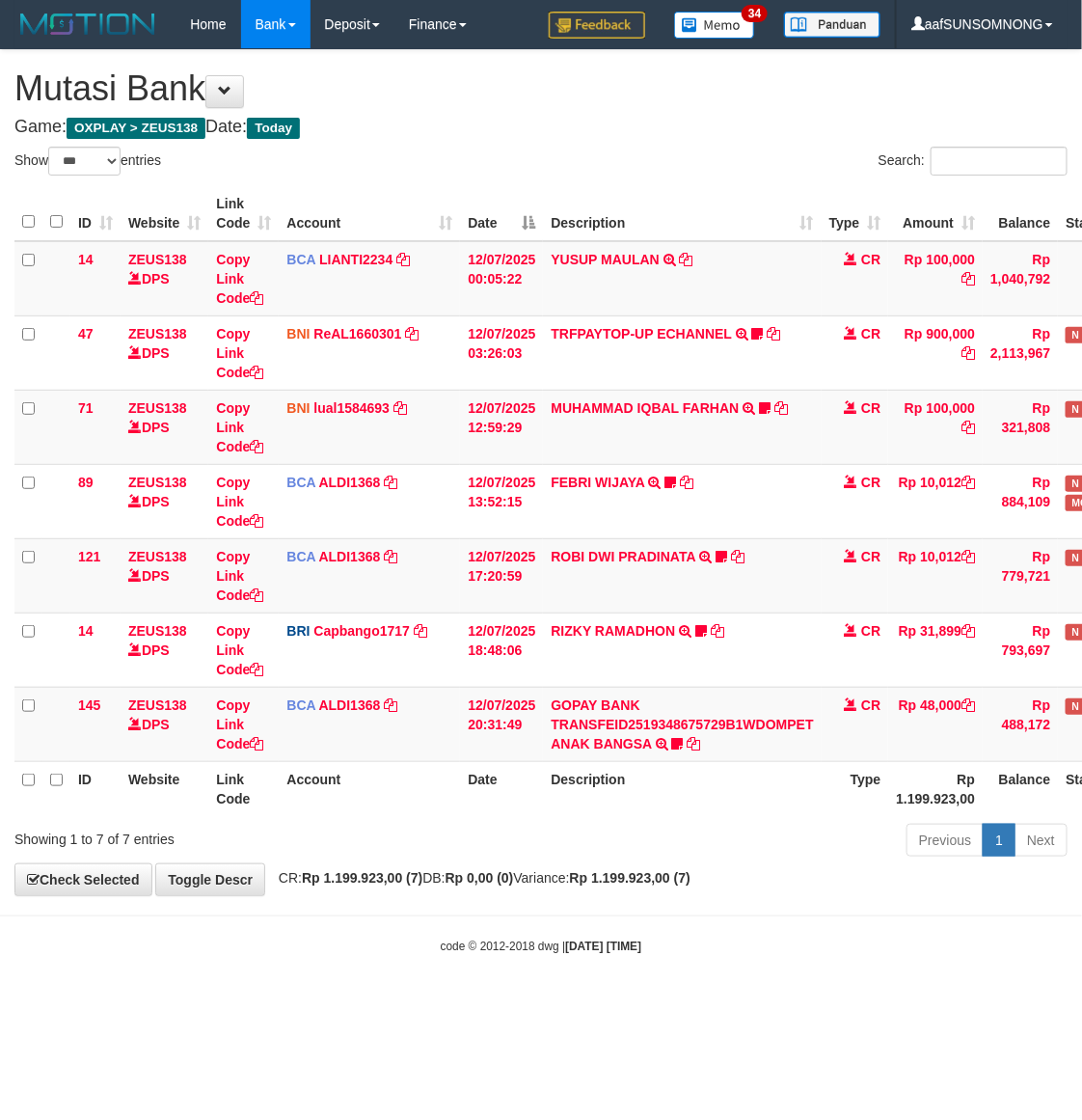 click on "code © 2012-2018 dwg |  [DATE] [TIME]" at bounding box center (541, 945) 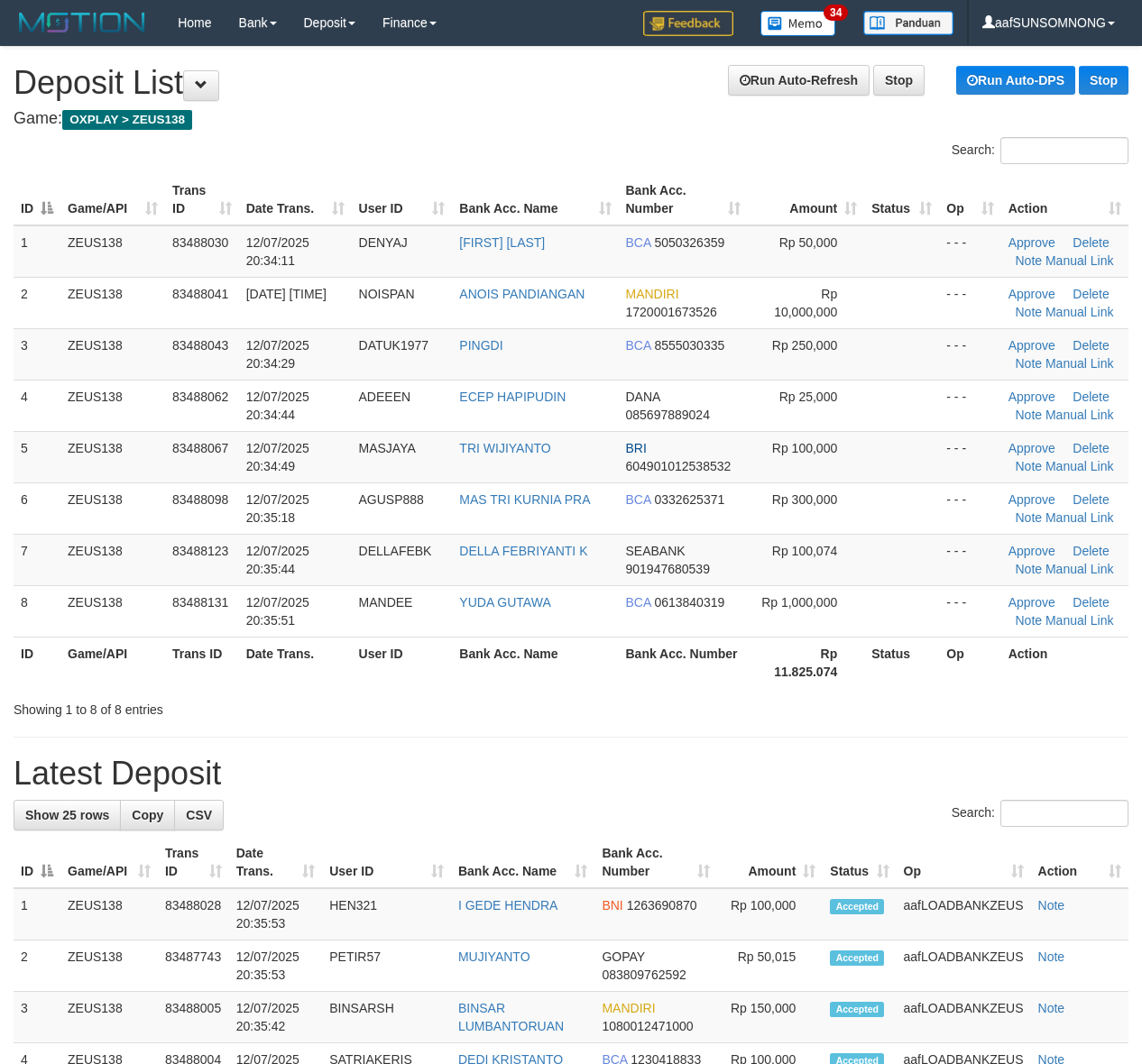 scroll, scrollTop: 0, scrollLeft: 0, axis: both 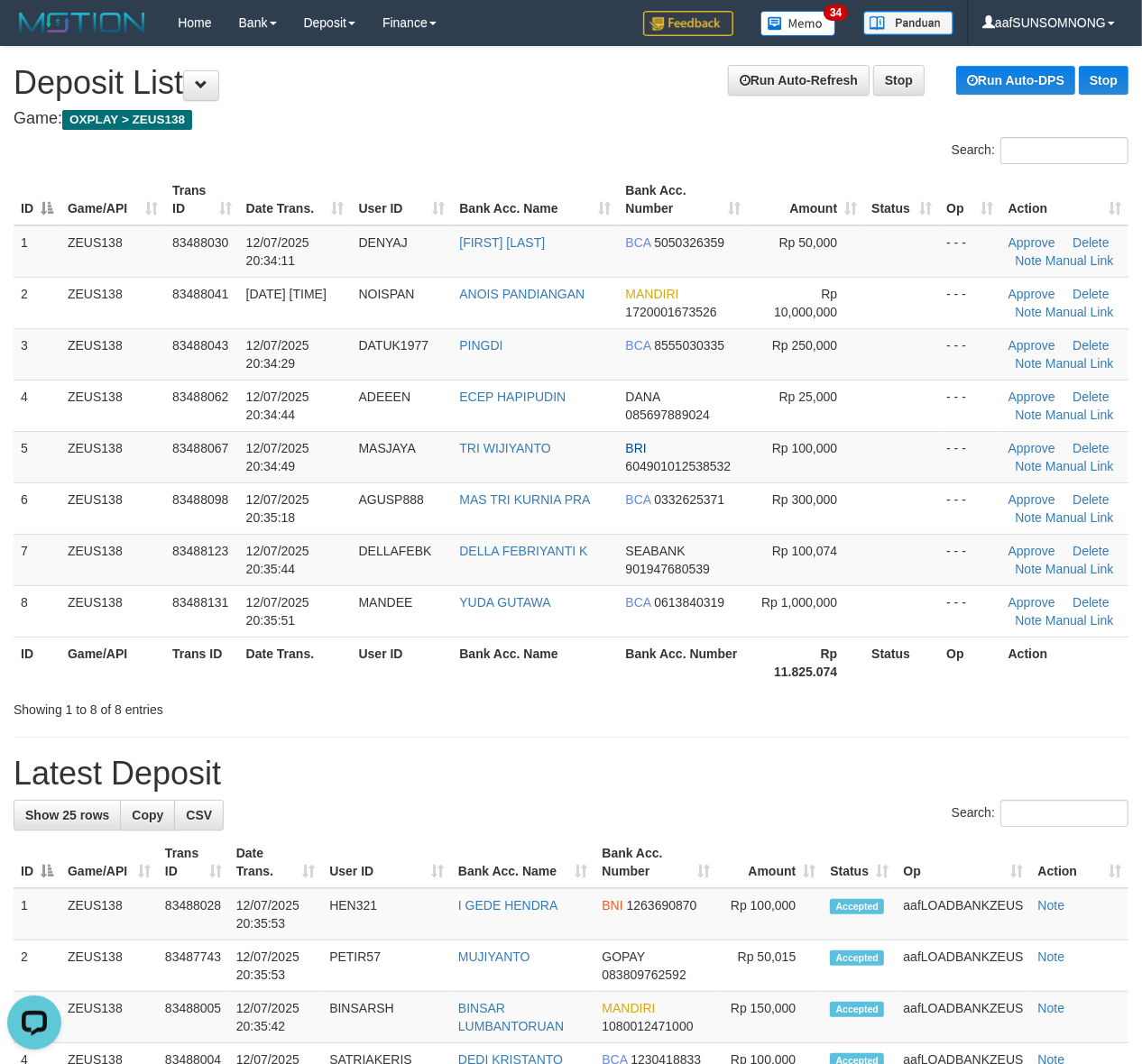 click on "Latest Deposit" at bounding box center (571, 774) 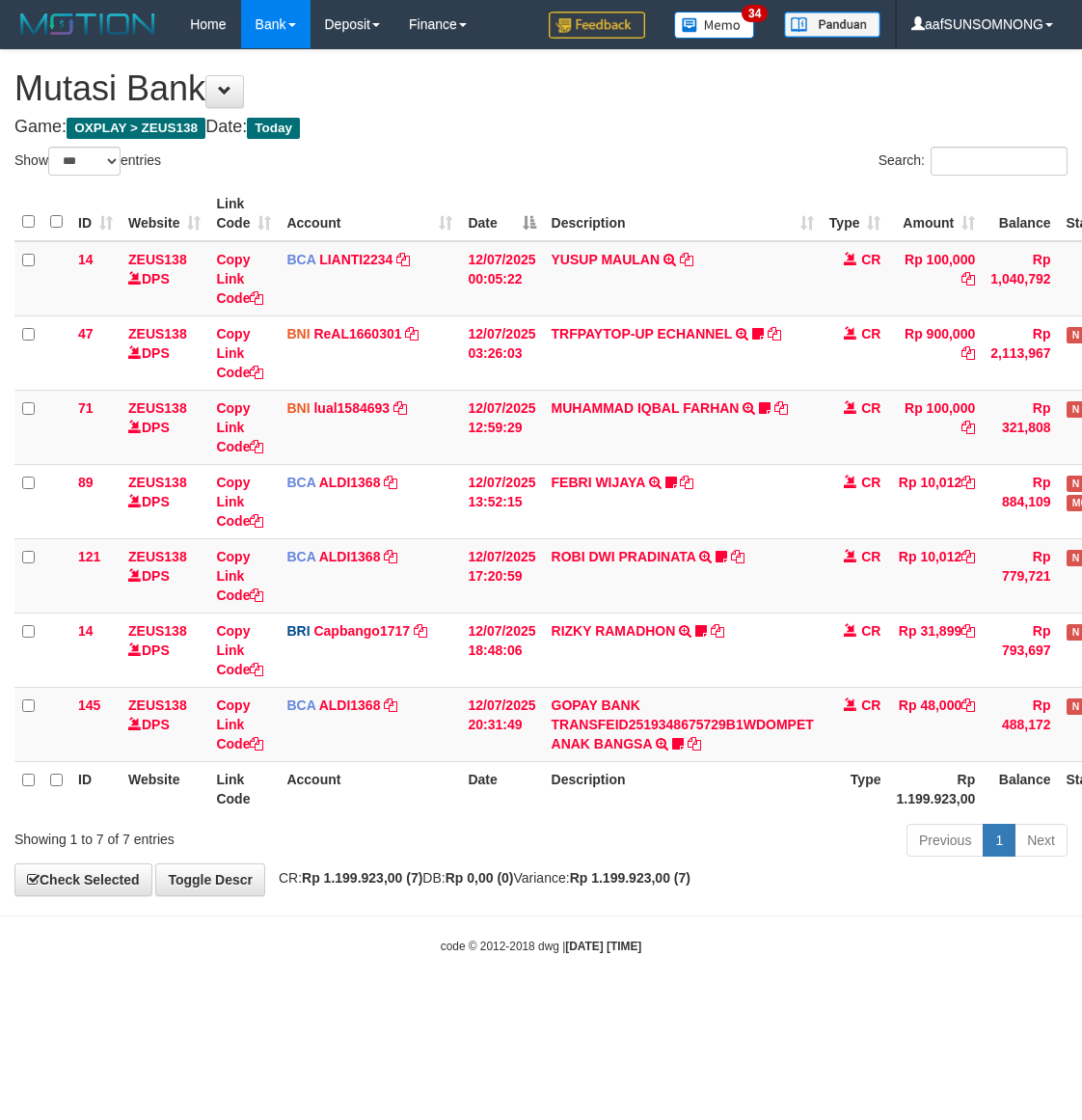 select on "***" 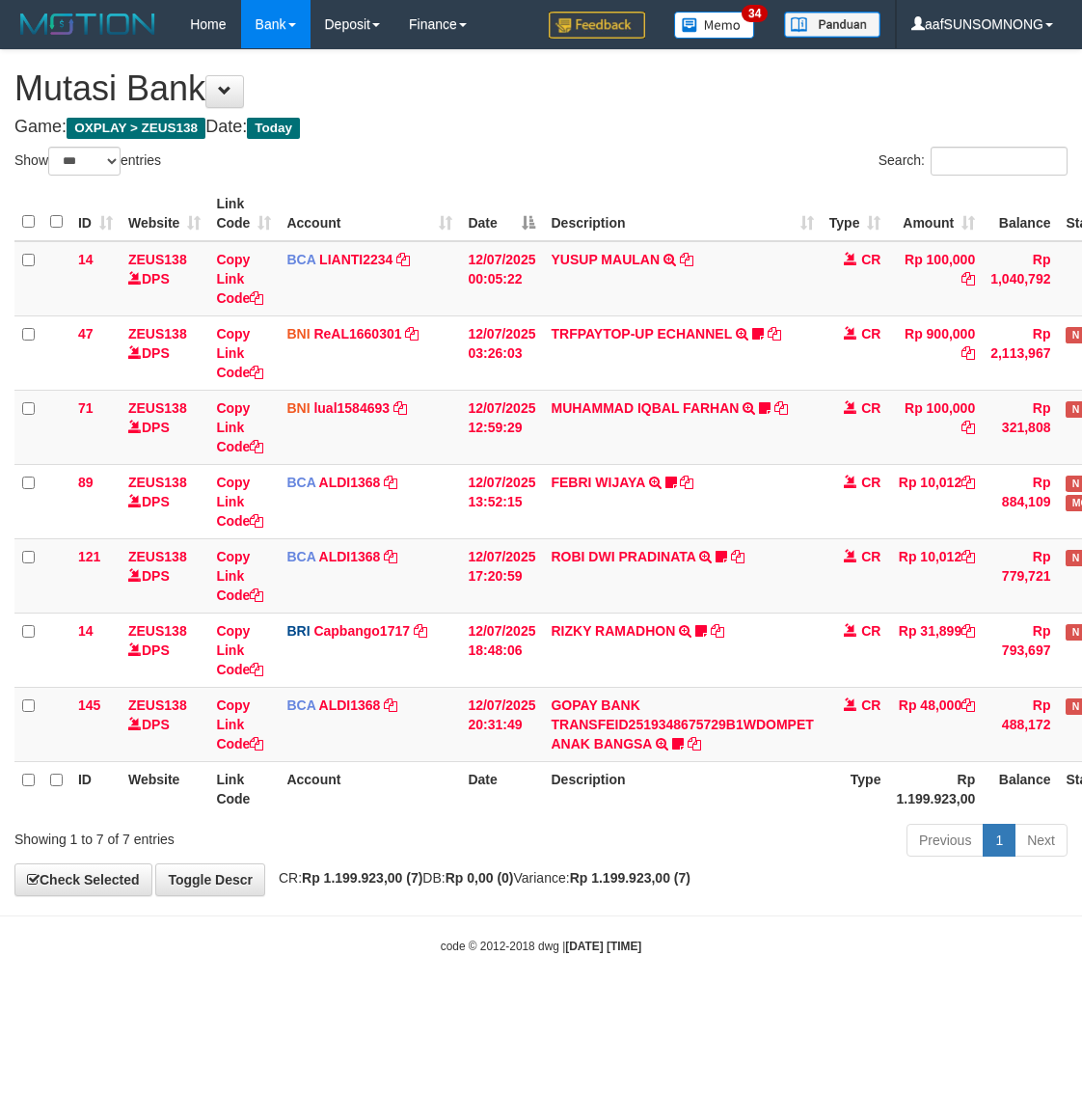 scroll, scrollTop: 0, scrollLeft: 0, axis: both 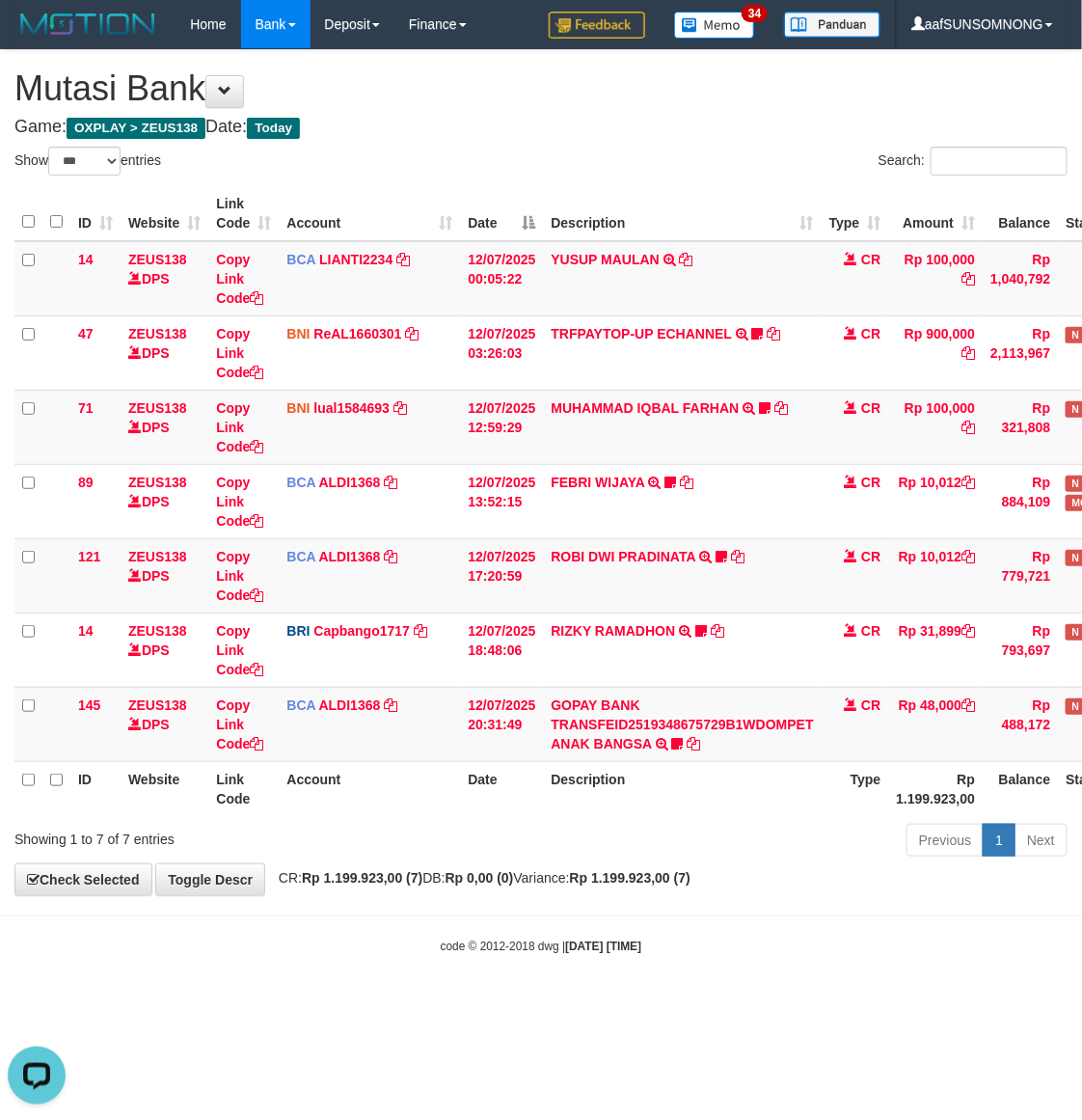 click on "Toggle navigation
Home
Bank
Account List
Load
By Website
Group
[OXPLAY]													ZEUS138
By Load Group (DPS)" at bounding box center [541, 502] 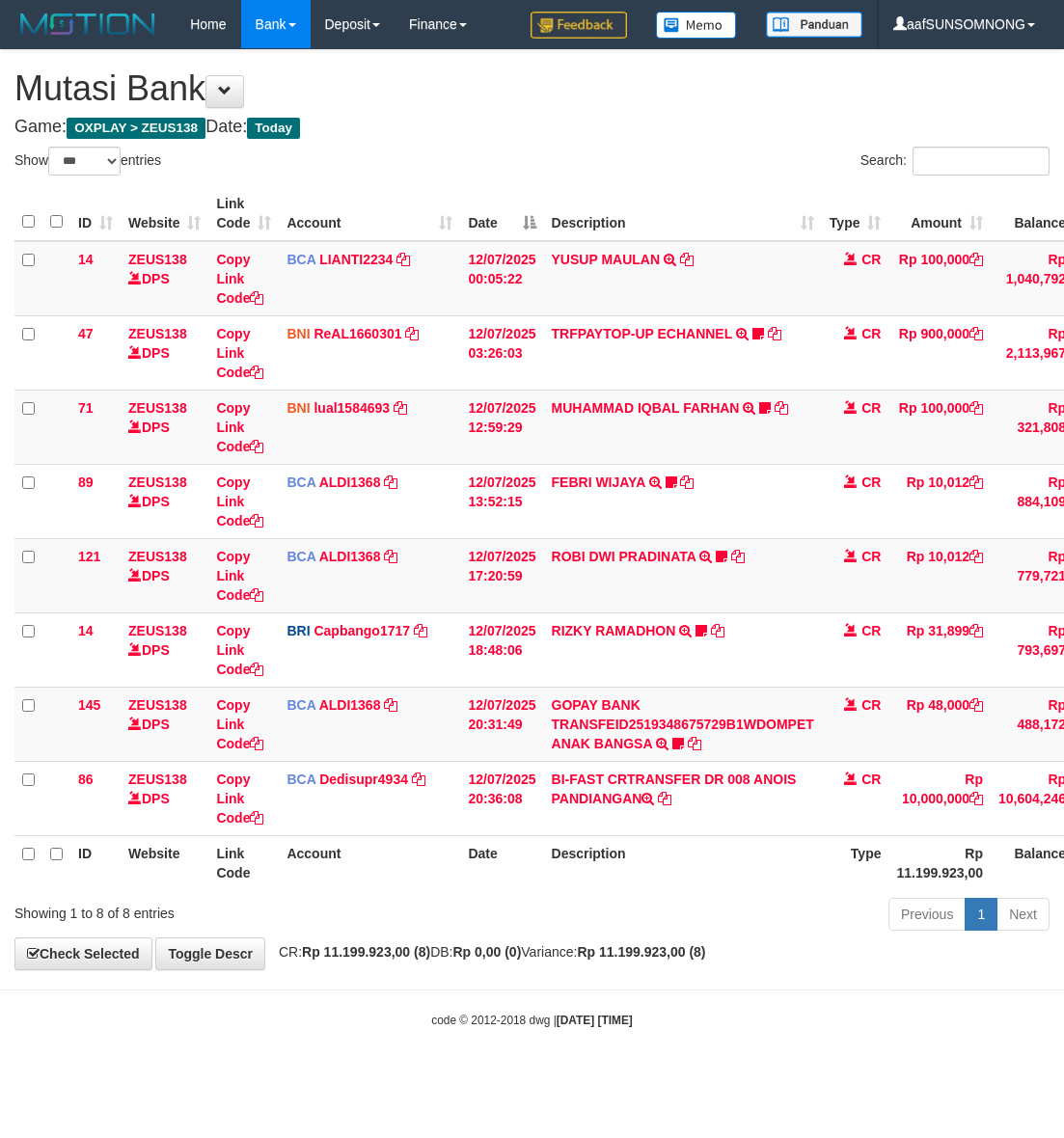 select on "***" 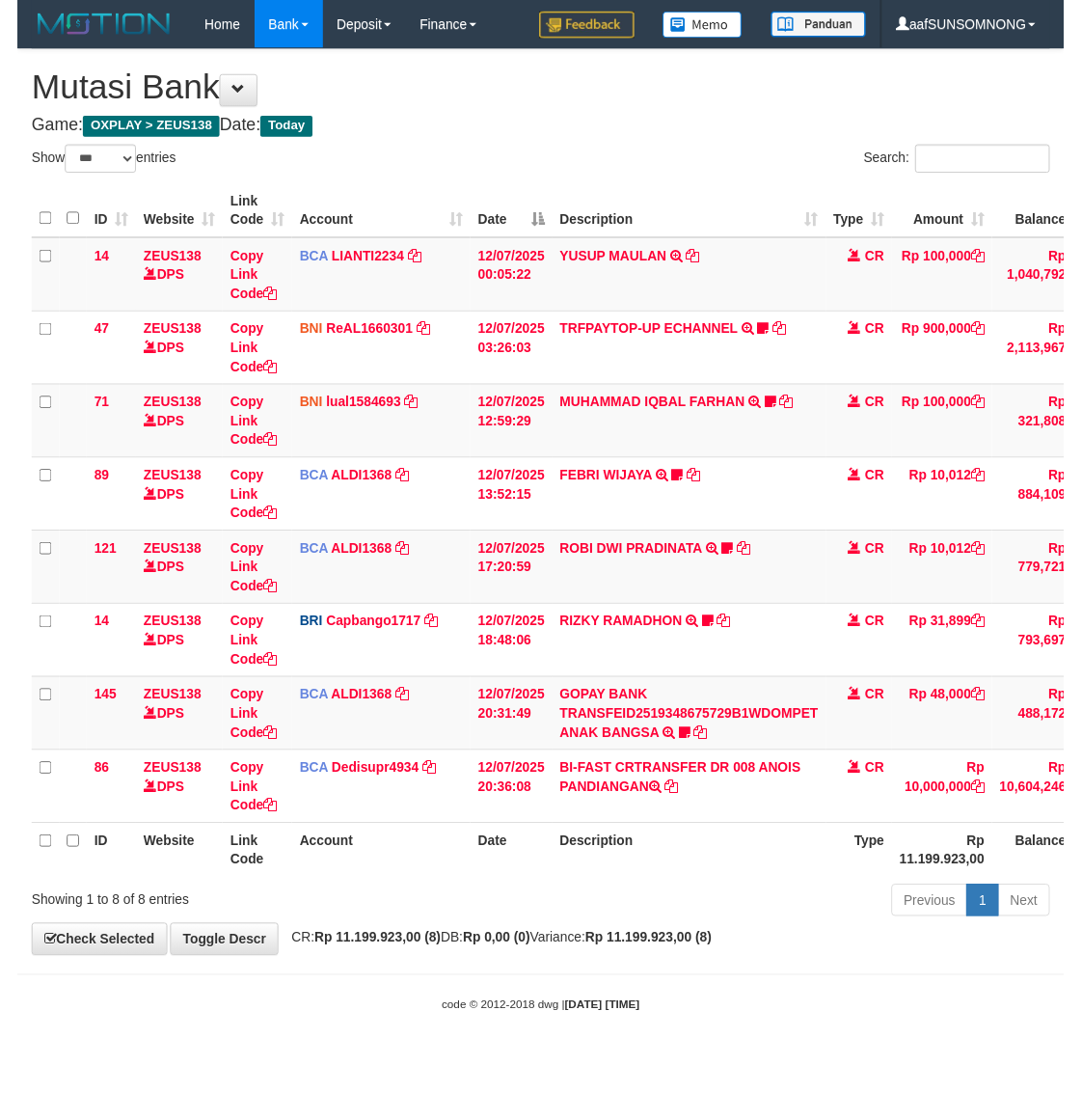 scroll, scrollTop: 0, scrollLeft: 0, axis: both 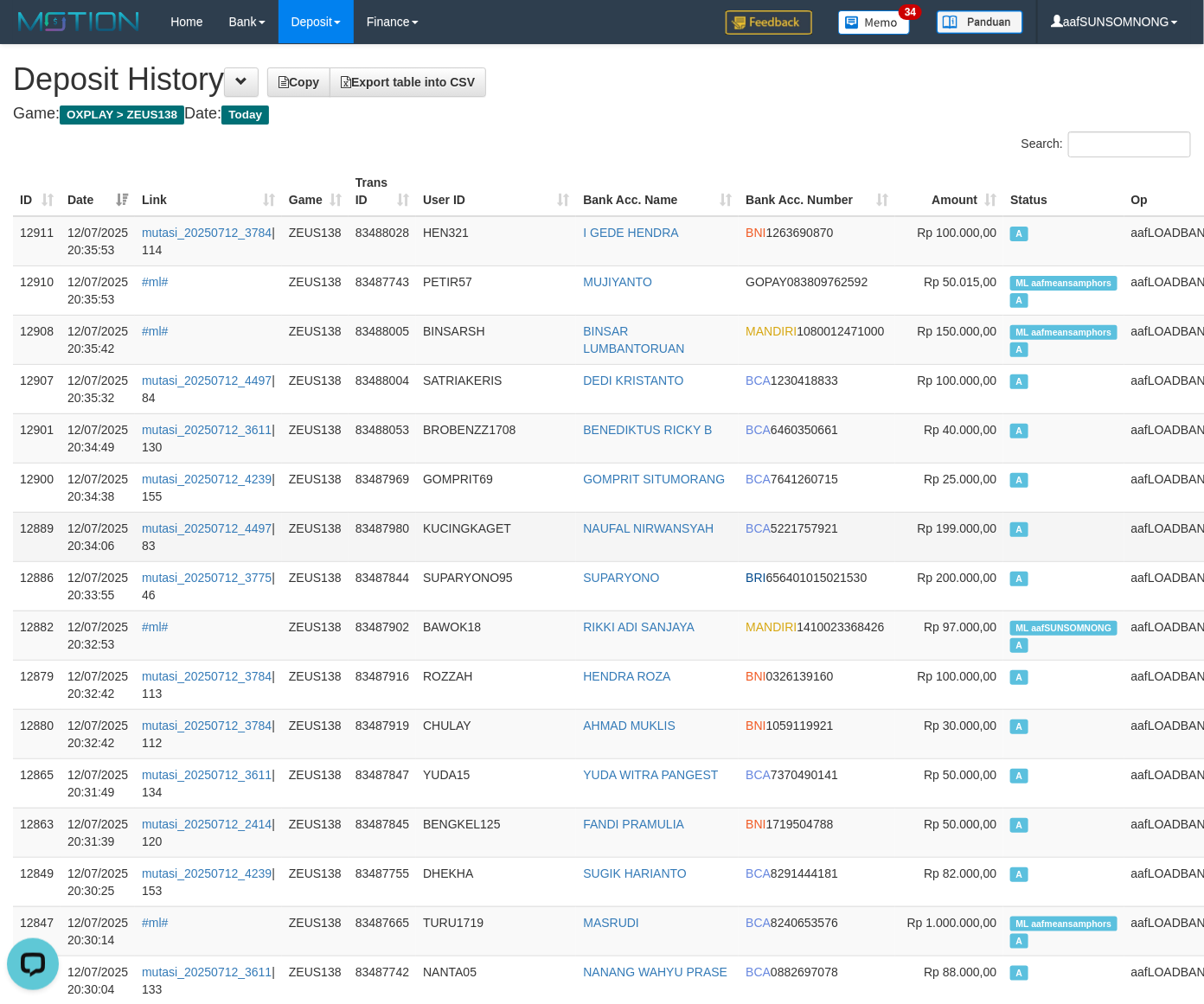click on "KUCINGKAGET" at bounding box center [496, 536] 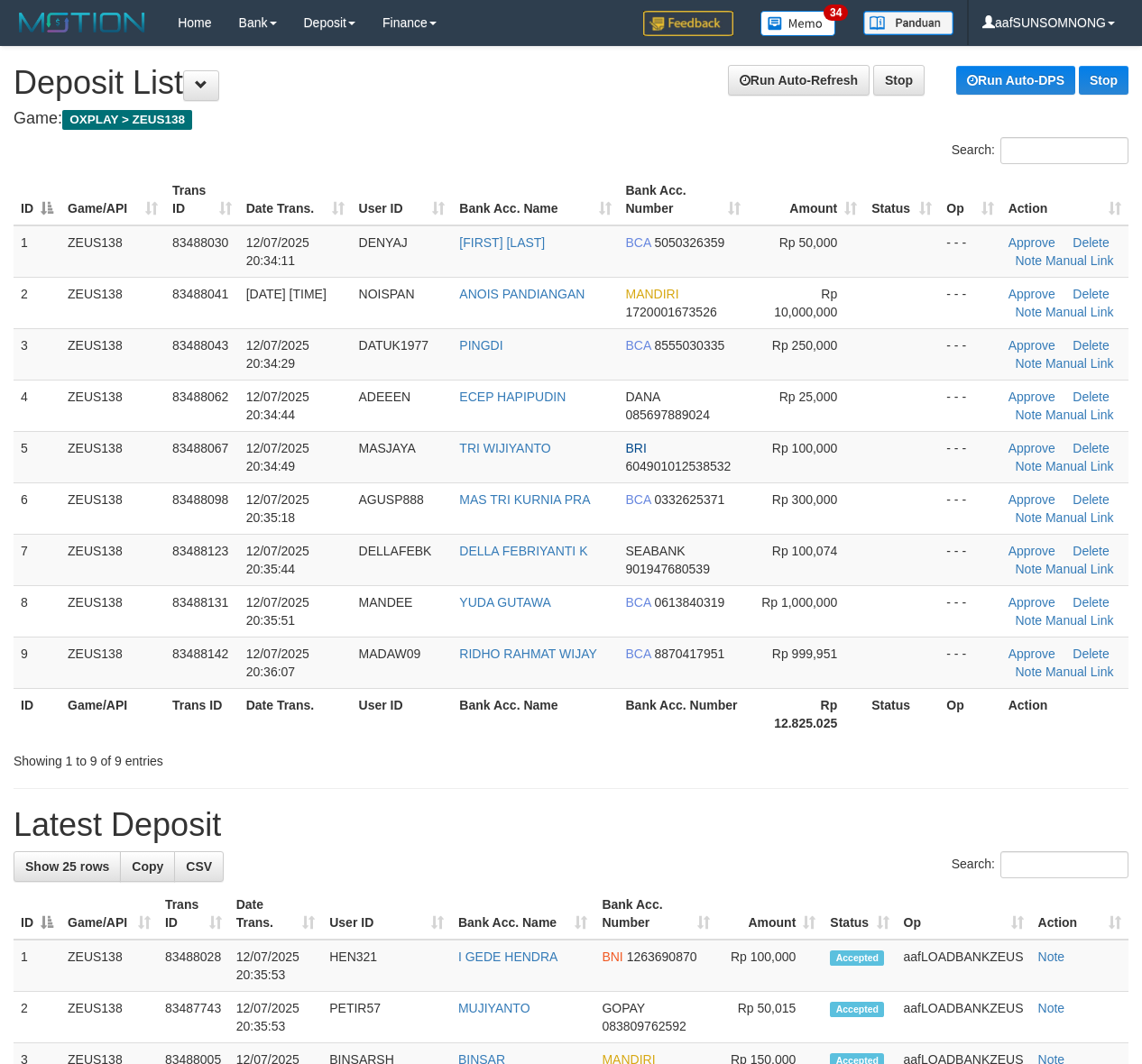 scroll, scrollTop: 0, scrollLeft: 0, axis: both 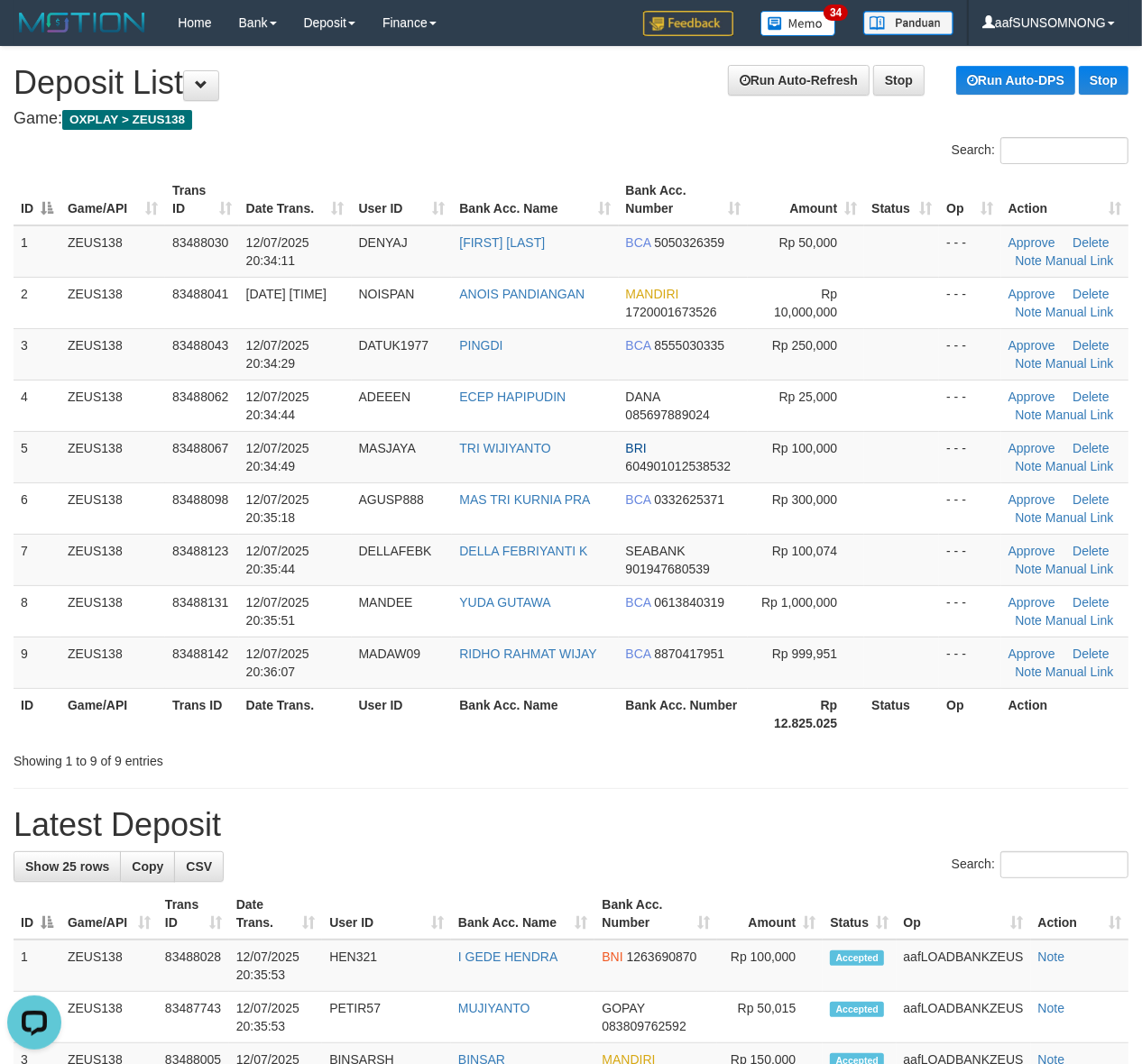 drag, startPoint x: 636, startPoint y: 753, endPoint x: 668, endPoint y: 768, distance: 35.341194 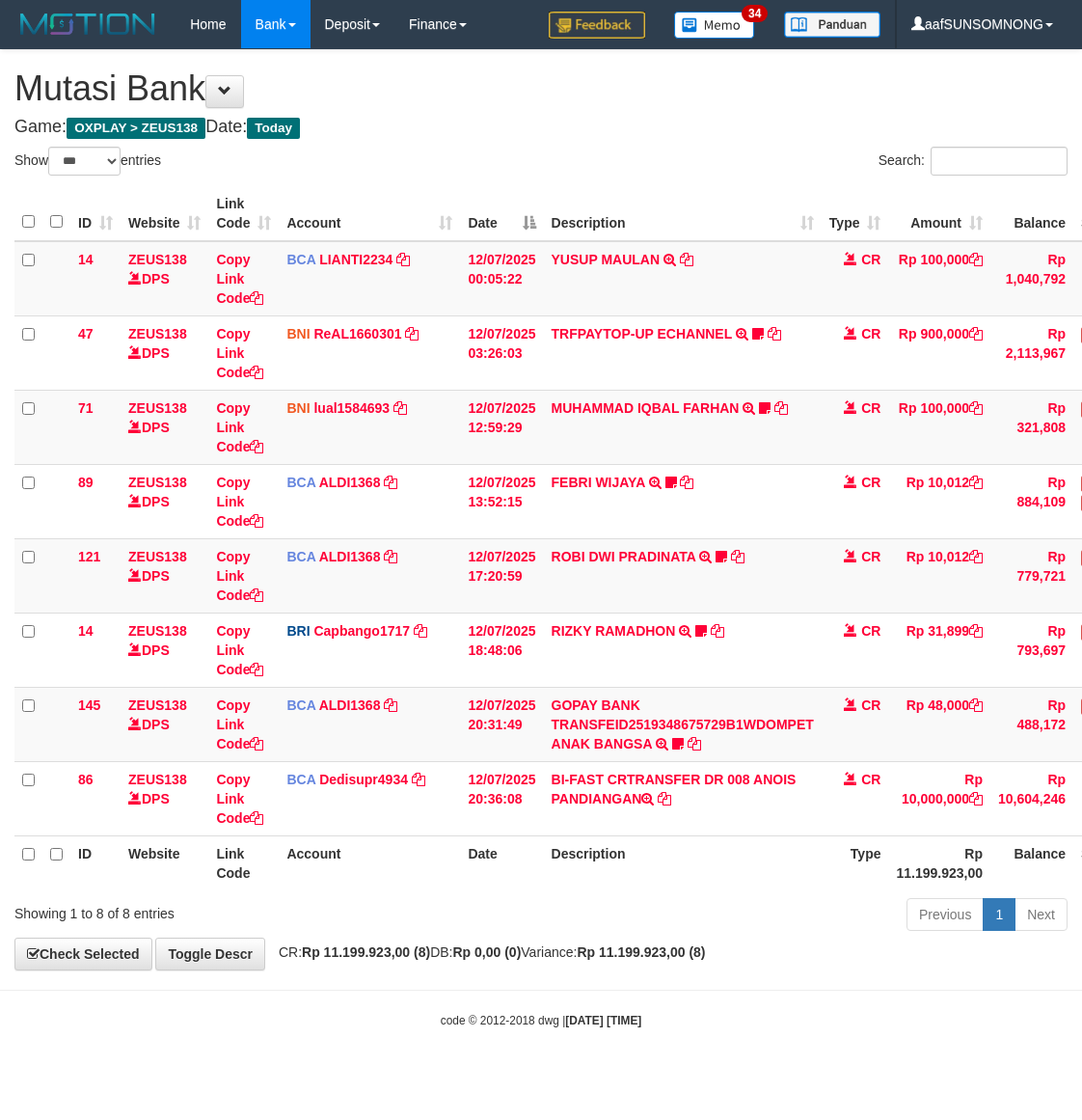 select on "***" 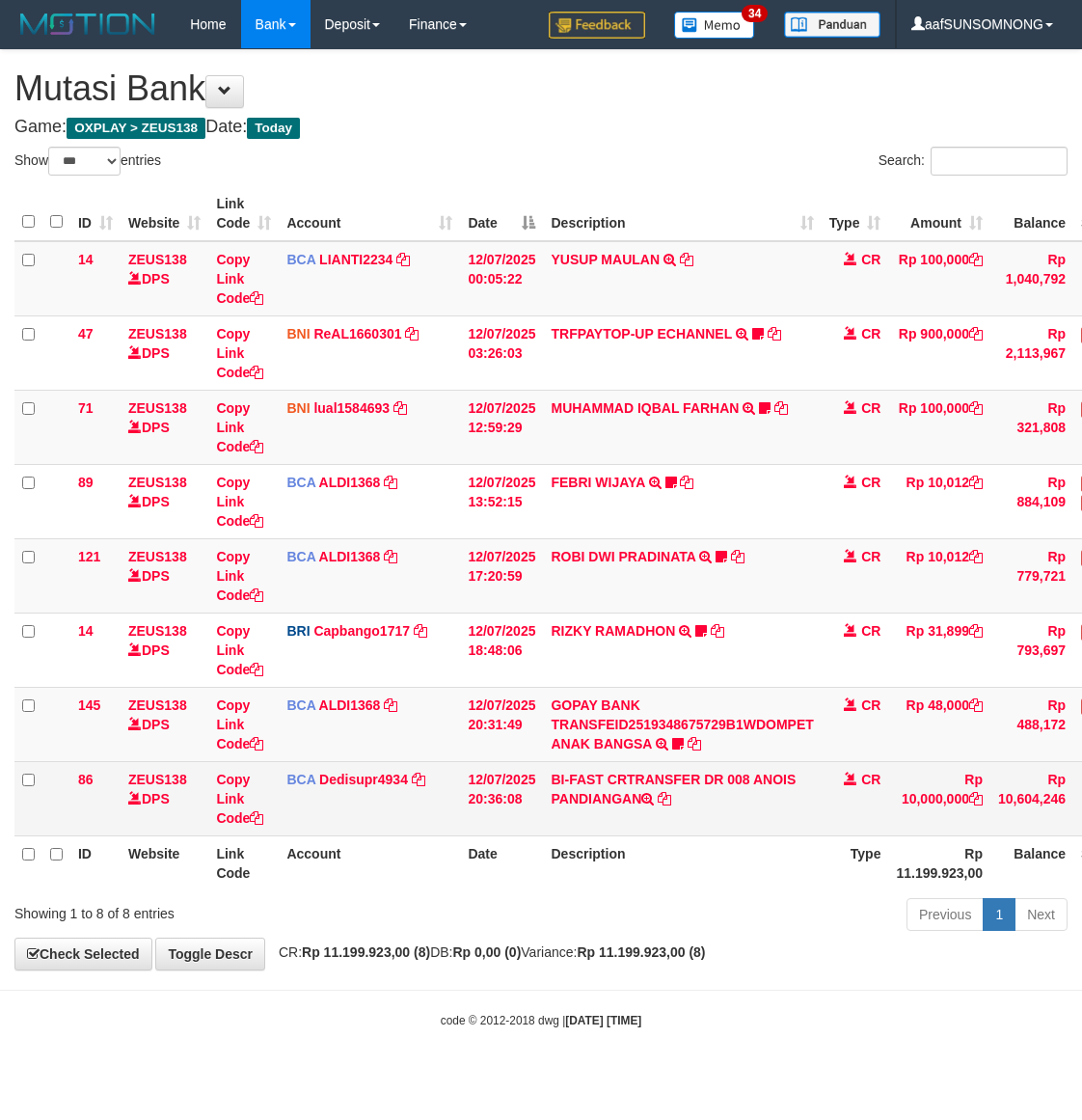 scroll, scrollTop: 0, scrollLeft: 0, axis: both 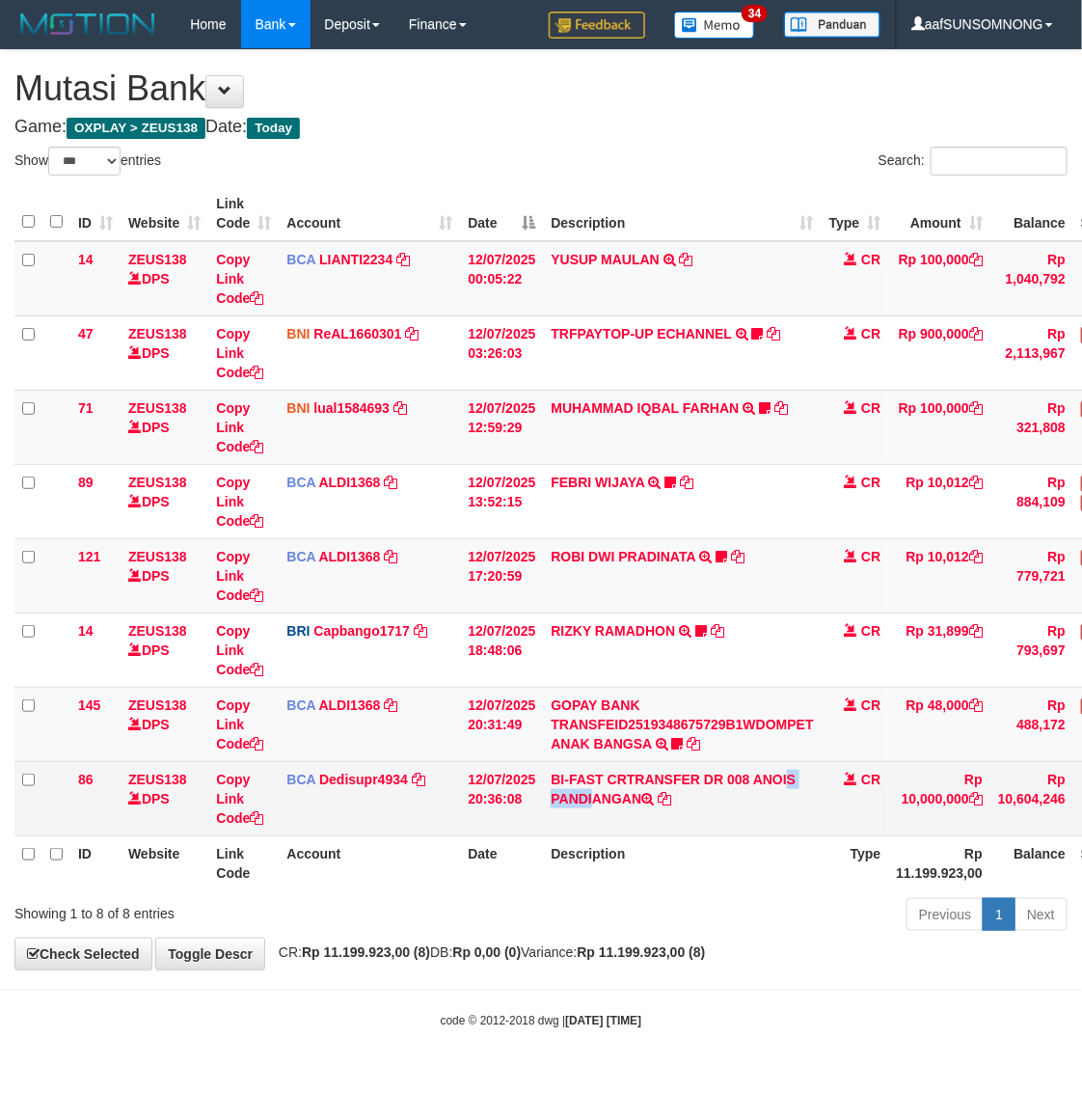 drag, startPoint x: 794, startPoint y: 779, endPoint x: 744, endPoint y: 779, distance: 50 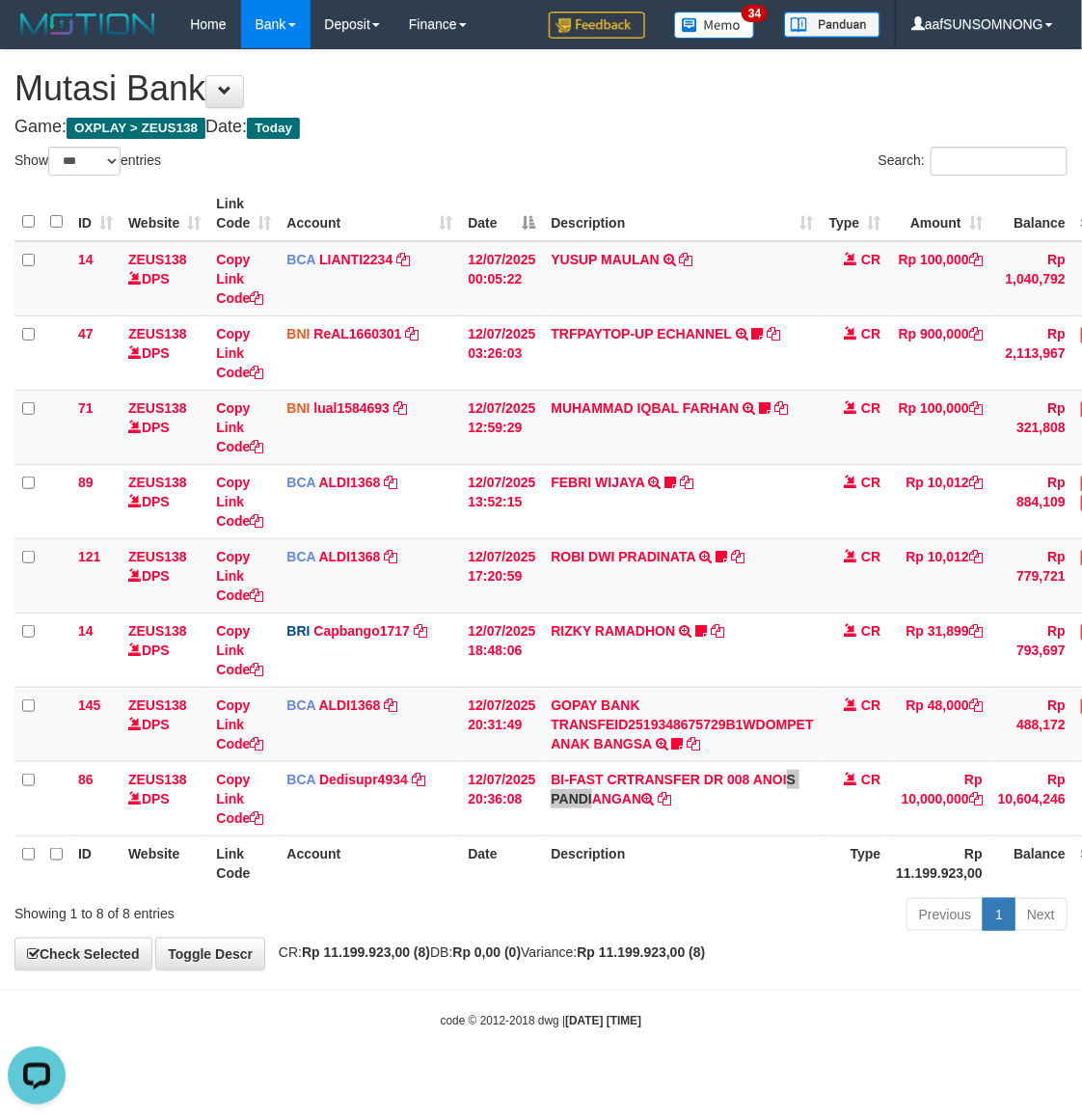 scroll, scrollTop: 0, scrollLeft: 0, axis: both 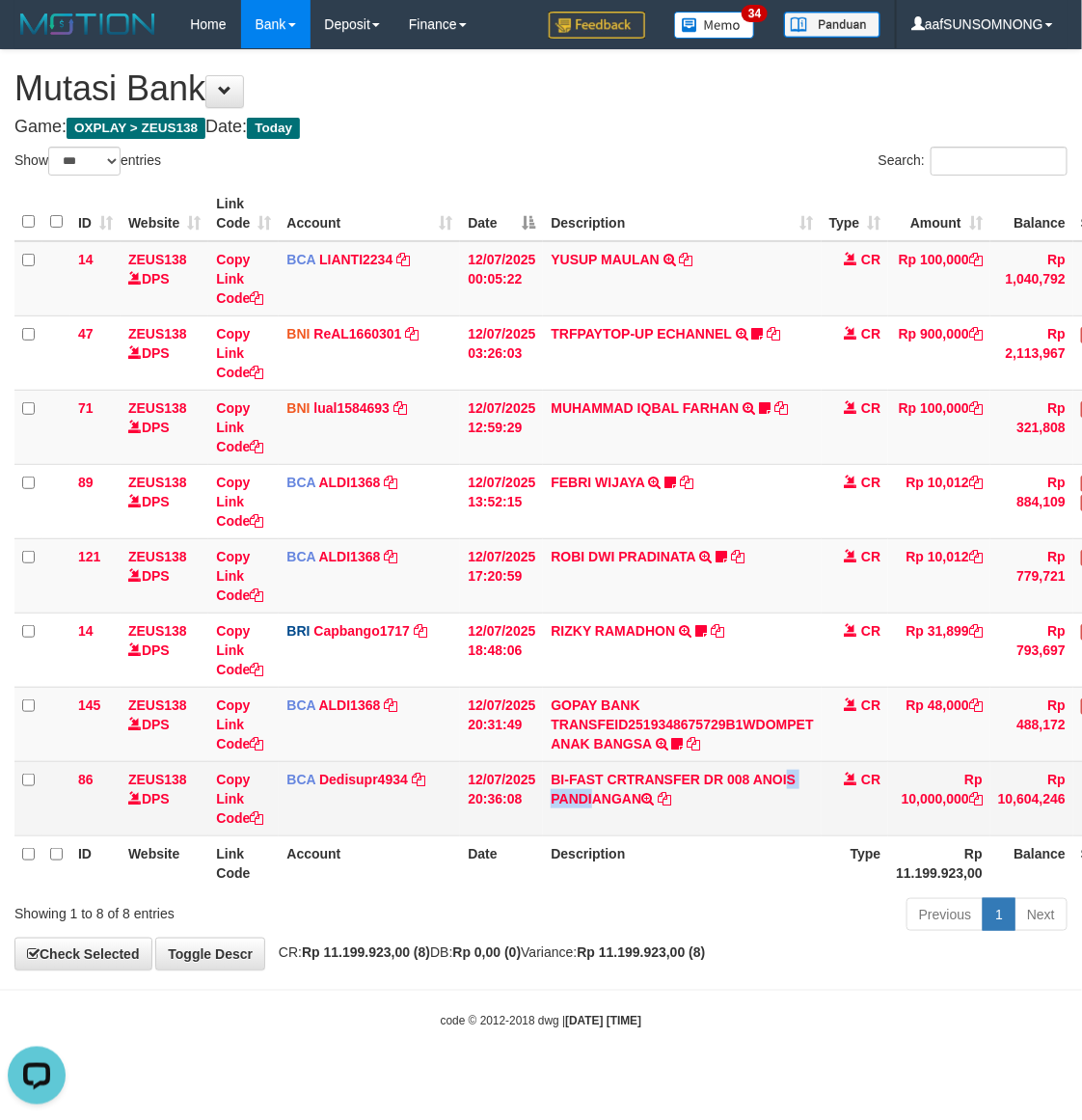 drag, startPoint x: 639, startPoint y: 802, endPoint x: 754, endPoint y: 778, distance: 117.477657 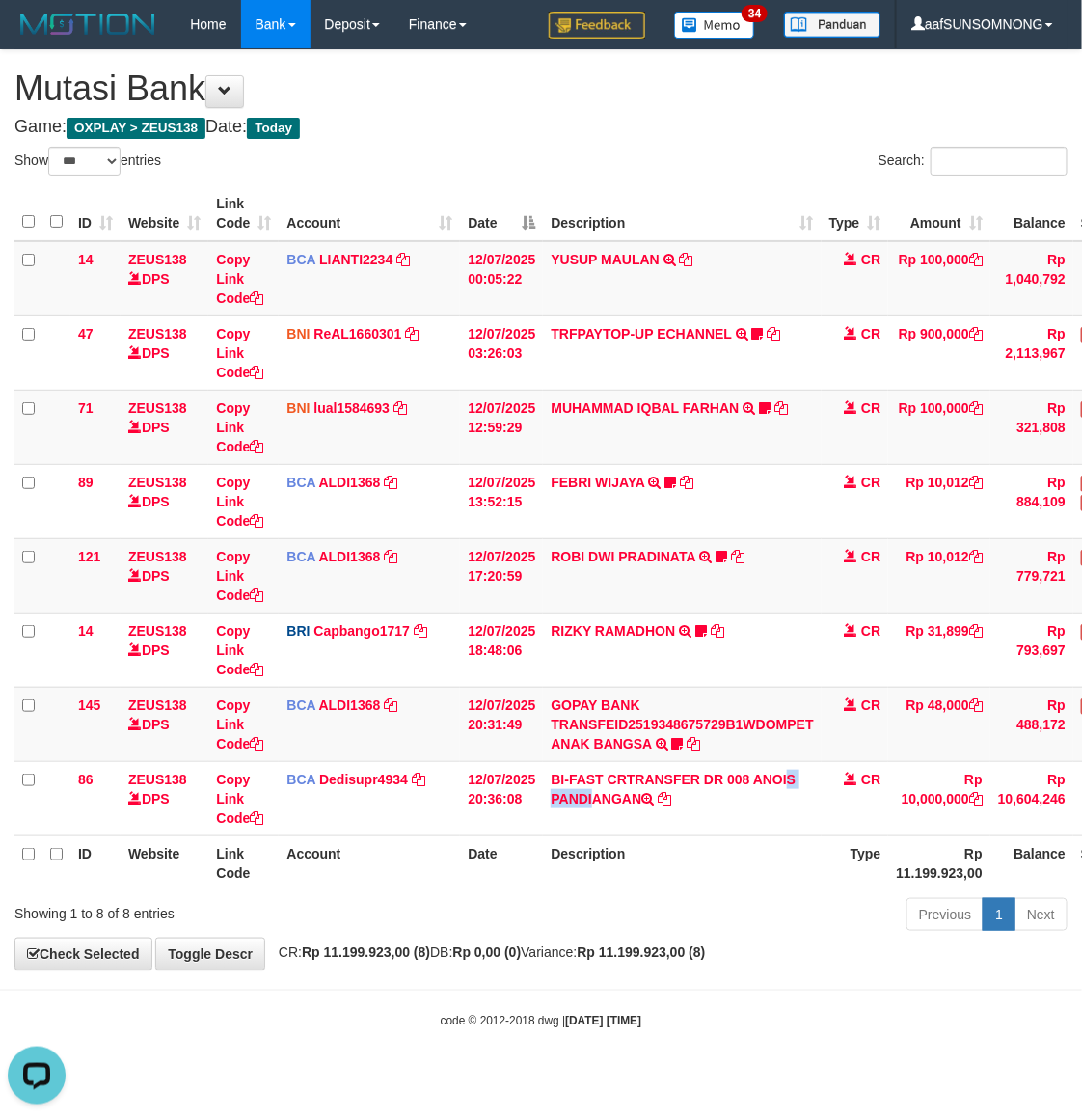 copy on "ANOIS PANDIANGAN" 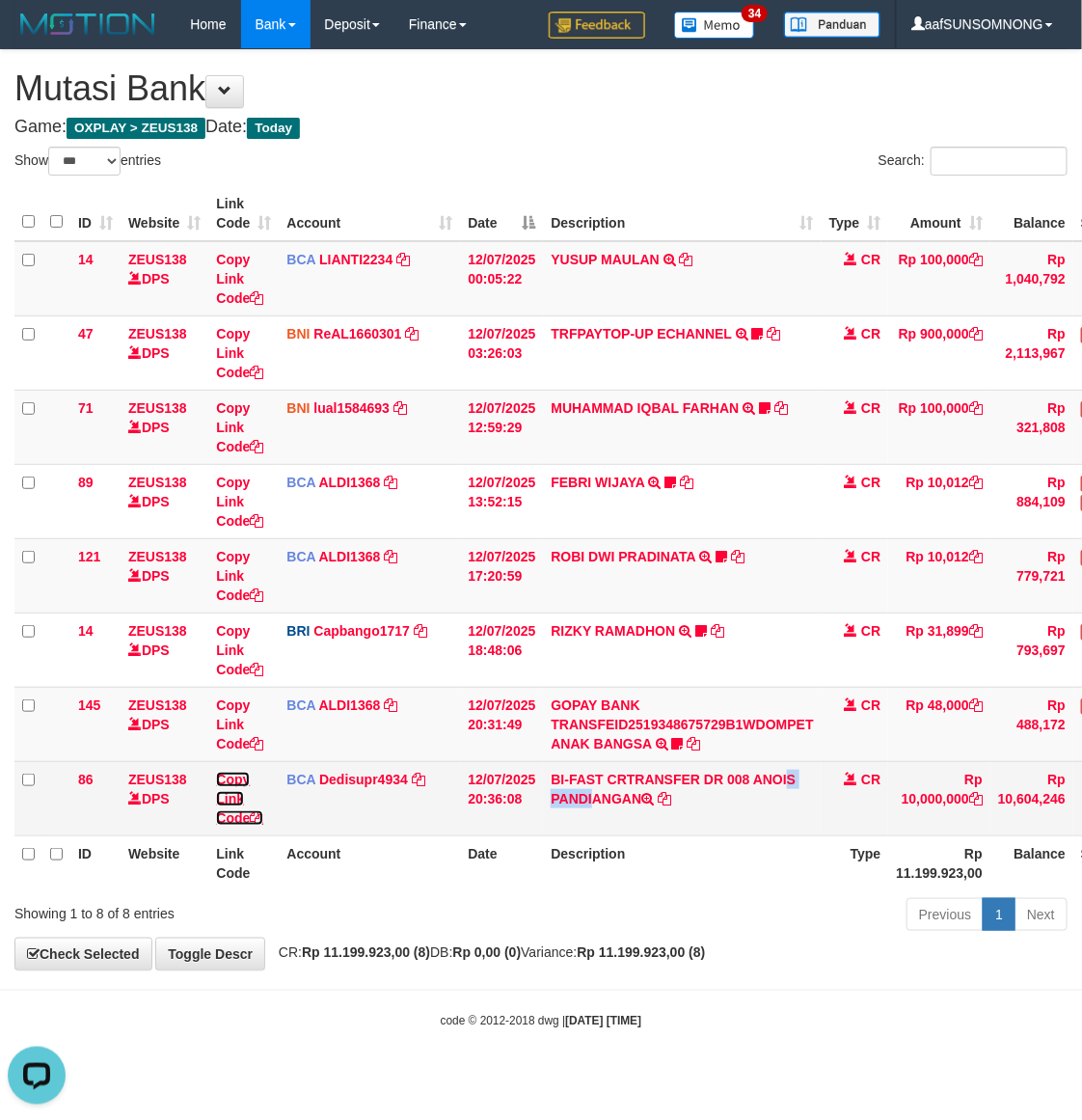 click on "Copy Link Code" at bounding box center (239, 799) 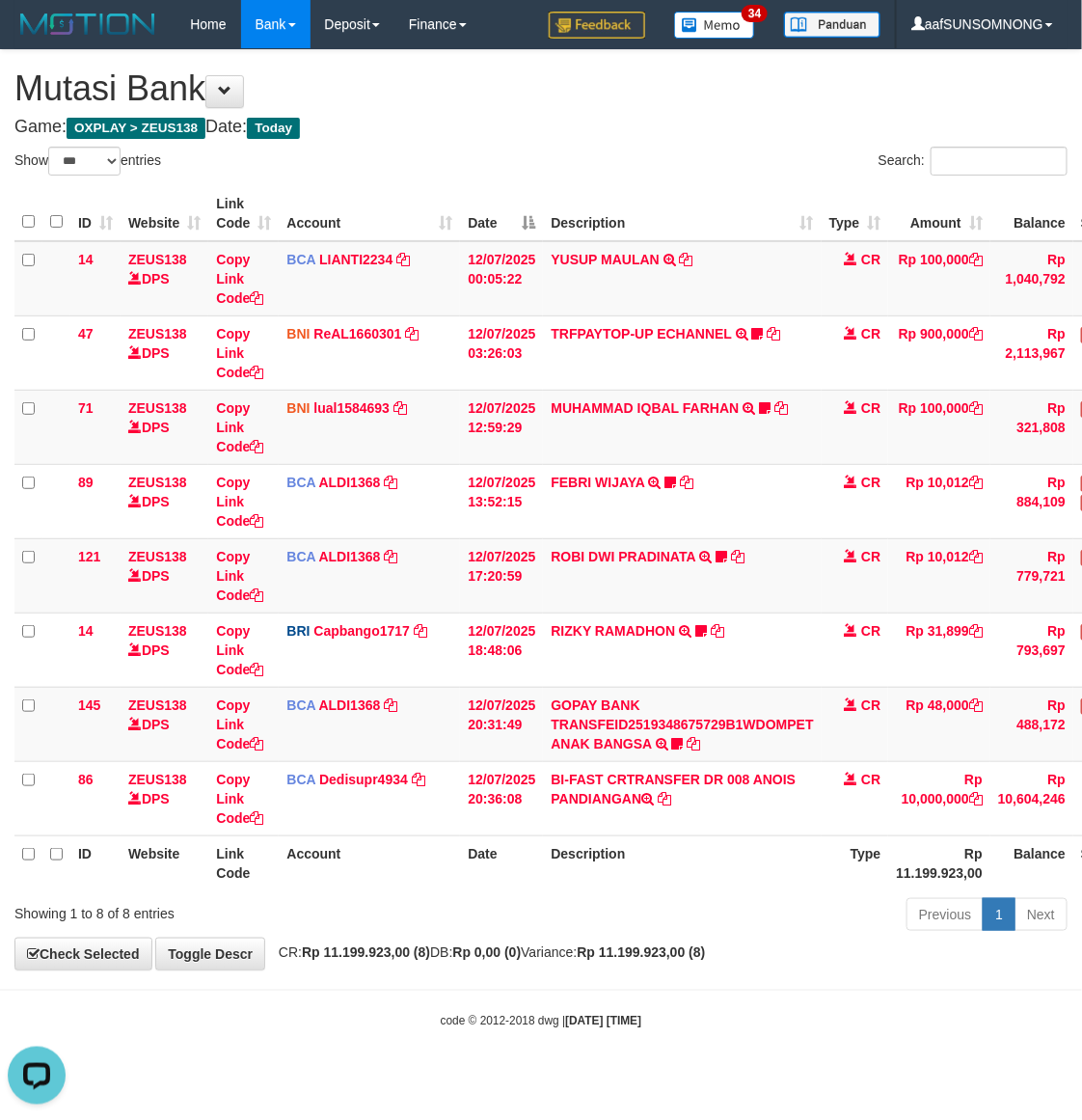 scroll, scrollTop: 263, scrollLeft: 0, axis: vertical 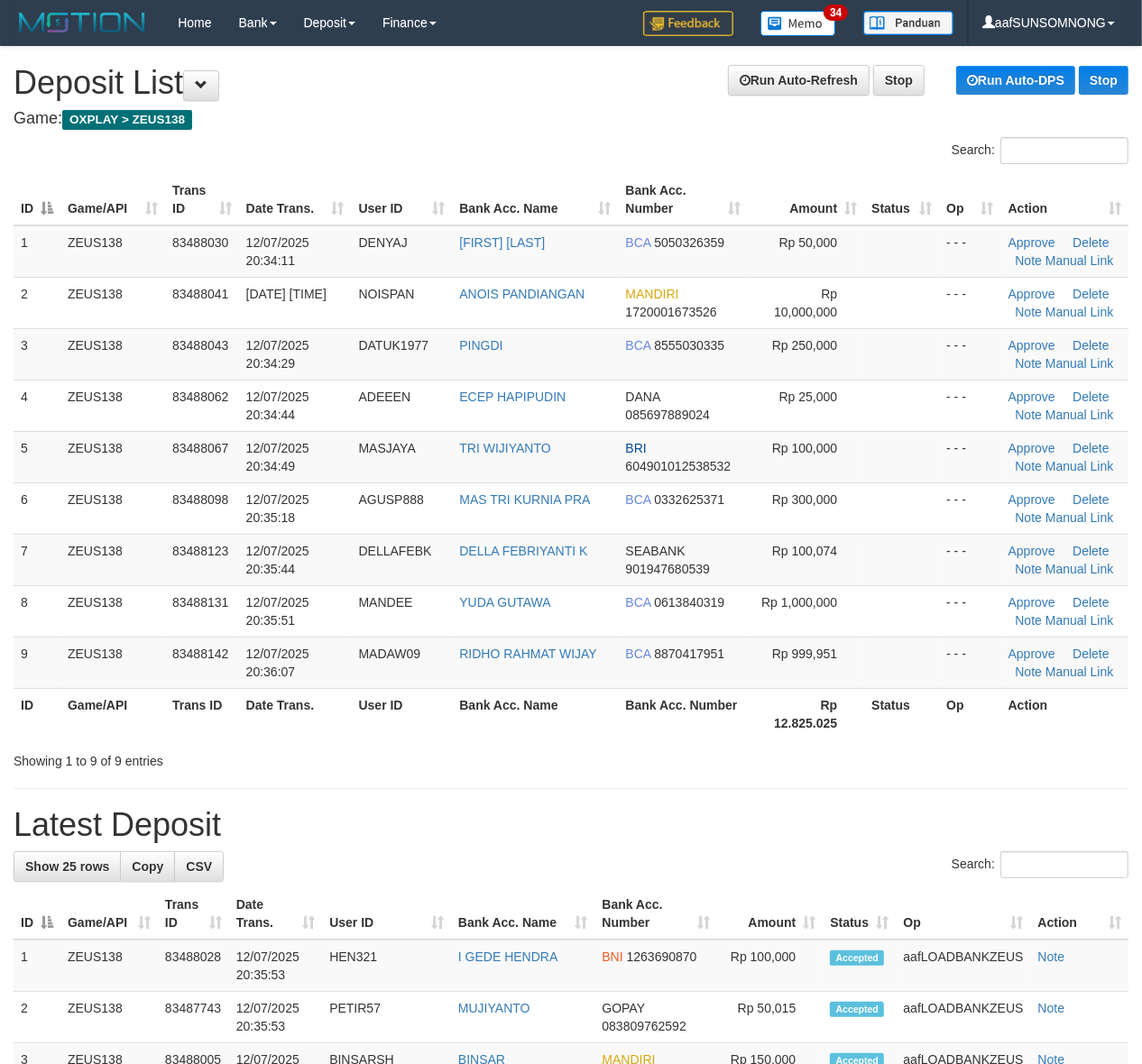 click on "**********" at bounding box center [571, 1196] 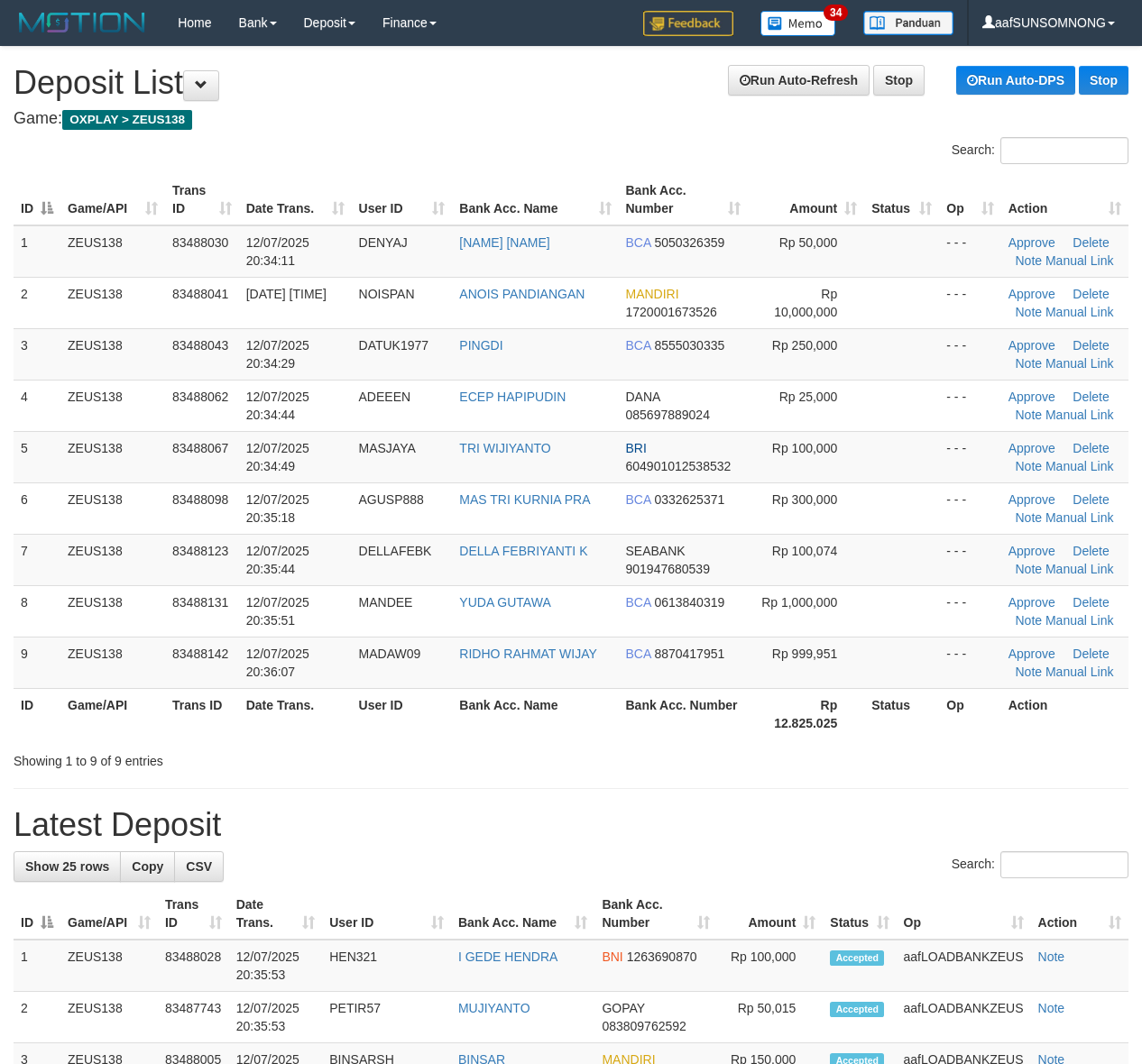 scroll, scrollTop: 0, scrollLeft: 0, axis: both 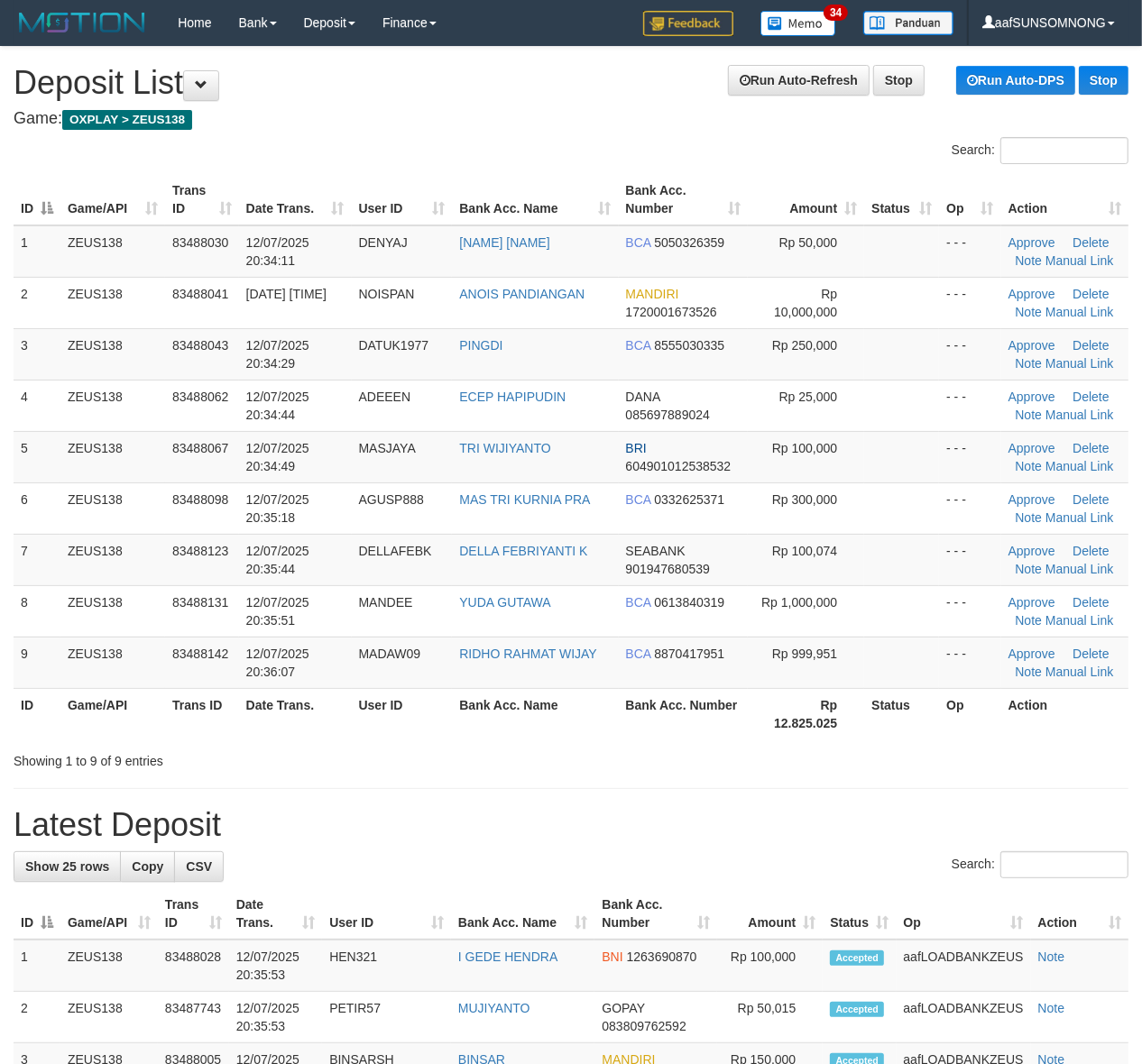 drag, startPoint x: 632, startPoint y: 756, endPoint x: 1153, endPoint y: 746, distance: 521.09596 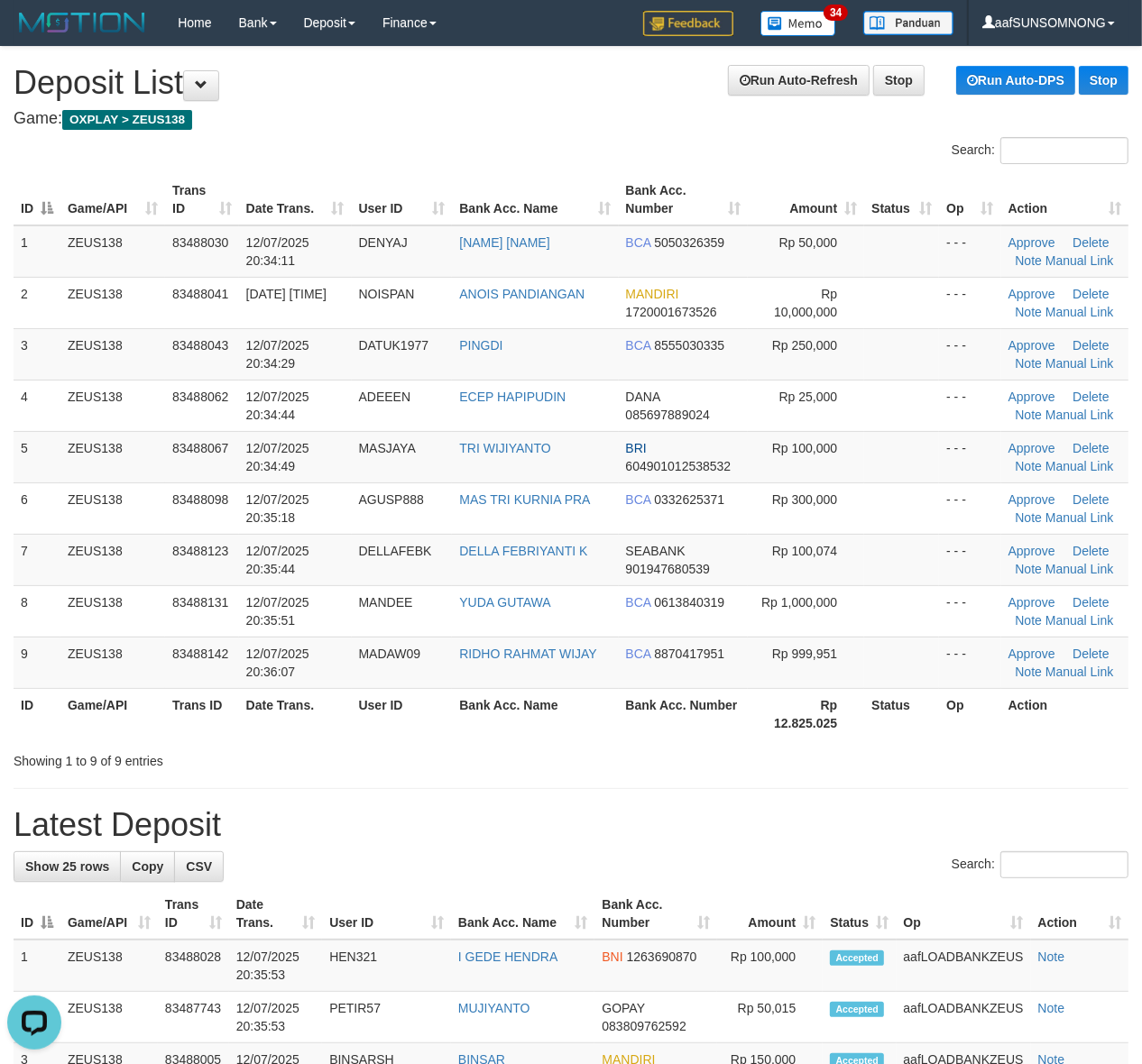 scroll, scrollTop: 0, scrollLeft: 0, axis: both 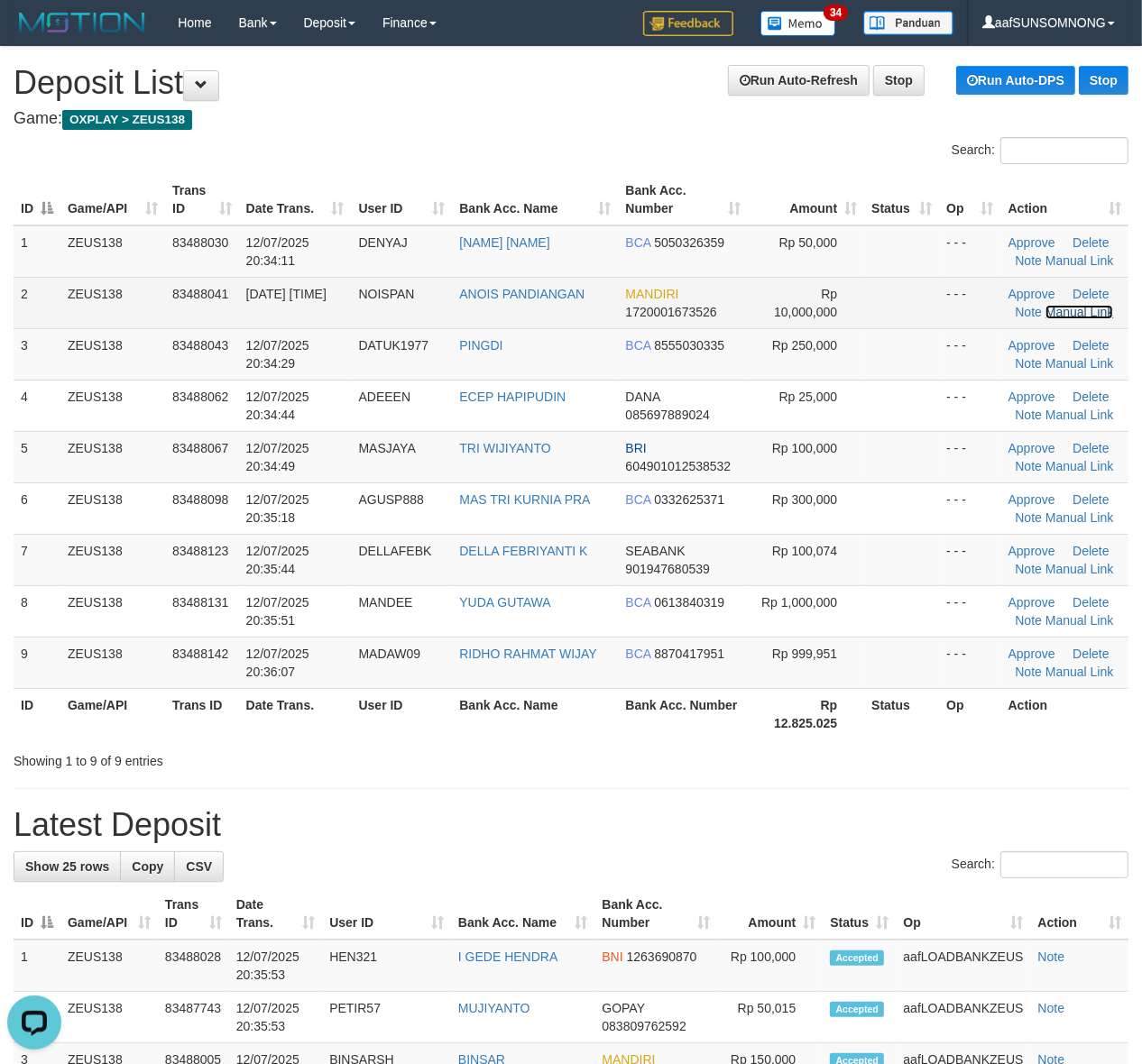 click on "Manual Link" at bounding box center [1080, 312] 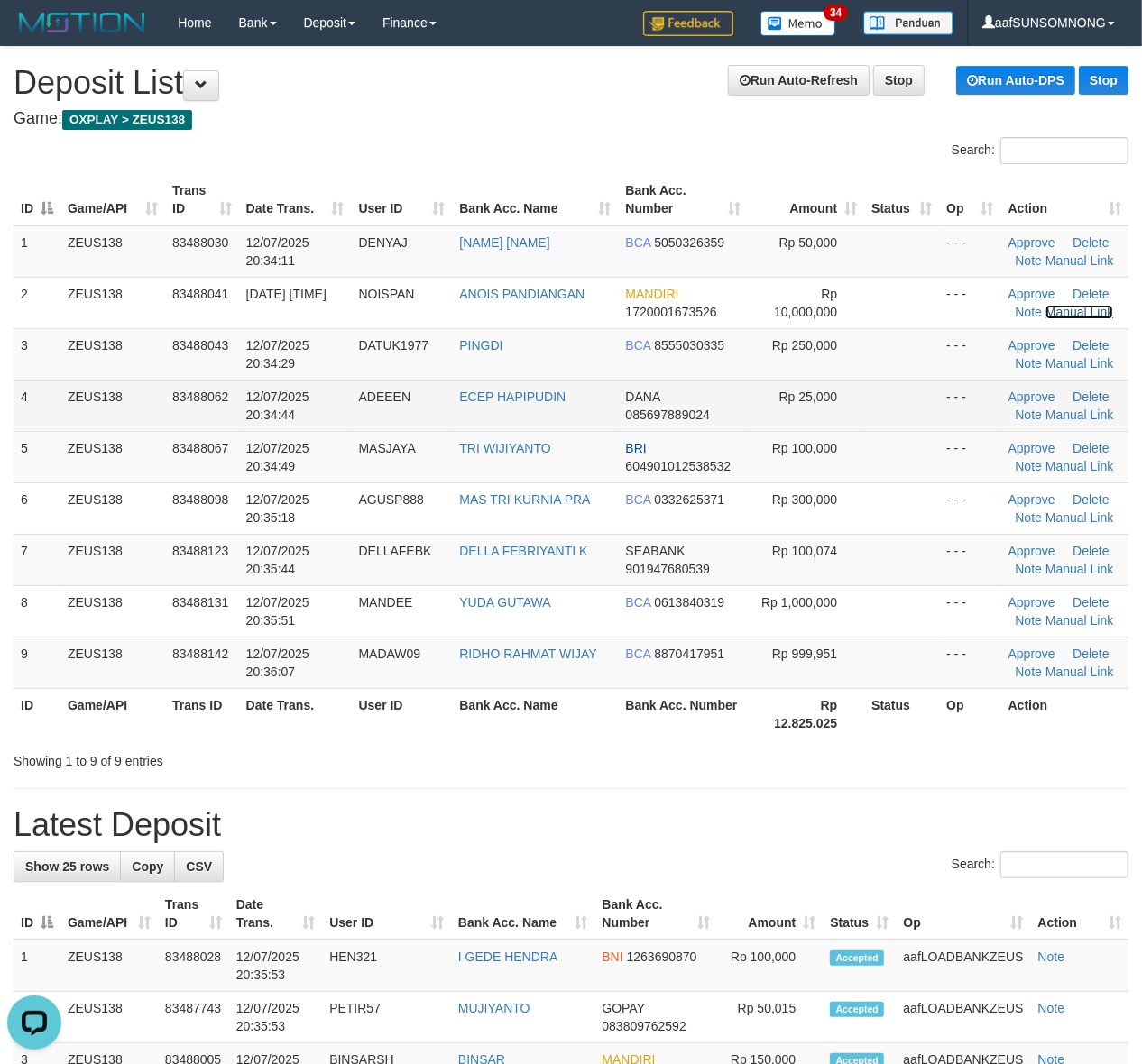 click on "Manual Link" at bounding box center (1080, 312) 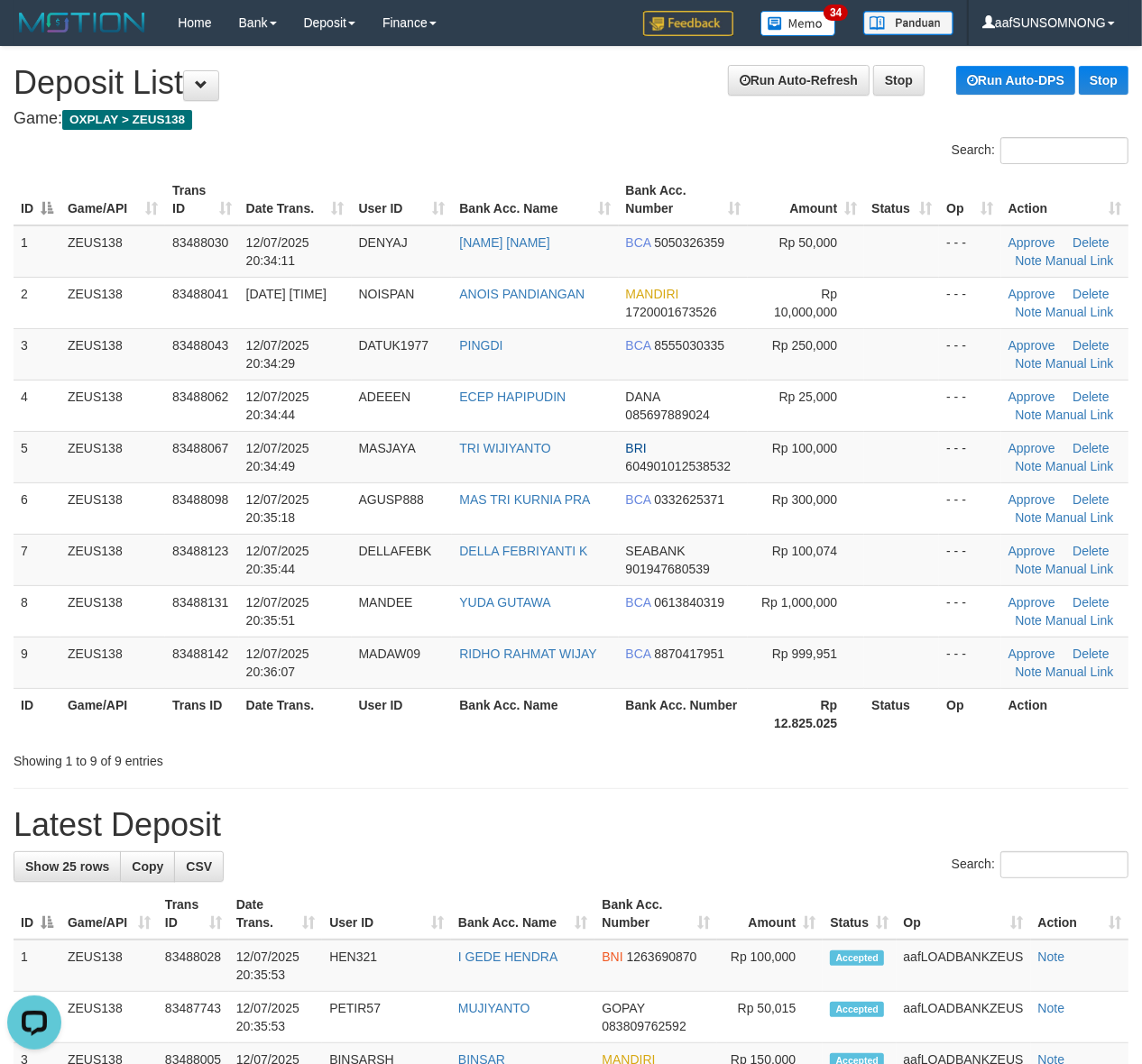 click on "Latest Deposit" at bounding box center (571, 825) 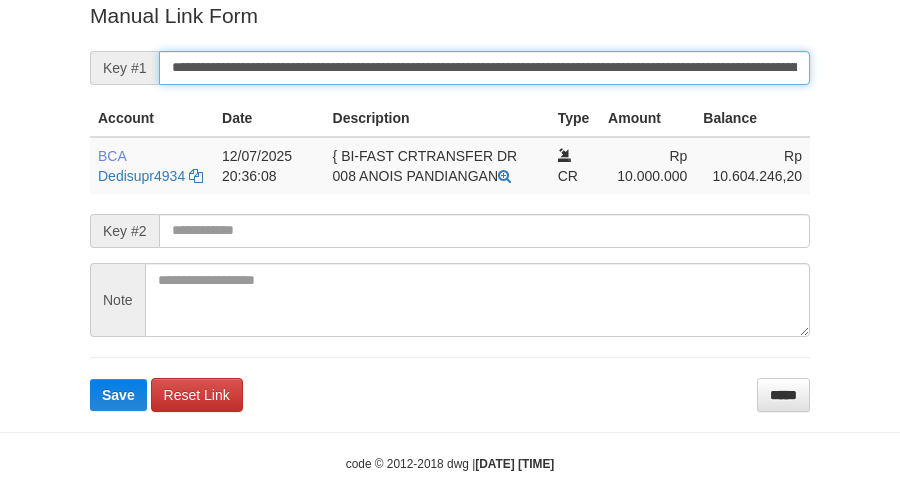 click on "Save" at bounding box center (118, 395) 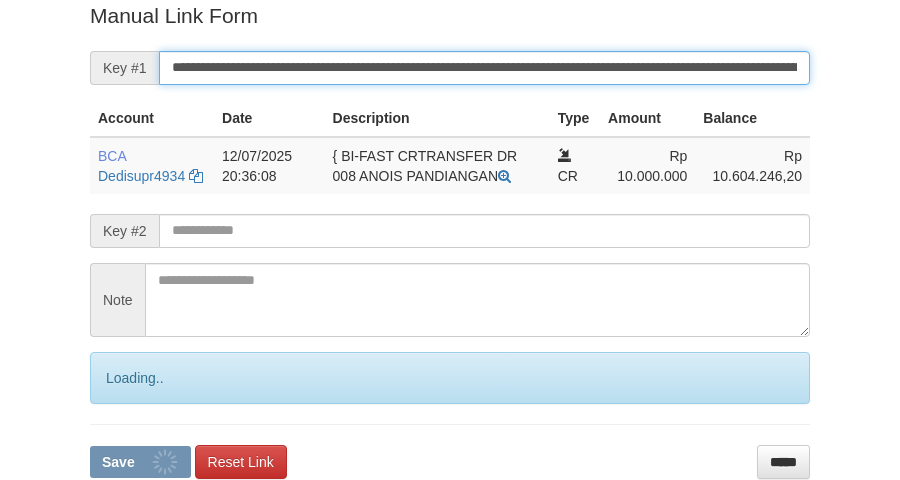 click on "Save" at bounding box center [140, 462] 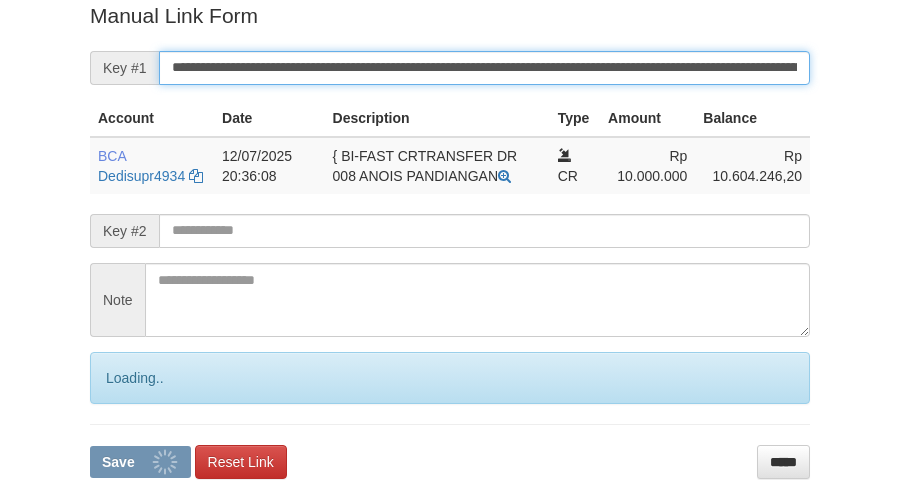 click on "Save" at bounding box center [140, 462] 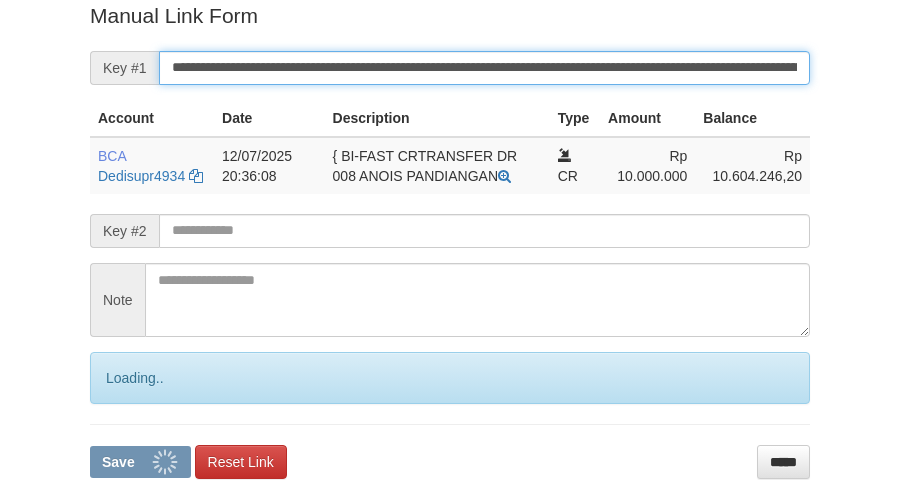 scroll, scrollTop: 410, scrollLeft: 0, axis: vertical 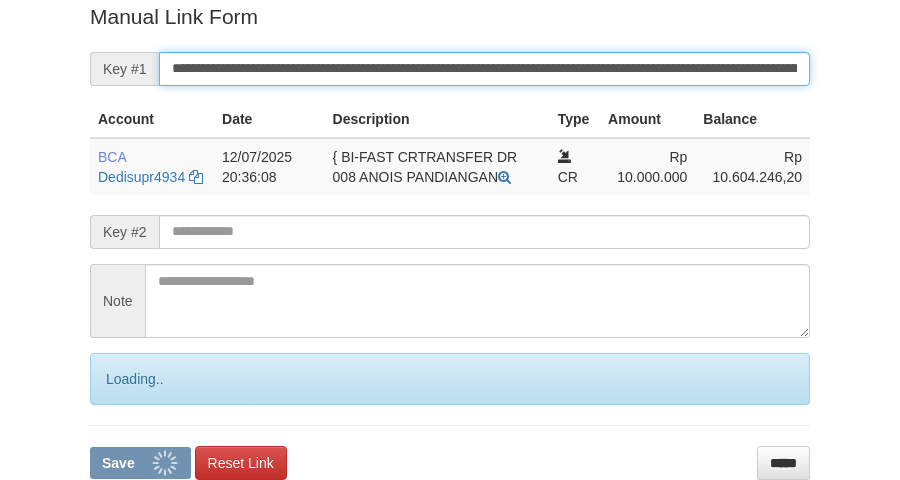 click on "Save" at bounding box center (140, 463) 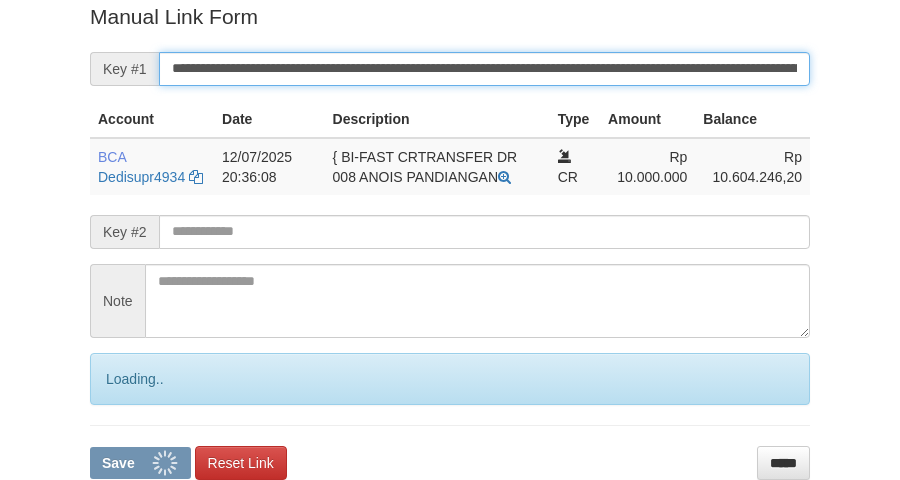 click on "Save" at bounding box center [140, 463] 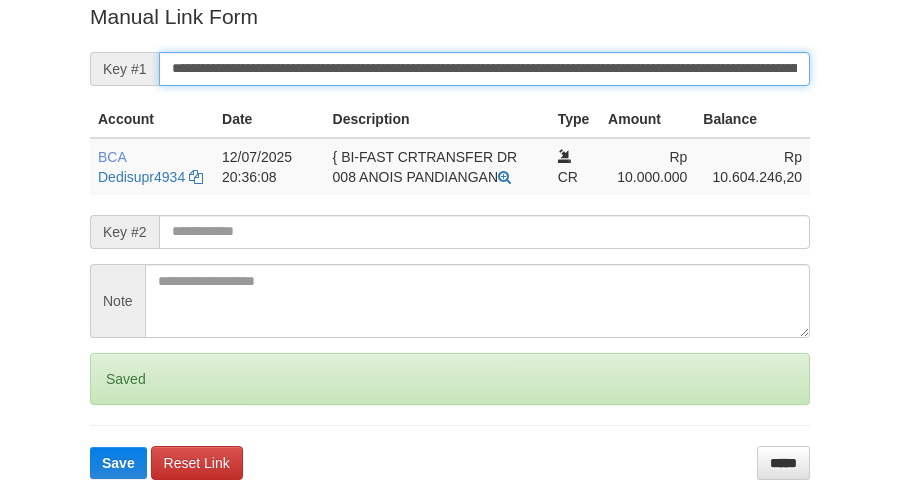 click on "Save" at bounding box center (118, 463) 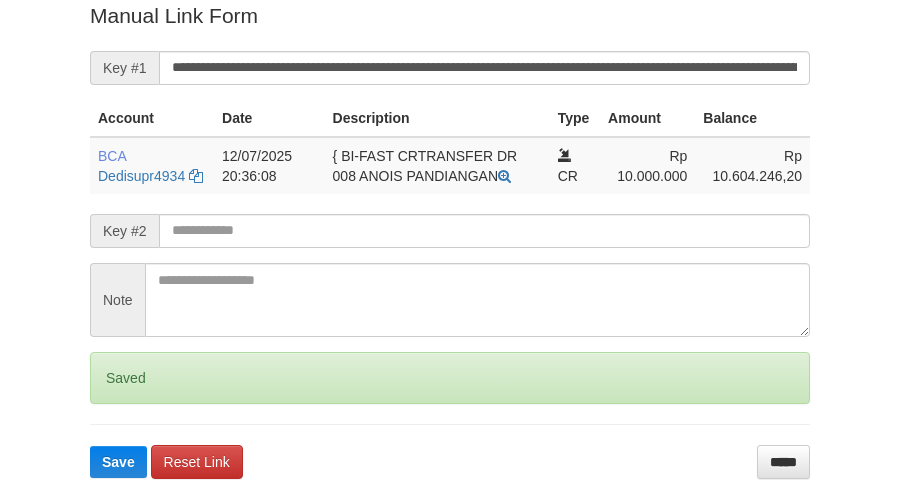 click on "Save" at bounding box center [118, 462] 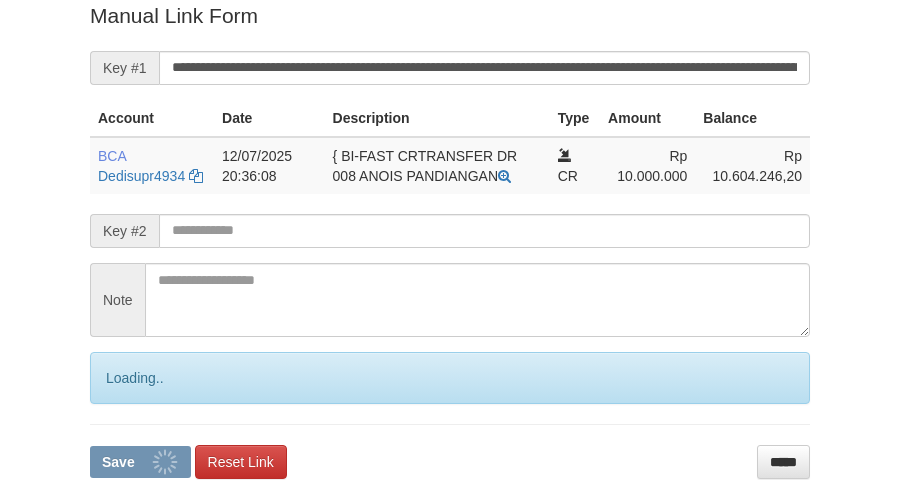 click on "Save" at bounding box center [140, 462] 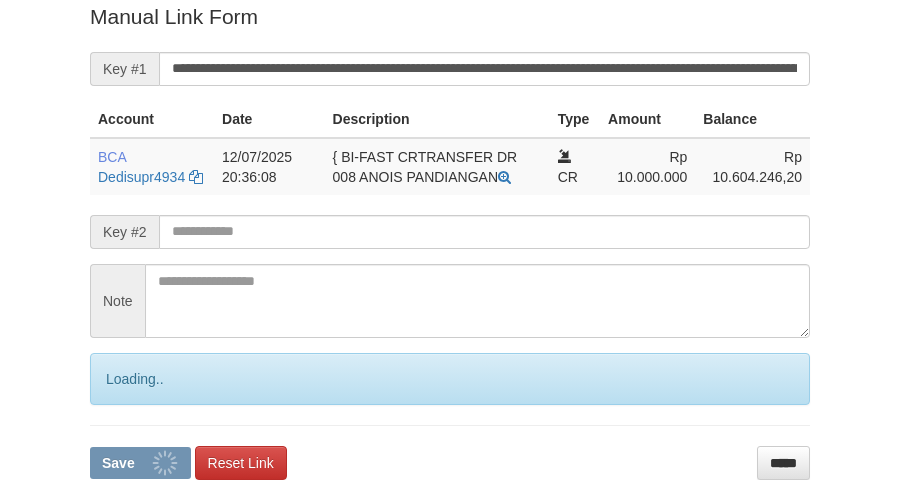 click on "Save" at bounding box center [140, 463] 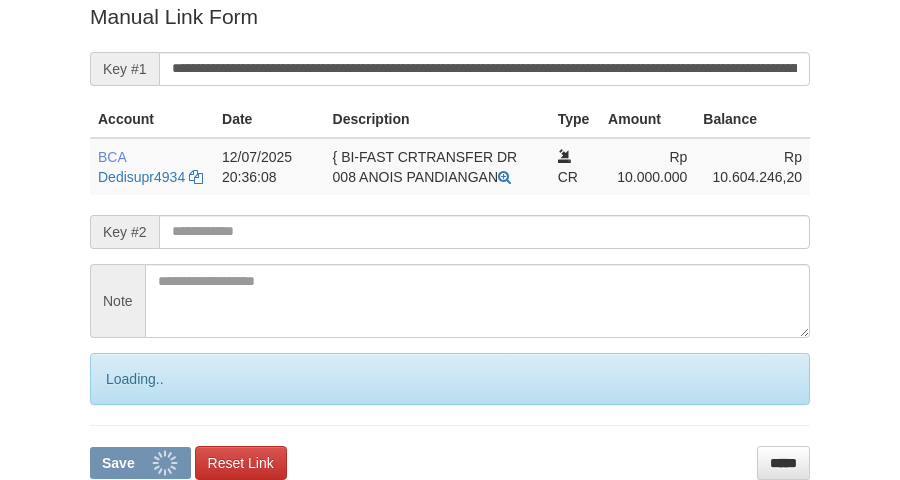 click on "Save" at bounding box center [140, 463] 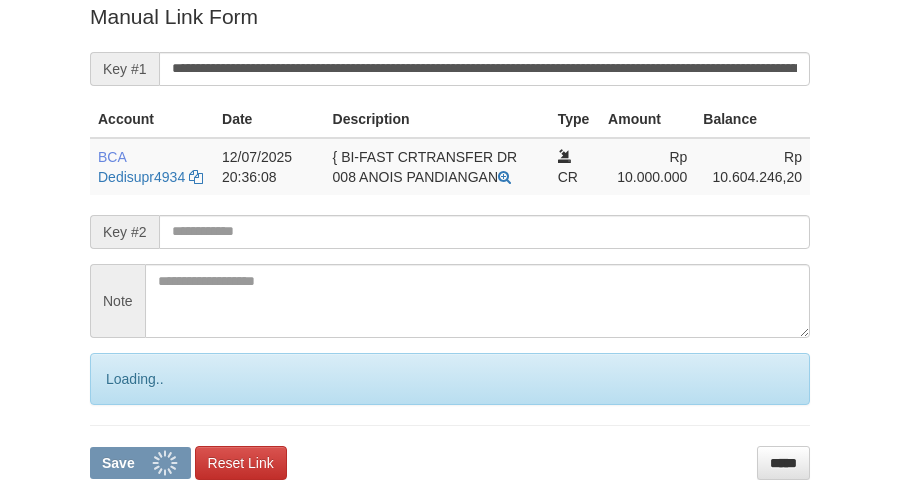 click on "Save" at bounding box center (140, 463) 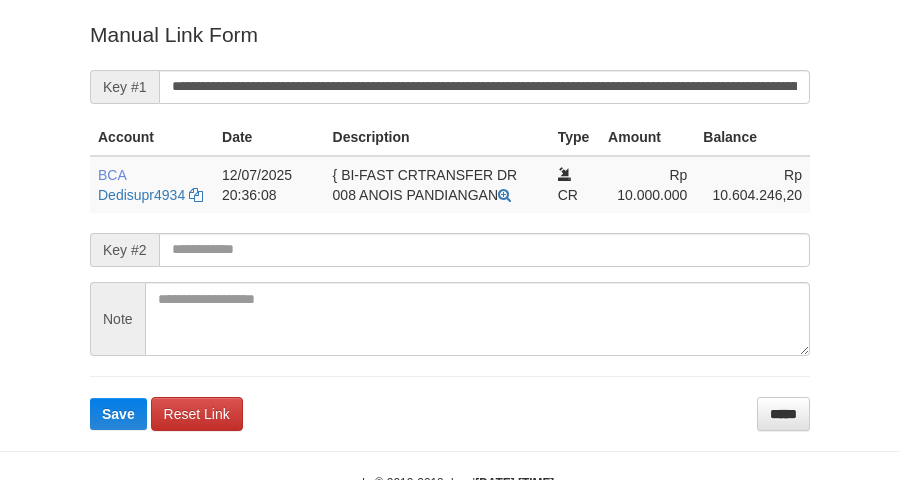drag, startPoint x: 0, startPoint y: 0, endPoint x: 220, endPoint y: 56, distance: 227.01541 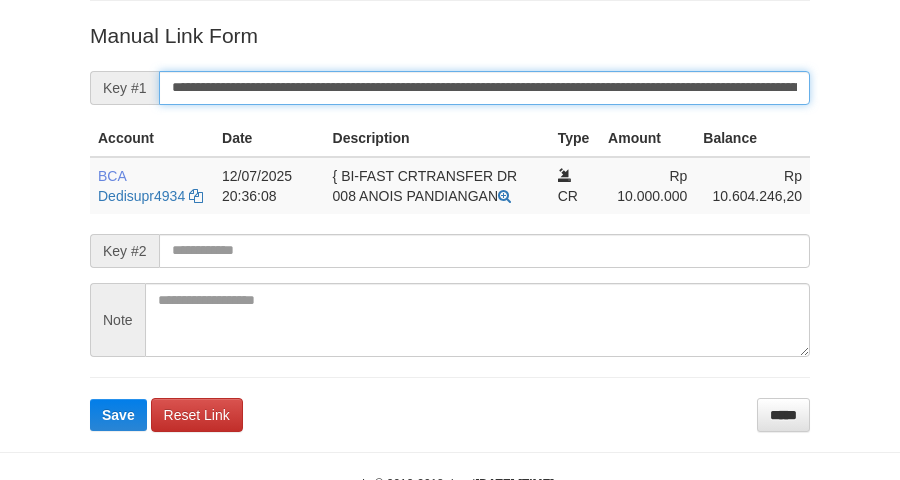 click on "Save" at bounding box center (118, 415) 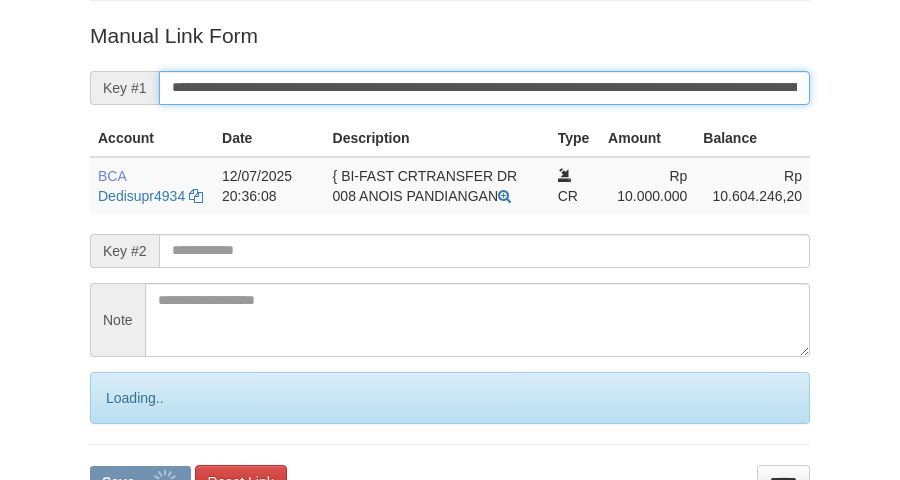 click on "Save" at bounding box center [140, 482] 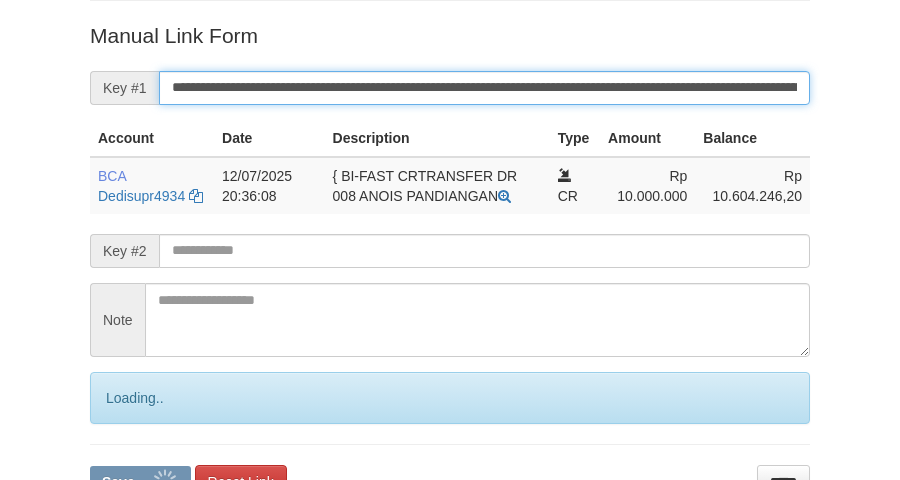 click on "**********" at bounding box center (484, 88) 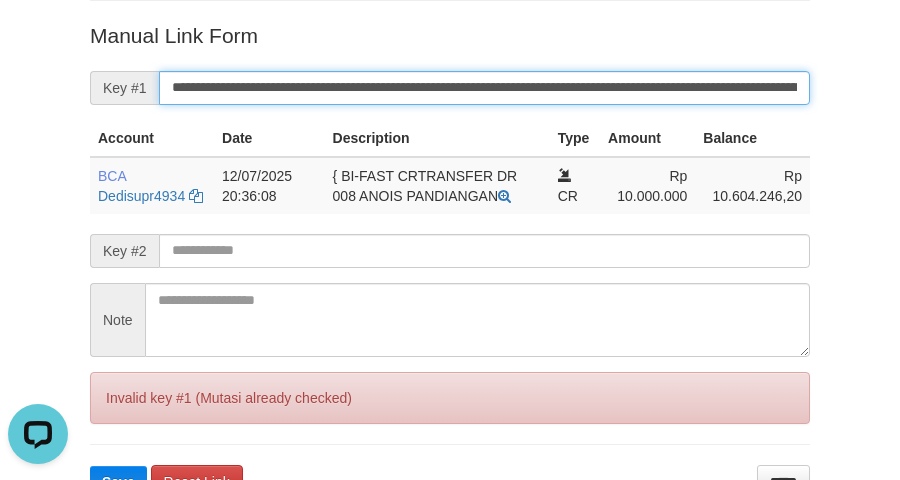 scroll, scrollTop: 0, scrollLeft: 0, axis: both 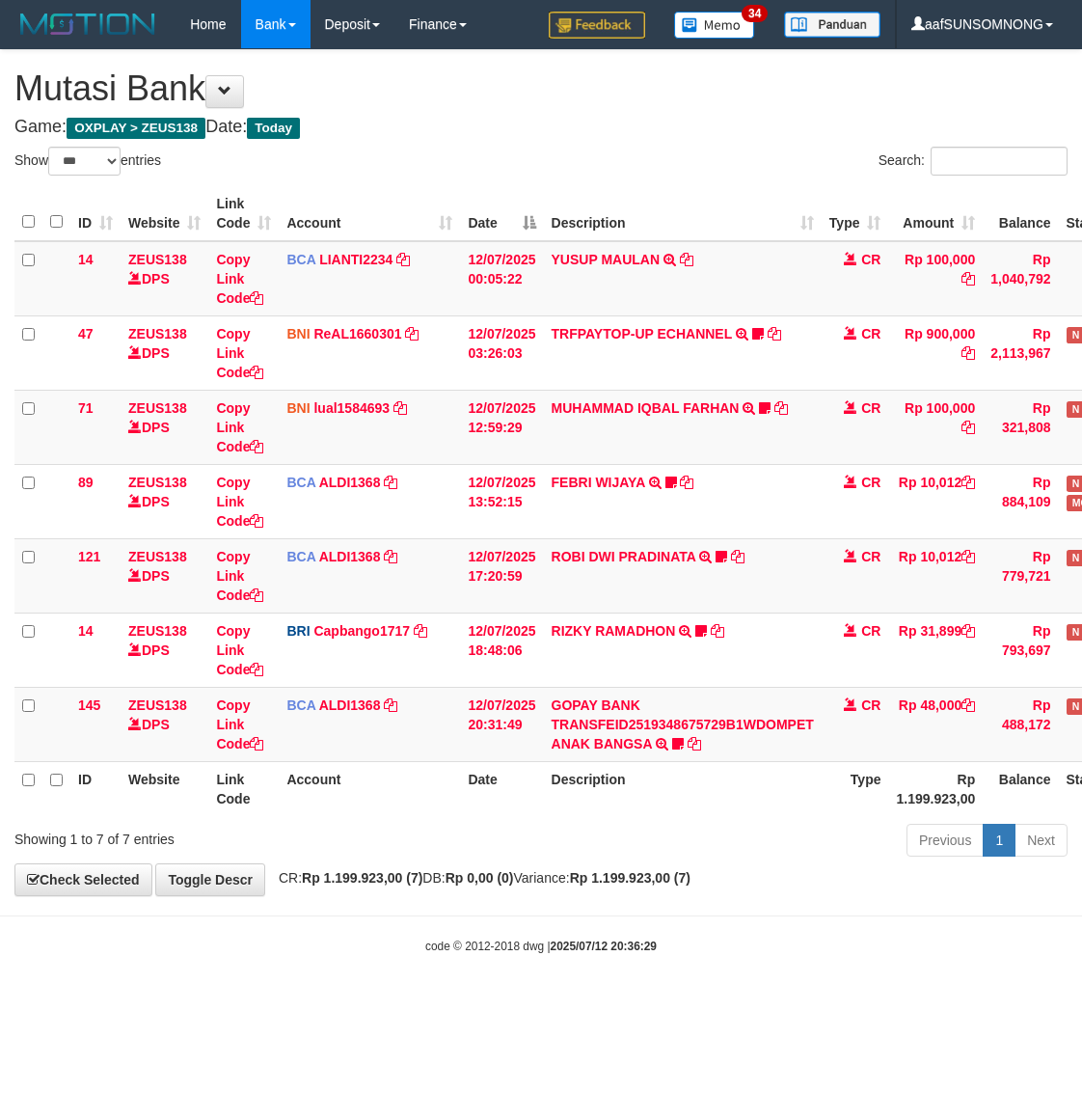 select on "***" 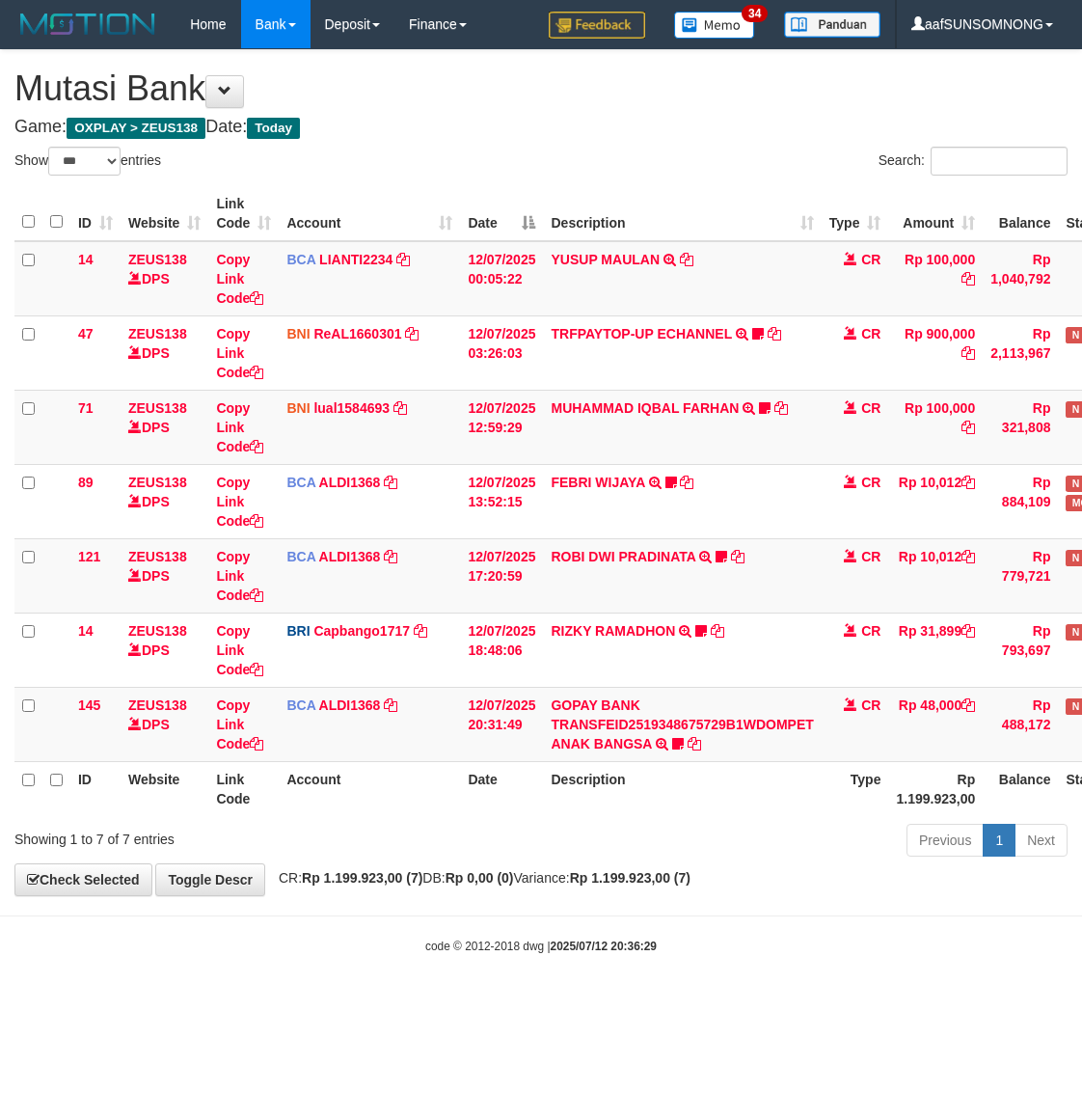 scroll, scrollTop: 0, scrollLeft: 0, axis: both 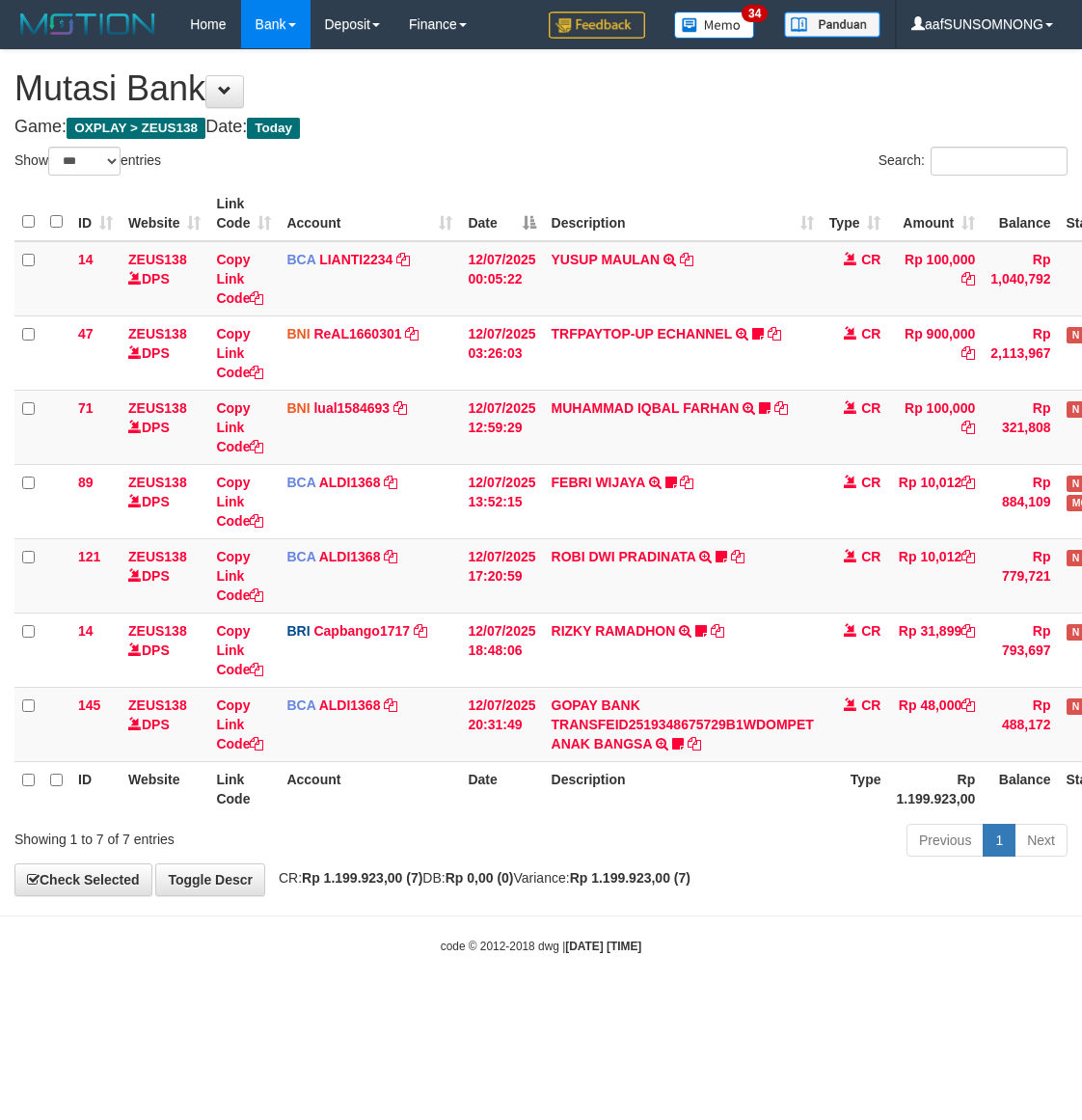 select on "***" 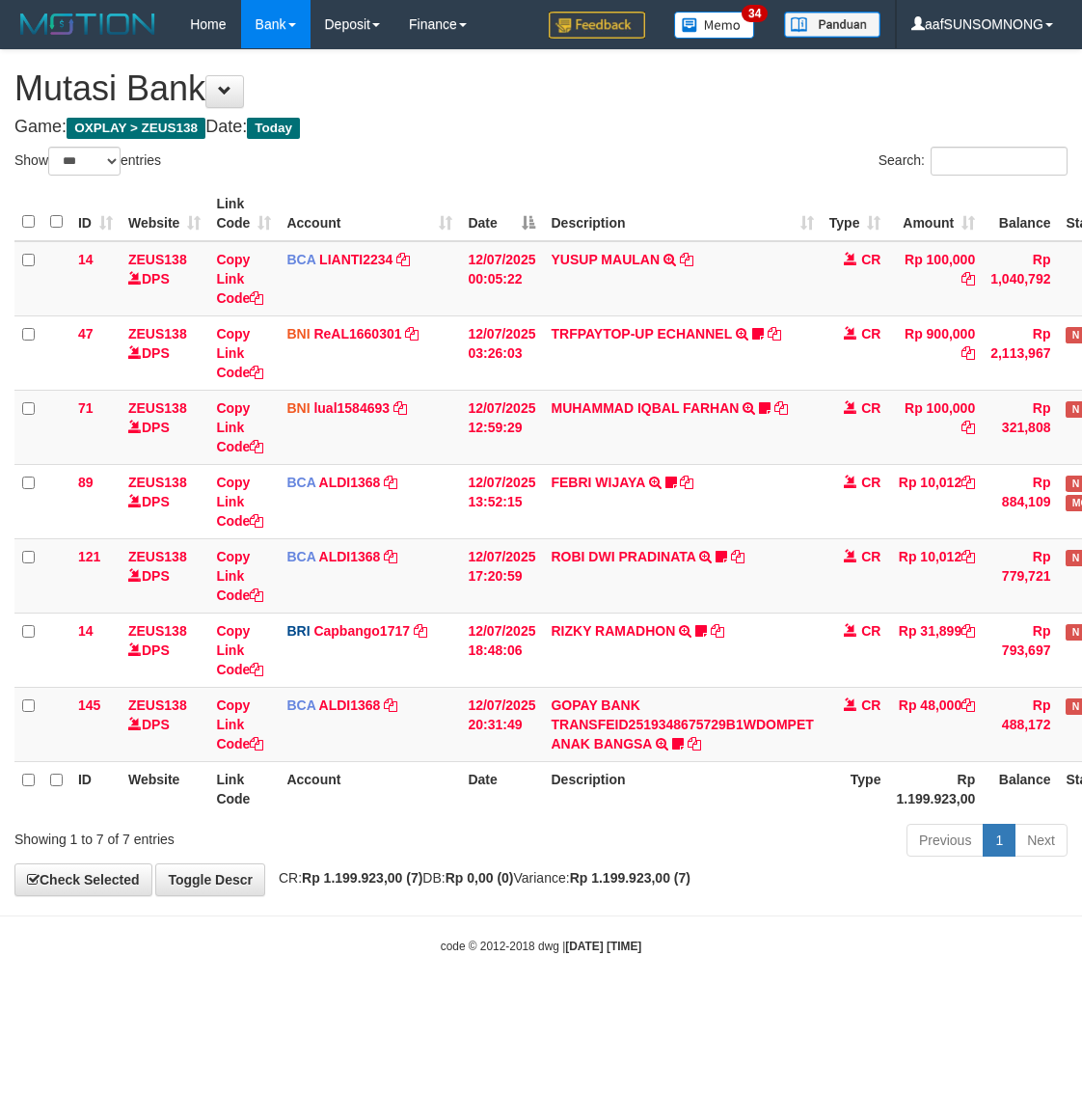 scroll, scrollTop: 0, scrollLeft: 0, axis: both 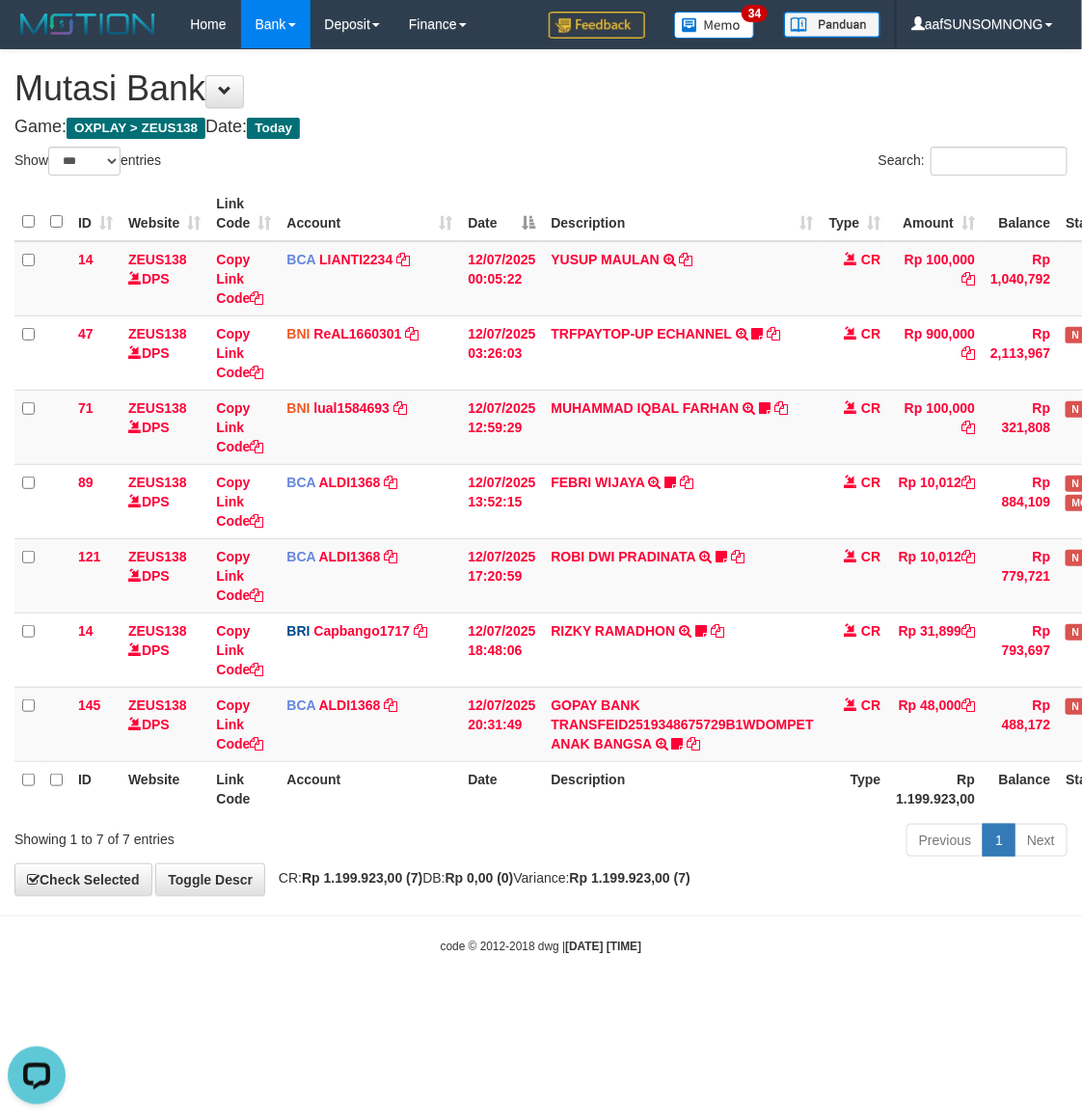drag, startPoint x: 474, startPoint y: 1019, endPoint x: 453, endPoint y: 998, distance: 29.698485 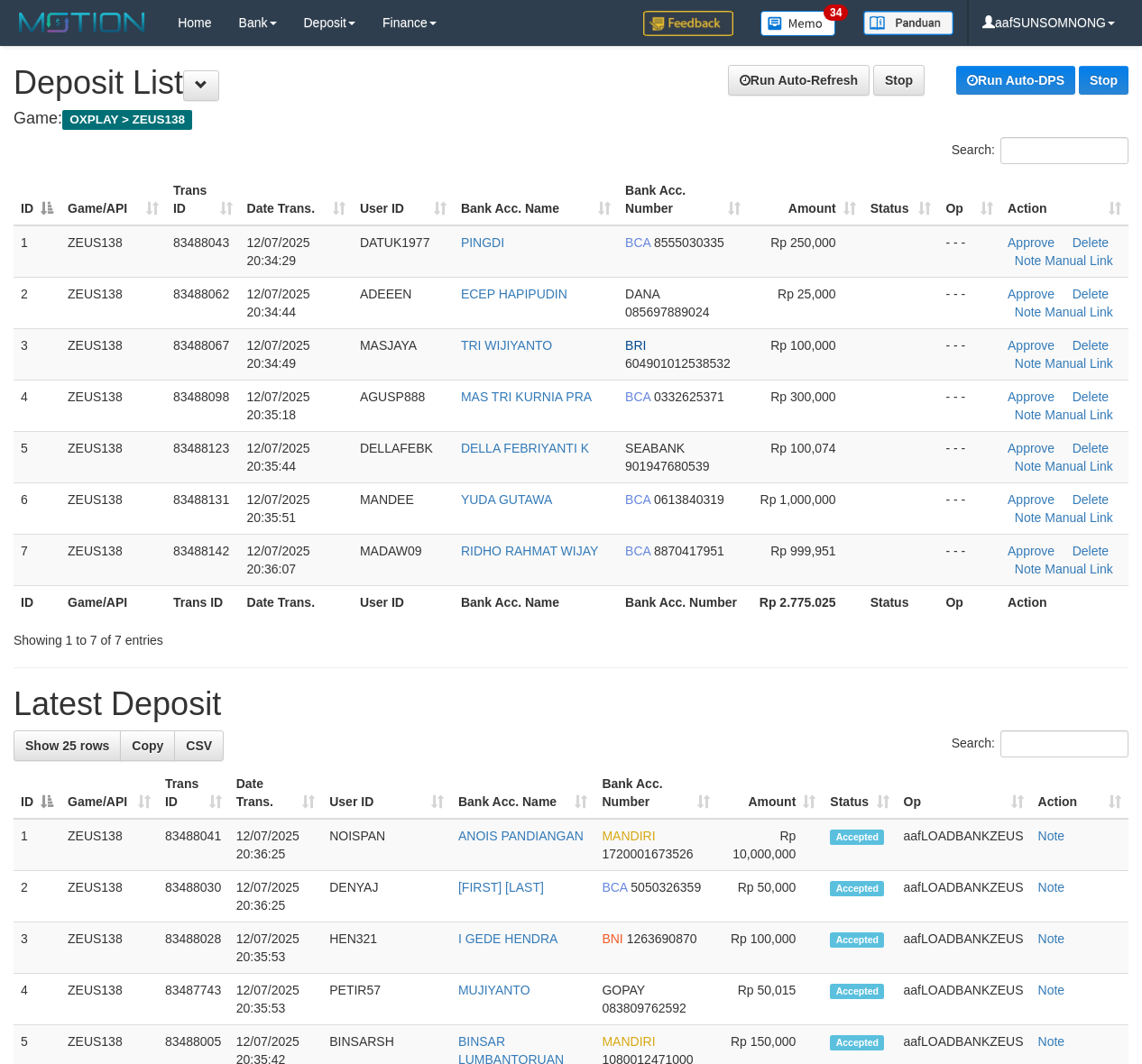 scroll, scrollTop: 0, scrollLeft: 0, axis: both 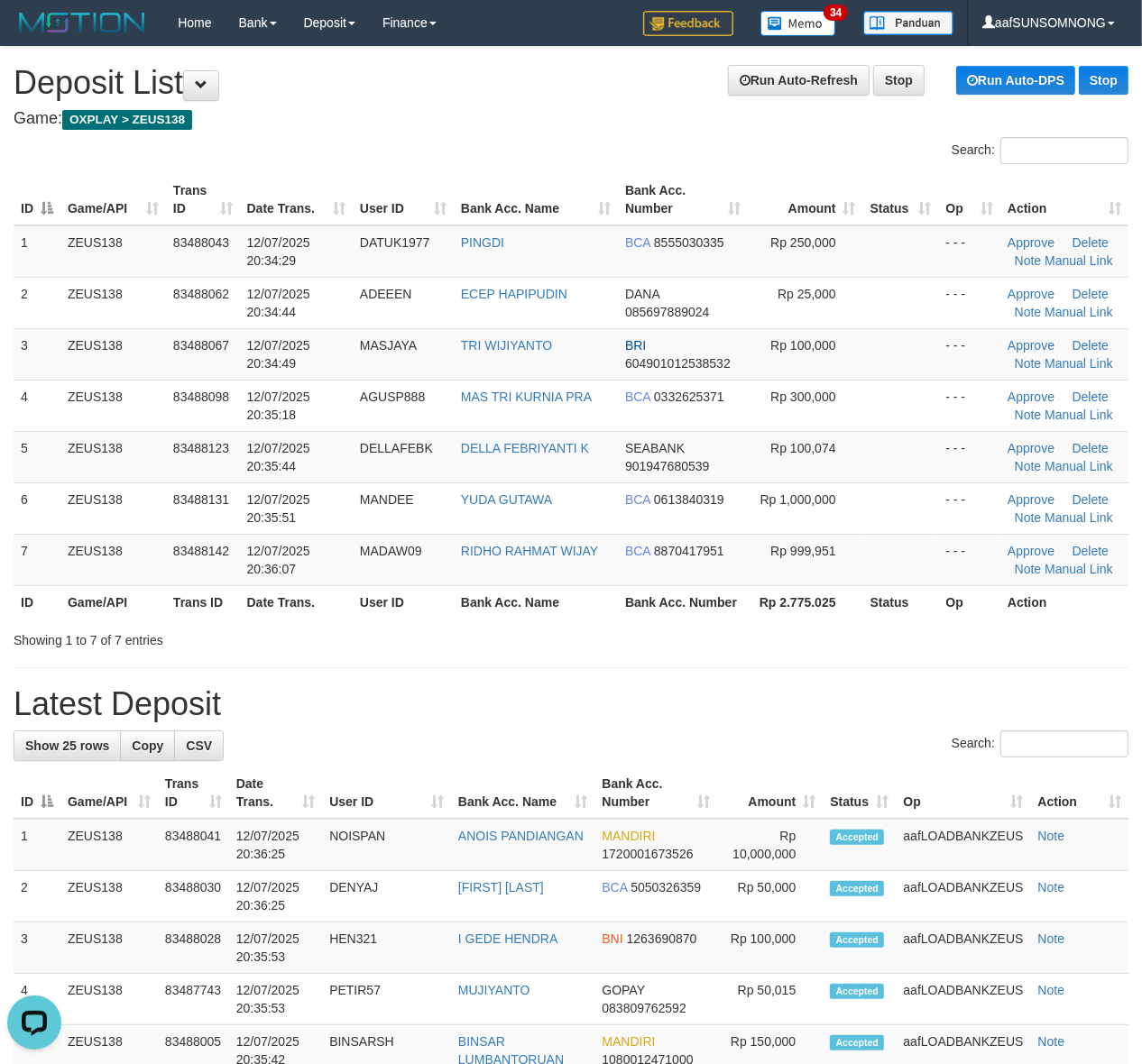 drag, startPoint x: 749, startPoint y: 766, endPoint x: 798, endPoint y: 780, distance: 50.96077 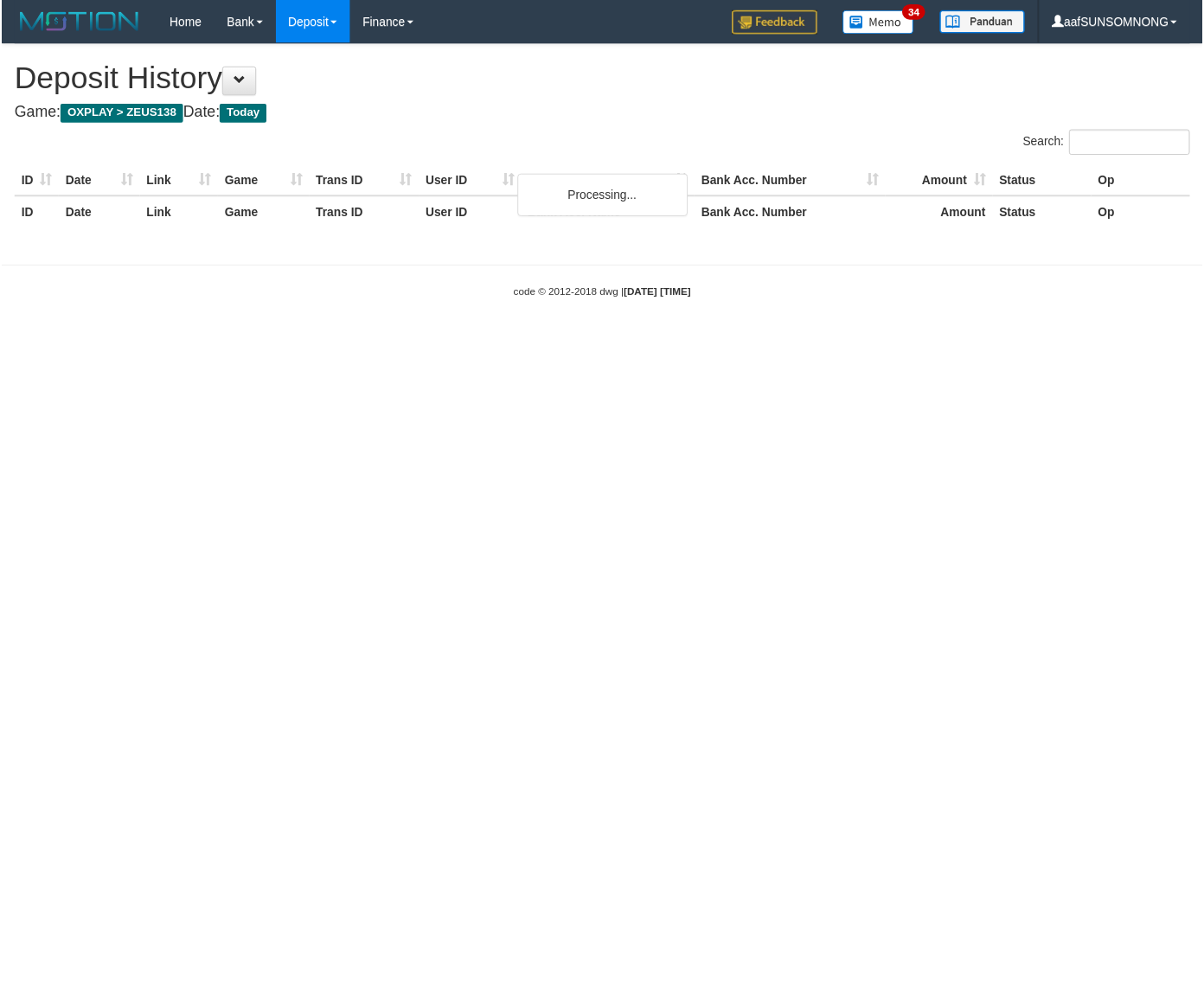 scroll, scrollTop: 0, scrollLeft: 0, axis: both 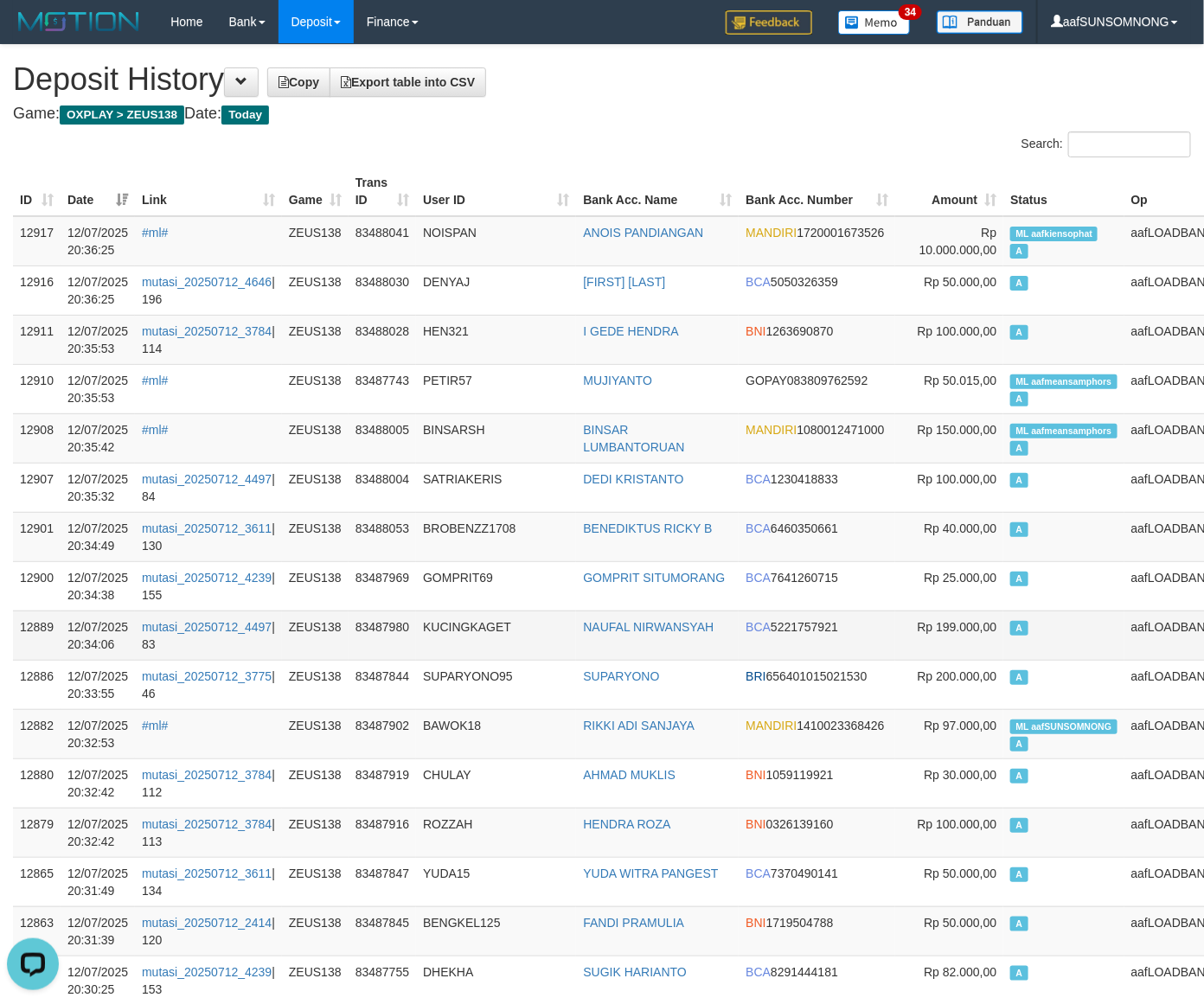 click on "KUCINGKAGET" at bounding box center [496, 635] 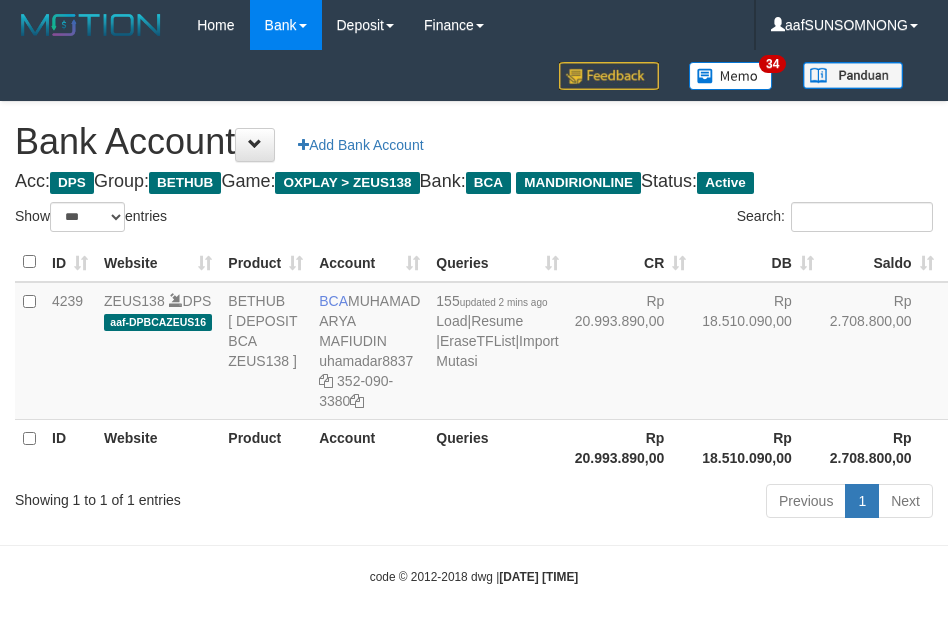 select on "***" 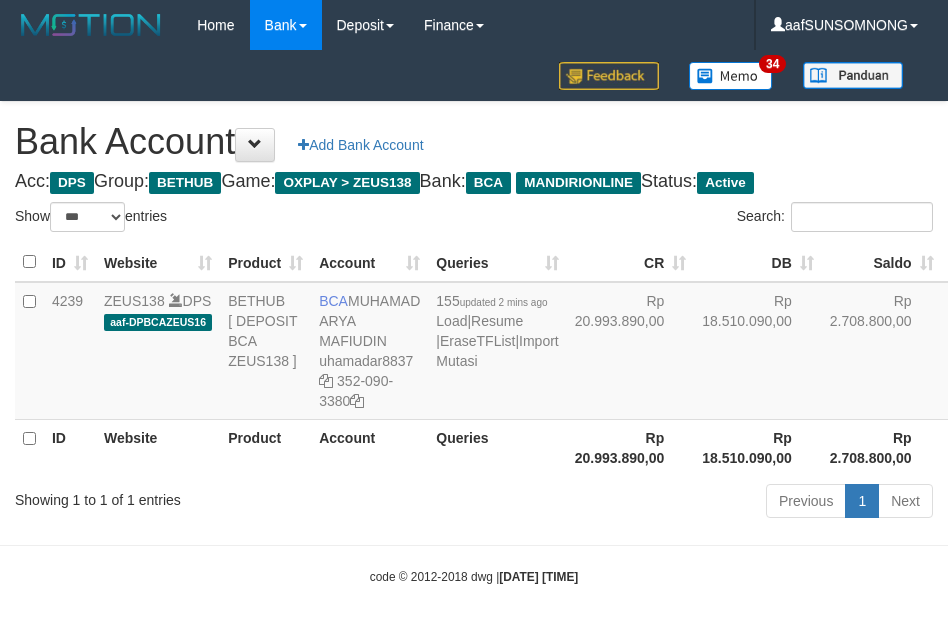 scroll, scrollTop: 16, scrollLeft: 0, axis: vertical 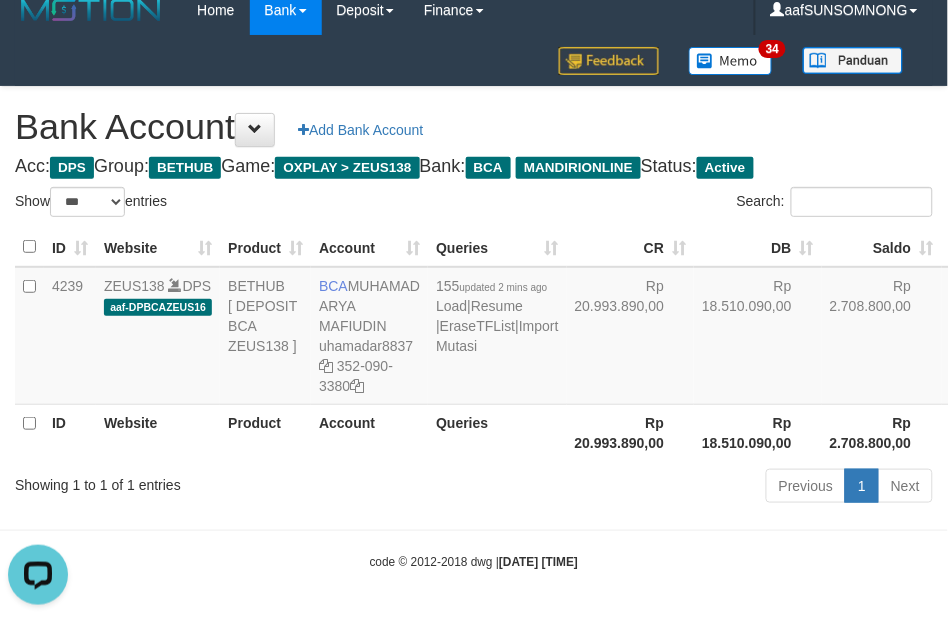 click on "Showing 1 to 1 of 1 entries Previous 1 Next" at bounding box center (474, 488) 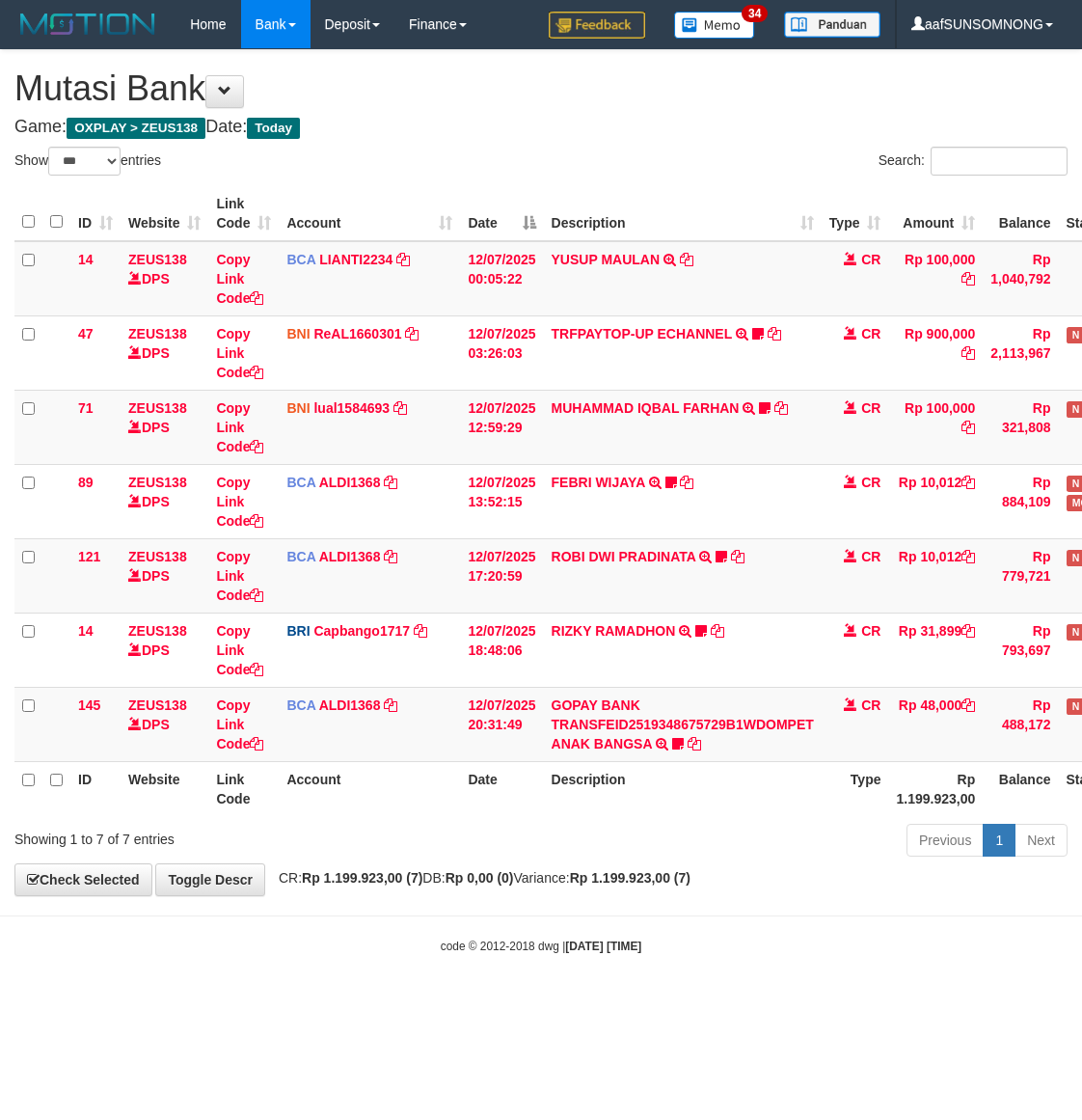 select on "***" 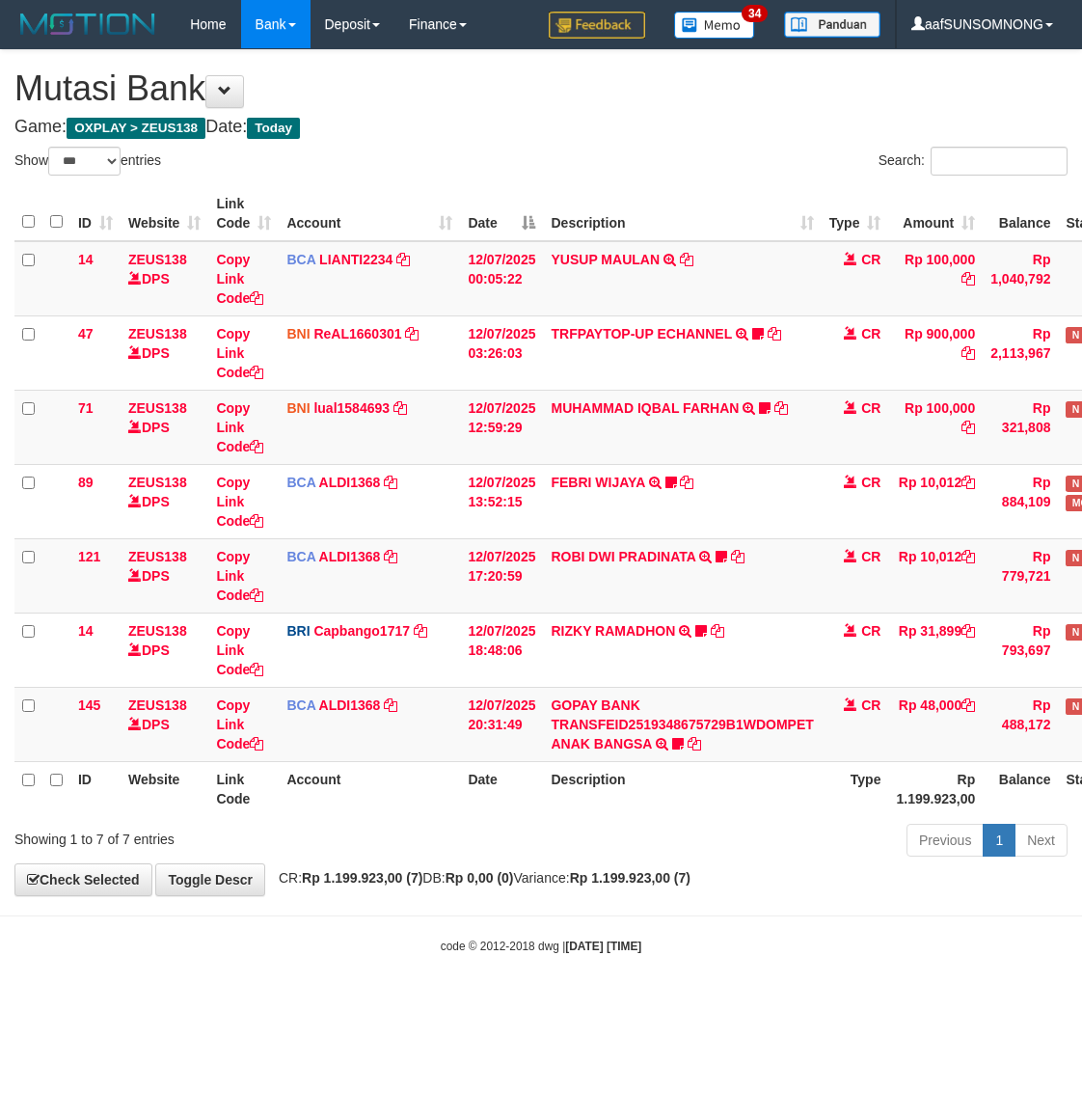 click on "Toggle navigation
Home
Bank
Account List
Load
By Website
Group
[OXPLAY]													ZEUS138
By Load Group (DPS)" at bounding box center [541, 502] 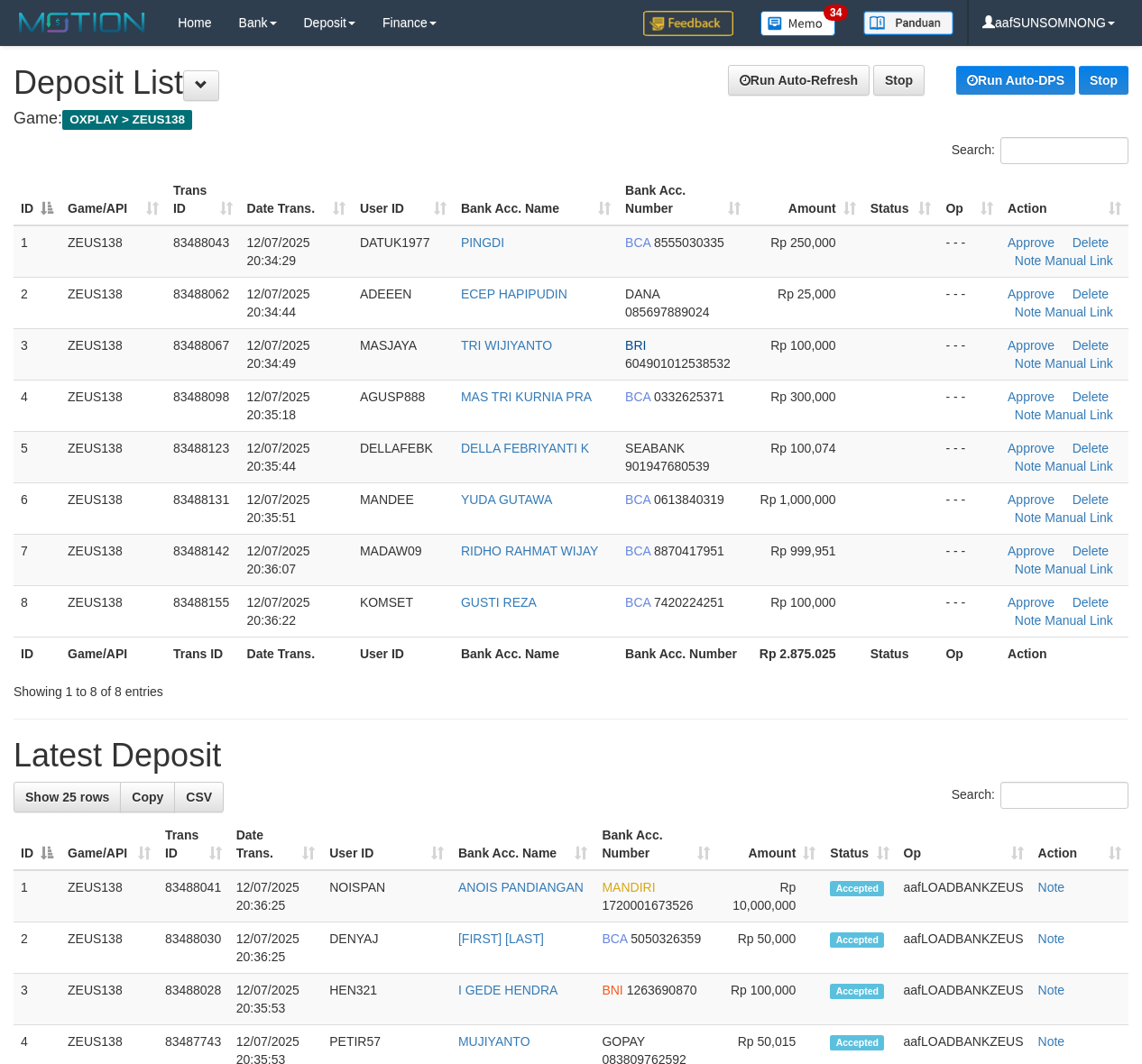 scroll, scrollTop: 0, scrollLeft: 0, axis: both 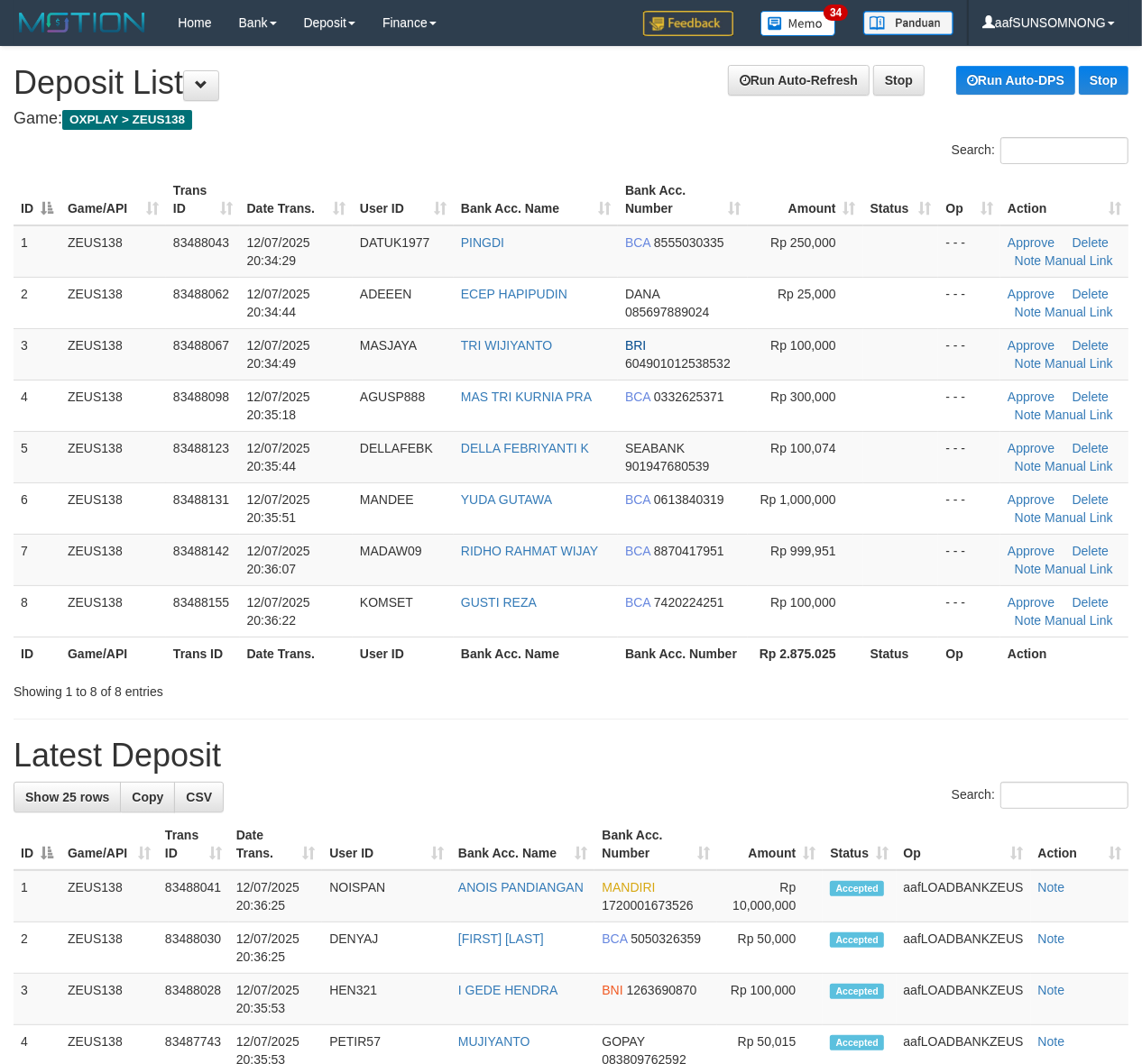 click on "Latest Deposit" at bounding box center [571, 756] 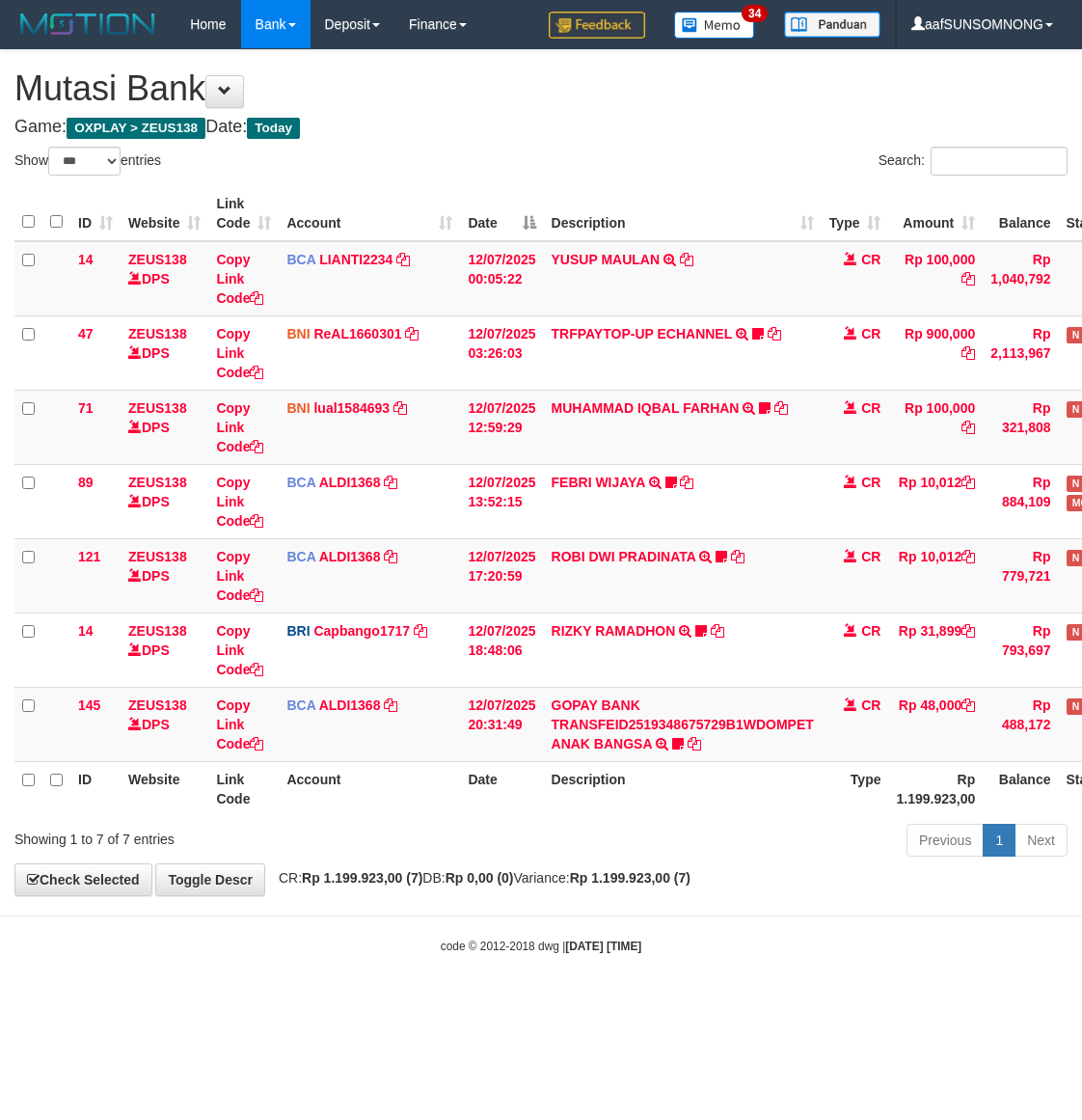 select on "***" 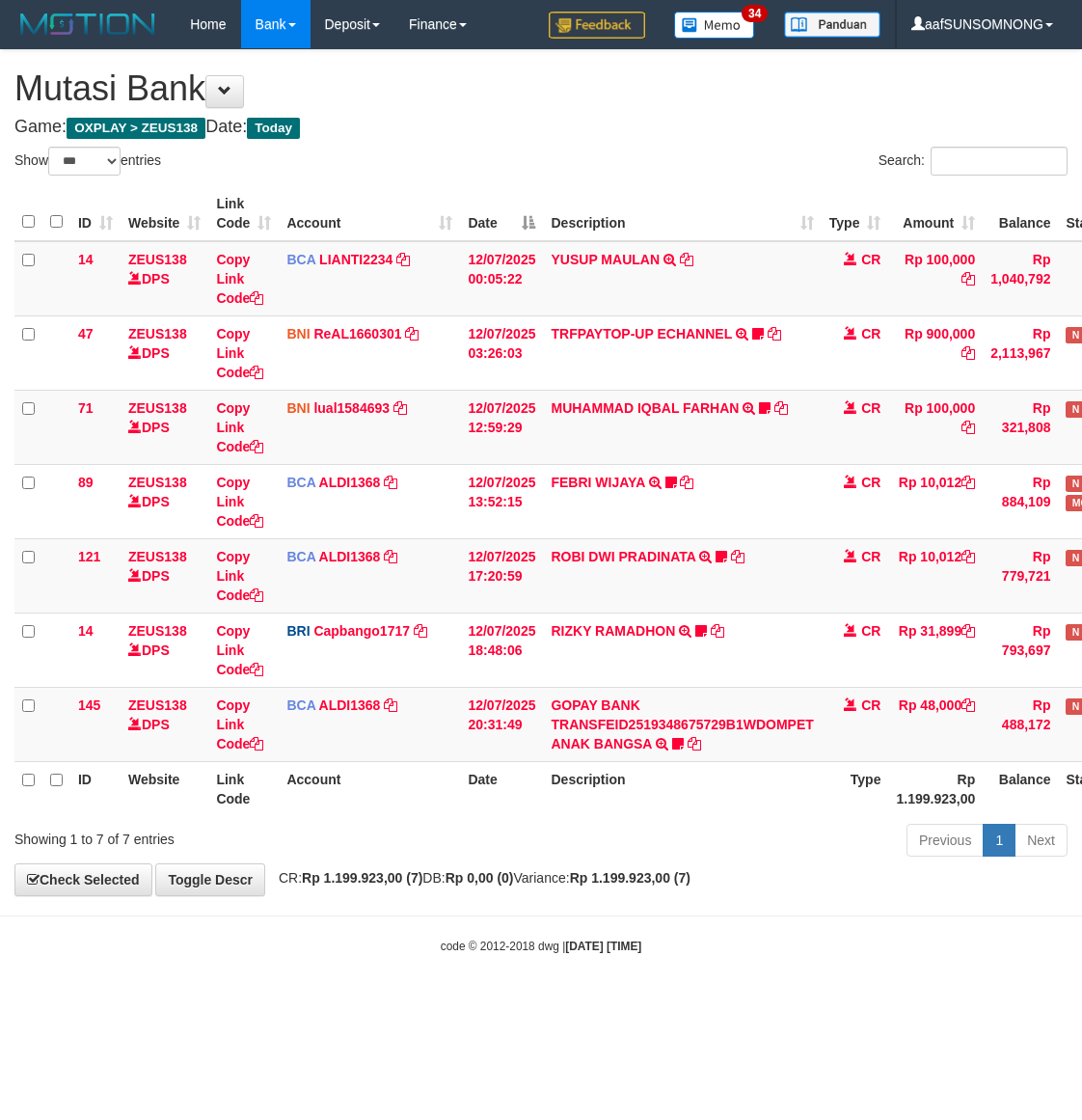 scroll, scrollTop: 0, scrollLeft: 0, axis: both 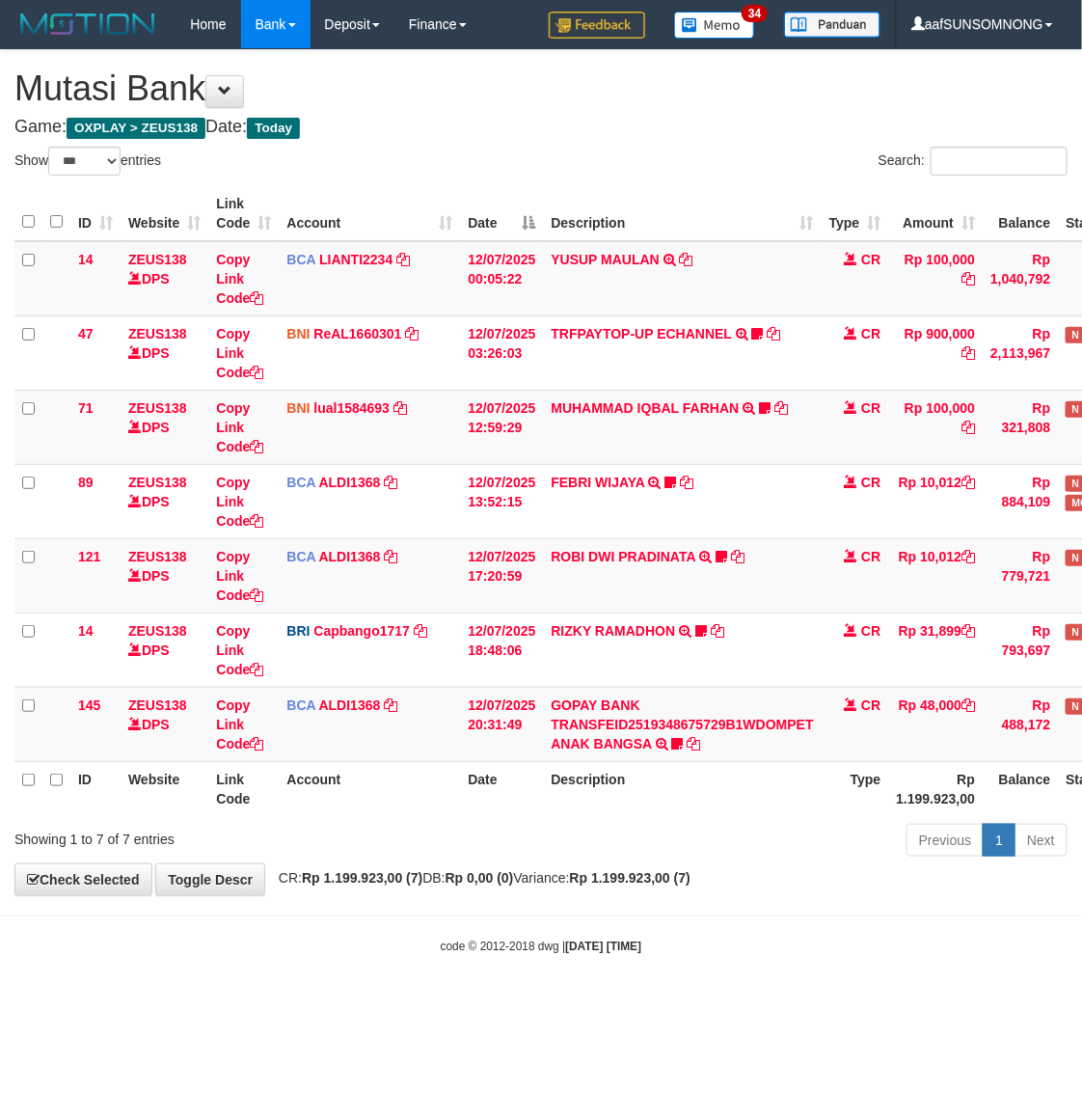 click on "Toggle navigation
Home
Bank
Account List
Load
By Website
Group
[OXPLAY]													ZEUS138
By Load Group (DPS)" at bounding box center (541, 502) 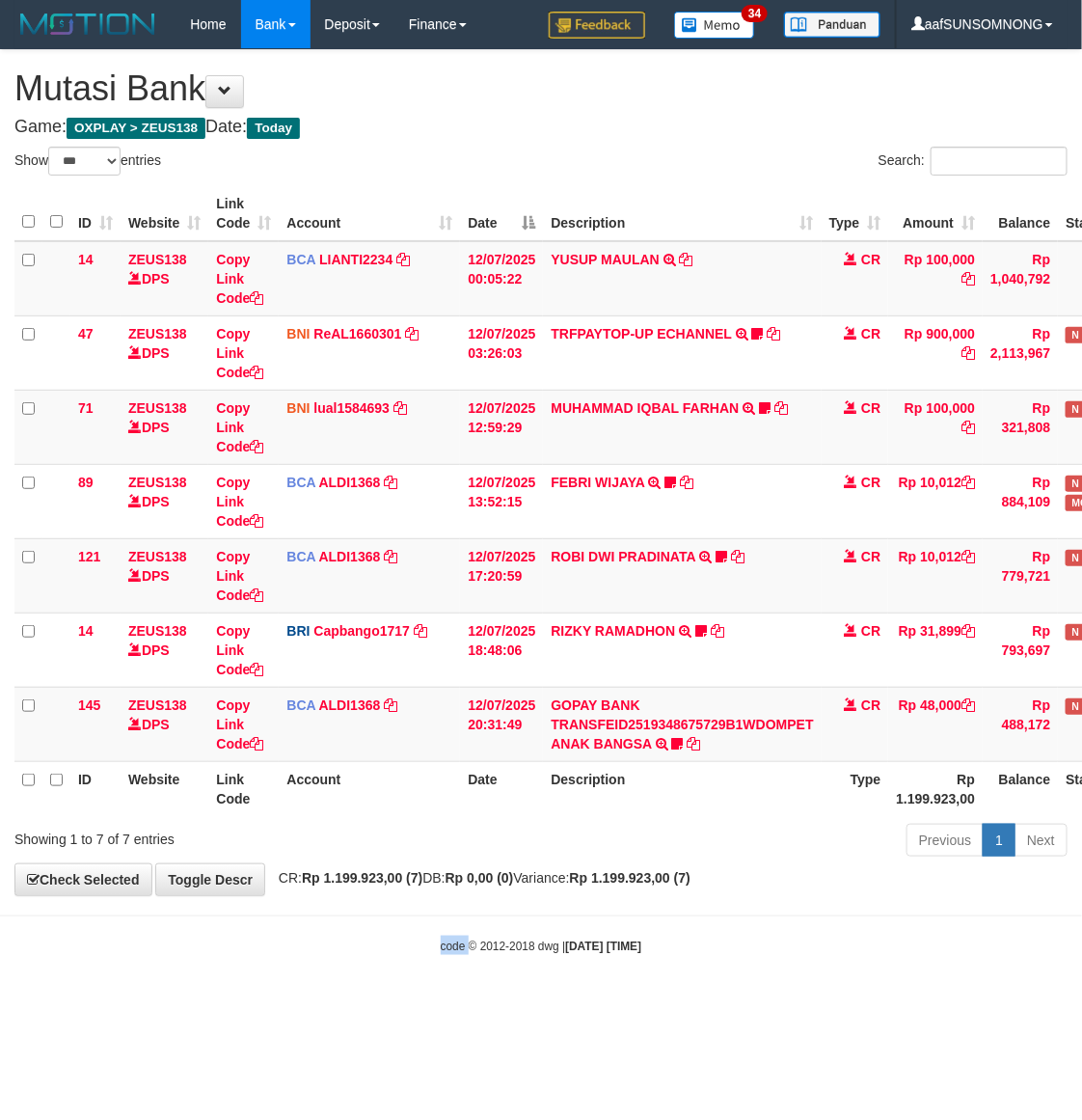 click on "Toggle navigation
Home
Bank
Account List
Load
By Website
Group
[OXPLAY]													ZEUS138
By Load Group (DPS)" at bounding box center (541, 502) 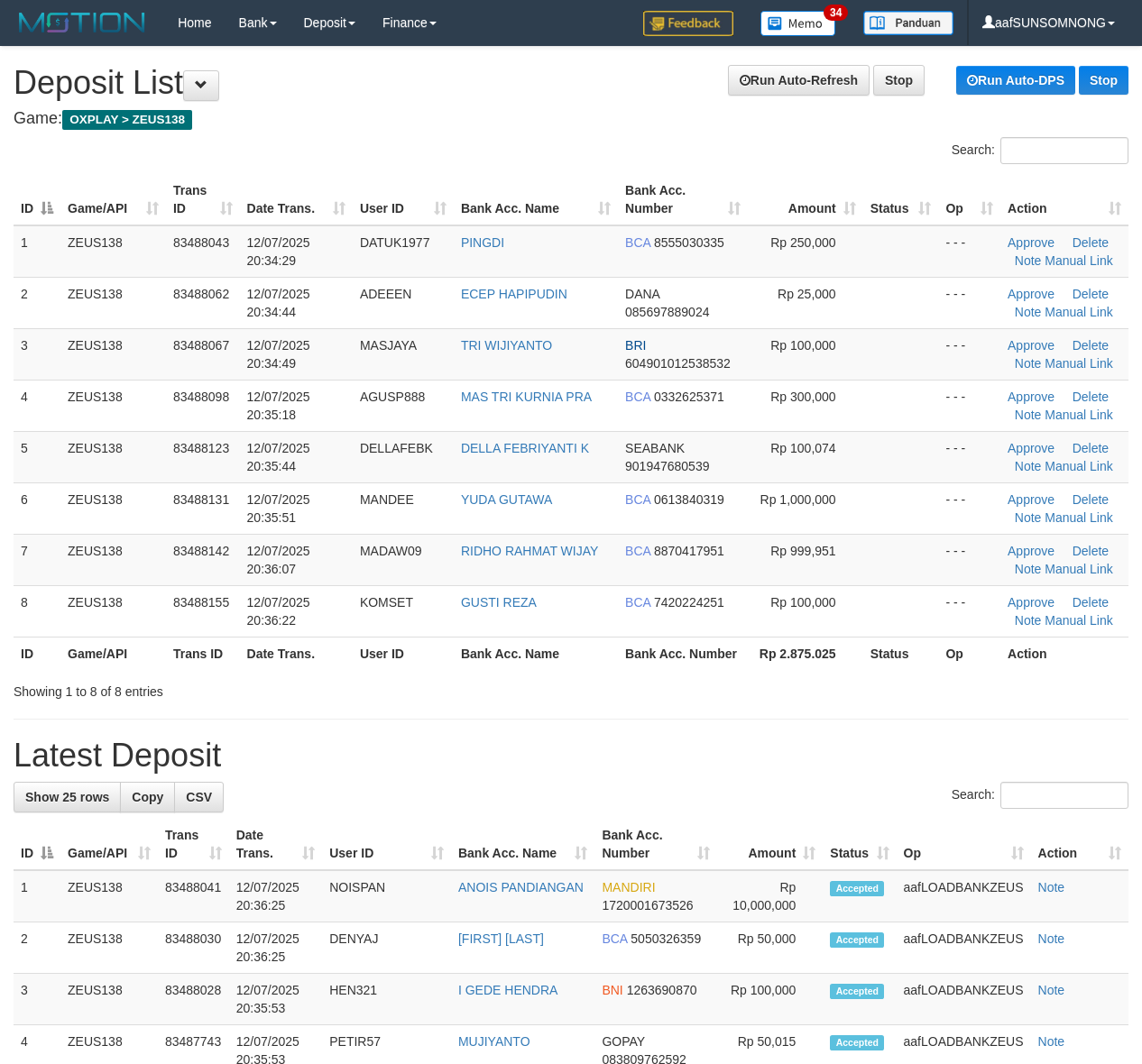 scroll, scrollTop: 0, scrollLeft: 0, axis: both 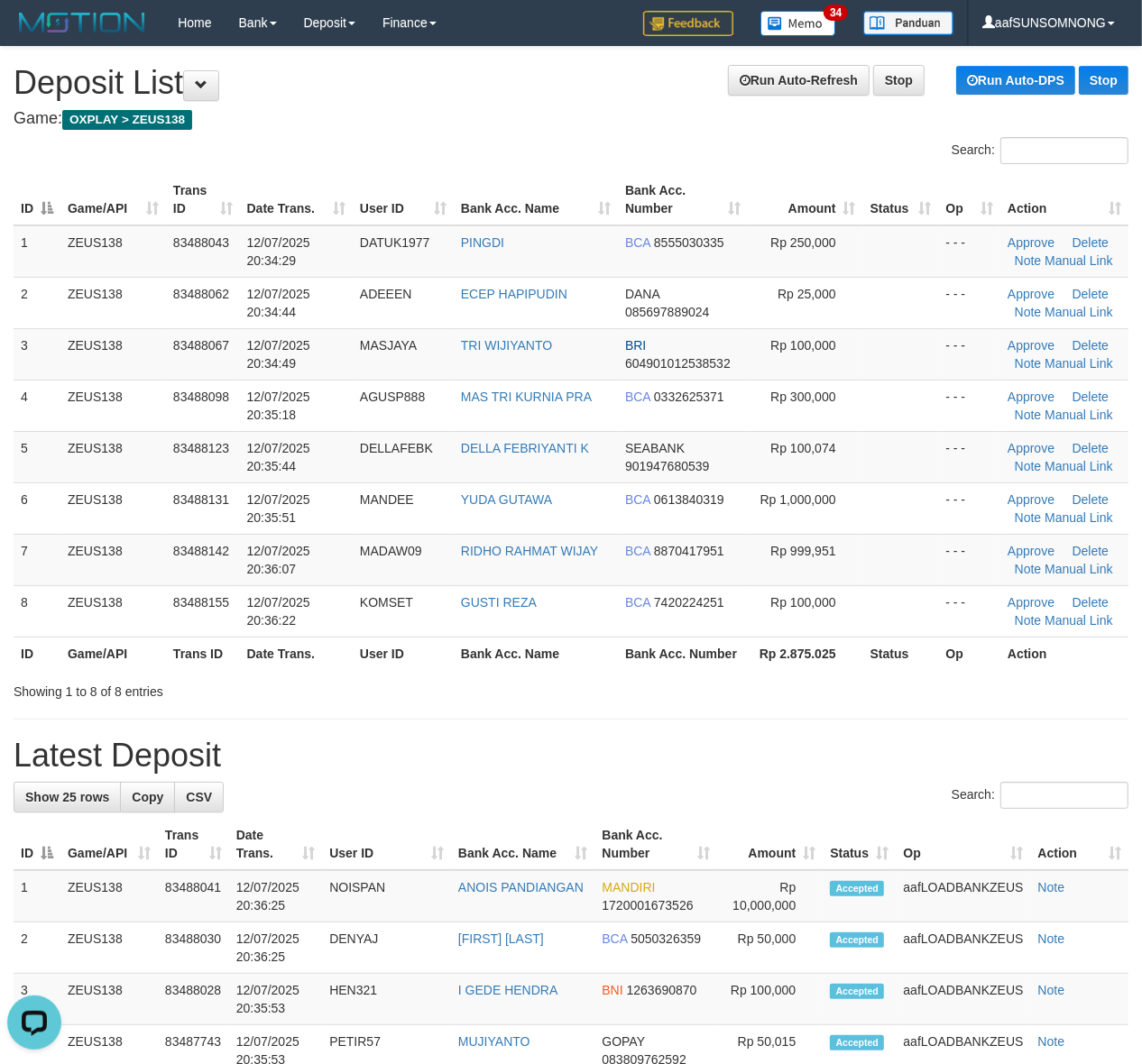 click on "Latest Deposit" at bounding box center (571, 756) 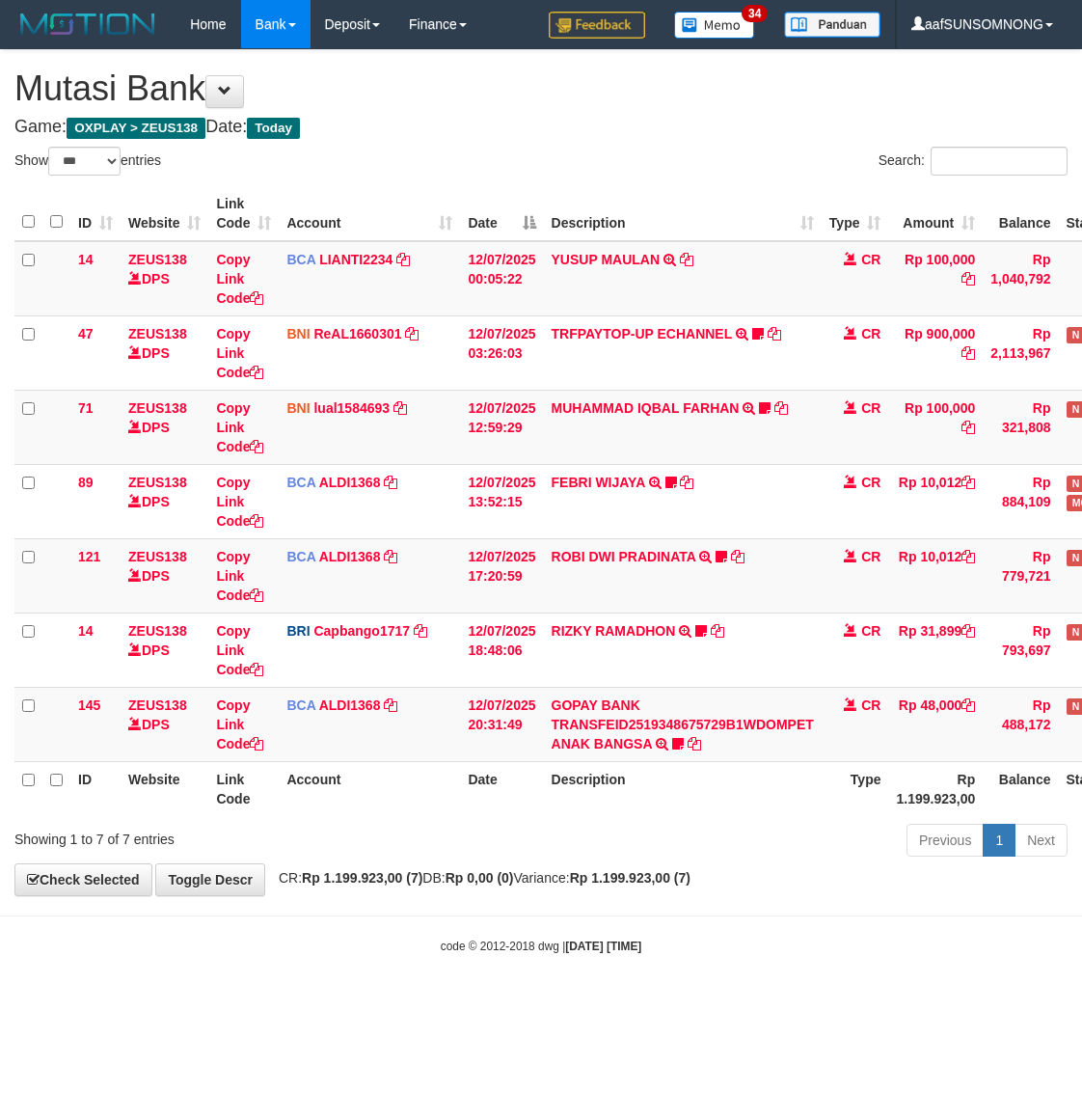 select on "***" 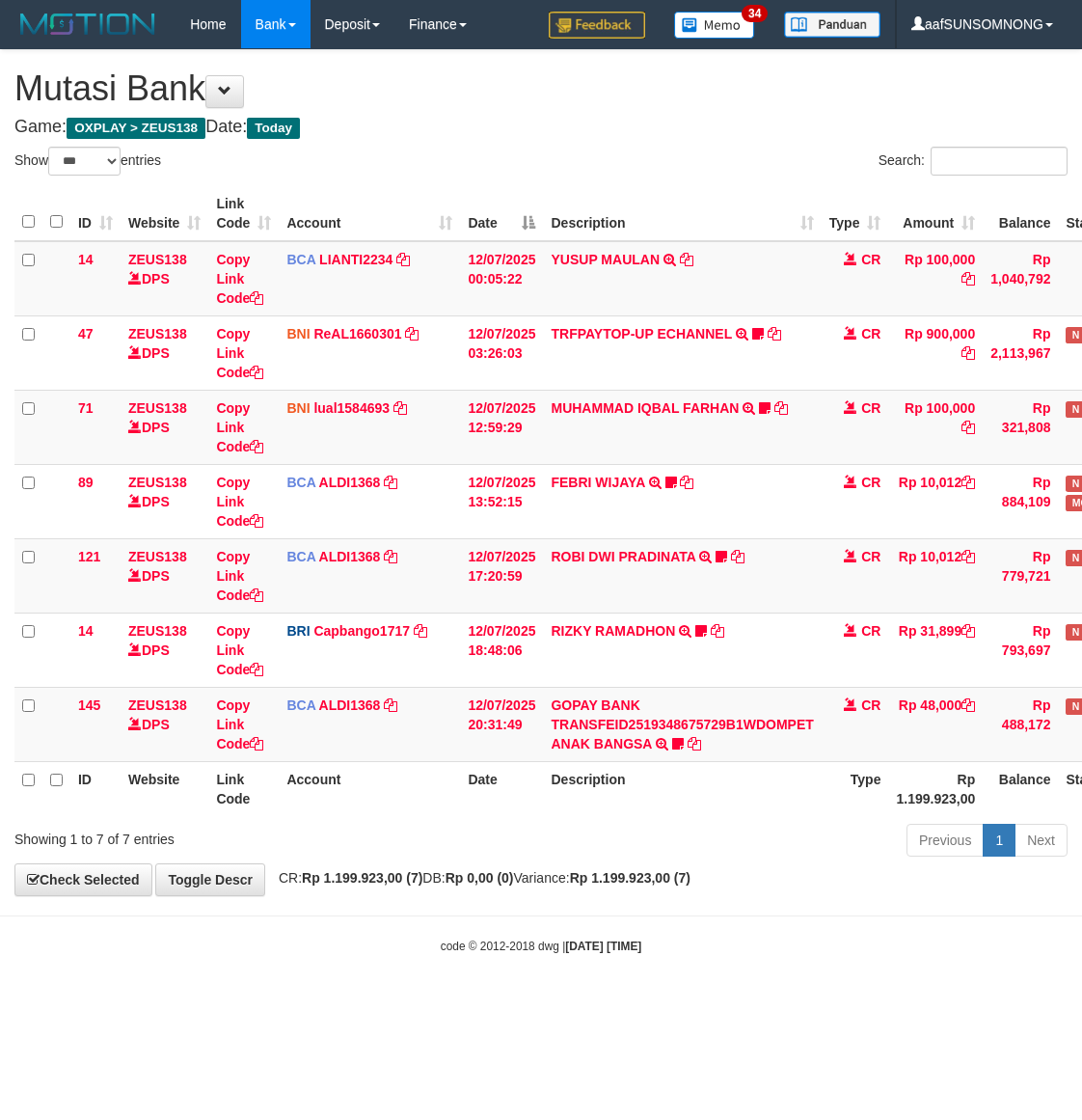 scroll, scrollTop: 0, scrollLeft: 0, axis: both 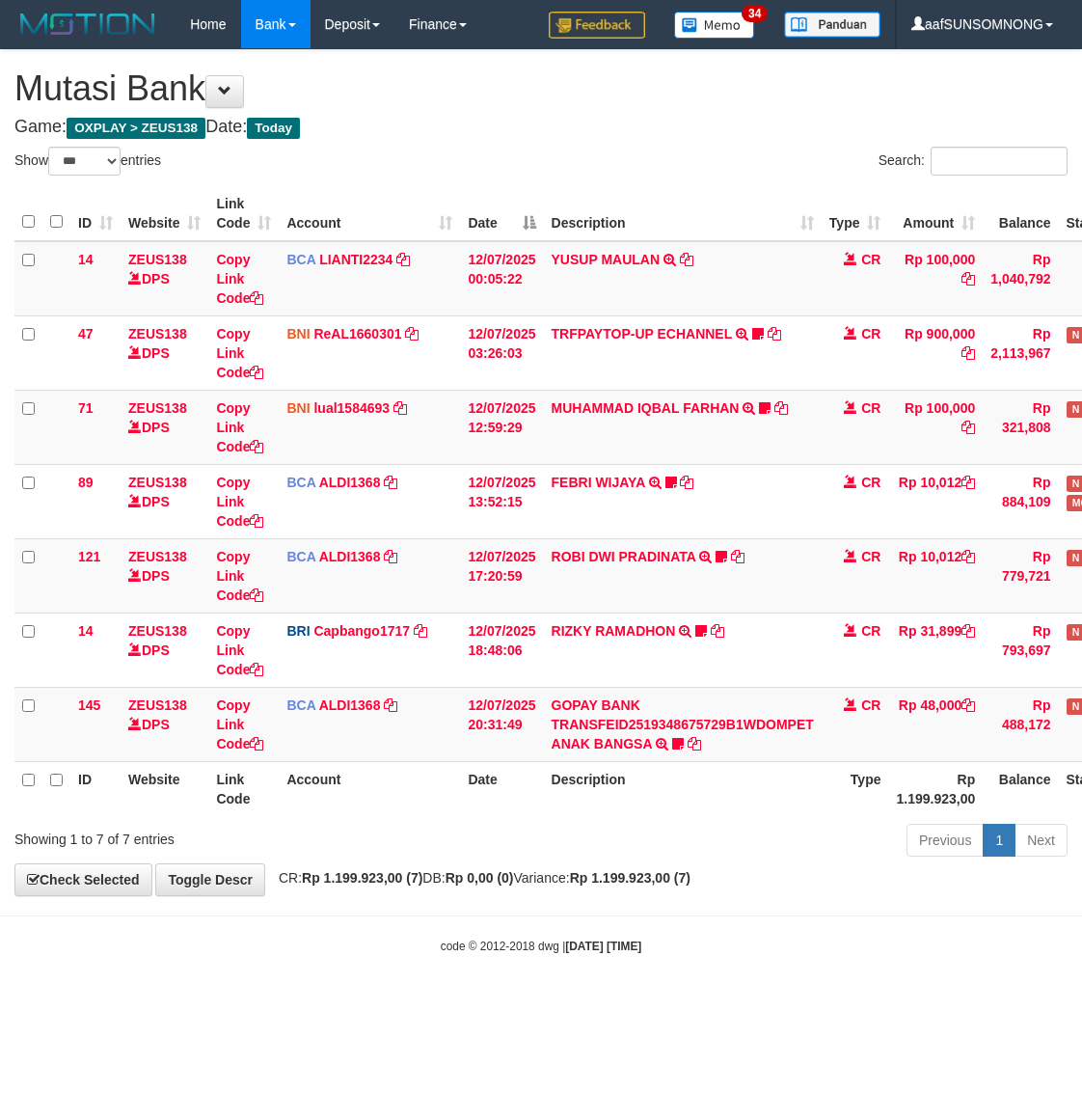 select on "***" 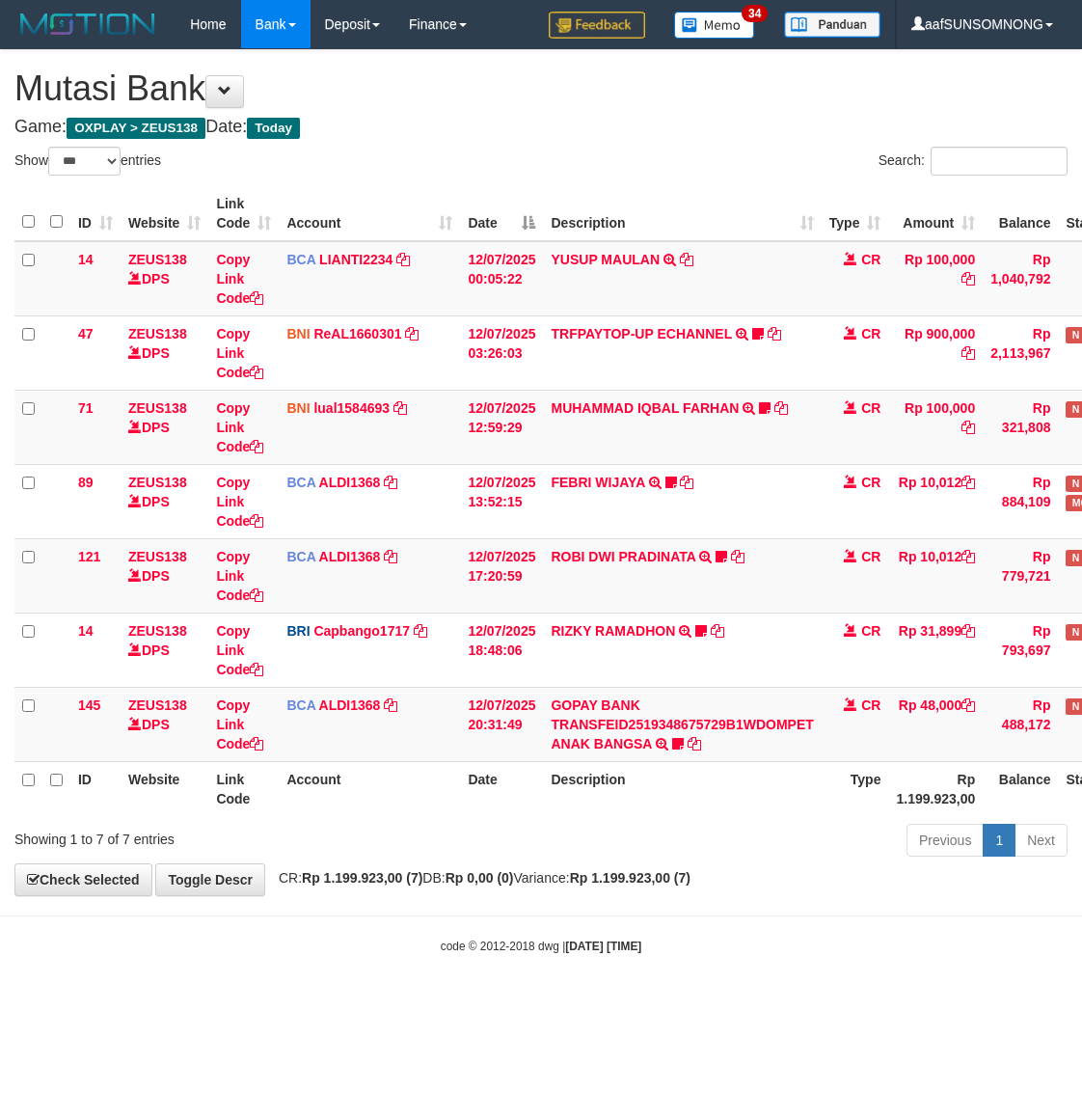 scroll, scrollTop: 0, scrollLeft: 0, axis: both 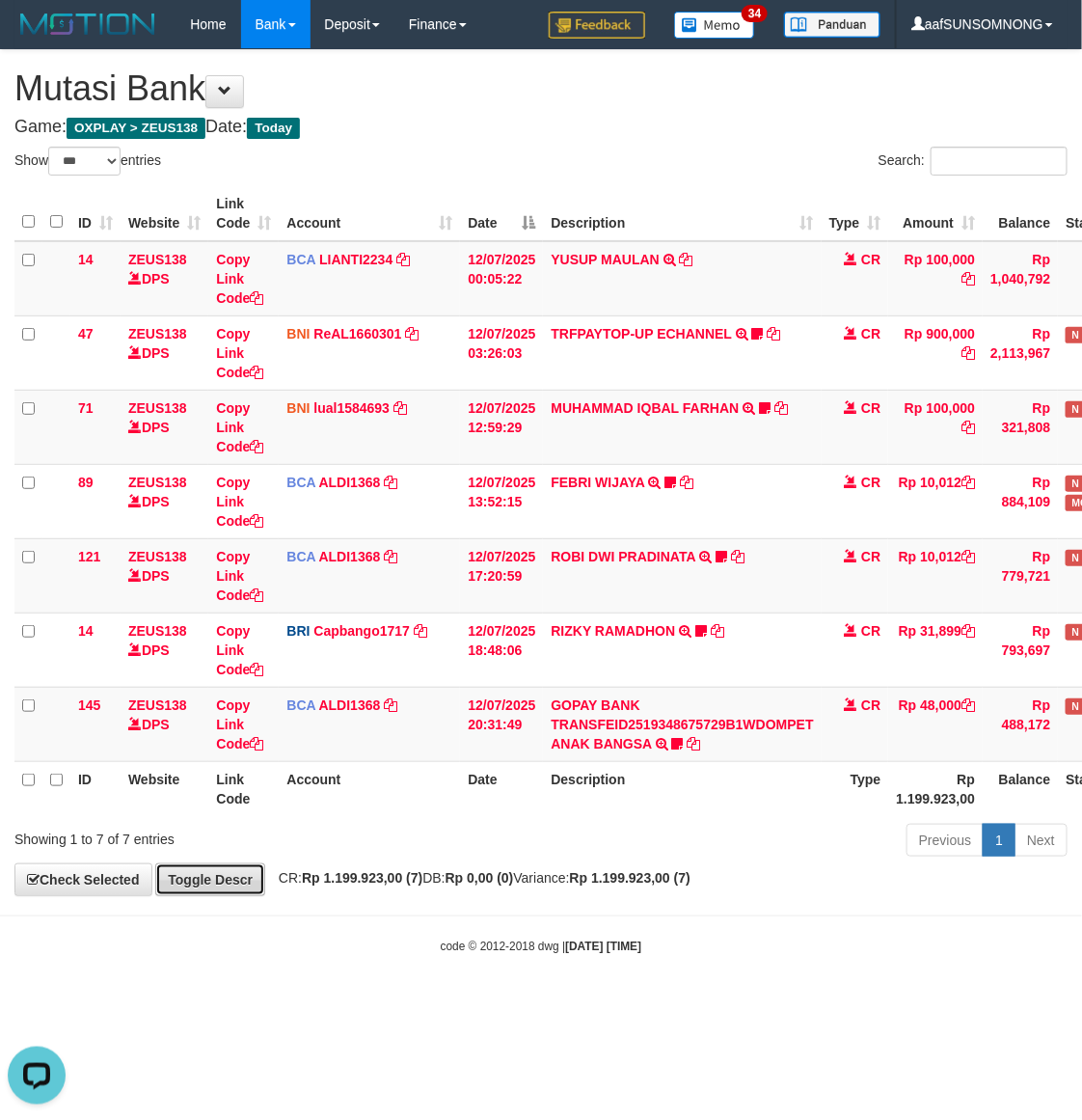 drag, startPoint x: 247, startPoint y: 890, endPoint x: 263, endPoint y: 892, distance: 16.124515 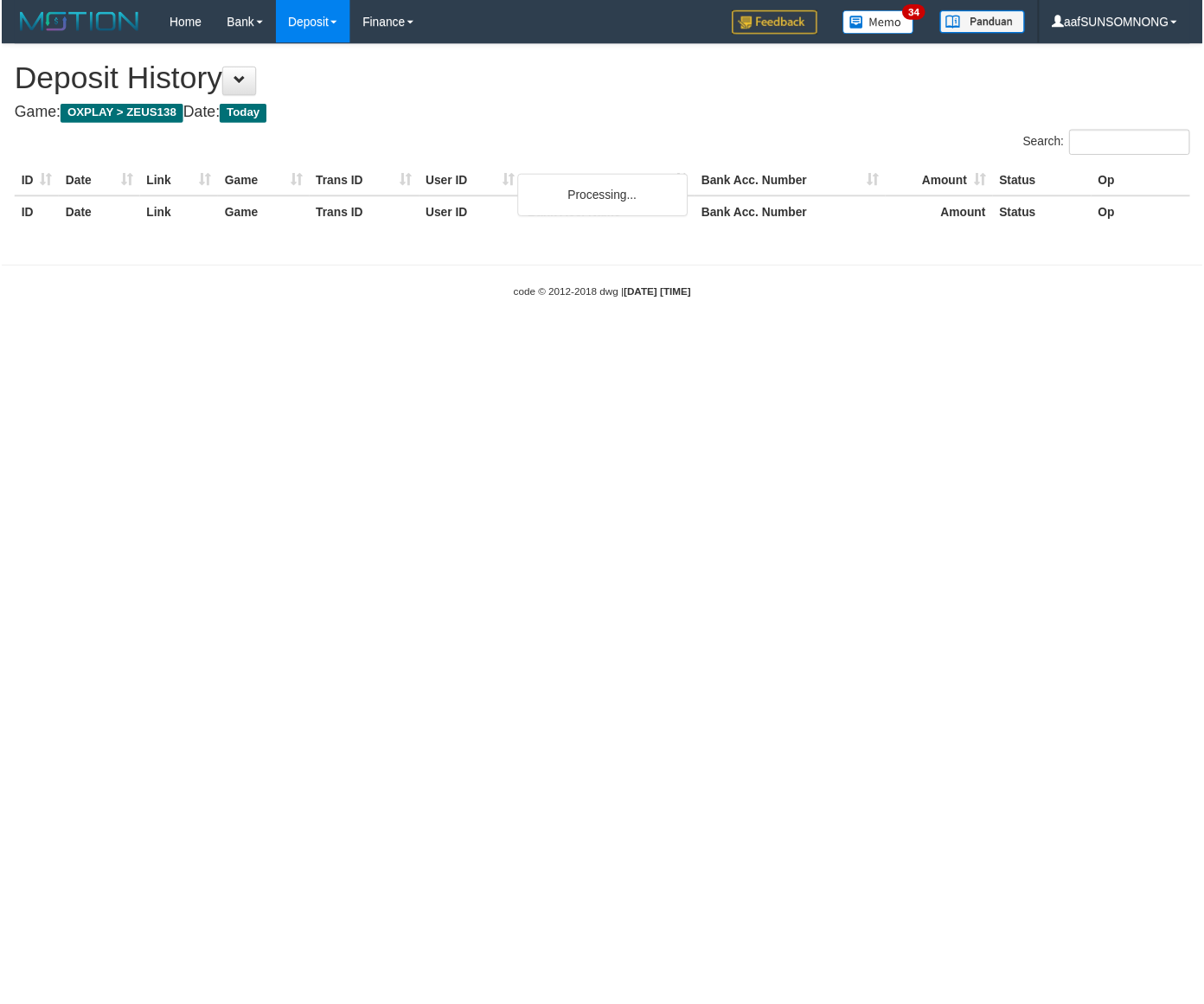 scroll, scrollTop: 0, scrollLeft: 0, axis: both 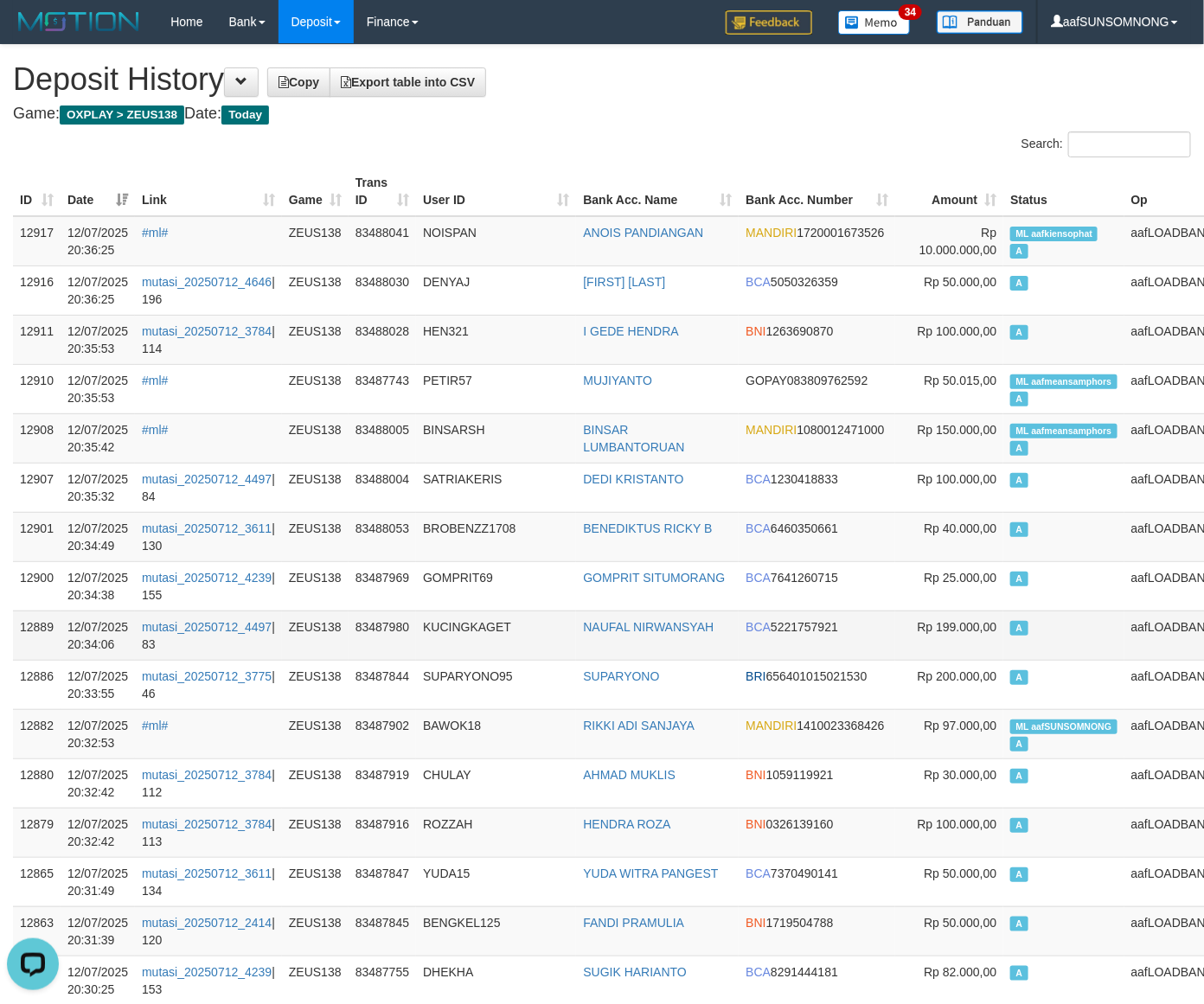 click on "KUCINGKAGET" at bounding box center (496, 635) 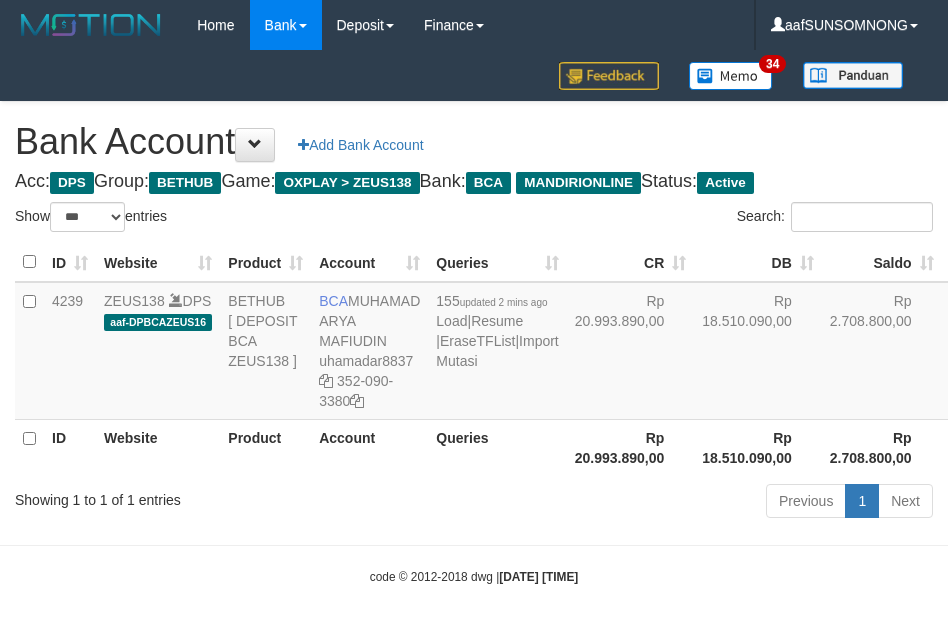 select on "***" 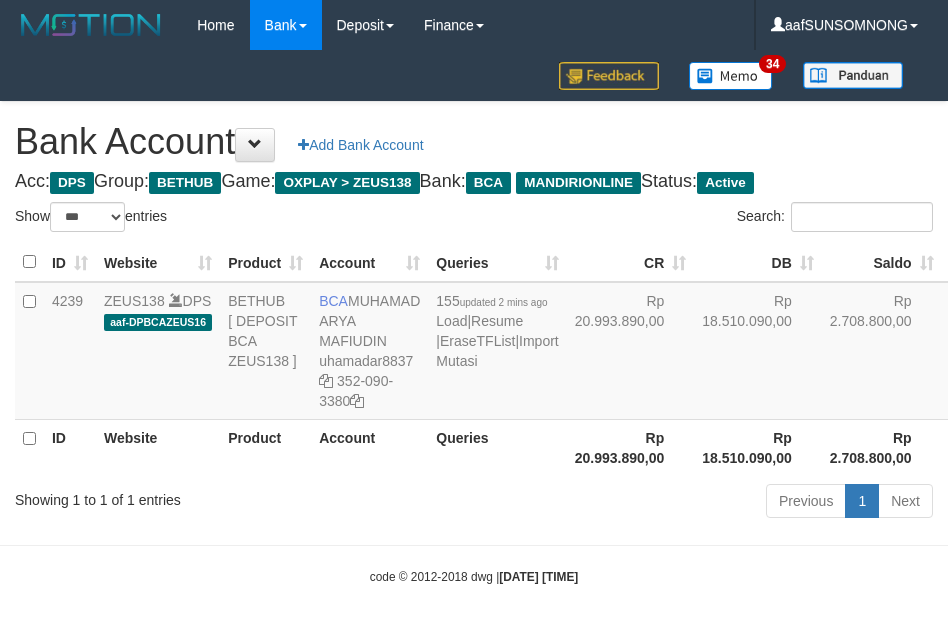 scroll, scrollTop: 16, scrollLeft: 0, axis: vertical 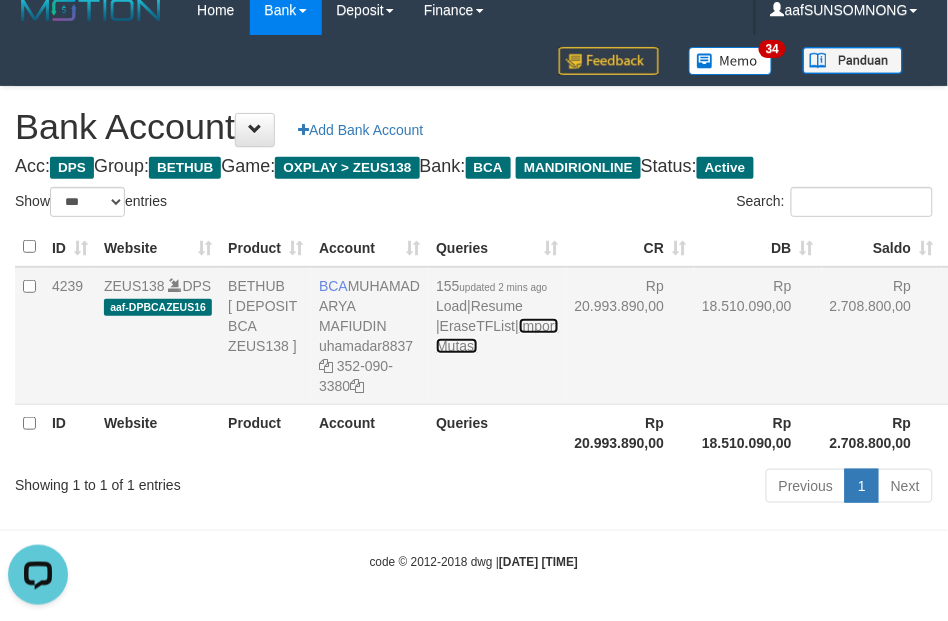 click on "Import Mutasi" at bounding box center (497, 336) 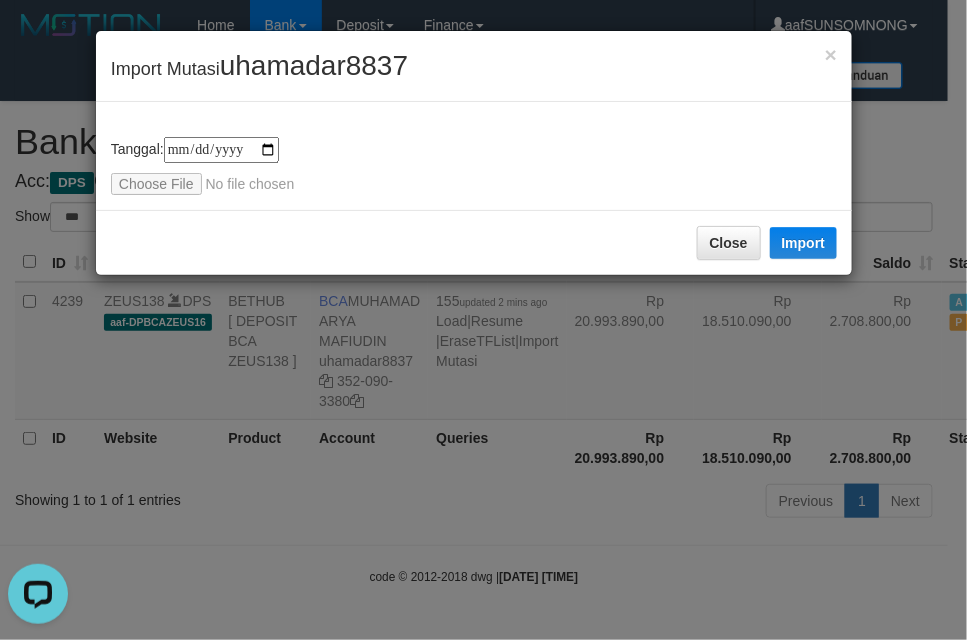 click on "**********" at bounding box center [474, 156] 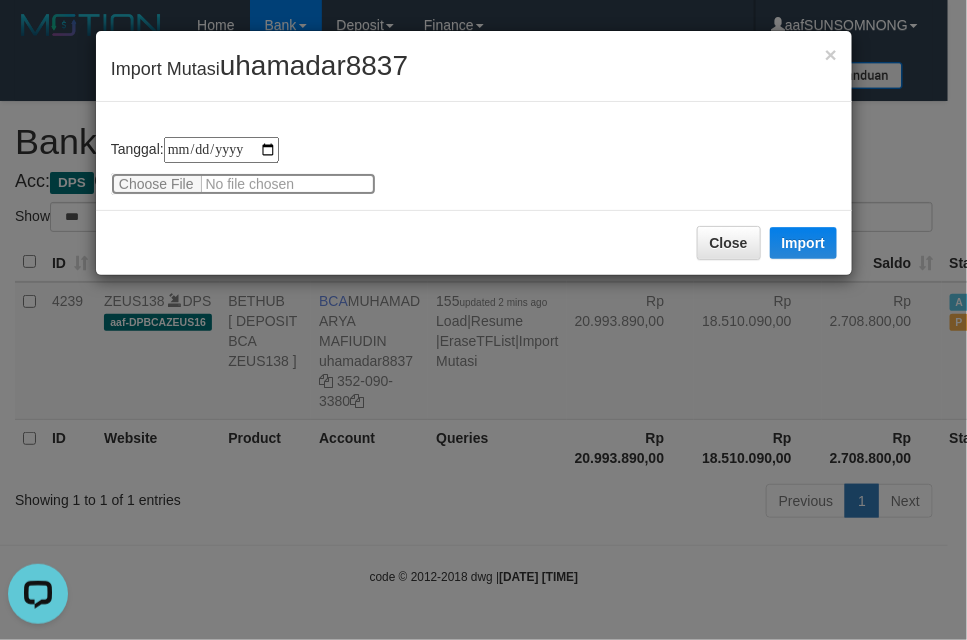 click at bounding box center (243, 184) 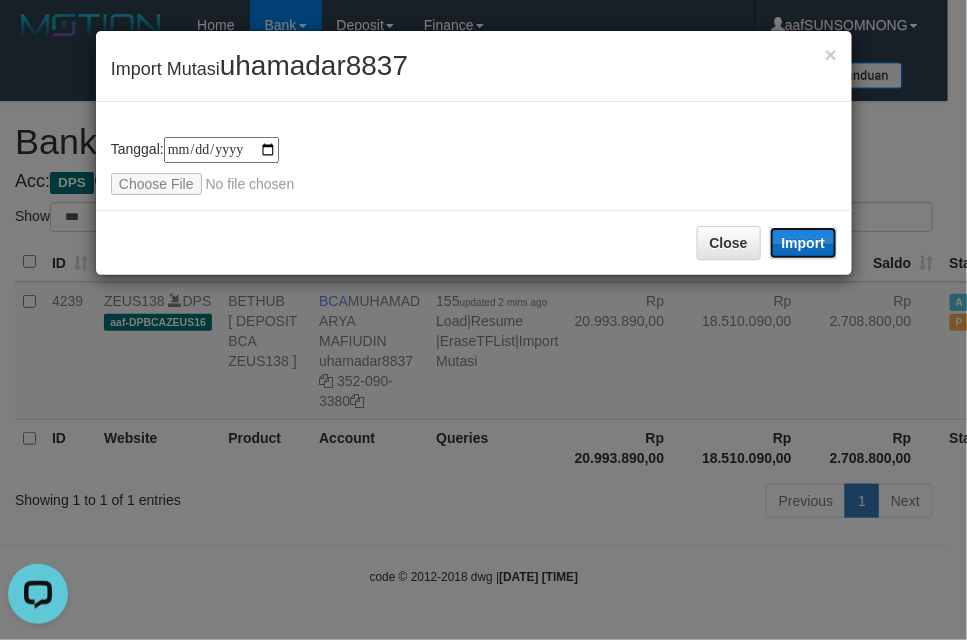 drag, startPoint x: 787, startPoint y: 252, endPoint x: 7, endPoint y: 238, distance: 780.1256 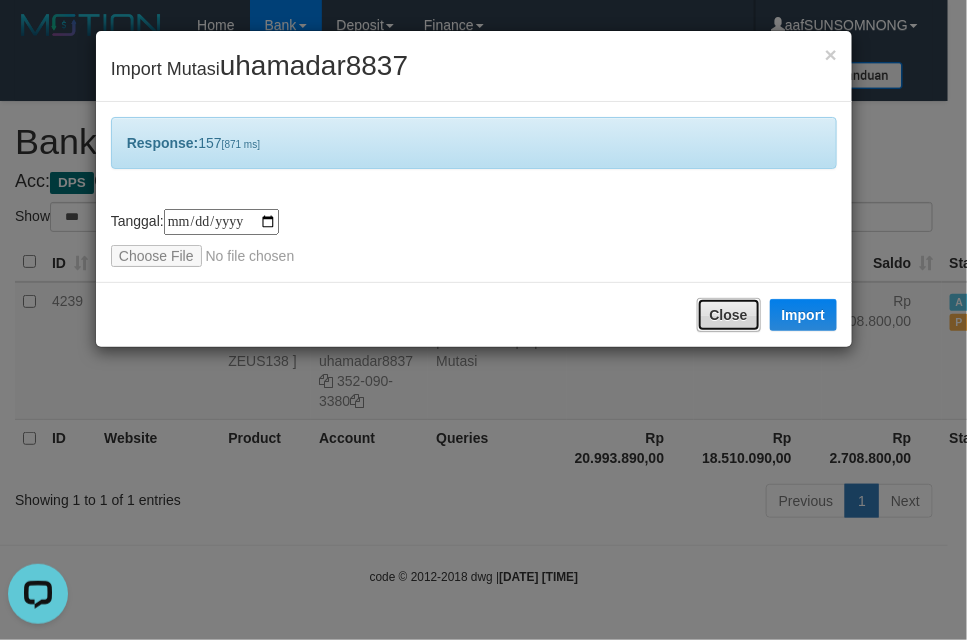click on "Close" at bounding box center (729, 315) 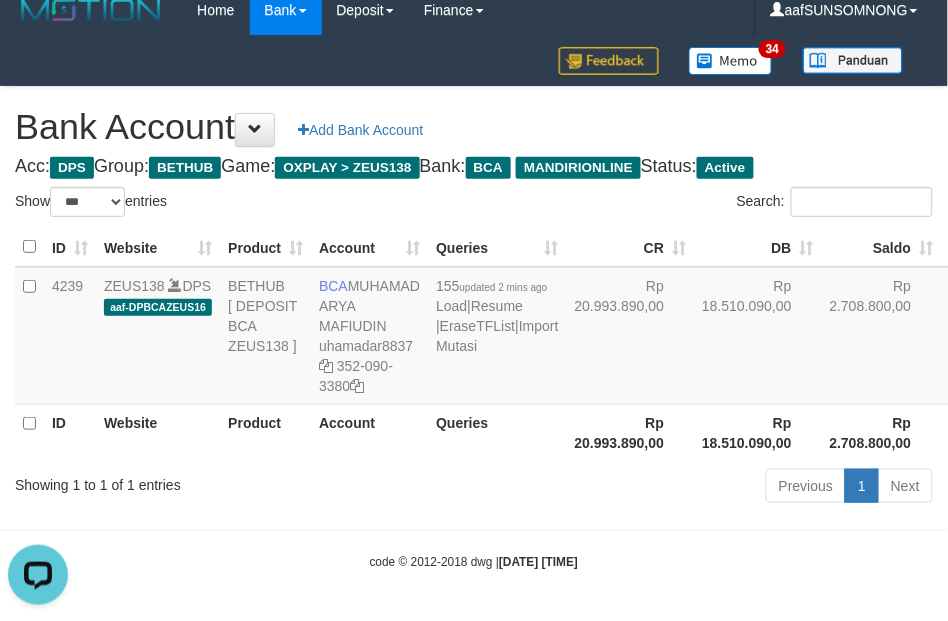 click on "Previous 1 Next" at bounding box center (671, 488) 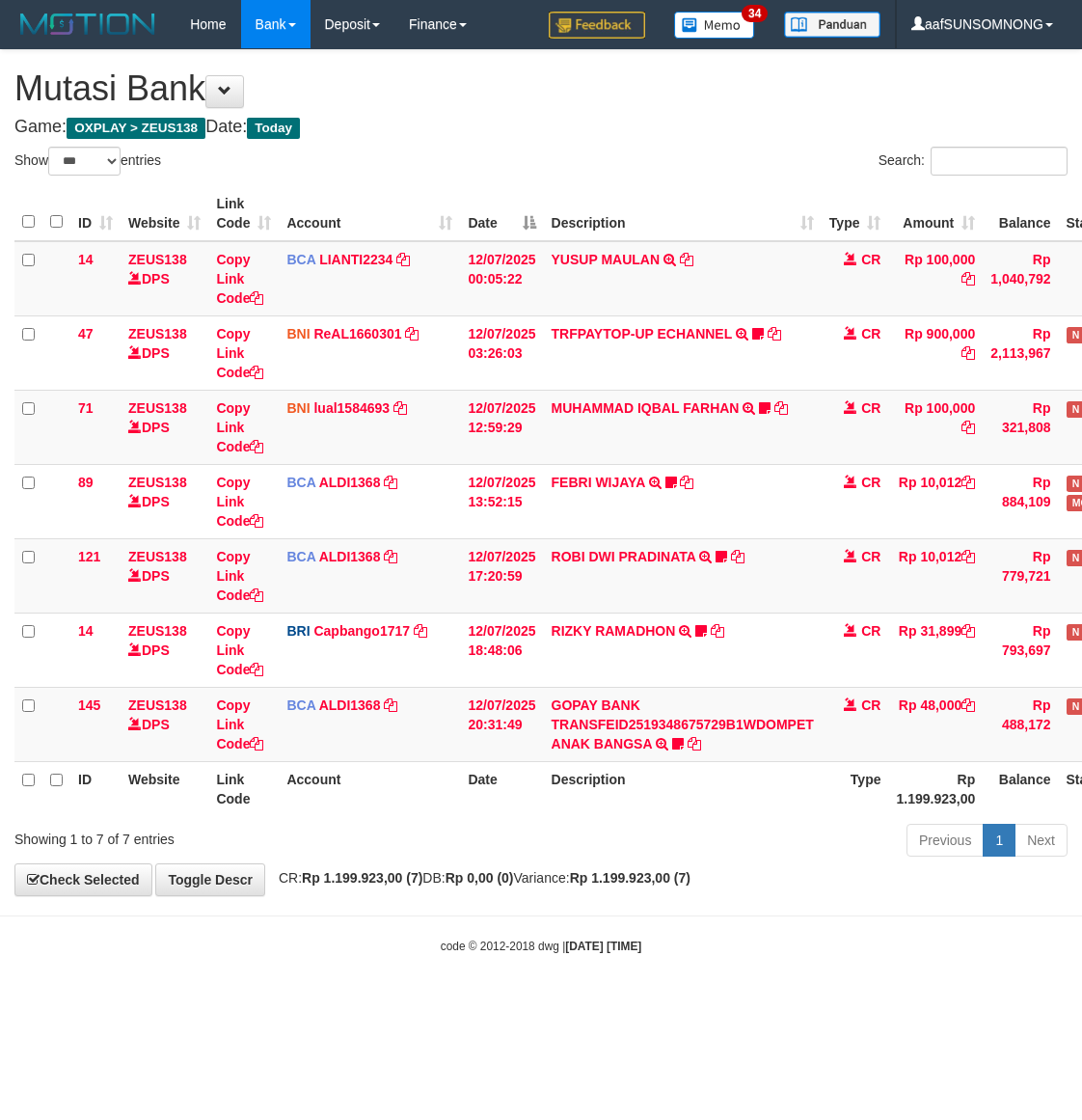 select on "***" 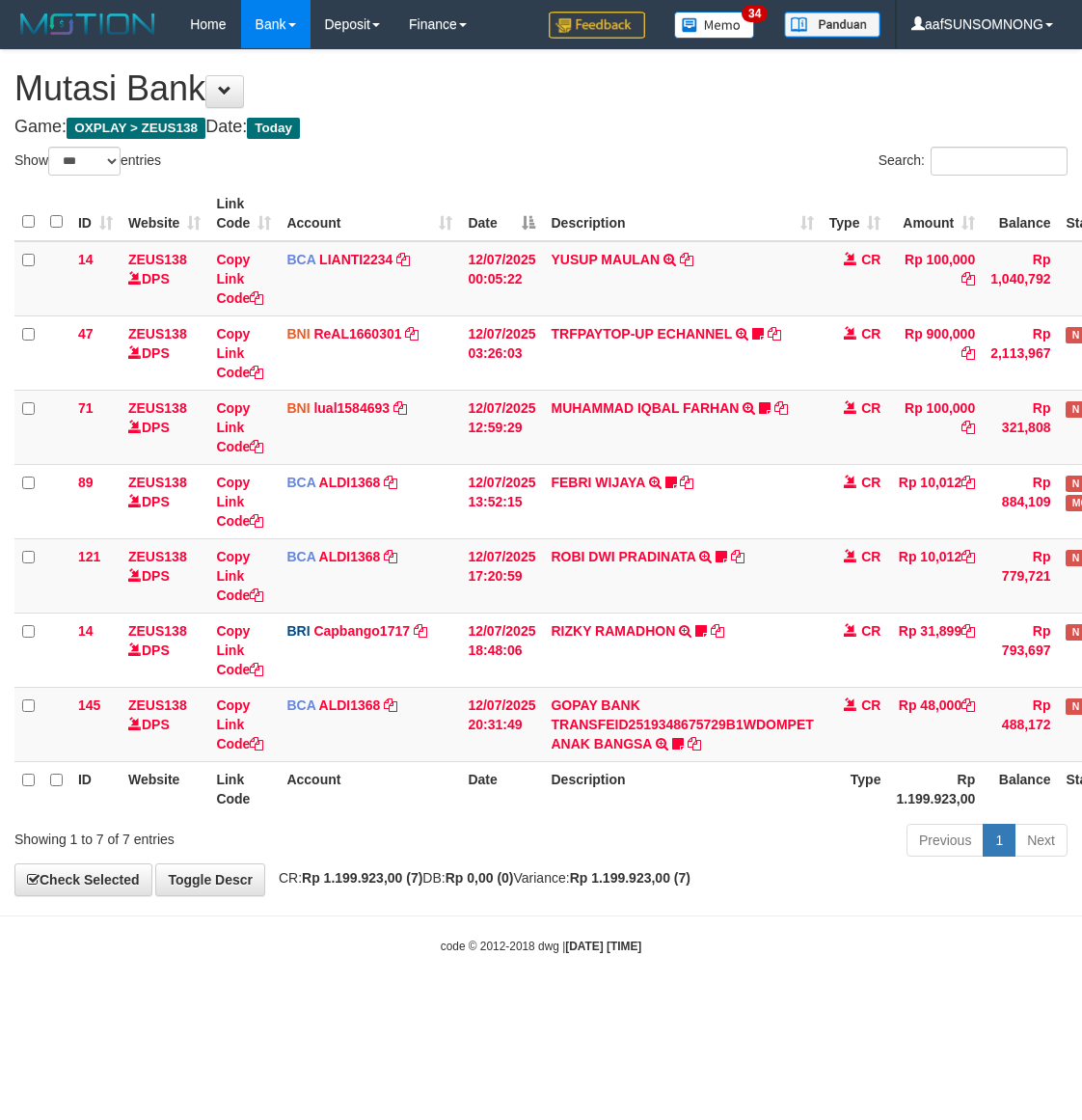 scroll, scrollTop: 0, scrollLeft: 0, axis: both 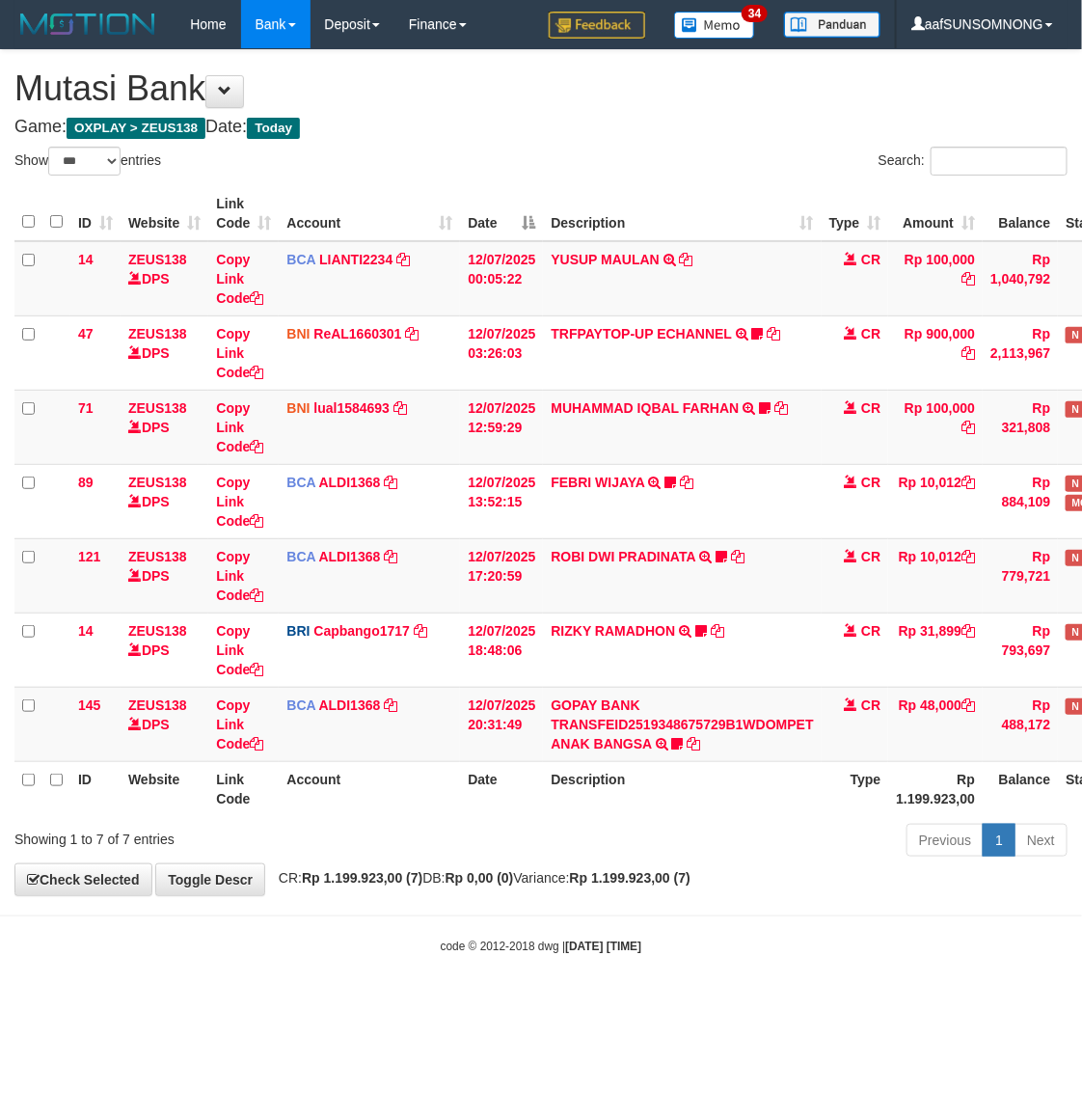 click on "Previous 1 Next" at bounding box center [767, 842] 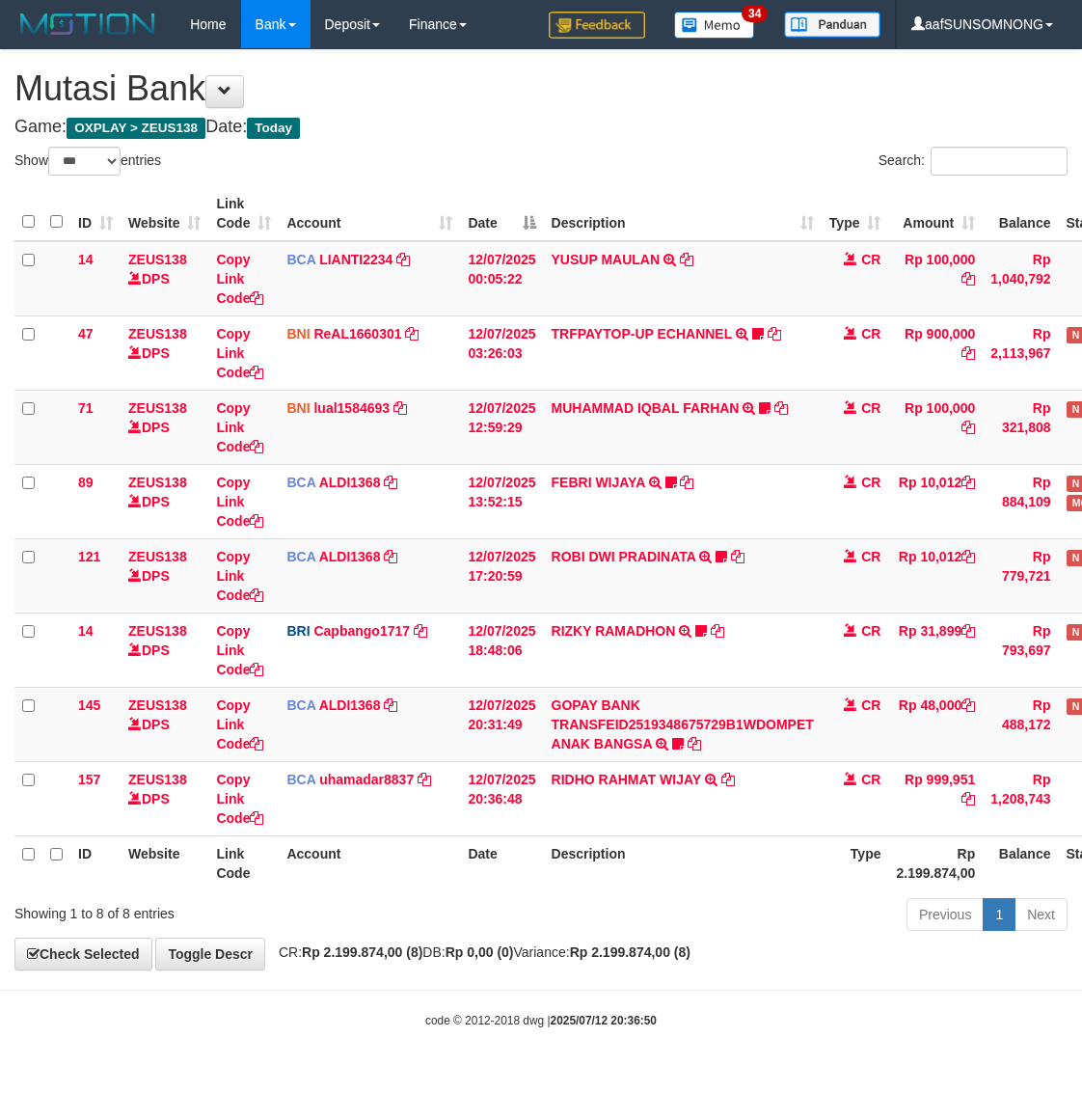 select on "***" 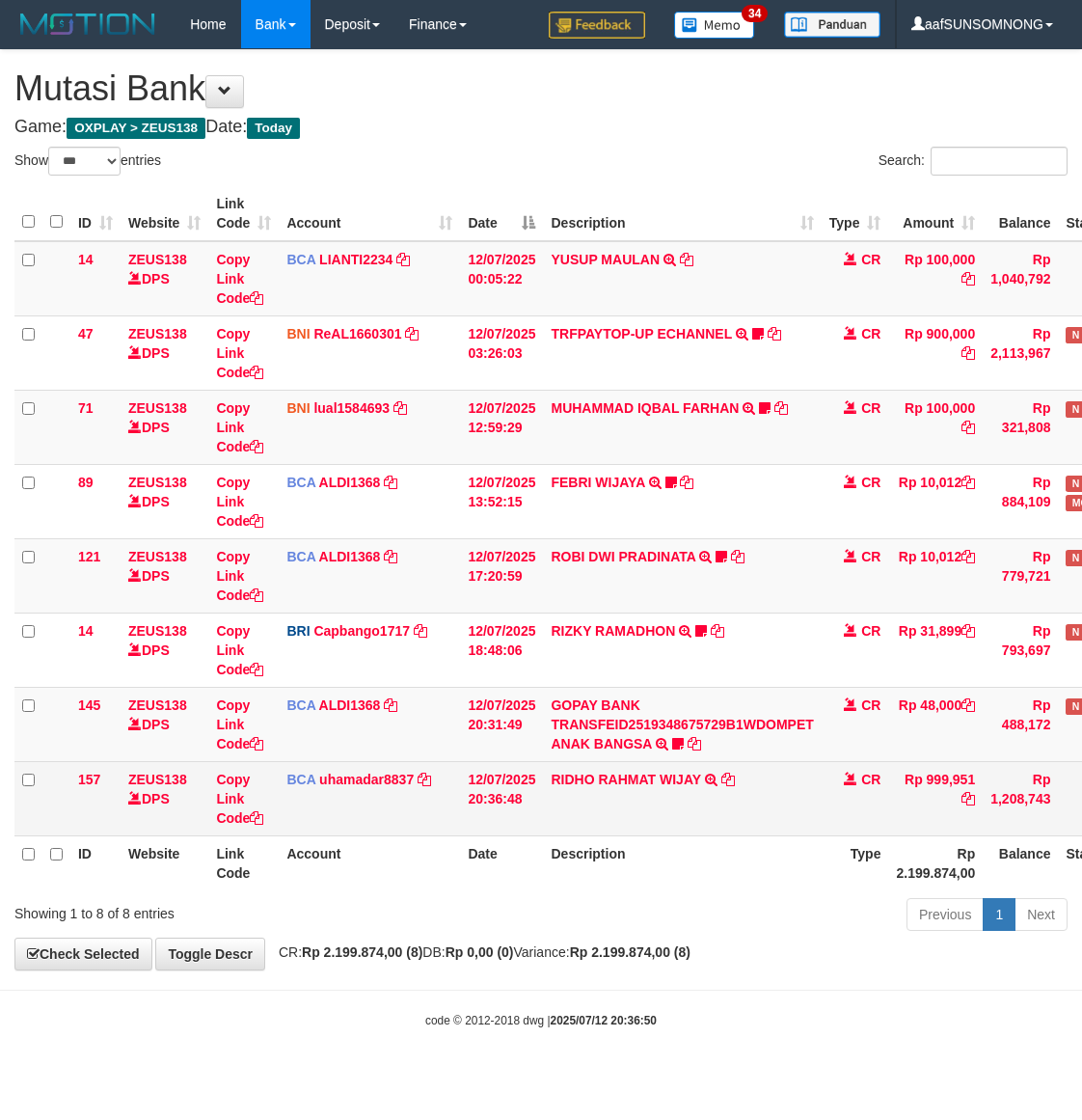scroll, scrollTop: 0, scrollLeft: 0, axis: both 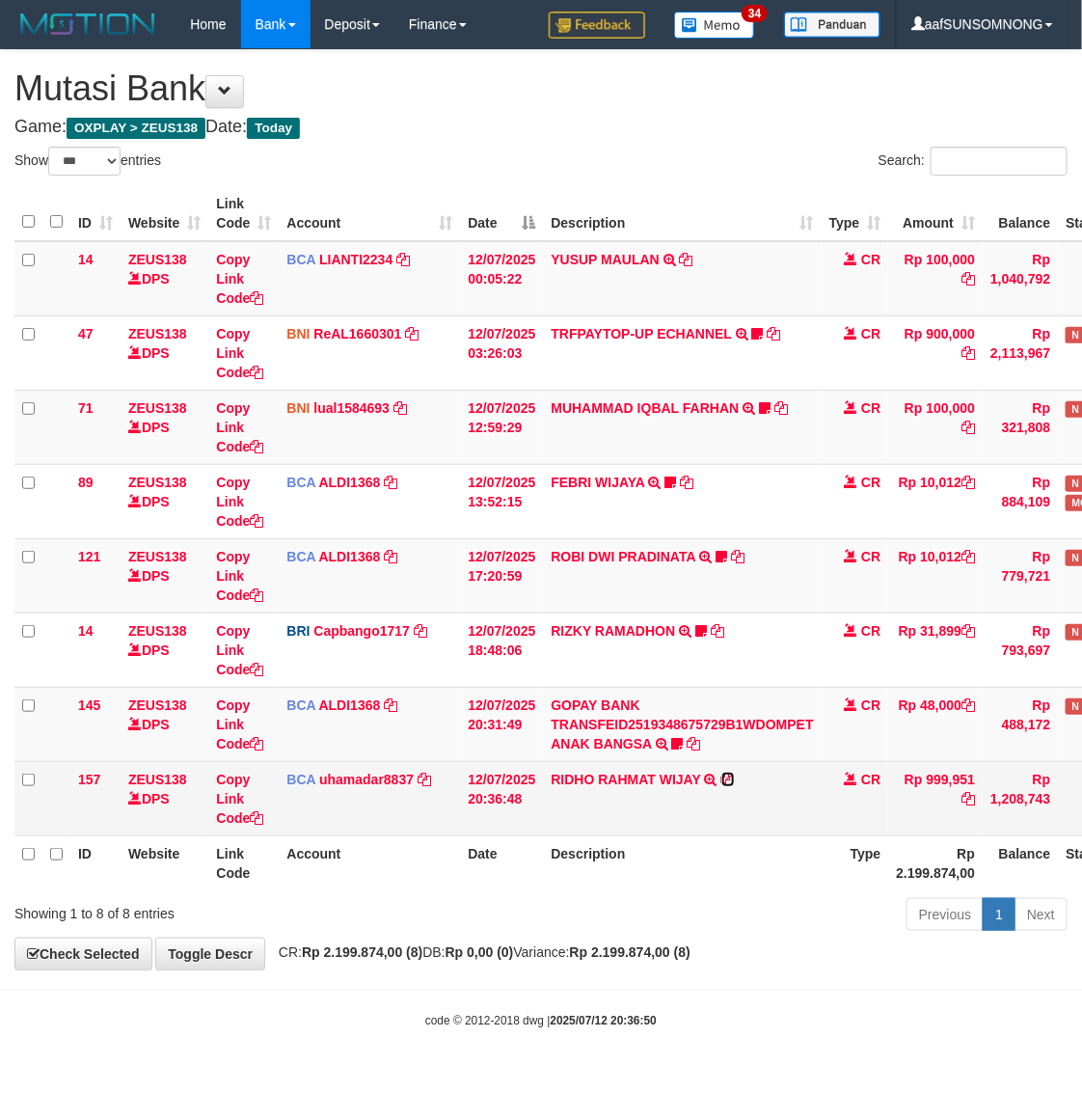 click at bounding box center [728, 779] 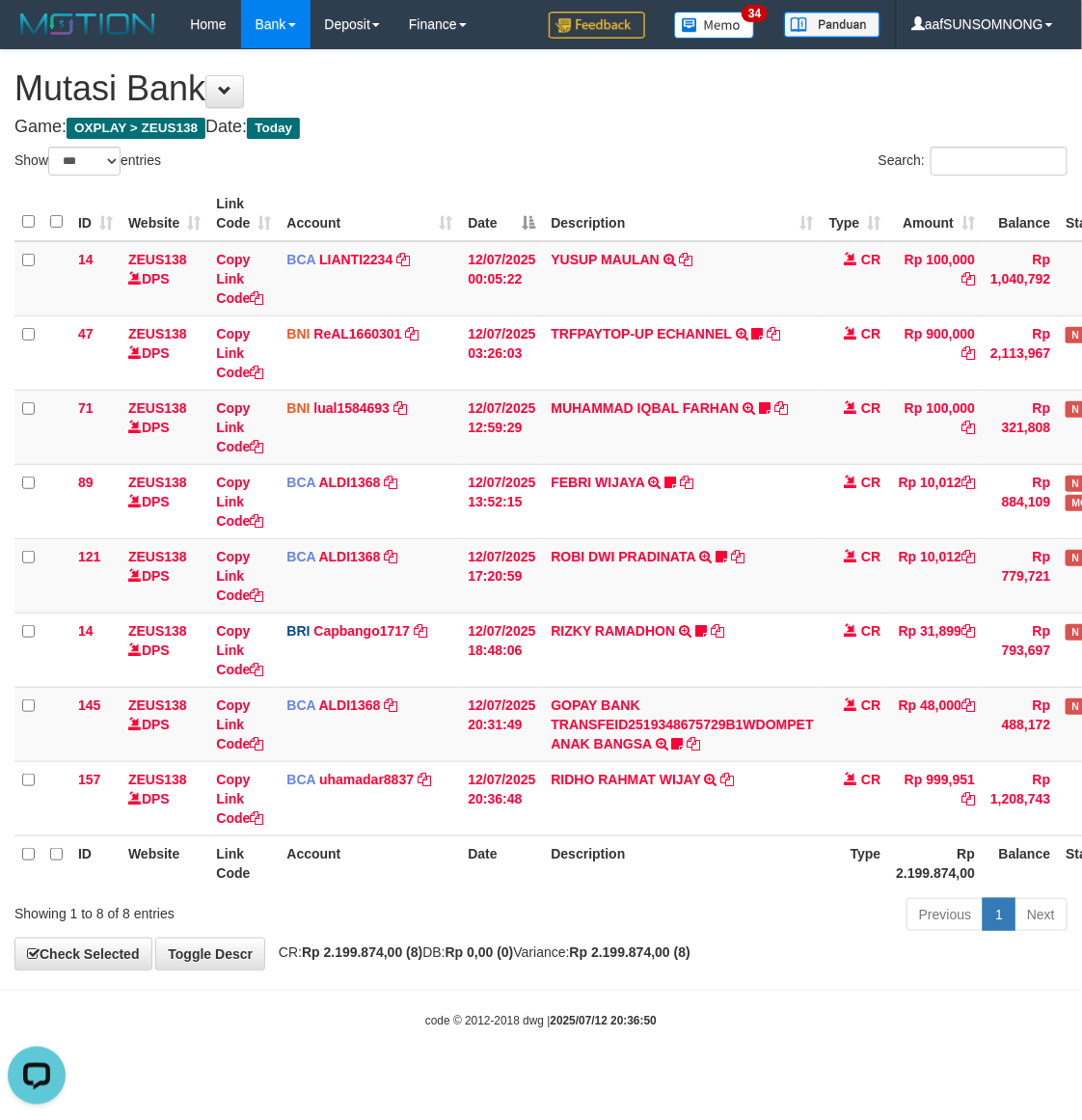 scroll, scrollTop: 0, scrollLeft: 0, axis: both 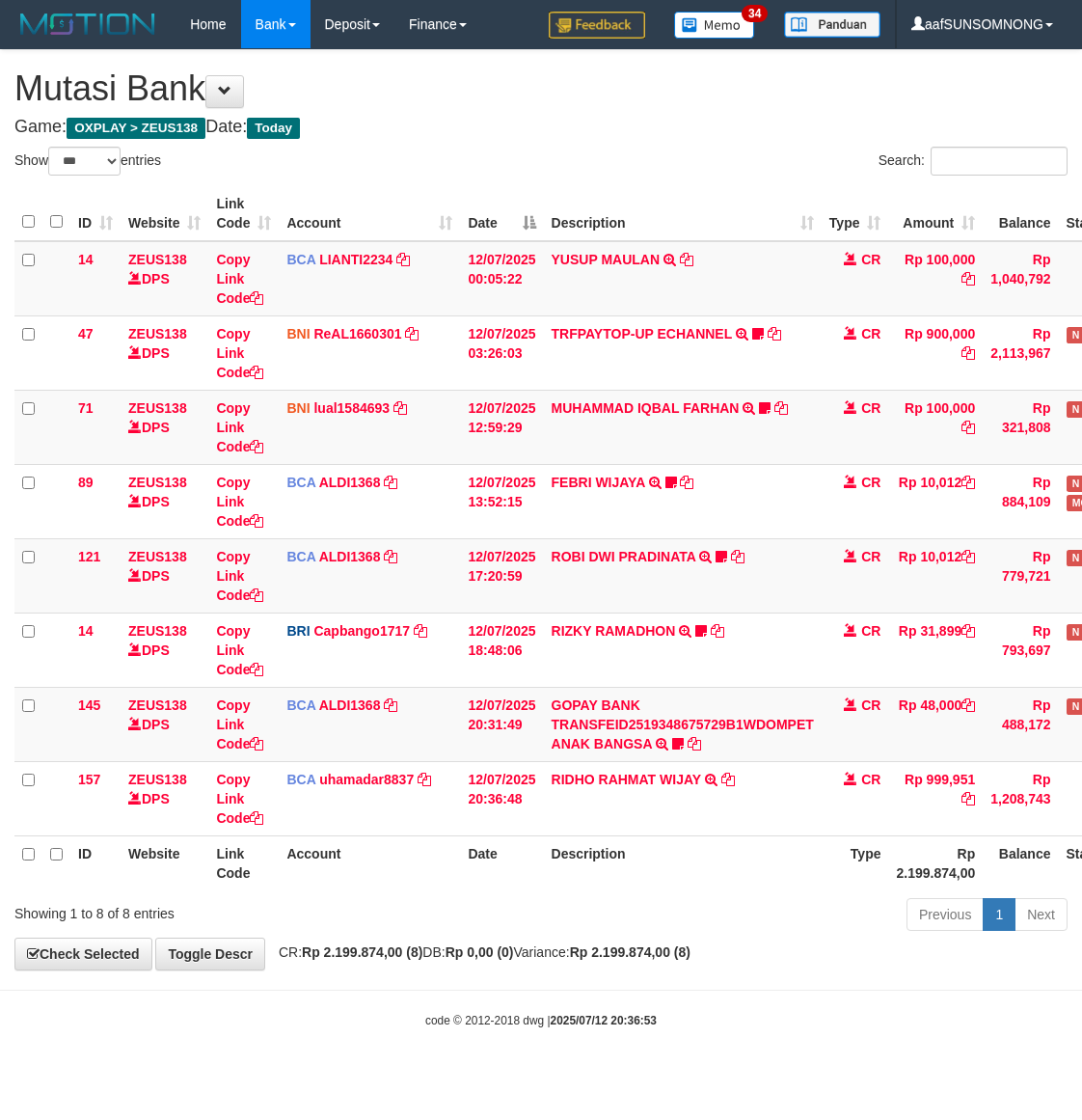 select on "***" 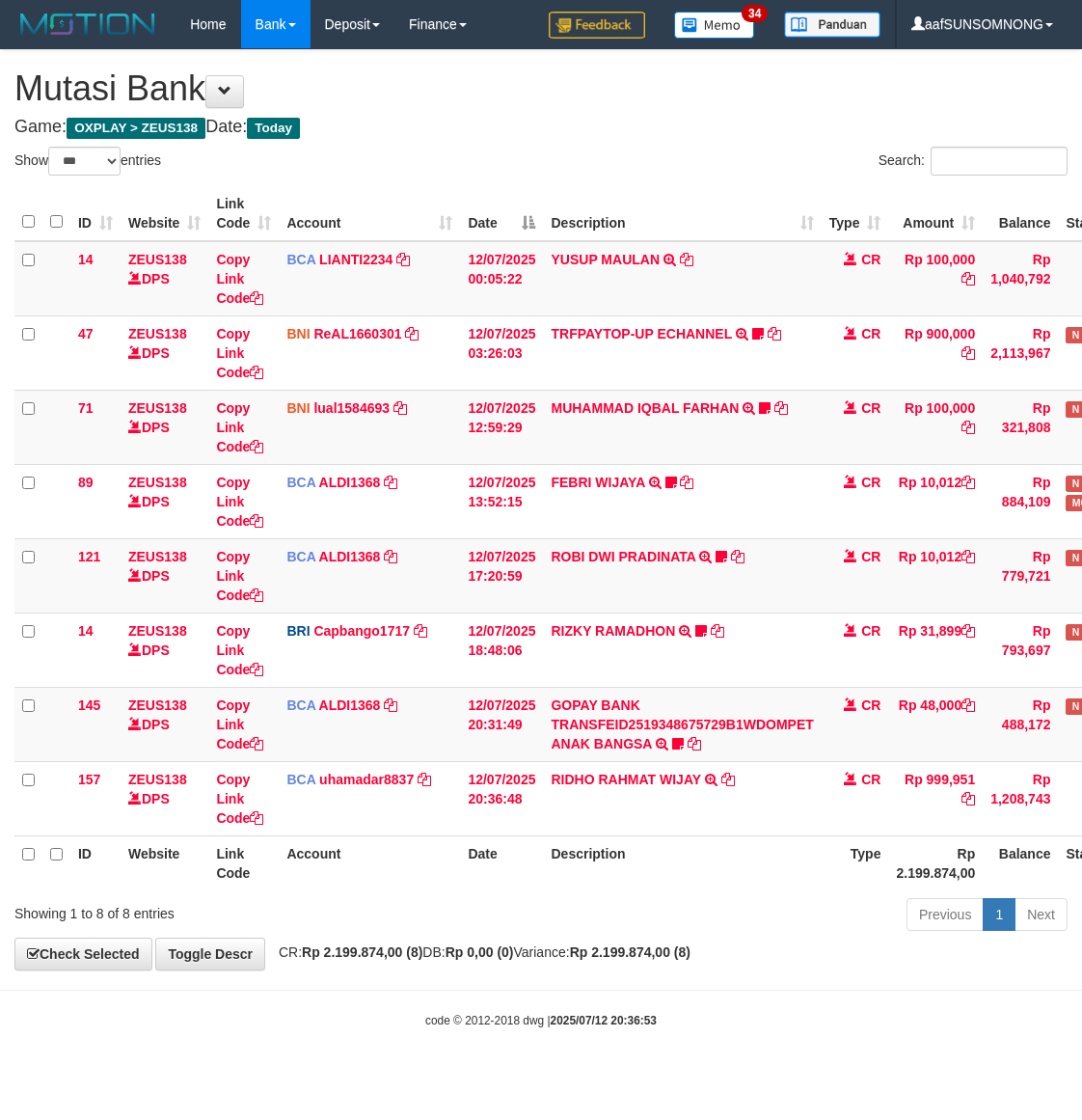 scroll, scrollTop: 0, scrollLeft: 0, axis: both 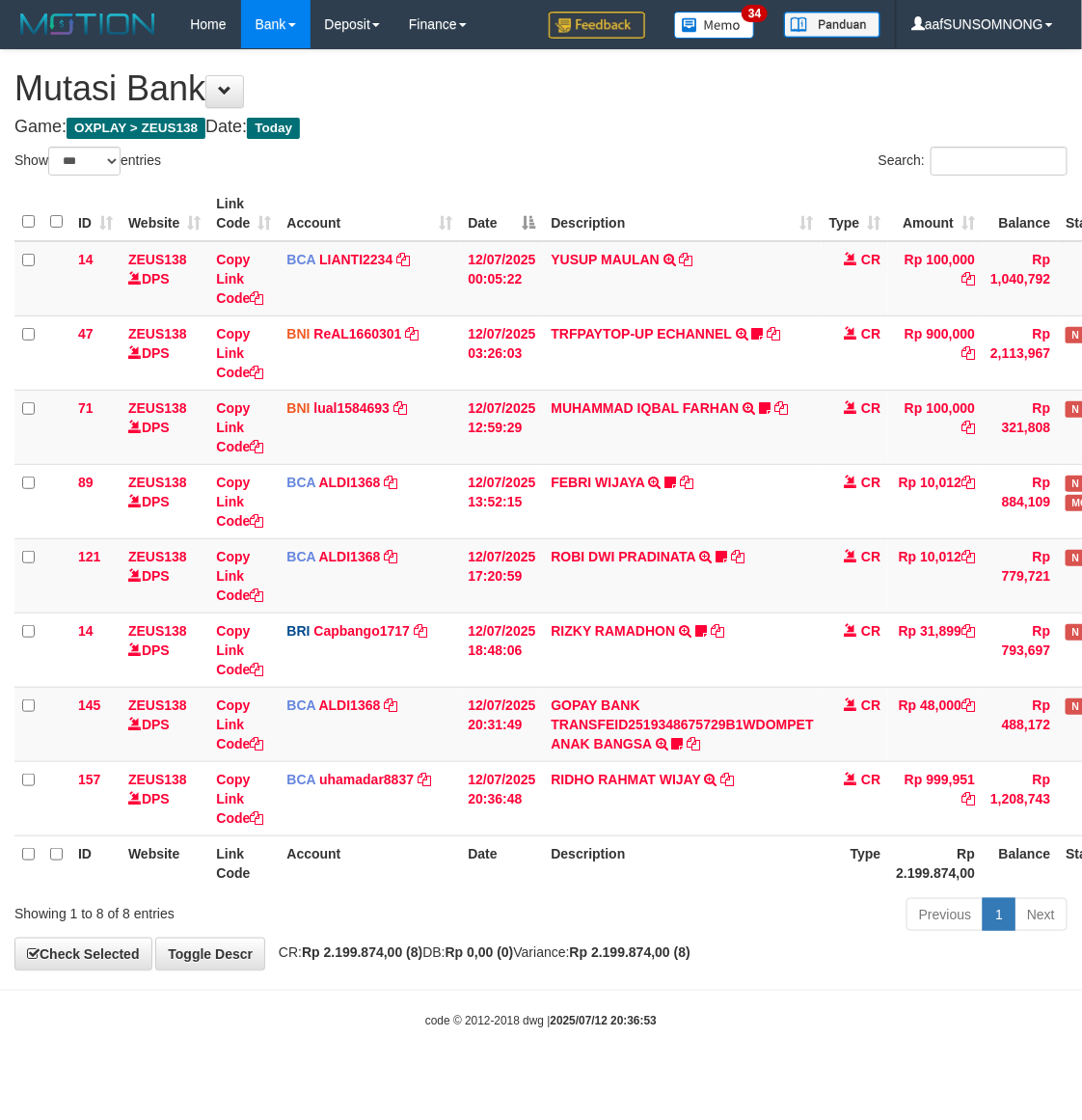 click on "Toggle navigation
Home
Bank
Account List
Load
By Website
Group
[OXPLAY]													ZEUS138
By Load Group (DPS)" at bounding box center (541, 538) 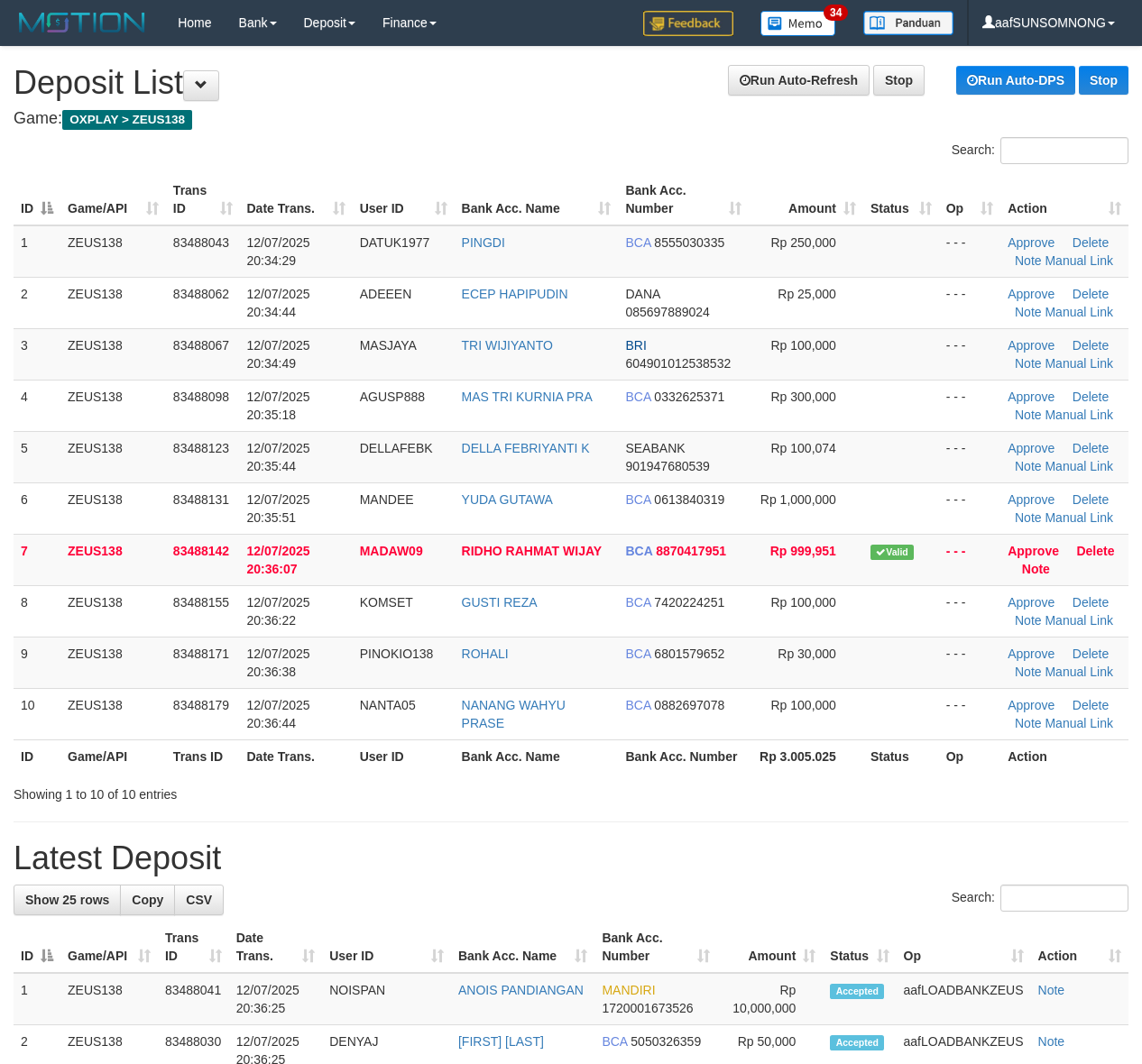 scroll, scrollTop: 0, scrollLeft: 0, axis: both 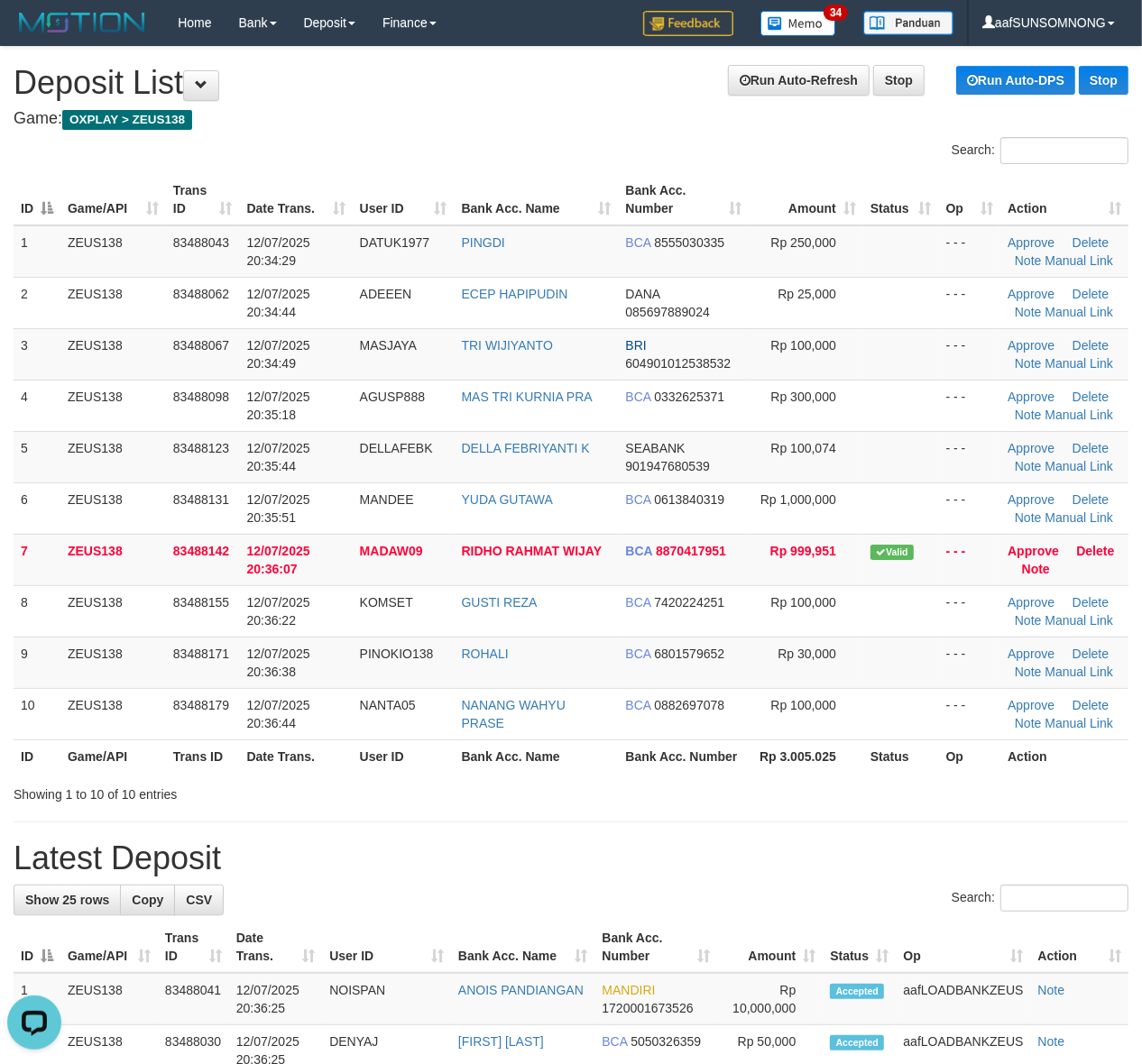 drag, startPoint x: 751, startPoint y: 827, endPoint x: 1156, endPoint y: 834, distance: 405.0605 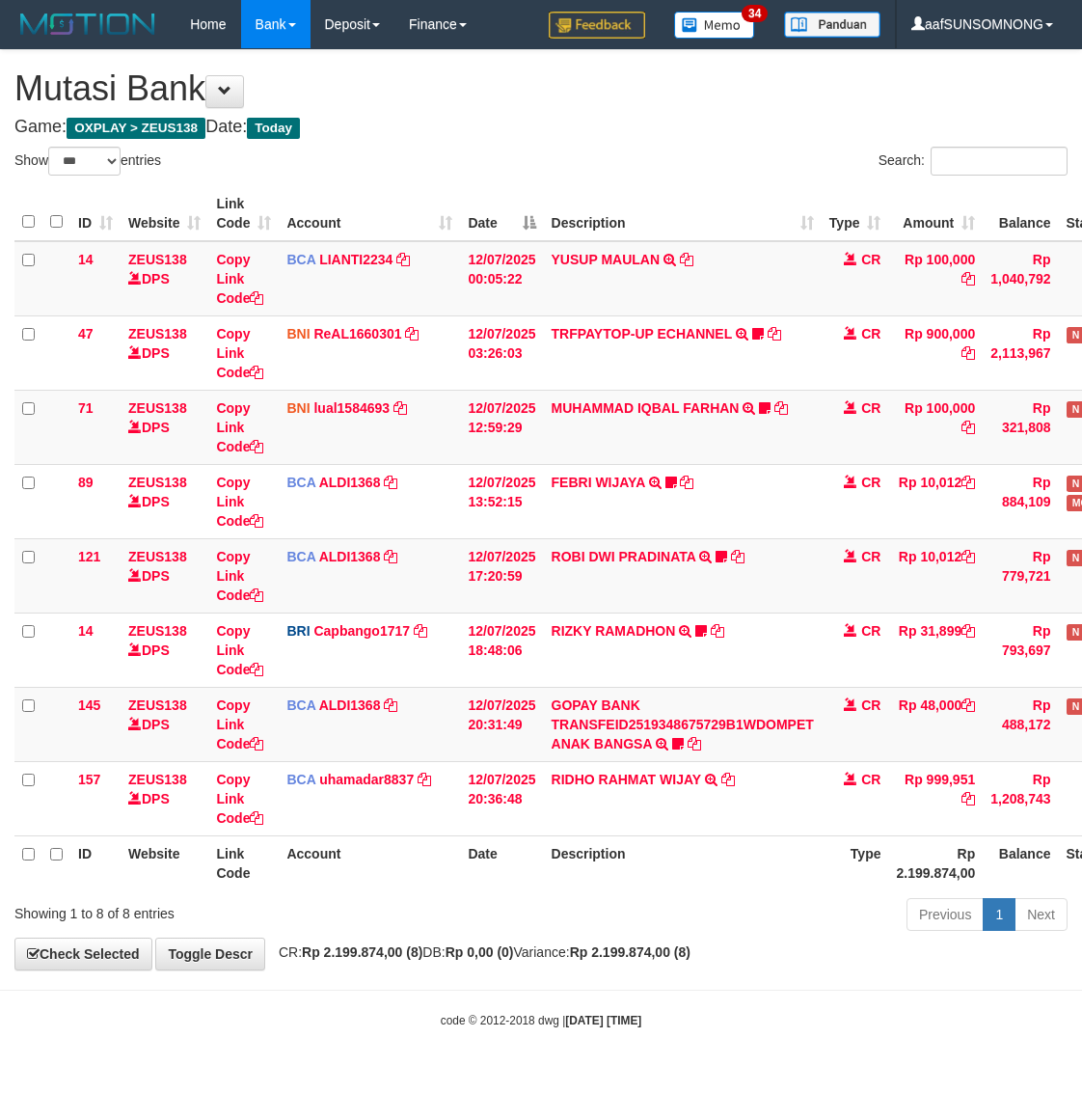 select on "***" 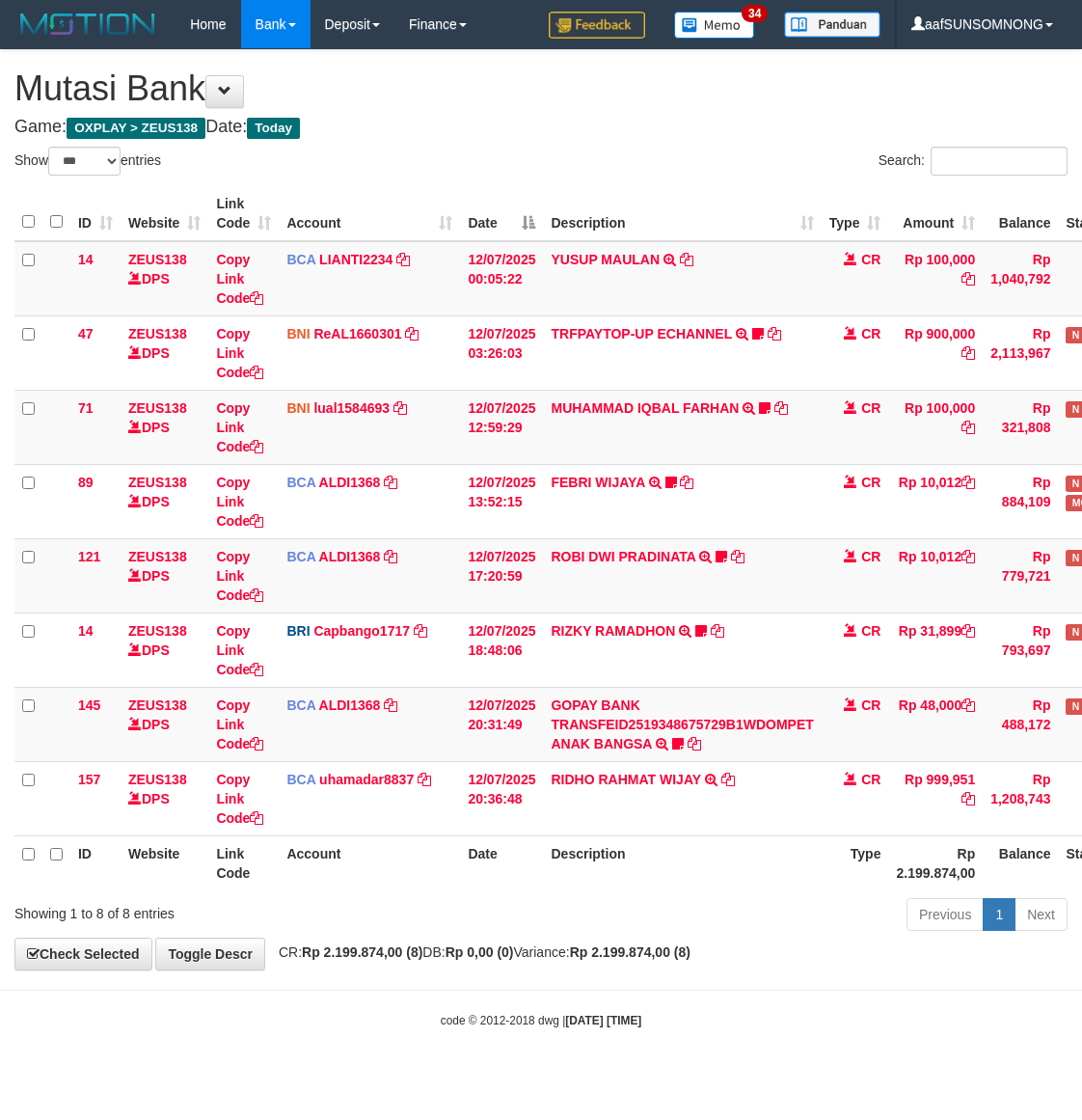 scroll, scrollTop: 0, scrollLeft: 0, axis: both 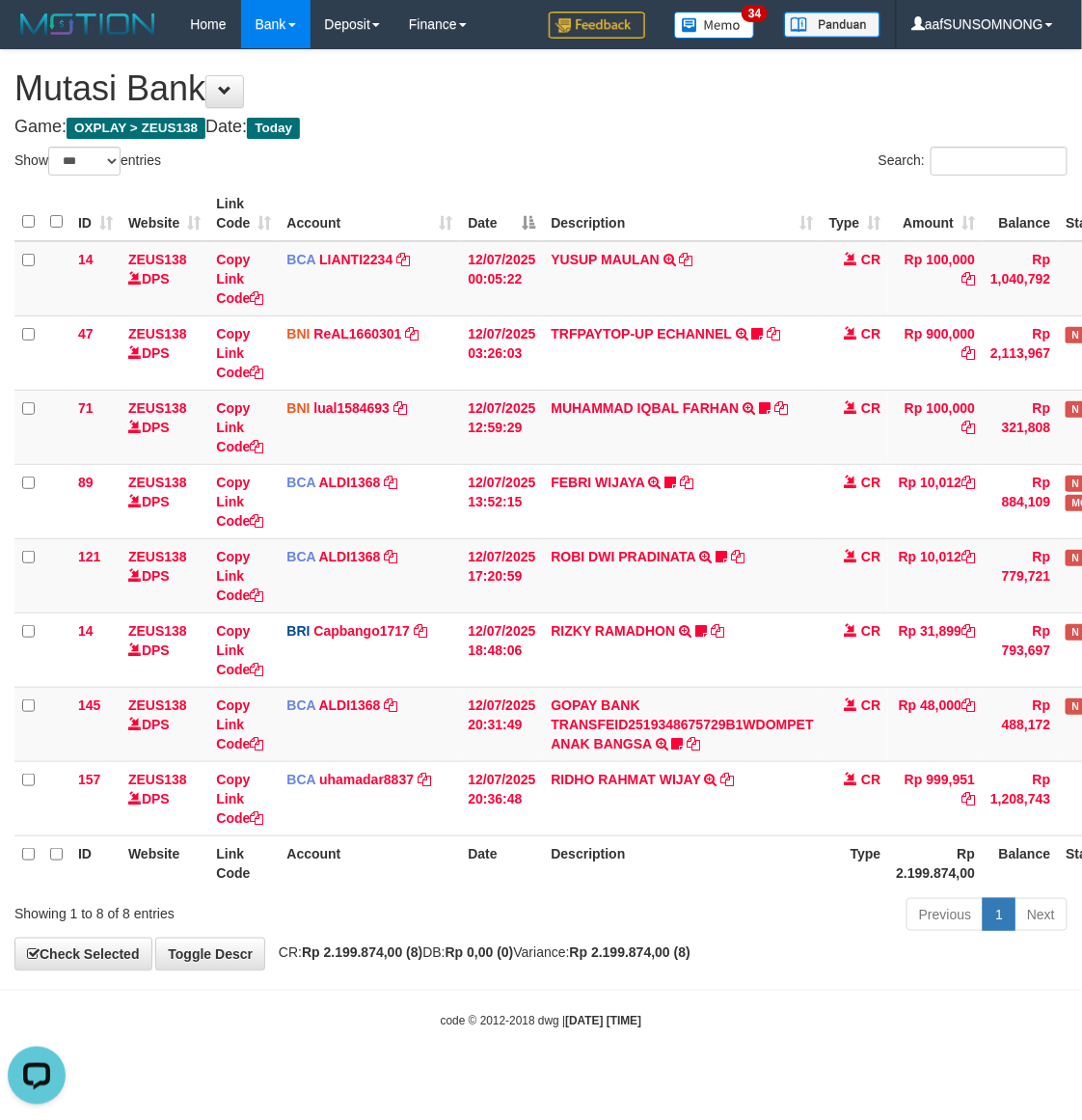 click on "**********" at bounding box center (541, 509) 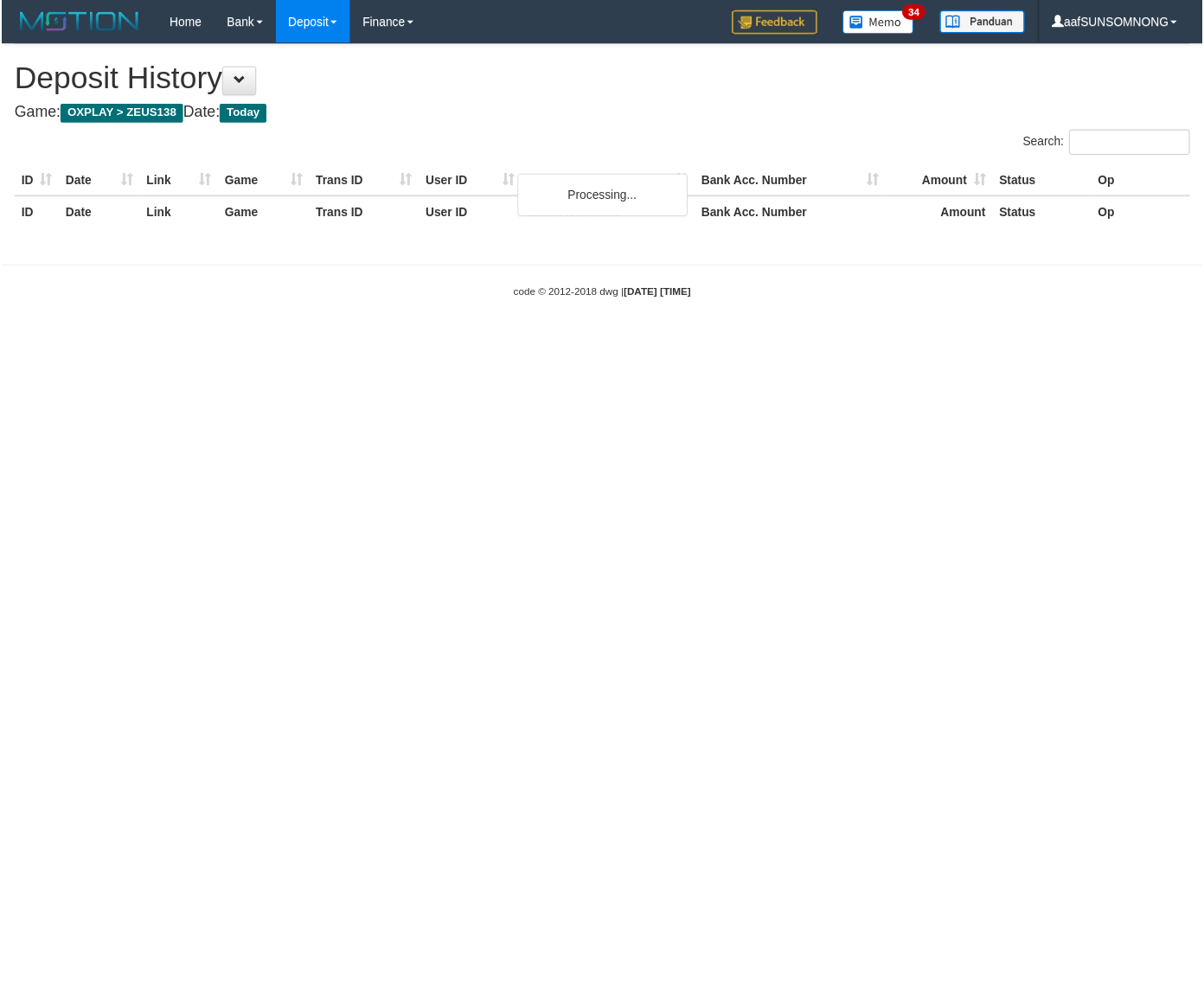 scroll, scrollTop: 0, scrollLeft: 0, axis: both 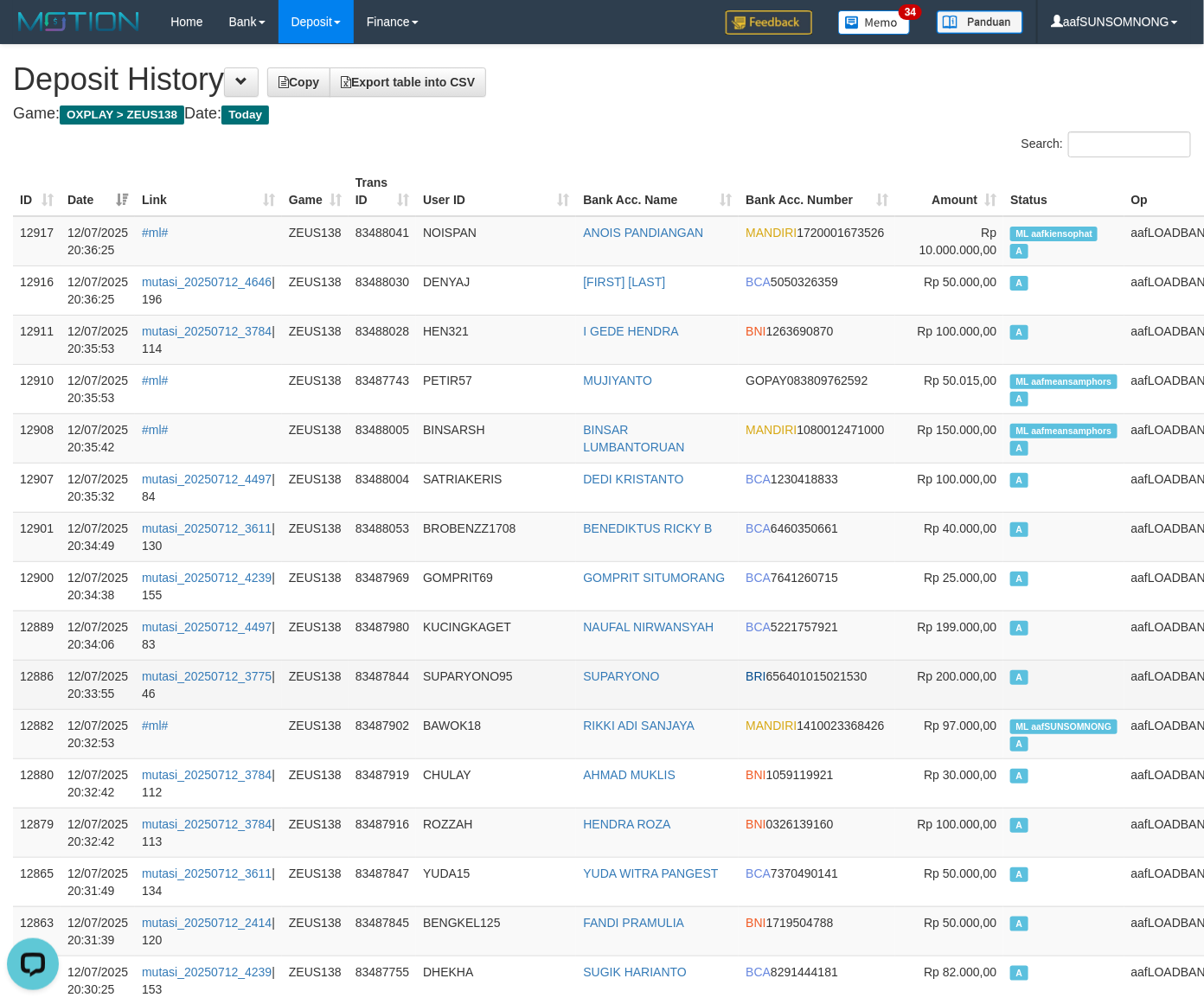 drag, startPoint x: 543, startPoint y: 649, endPoint x: 477, endPoint y: 662, distance: 67.26812 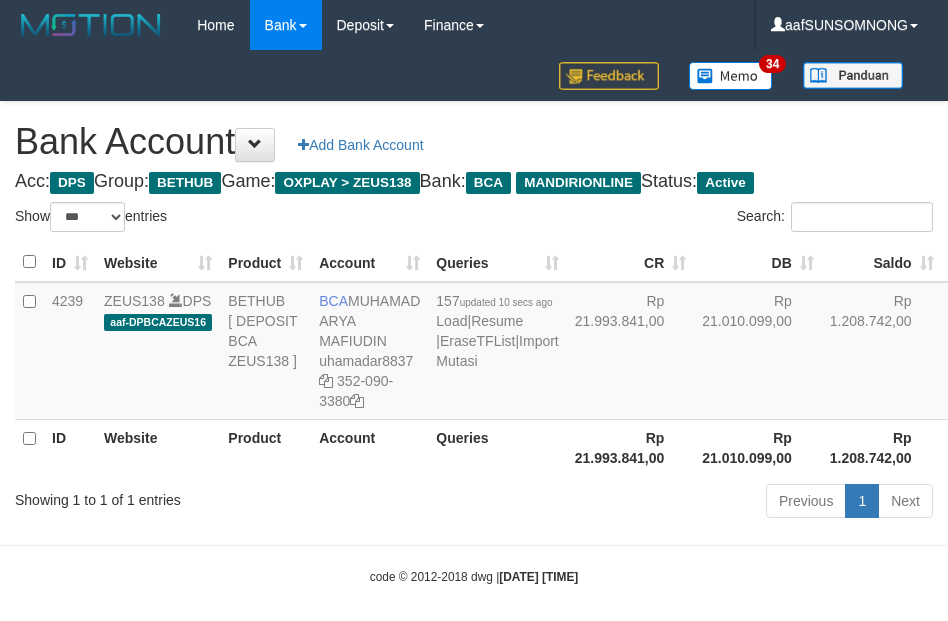 select on "***" 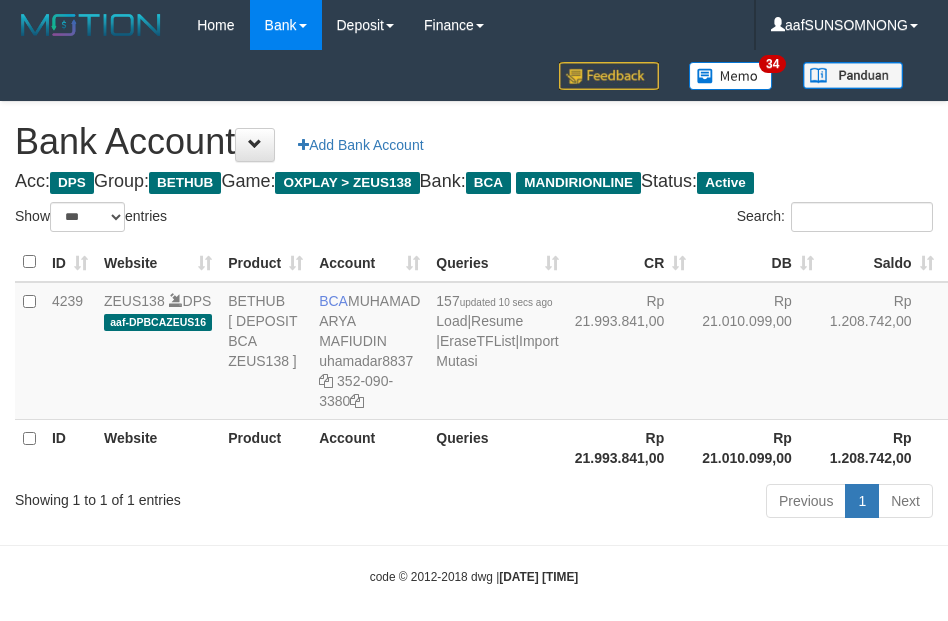 scroll, scrollTop: 16, scrollLeft: 0, axis: vertical 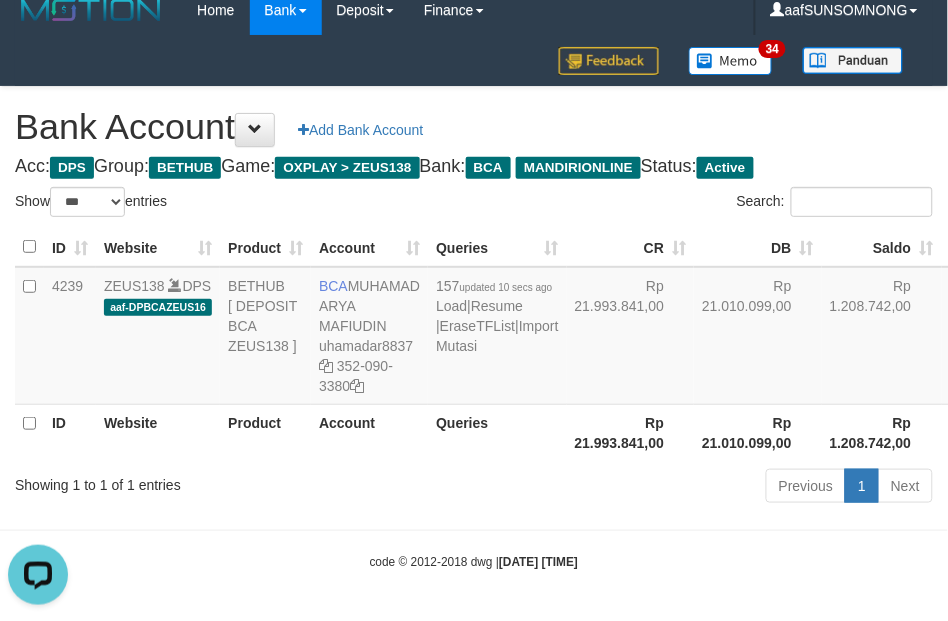 click on "Showing 1 to 1 of 1 entries" at bounding box center (197, 481) 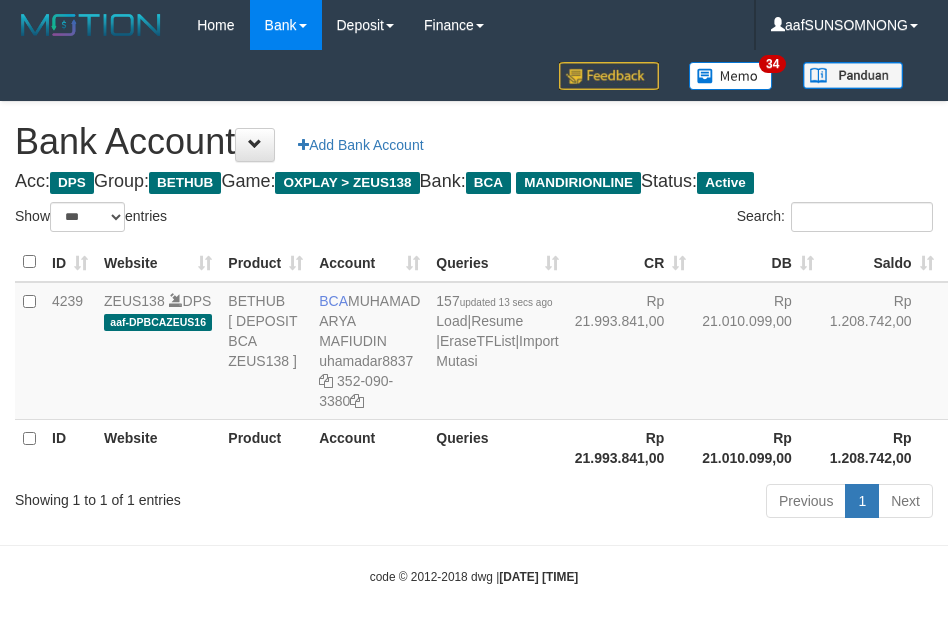 select on "***" 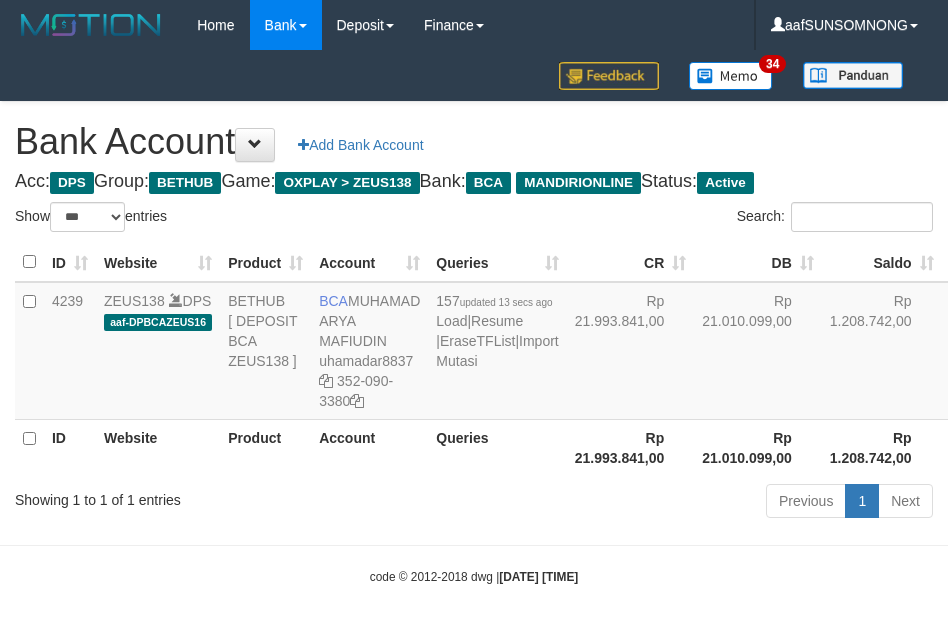 scroll, scrollTop: 16, scrollLeft: 0, axis: vertical 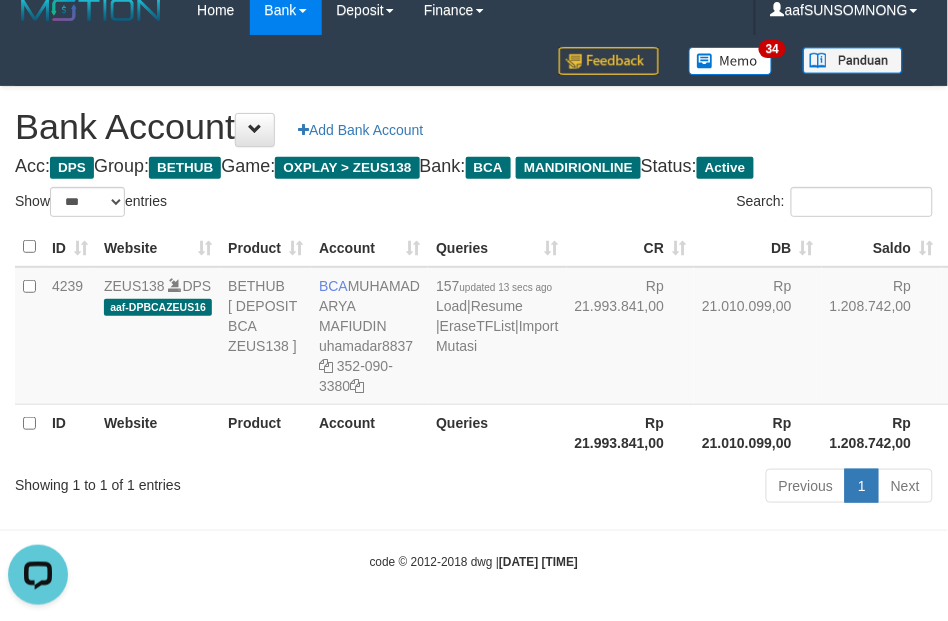click on "ID Website Product Account Queries CR DB Saldo Status Action
4239
ZEUS138
DPS
aaf-DPBCAZEUS16
BETHUB
[ DEPOSIT BCA ZEUS138 ]
BCA
[FIRST] [MIDDLE] [LAST]
uhamadar8837
[PHONE]
157  updated 13 secs ago
Load
|
Resume
|
EraseTFList
|
Import Mutasi
Rp 21.993.841,00
Rp 21.010.099,00
Rp 1.208.742,00
A
P
Edit
Delete
ID Website Product Account Queries Rp 21.993.841,00 Rp 21.010.099,00" at bounding box center (474, 344) 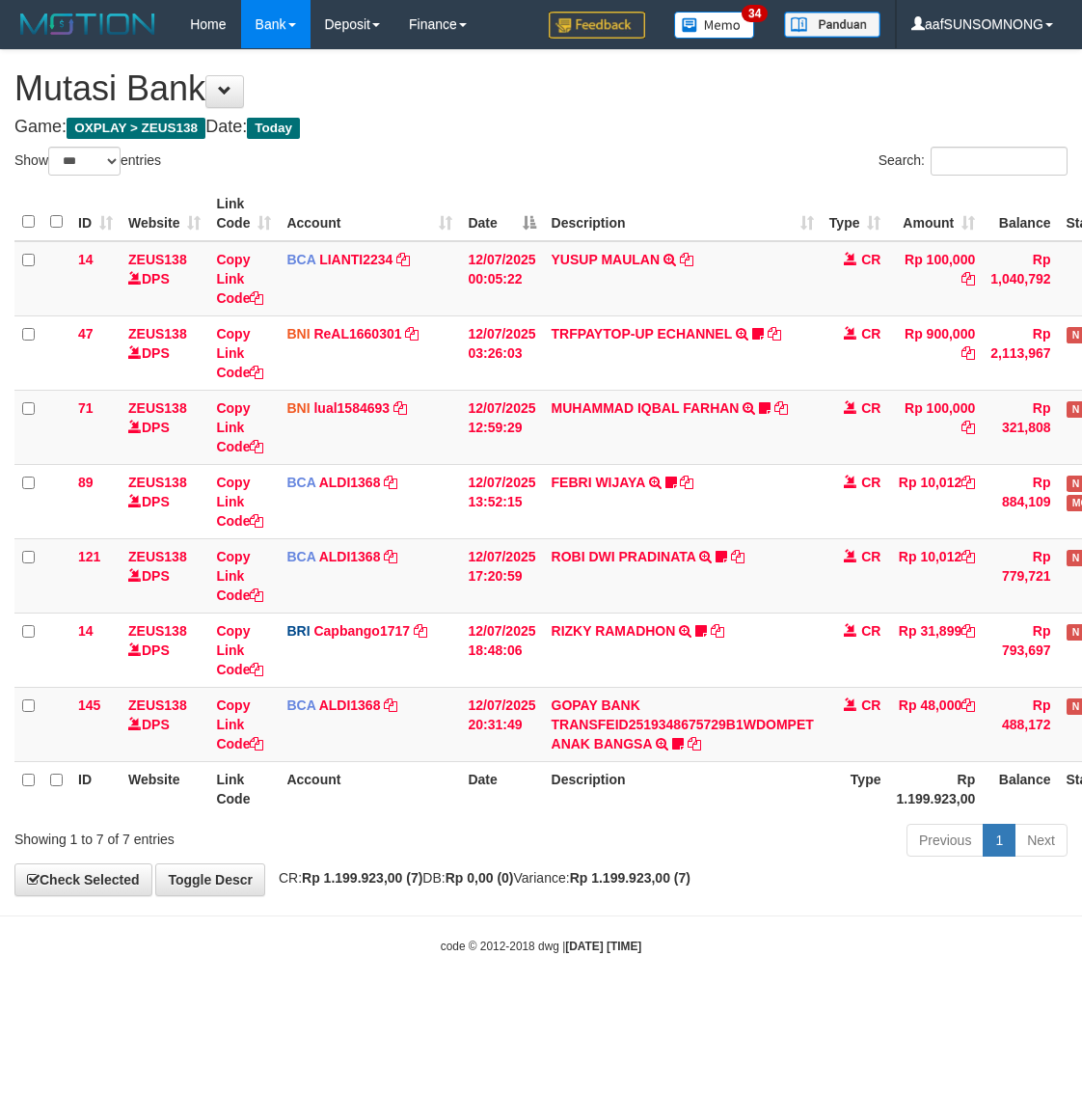 select on "***" 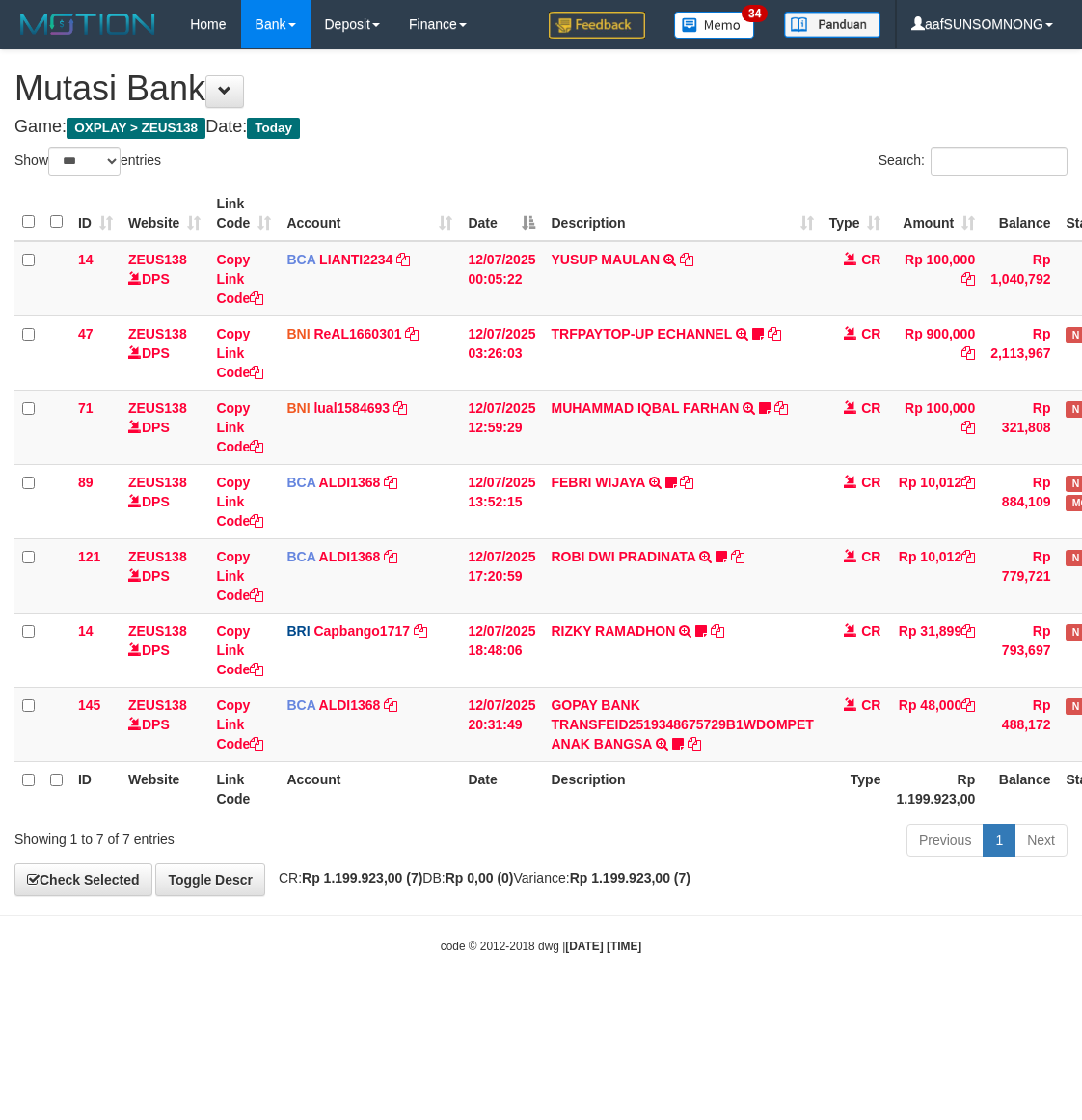 scroll, scrollTop: 0, scrollLeft: 0, axis: both 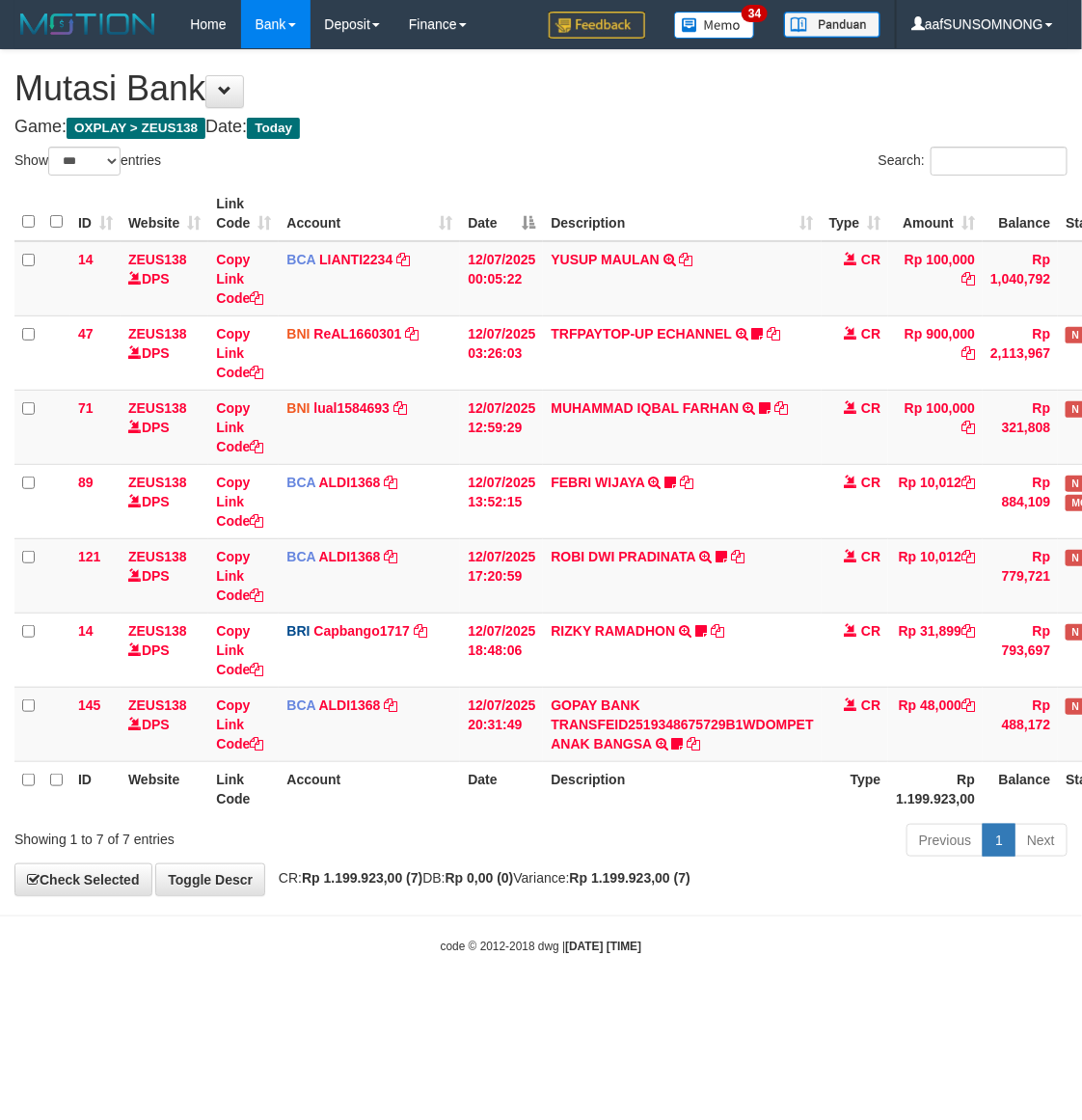 click on "code © 2012-2018 dwg |  2025/07/12 20:37:02" at bounding box center (541, 945) 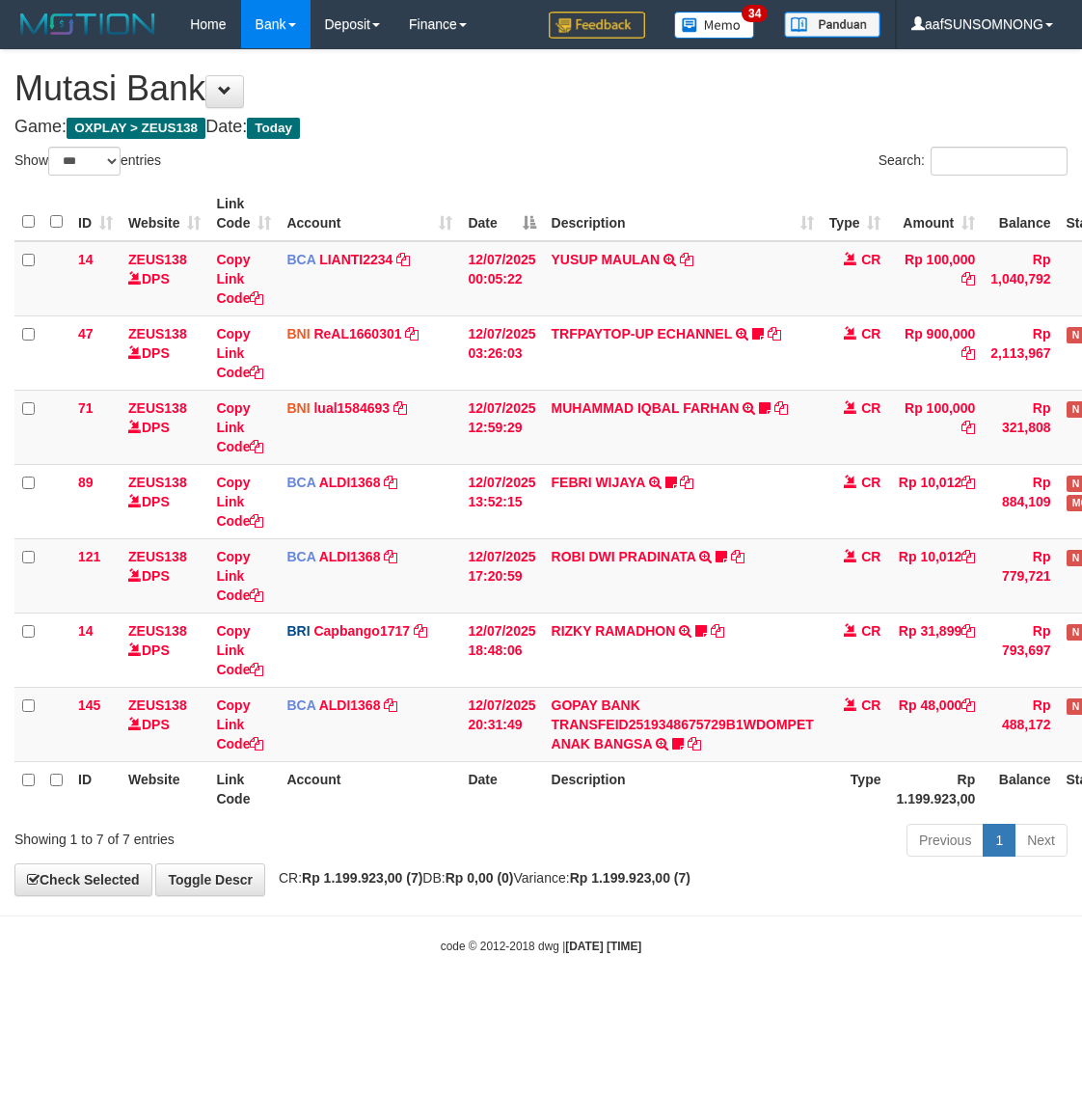 select on "***" 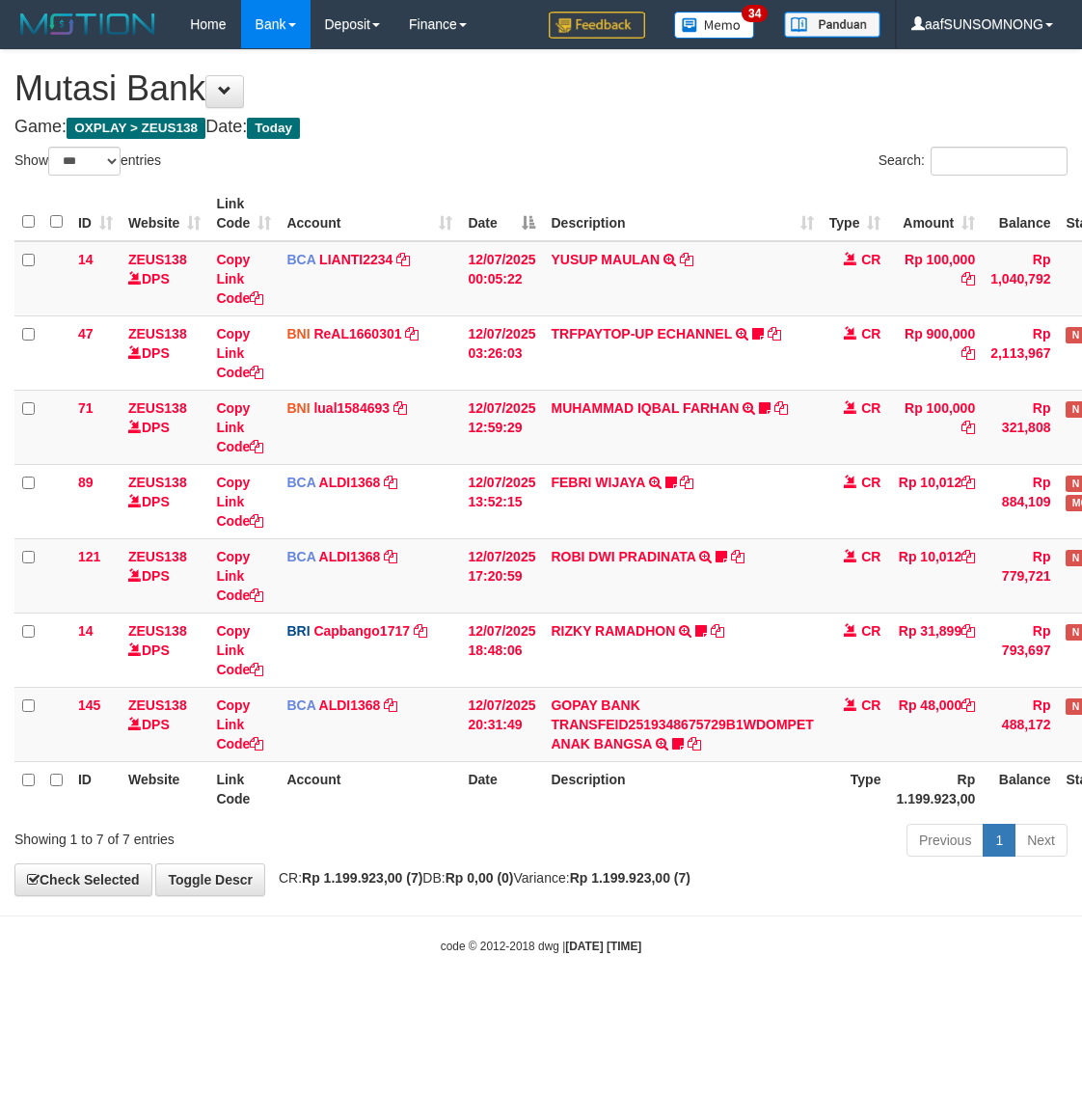 scroll, scrollTop: 0, scrollLeft: 0, axis: both 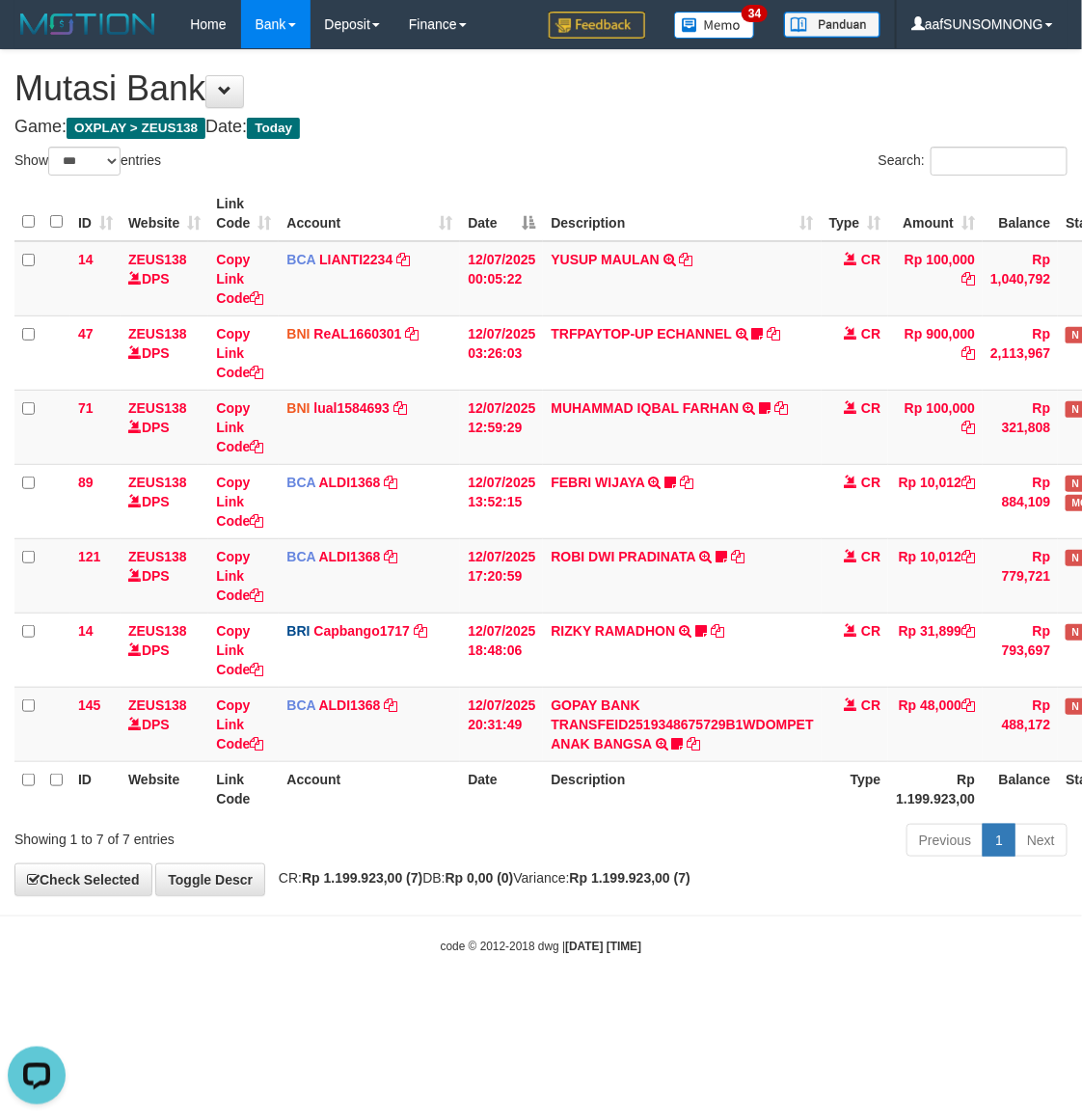 click on "code © 2012-2018 dwg |  2025/07/12 20:37:03" at bounding box center [541, 945] 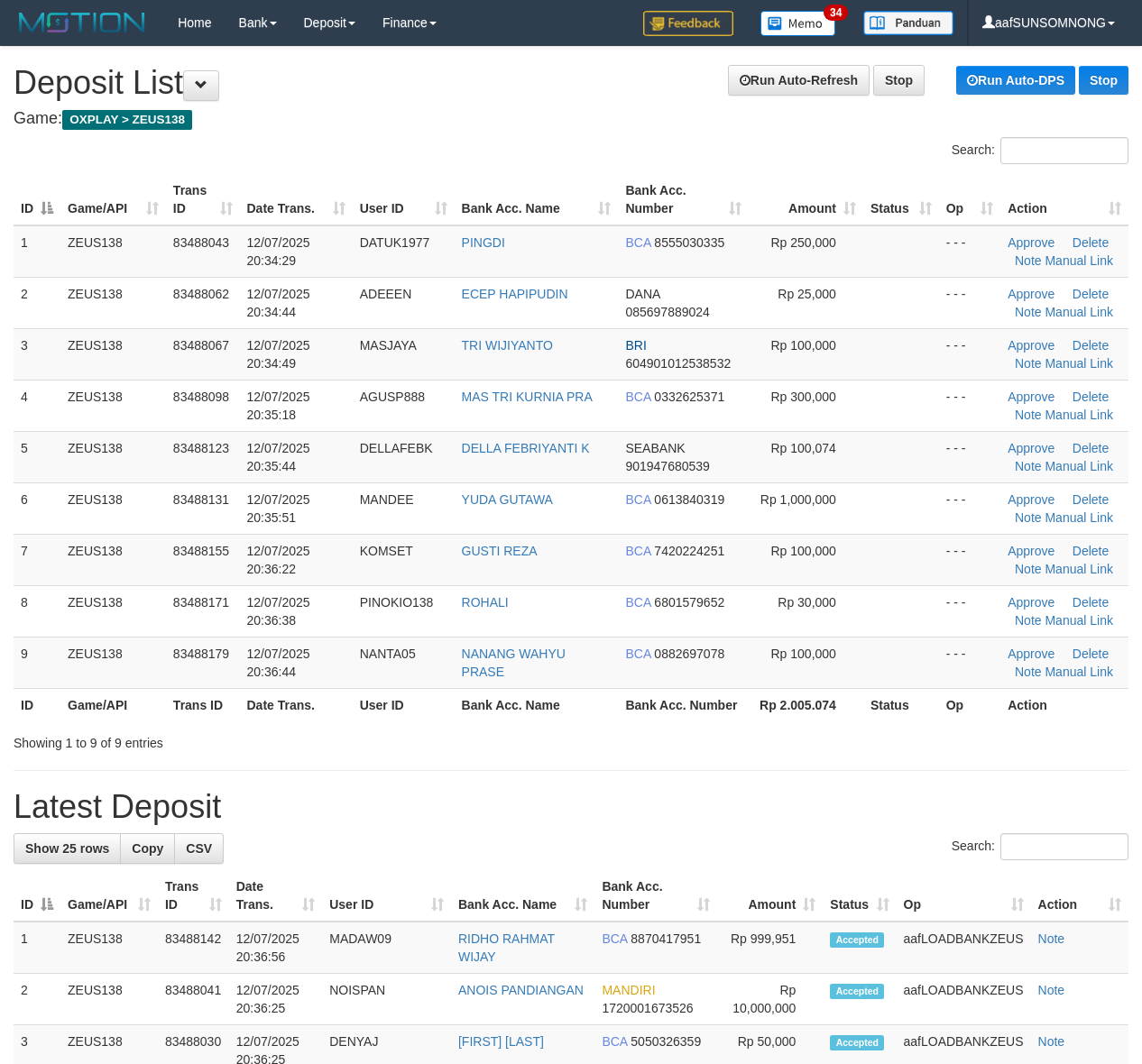 scroll, scrollTop: 0, scrollLeft: 0, axis: both 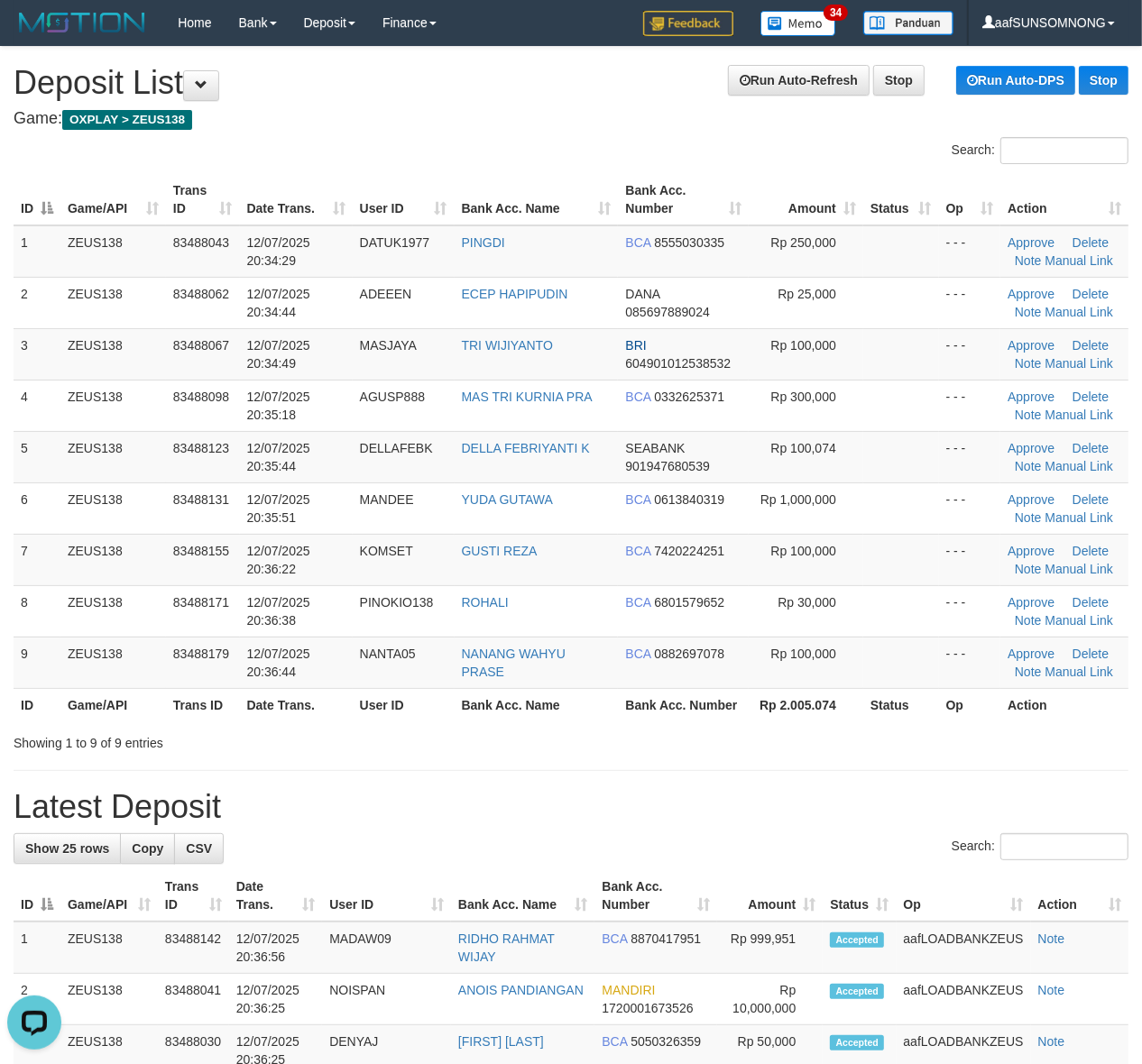 click on "Search:" at bounding box center (571, 848) 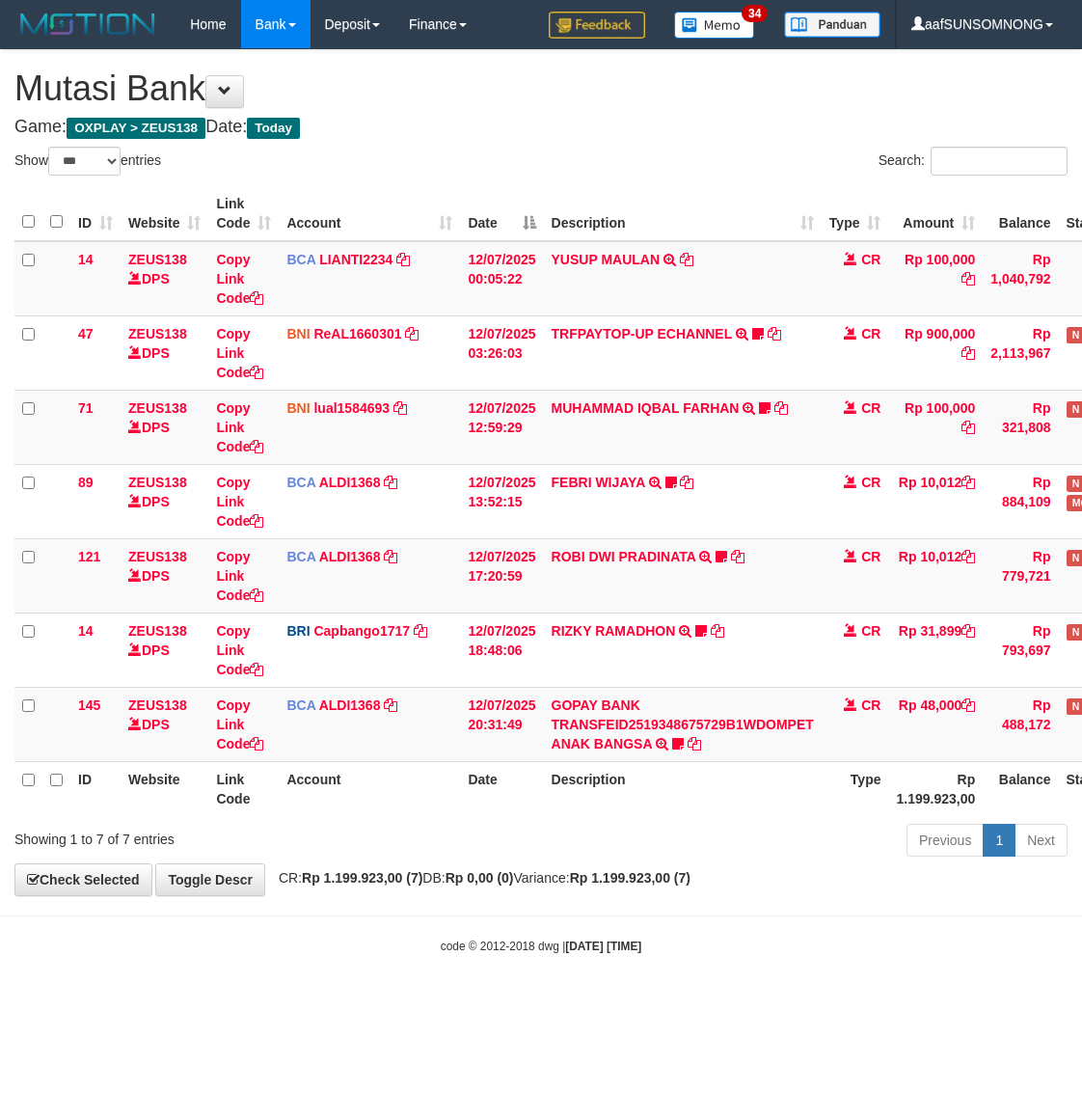 select on "***" 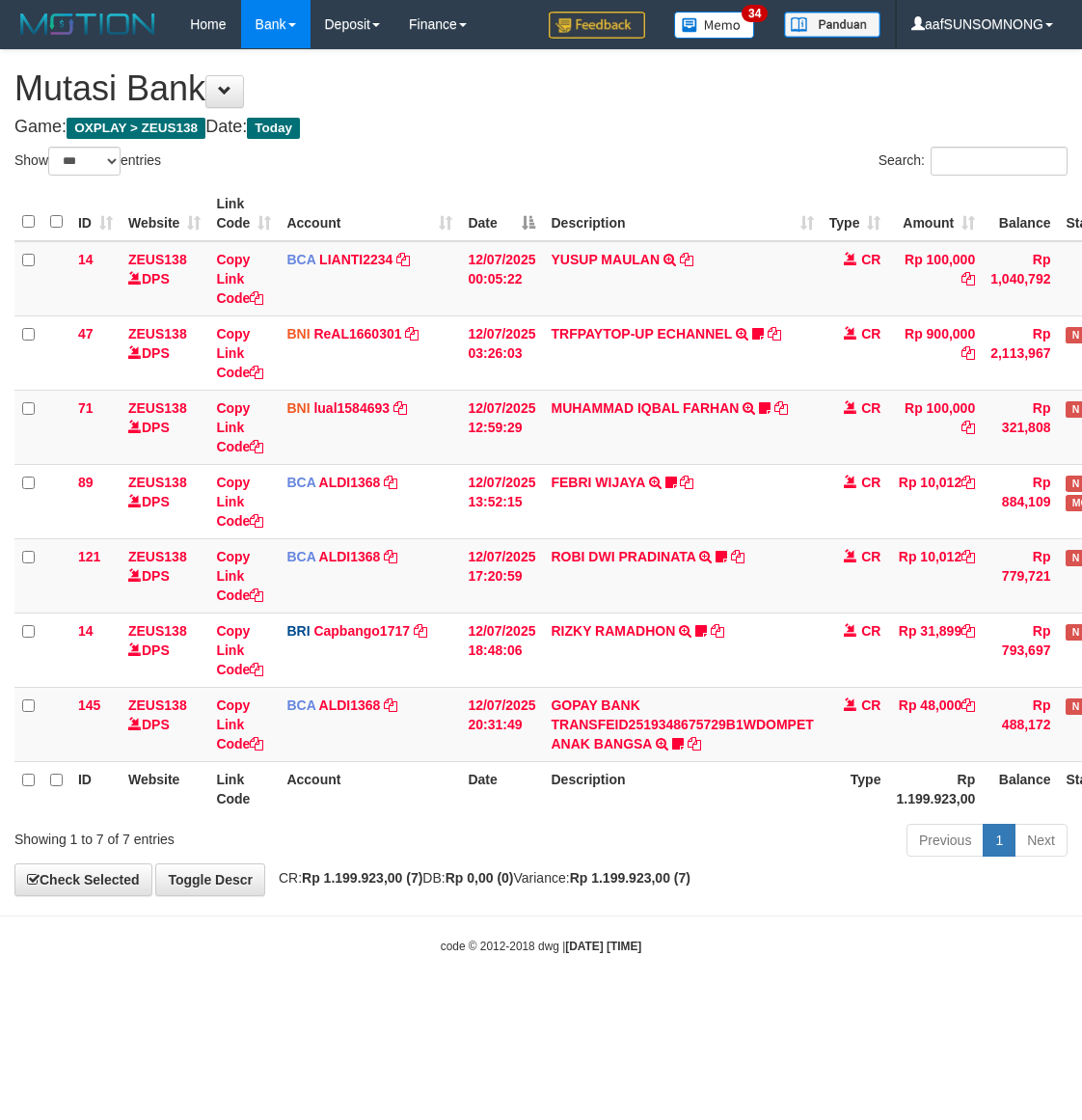scroll, scrollTop: 0, scrollLeft: 0, axis: both 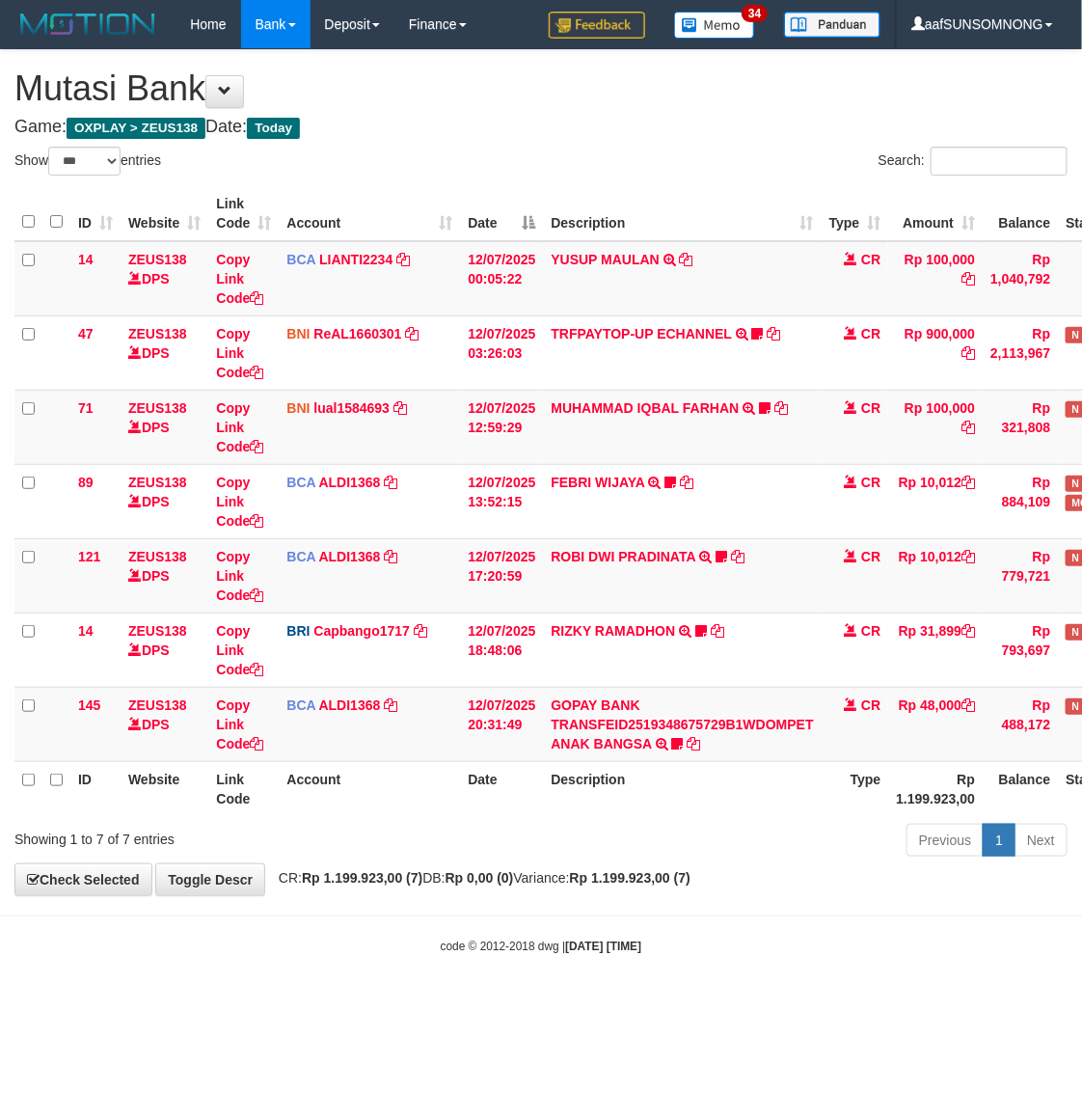 drag, startPoint x: 335, startPoint y: 932, endPoint x: 347, endPoint y: 927, distance: 13 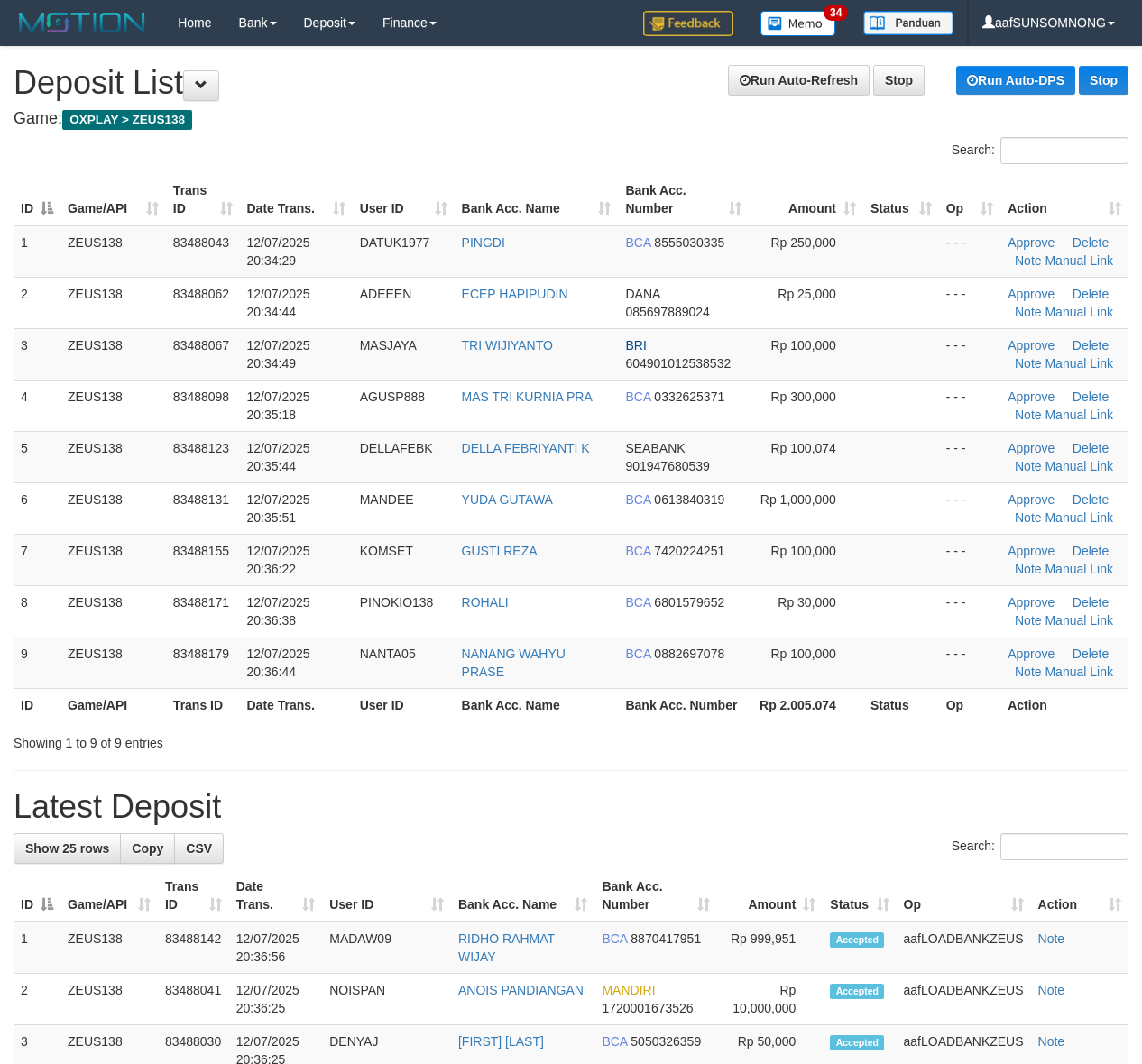 scroll, scrollTop: 0, scrollLeft: 0, axis: both 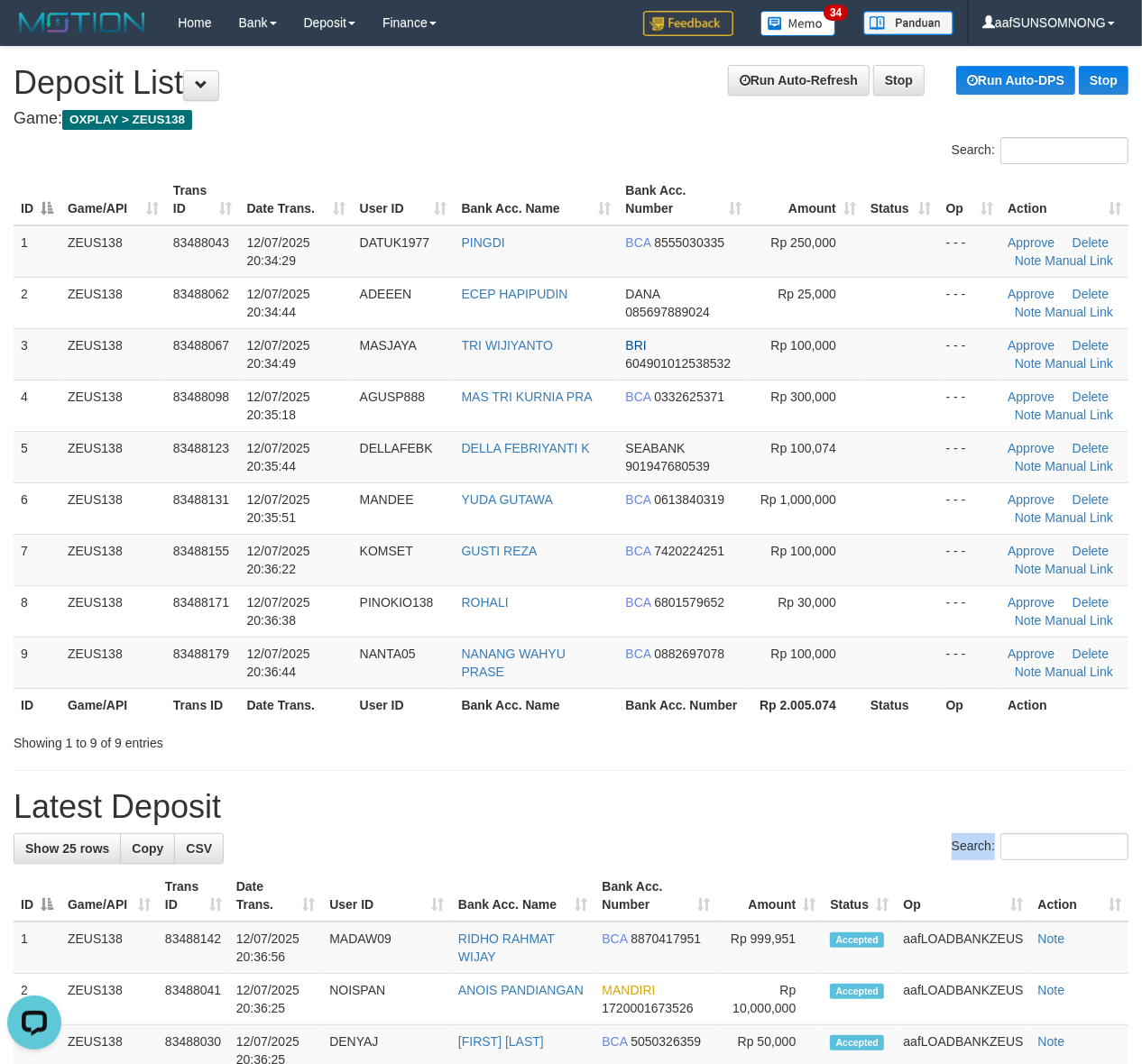 drag, startPoint x: 840, startPoint y: 867, endPoint x: 845, endPoint y: 858, distance: 10.29563 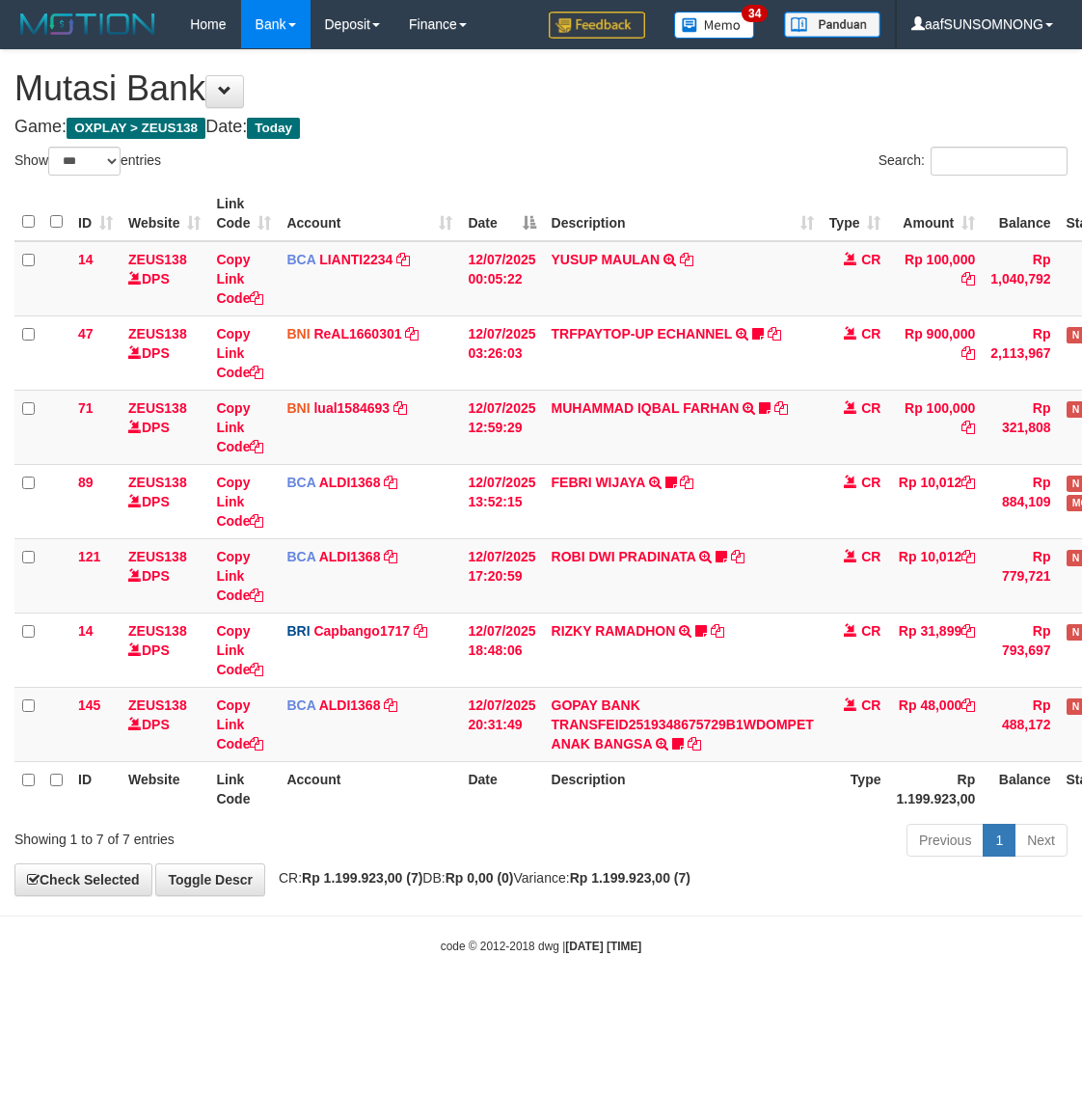 select on "***" 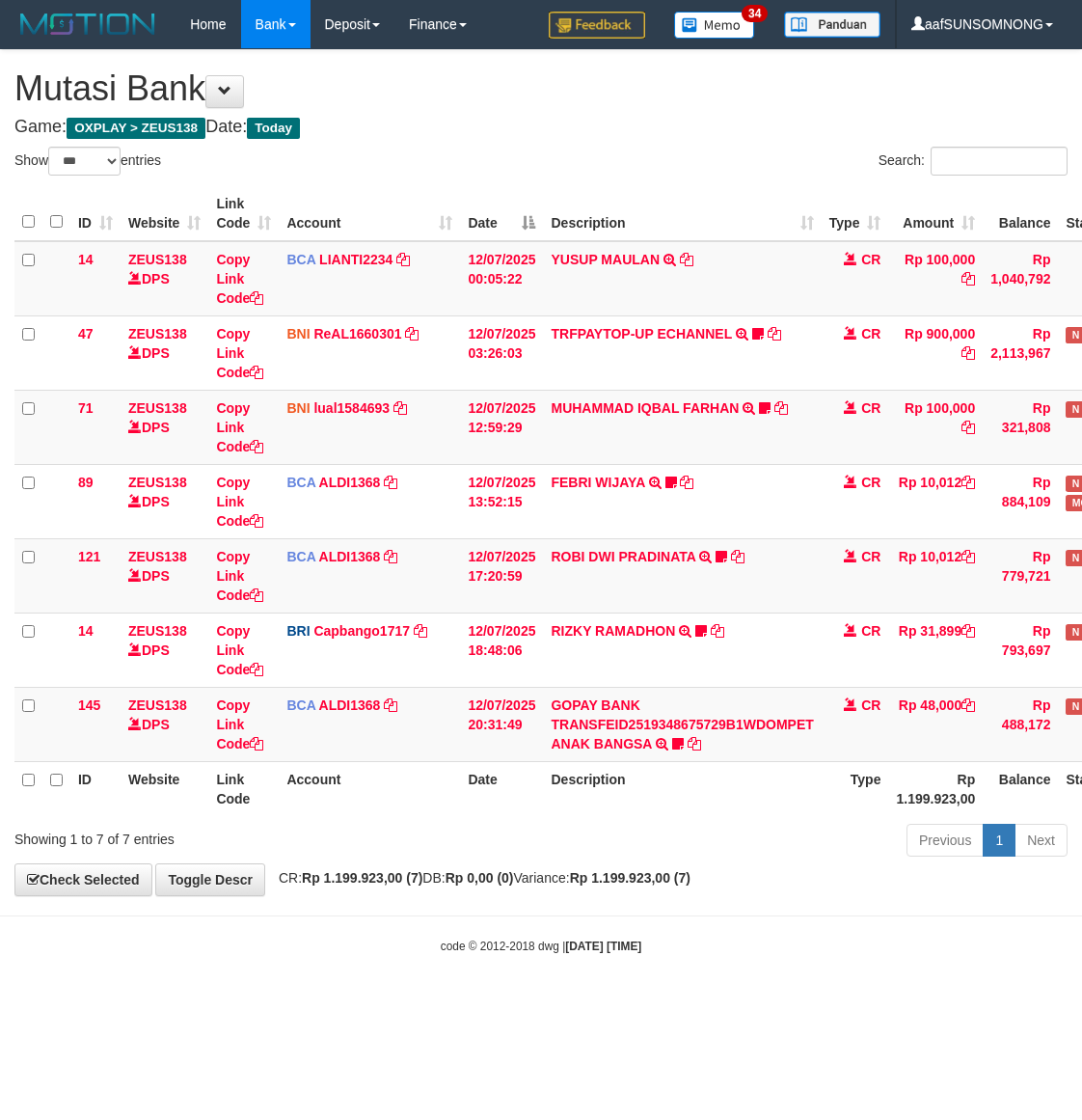 scroll, scrollTop: 0, scrollLeft: 0, axis: both 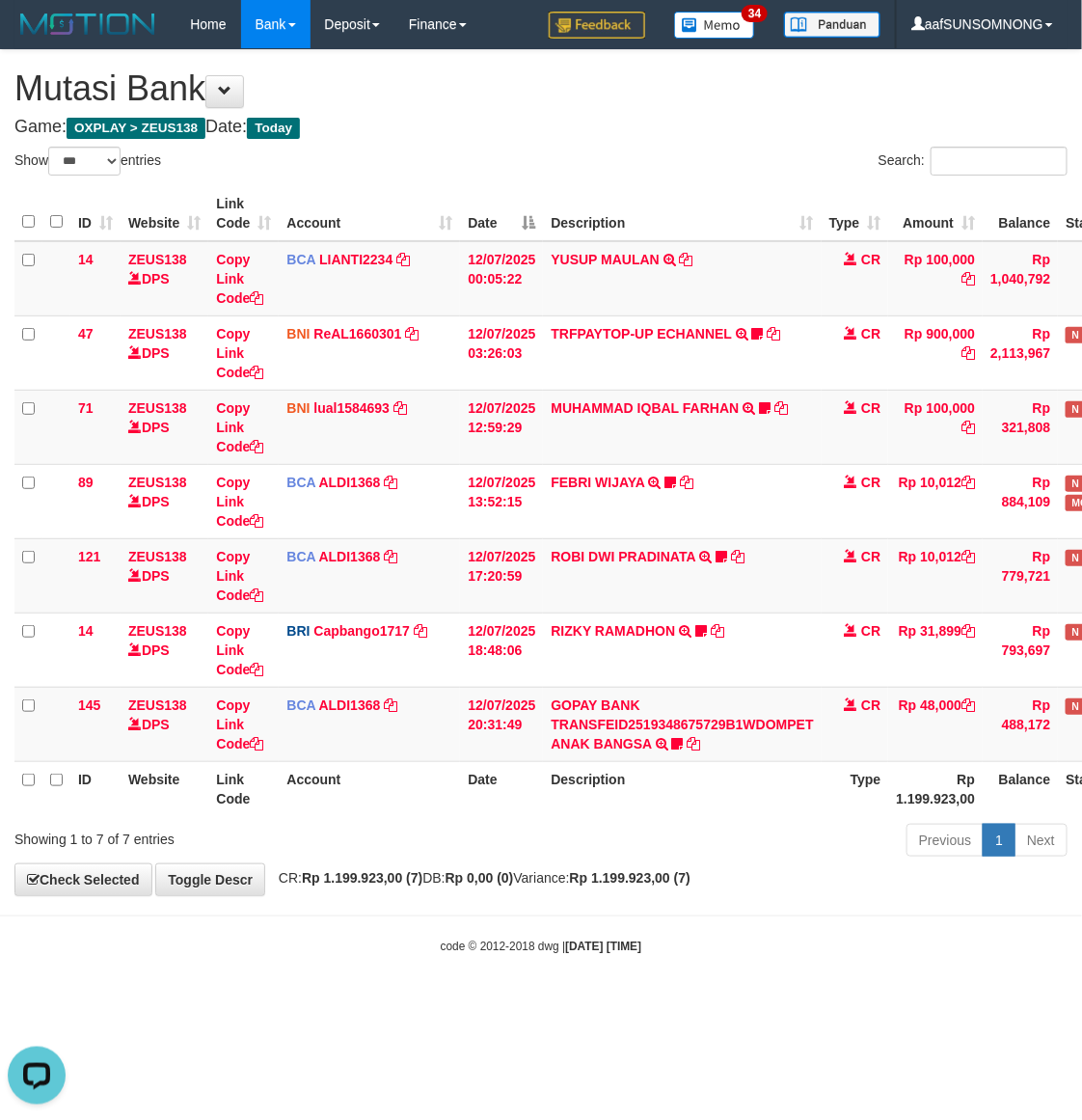 click on "Toggle navigation
Home
Bank
Account List
Load
By Website
Group
[OXPLAY]													ZEUS138
By Load Group (DPS)" at bounding box center (541, 502) 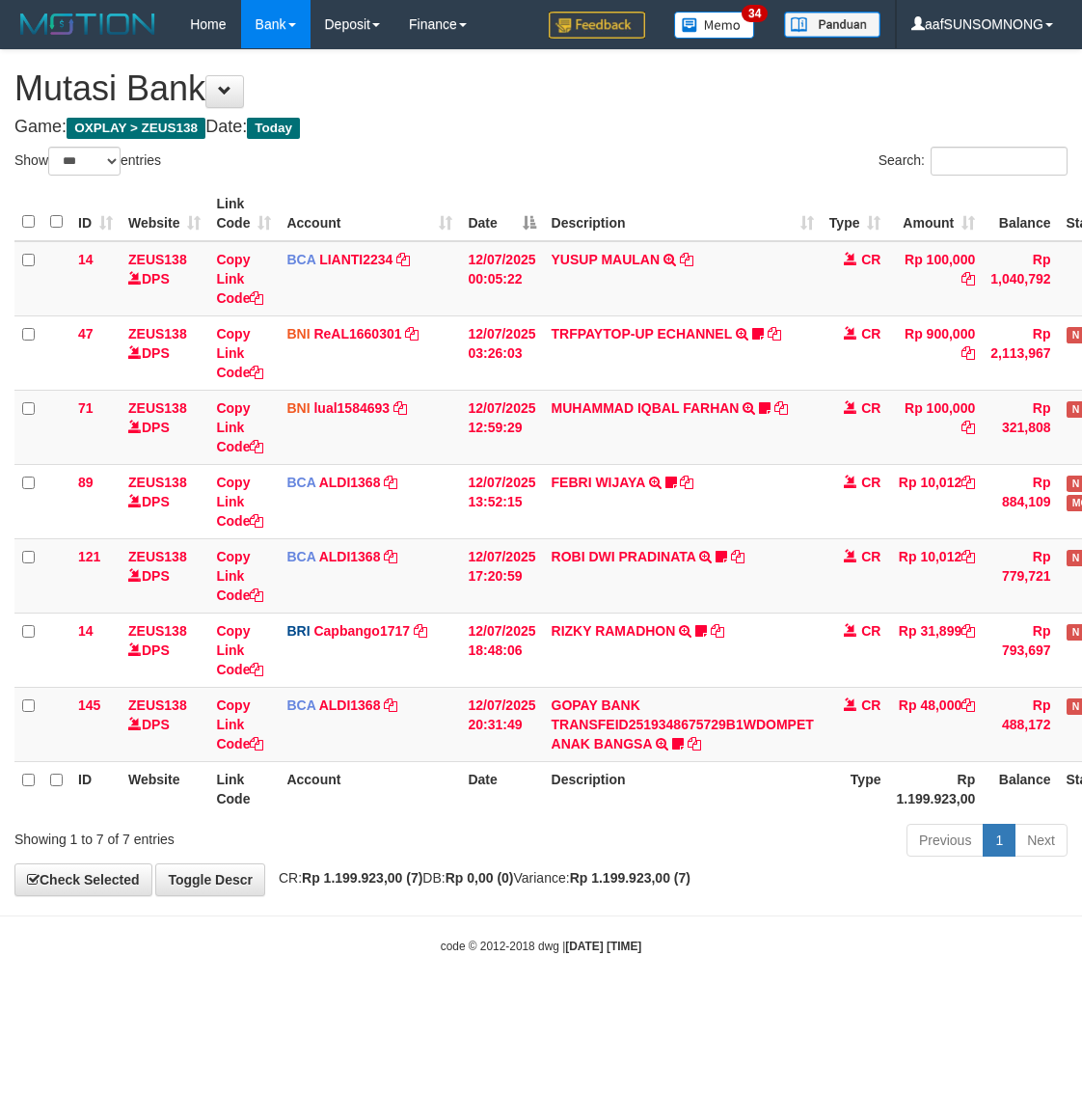 select on "***" 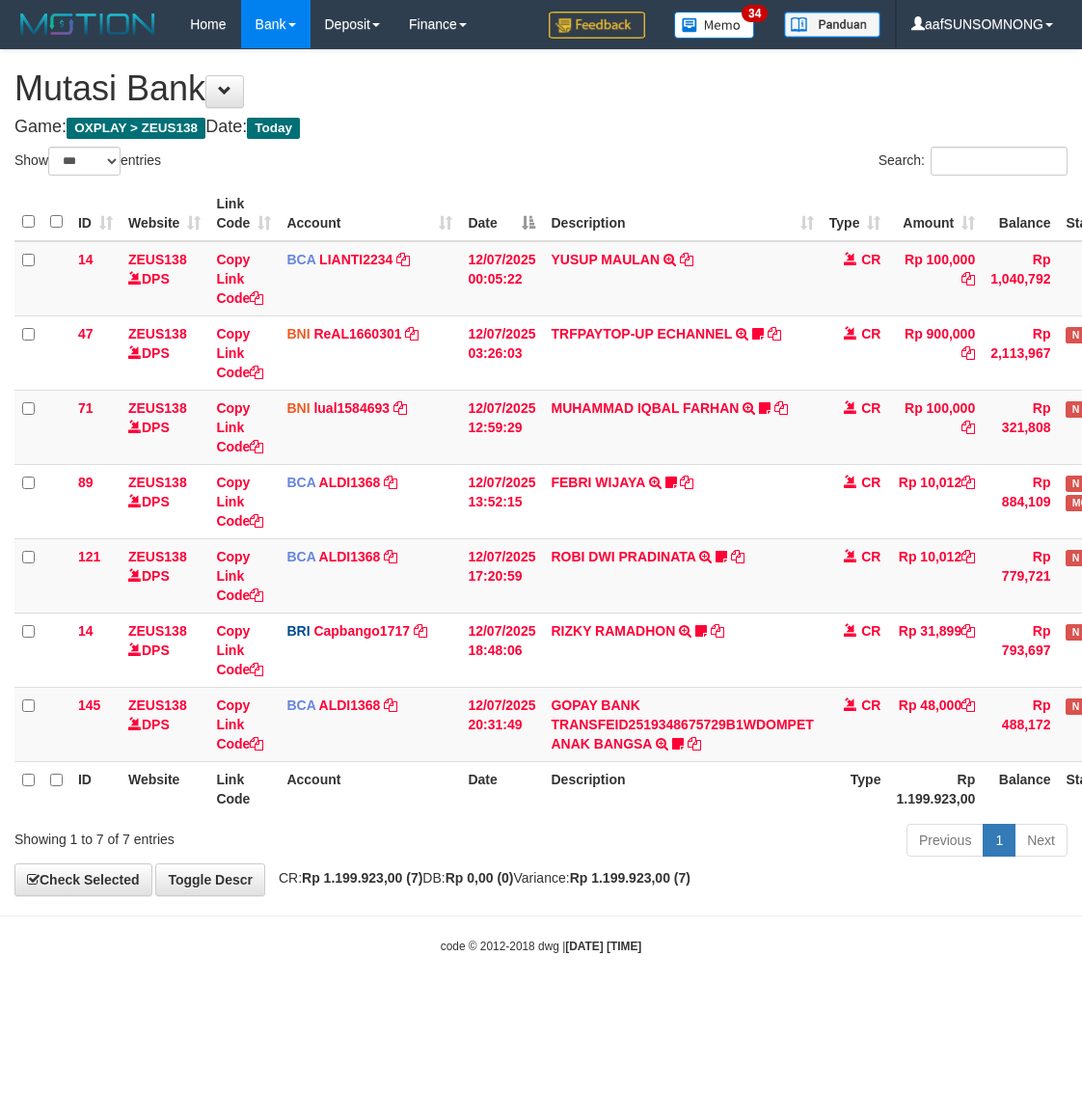 scroll, scrollTop: 0, scrollLeft: 0, axis: both 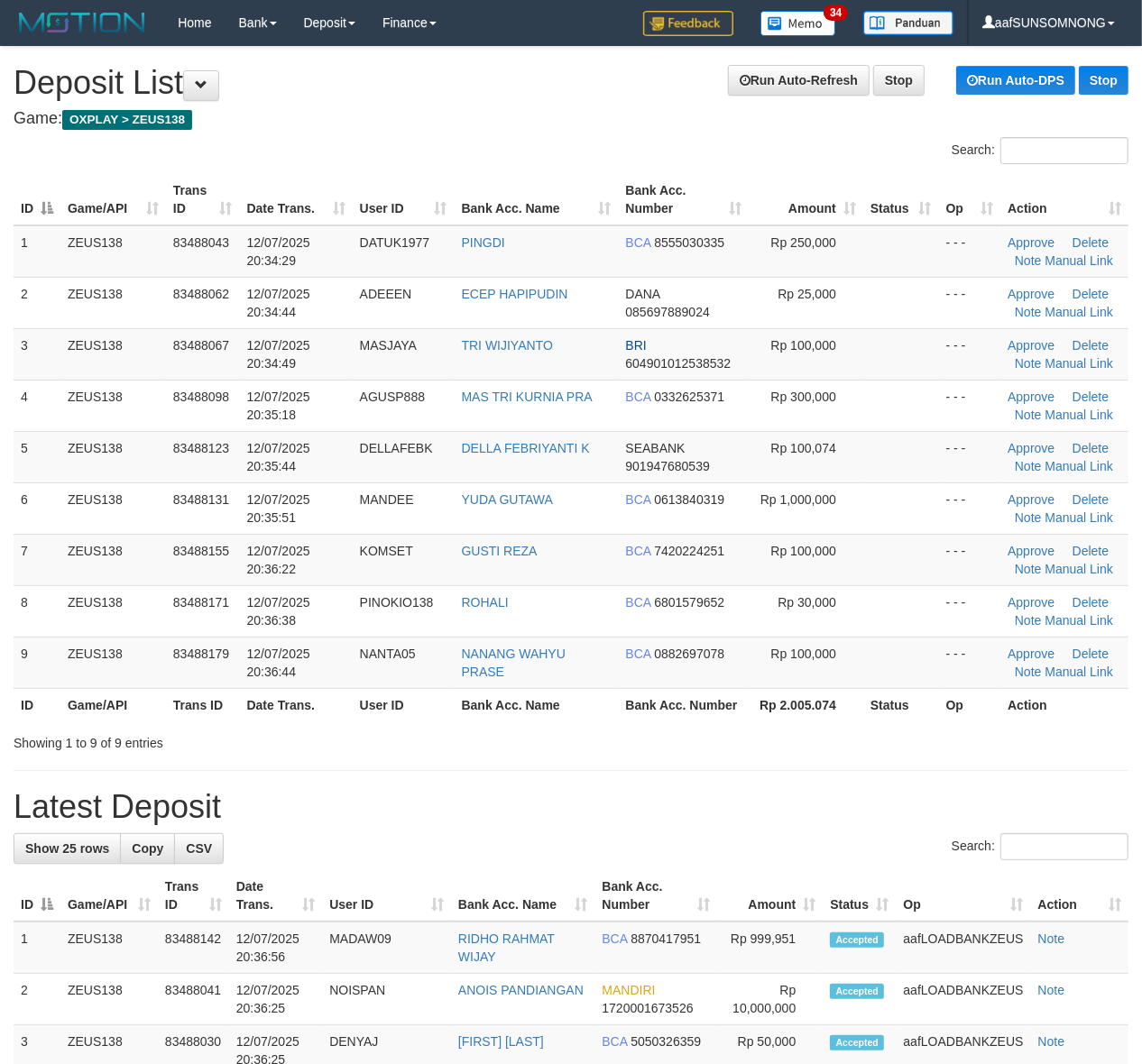 drag, startPoint x: 720, startPoint y: 795, endPoint x: 744, endPoint y: 785, distance: 26 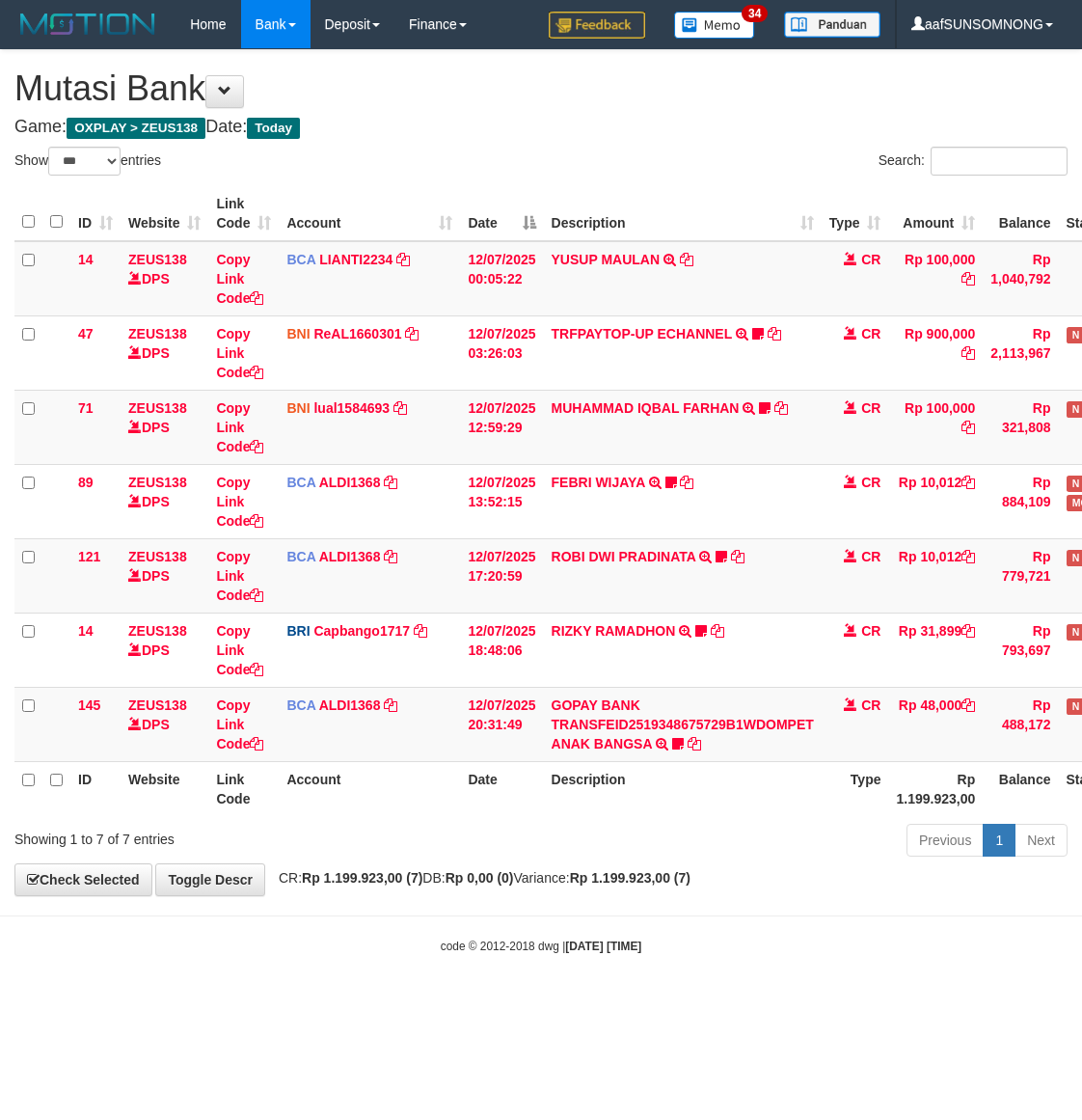 select on "***" 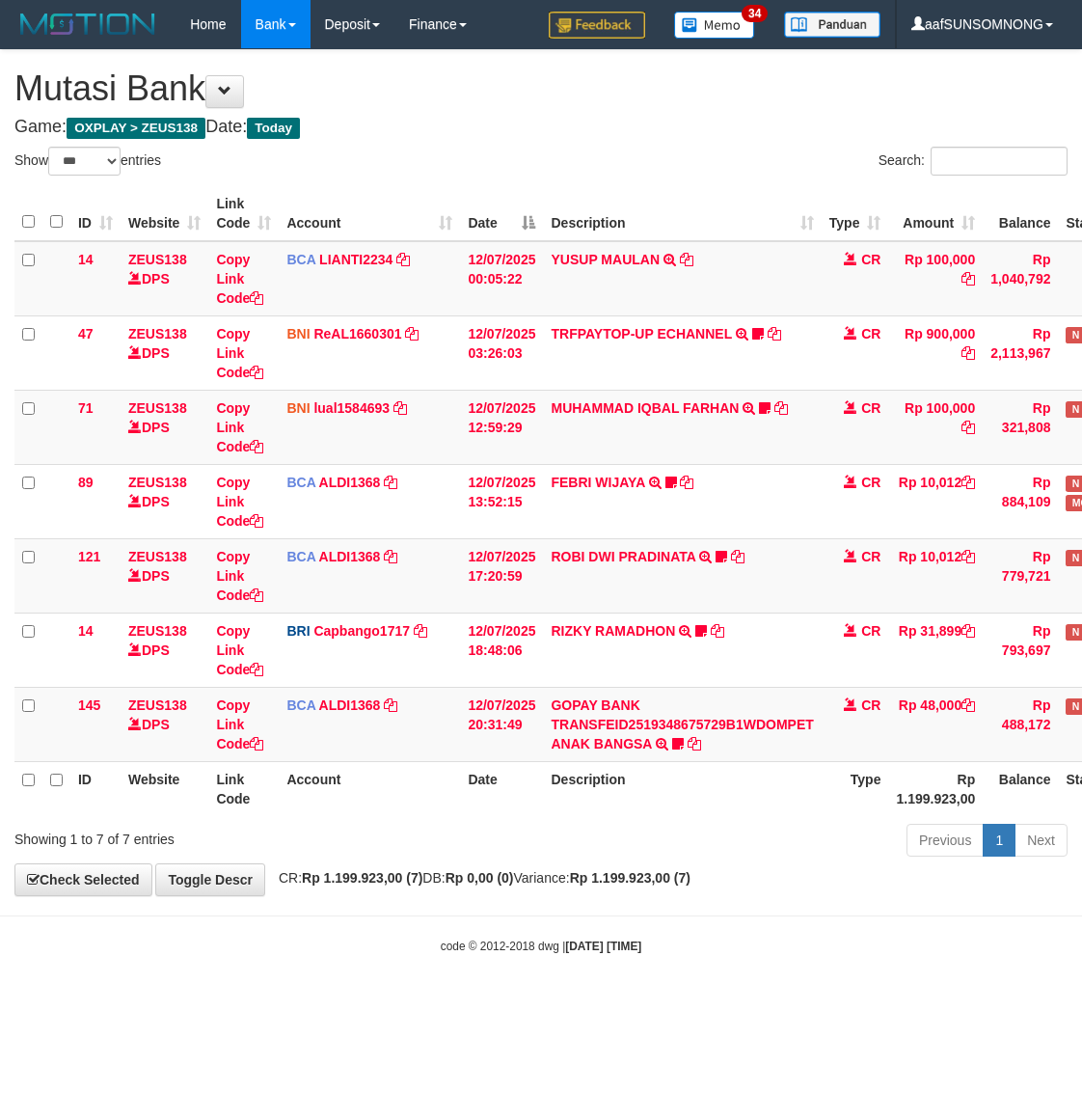 scroll, scrollTop: 0, scrollLeft: 0, axis: both 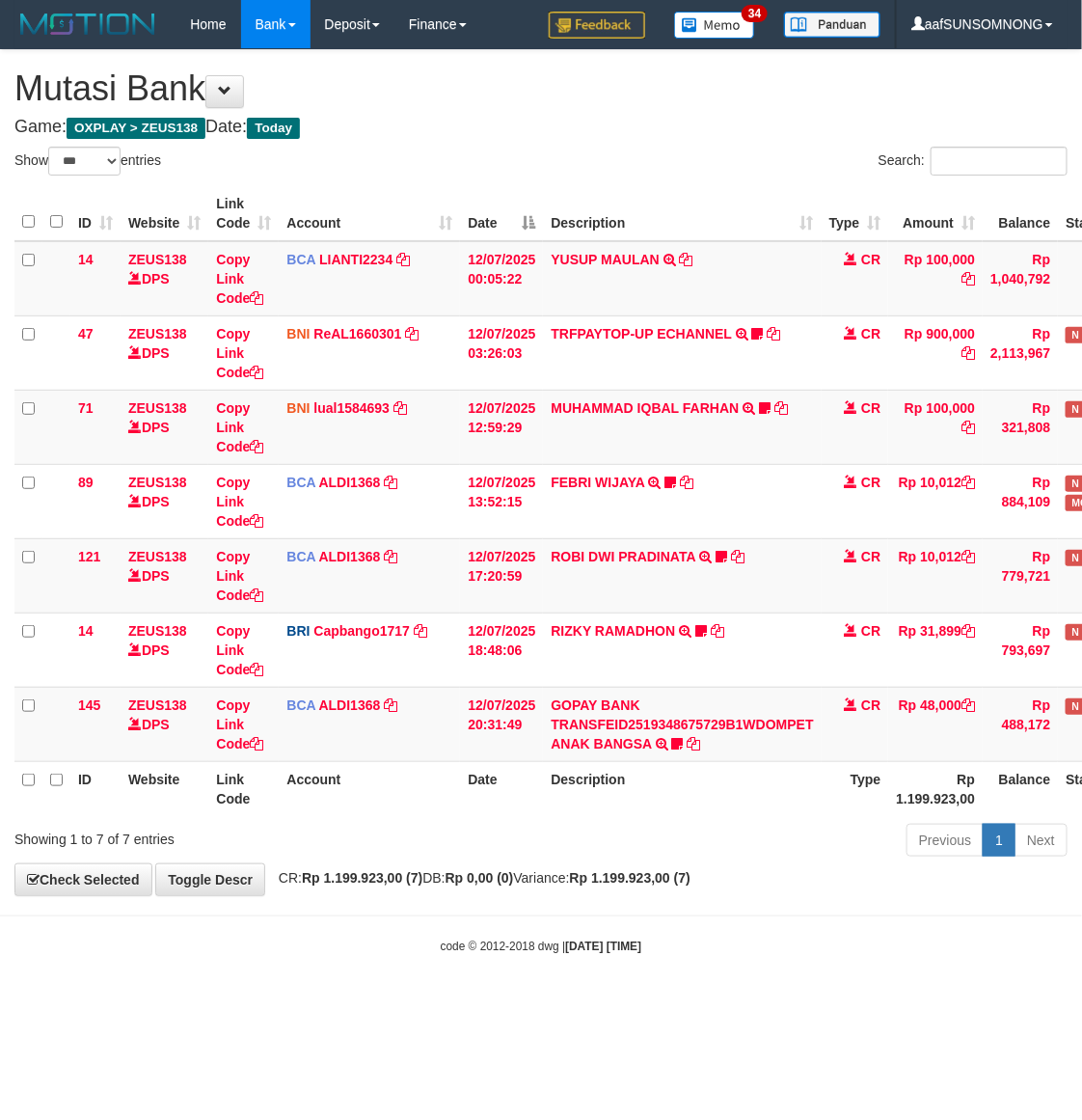 drag, startPoint x: 685, startPoint y: 968, endPoint x: 832, endPoint y: 979, distance: 147.41099 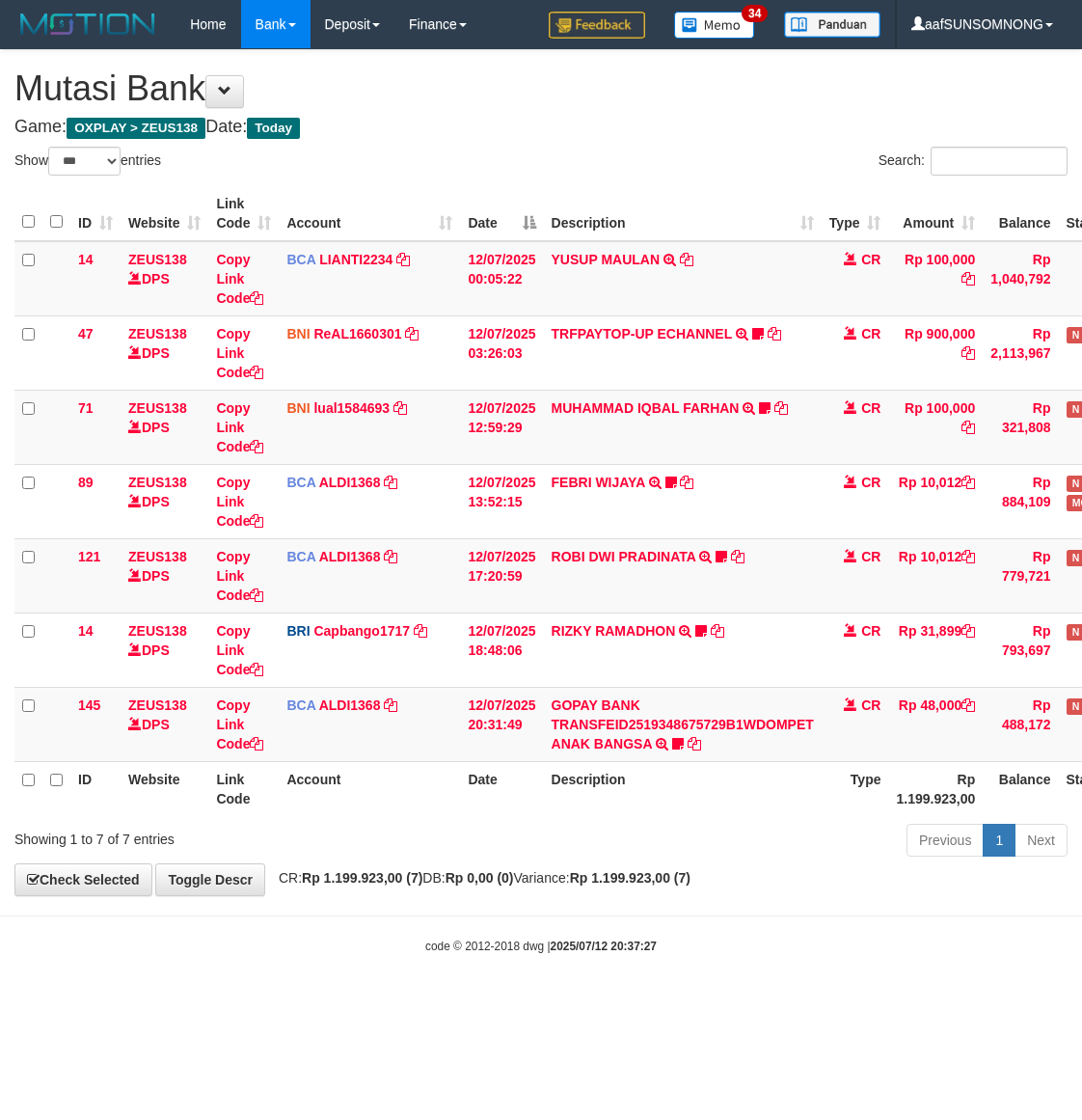 select on "***" 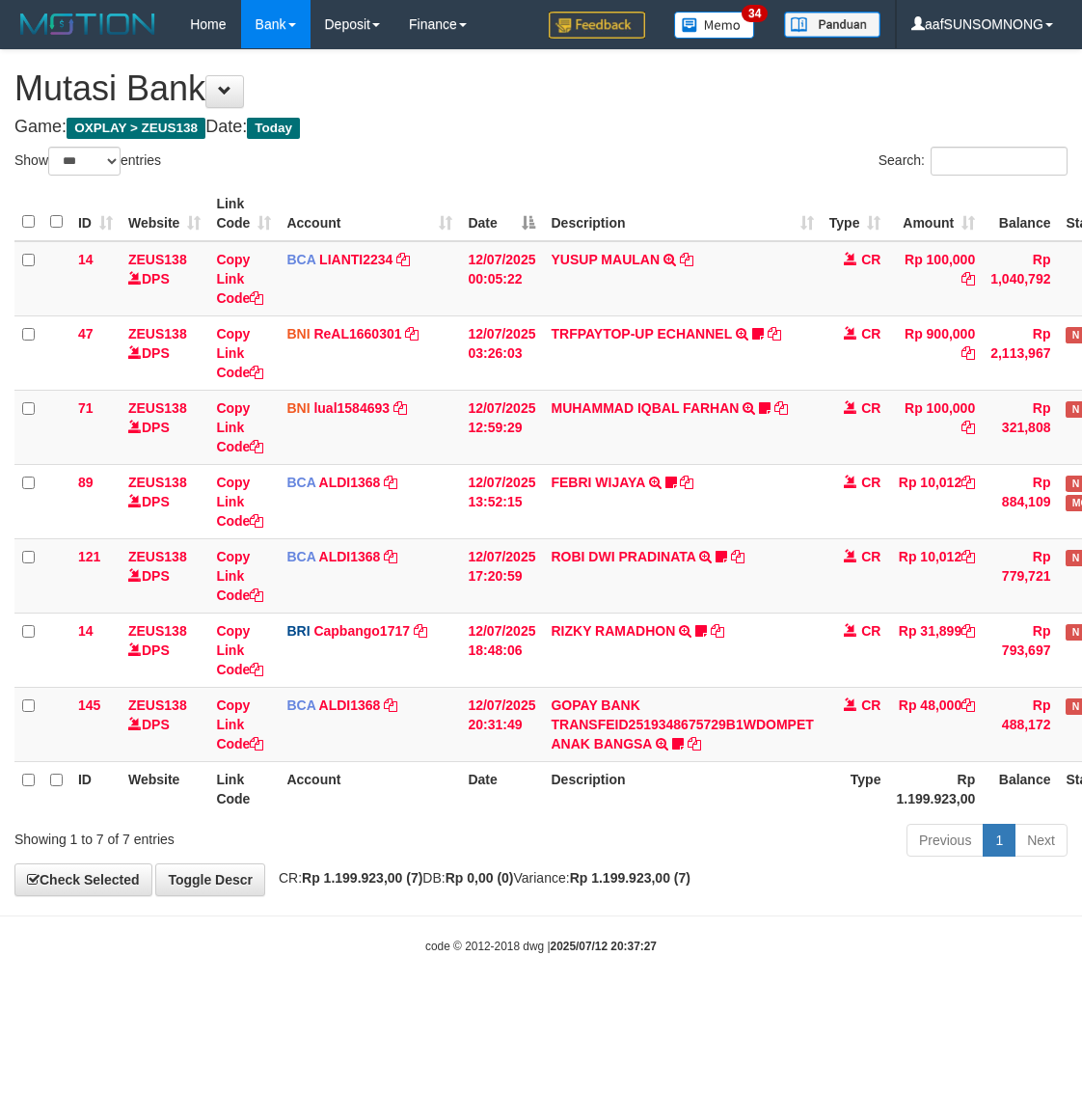 scroll, scrollTop: 0, scrollLeft: 0, axis: both 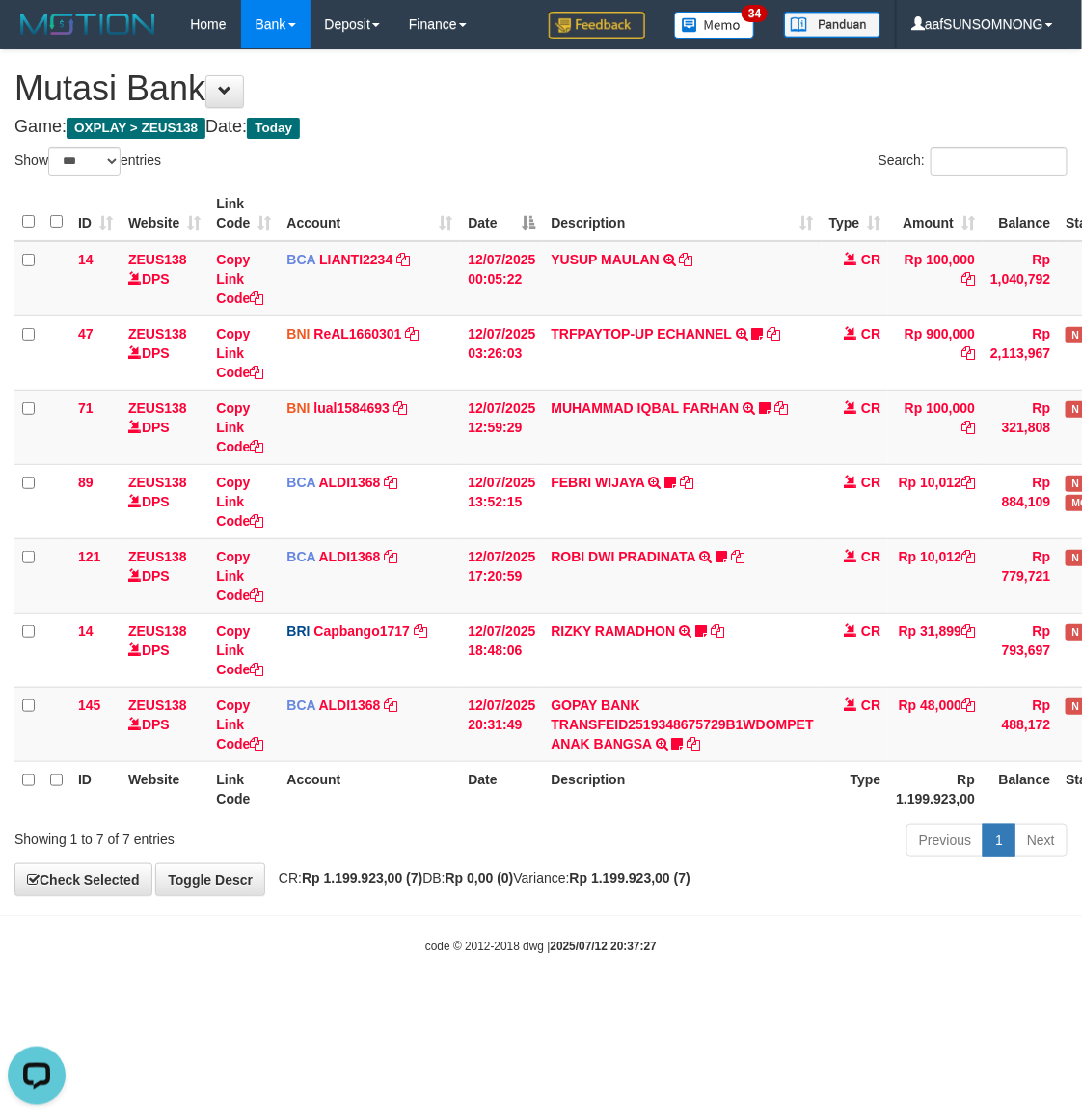 click on "code © 2012-2018 dwg |  [DATE] [TIME]" at bounding box center (541, 946) 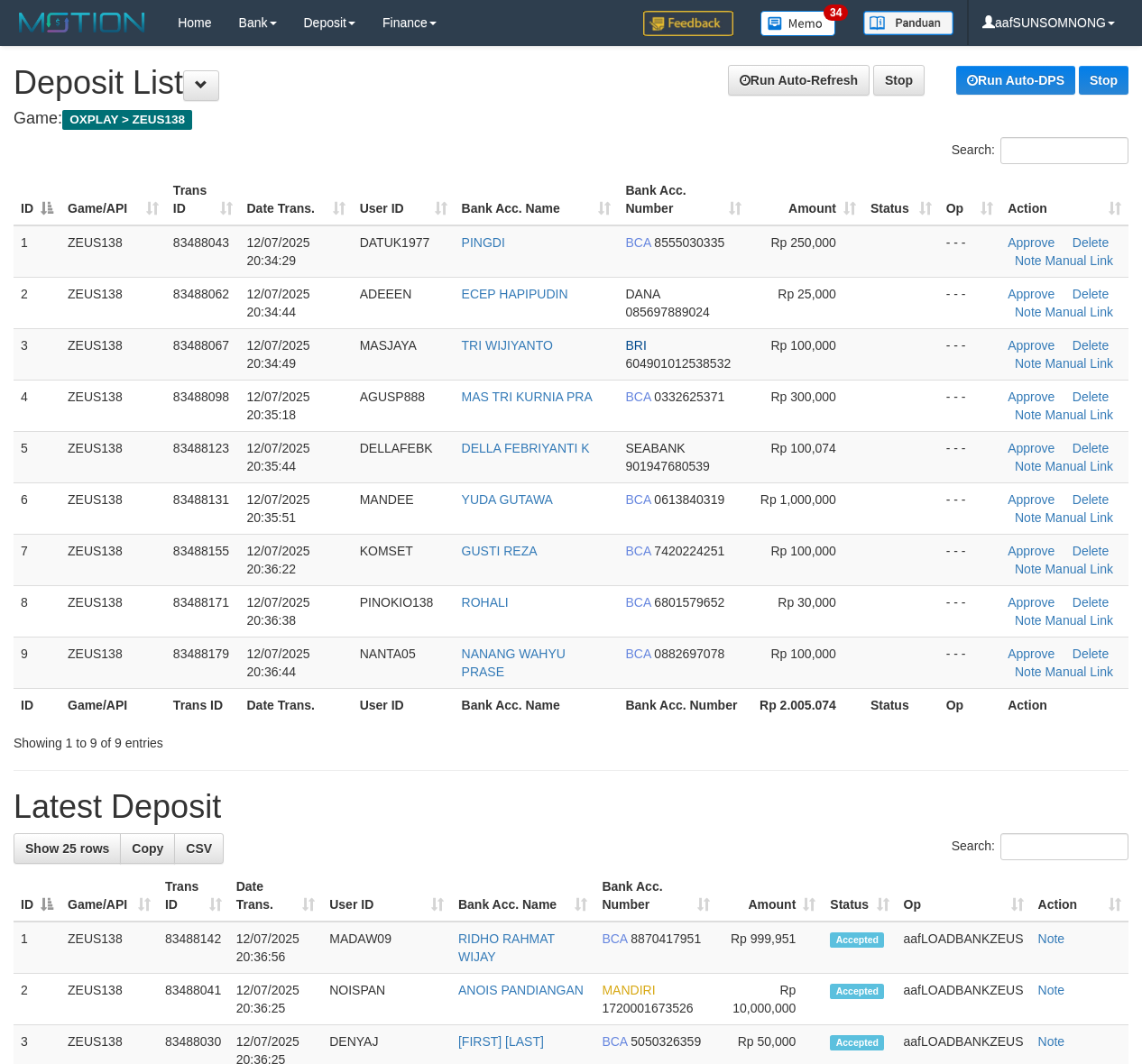 scroll, scrollTop: 0, scrollLeft: 0, axis: both 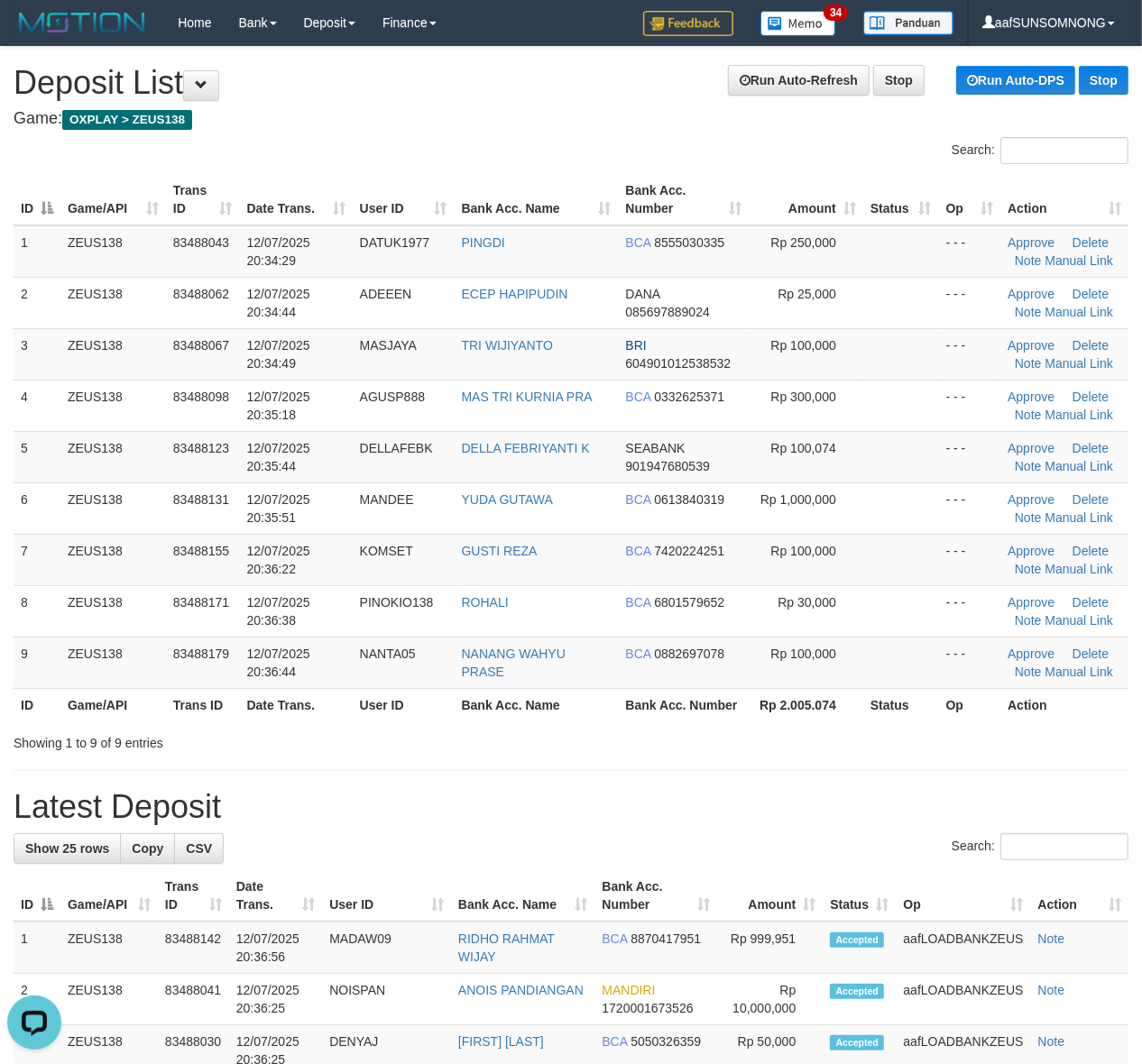 drag, startPoint x: 688, startPoint y: 799, endPoint x: 1156, endPoint y: 812, distance: 468.18052 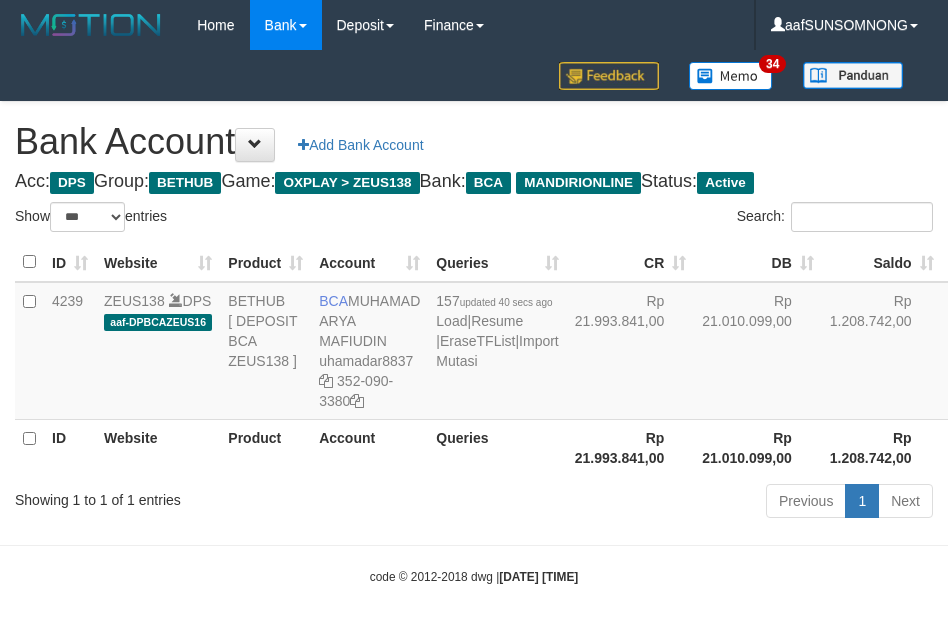 select on "***" 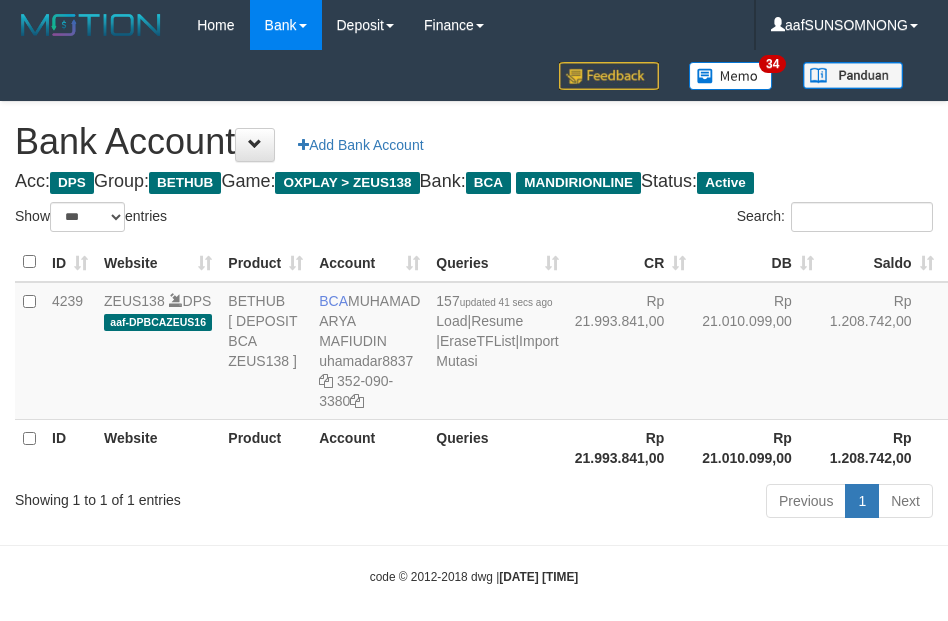 select on "***" 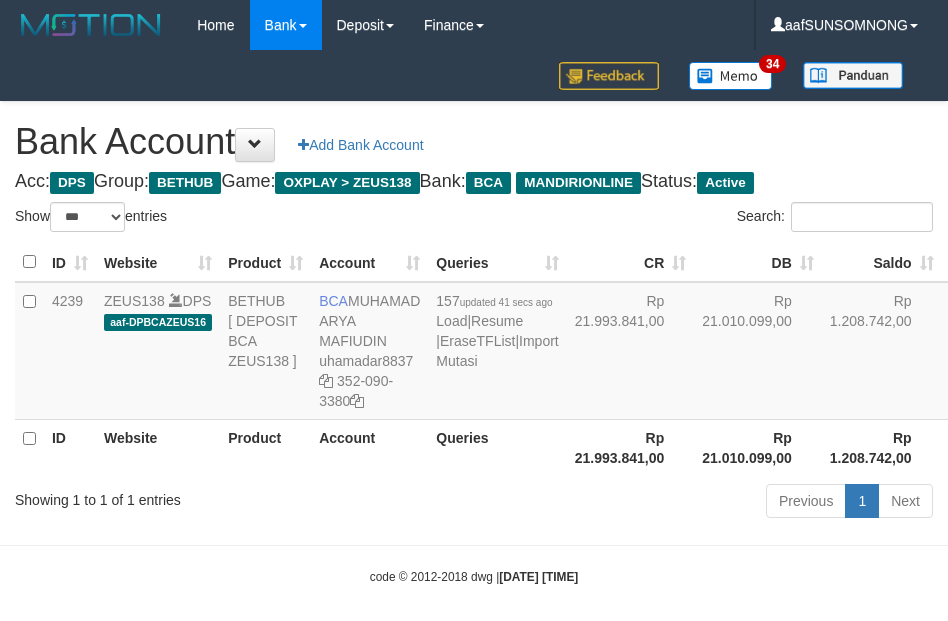 scroll, scrollTop: 16, scrollLeft: 0, axis: vertical 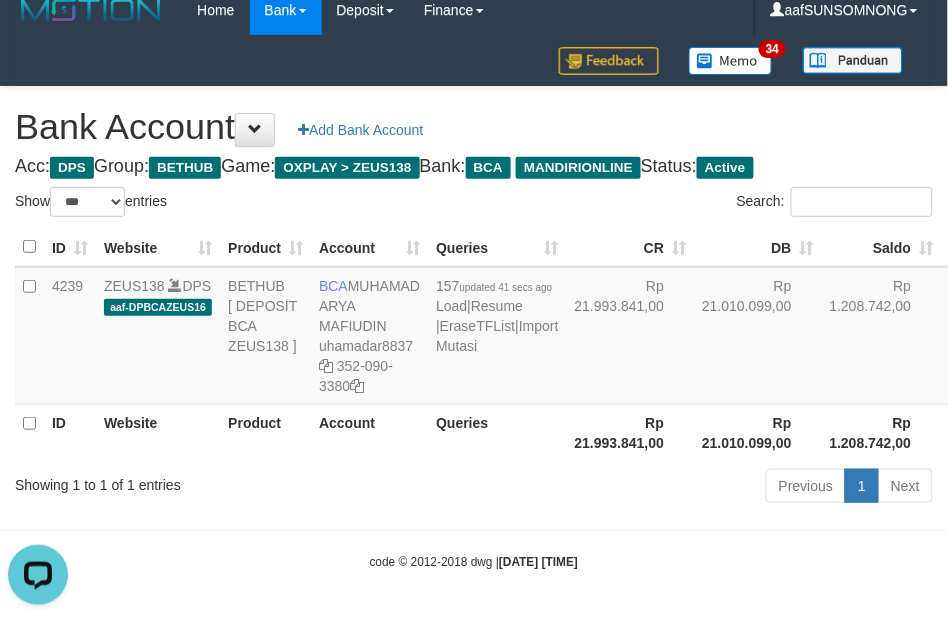 click on "Previous 1 Next" at bounding box center [671, 488] 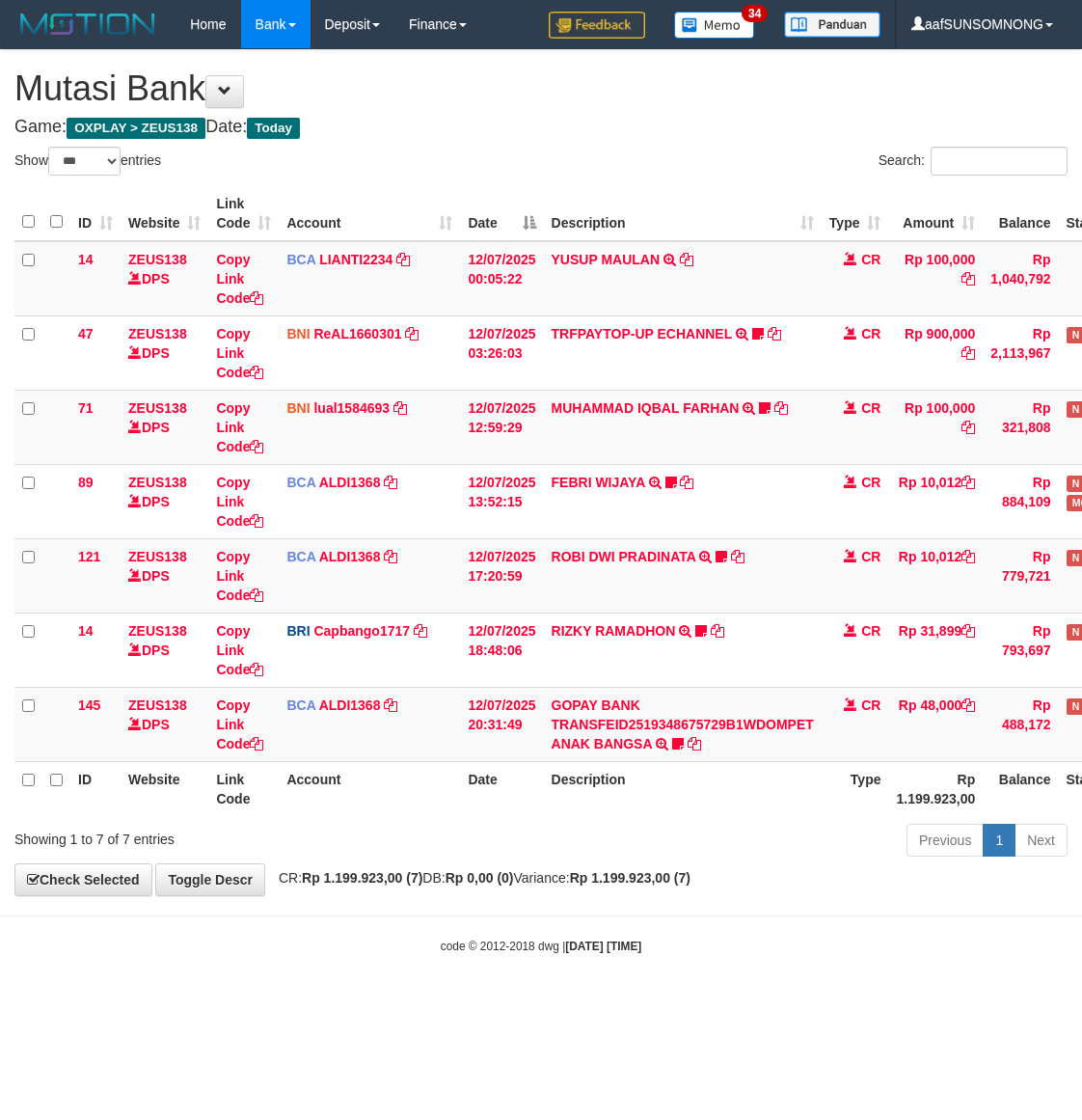 select on "***" 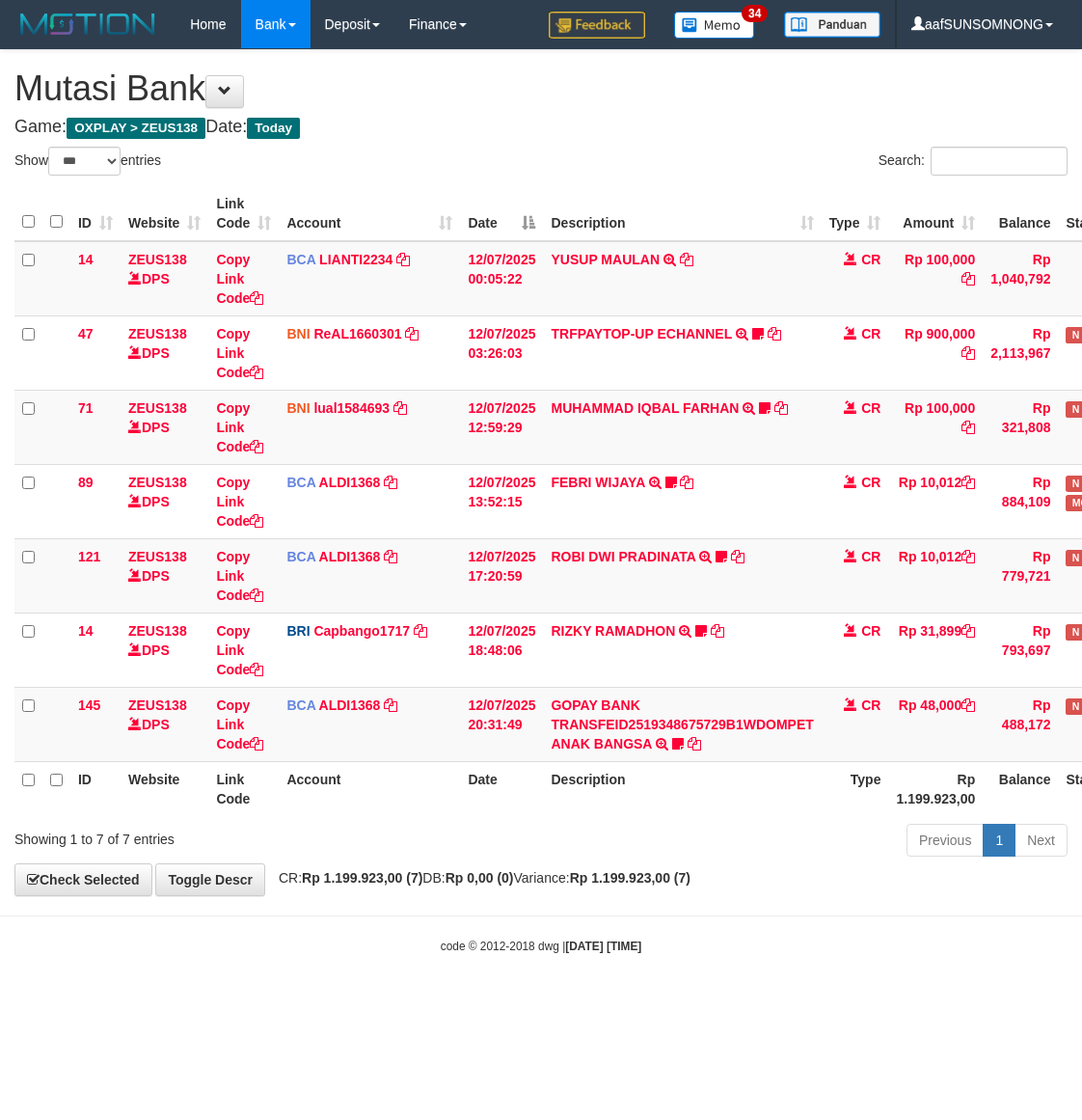 scroll, scrollTop: 0, scrollLeft: 0, axis: both 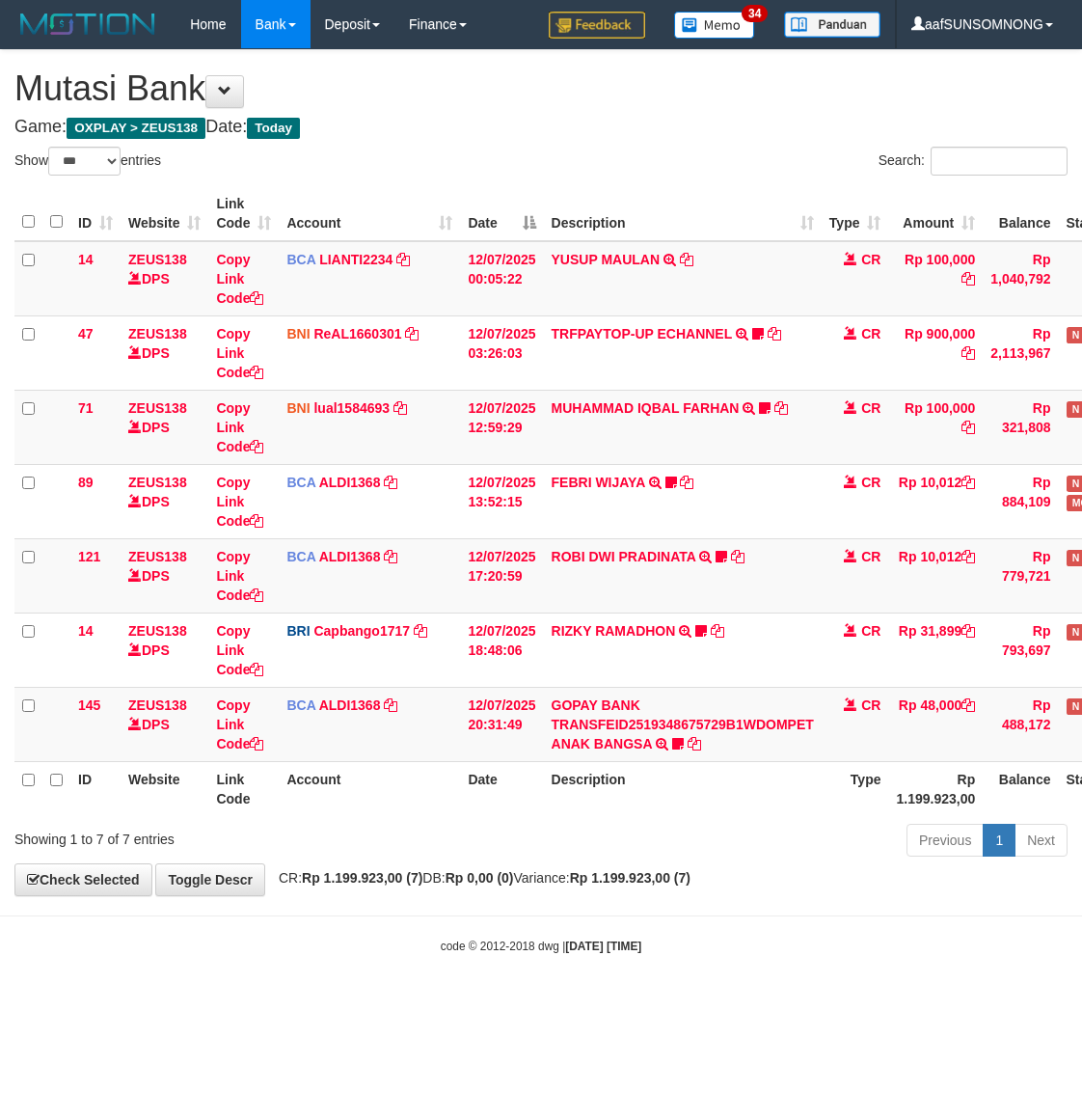 select on "***" 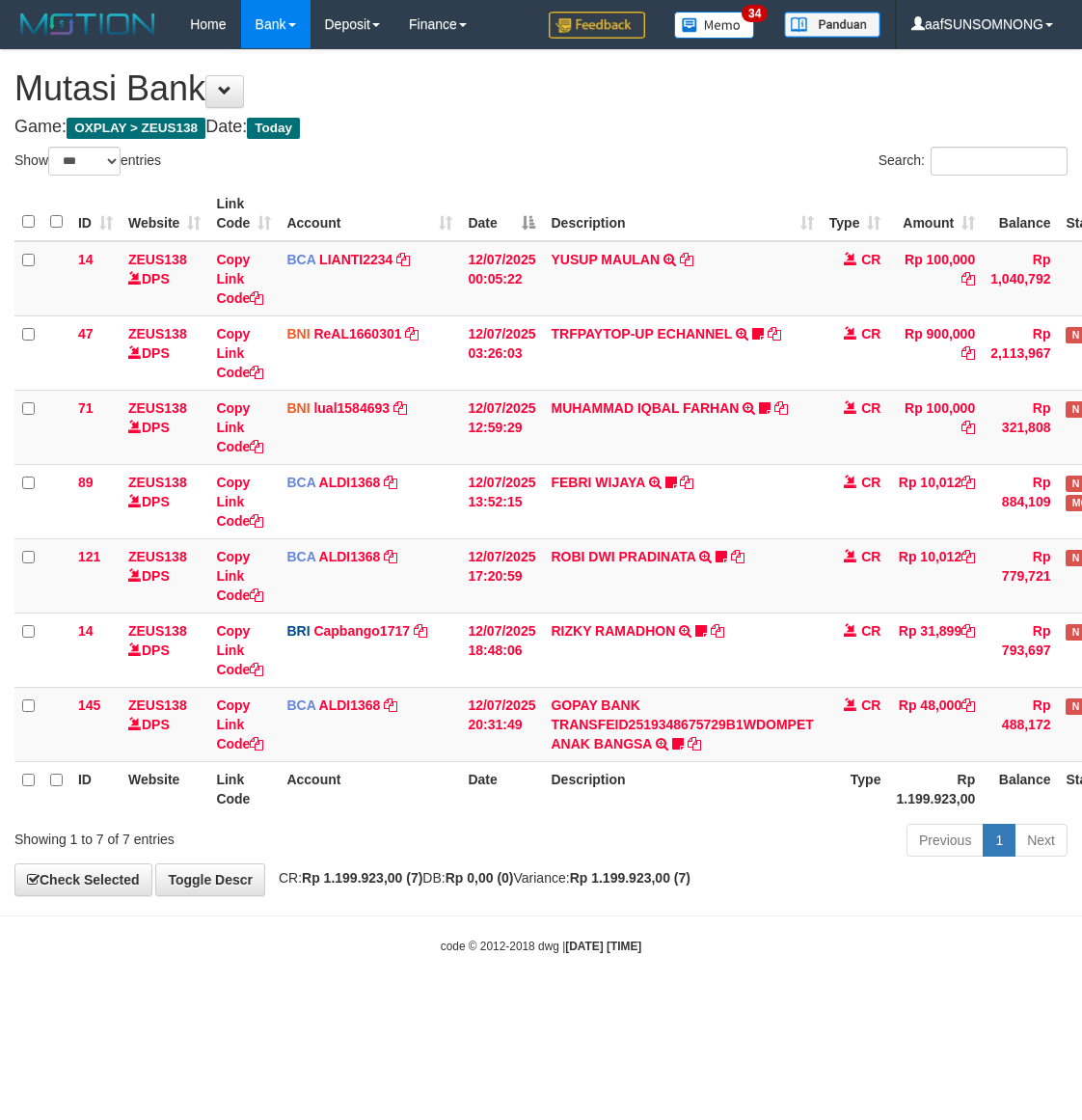 scroll, scrollTop: 0, scrollLeft: 0, axis: both 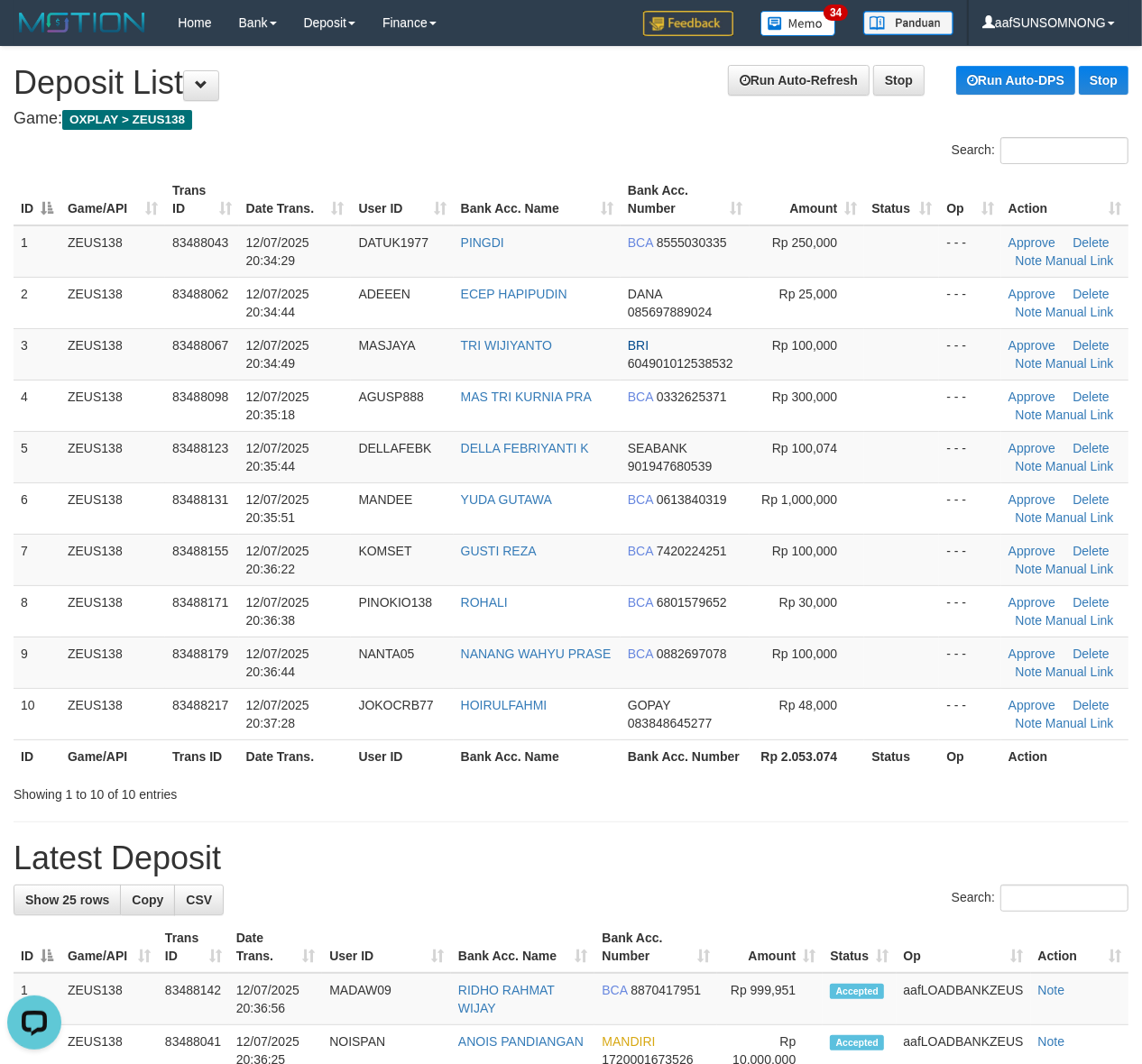 click on "Showing 1 to 10 of 10 entries" at bounding box center [571, 791] 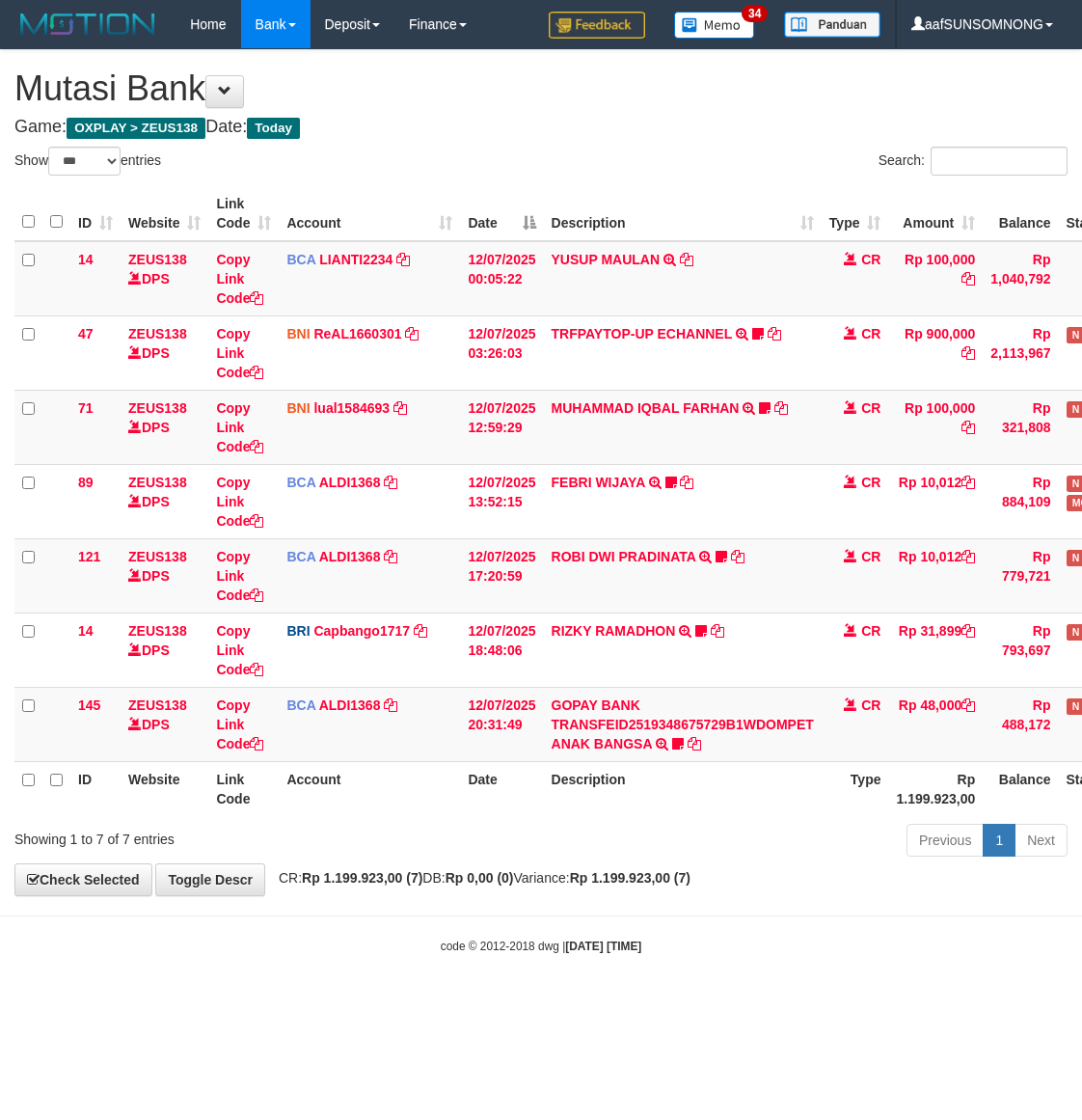 select on "***" 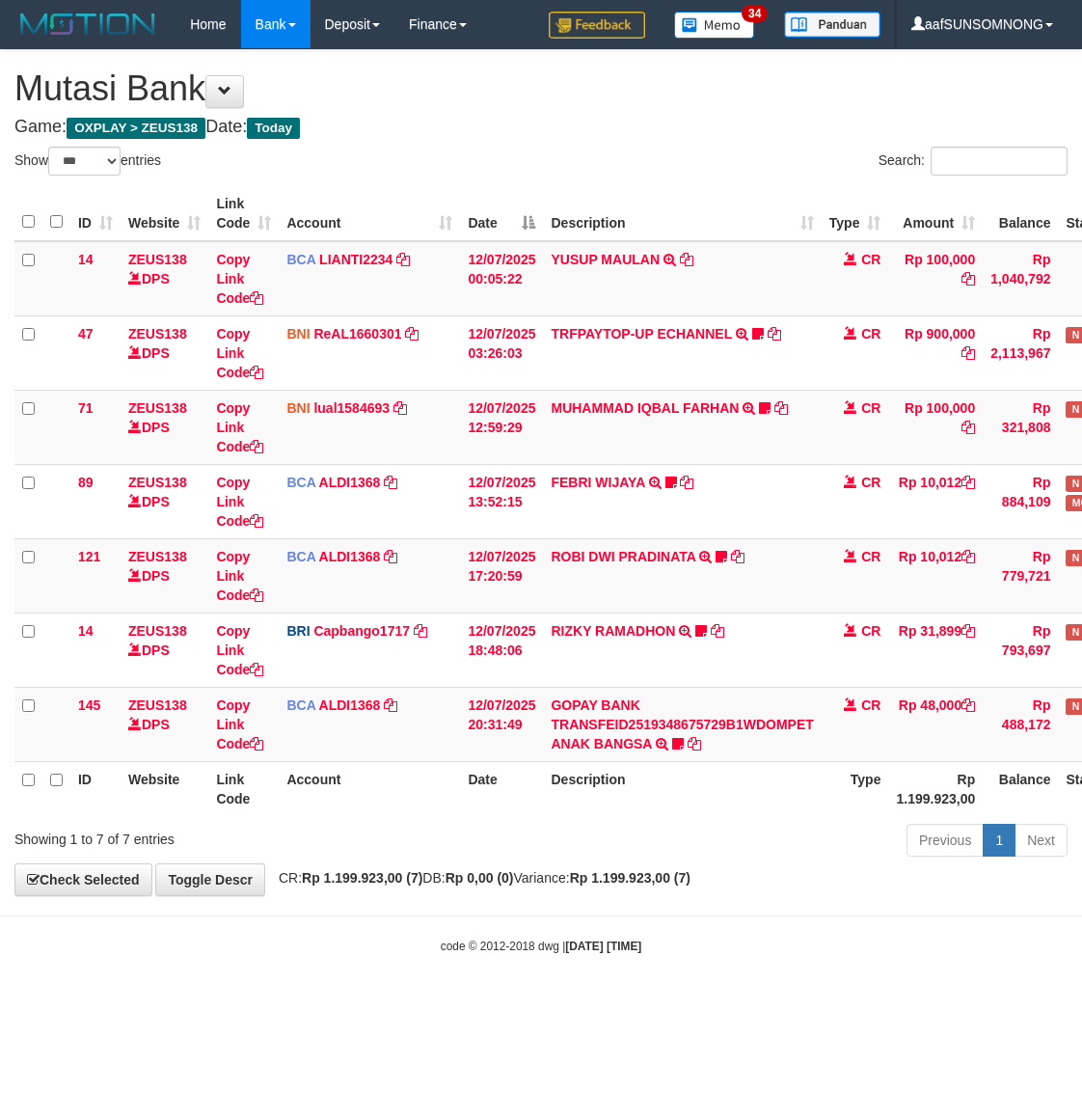 scroll, scrollTop: 0, scrollLeft: 0, axis: both 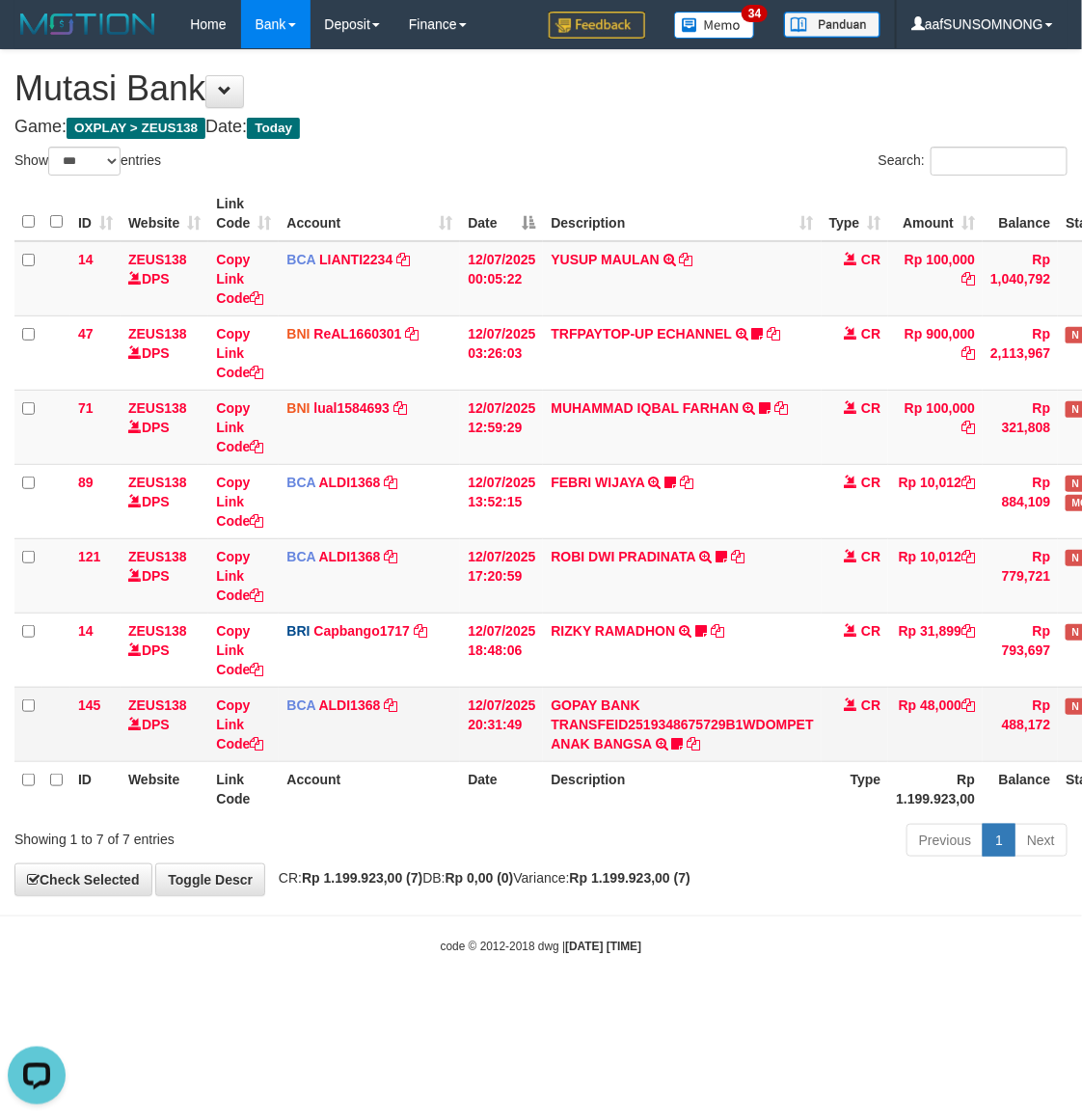 drag, startPoint x: 446, startPoint y: 979, endPoint x: 460, endPoint y: 733, distance: 246.39805 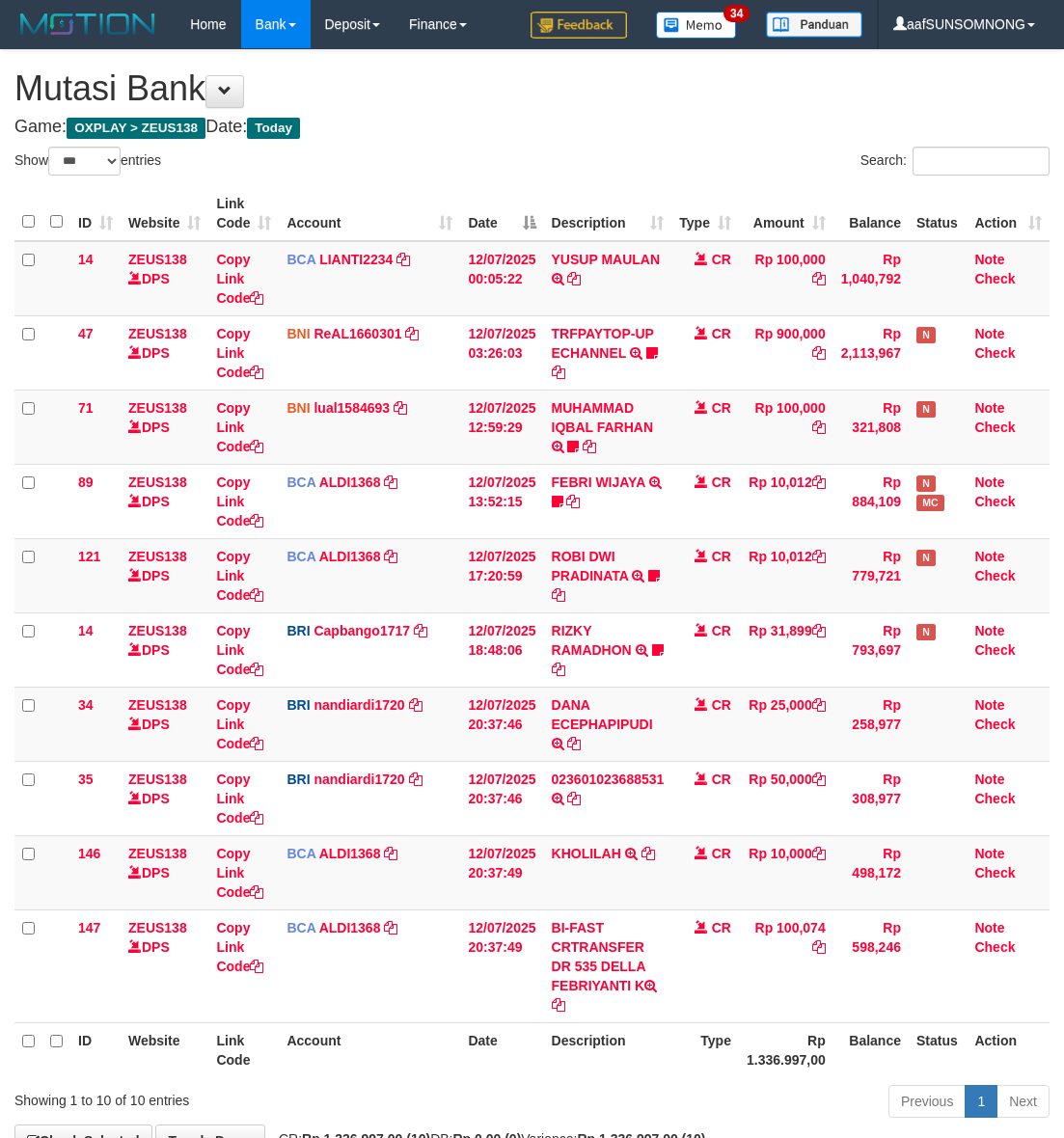select on "***" 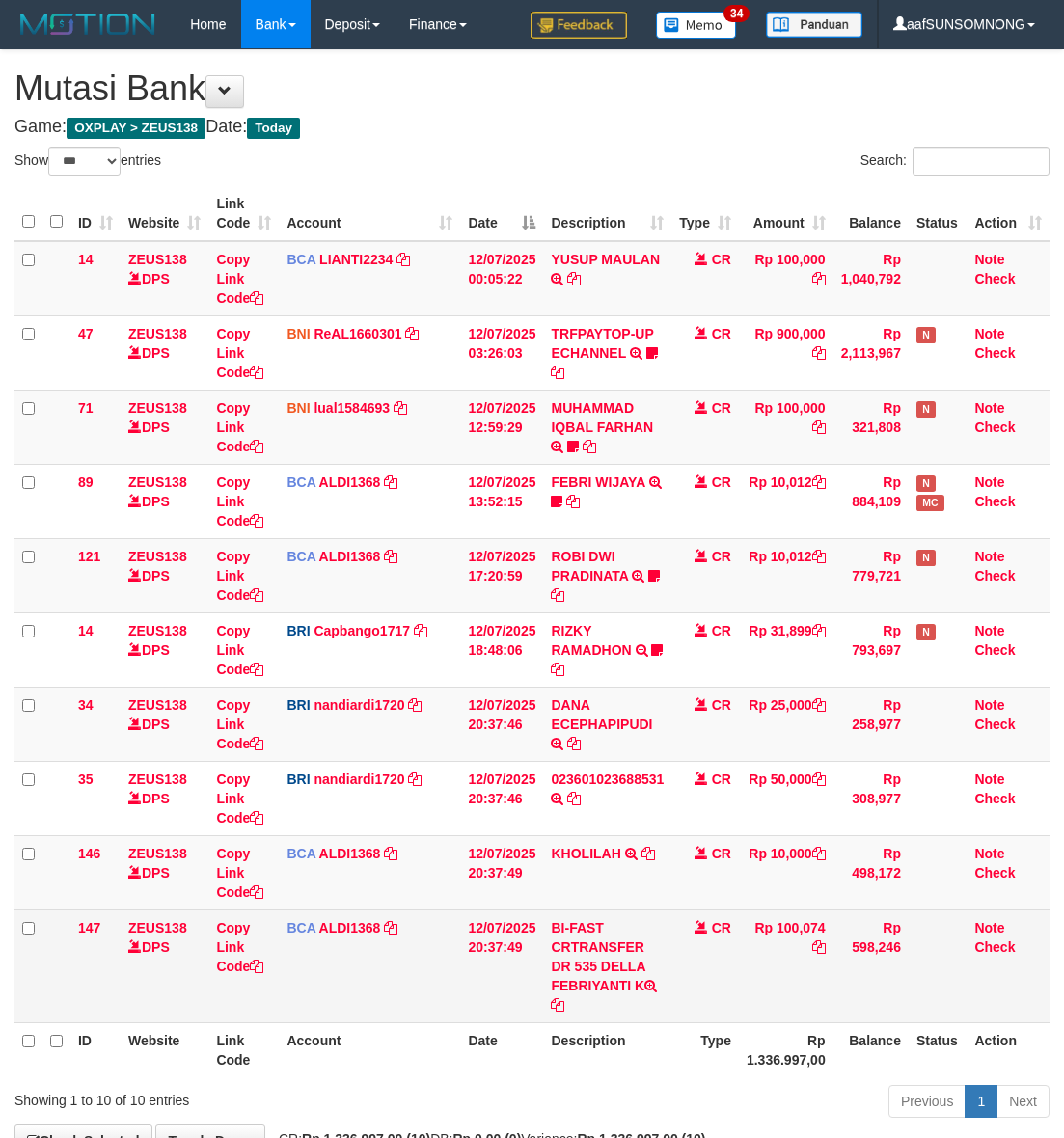 scroll, scrollTop: 0, scrollLeft: 0, axis: both 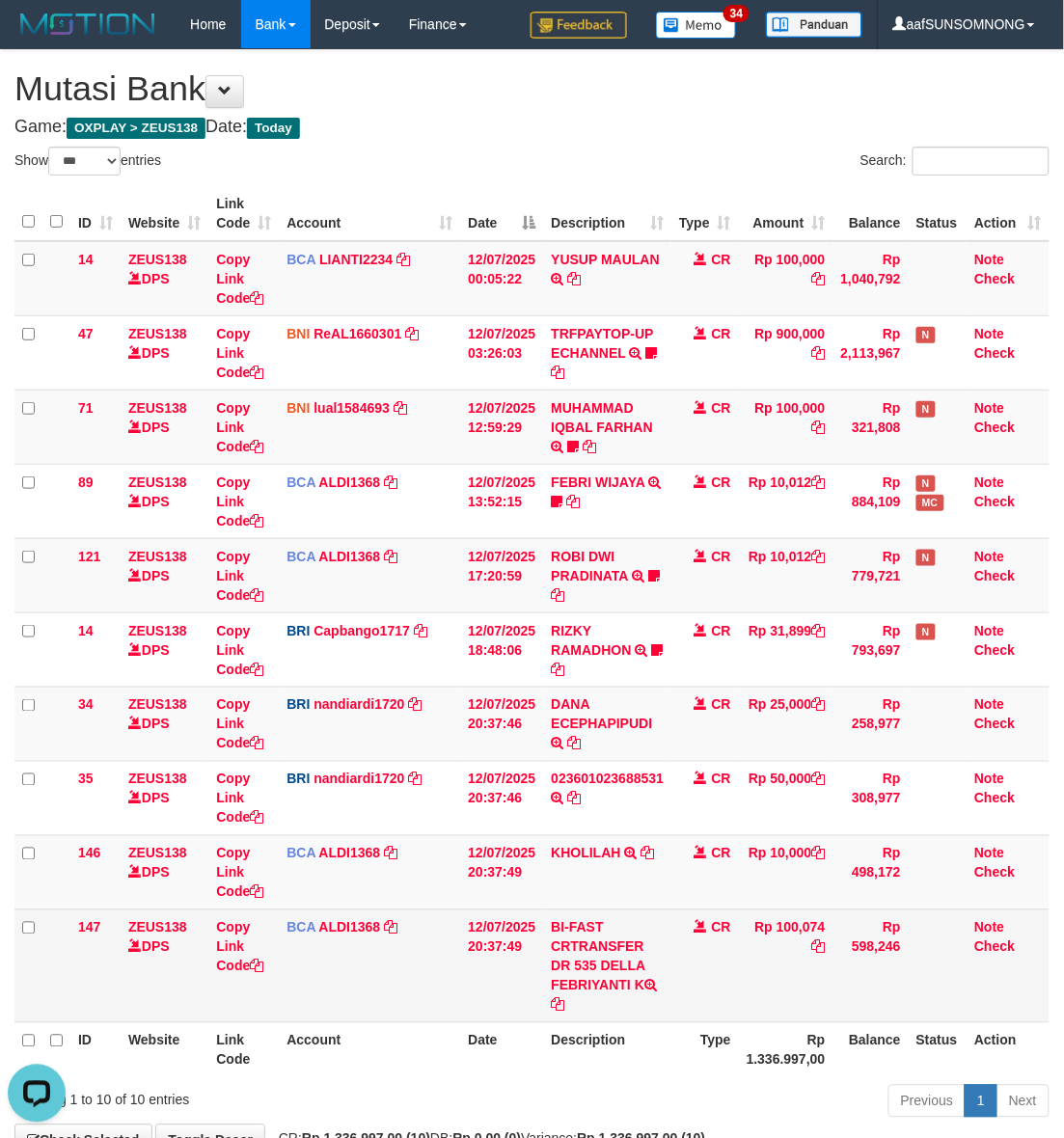 drag, startPoint x: 632, startPoint y: 987, endPoint x: 603, endPoint y: 976, distance: 31.01612 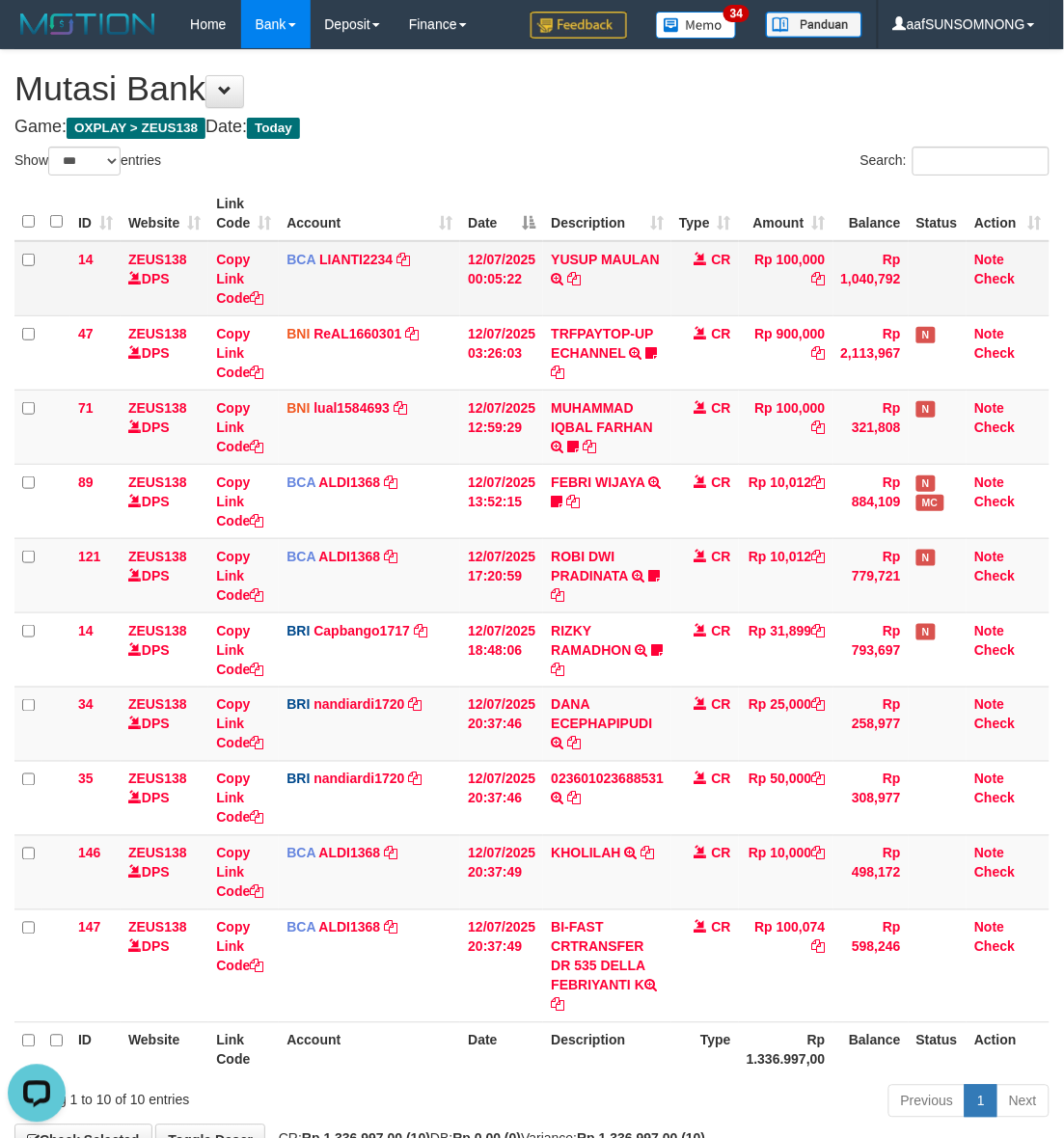 click on "BCA
LIANTI2234
DPS
YULIANTI
mutasi_20250712_4646 | 14
mutasi_20250712_4646 | 14" at bounding box center [369, 279] 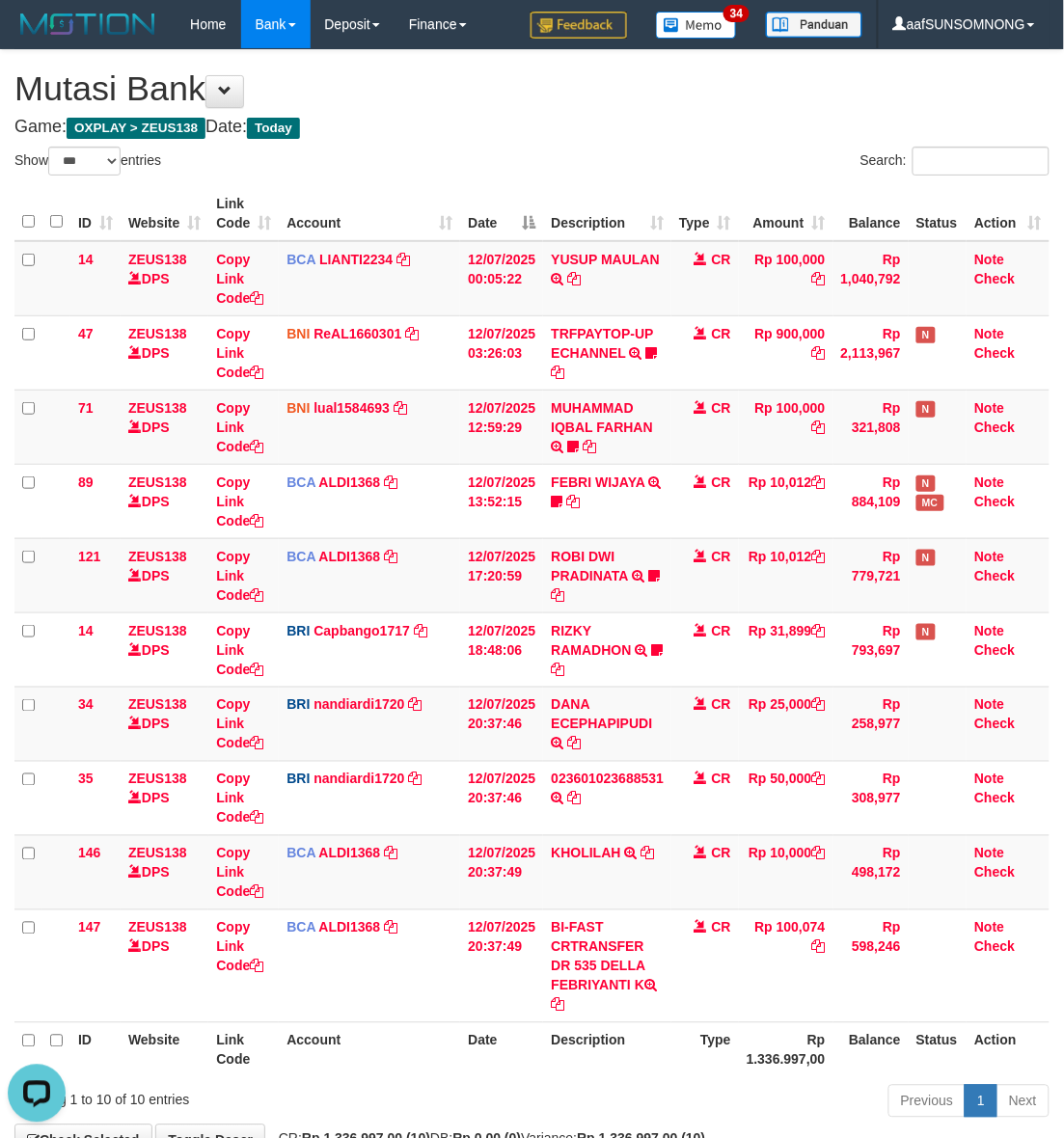click on "ID Website Link Code Account Date Description Type Rp 1.336.997,00 Balance Status Action" at bounding box center (532, 1049) 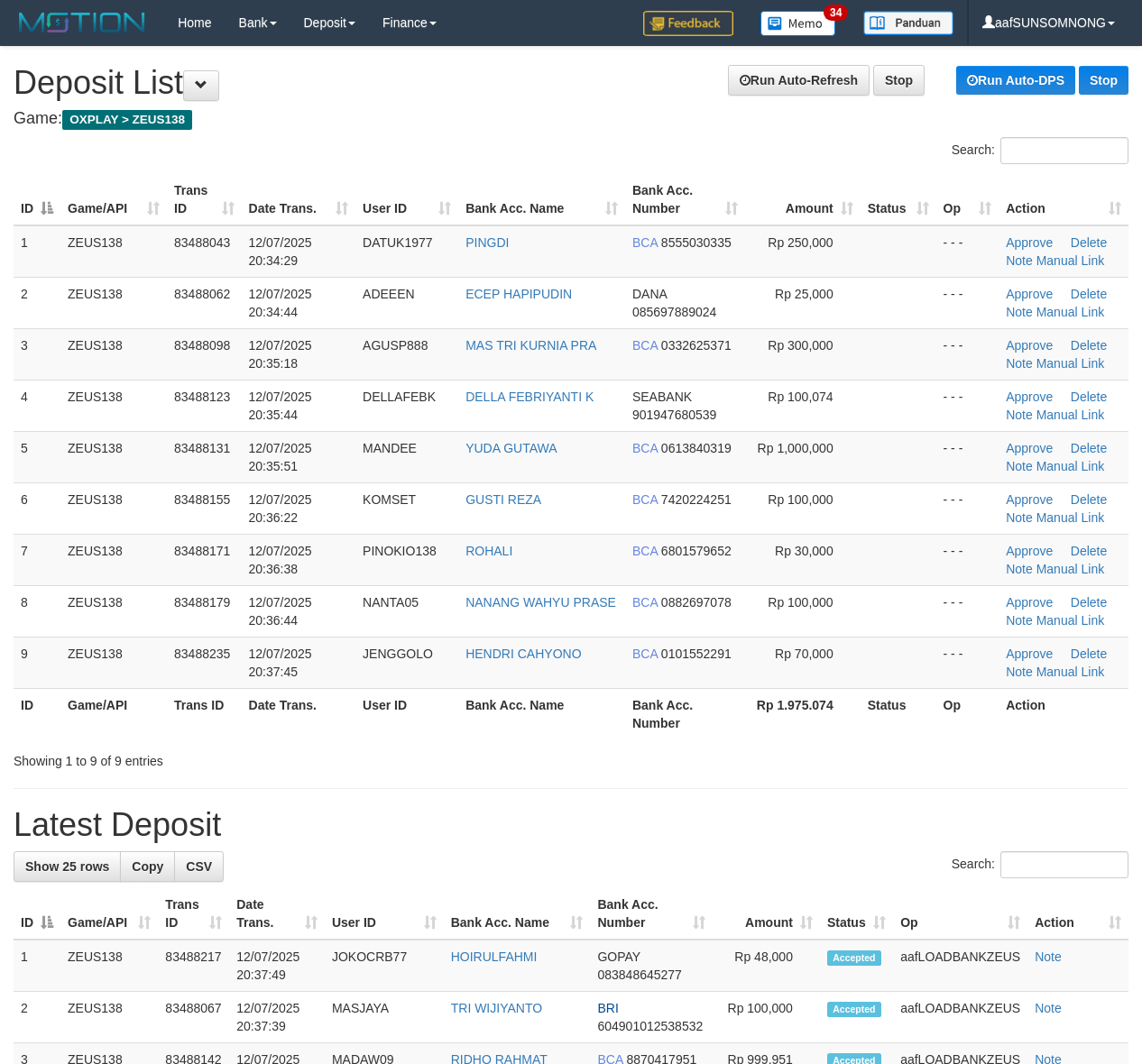 scroll, scrollTop: 0, scrollLeft: 0, axis: both 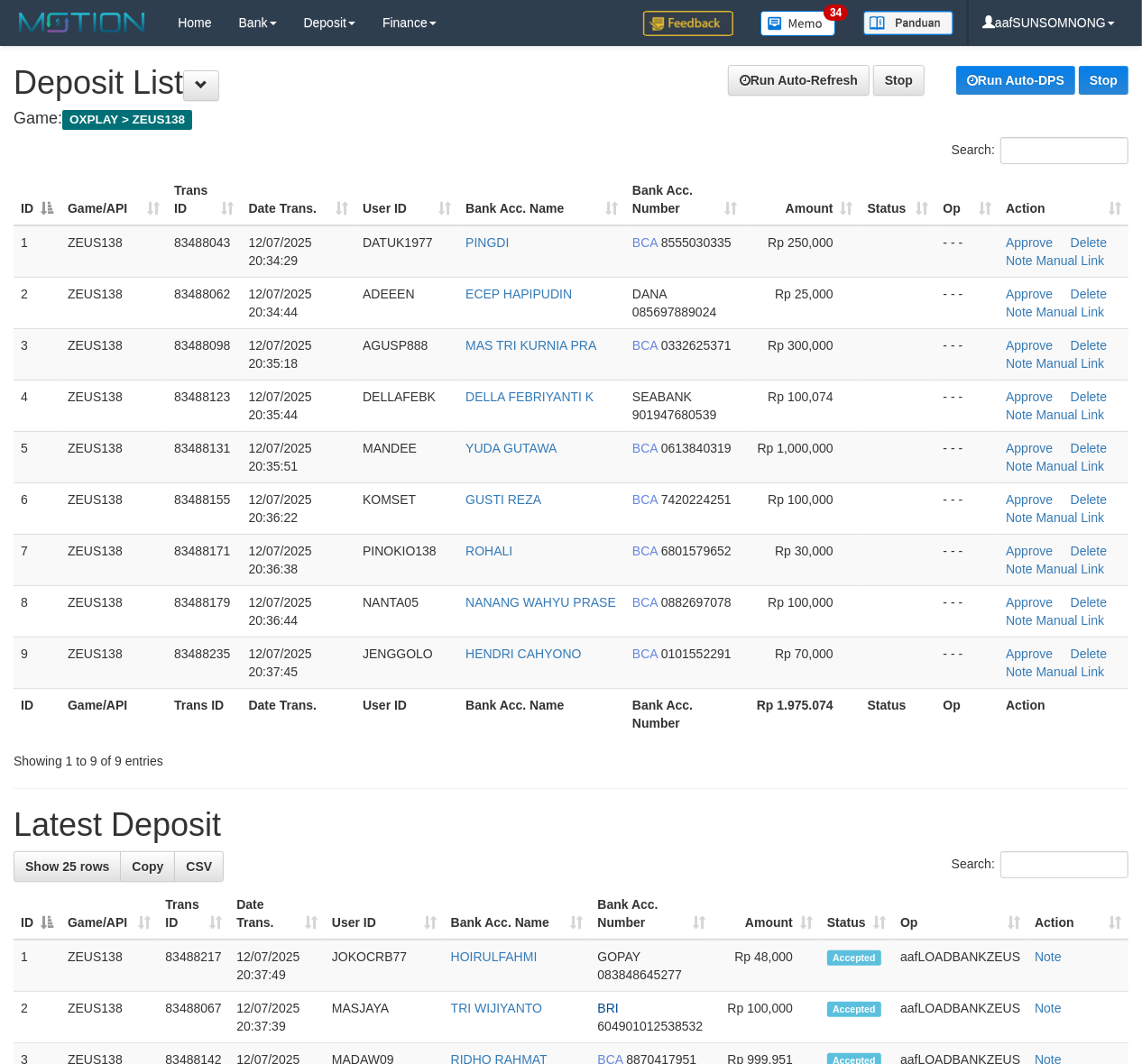 click on "**********" at bounding box center (571, 1196) 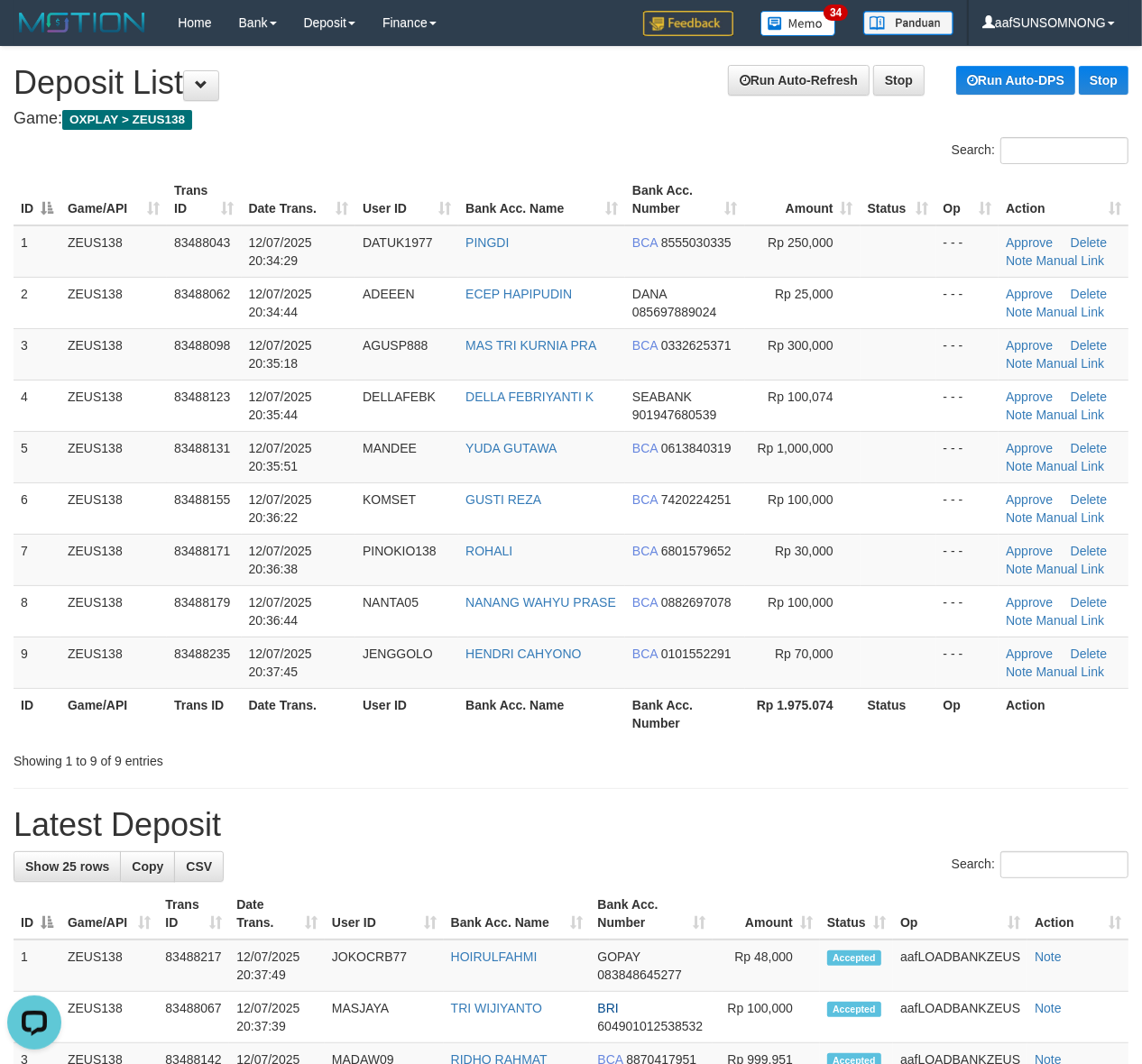 scroll, scrollTop: 0, scrollLeft: 0, axis: both 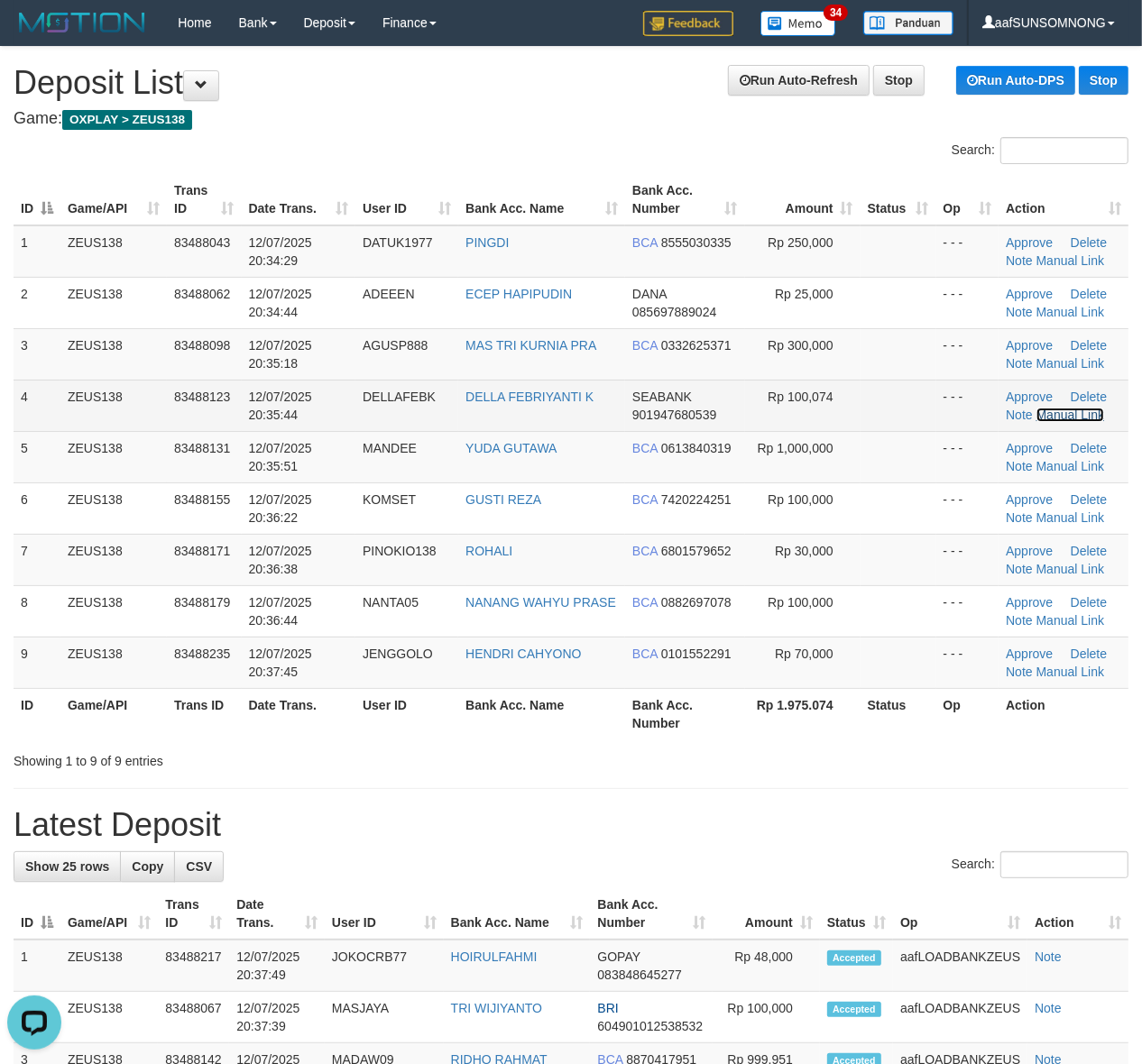 click on "Manual Link" at bounding box center (1071, 415) 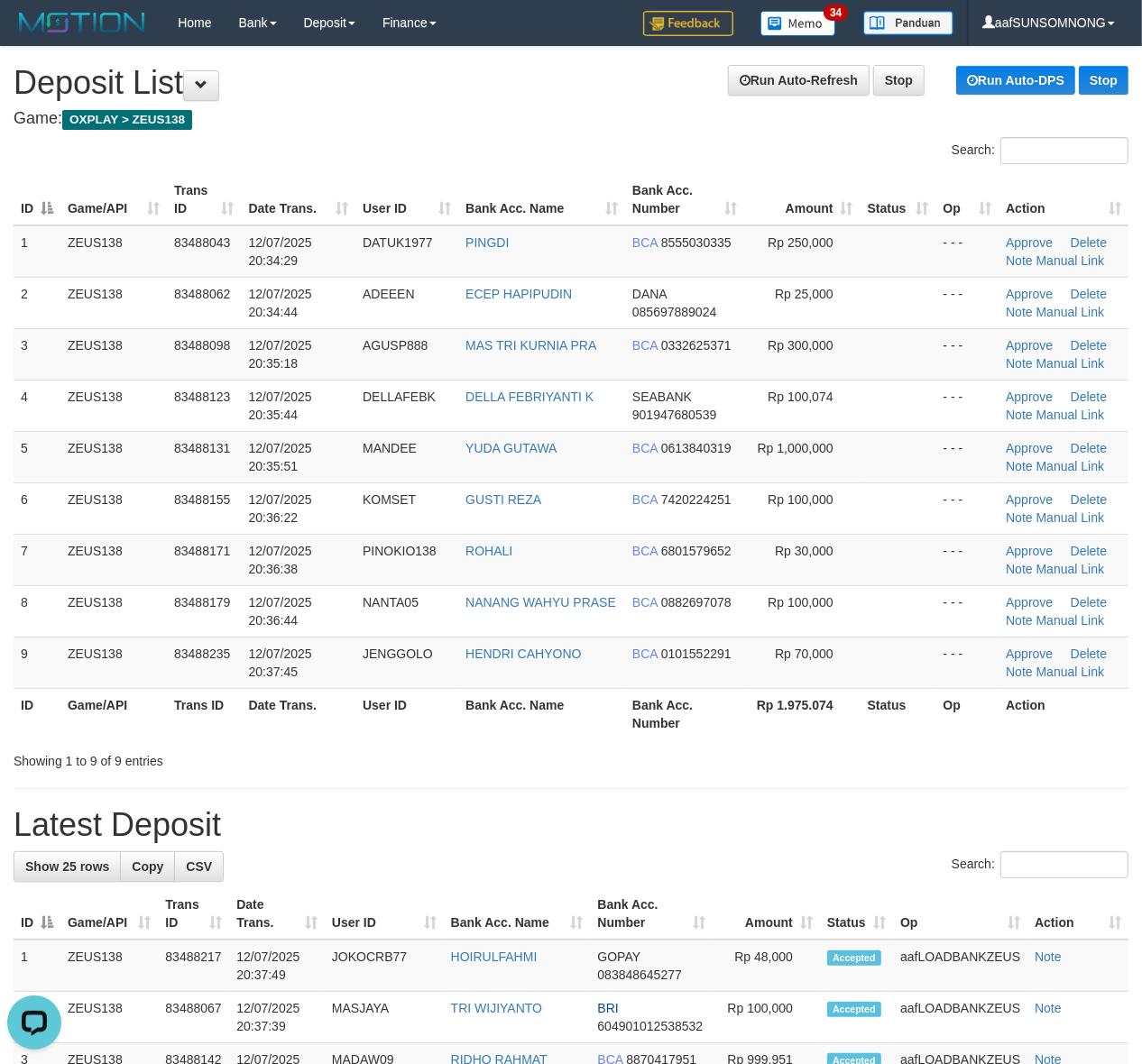 click on "**********" at bounding box center [571, 1196] 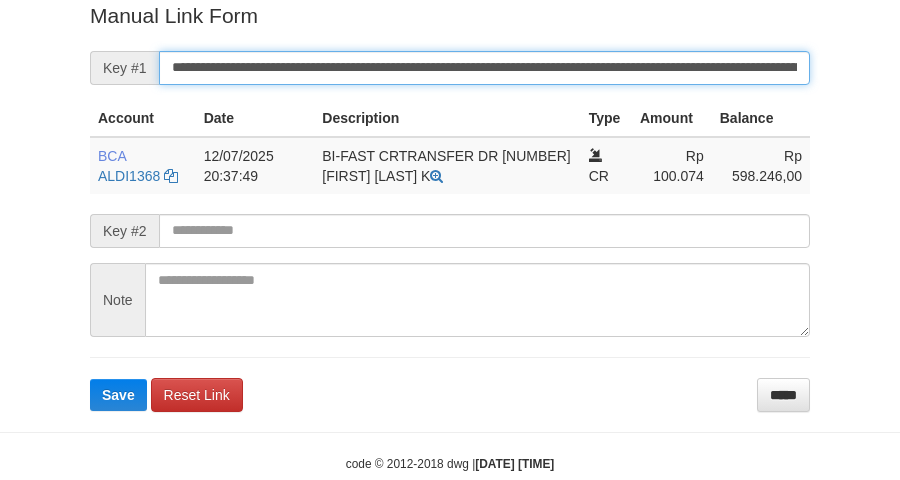 click on "**********" at bounding box center [484, 68] 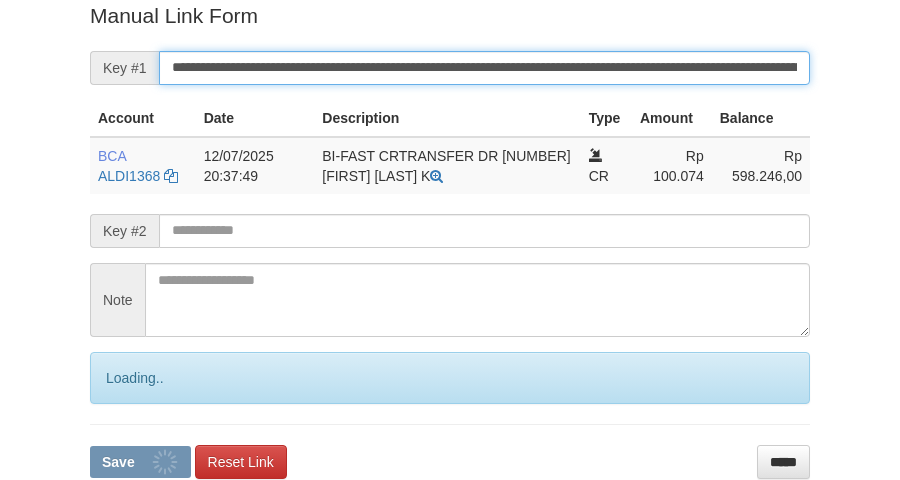 scroll, scrollTop: 410, scrollLeft: 0, axis: vertical 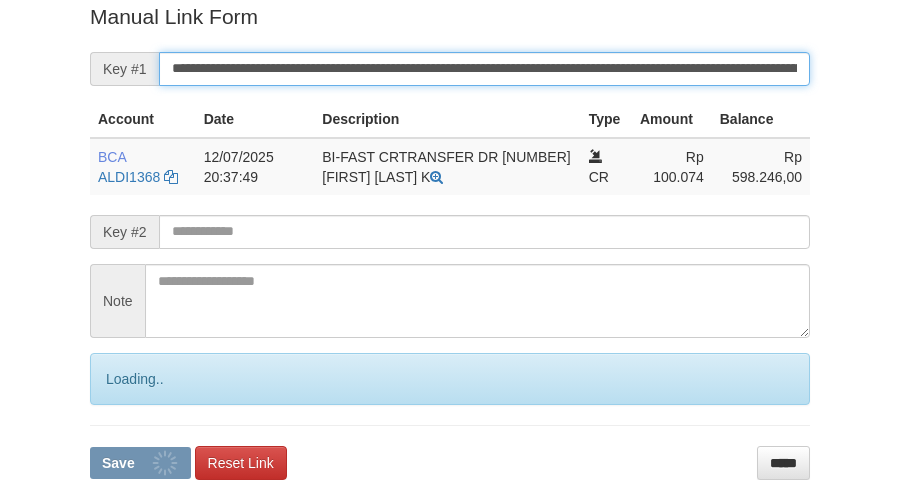 click on "Save" at bounding box center [140, 463] 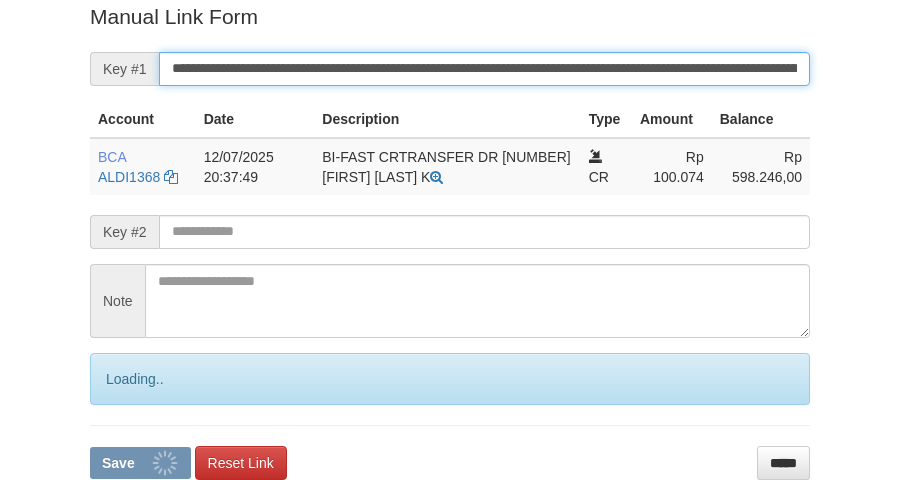 click on "Save" at bounding box center (140, 463) 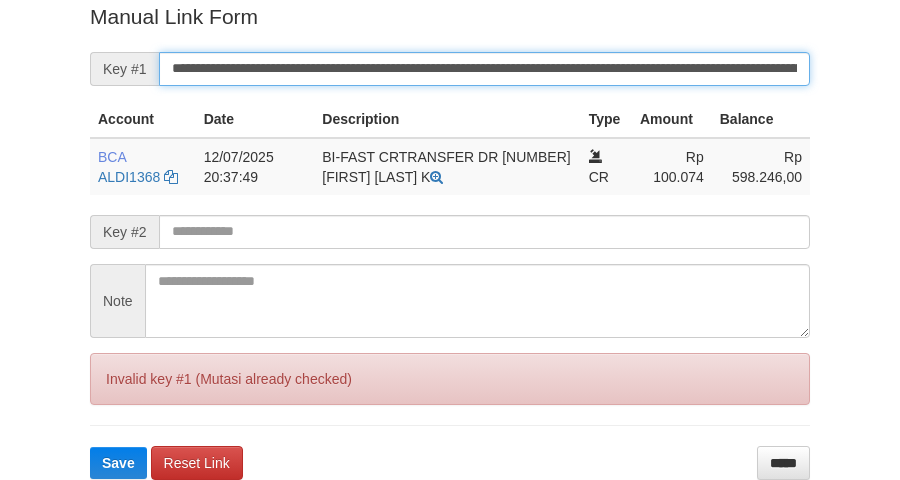 click on "**********" at bounding box center [484, 69] 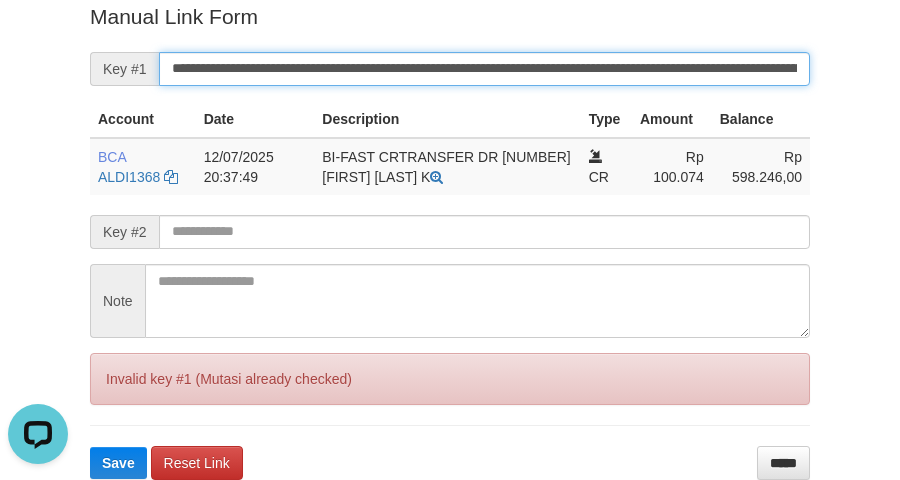 scroll, scrollTop: 0, scrollLeft: 0, axis: both 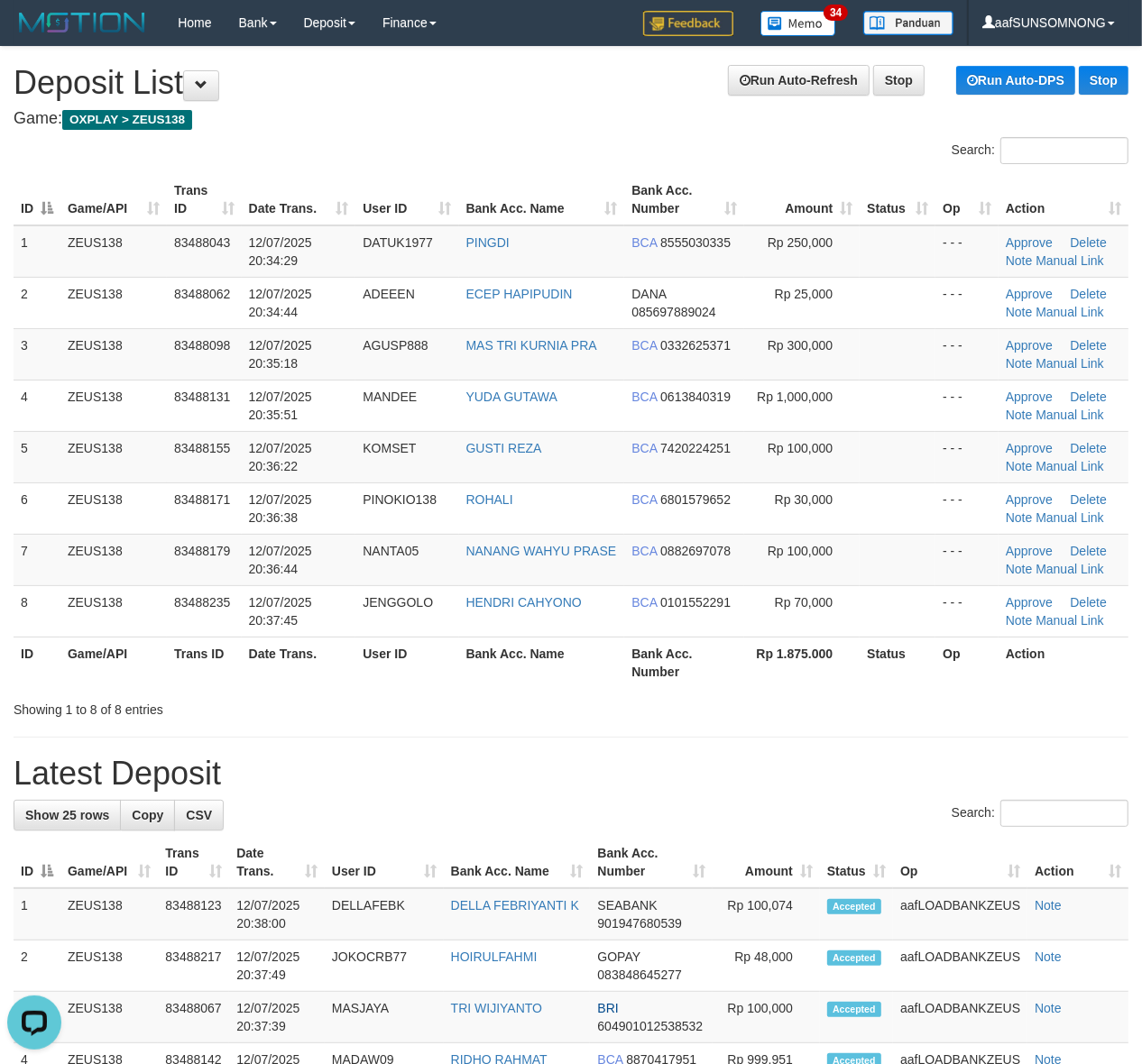 drag, startPoint x: 868, startPoint y: 726, endPoint x: 886, endPoint y: 726, distance: 18 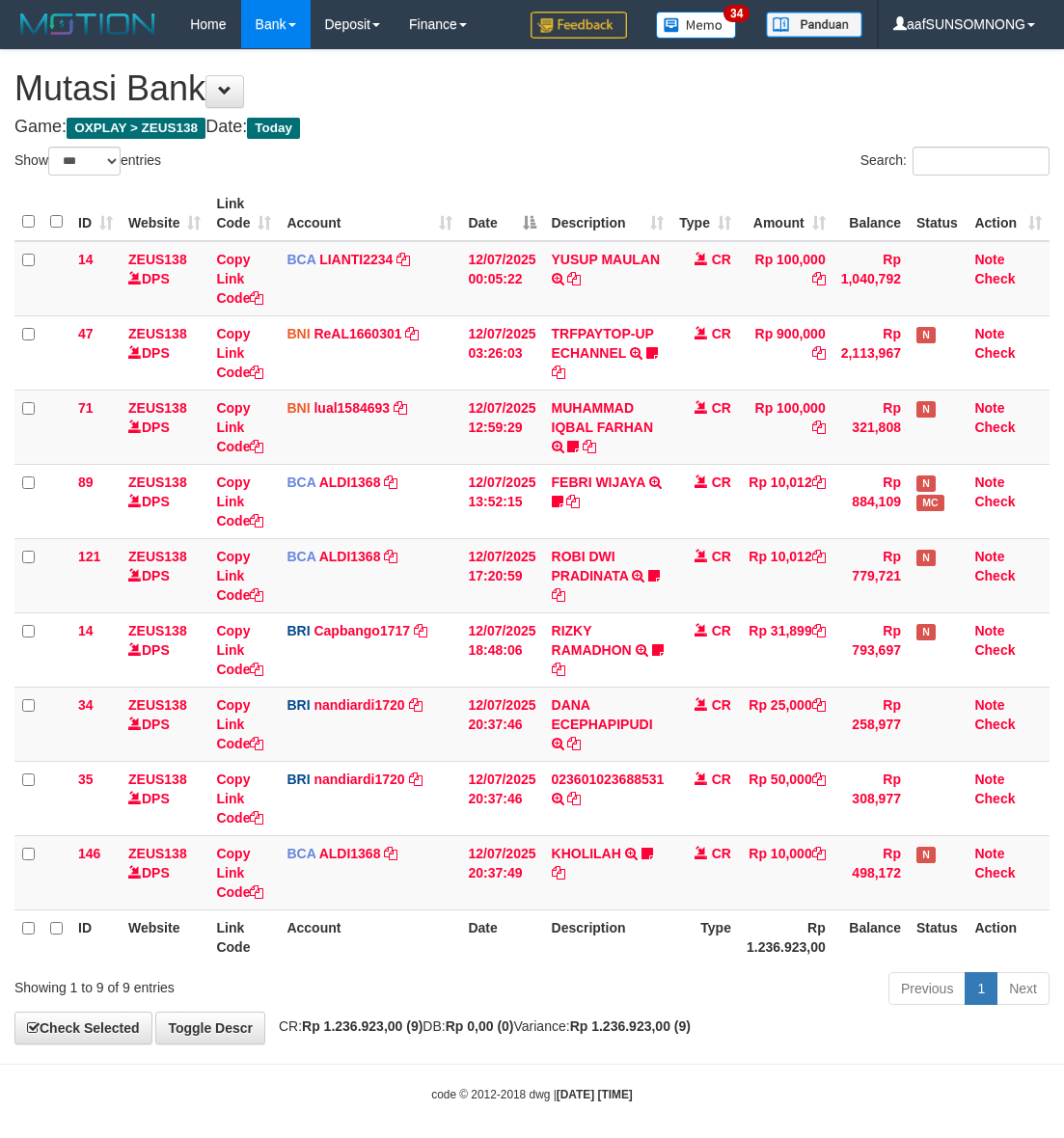 select on "***" 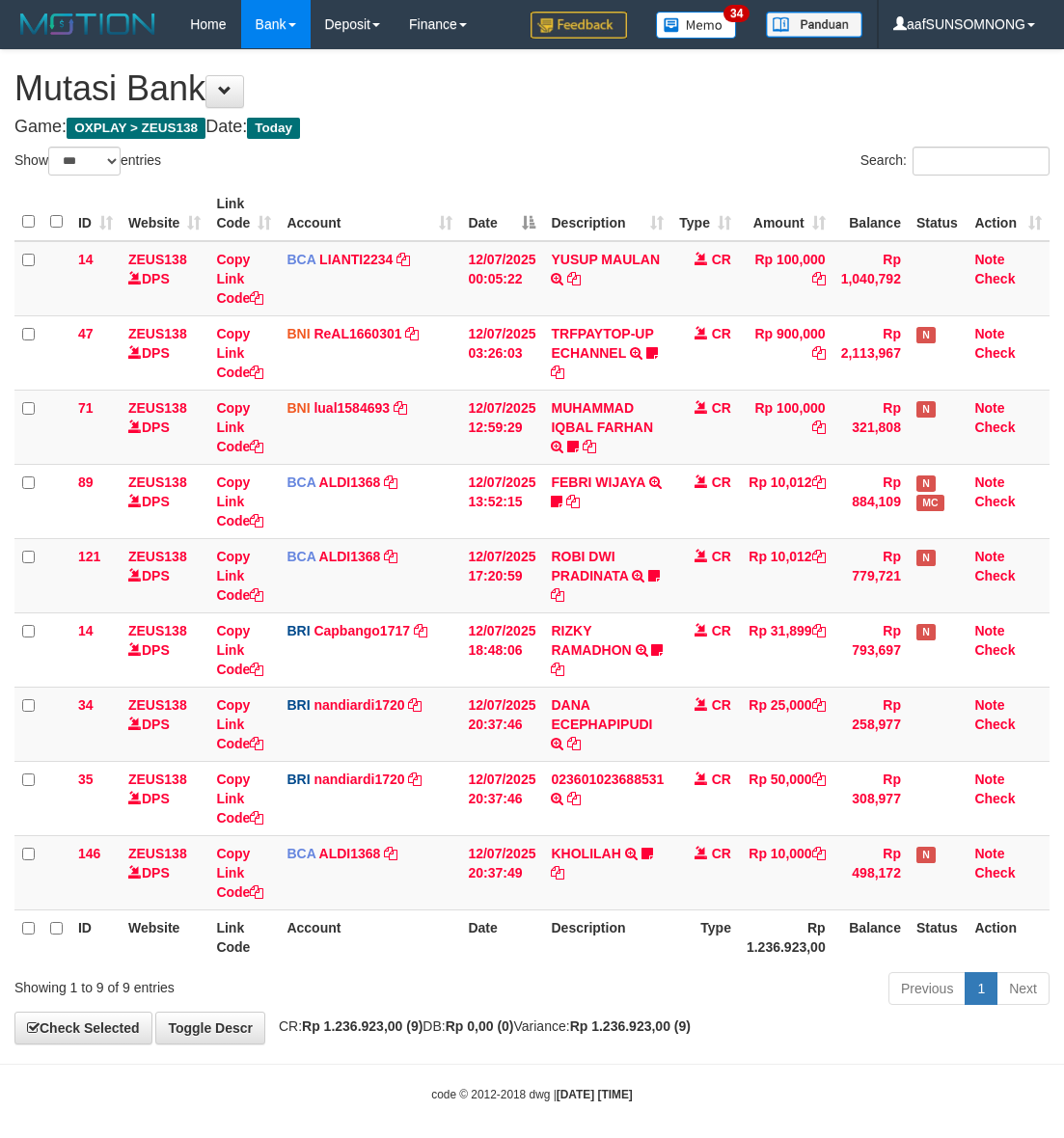 scroll, scrollTop: 0, scrollLeft: 0, axis: both 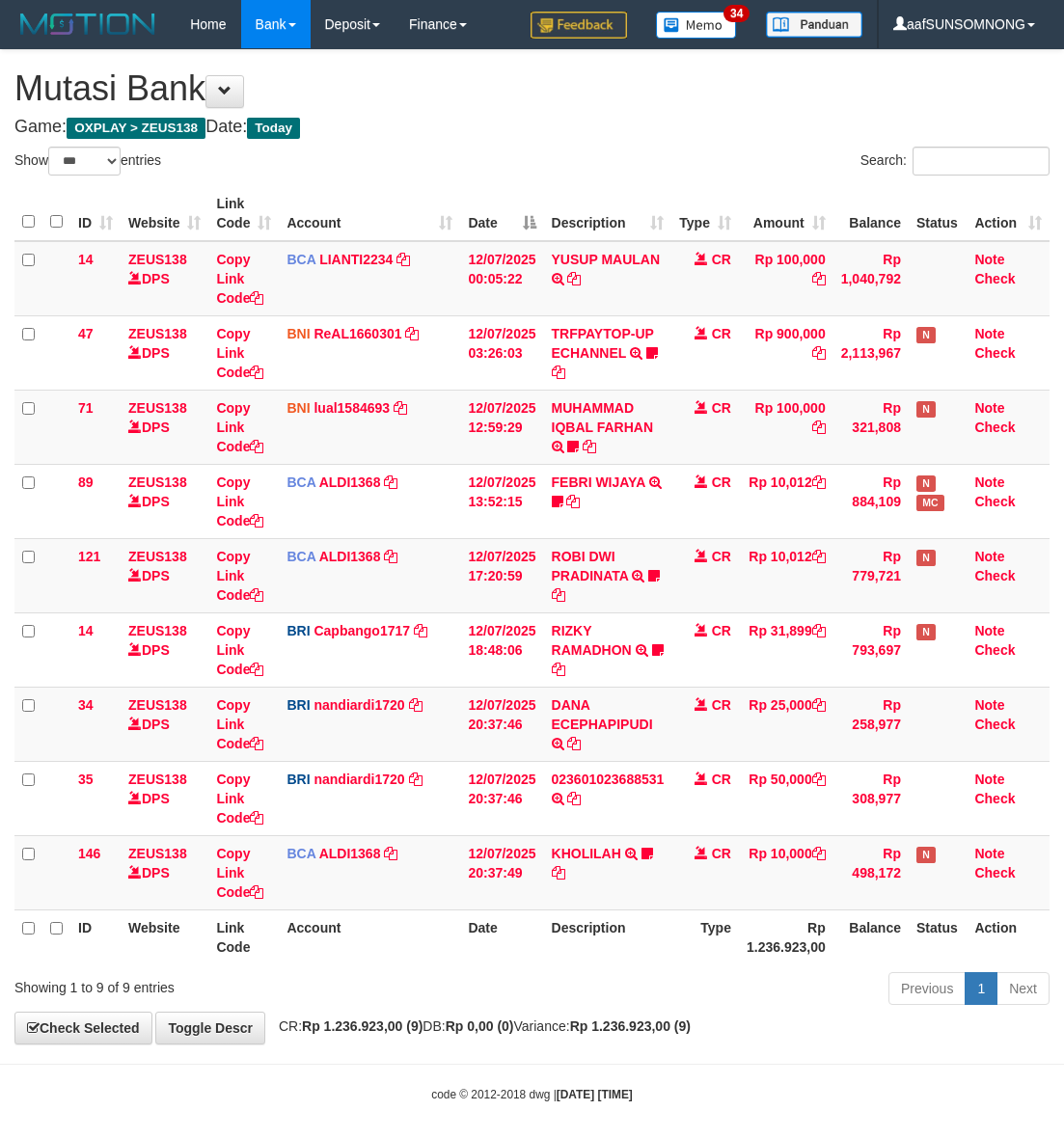 select on "***" 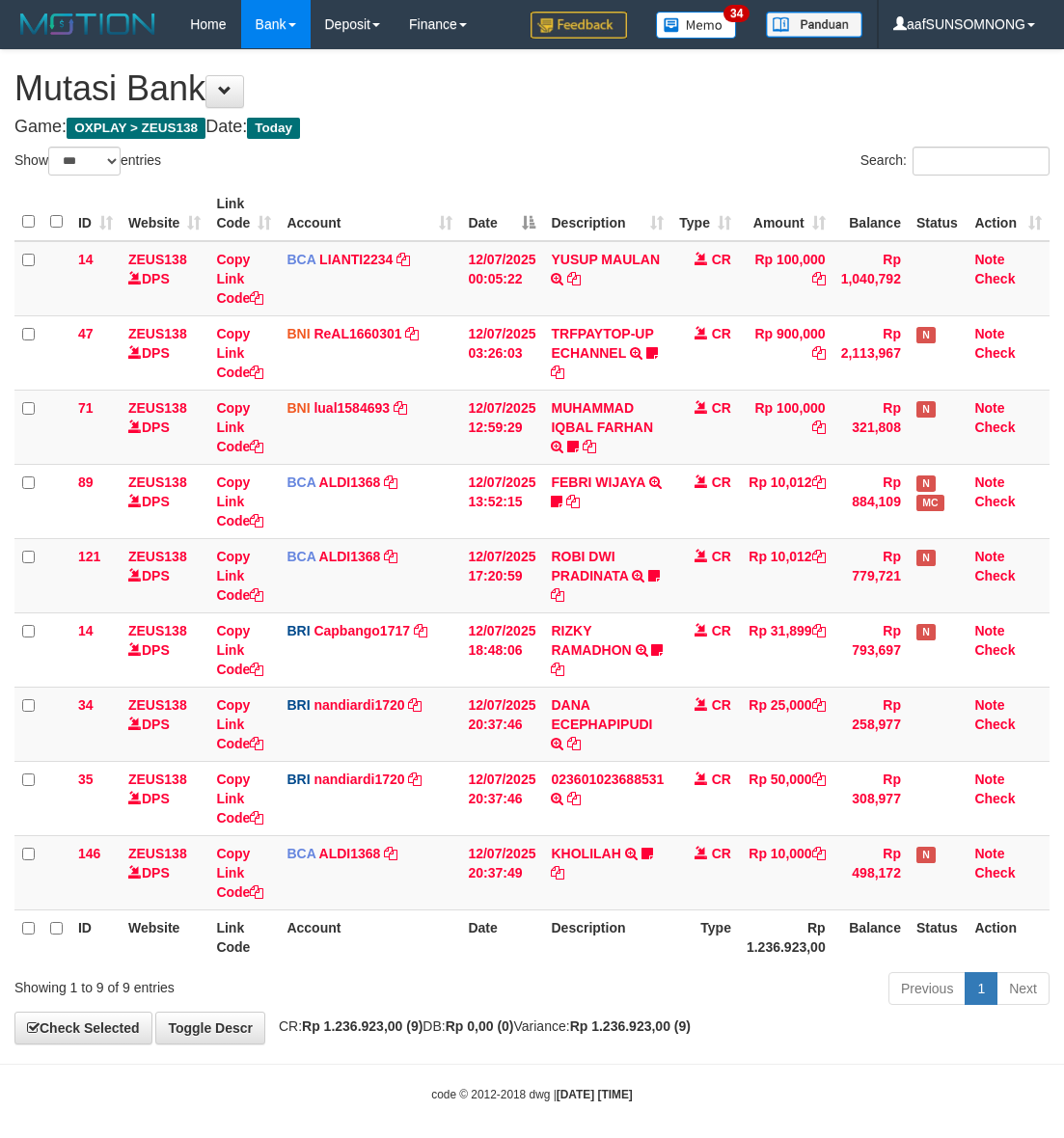 scroll, scrollTop: 0, scrollLeft: 0, axis: both 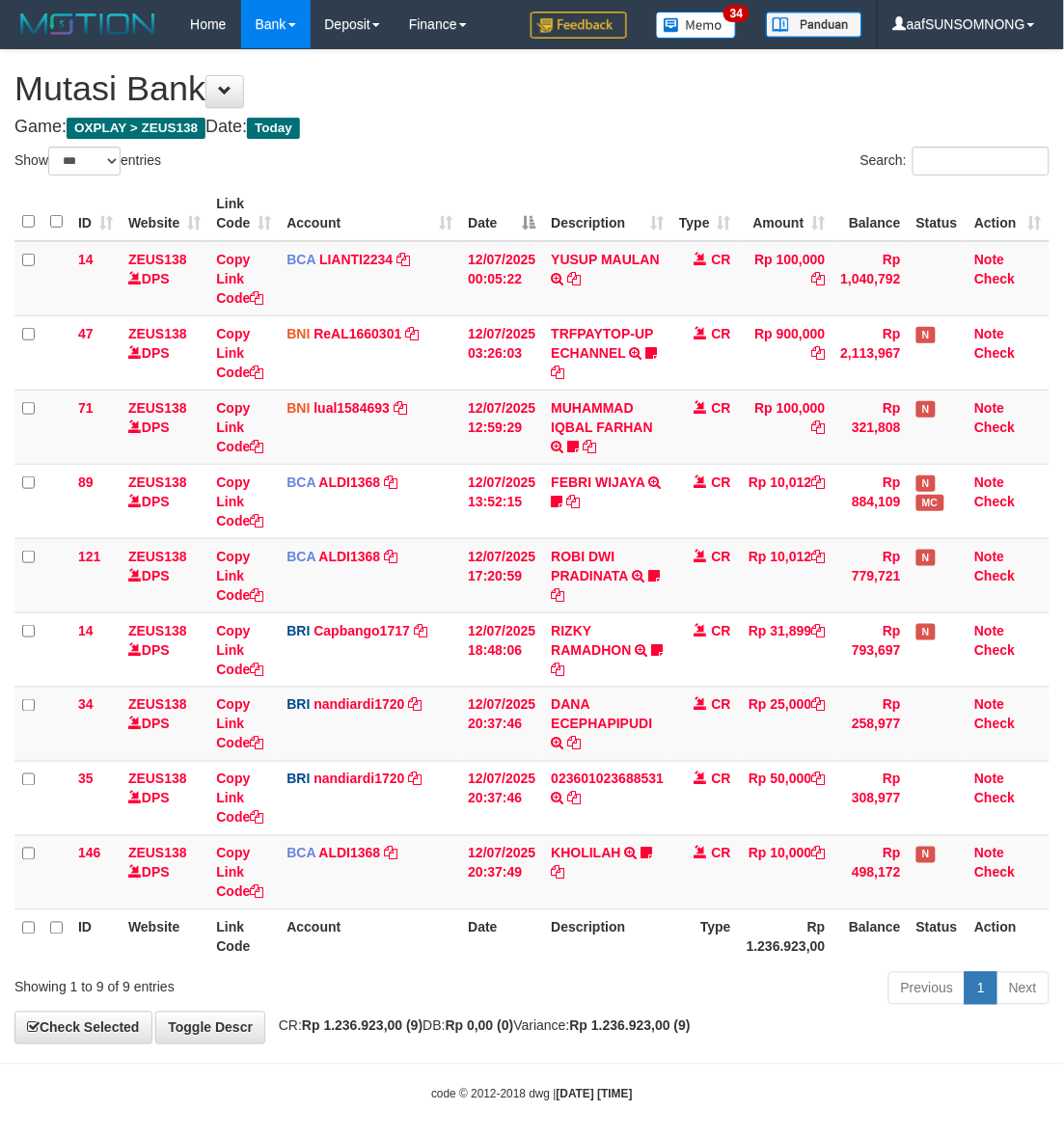 drag, startPoint x: 0, startPoint y: 0, endPoint x: 599, endPoint y: 1034, distance: 1194.9715 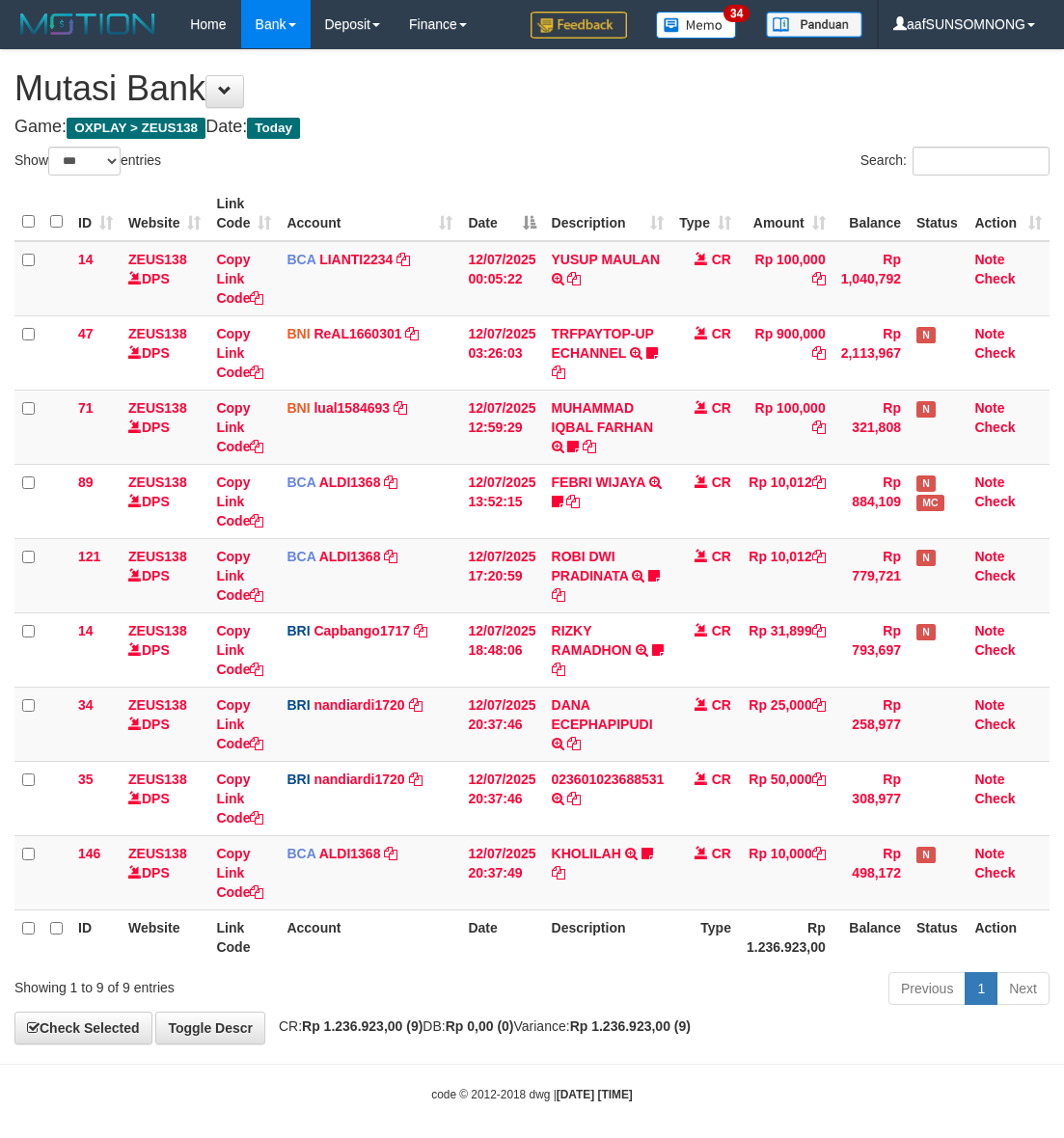 select on "***" 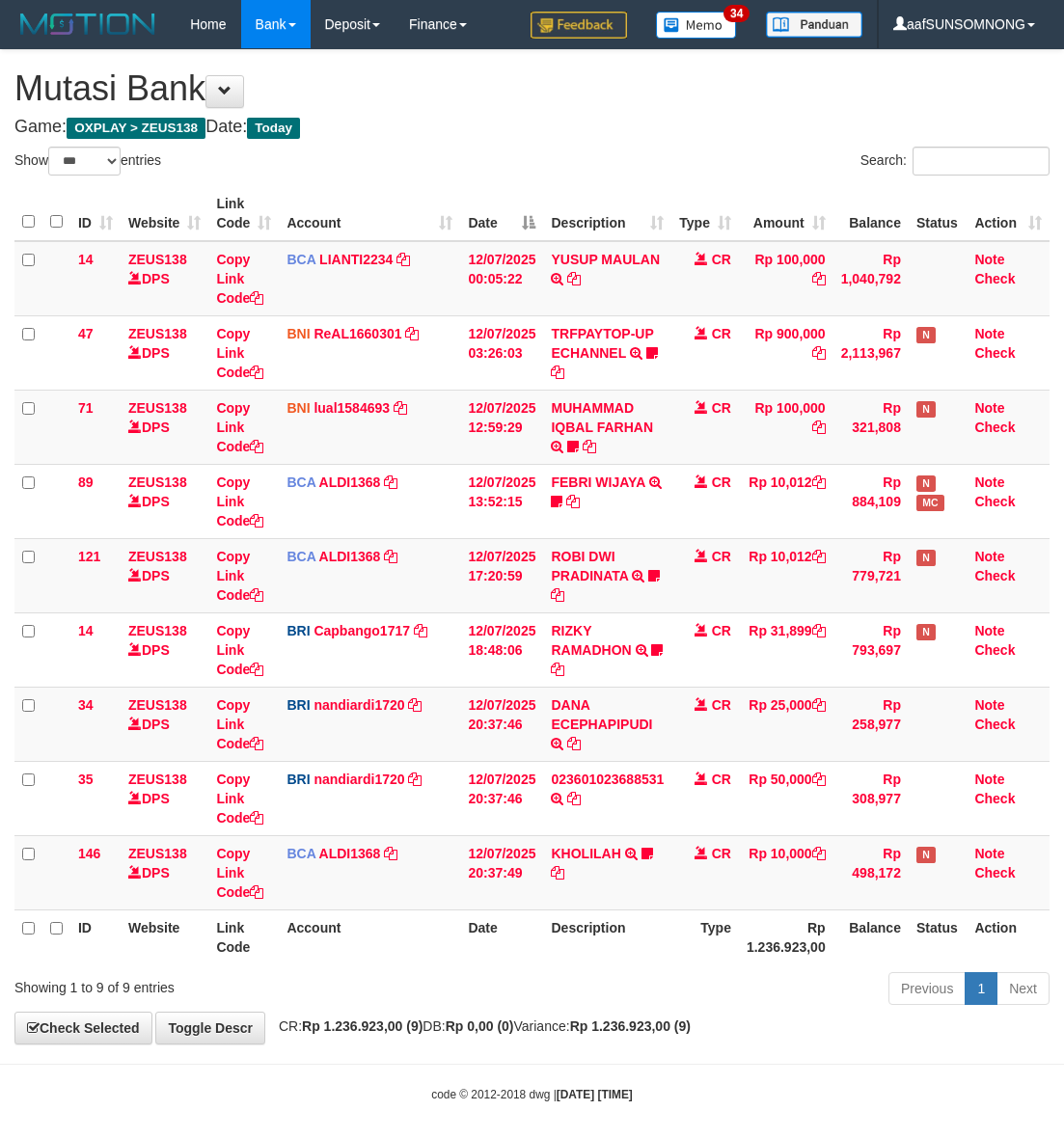 scroll, scrollTop: 0, scrollLeft: 0, axis: both 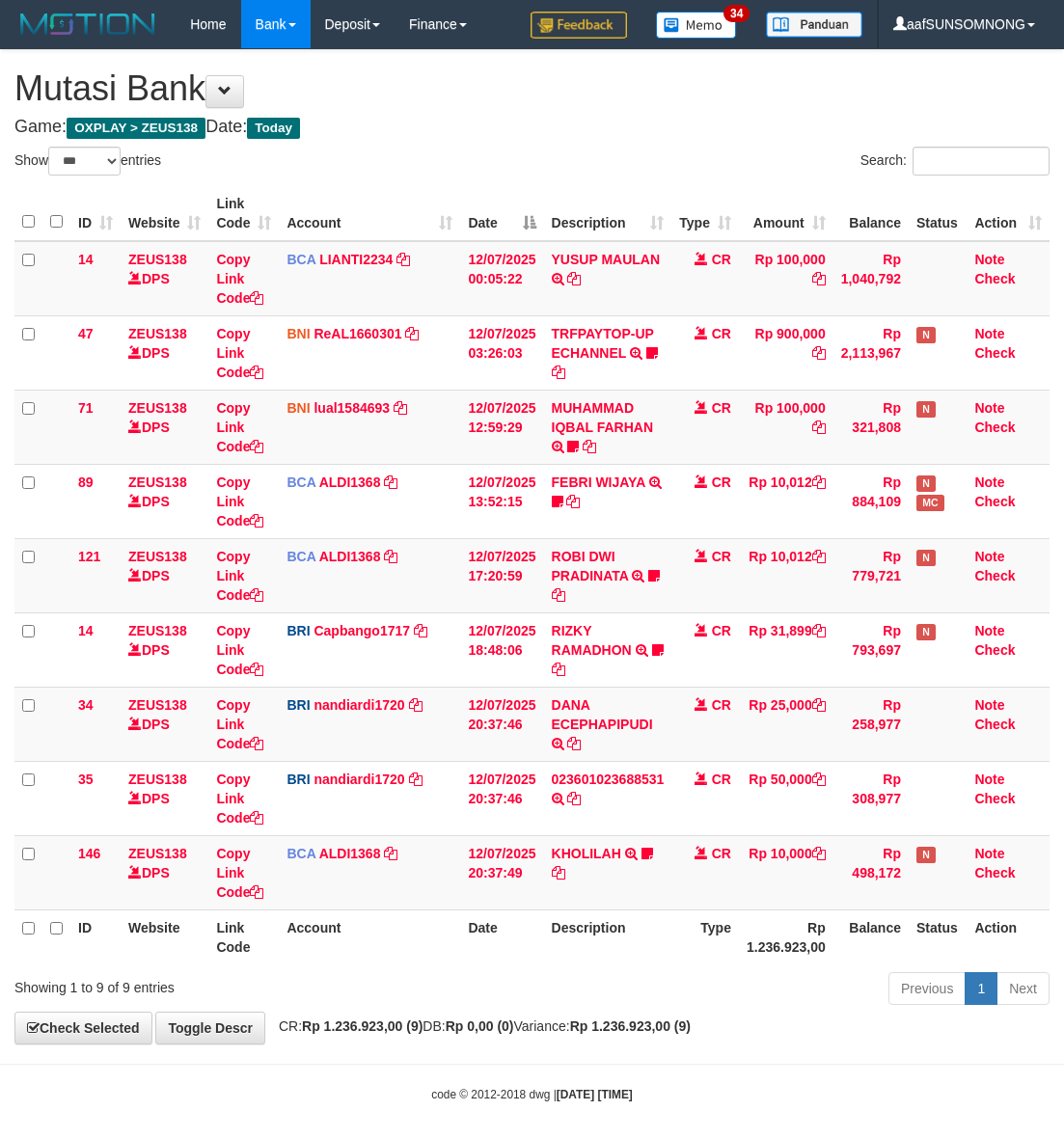 select on "***" 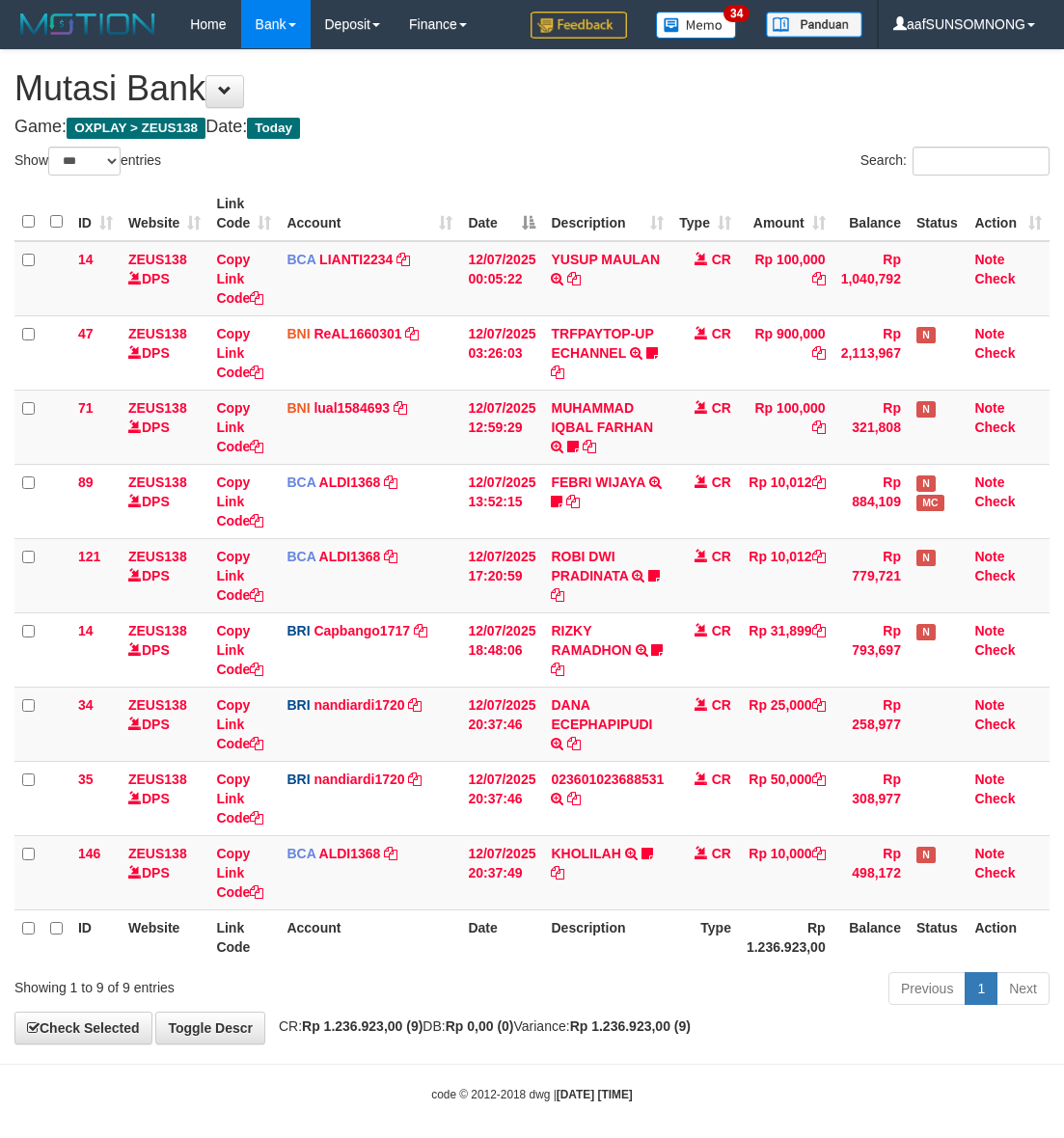 scroll, scrollTop: 0, scrollLeft: 0, axis: both 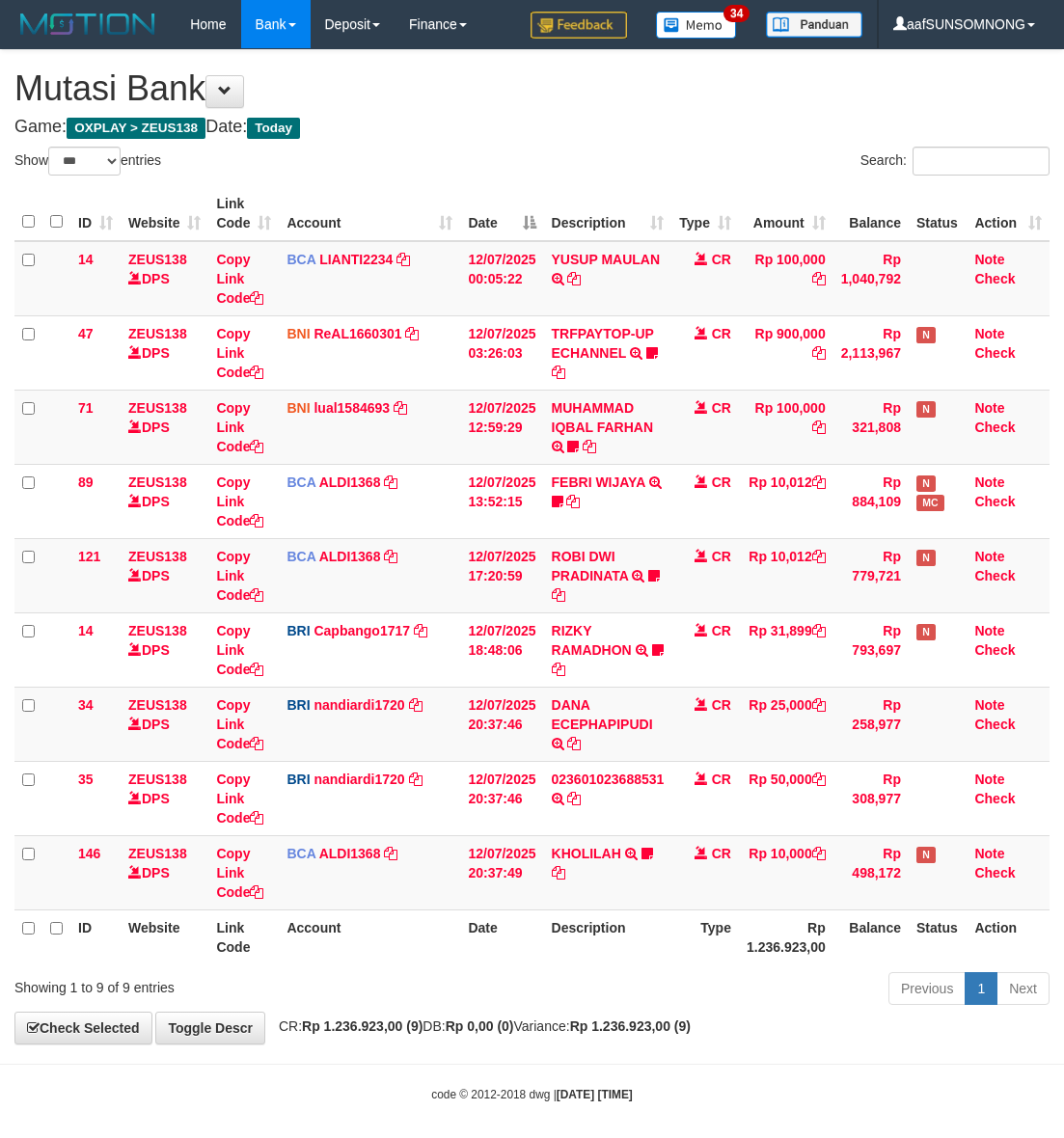 select on "***" 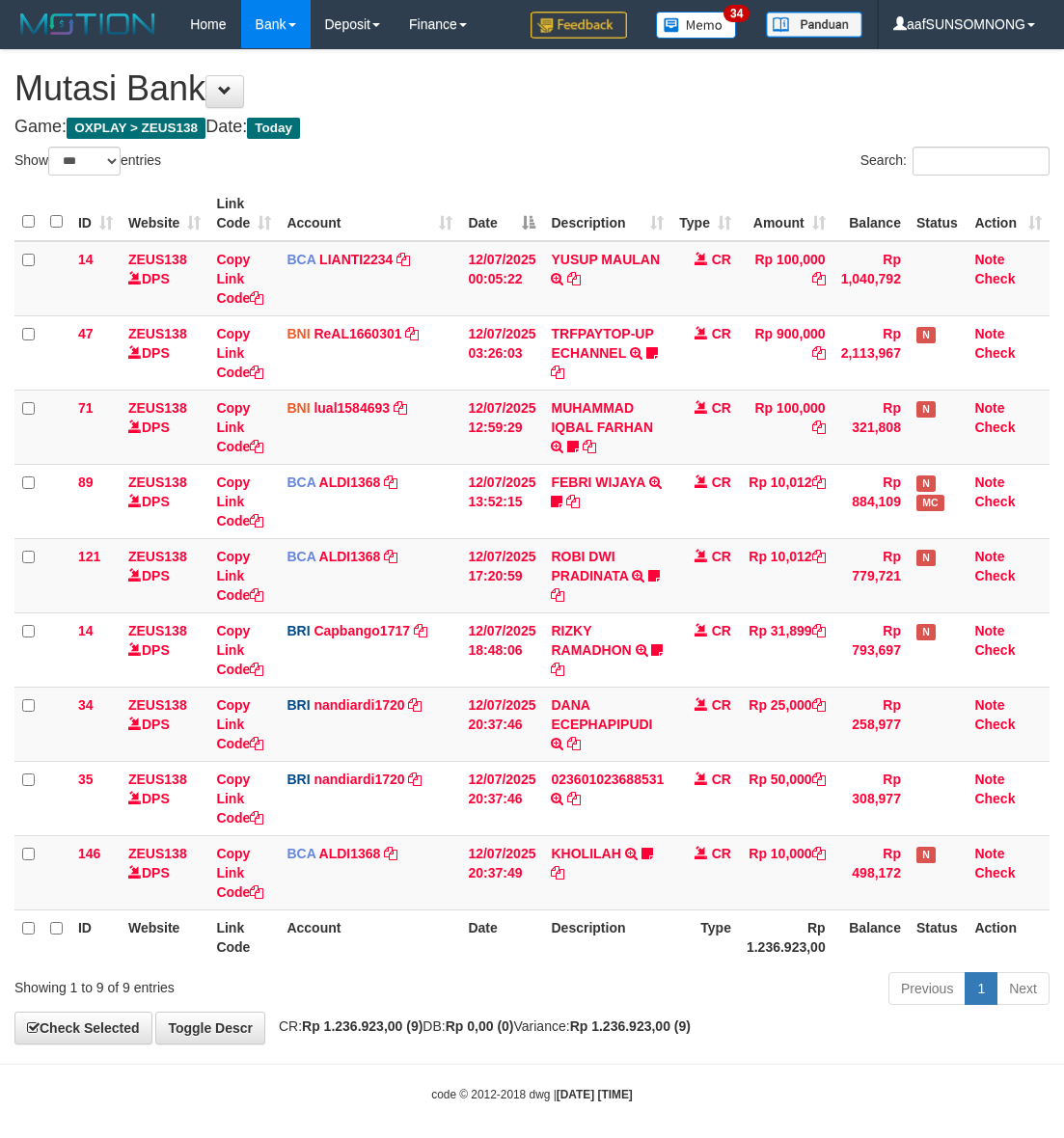 scroll, scrollTop: 0, scrollLeft: 0, axis: both 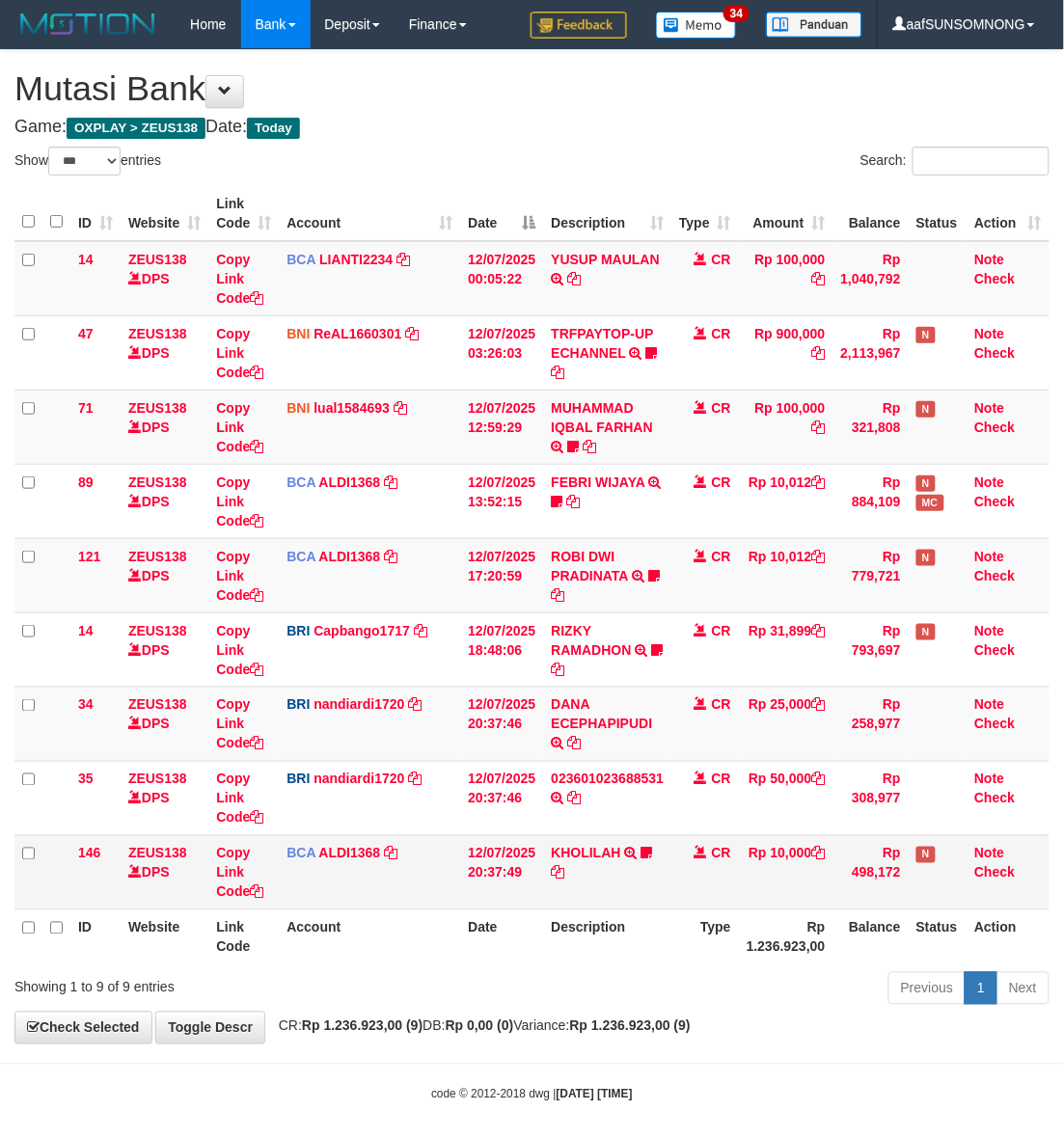 drag, startPoint x: 593, startPoint y: 935, endPoint x: 673, endPoint y: 908, distance: 84.433406 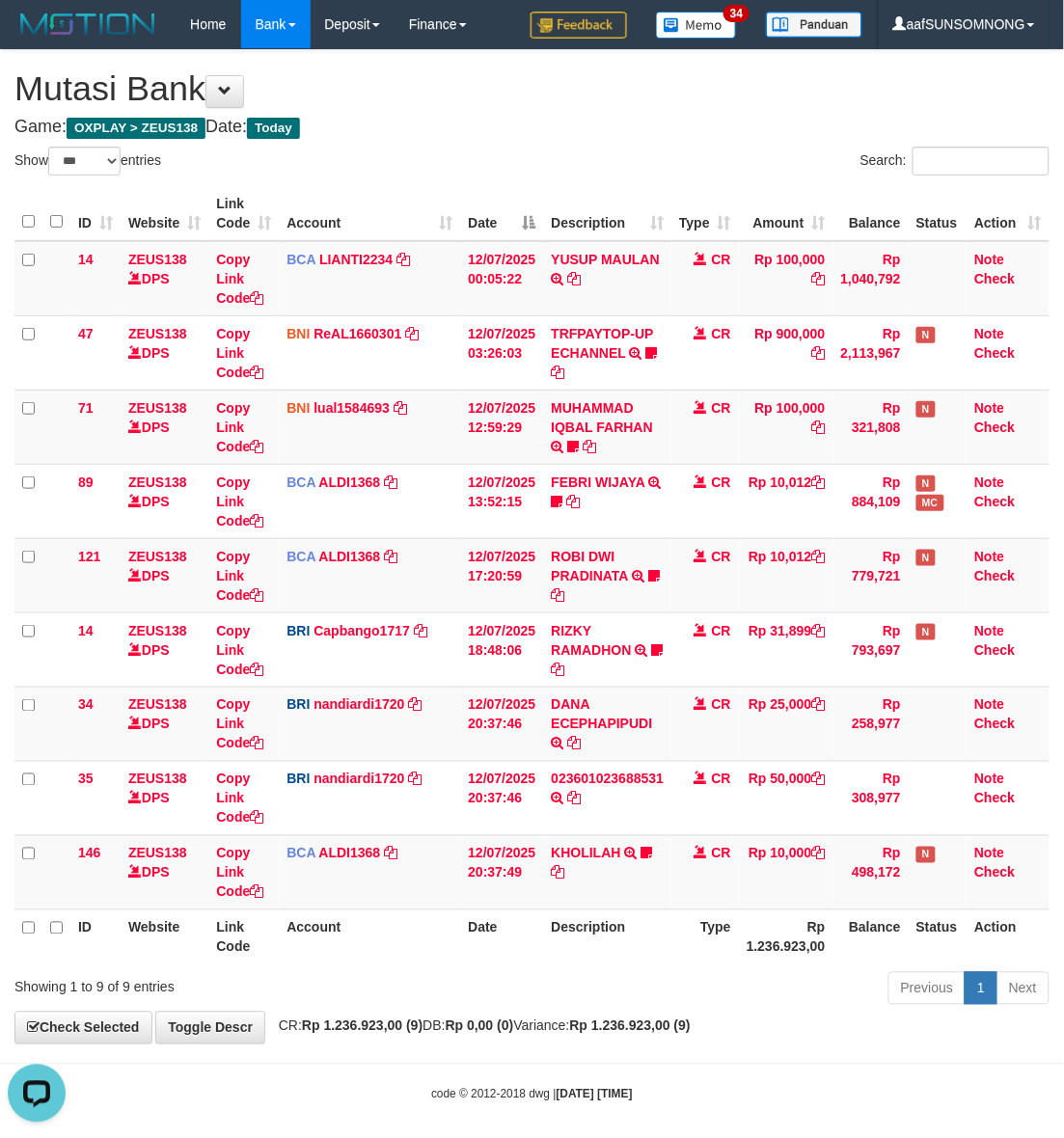 scroll, scrollTop: 0, scrollLeft: 0, axis: both 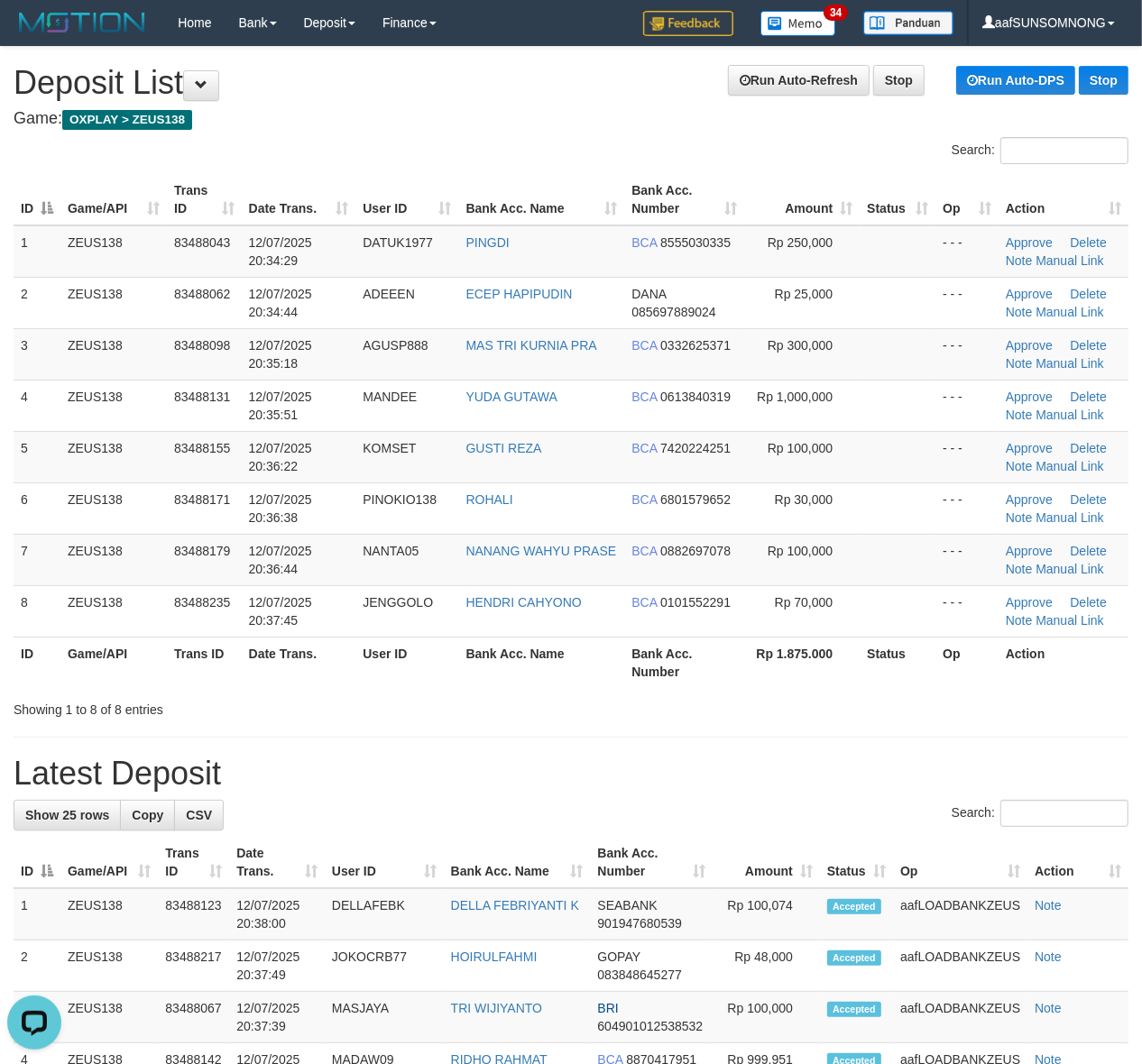 click on "Search:" at bounding box center (571, 815) 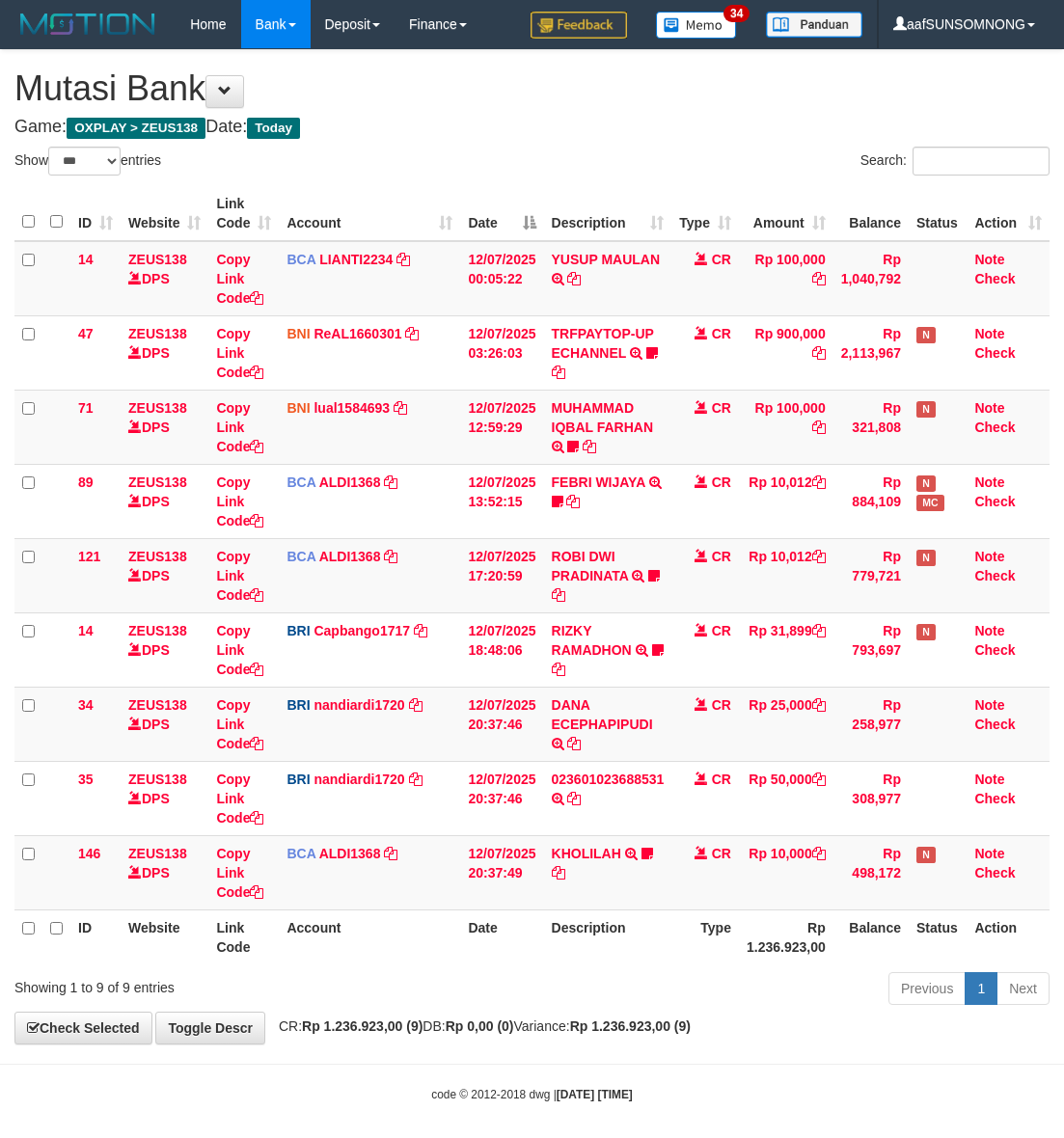 select on "***" 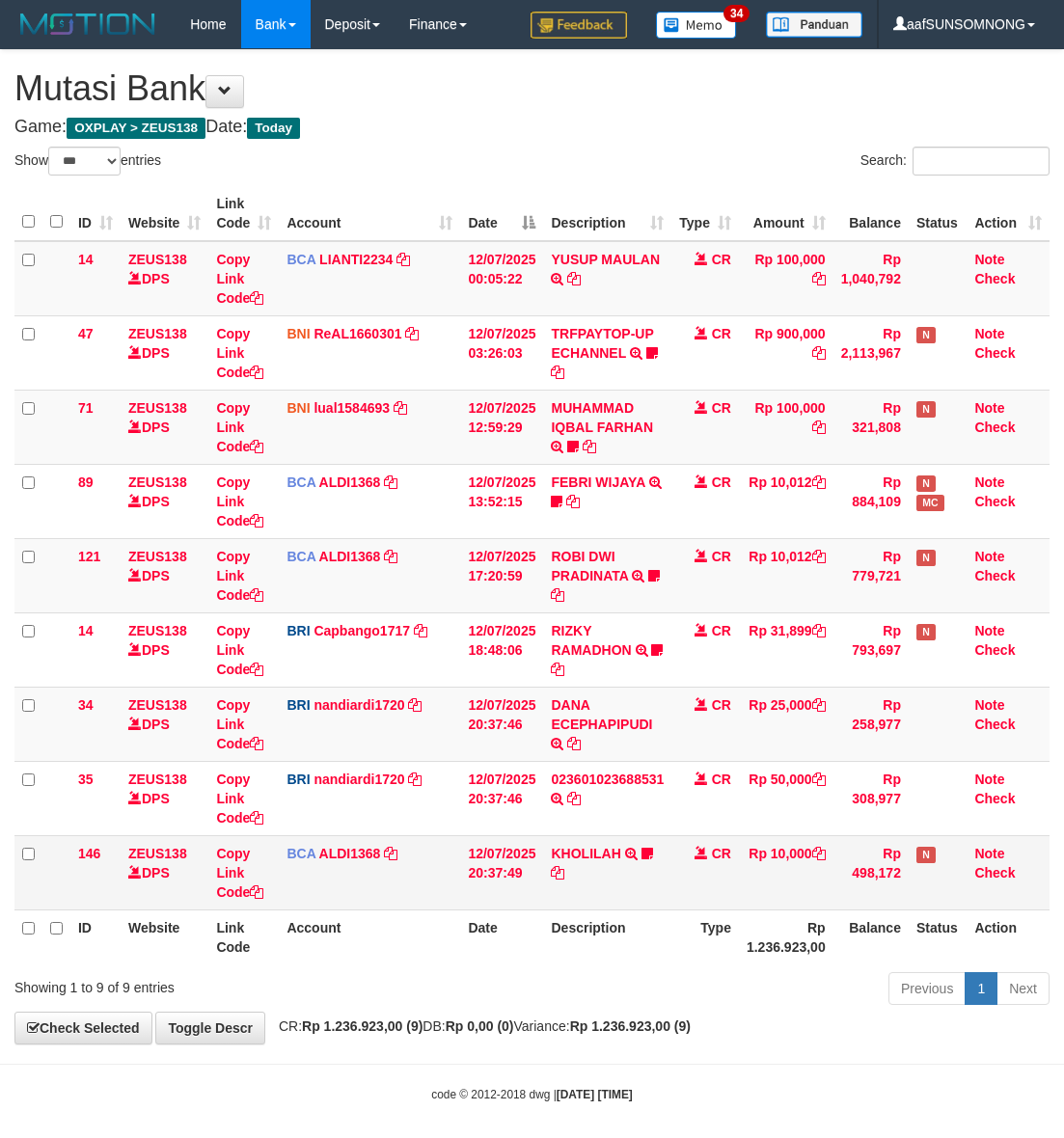 scroll, scrollTop: 0, scrollLeft: 0, axis: both 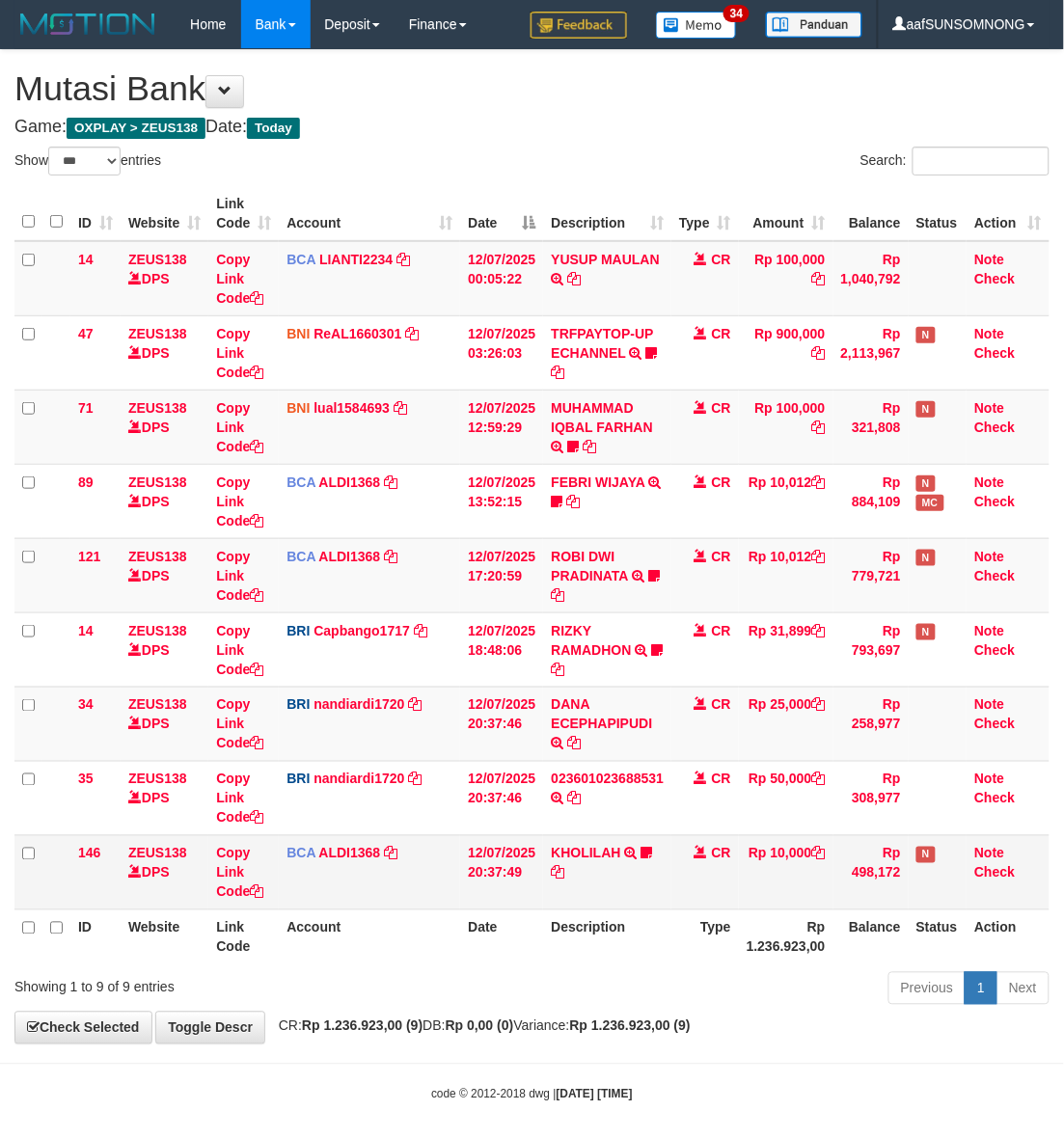click on "Rp 10,000" at bounding box center [786, 872] 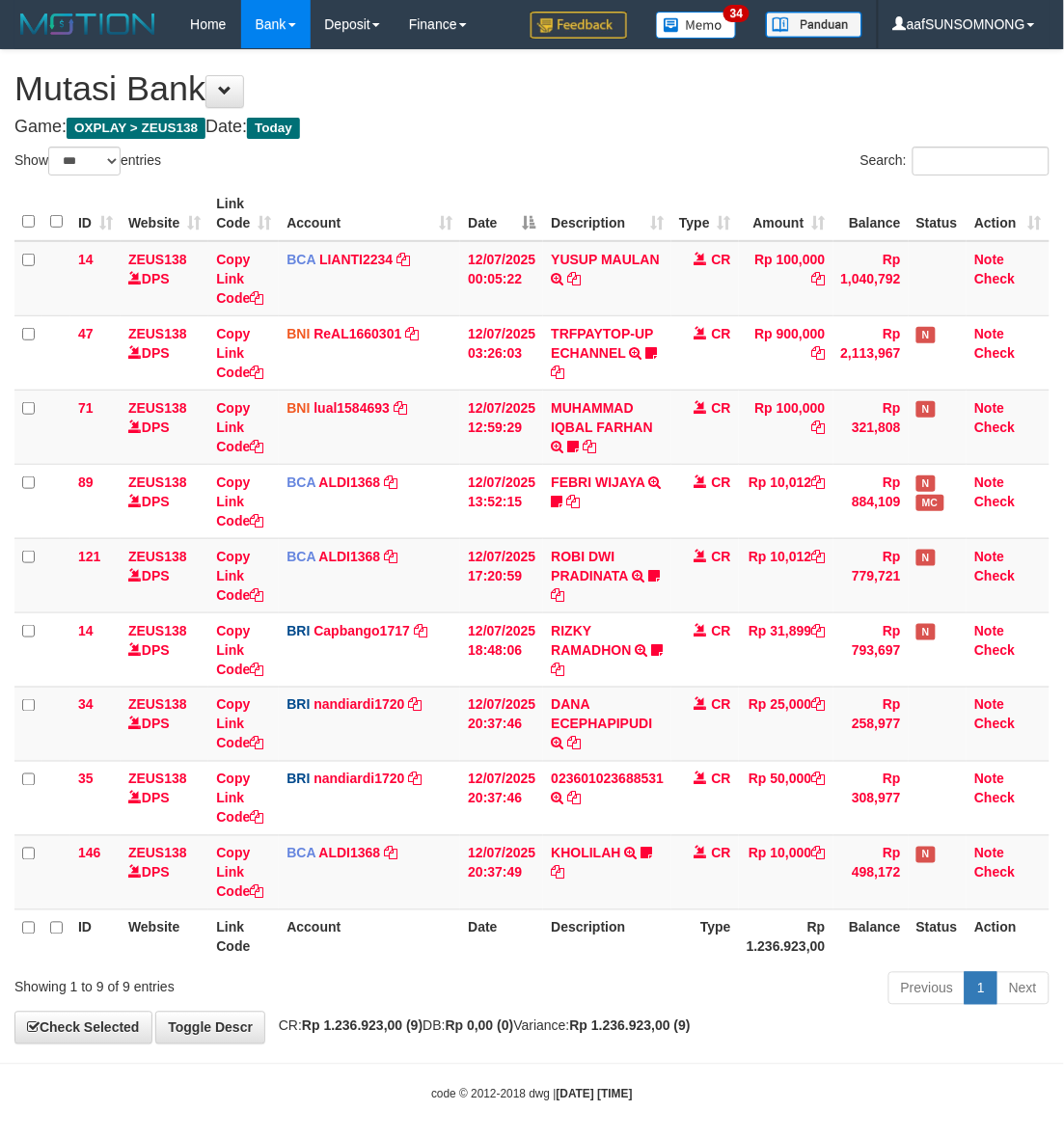 click on "Previous 1 Next" at bounding box center [753, 990] 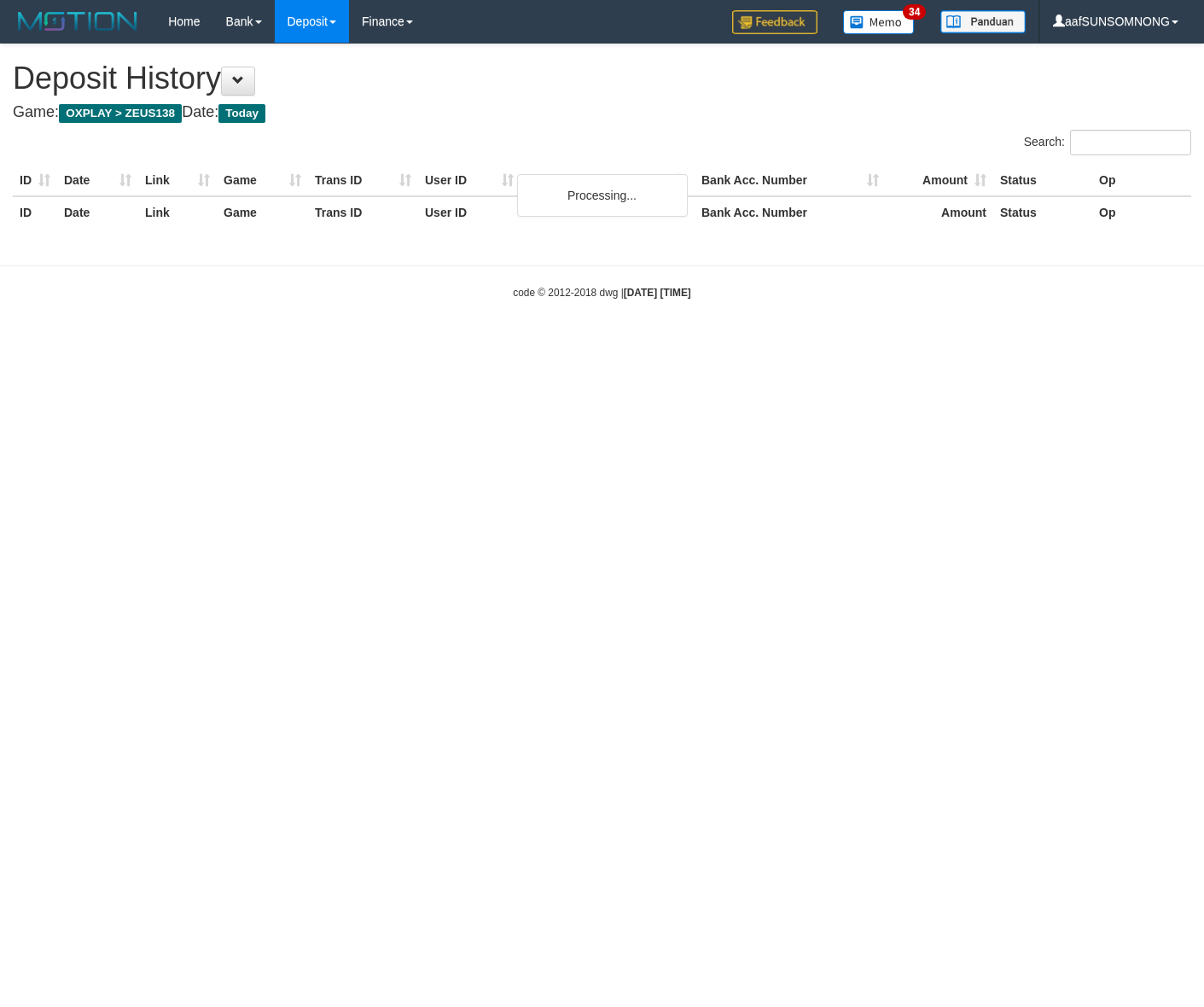 scroll, scrollTop: 0, scrollLeft: 0, axis: both 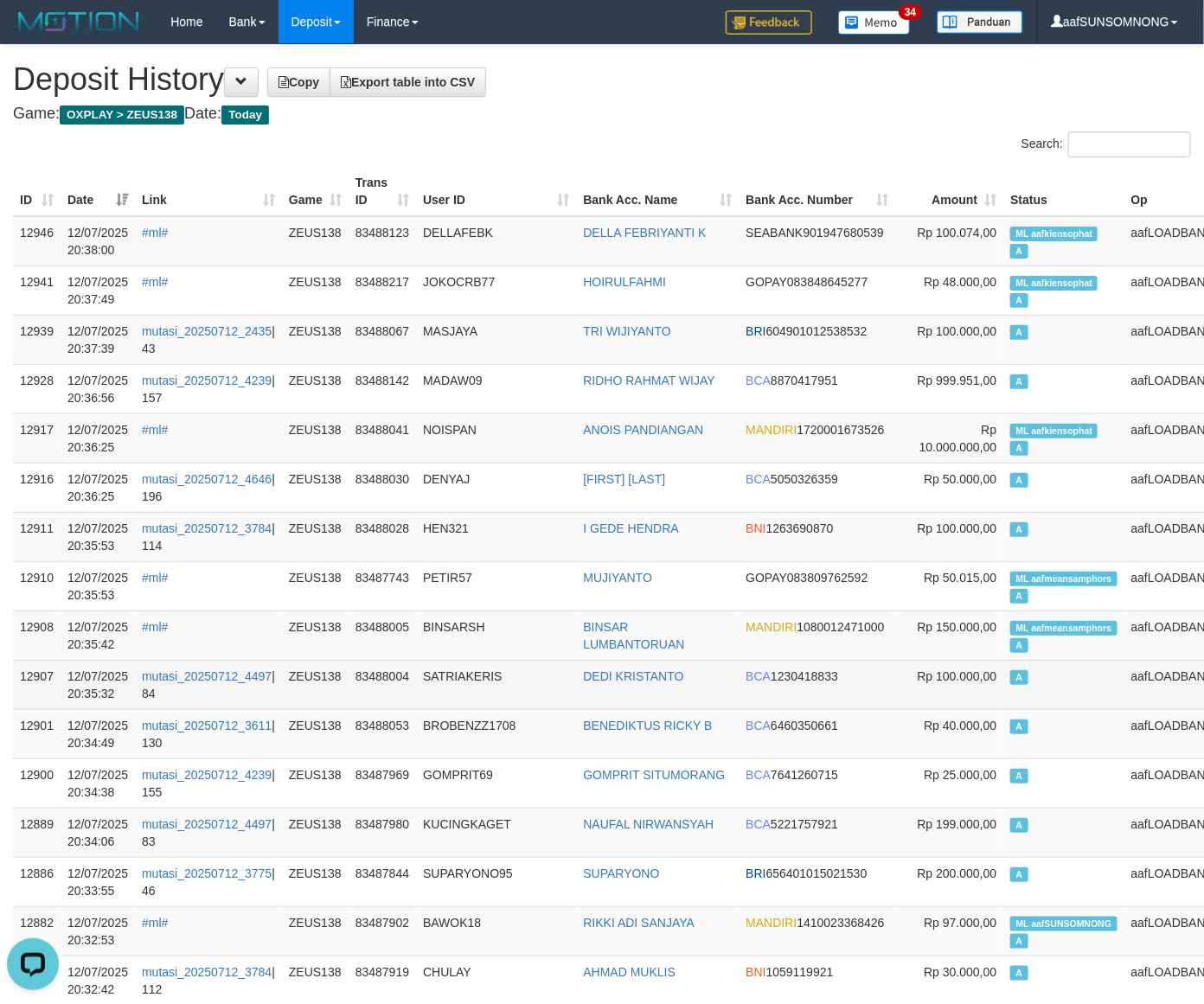 drag, startPoint x: 692, startPoint y: 618, endPoint x: 179, endPoint y: 707, distance: 520.663 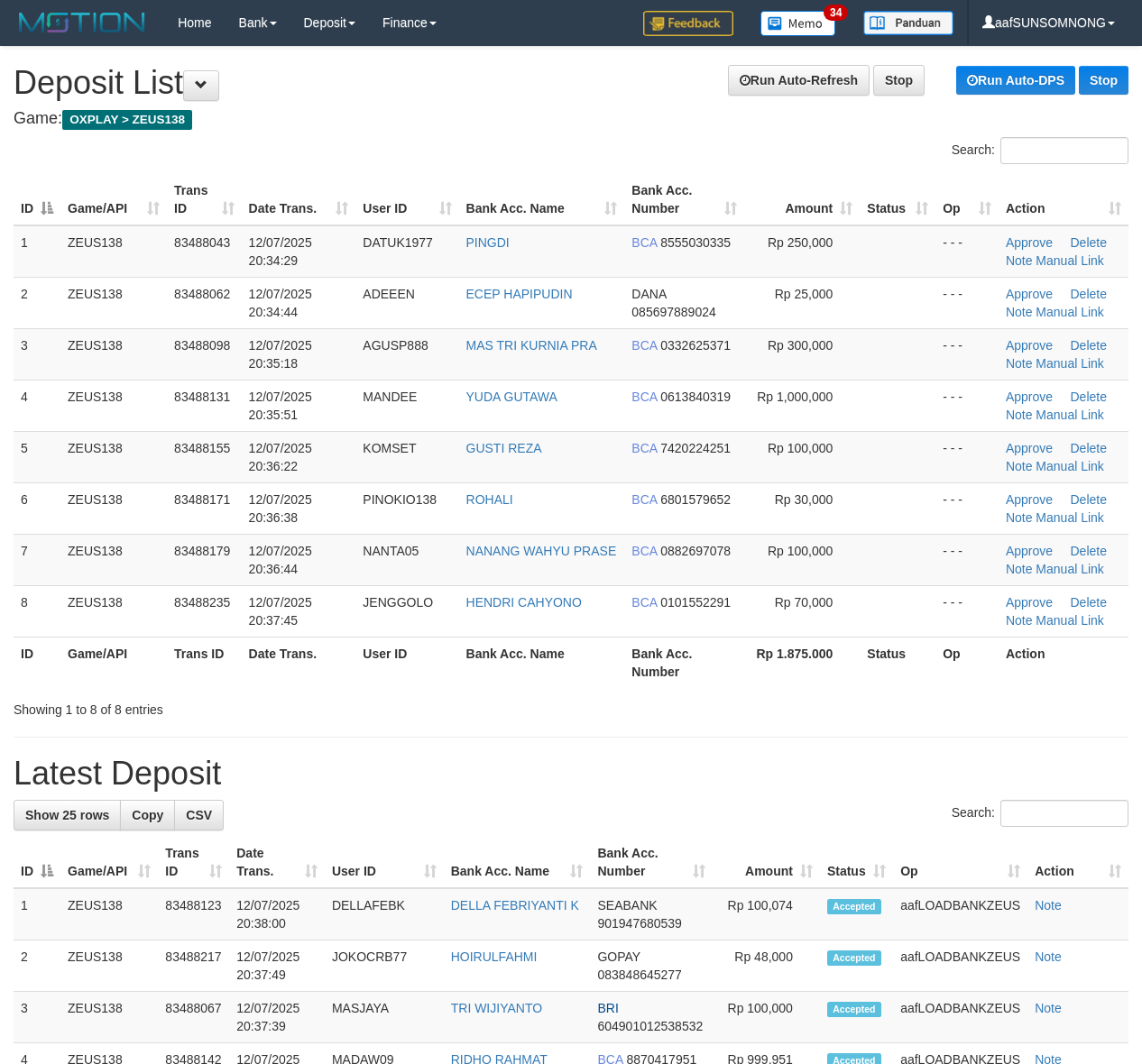scroll, scrollTop: 0, scrollLeft: 0, axis: both 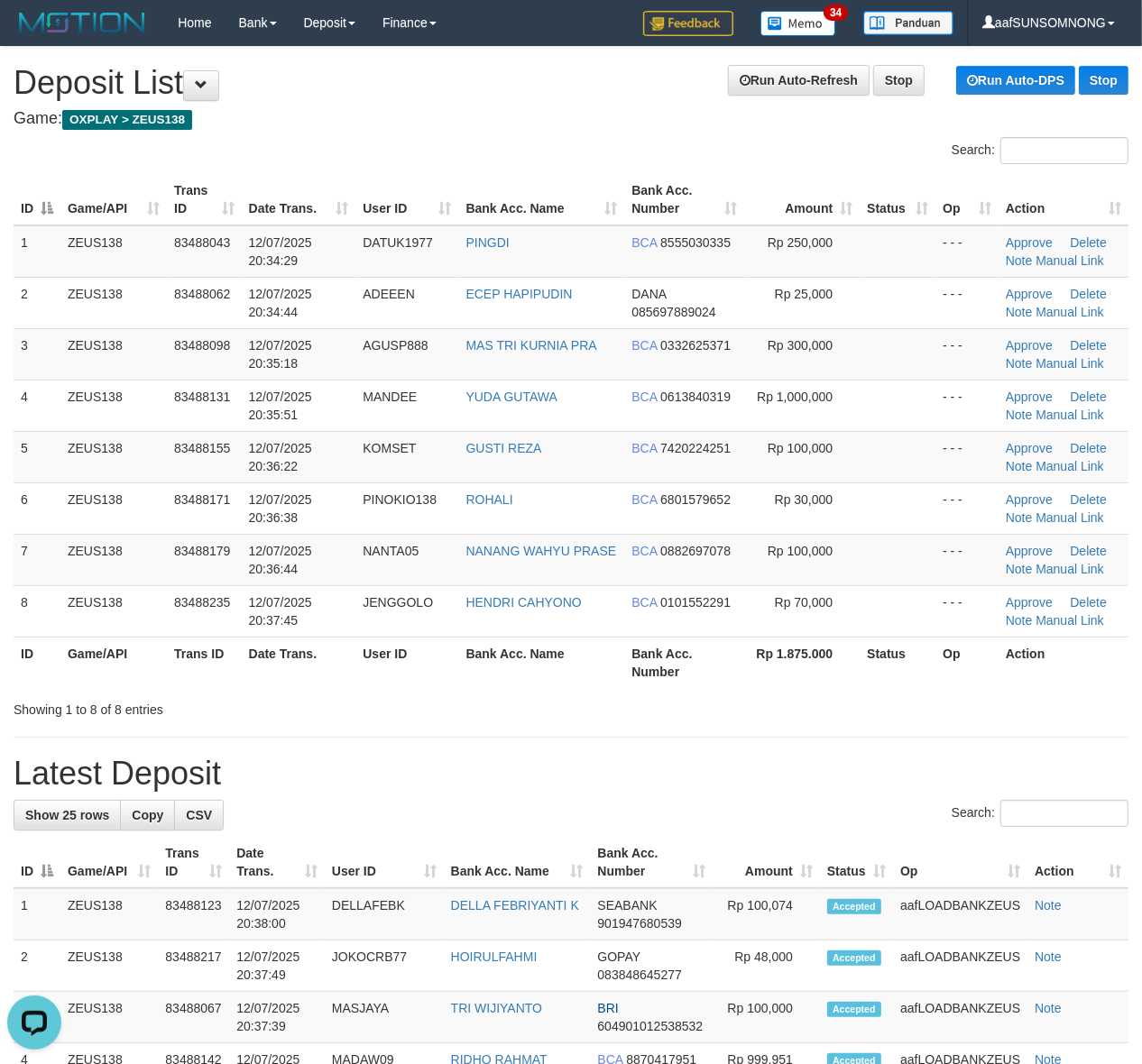 click on "**********" at bounding box center [571, 1170] 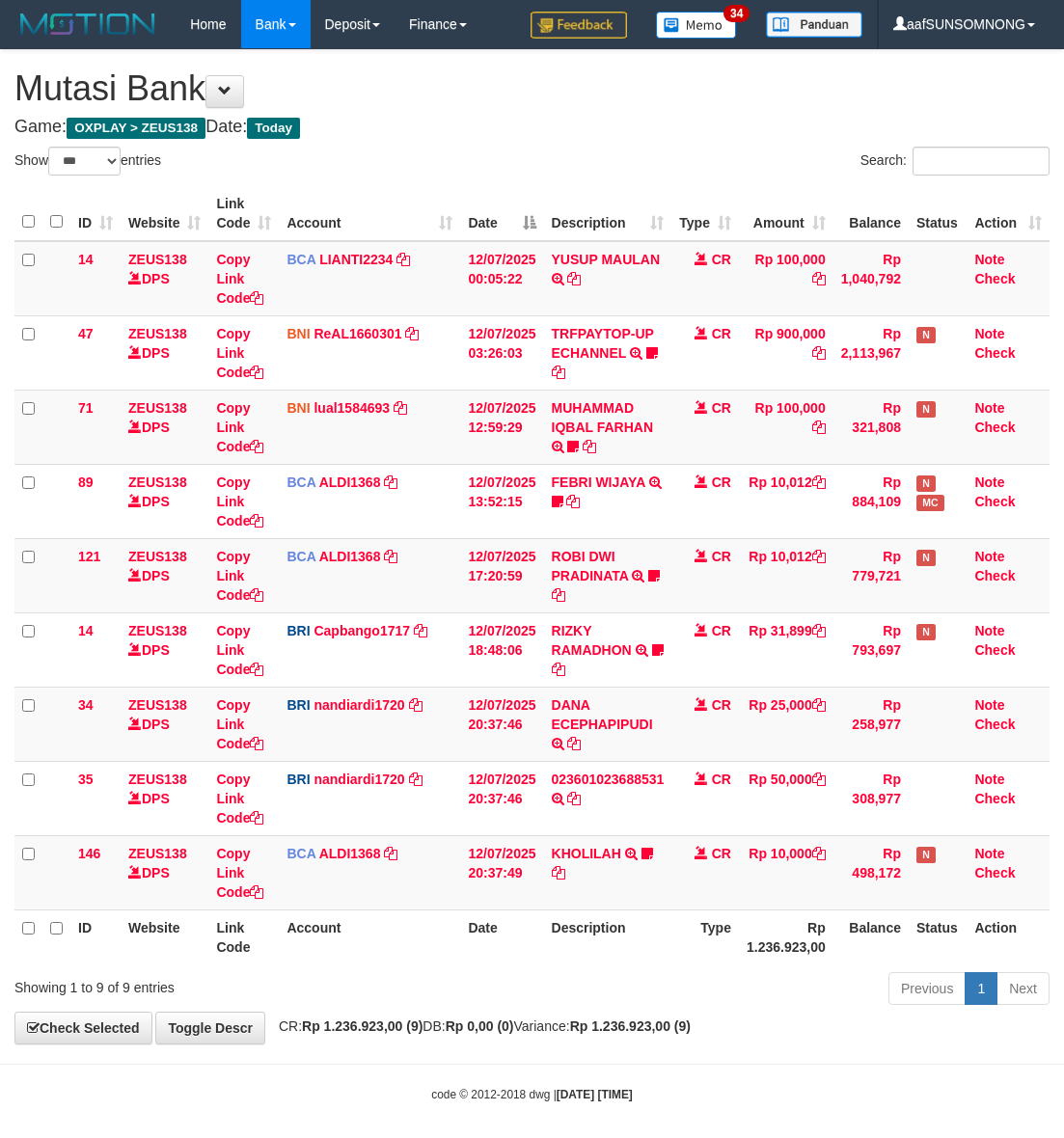 select on "***" 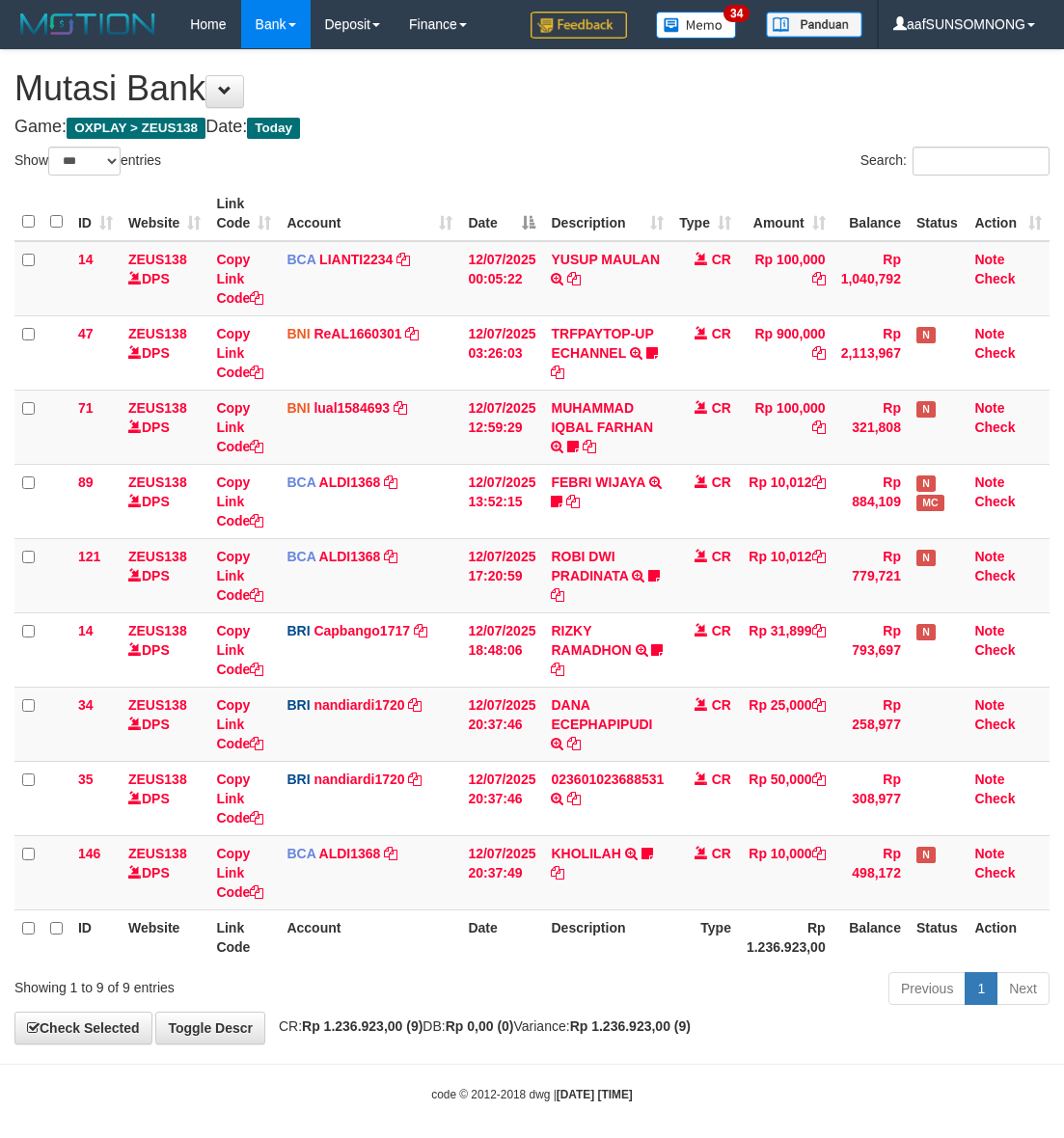 scroll, scrollTop: 0, scrollLeft: 0, axis: both 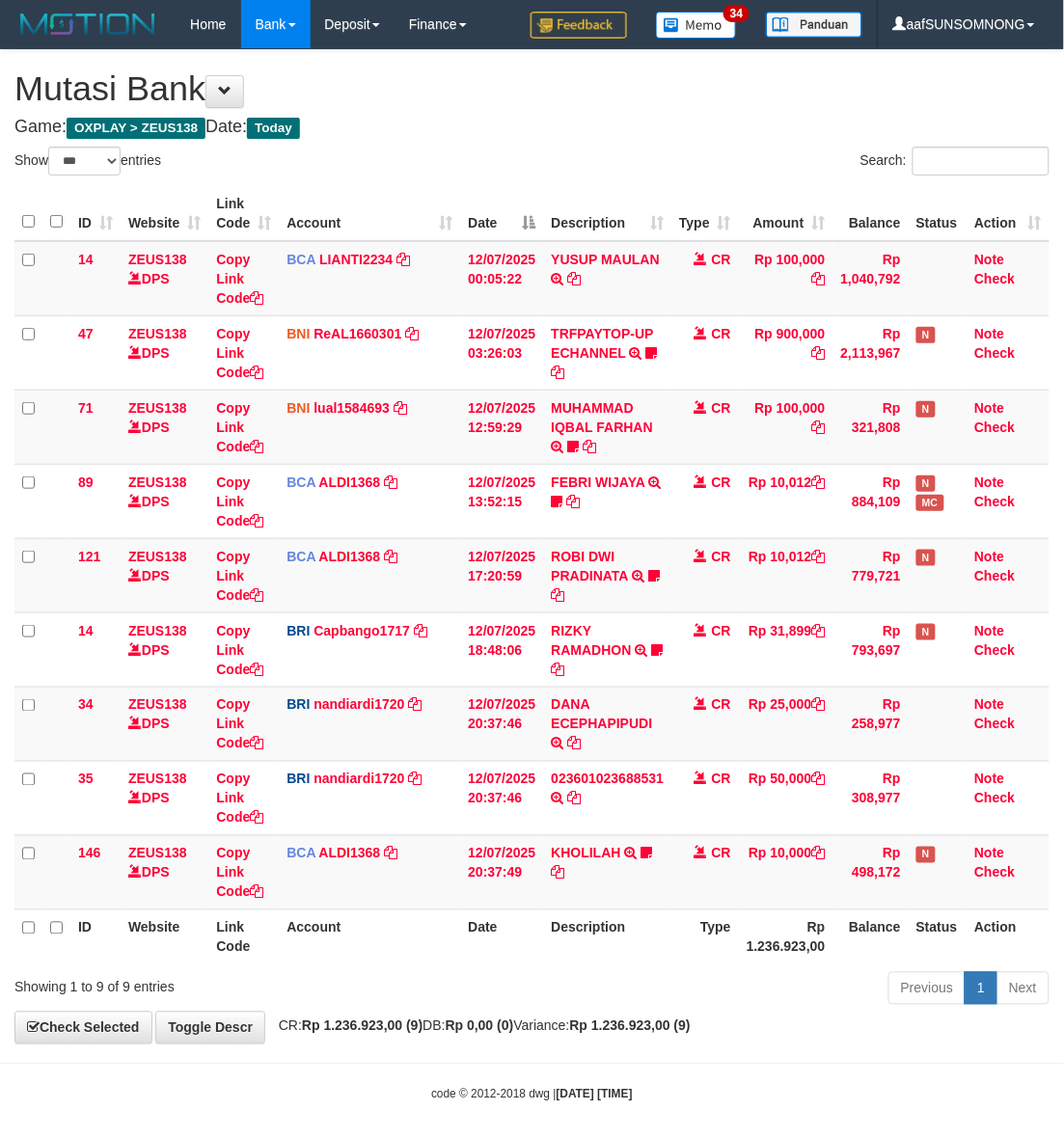 click on "Date" at bounding box center [502, 936] 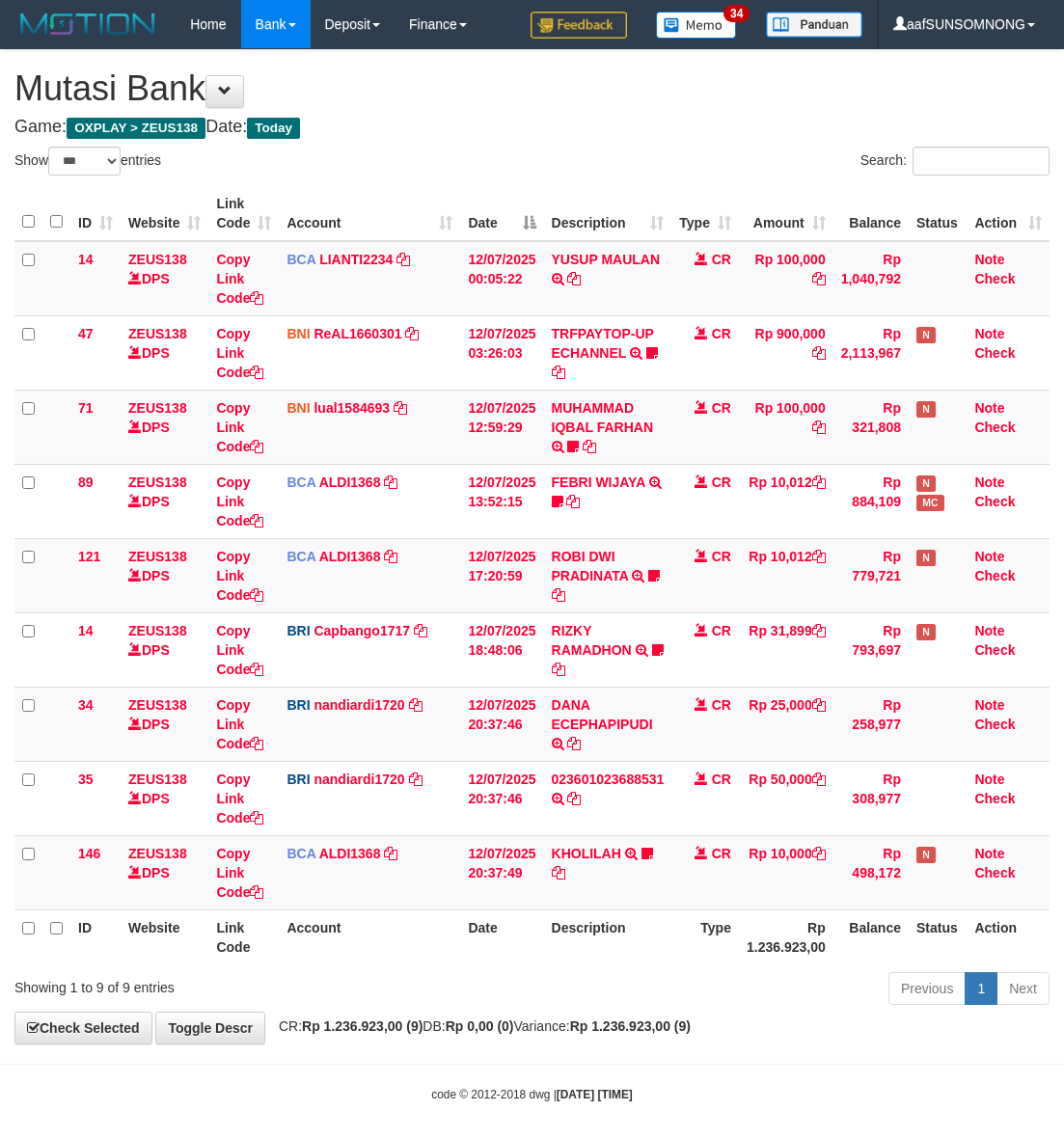 select on "***" 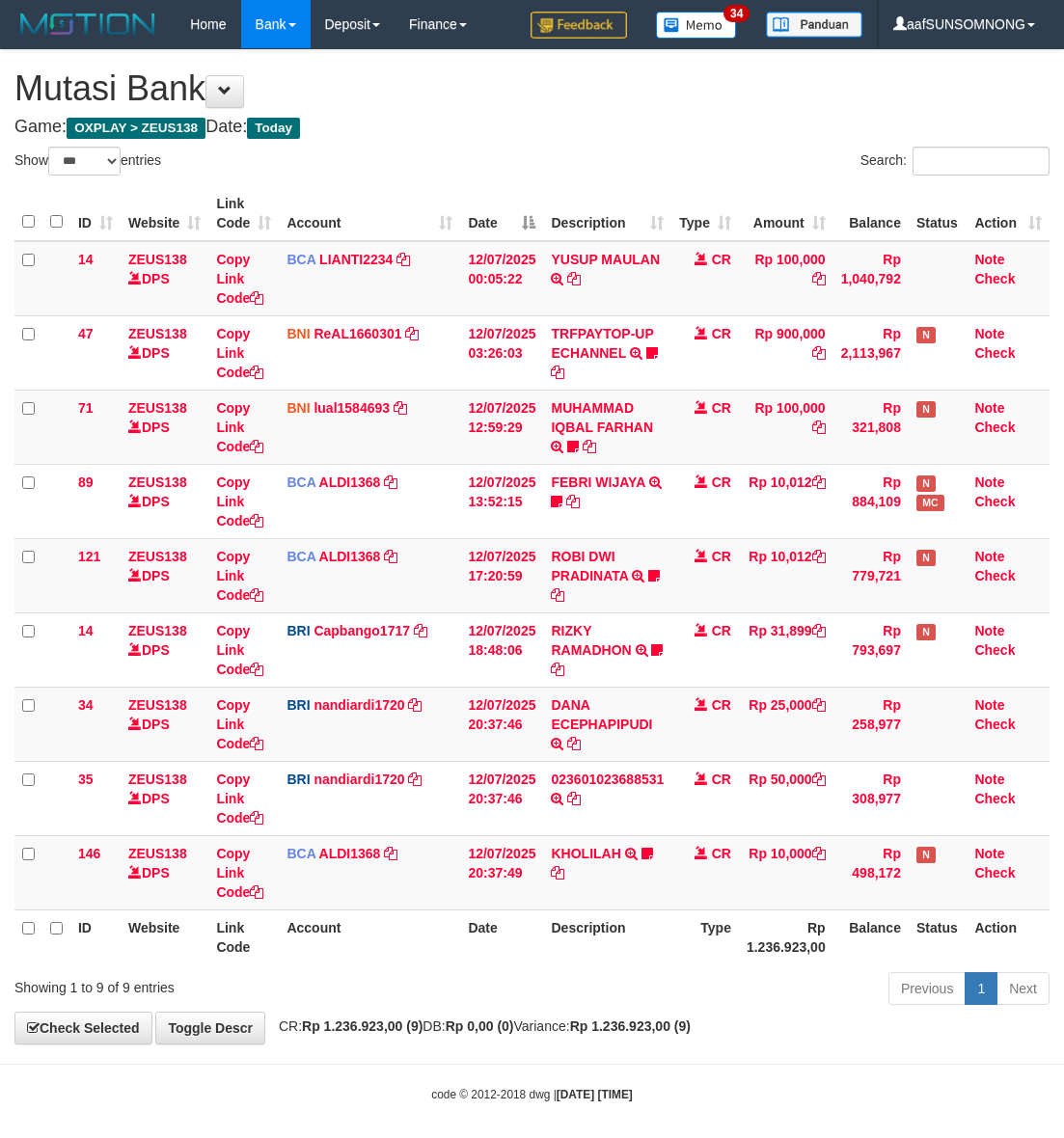 scroll, scrollTop: 0, scrollLeft: 0, axis: both 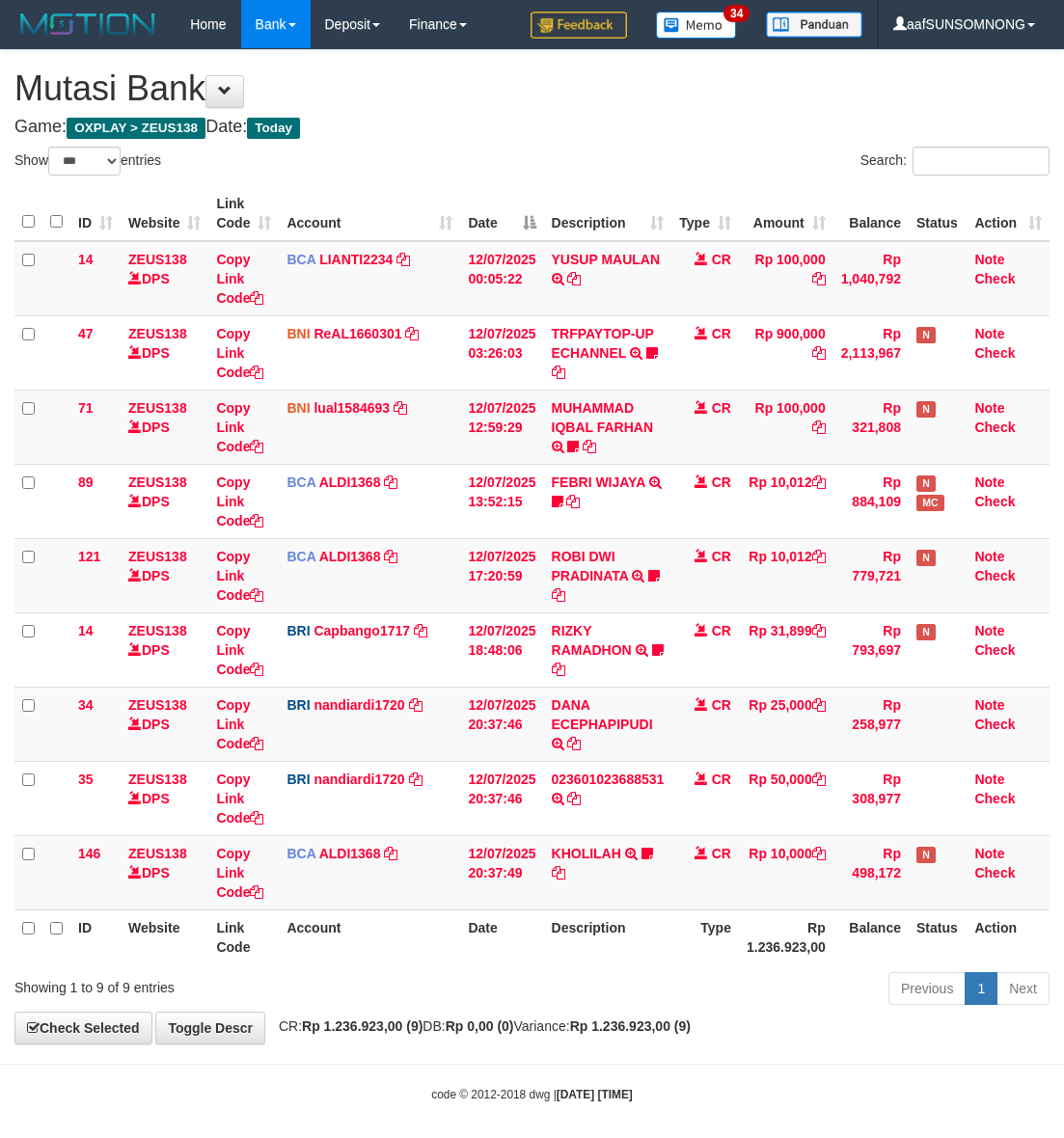 select on "***" 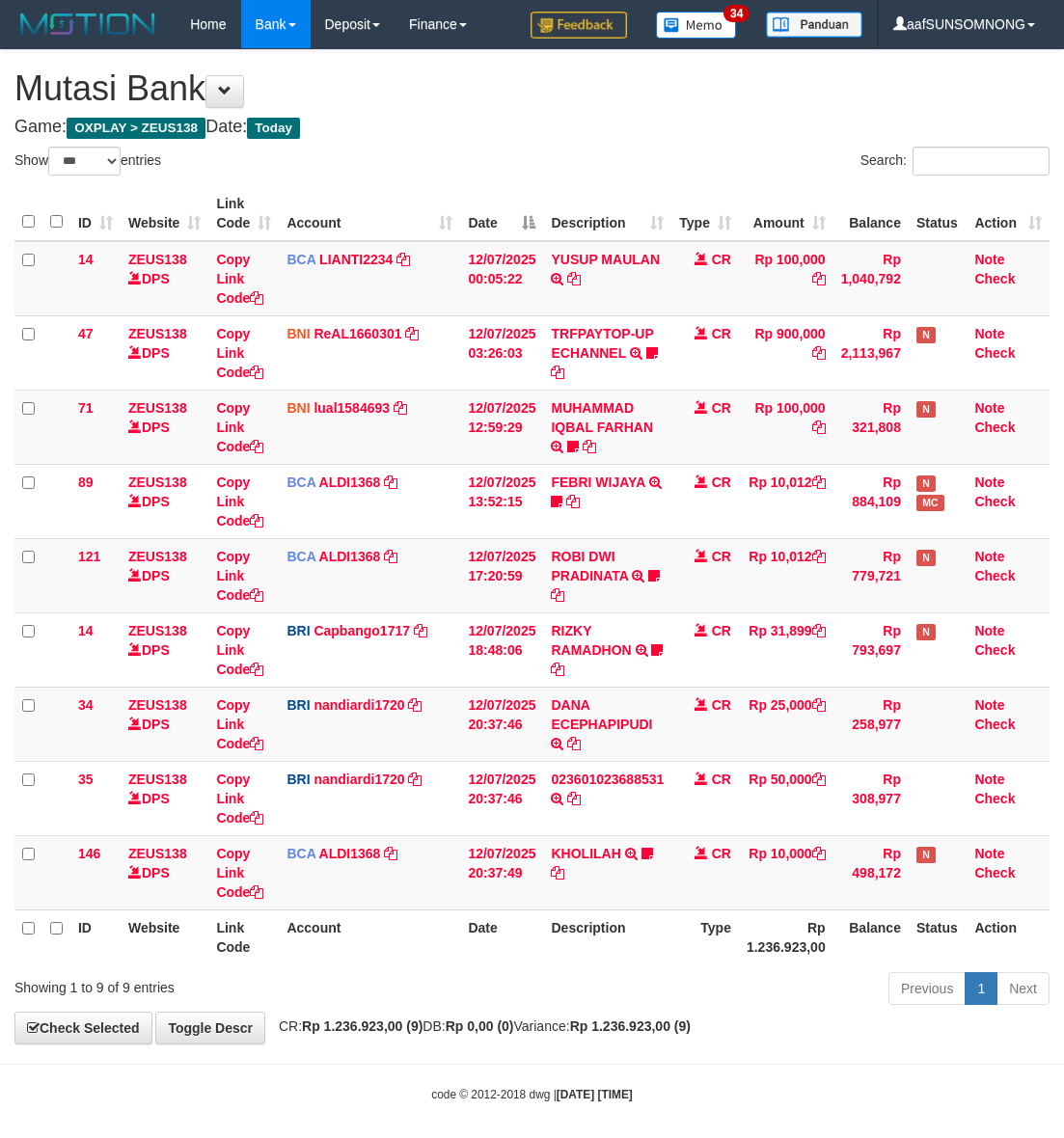 scroll, scrollTop: 0, scrollLeft: 0, axis: both 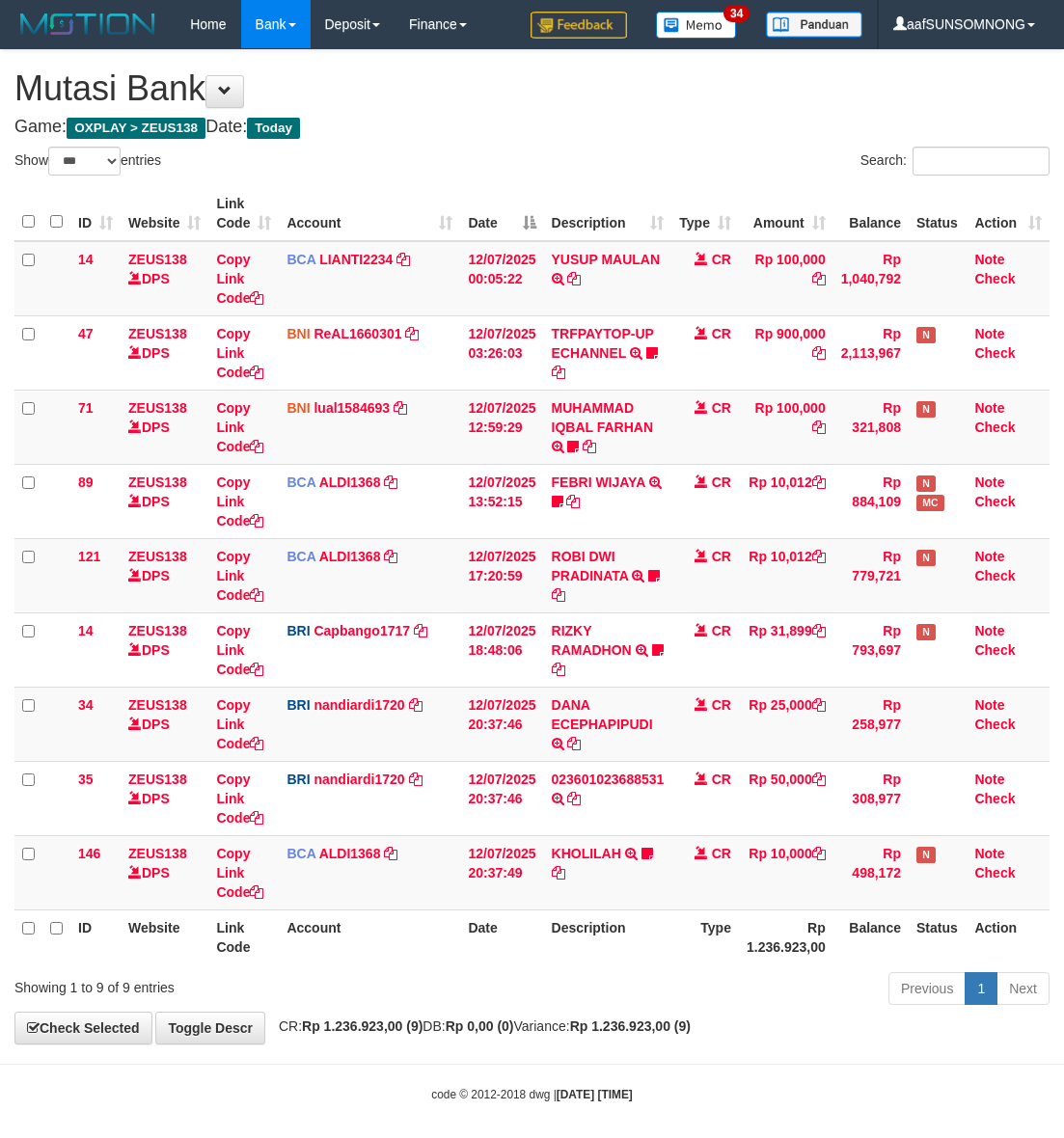 select on "***" 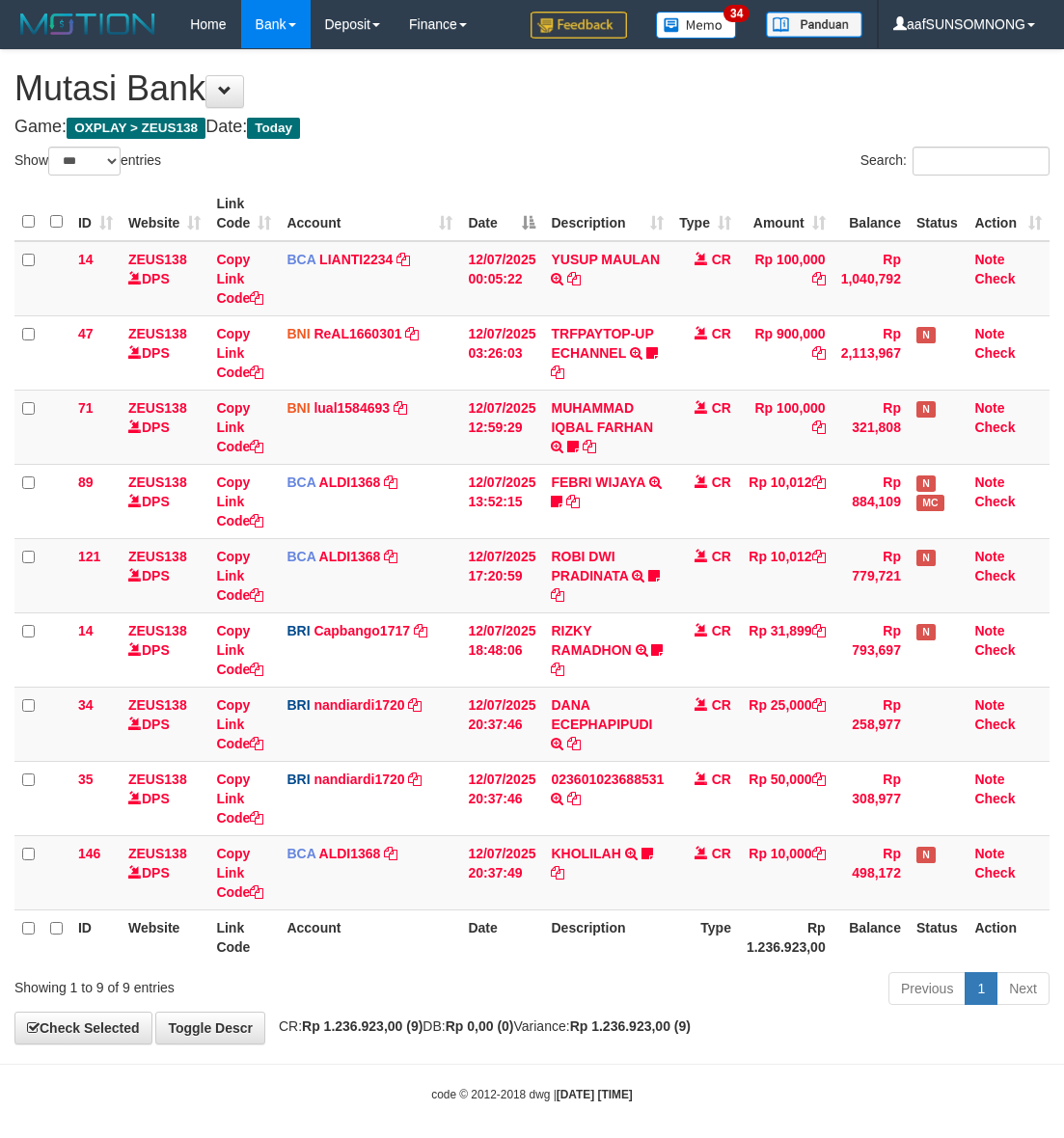 scroll, scrollTop: 0, scrollLeft: 0, axis: both 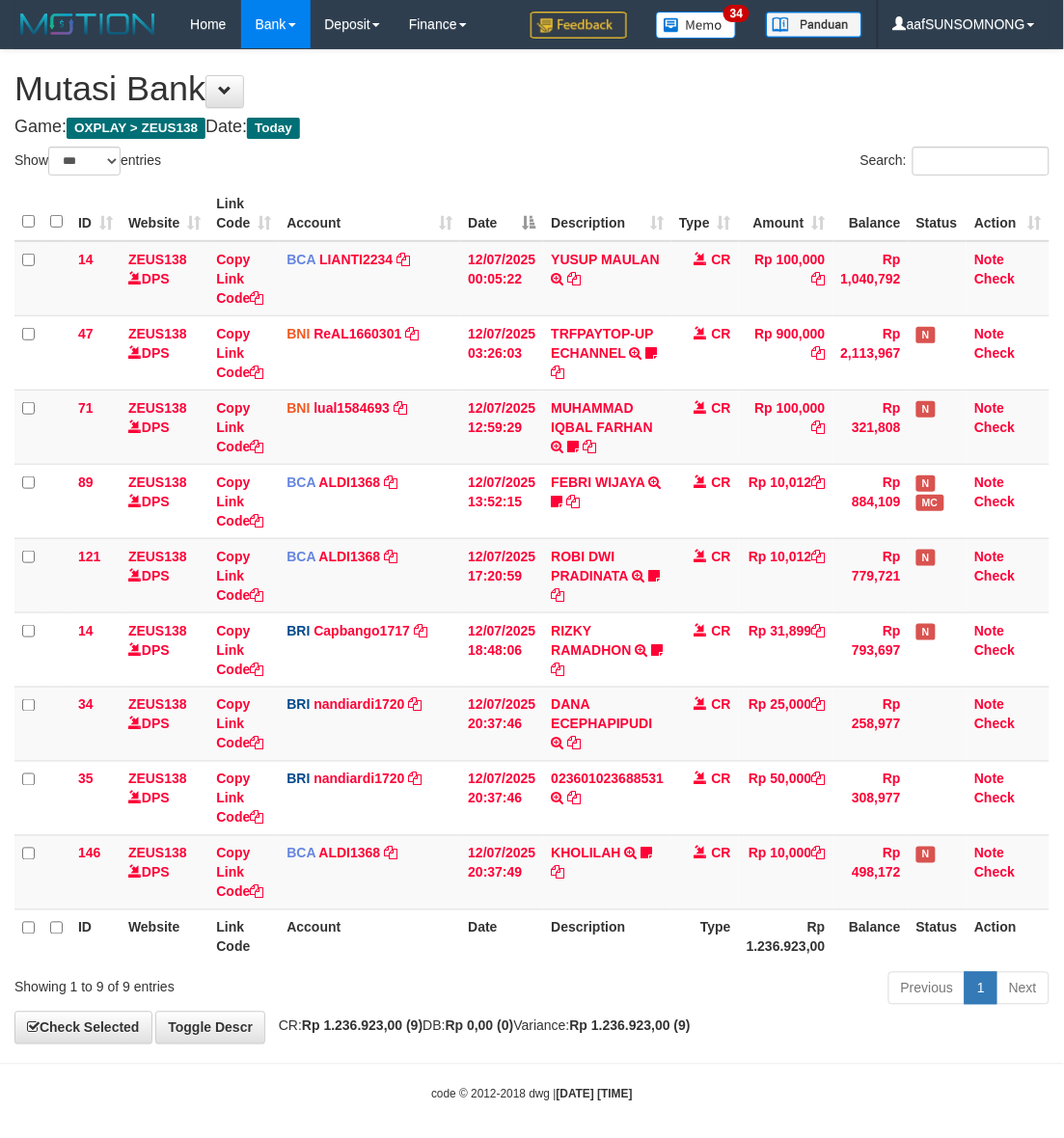 click on "Previous 1 Next" at bounding box center [753, 990] 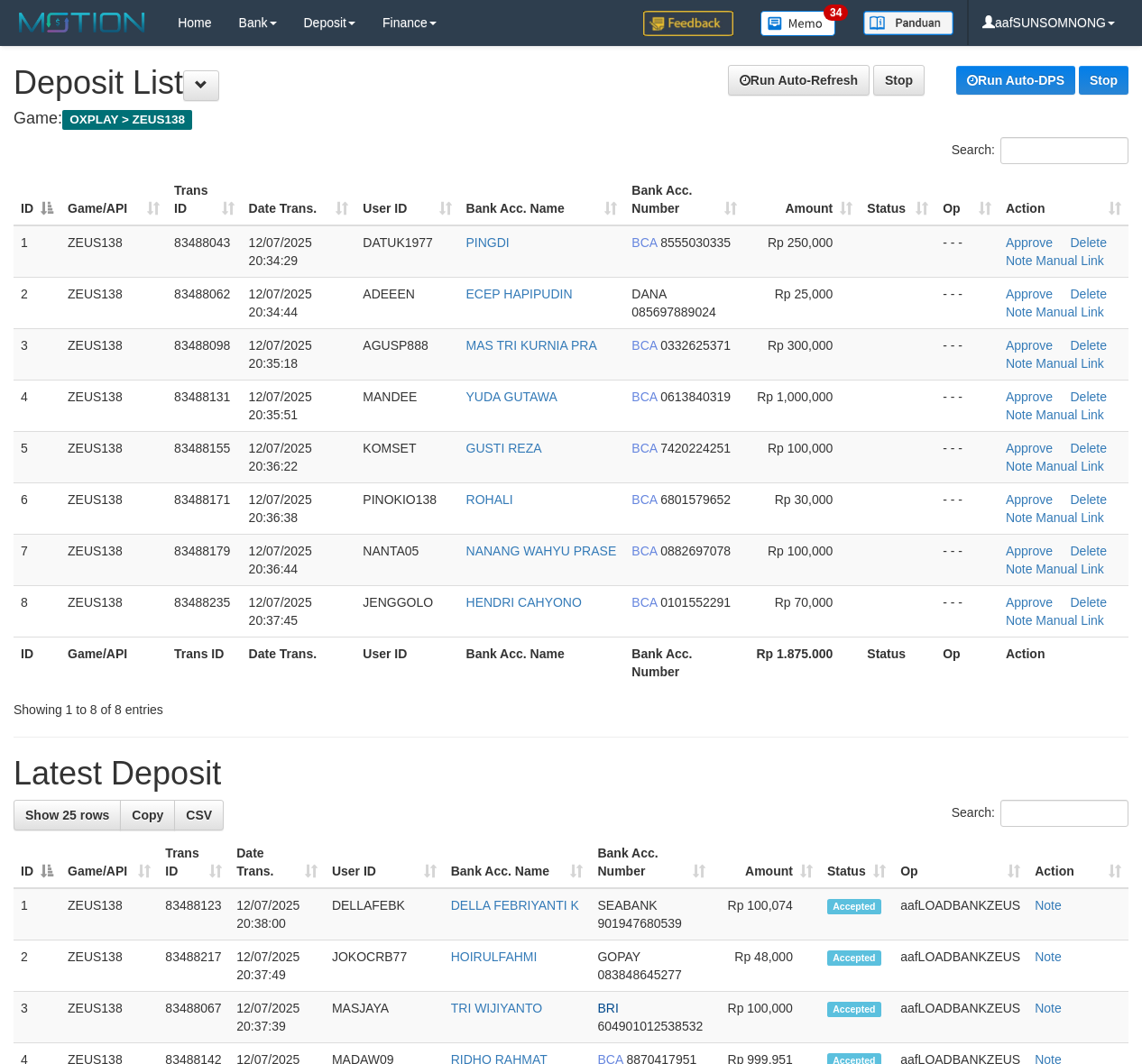 scroll, scrollTop: 0, scrollLeft: 0, axis: both 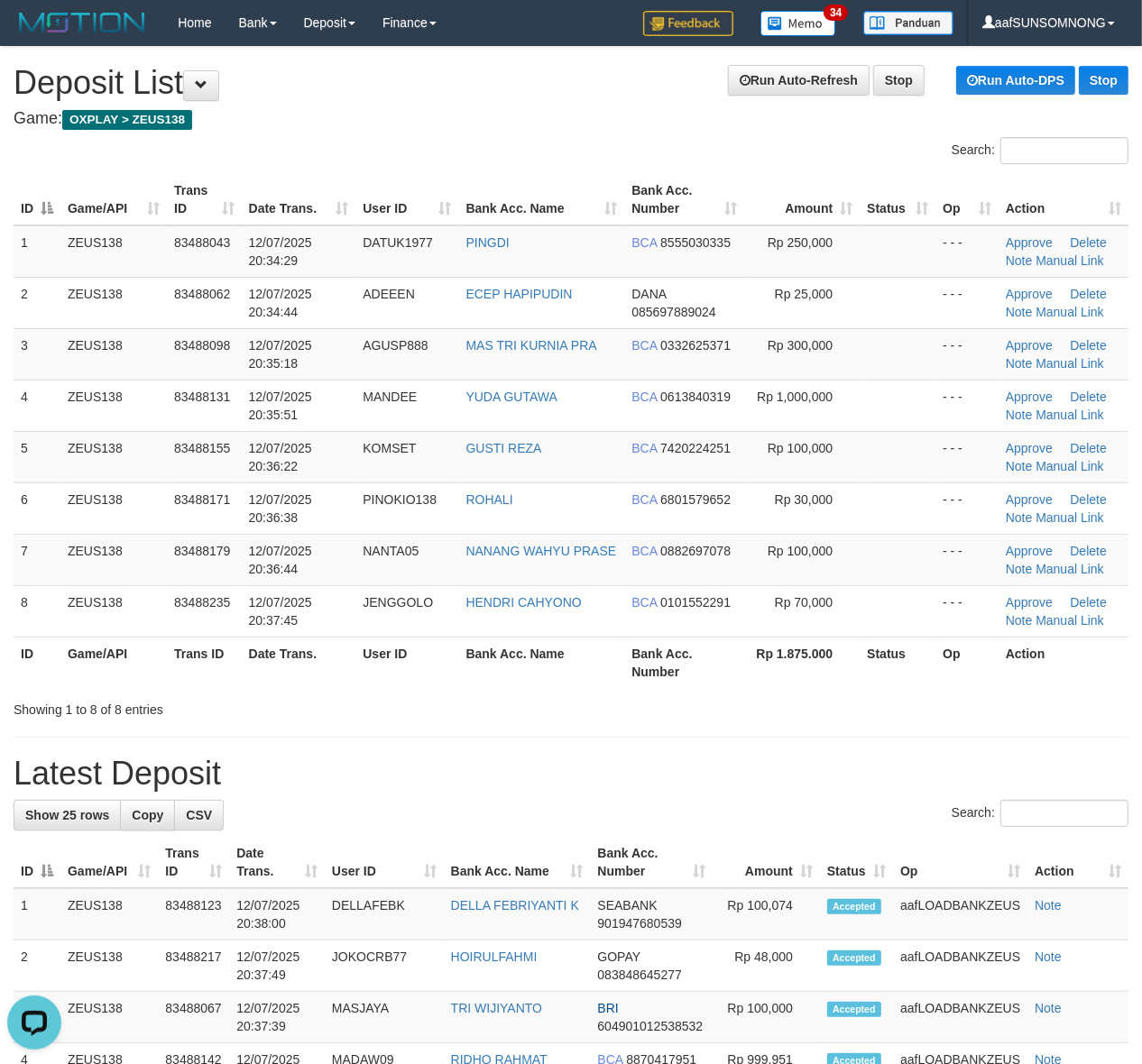 click on "**********" at bounding box center [571, 1170] 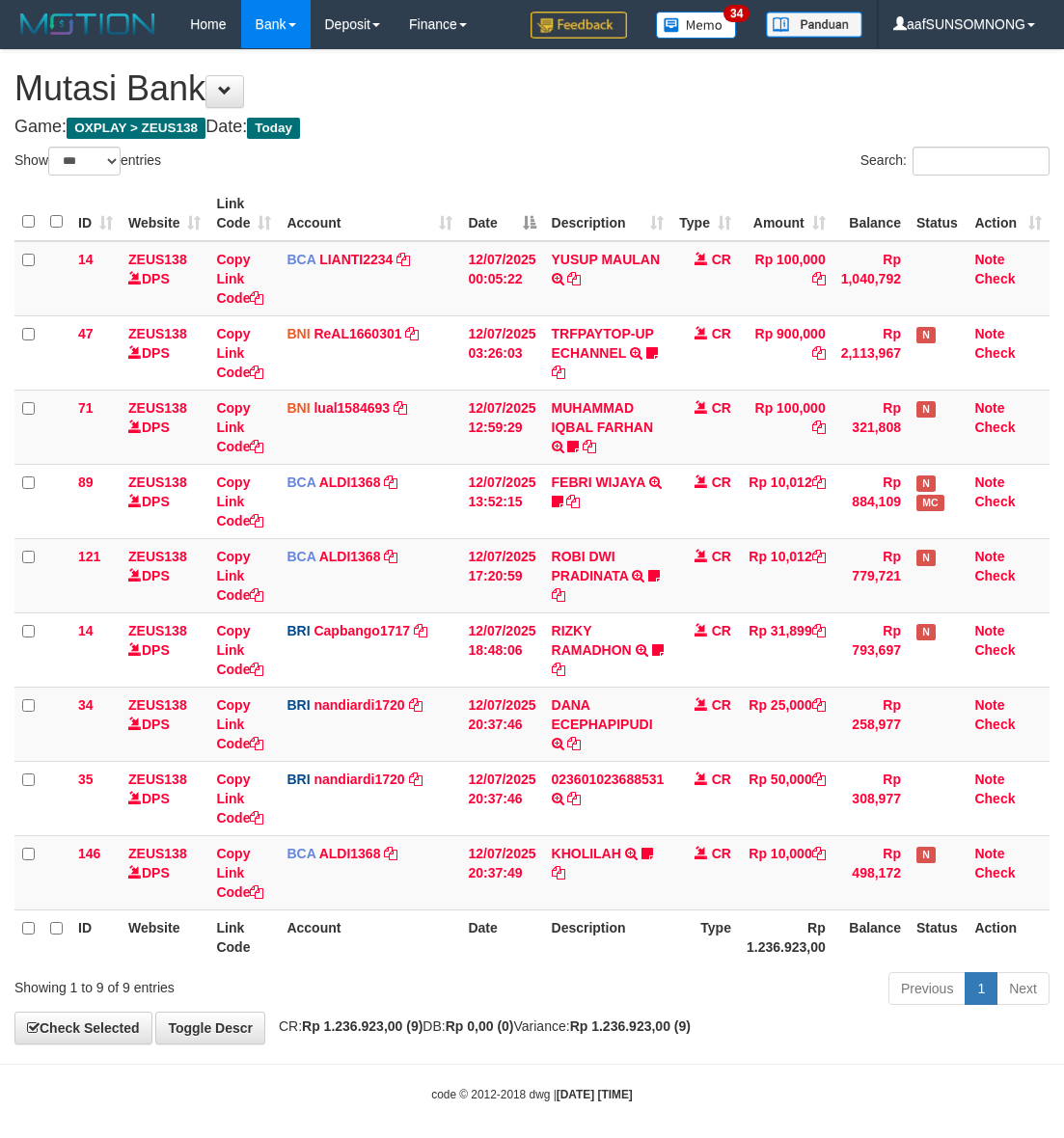 select on "***" 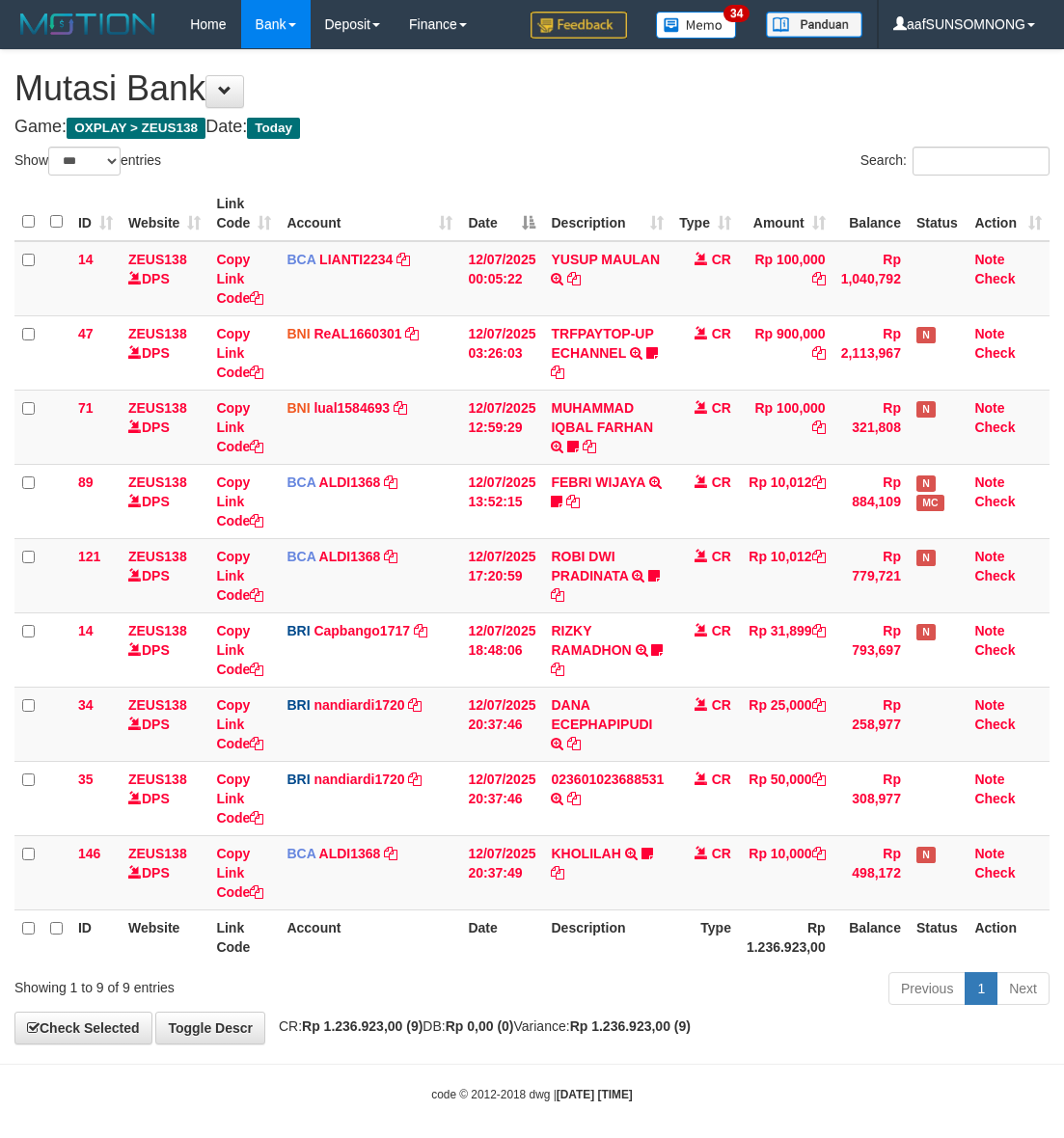 scroll, scrollTop: 0, scrollLeft: 0, axis: both 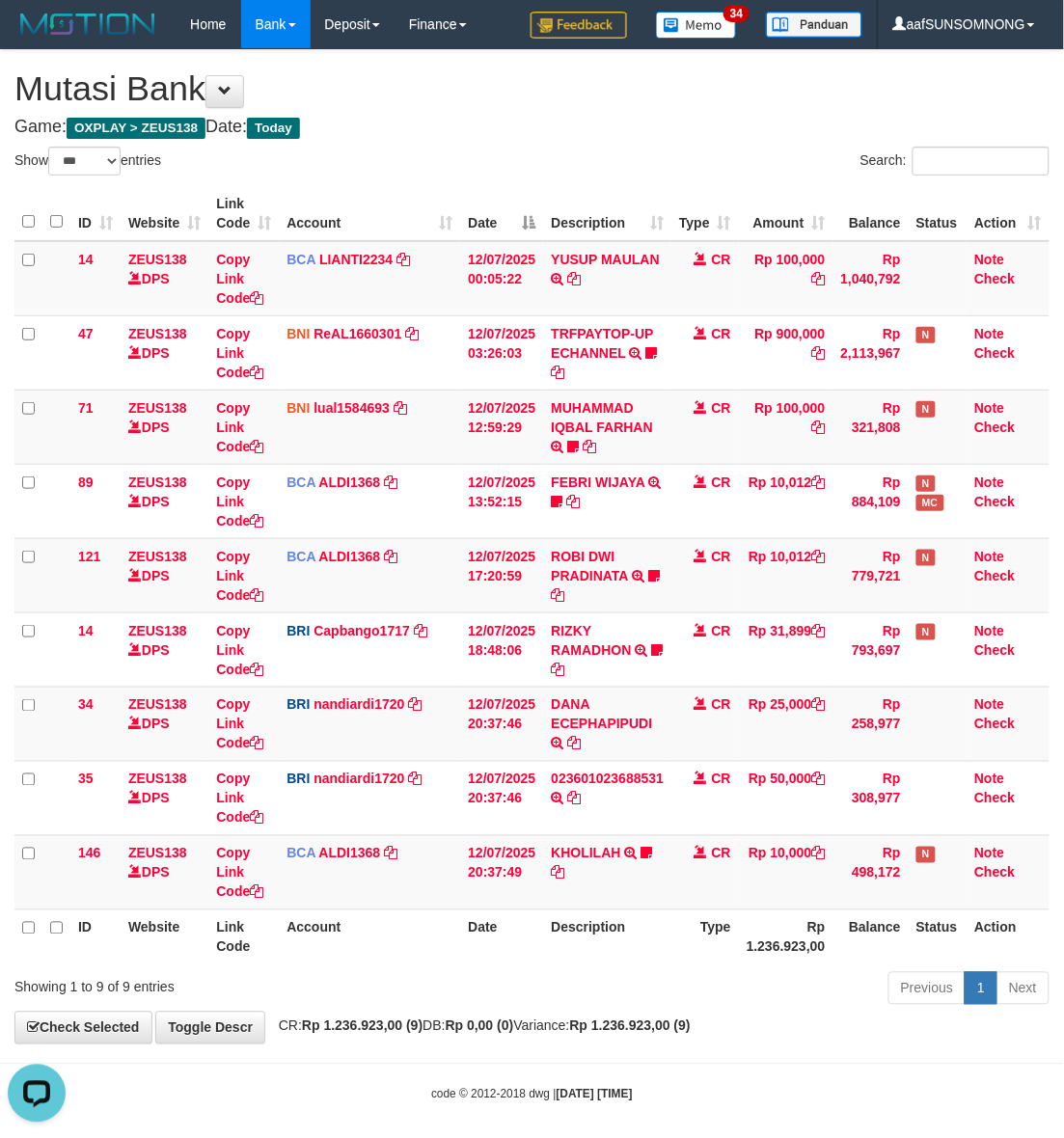 click on "Previous 1 Next" at bounding box center (753, 990) 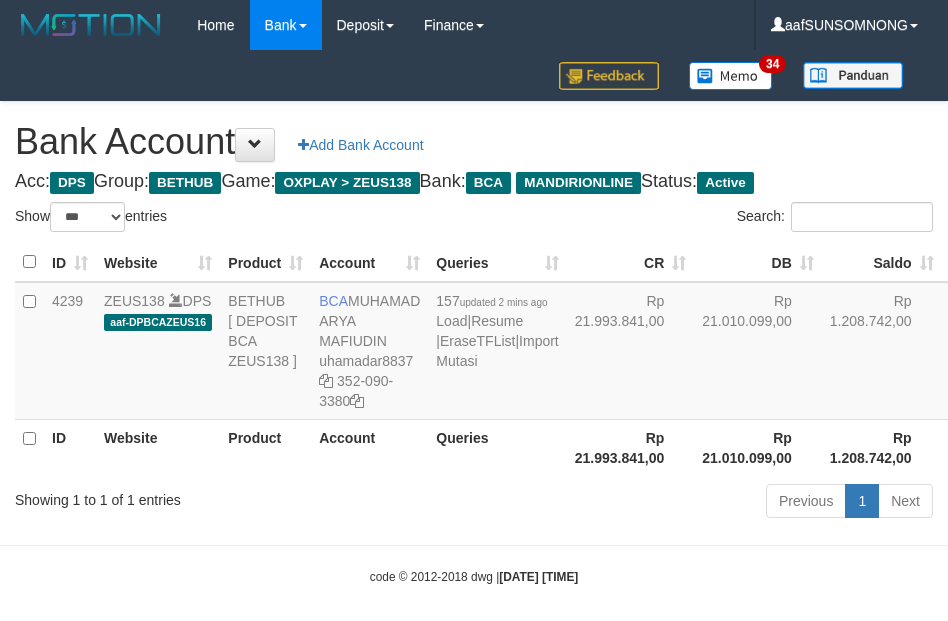 select on "***" 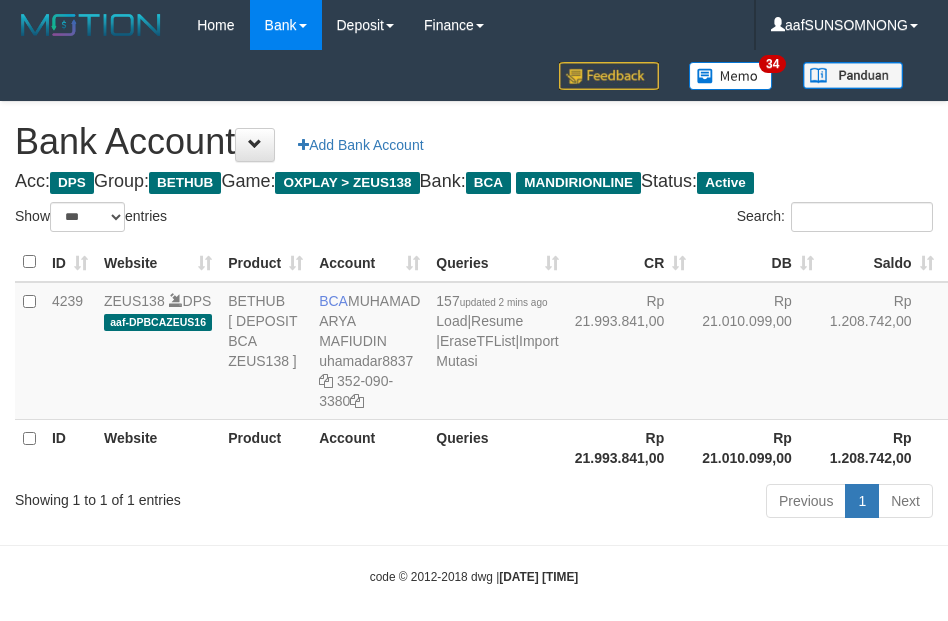 scroll, scrollTop: 16, scrollLeft: 0, axis: vertical 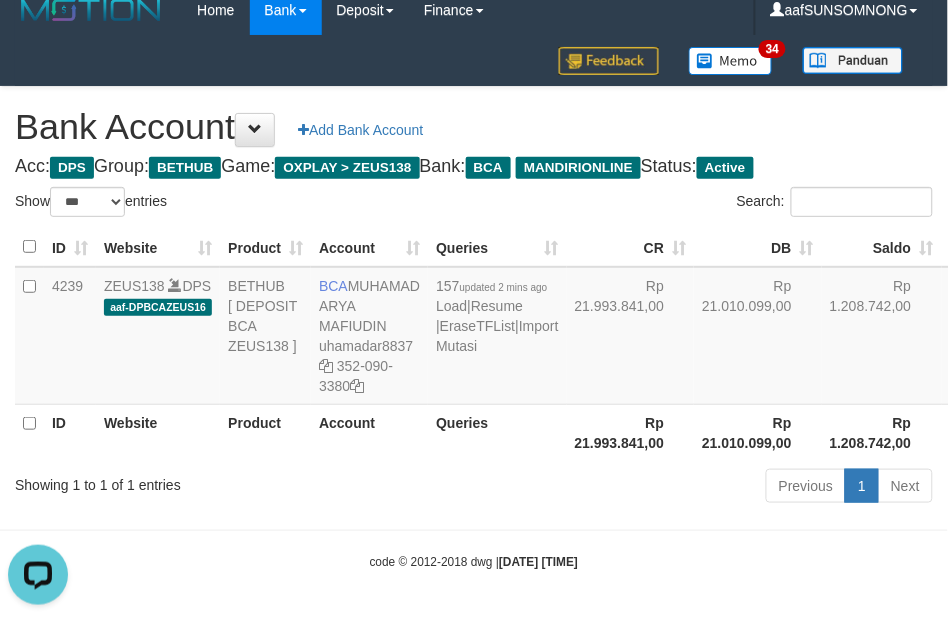 drag, startPoint x: 302, startPoint y: 548, endPoint x: 357, endPoint y: 531, distance: 57.567352 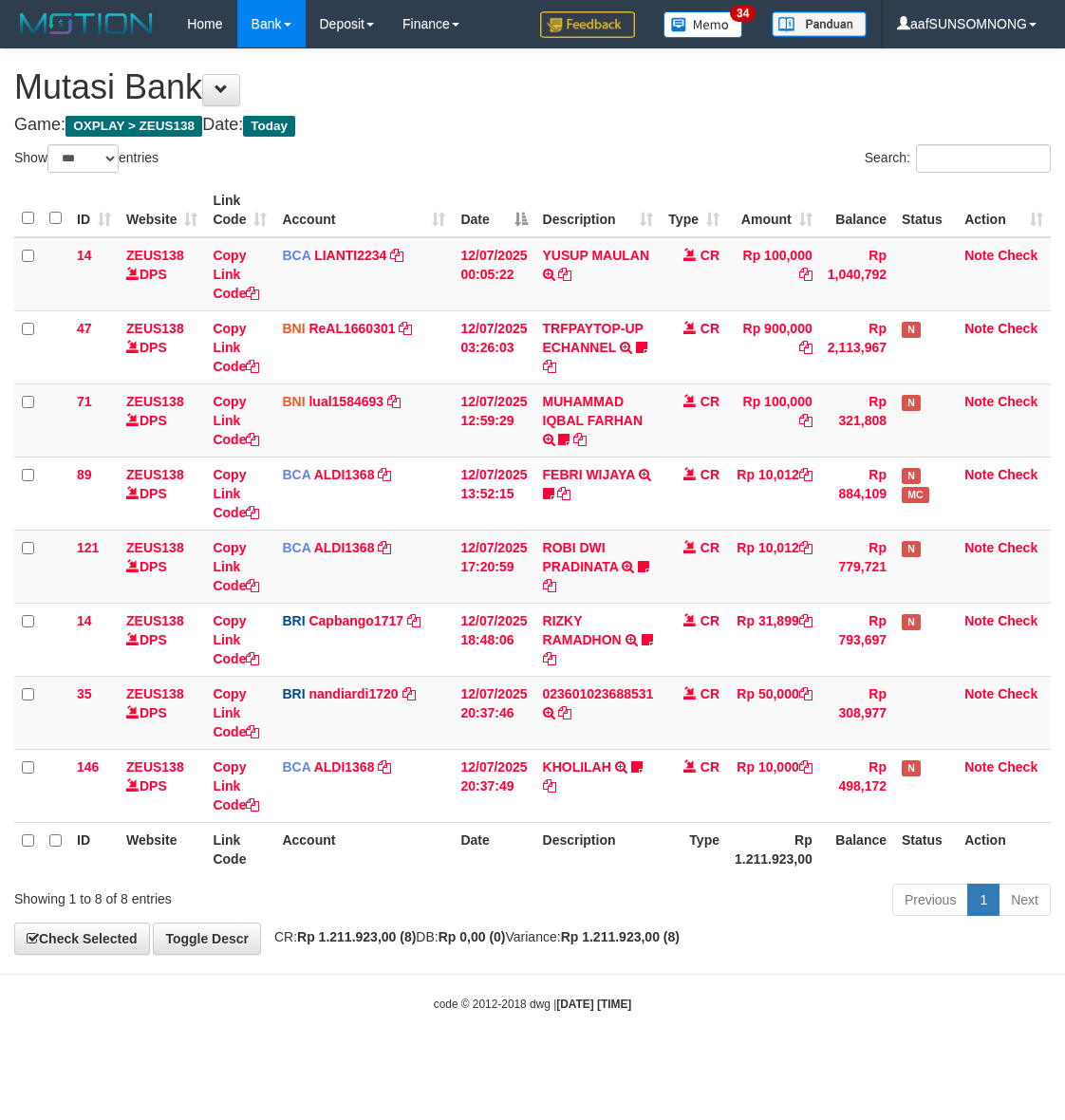 select on "***" 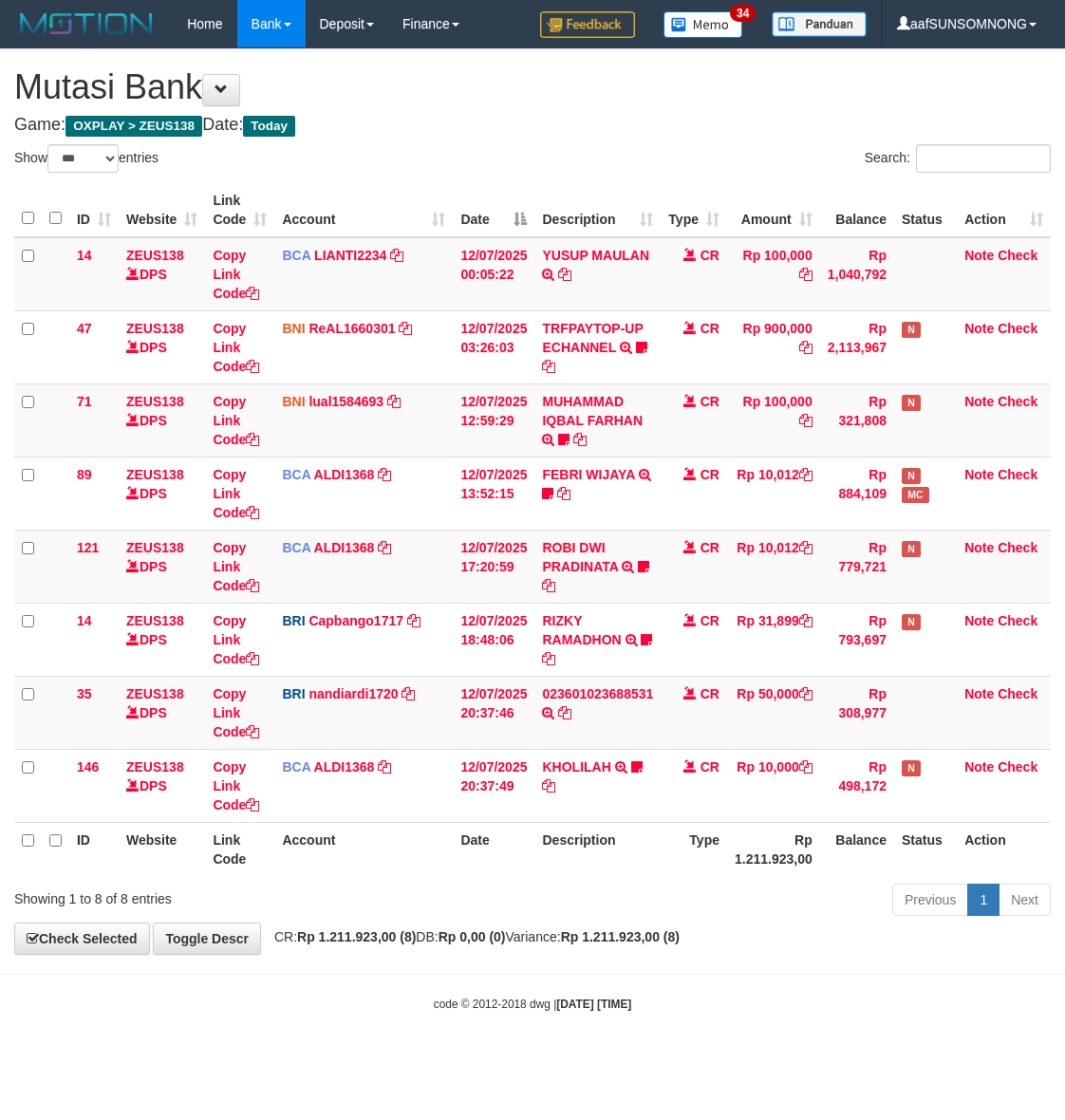scroll, scrollTop: 0, scrollLeft: 0, axis: both 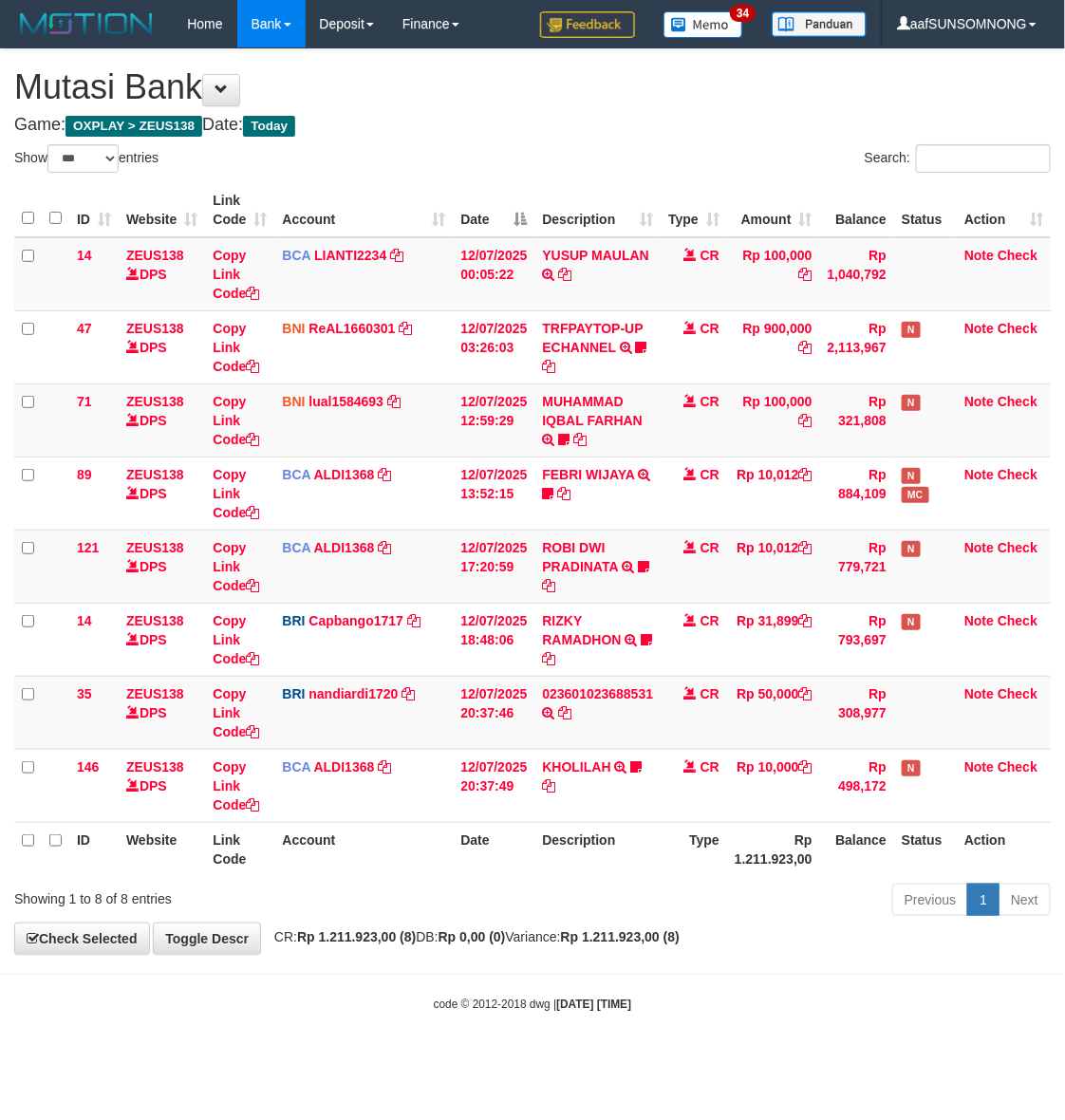 click on "code © 2012-2018 dwg |  2025/07/12 20:38:26" at bounding box center (532, 1004) 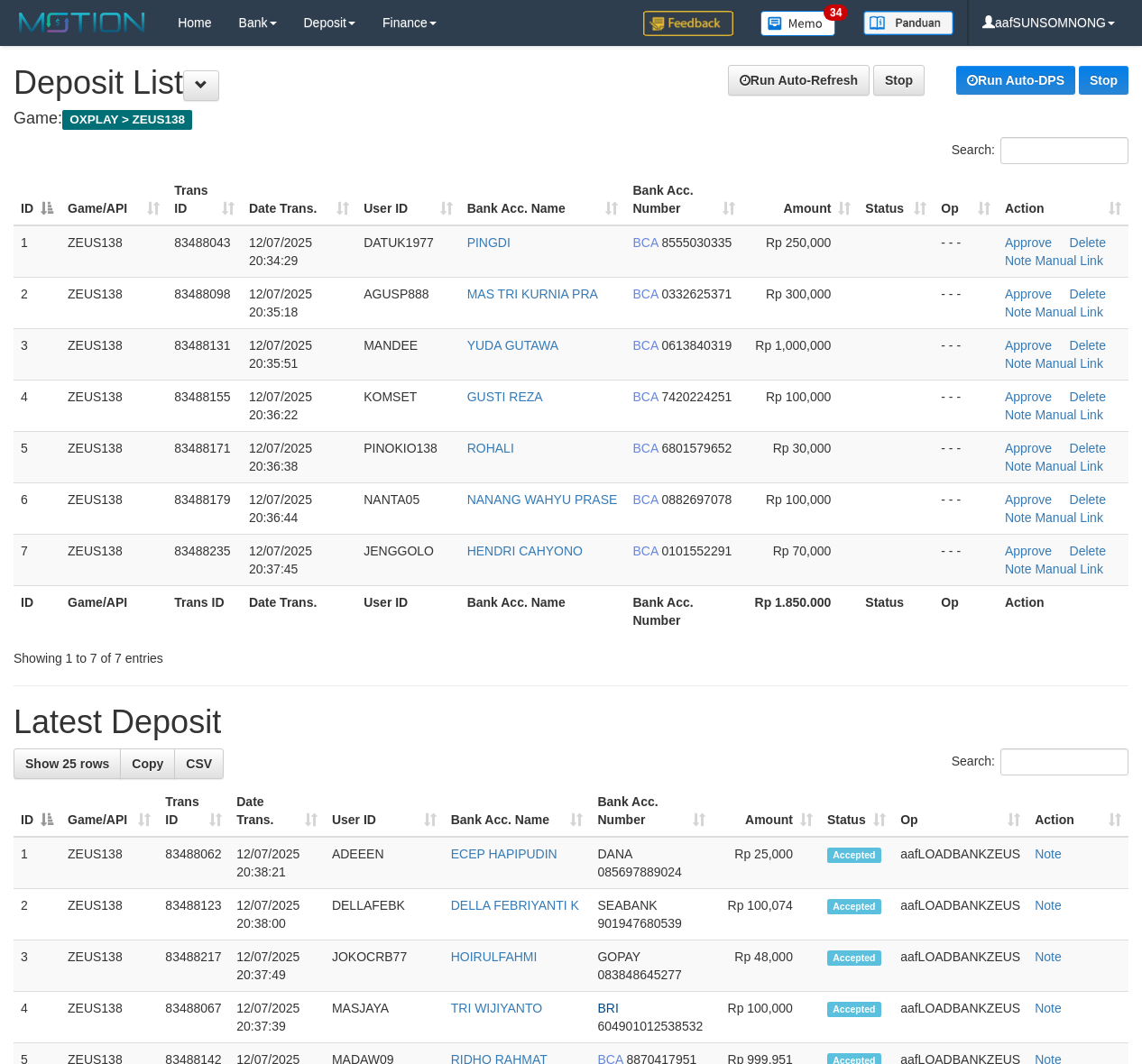 scroll, scrollTop: 0, scrollLeft: 0, axis: both 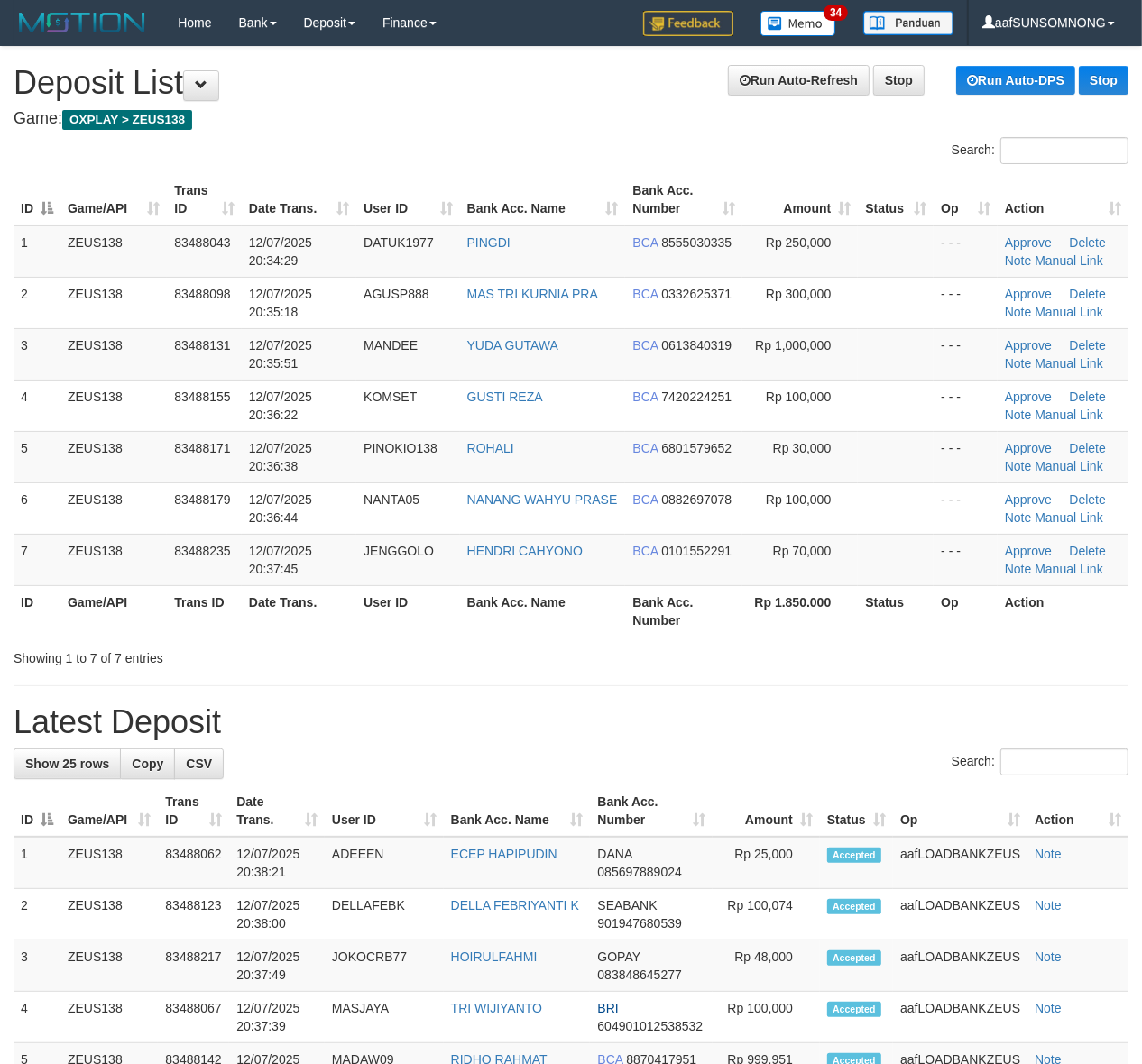 click on "Latest Deposit" at bounding box center (571, 722) 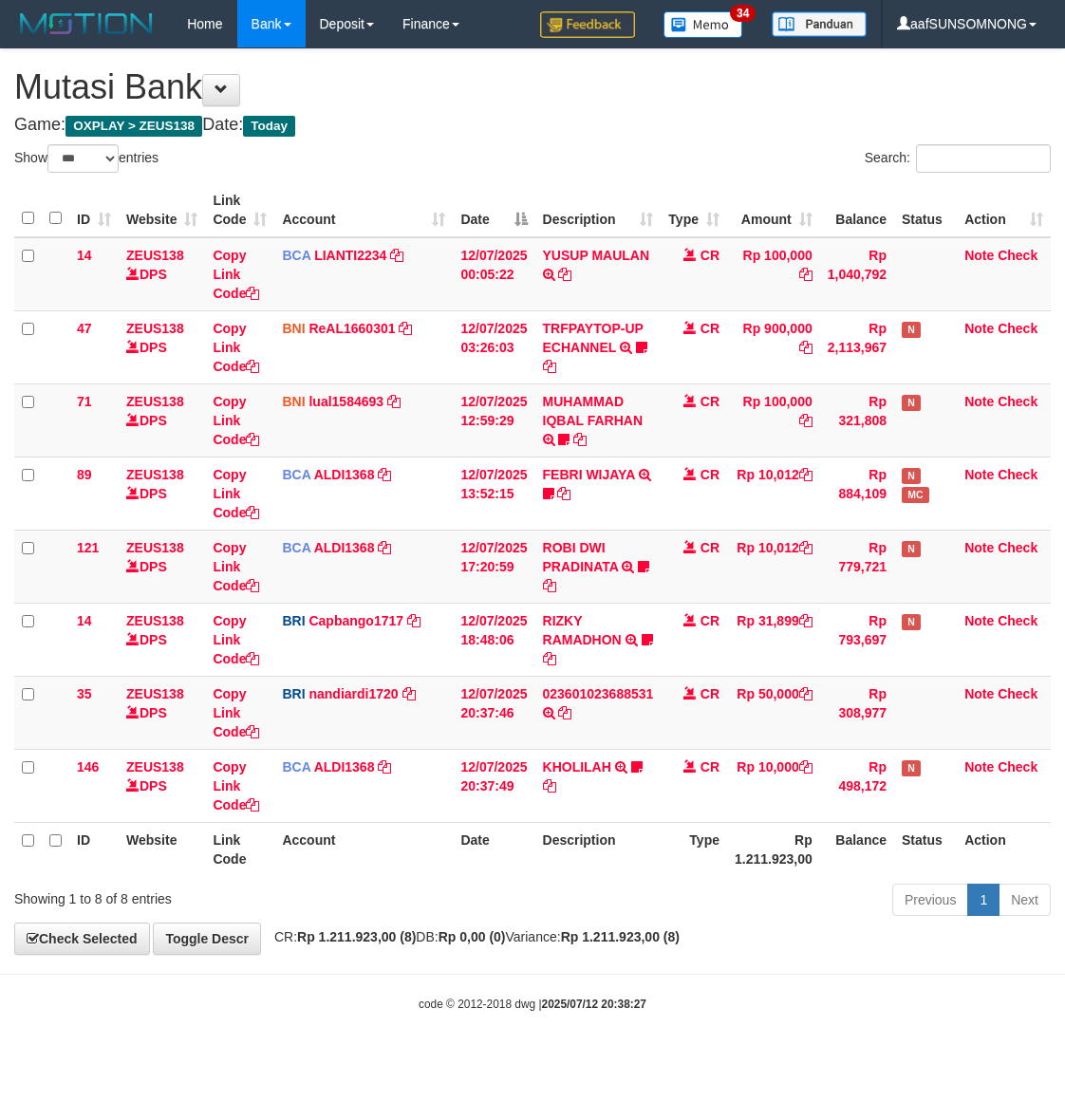 select on "***" 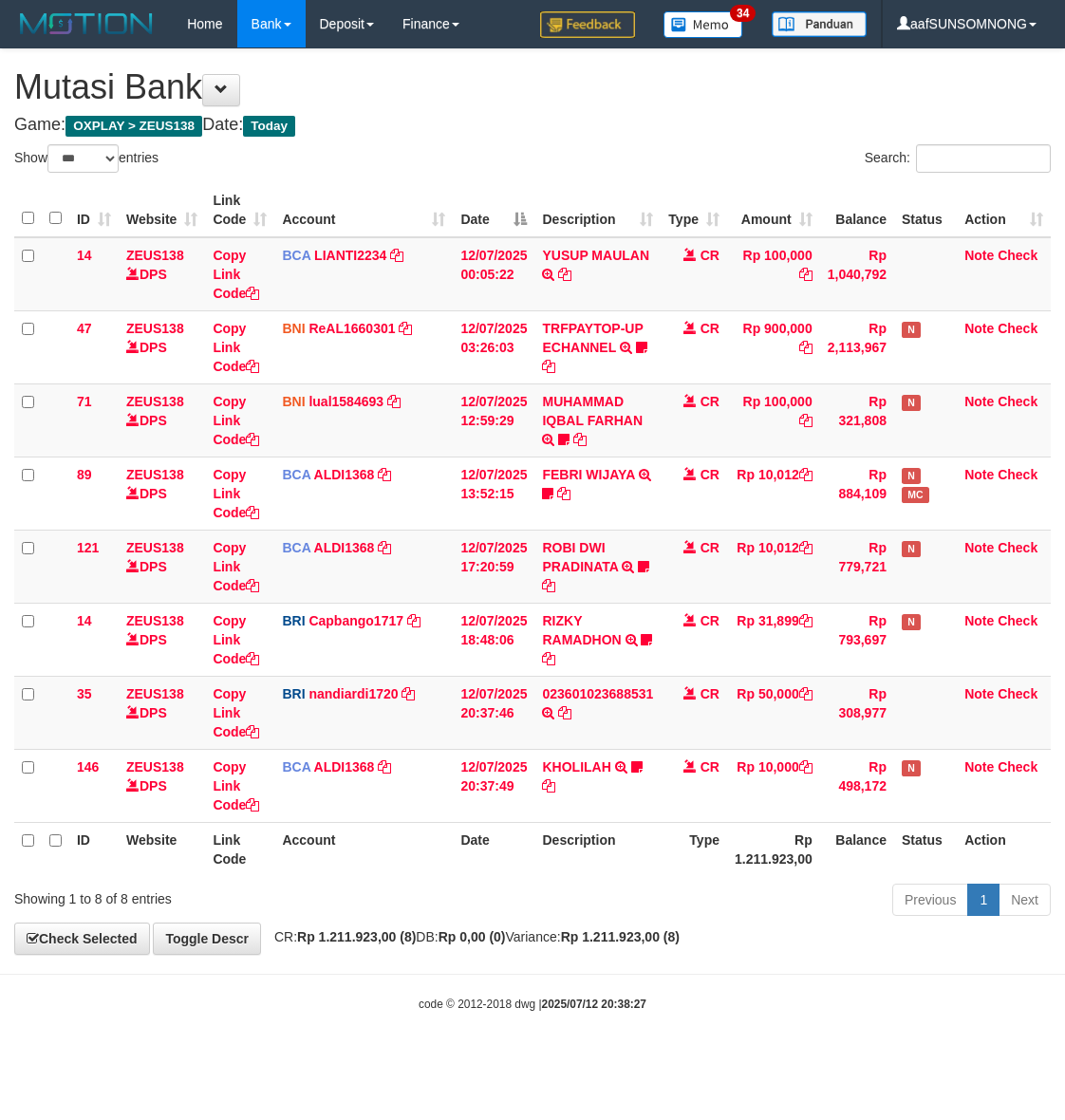 scroll, scrollTop: 0, scrollLeft: 0, axis: both 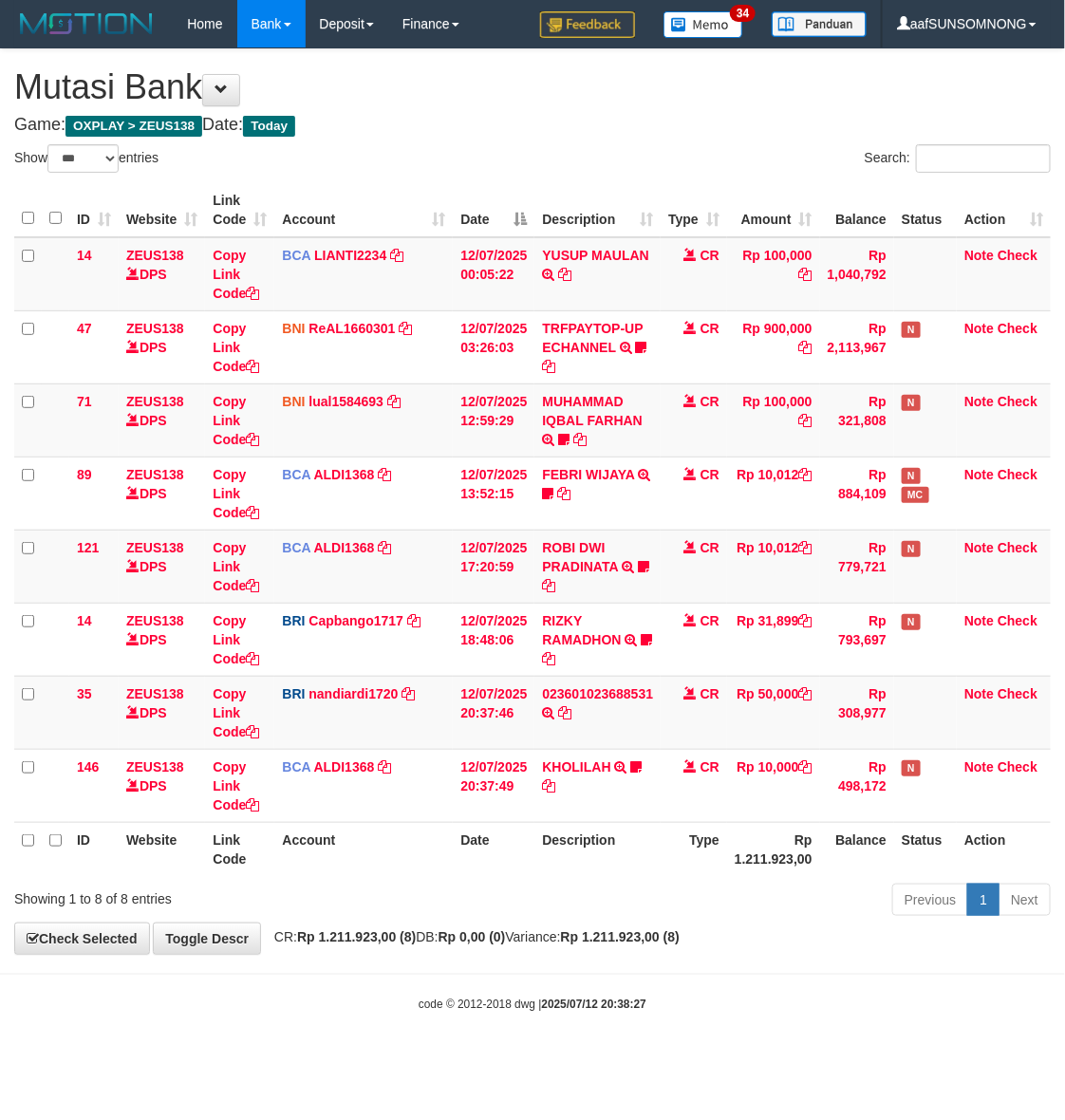 click on "Toggle navigation
Home
Bank
Account List
Load
By Website
Group
[OXPLAY]													ZEUS138
By Load Group (DPS)" at bounding box center (532, 530) 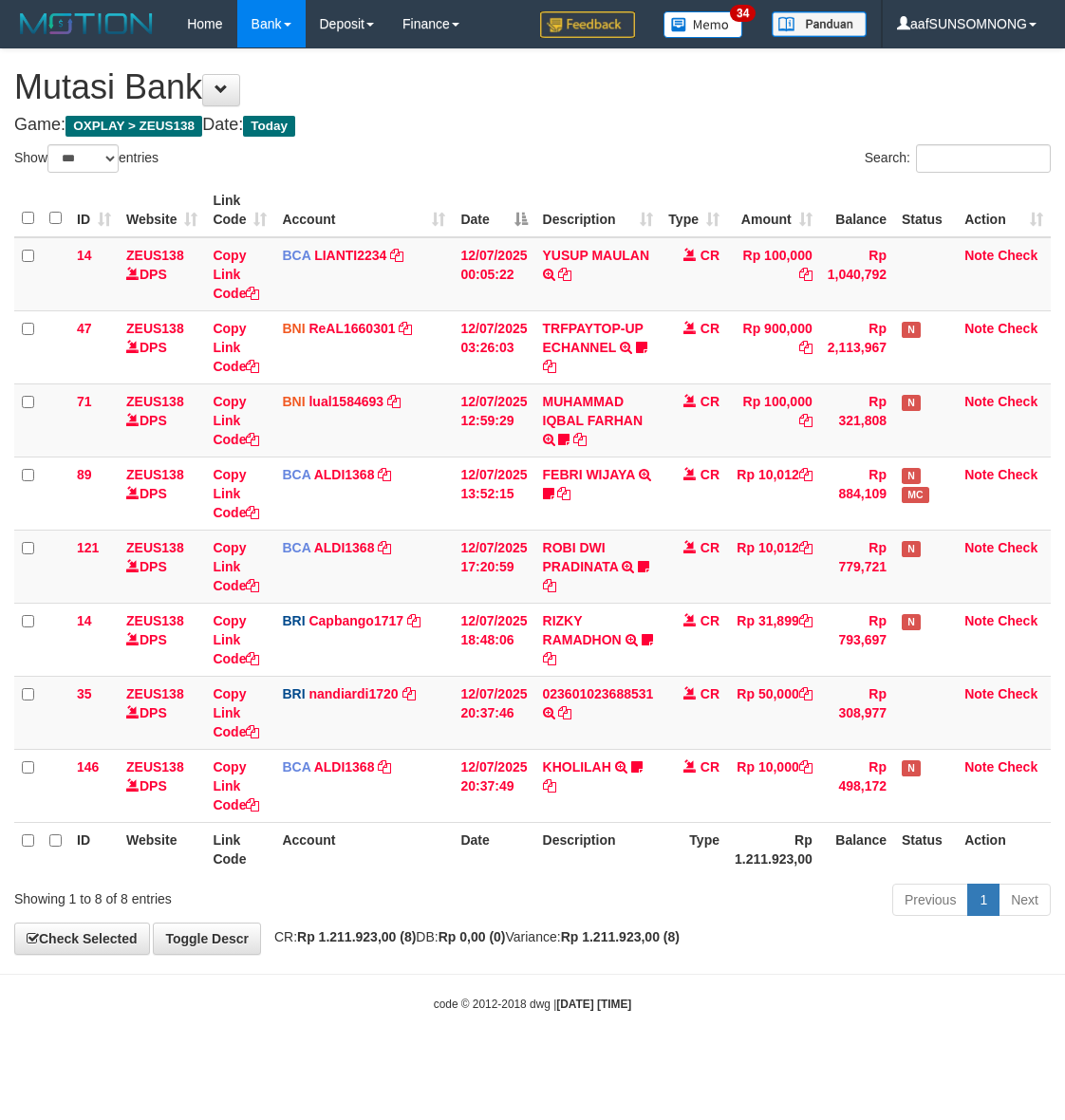 select on "***" 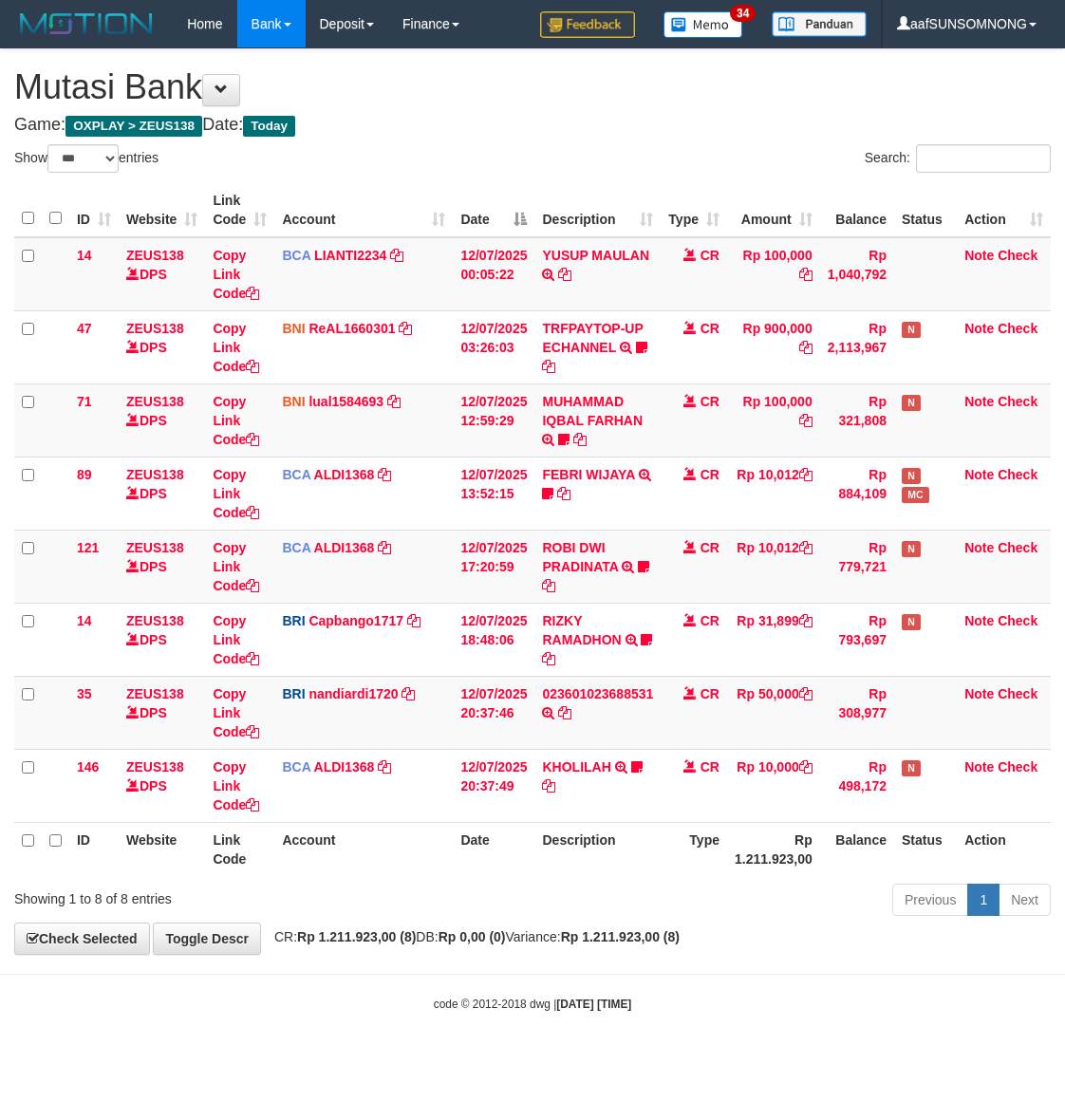 scroll, scrollTop: 0, scrollLeft: 0, axis: both 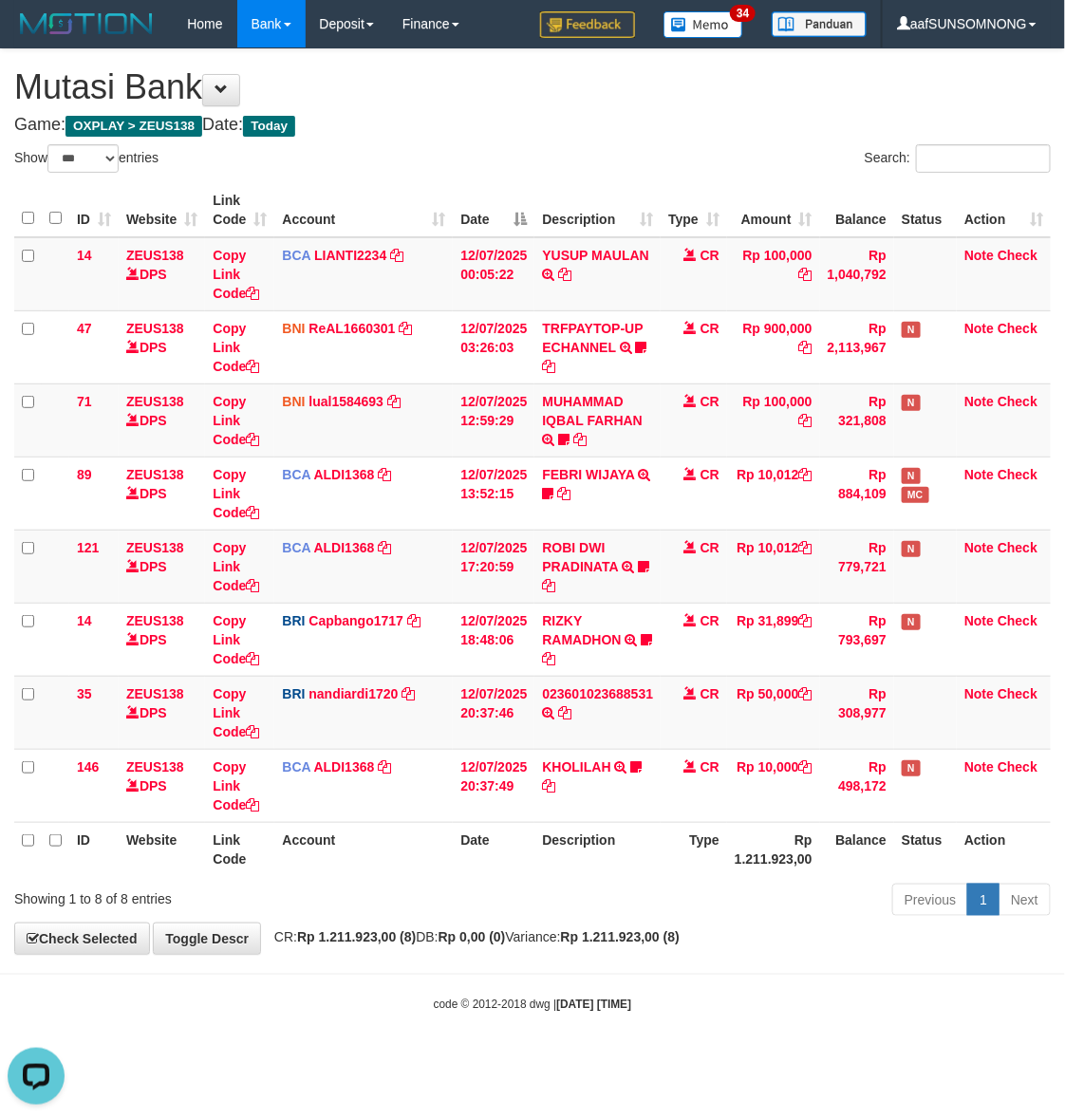 click on "Previous 1 Next" at bounding box center [755, 902] 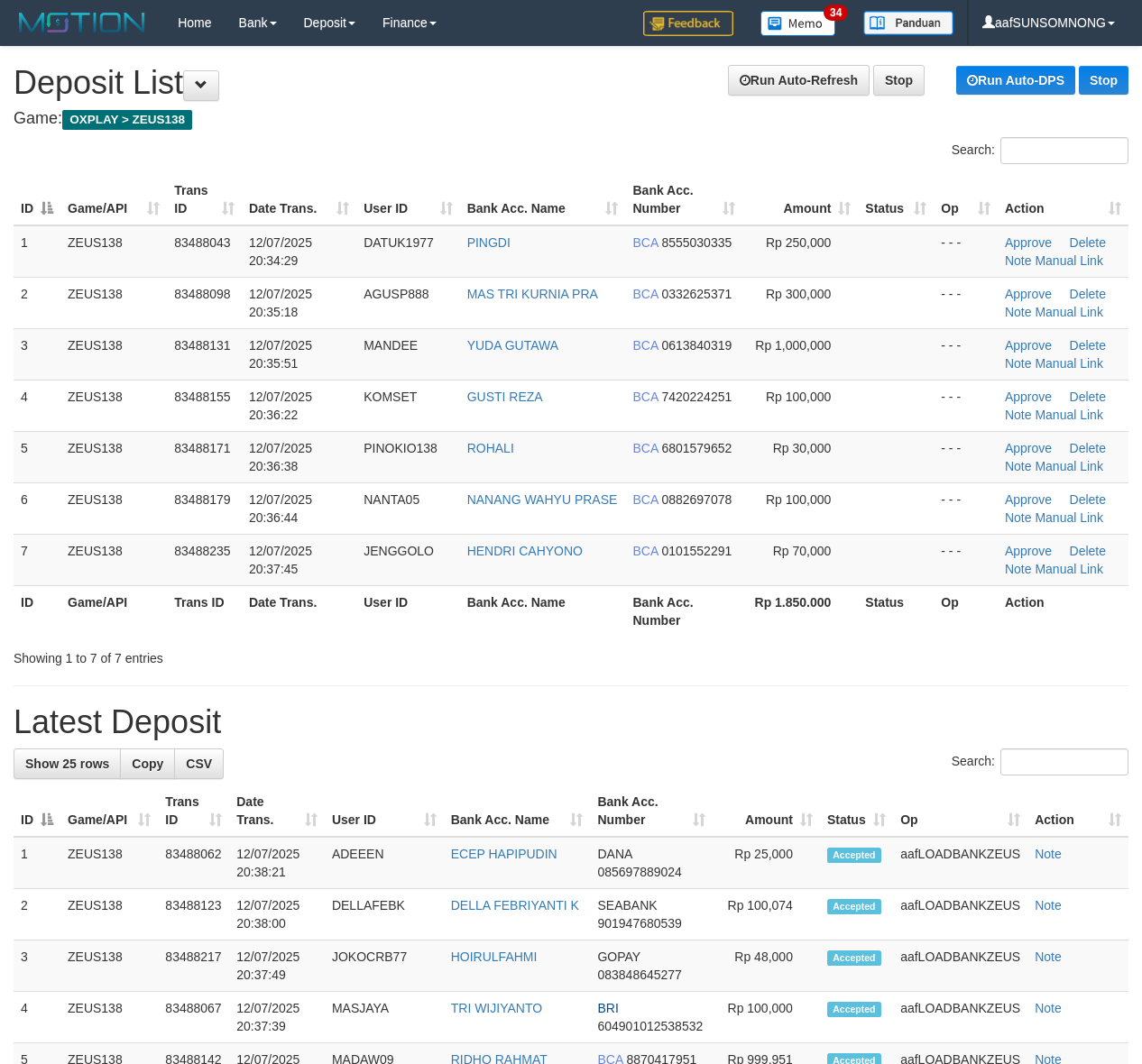 scroll, scrollTop: 0, scrollLeft: 0, axis: both 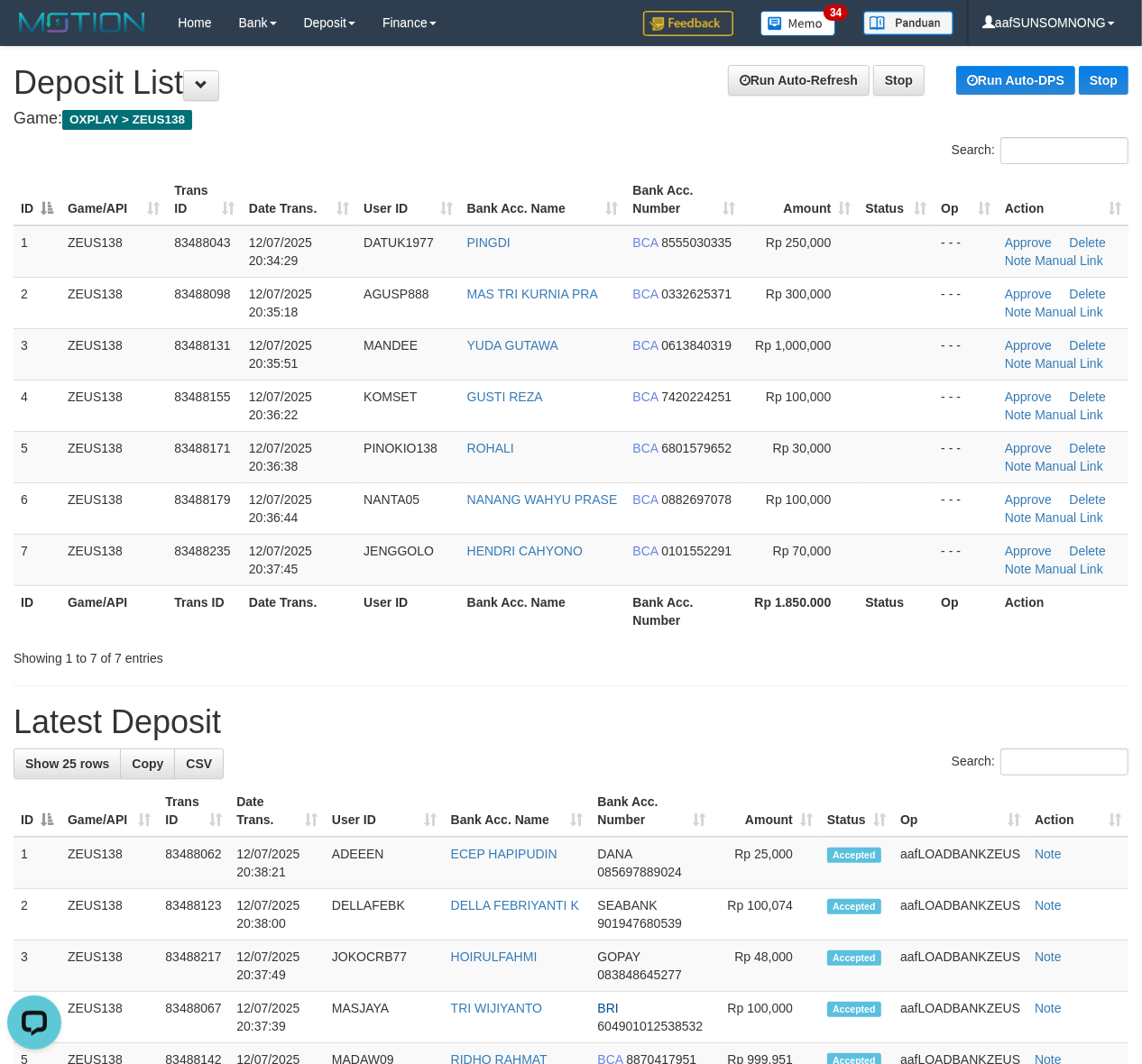 drag, startPoint x: 674, startPoint y: 755, endPoint x: 670, endPoint y: 744, distance: 11.7047 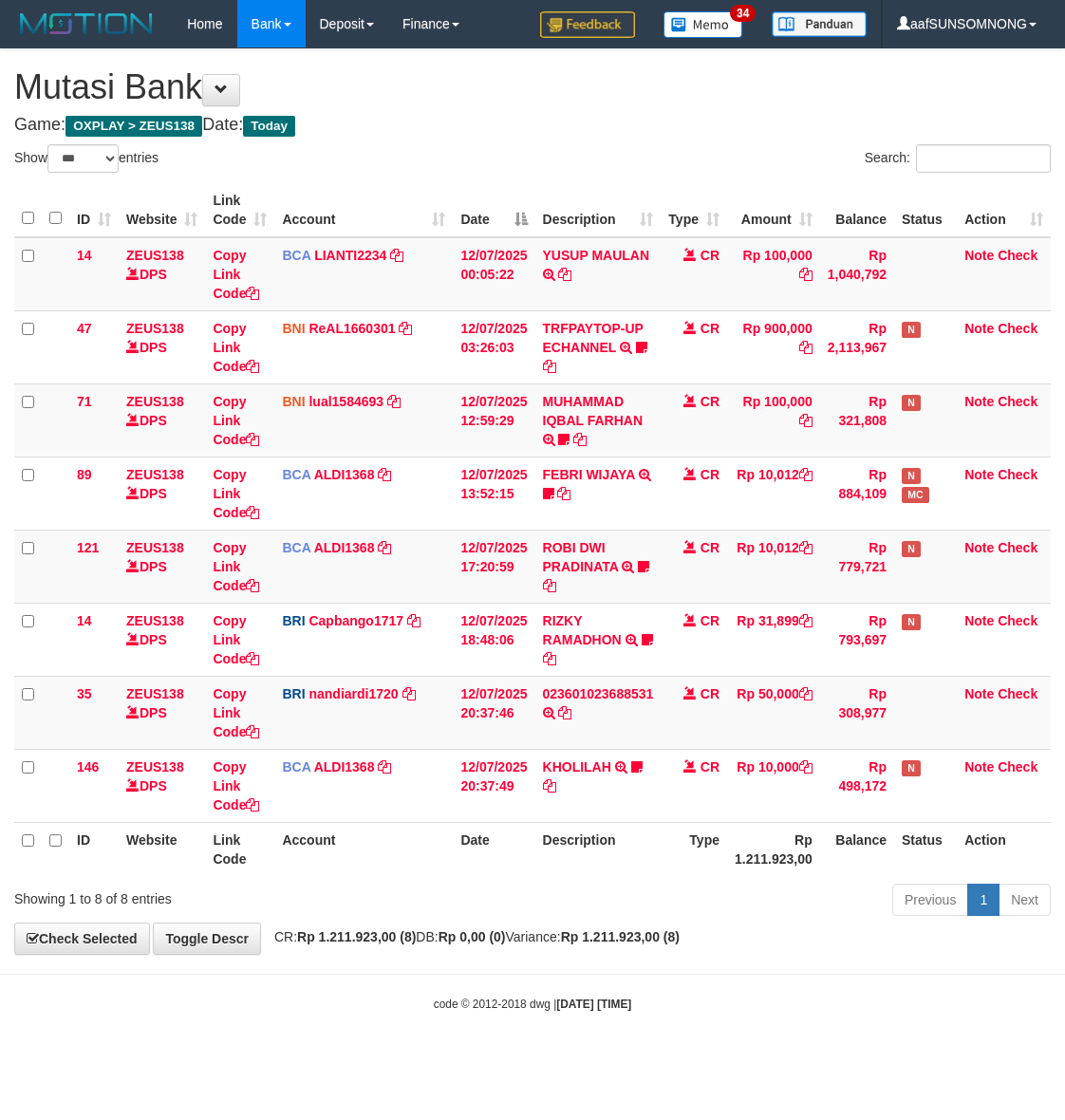 select on "***" 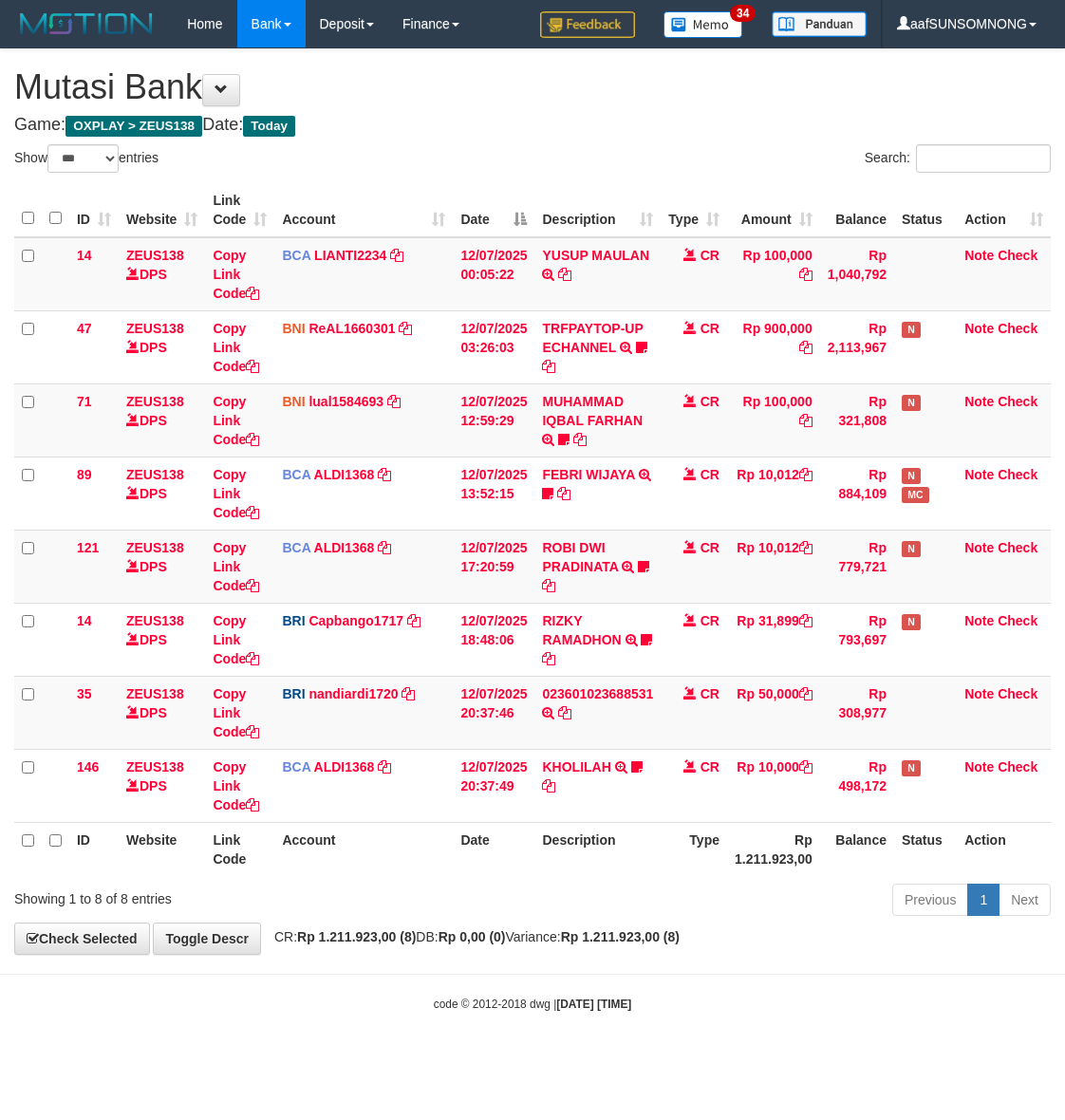 scroll, scrollTop: 0, scrollLeft: 0, axis: both 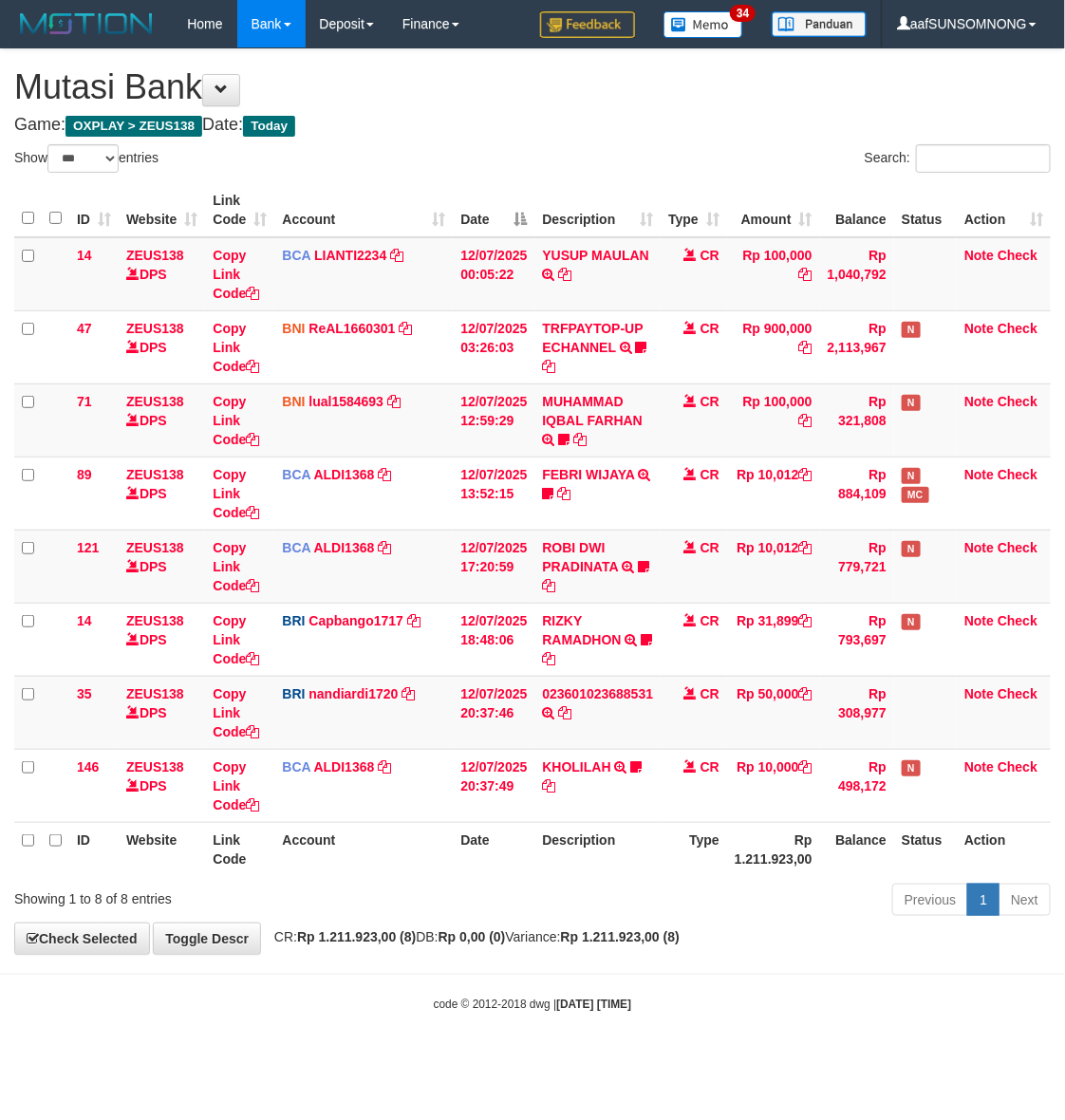 click on "Previous 1 Next" at bounding box center [755, 902] 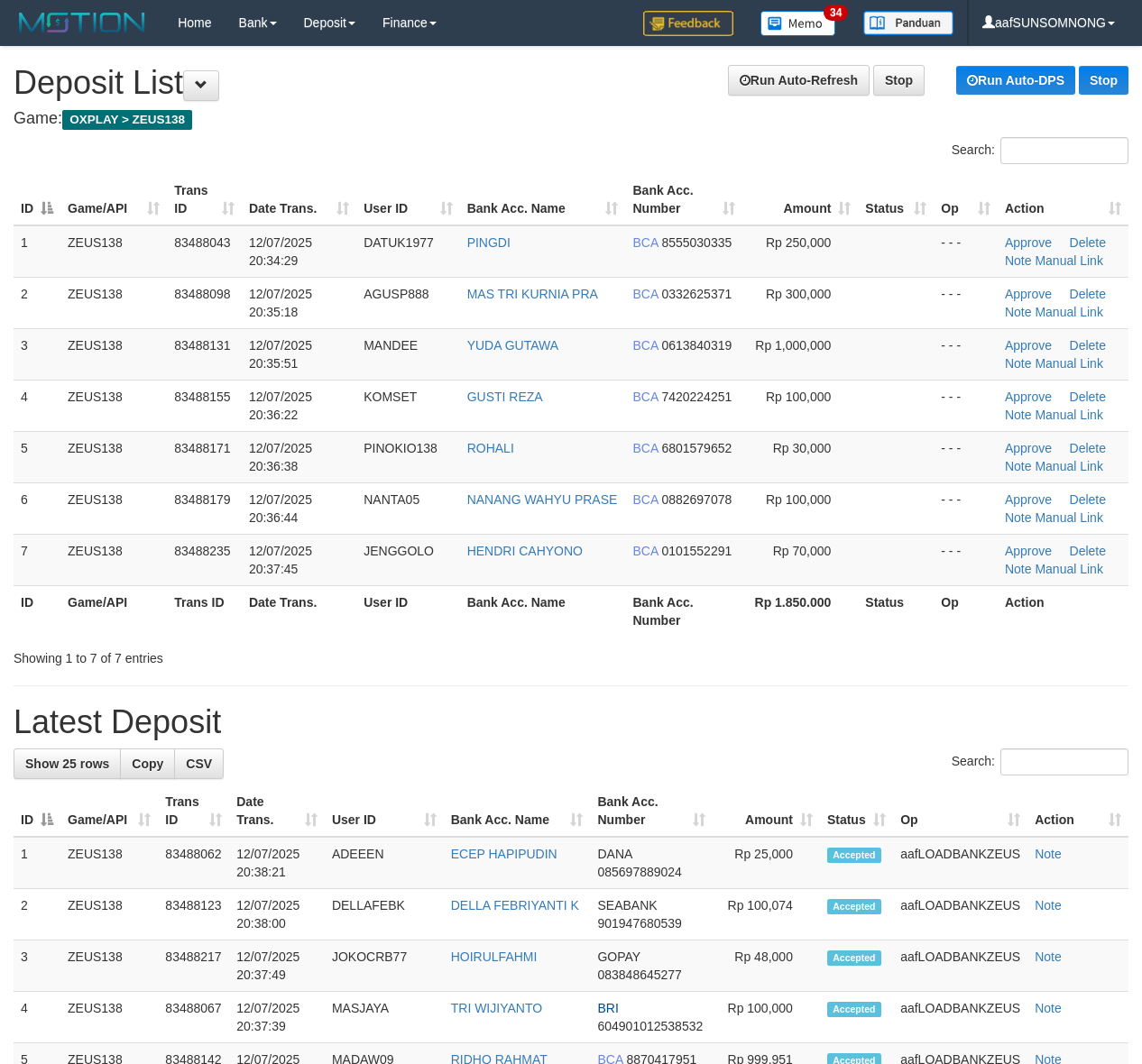 scroll, scrollTop: 0, scrollLeft: 0, axis: both 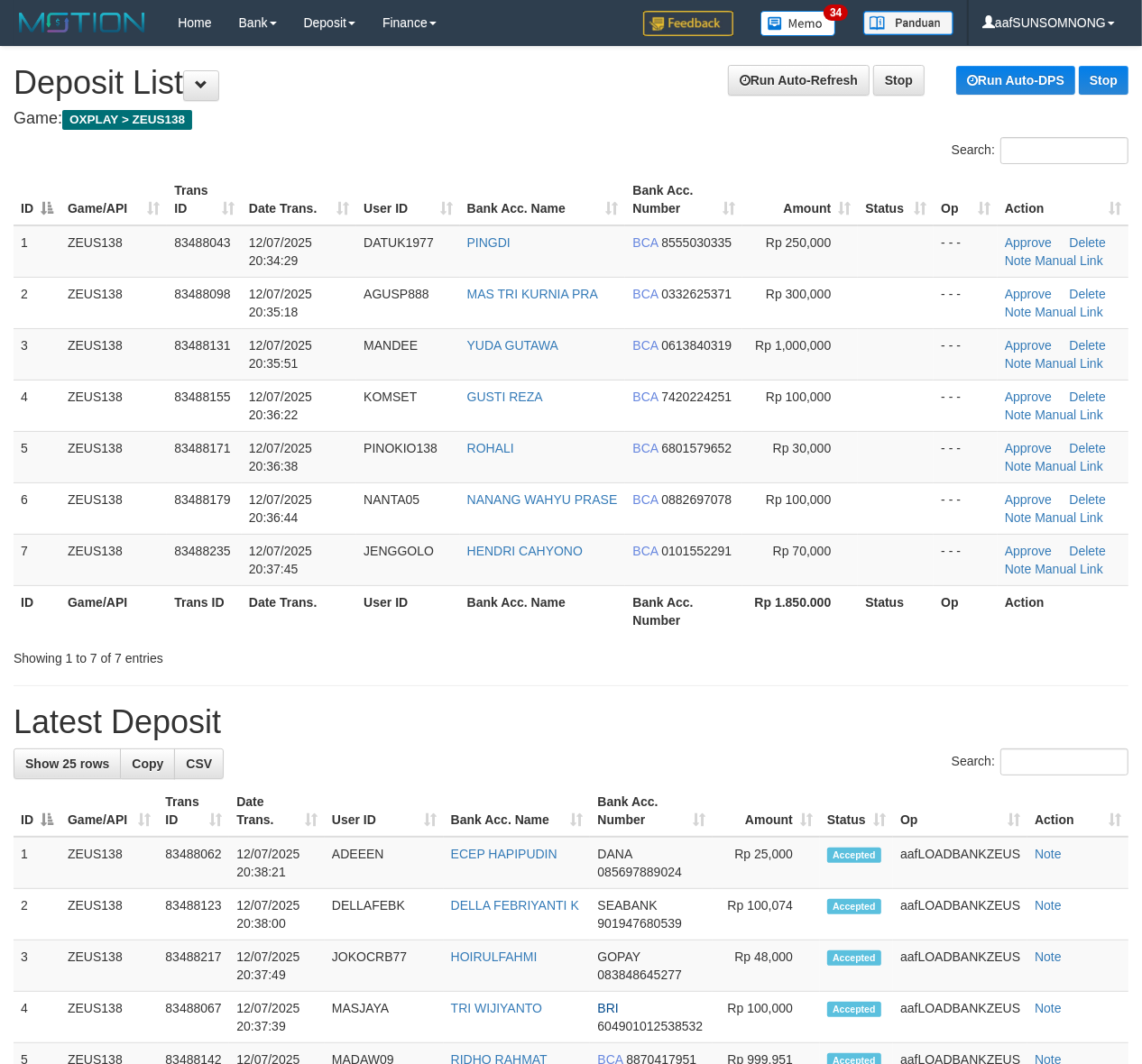 drag, startPoint x: 726, startPoint y: 719, endPoint x: 763, endPoint y: 727, distance: 37.854986 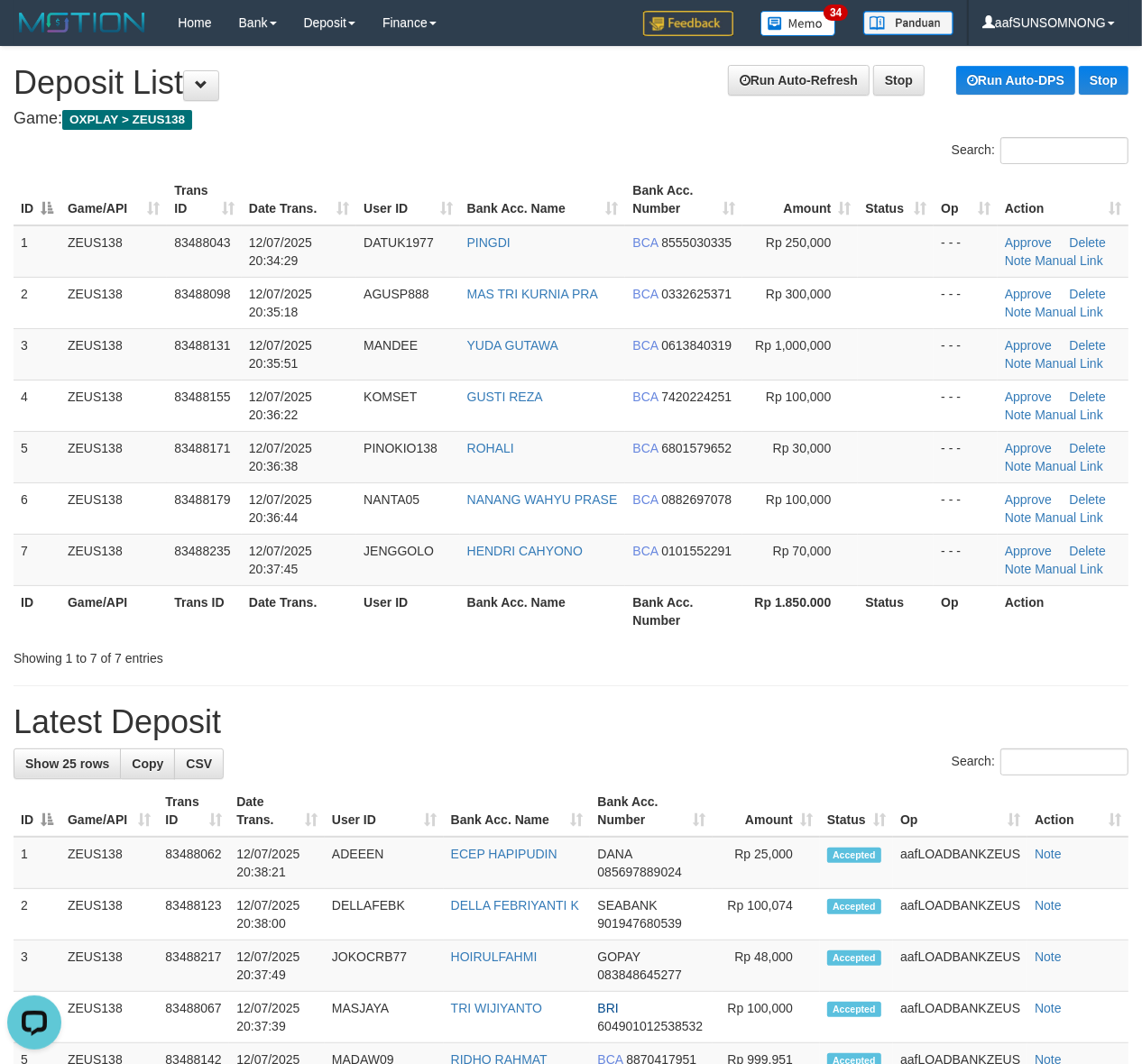 scroll, scrollTop: 0, scrollLeft: 0, axis: both 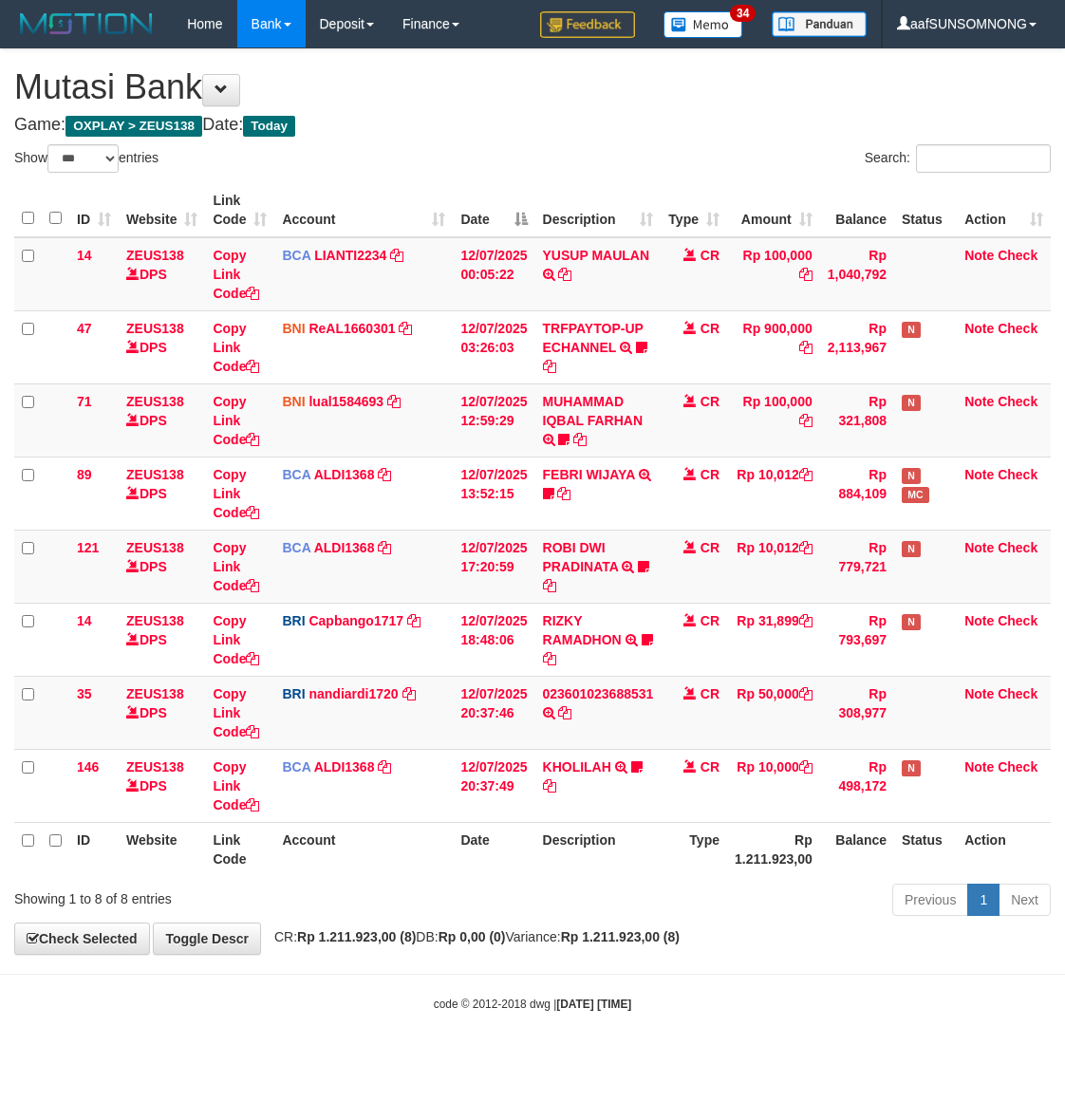 select on "***" 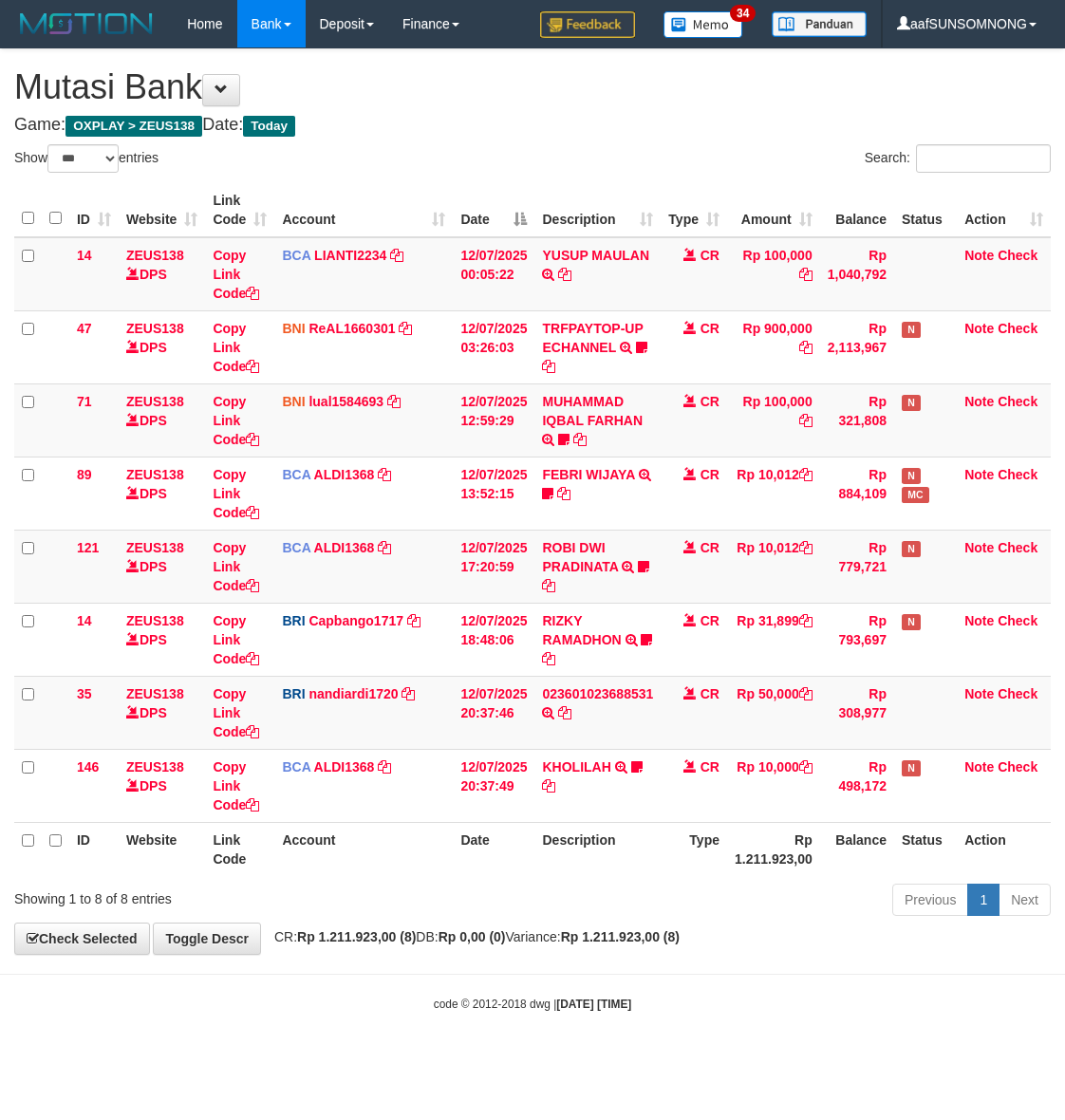scroll, scrollTop: 0, scrollLeft: 0, axis: both 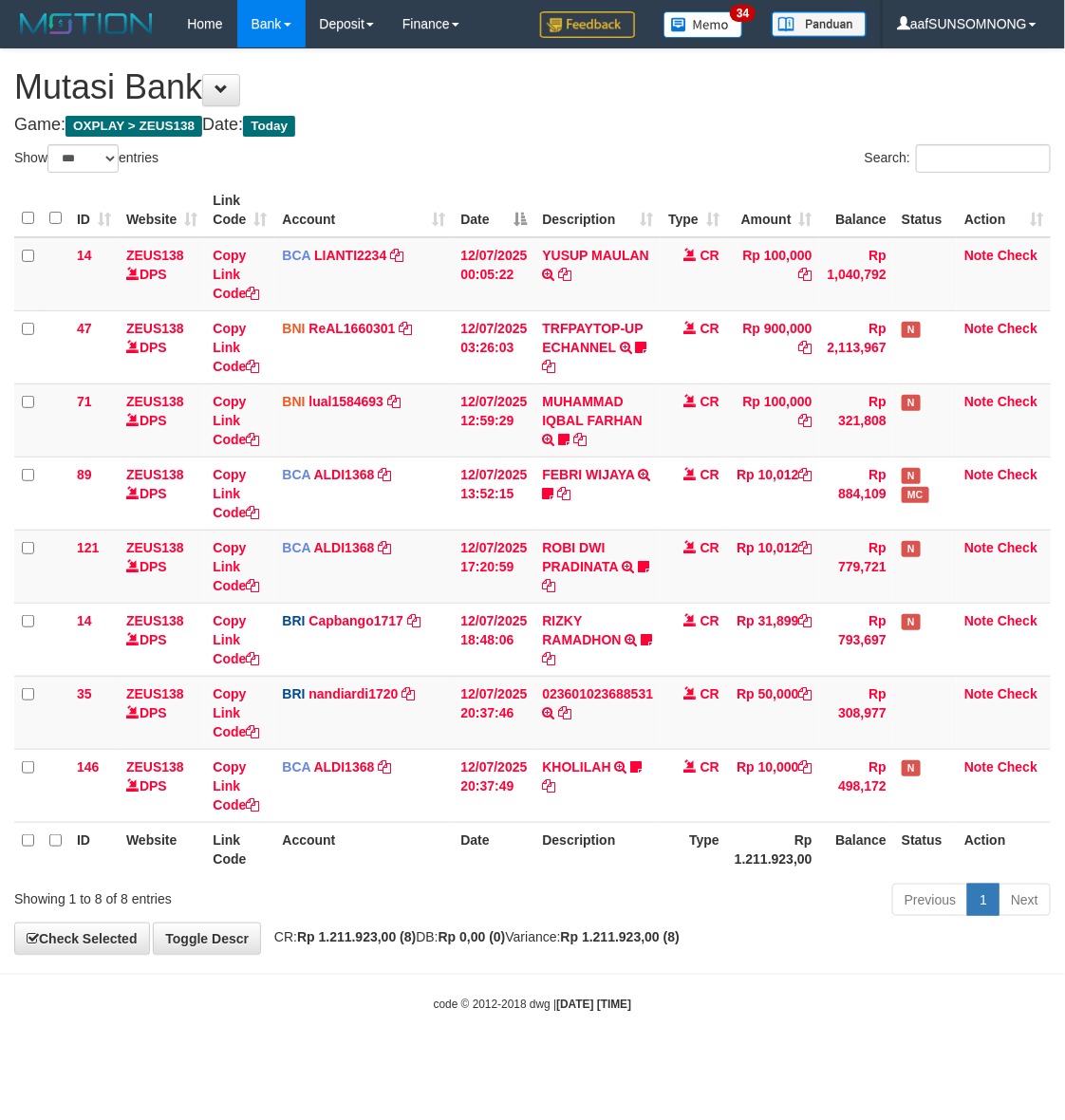 drag, startPoint x: 508, startPoint y: 907, endPoint x: 542, endPoint y: 905, distance: 34.058773 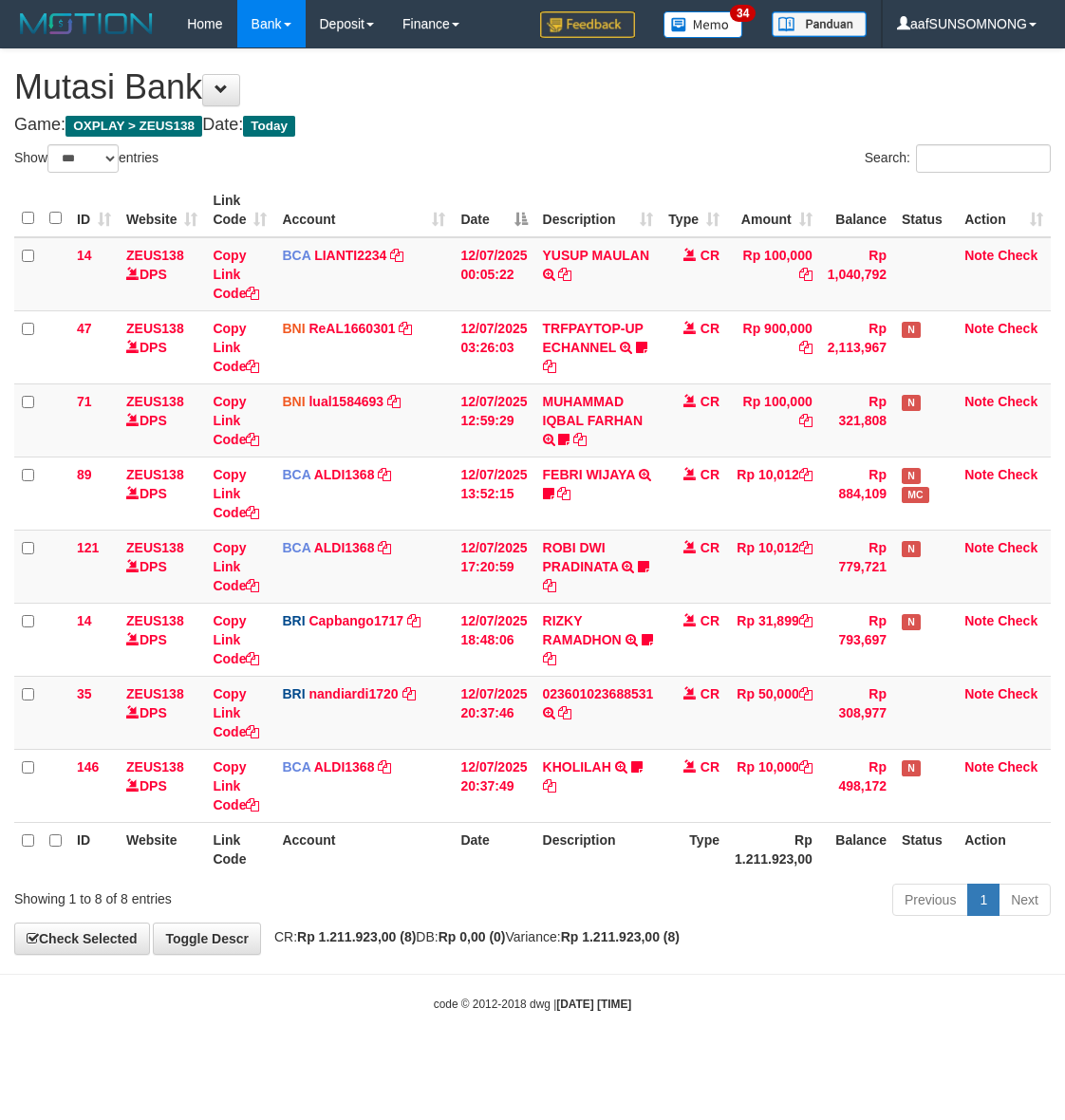 select on "***" 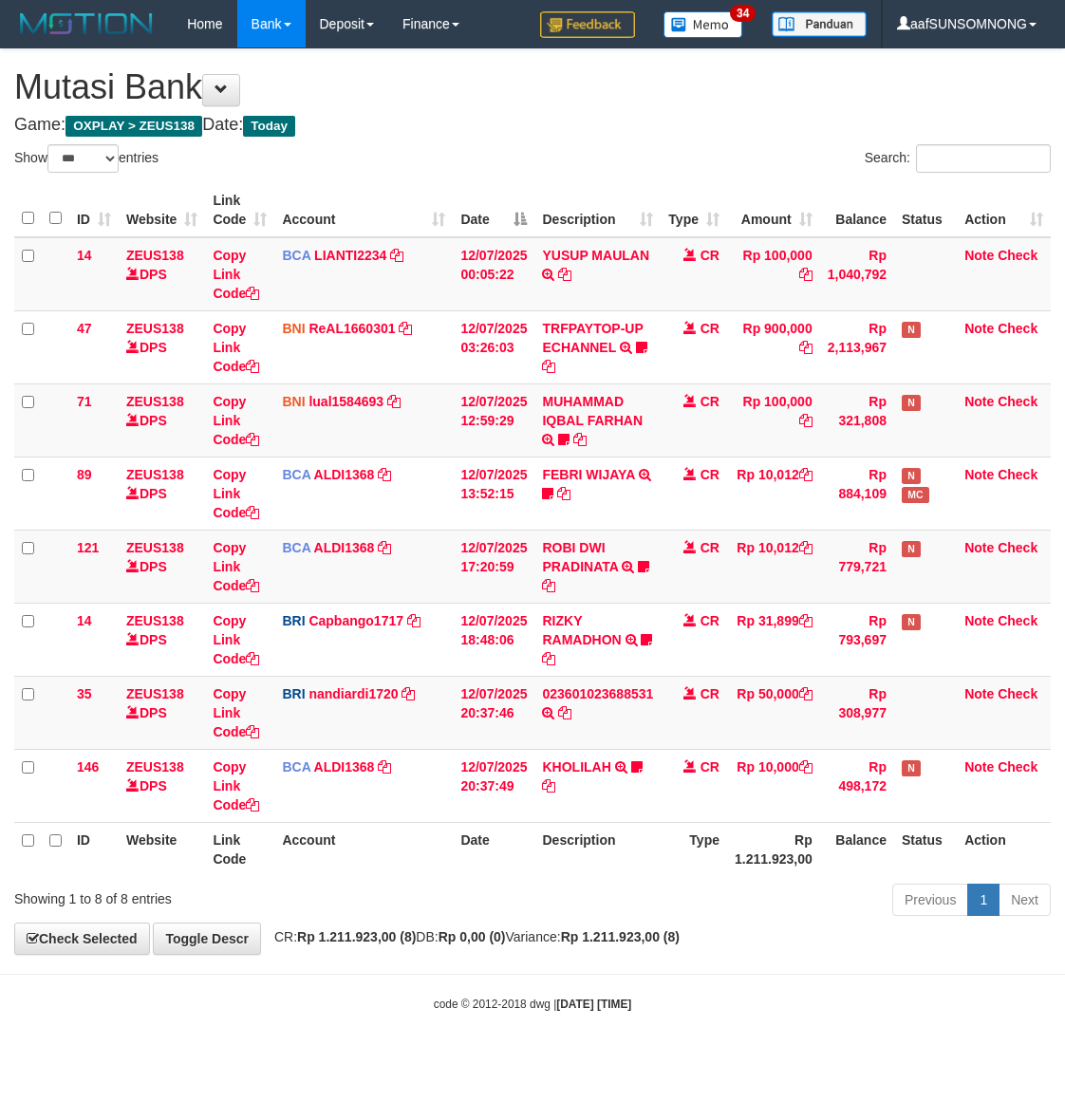 scroll, scrollTop: 0, scrollLeft: 0, axis: both 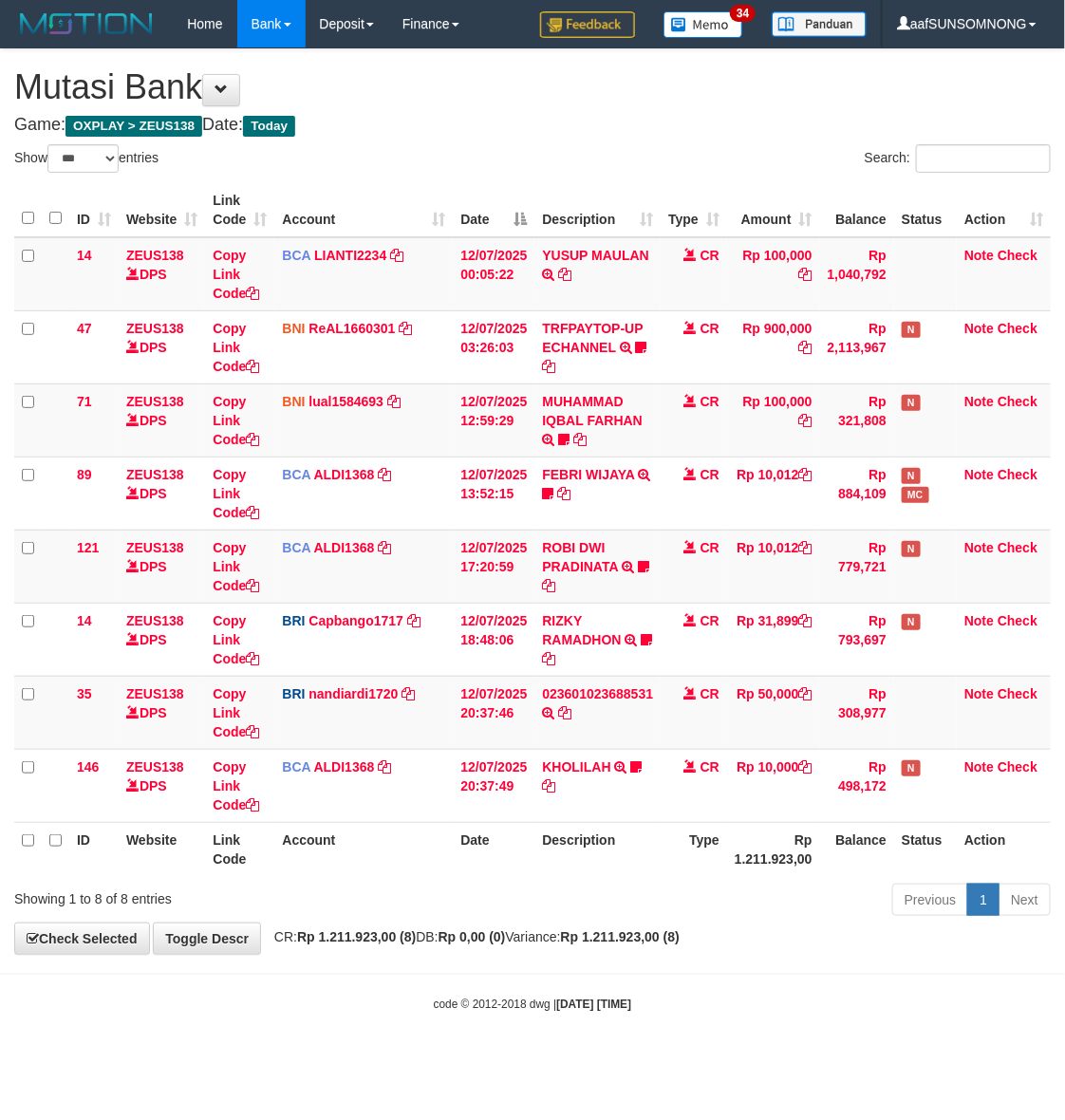 drag, startPoint x: 514, startPoint y: 964, endPoint x: 532, endPoint y: 968, distance: 18.439089 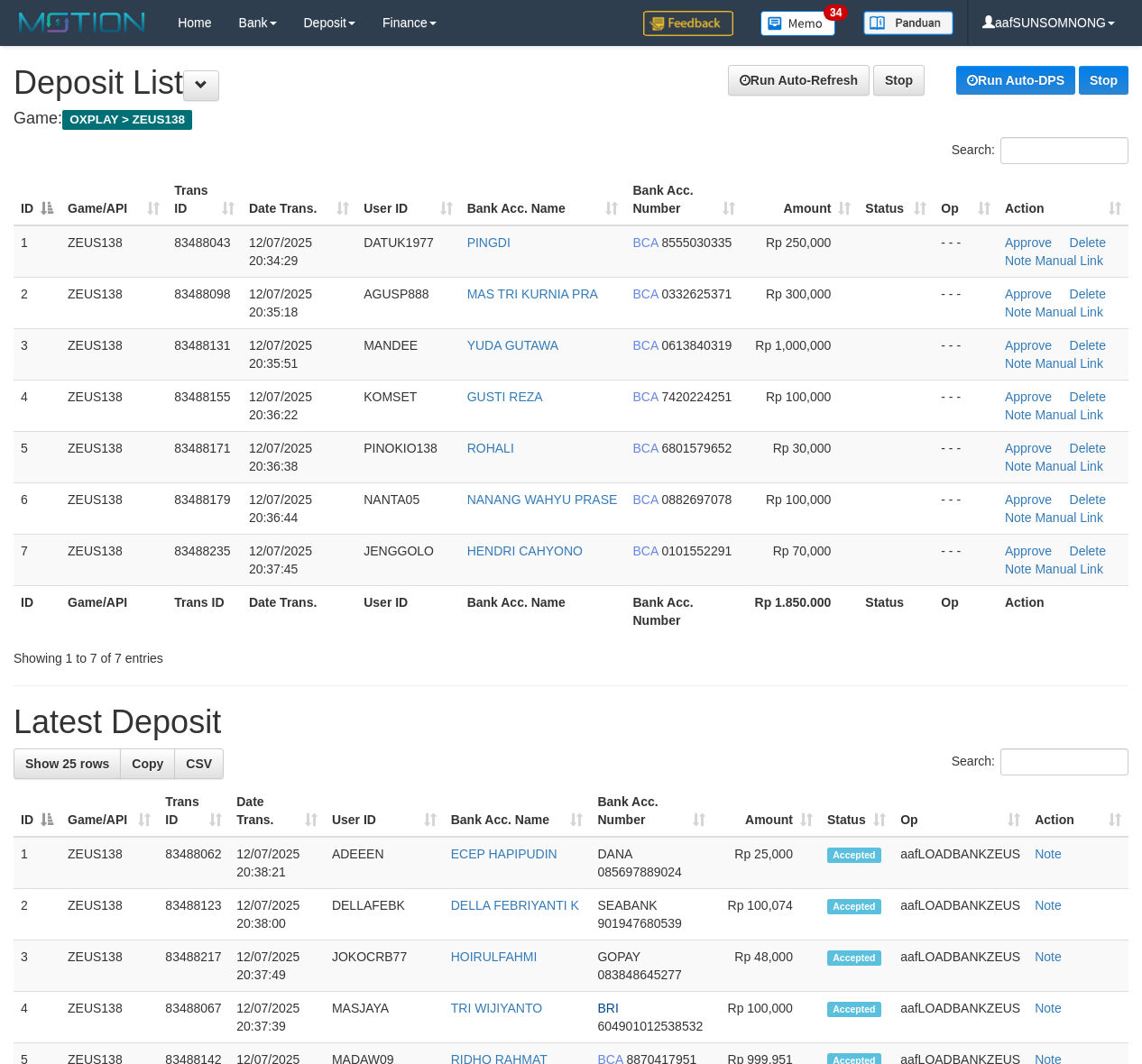 scroll, scrollTop: 0, scrollLeft: 0, axis: both 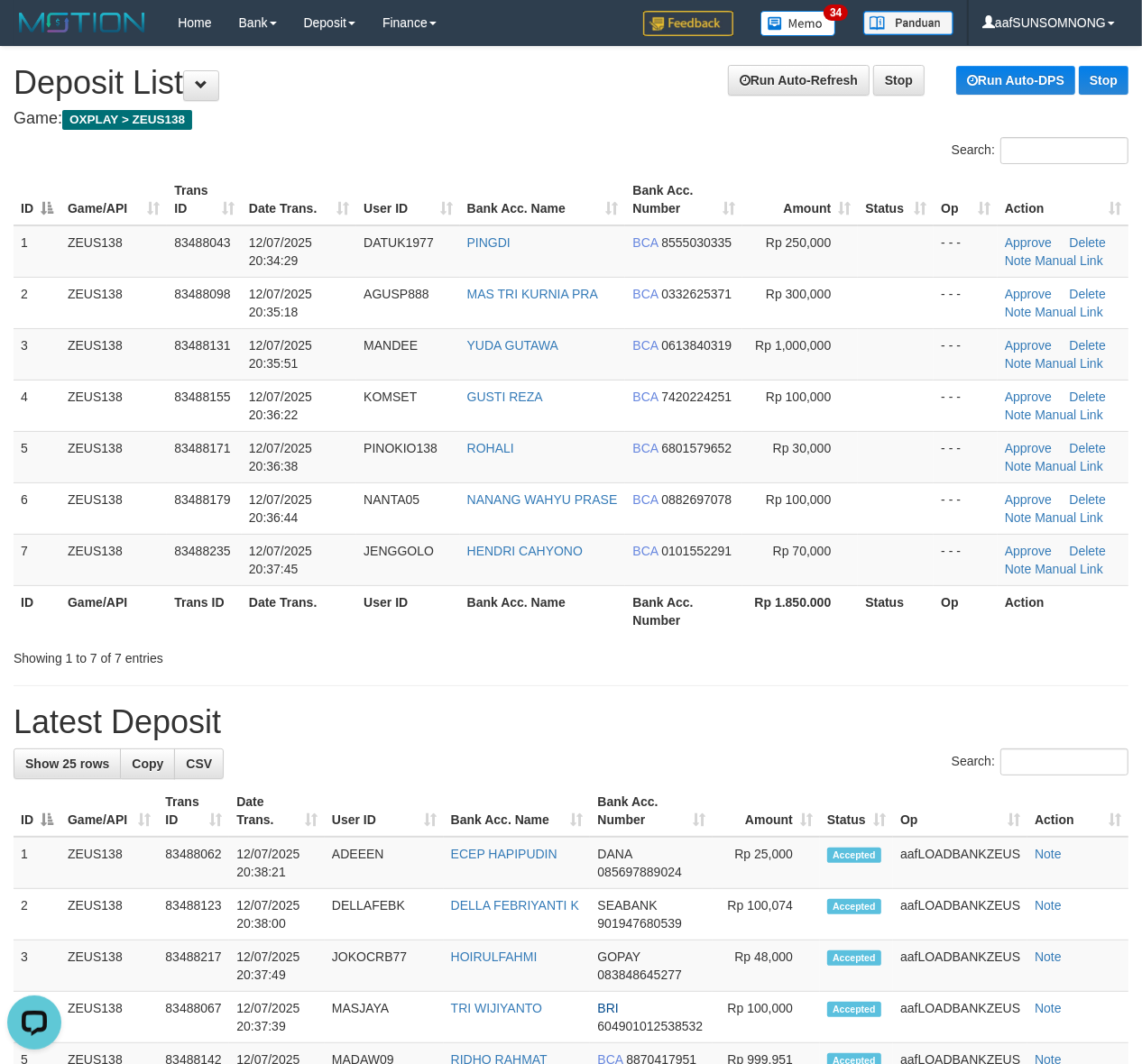 click on "Show 25 rows Copy CSV Search:
ID Game/API Trans ID Date Trans. User ID Bank Acc. Name Bank Acc. Number Amount Status Op Action
1
ZEUS138
2" at bounding box center [571, 1495] 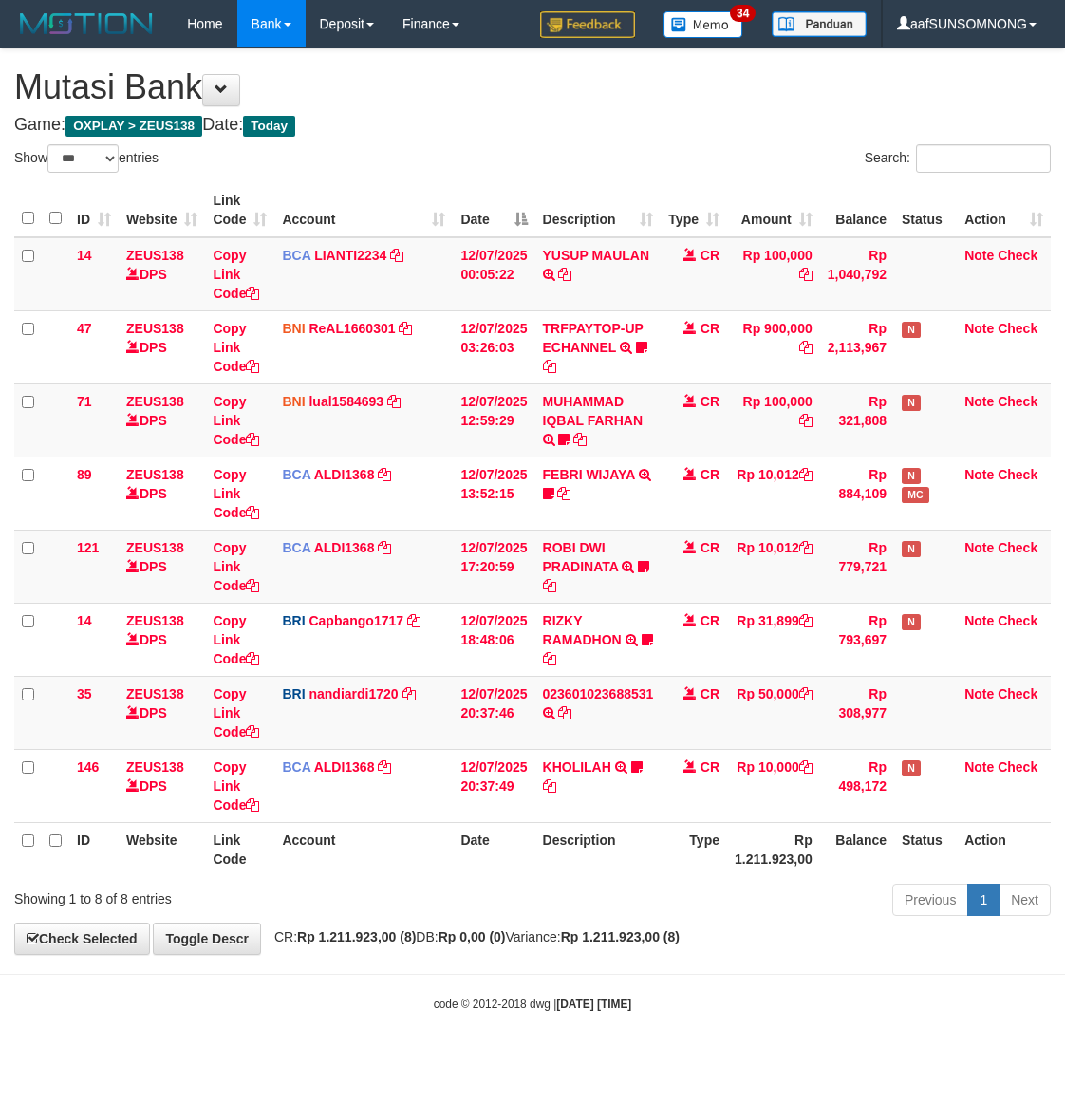 select on "***" 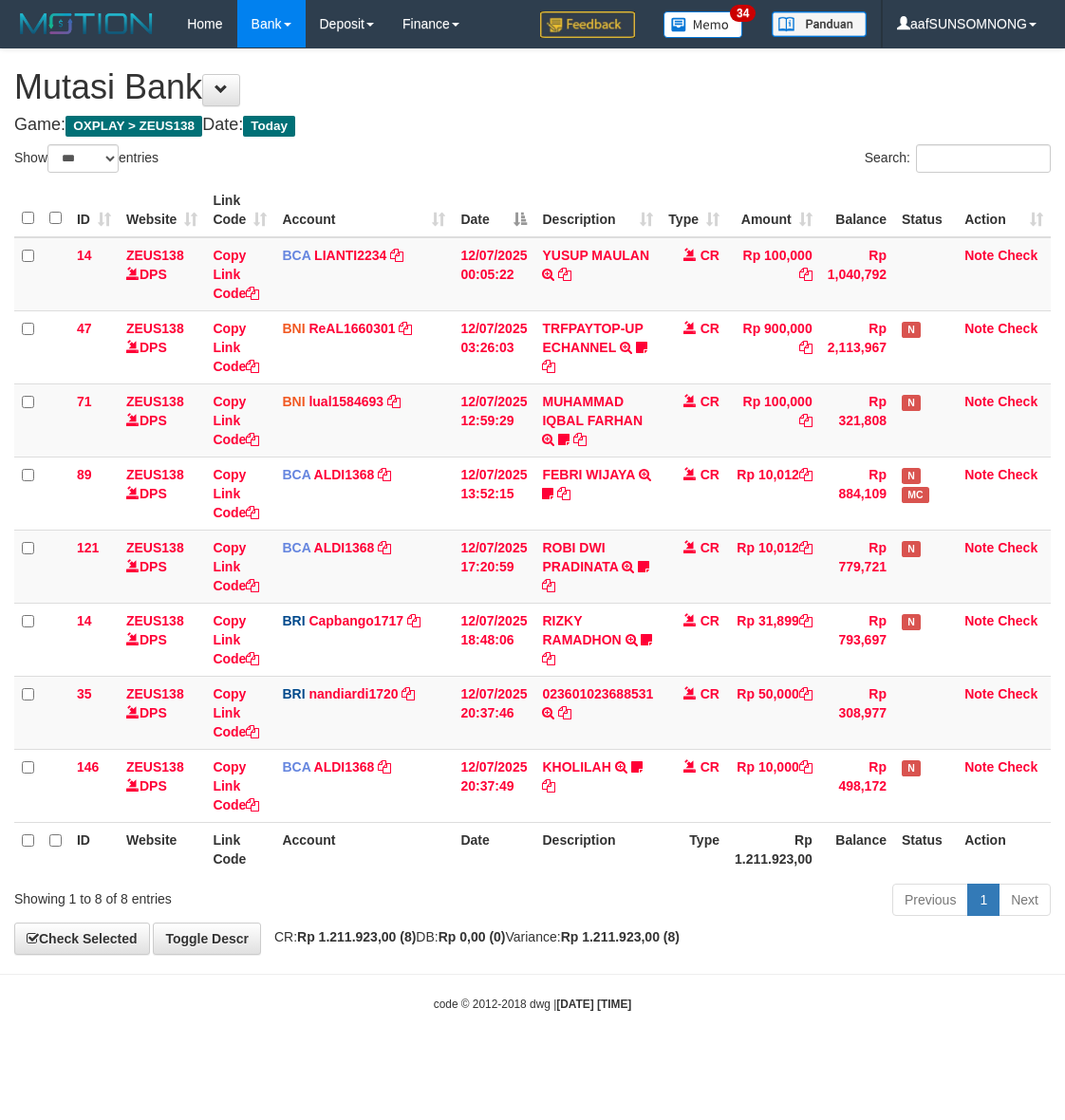 scroll, scrollTop: 0, scrollLeft: 0, axis: both 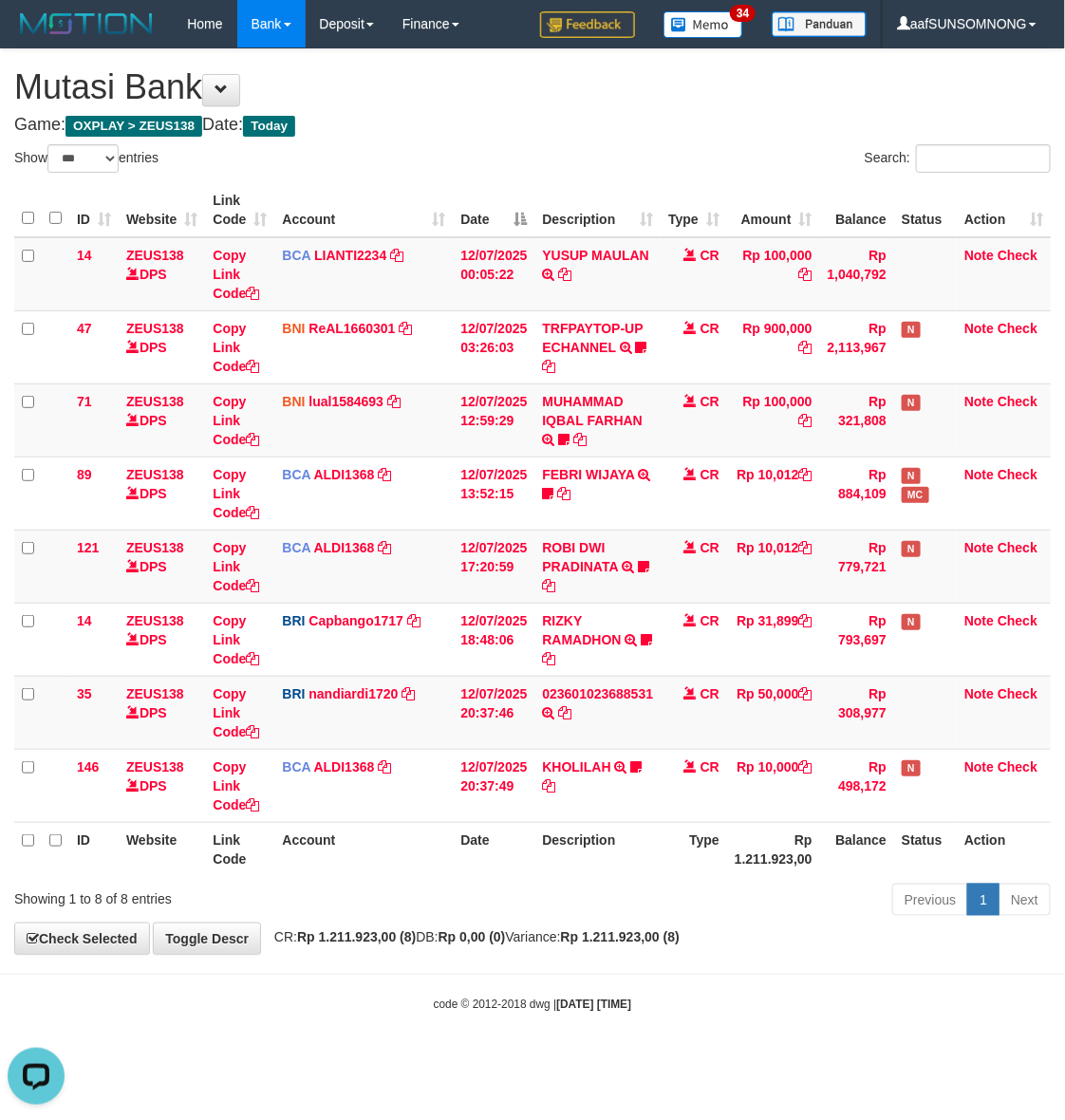 click on "Toggle navigation
Home
Bank
Account List
Load
By Website
Group
[OXPLAY]													ZEUS138
By Load Group (DPS)" at bounding box center [532, 530] 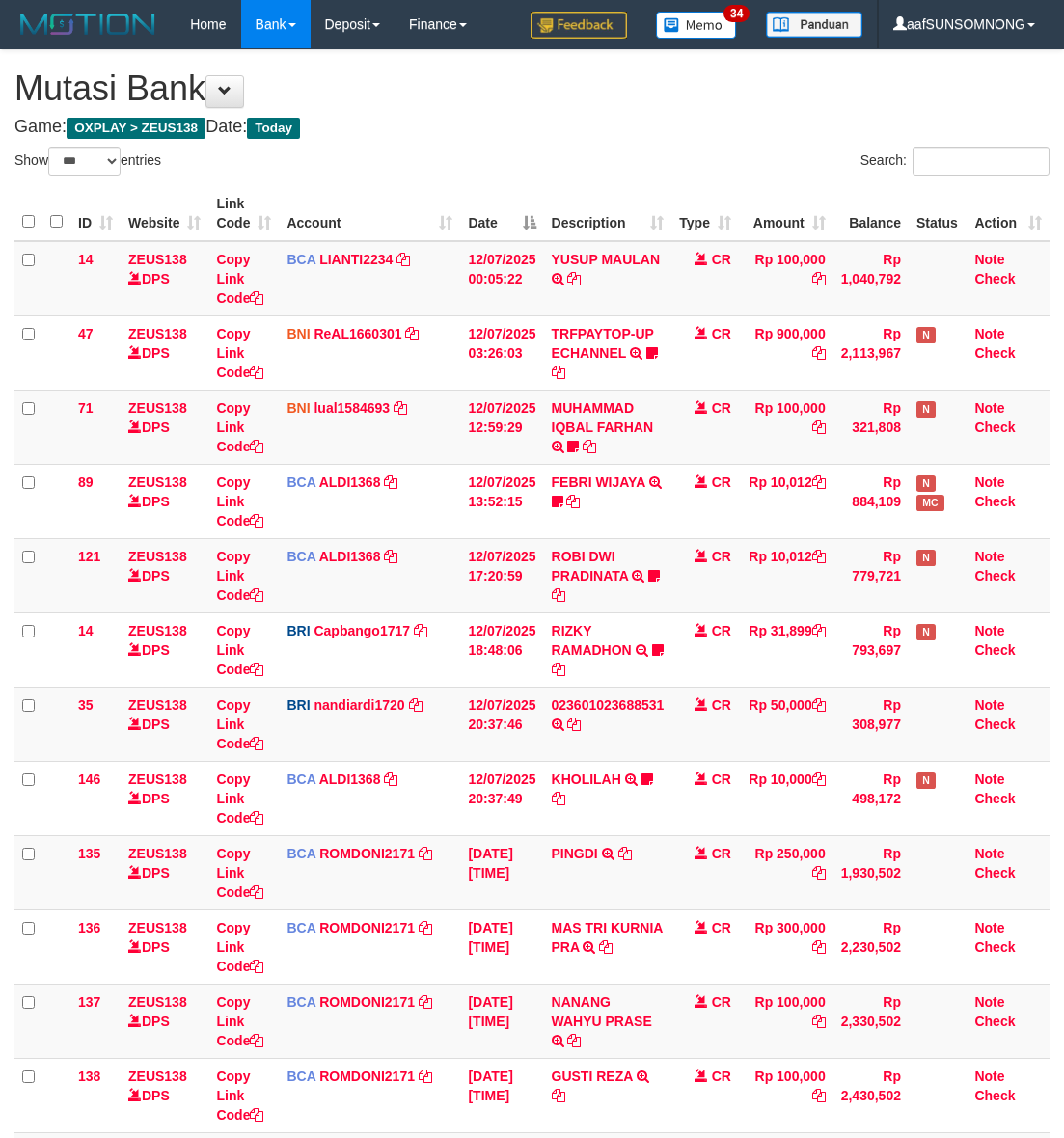 select on "***" 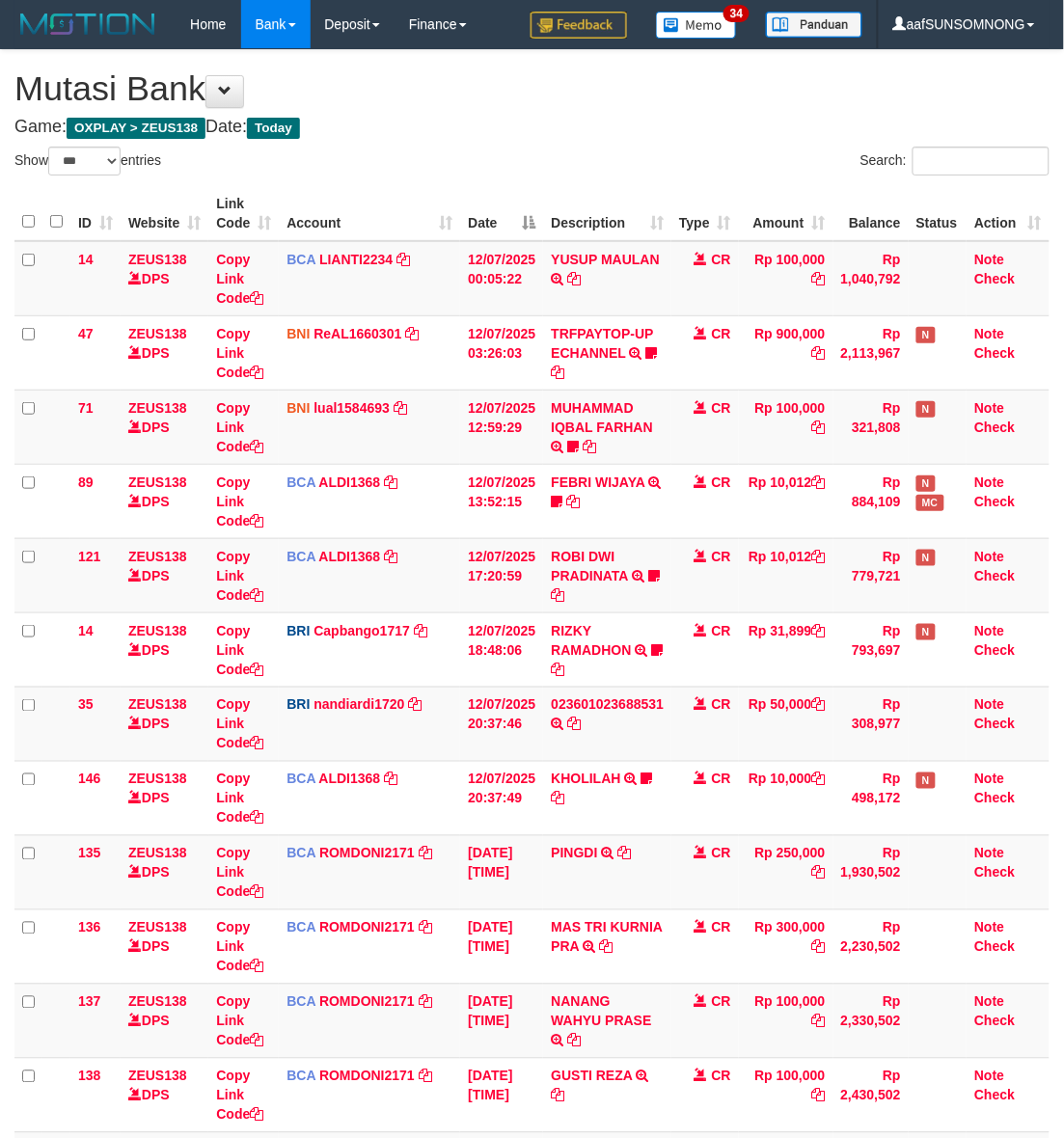 scroll, scrollTop: 241, scrollLeft: 0, axis: vertical 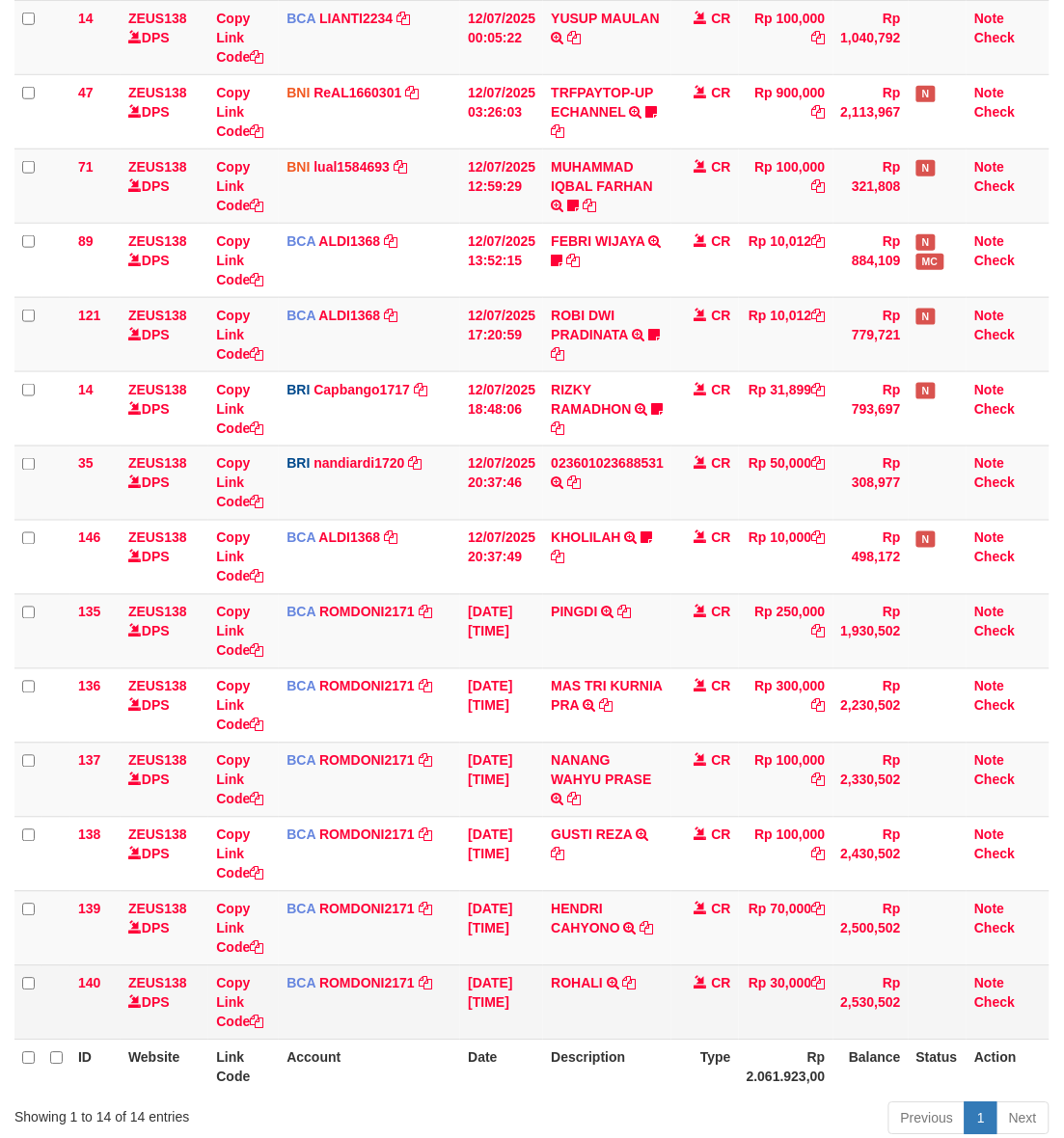 click on "ROHALI         TRSF E-BANKING CR 1207/FTSCY/WS95031
30000.00ROHALI" at bounding box center (607, 1002) 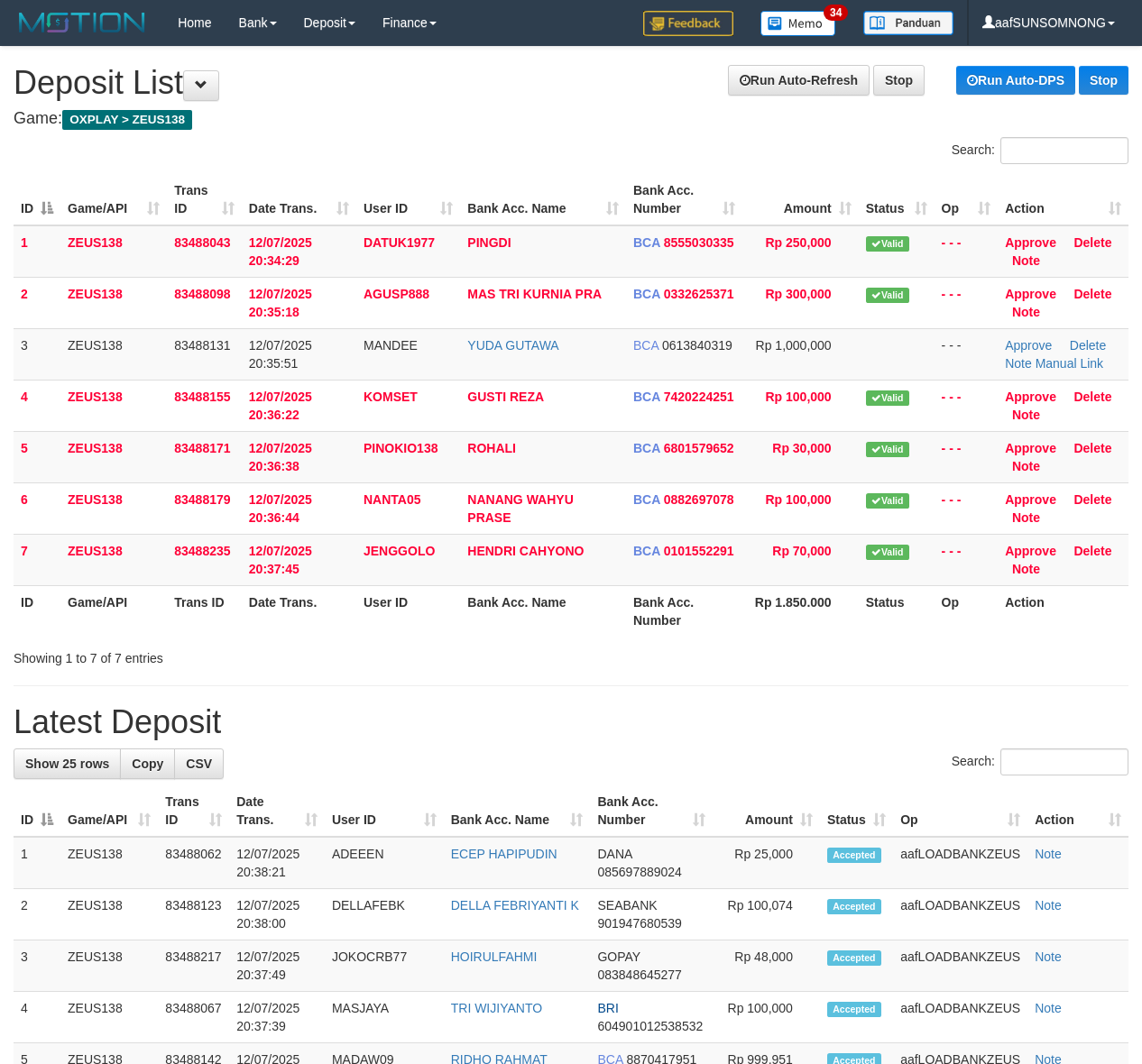 scroll, scrollTop: 0, scrollLeft: 0, axis: both 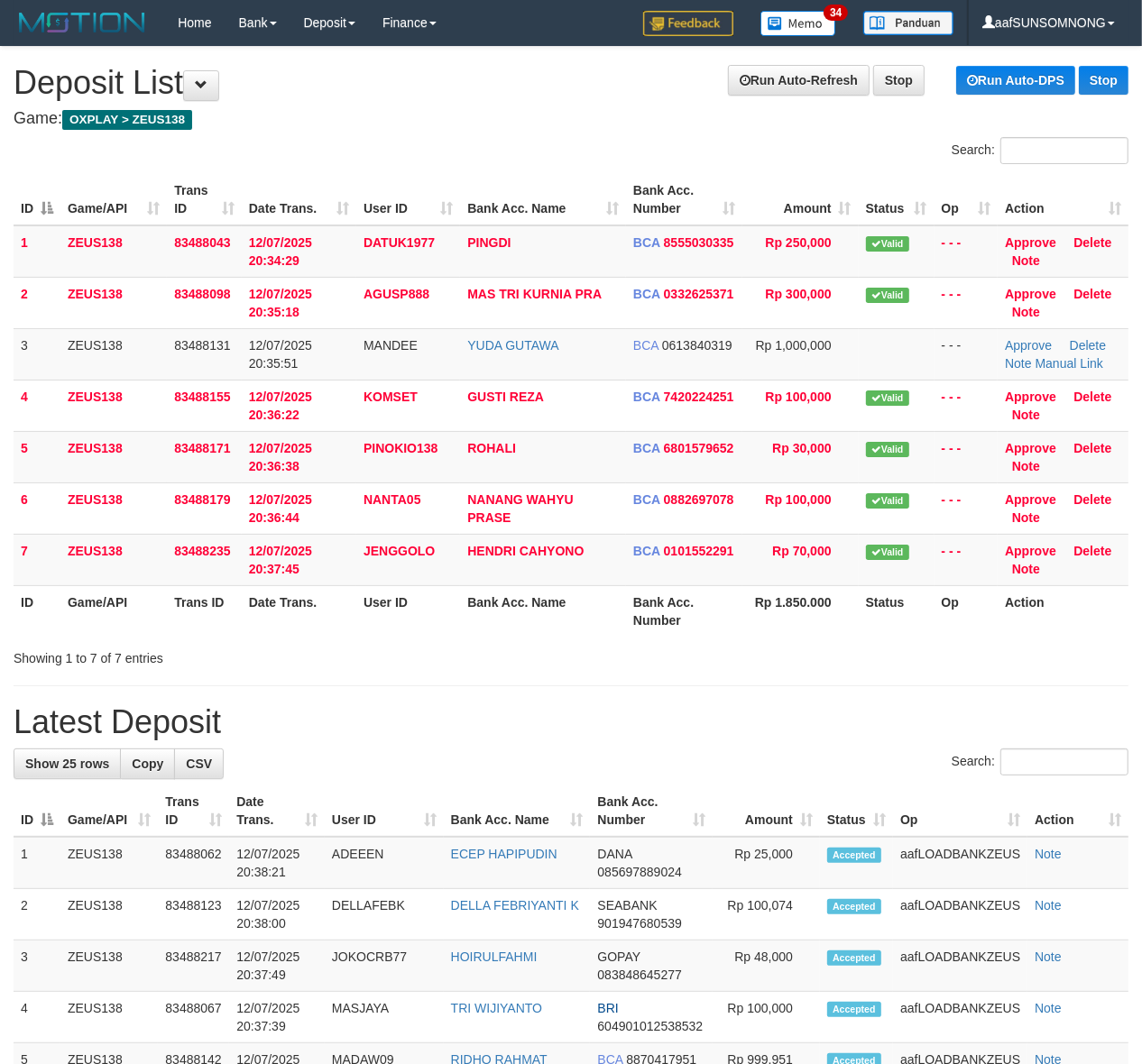 drag, startPoint x: 613, startPoint y: 723, endPoint x: 636, endPoint y: 722, distance: 23.021729 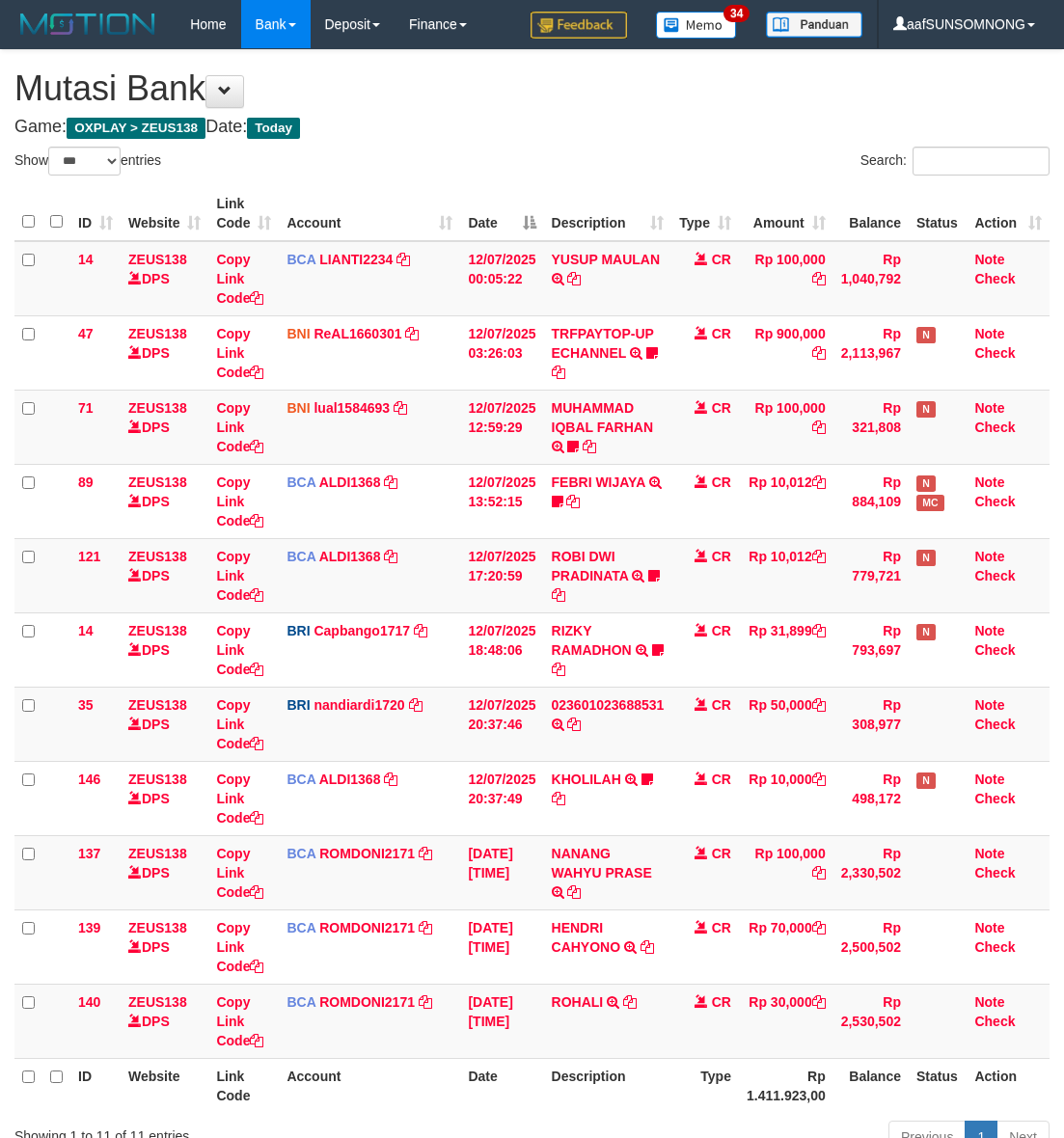 select on "***" 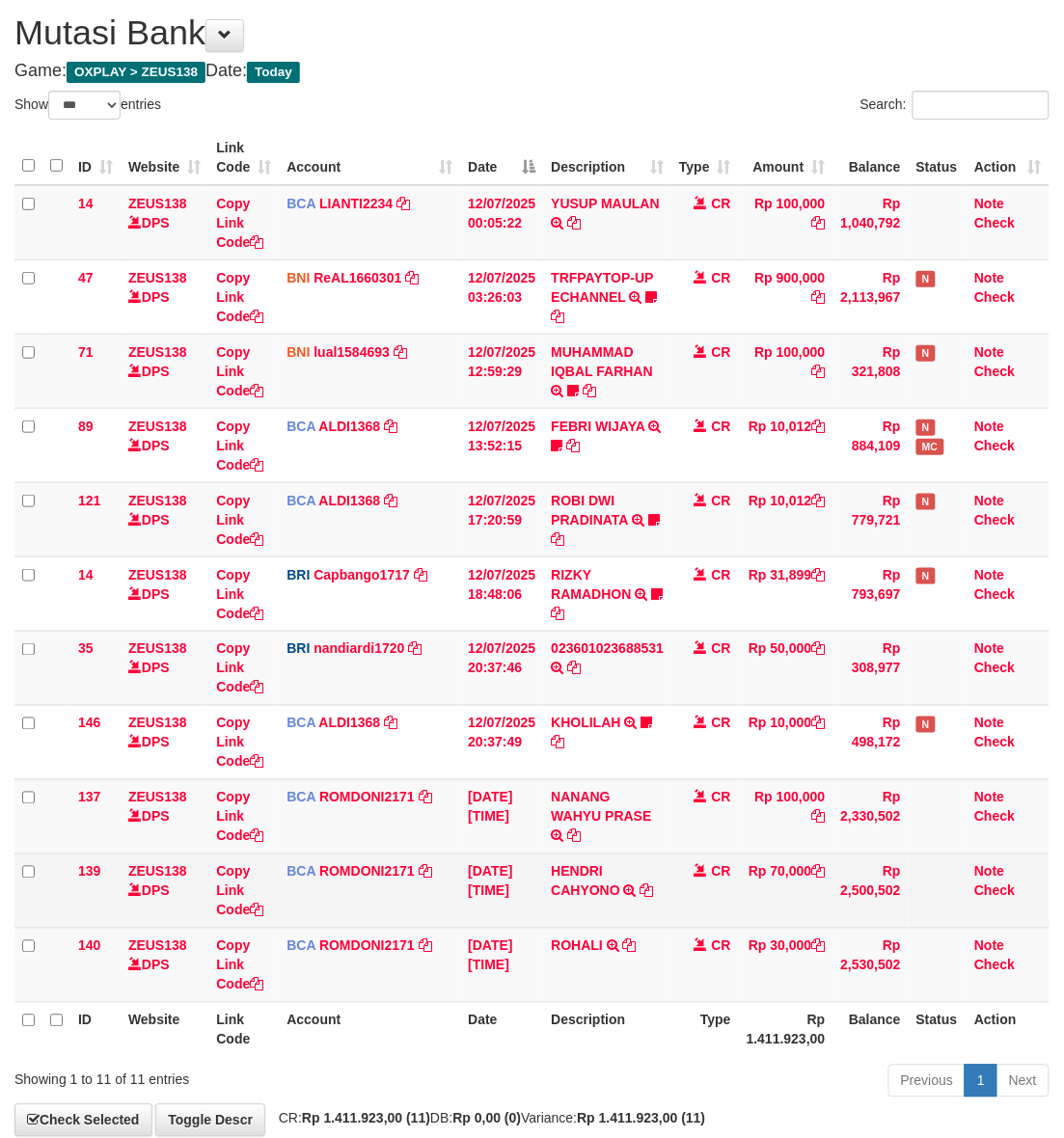 scroll, scrollTop: 165, scrollLeft: 0, axis: vertical 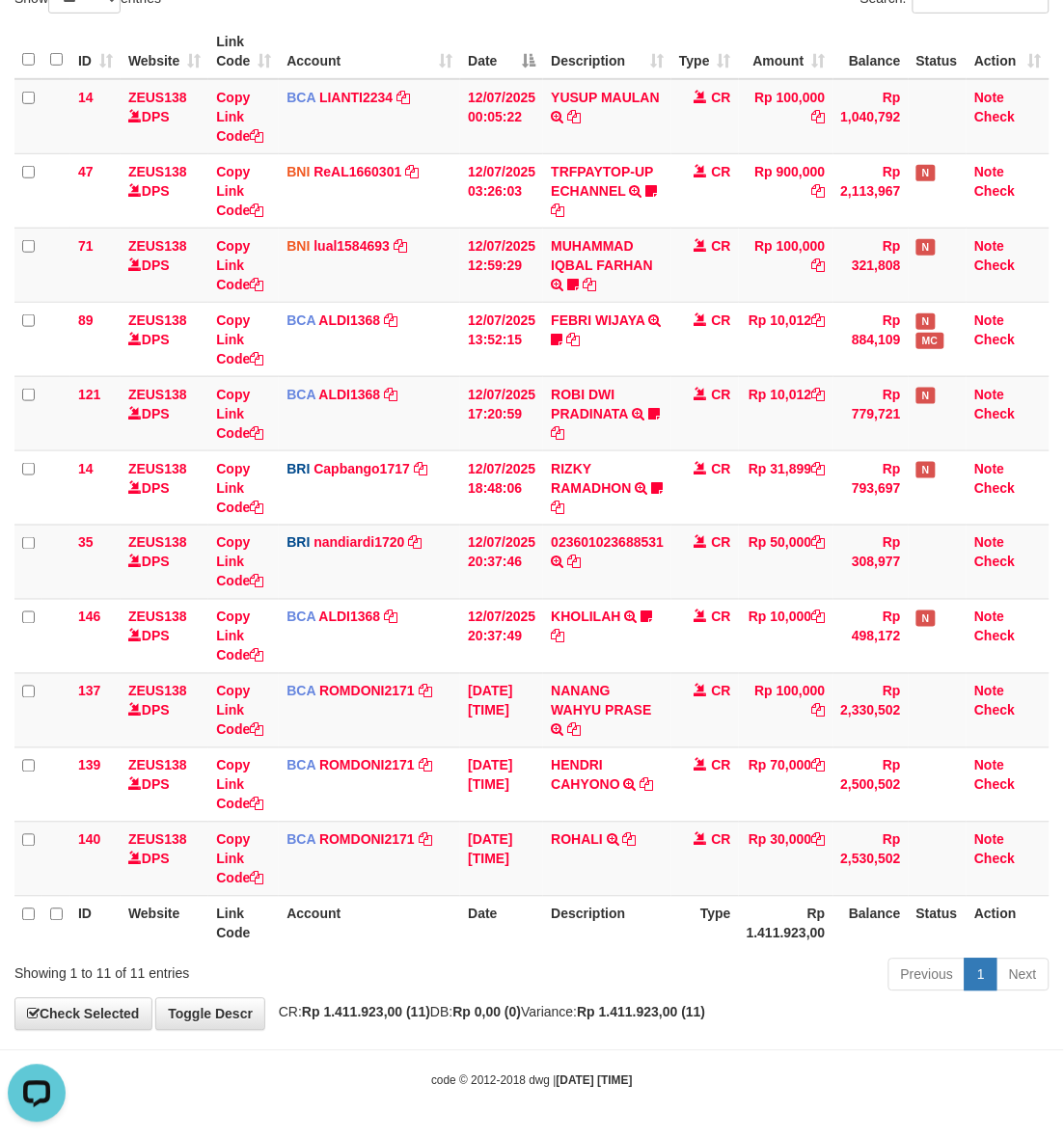 click on "Previous 1 Next" at bounding box center (753, 977) 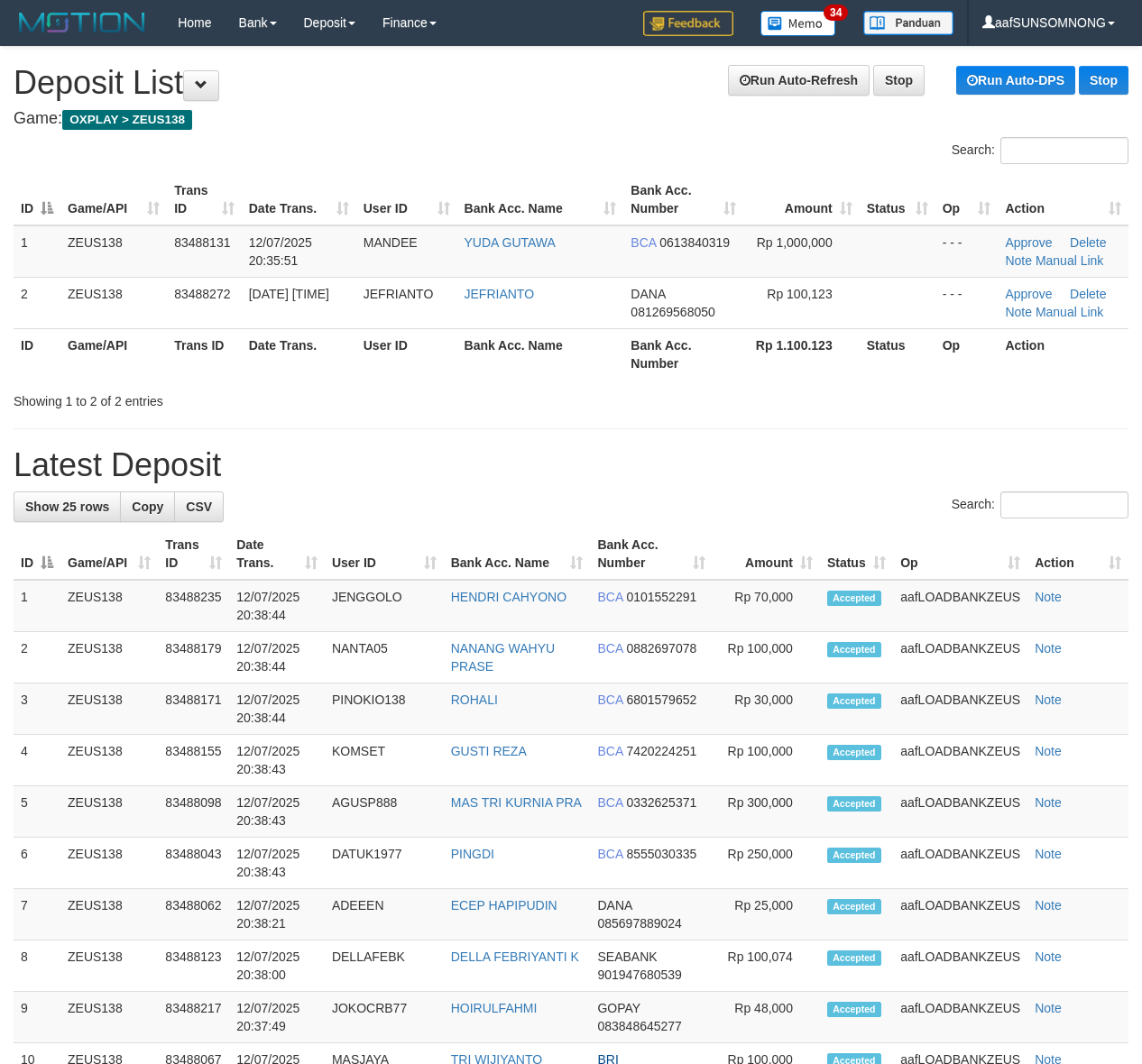 scroll, scrollTop: 0, scrollLeft: 0, axis: both 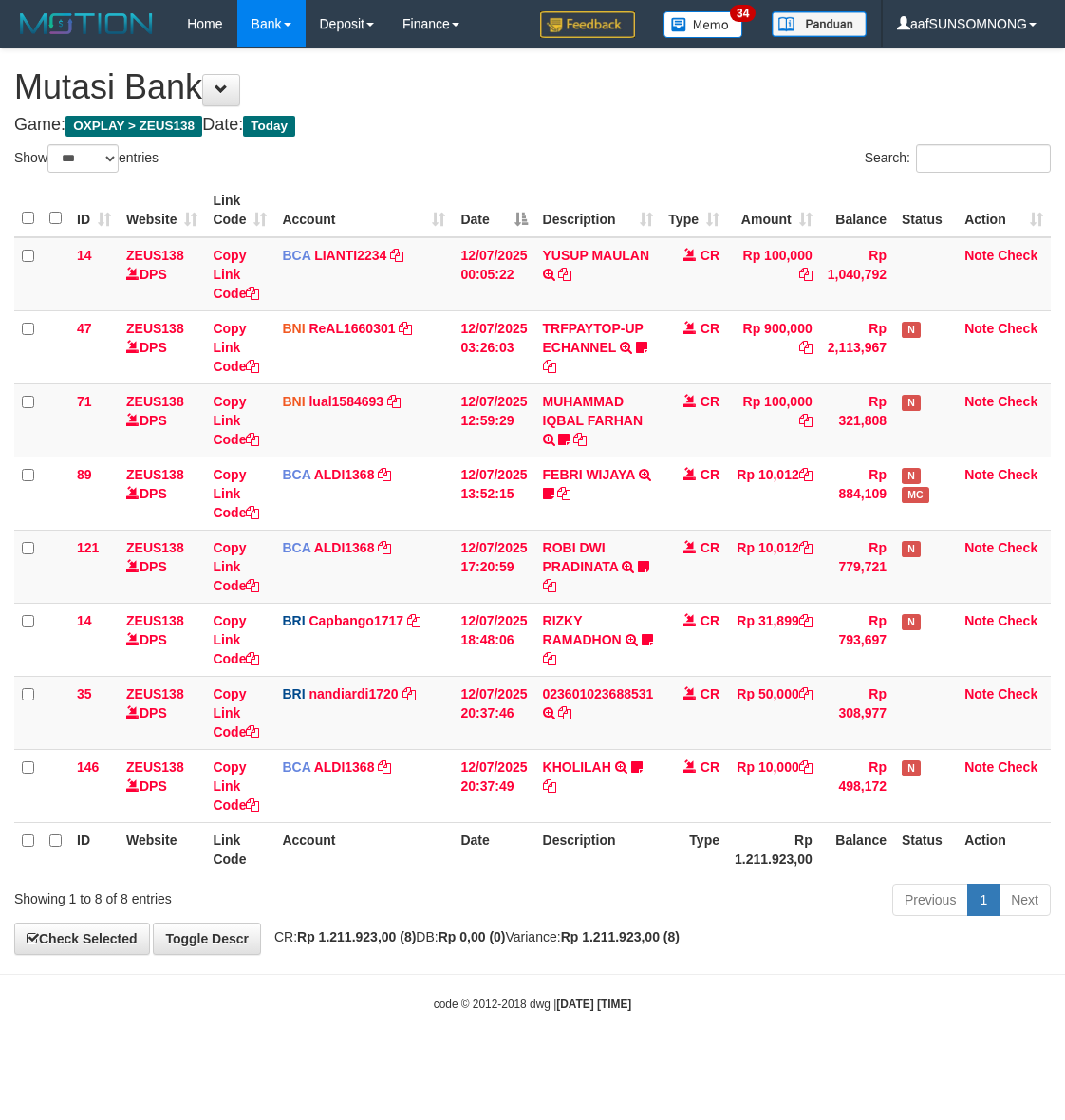 select on "***" 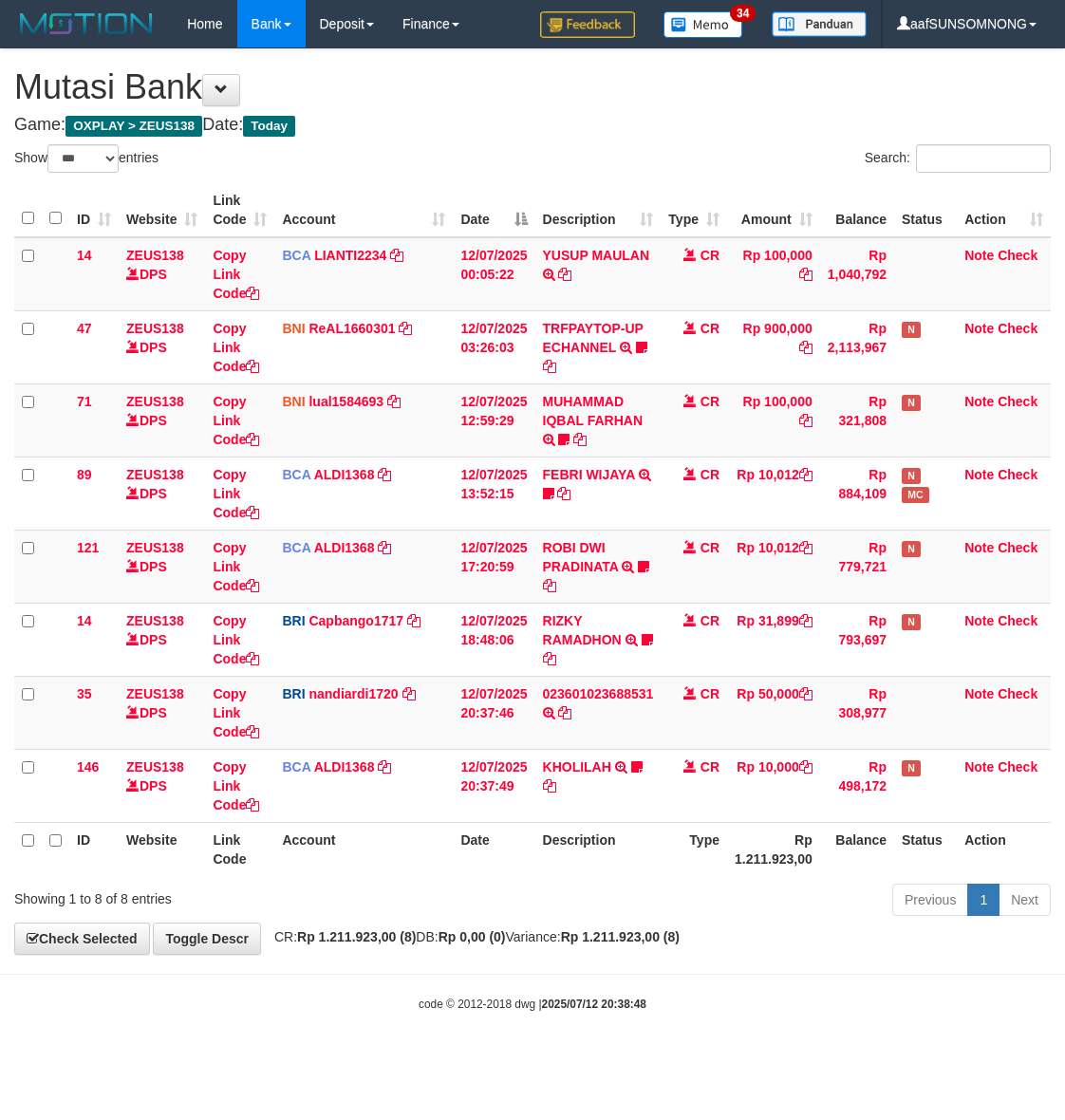 select on "***" 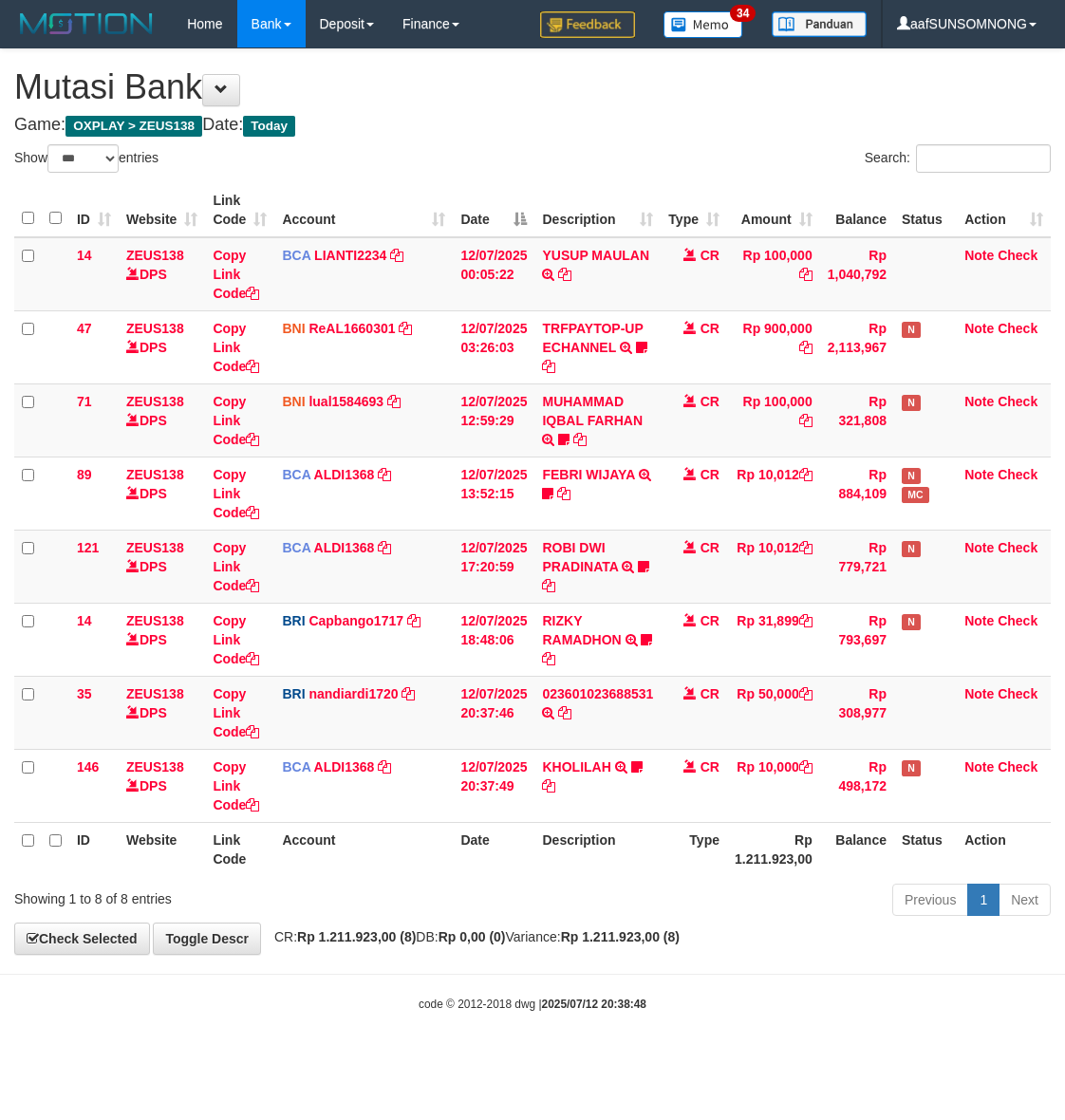 scroll, scrollTop: 0, scrollLeft: 0, axis: both 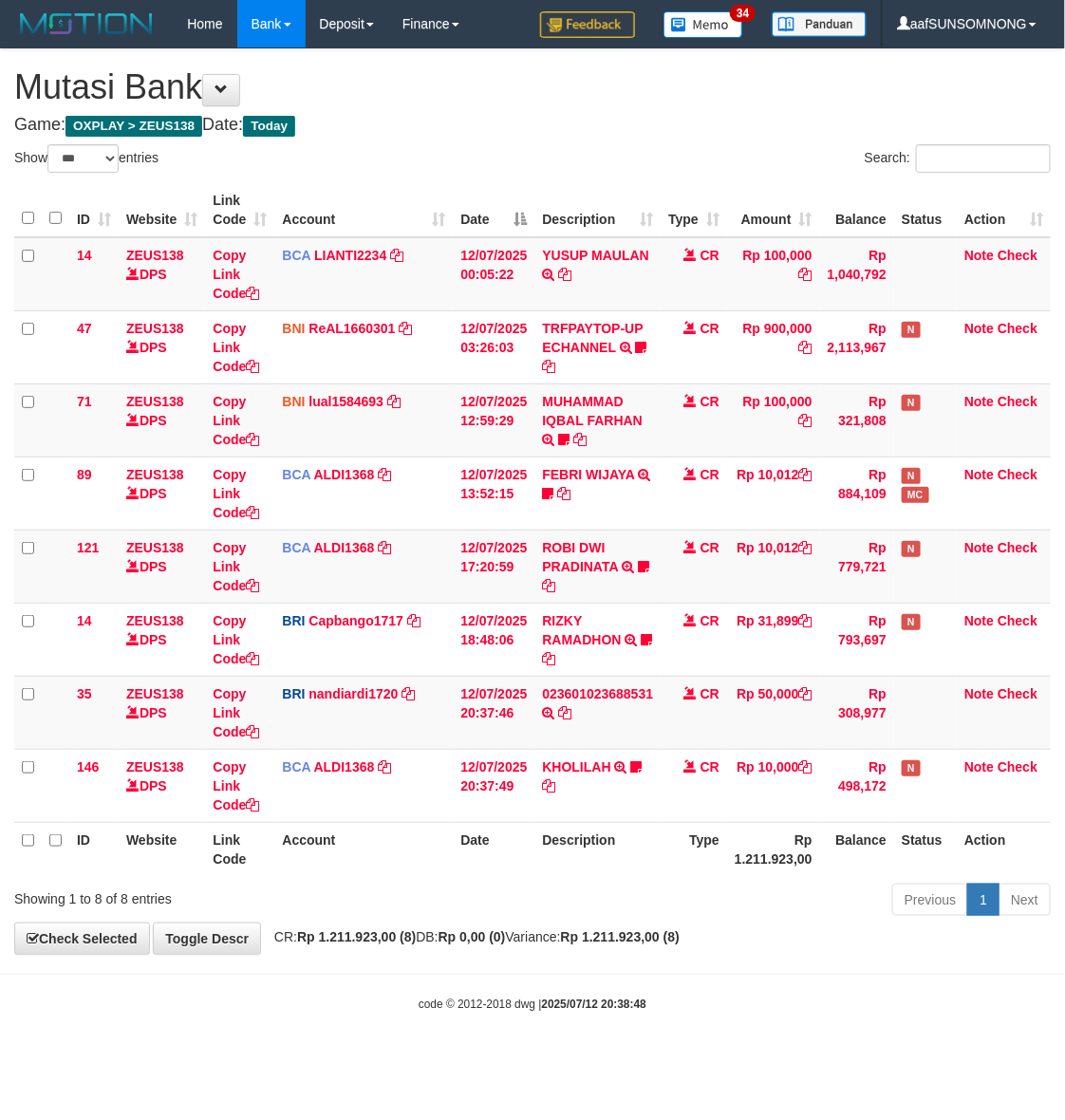 drag, startPoint x: 389, startPoint y: 909, endPoint x: 401, endPoint y: 909, distance: 12 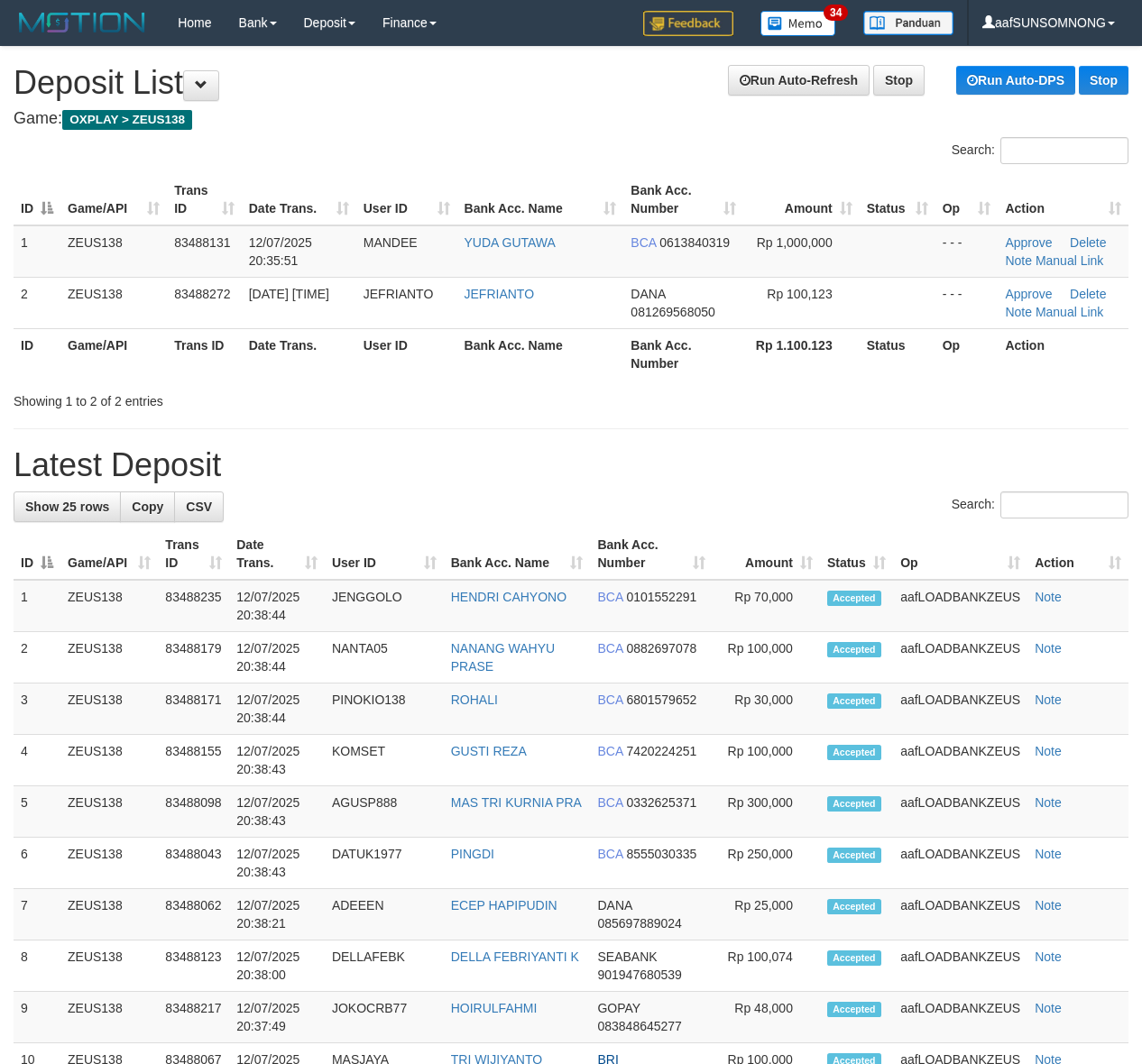 scroll, scrollTop: 0, scrollLeft: 0, axis: both 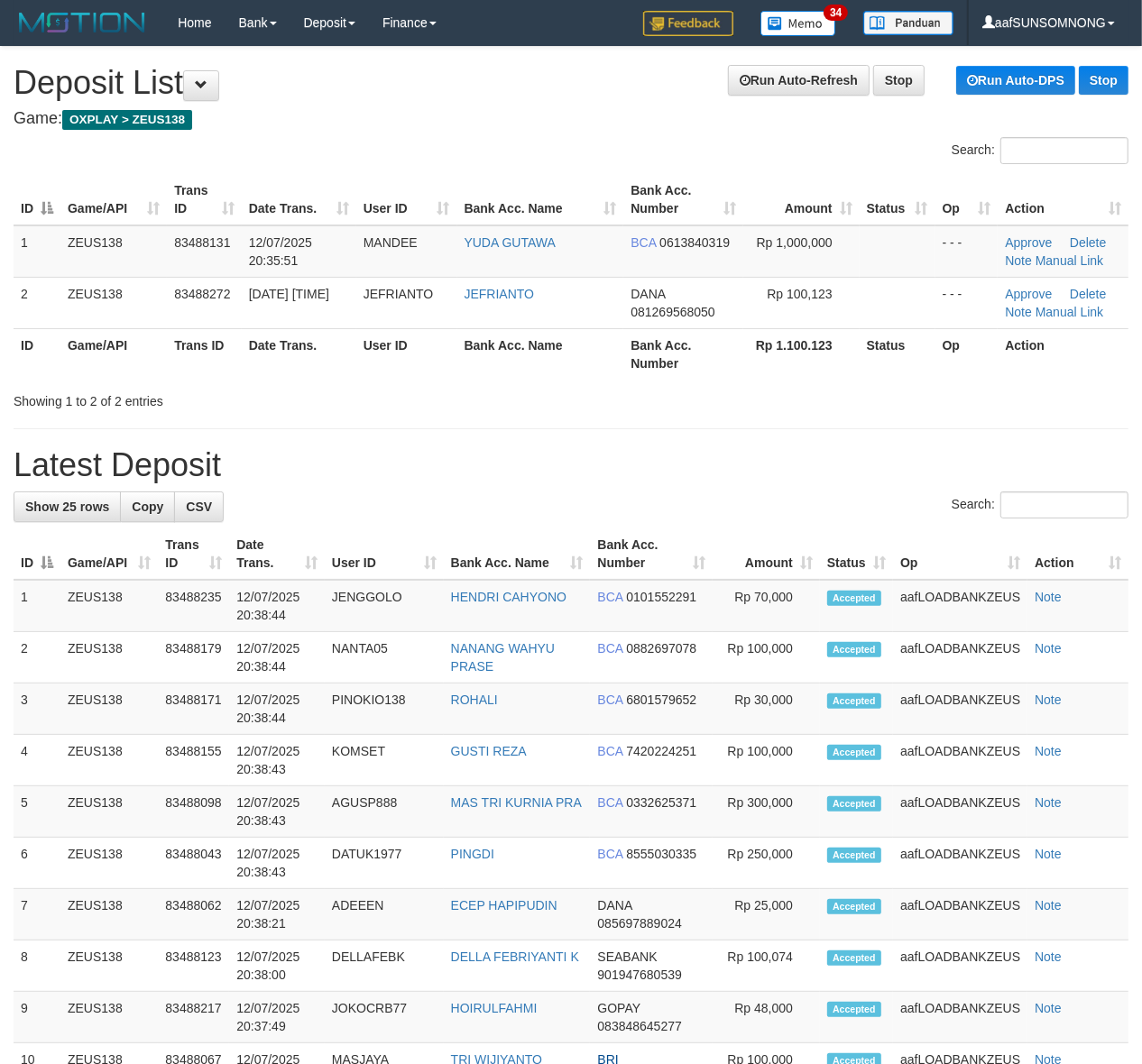 drag, startPoint x: 805, startPoint y: 498, endPoint x: 827, endPoint y: 497, distance: 22.022716 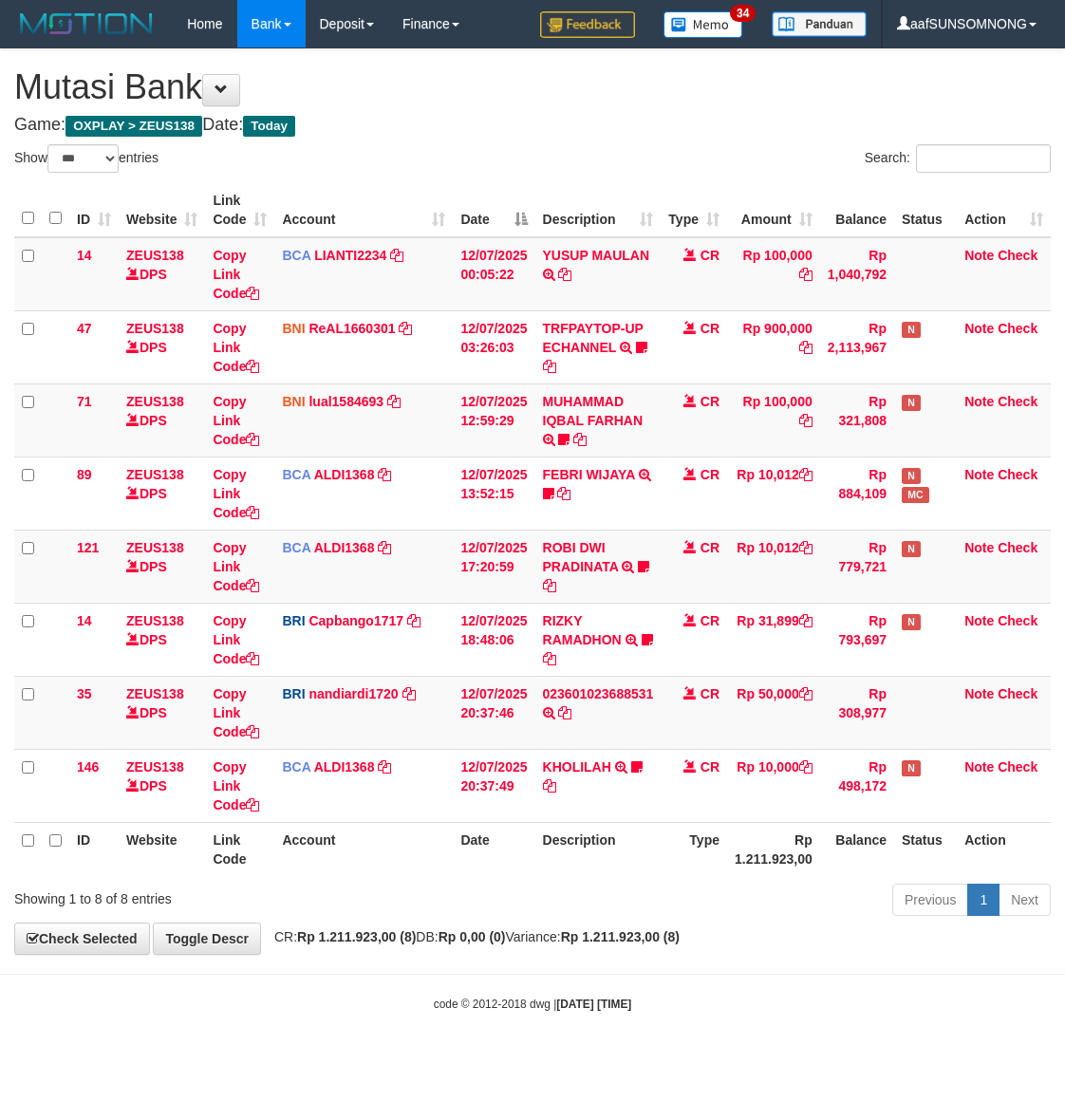 select on "***" 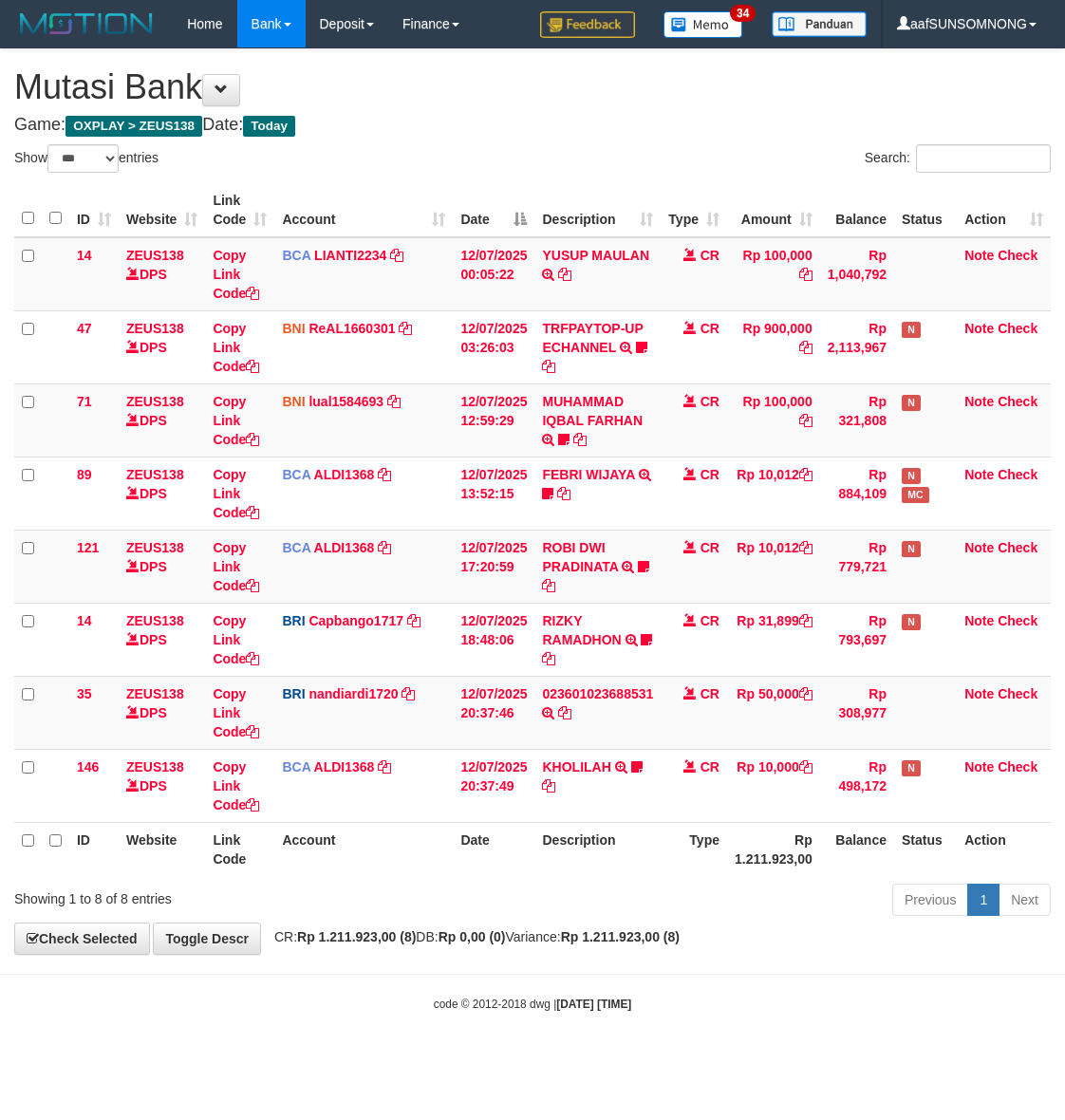 scroll, scrollTop: 0, scrollLeft: 0, axis: both 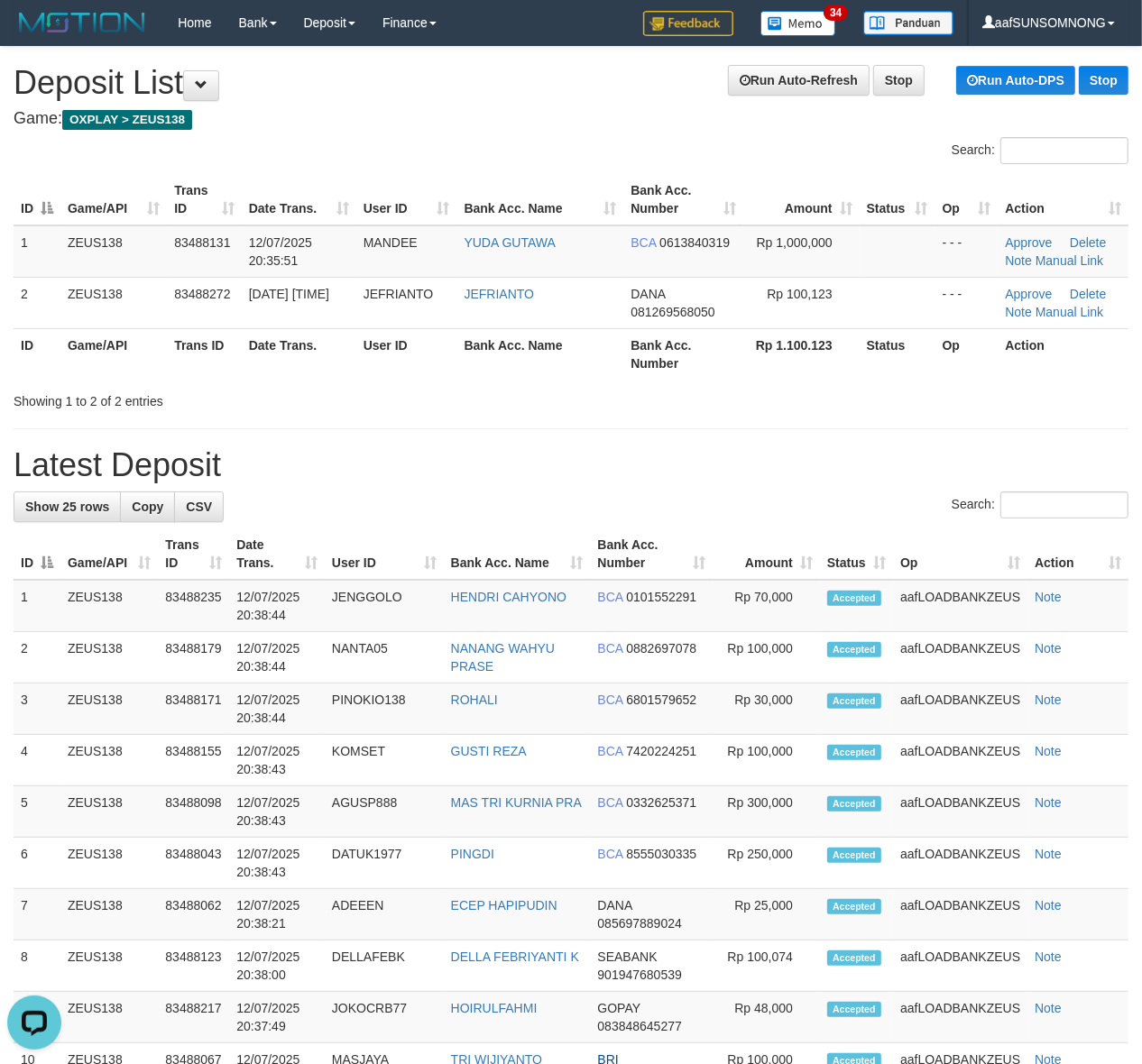 drag, startPoint x: 736, startPoint y: 408, endPoint x: 759, endPoint y: 411, distance: 23.194827 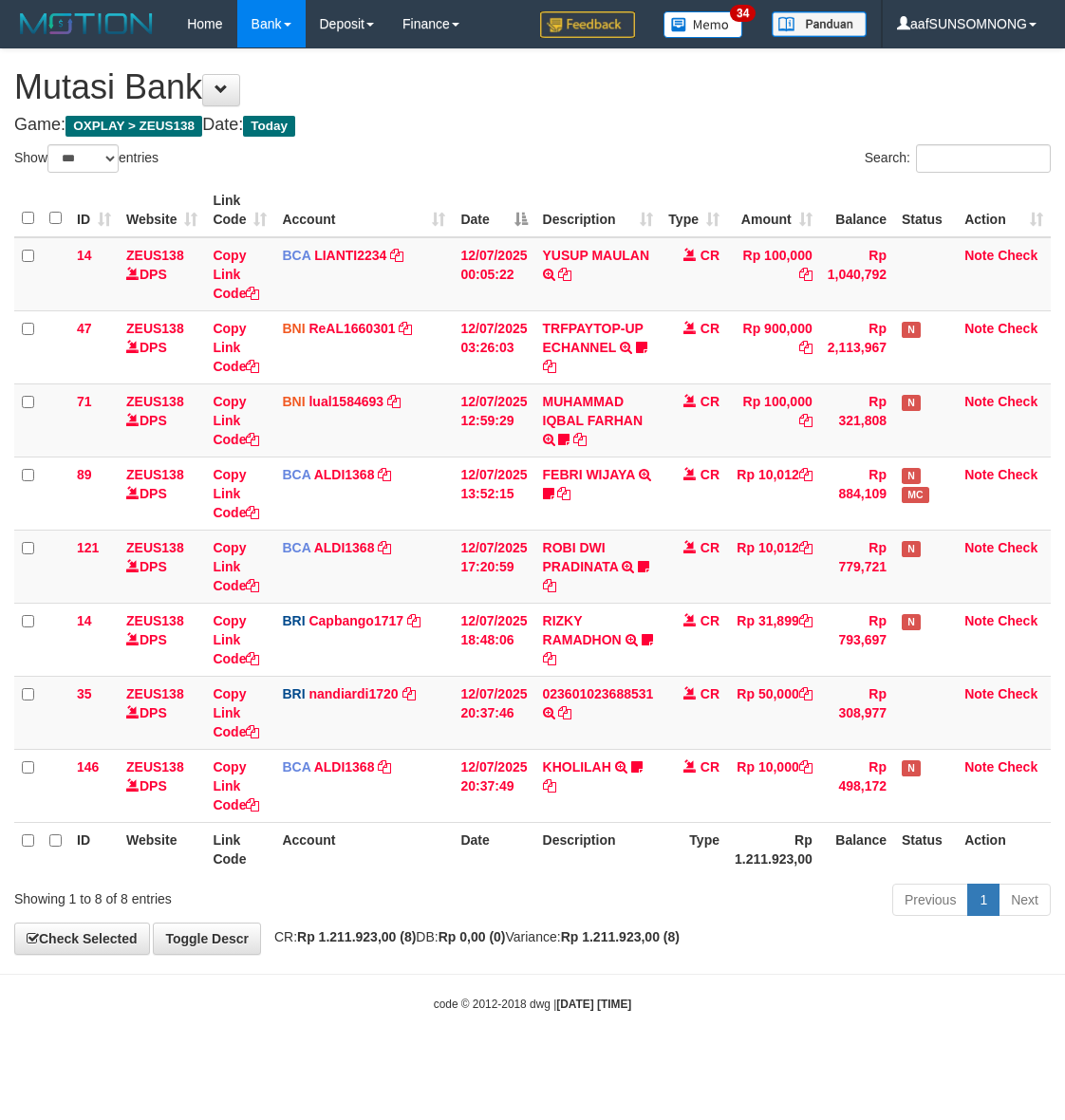 select on "***" 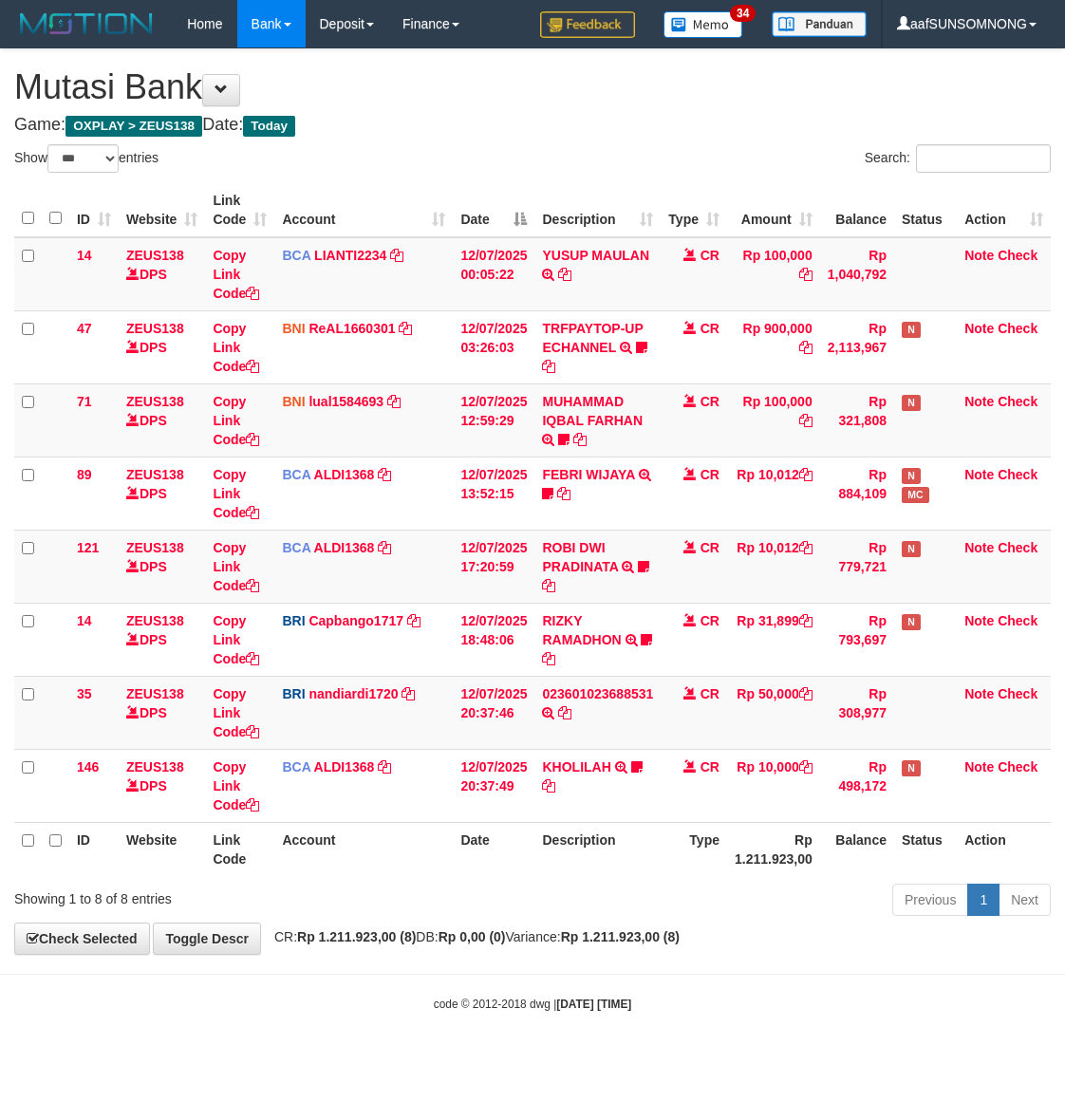 scroll, scrollTop: 0, scrollLeft: 0, axis: both 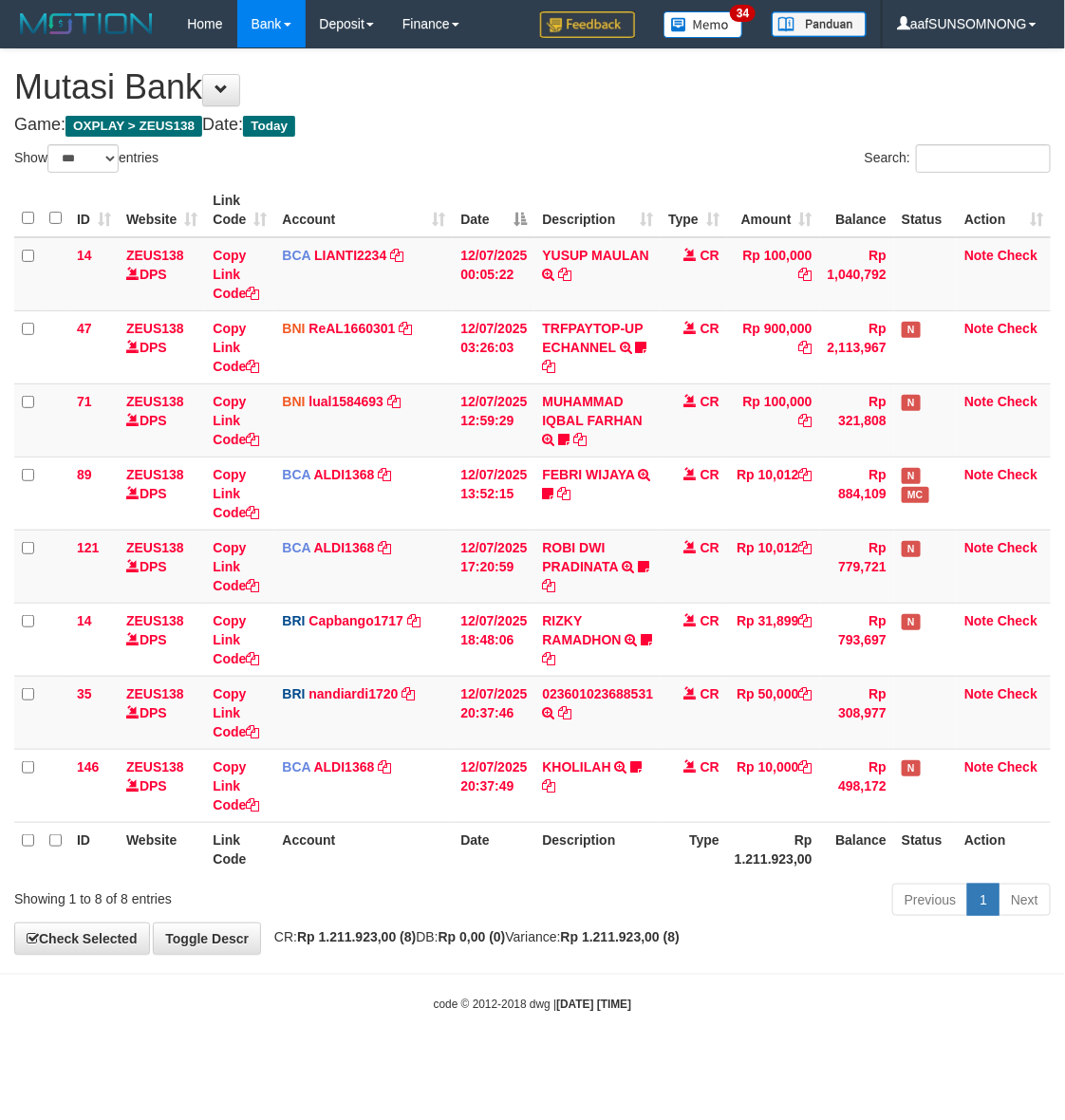 drag, startPoint x: 549, startPoint y: 965, endPoint x: 888, endPoint y: 1044, distance: 348.08332 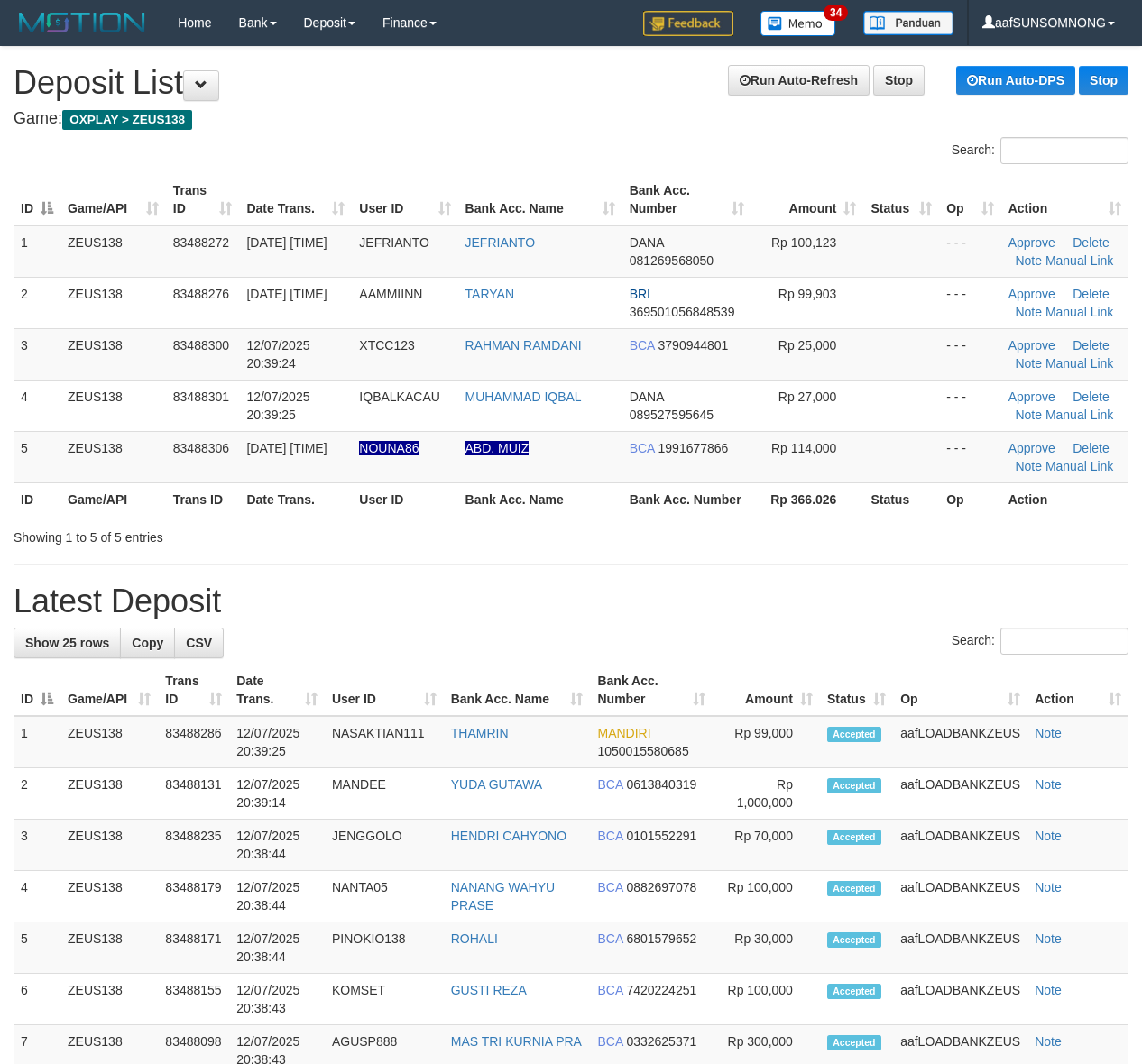 scroll, scrollTop: 0, scrollLeft: 0, axis: both 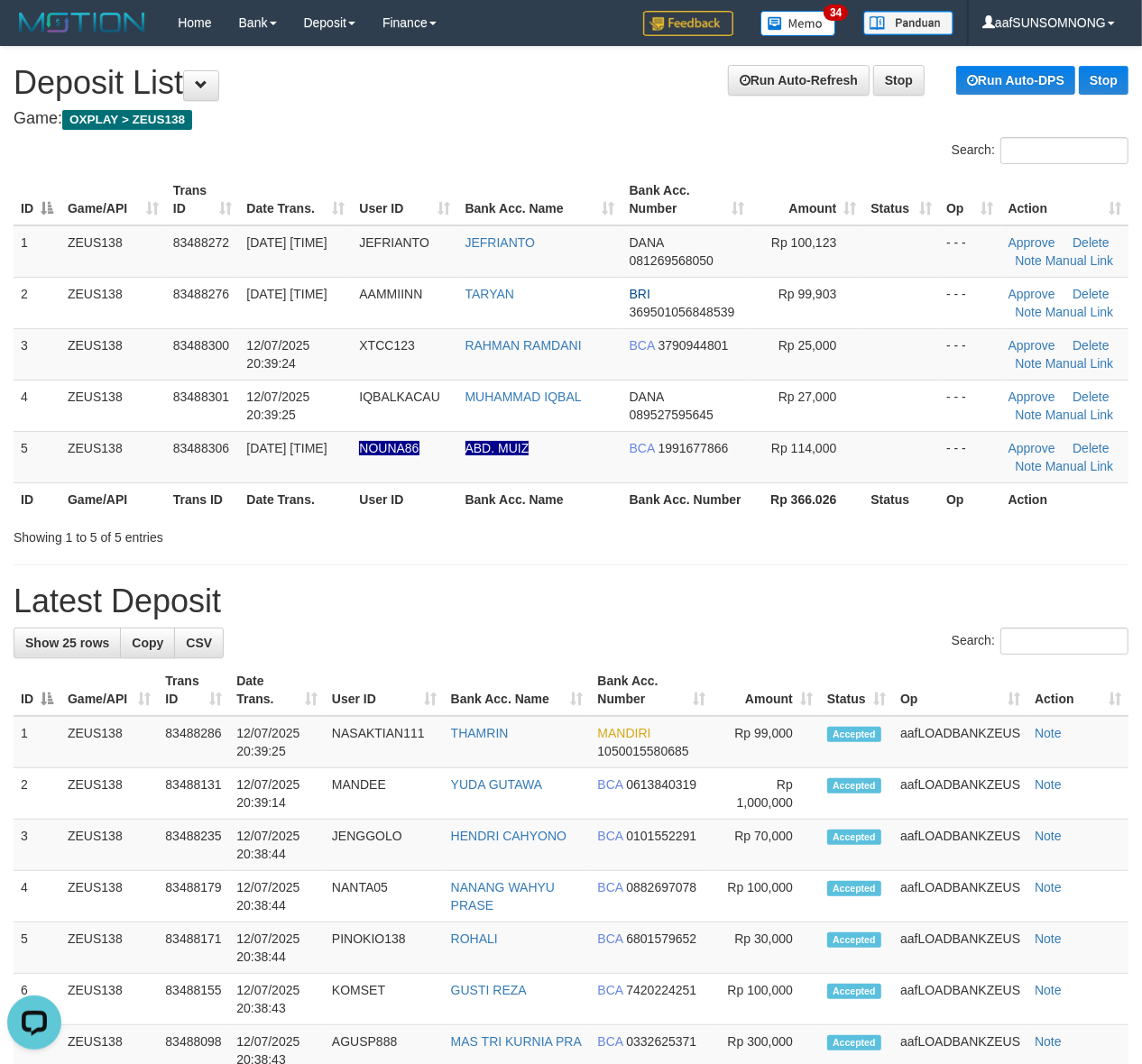 drag, startPoint x: 645, startPoint y: 560, endPoint x: 1069, endPoint y: 647, distance: 432.8337 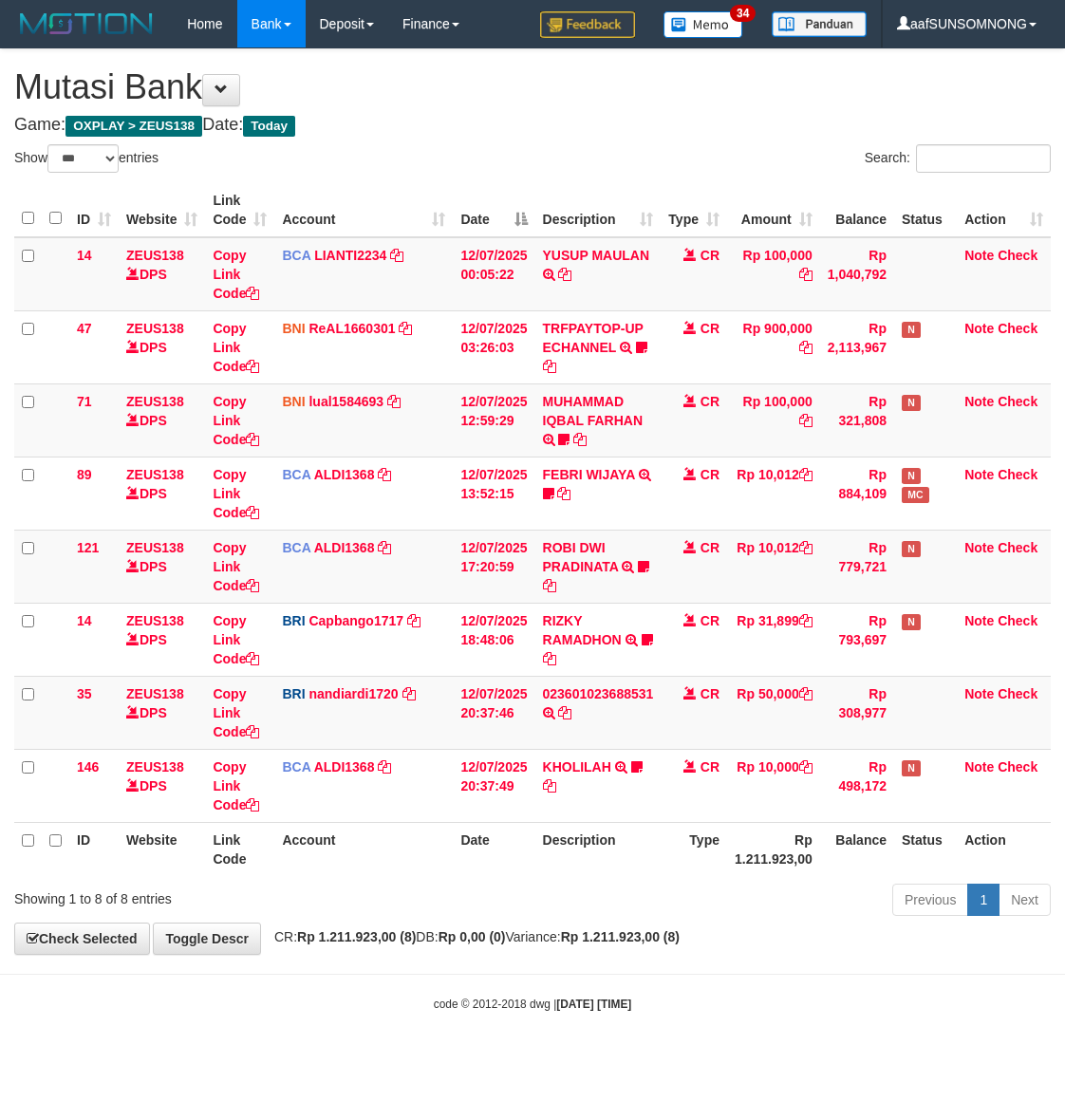 select on "***" 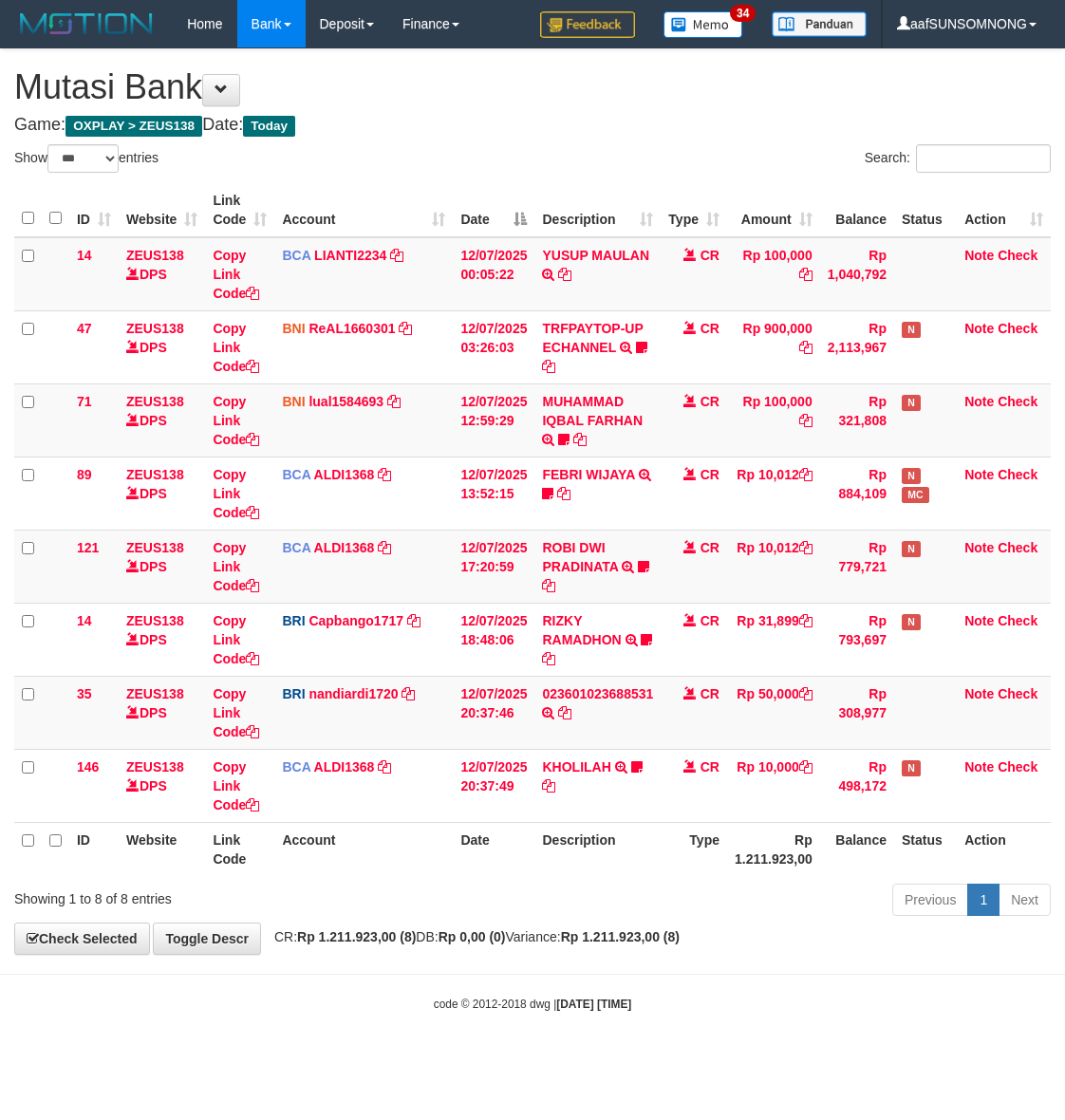 scroll, scrollTop: 0, scrollLeft: 0, axis: both 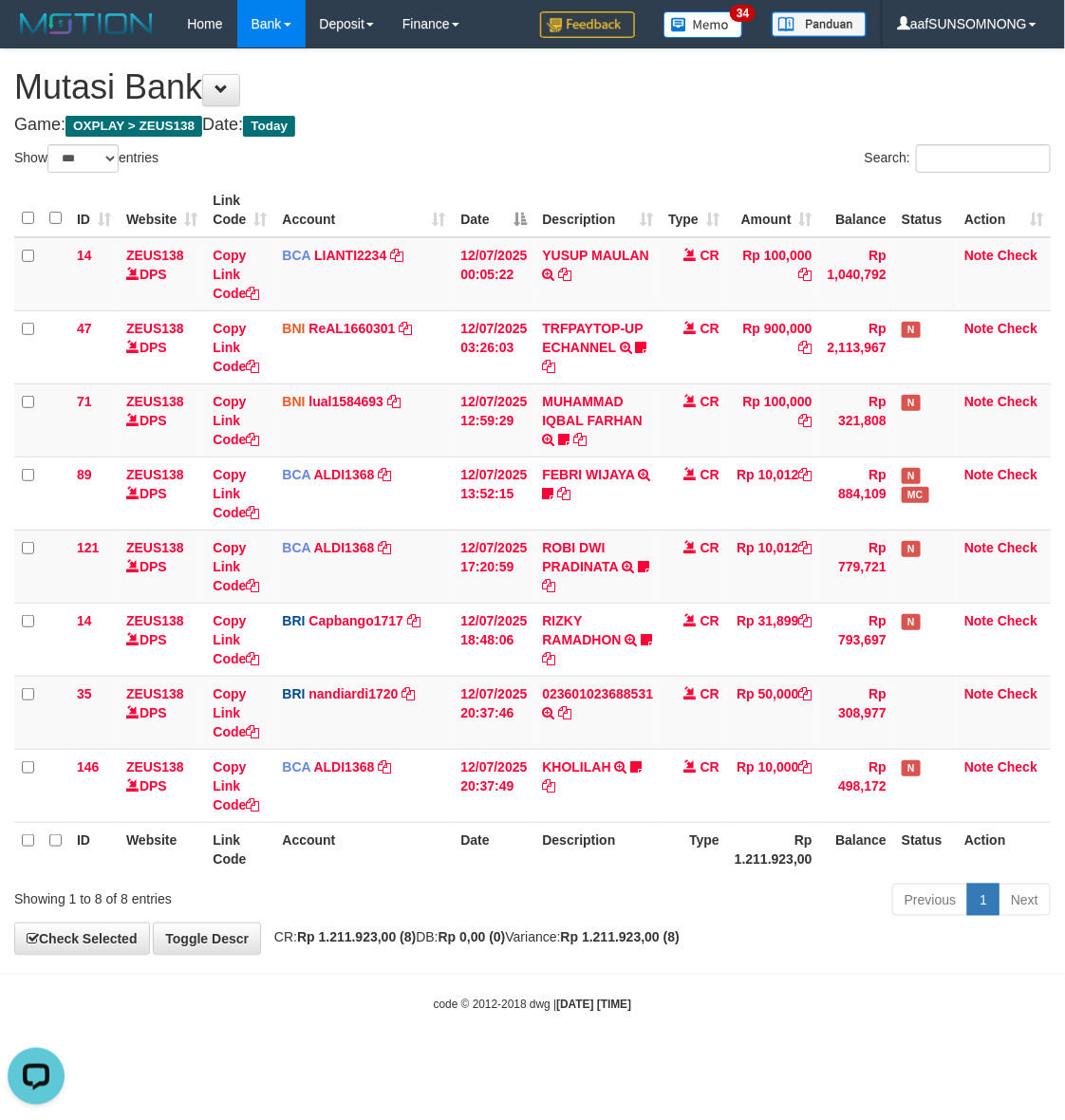 click on "Toggle navigation
Home
Bank
Account List
Load
By Website
Group
[OXPLAY]													ZEUS138
By Load Group (DPS)" at bounding box center (532, 530) 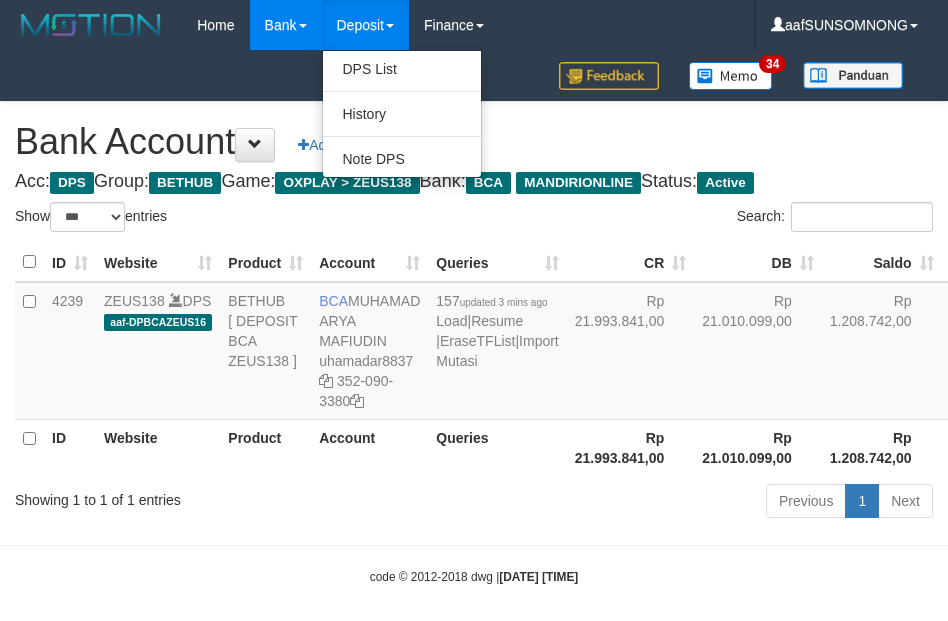 select on "***" 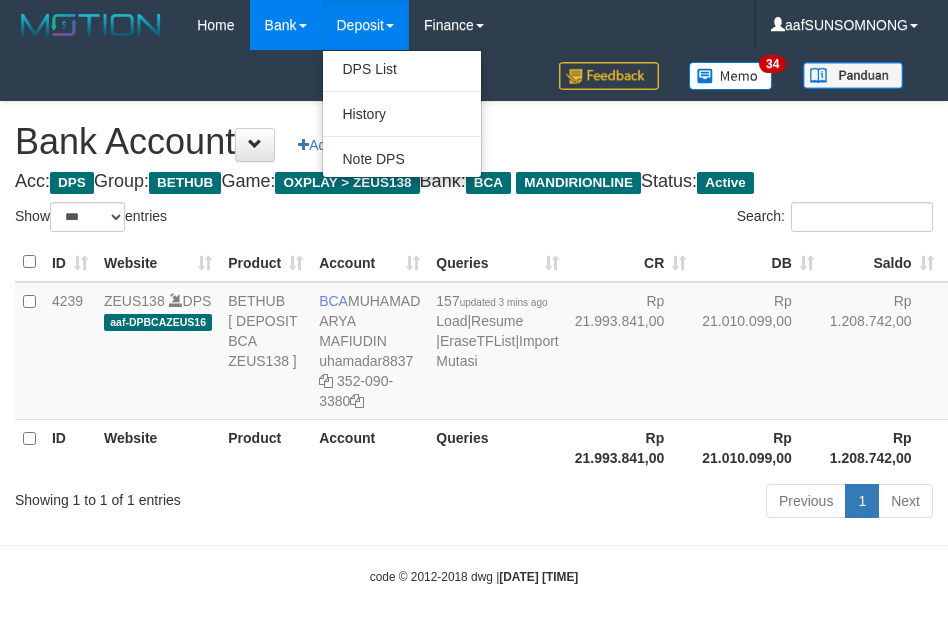 scroll, scrollTop: 16, scrollLeft: 0, axis: vertical 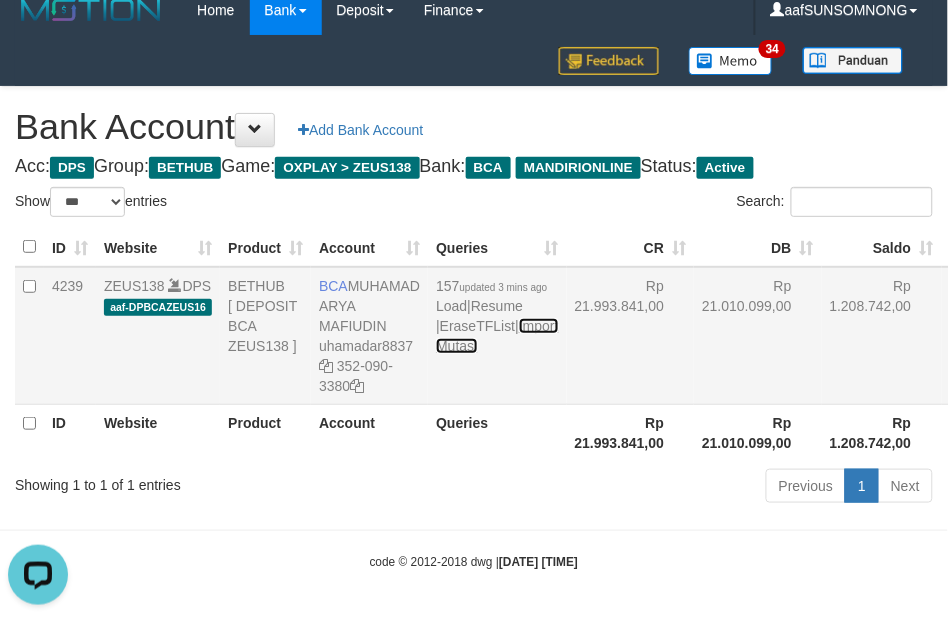 click on "Import Mutasi" at bounding box center [497, 336] 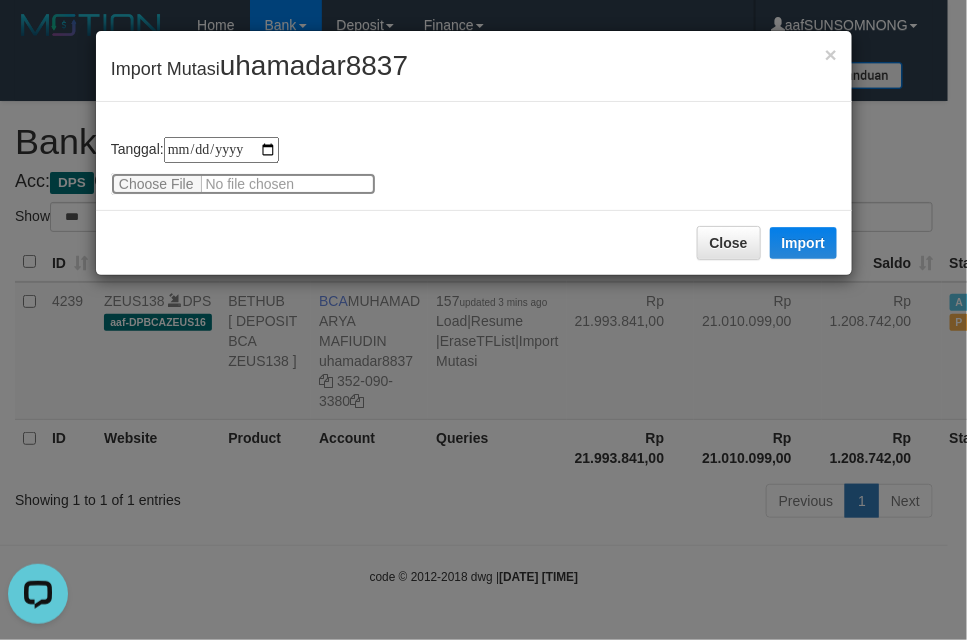 click at bounding box center [243, 184] 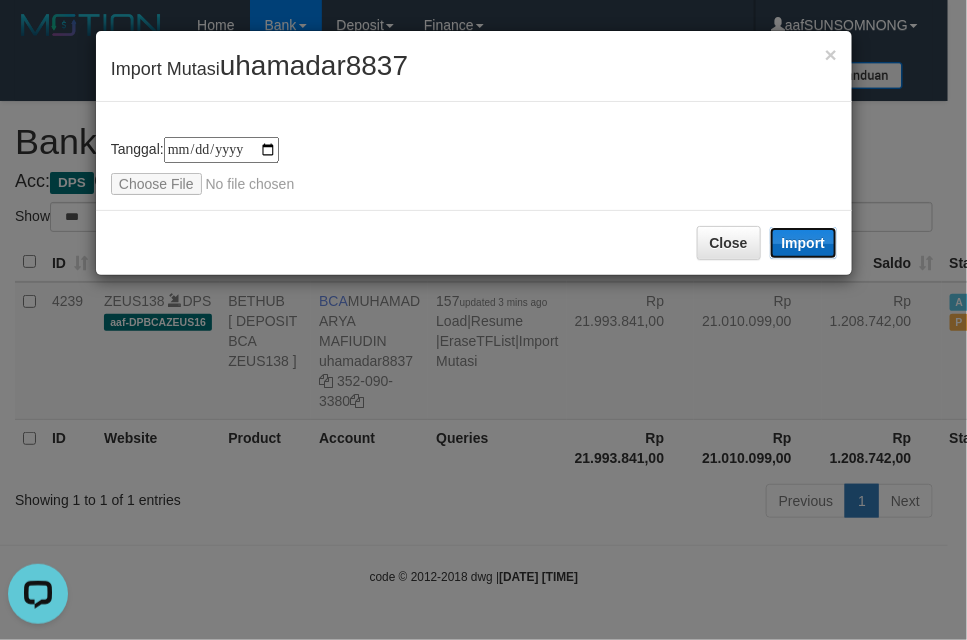 click on "Import" at bounding box center [804, 243] 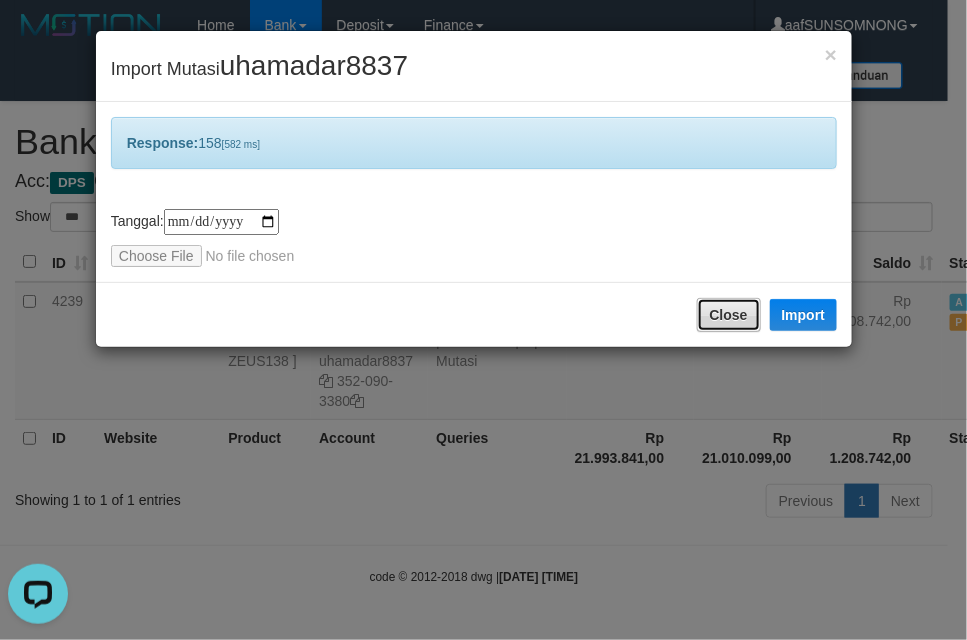 click on "Close" at bounding box center [729, 315] 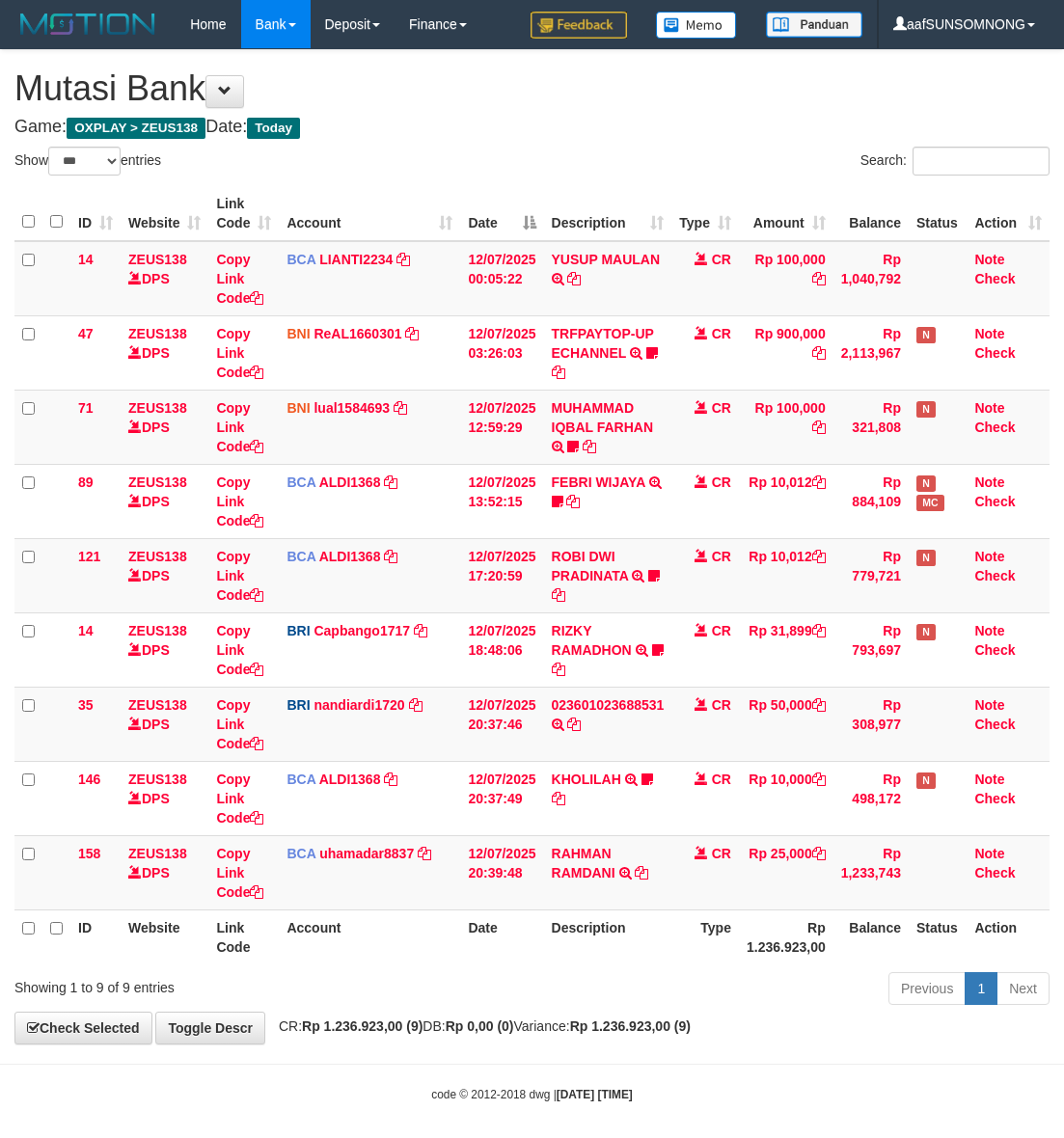 select on "***" 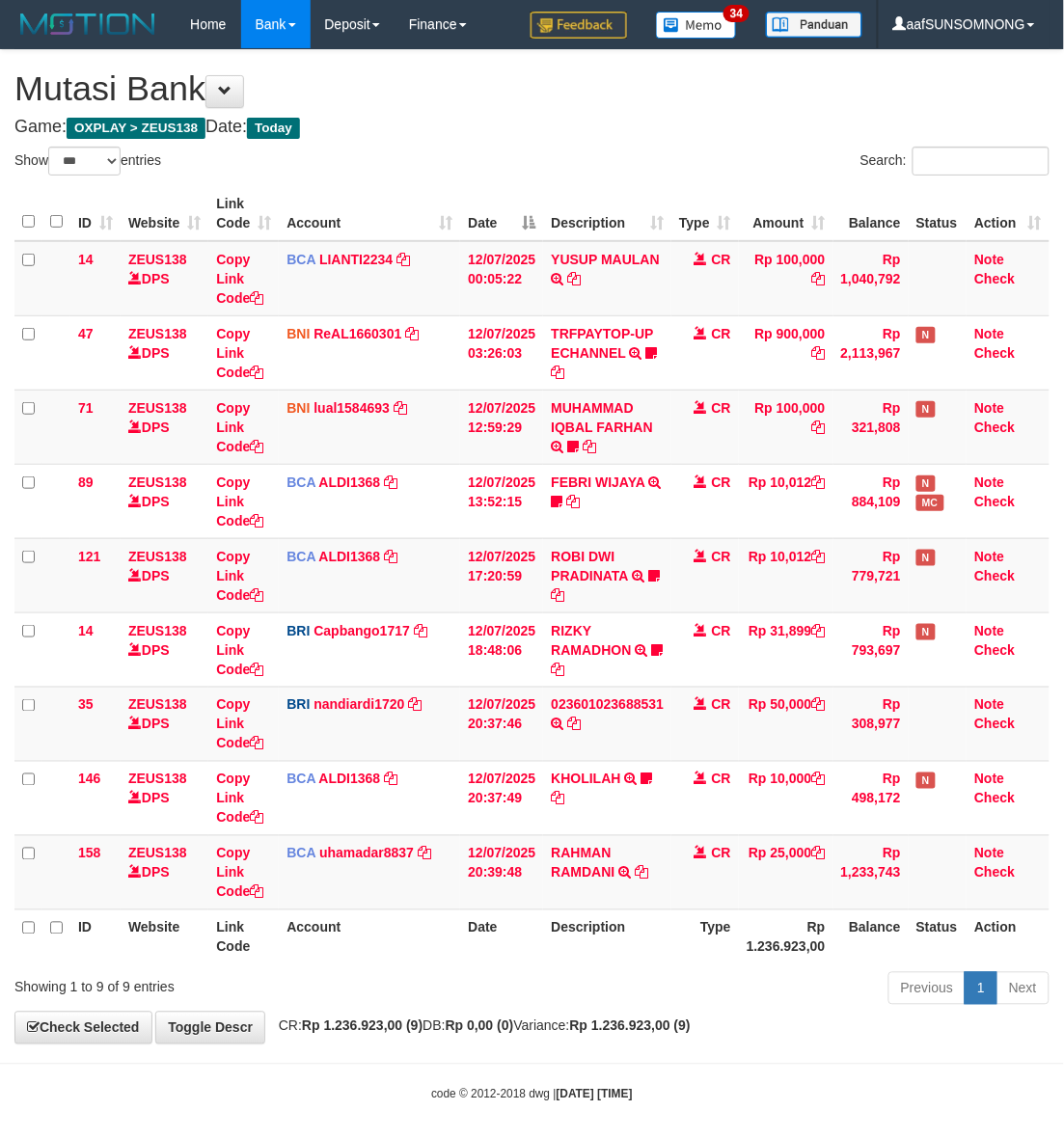 drag, startPoint x: 662, startPoint y: 917, endPoint x: 625, endPoint y: 955, distance: 53.037722 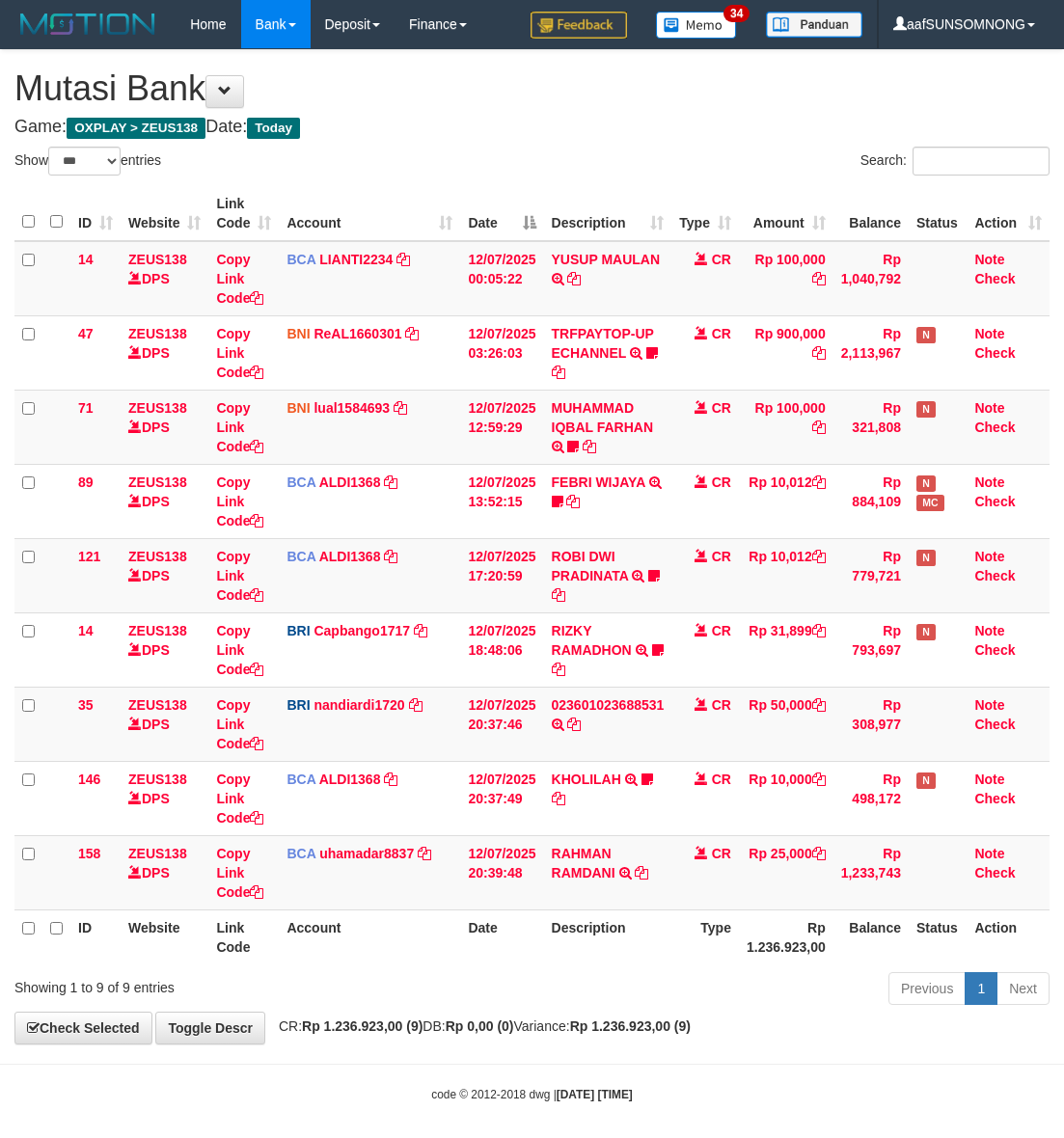 select on "***" 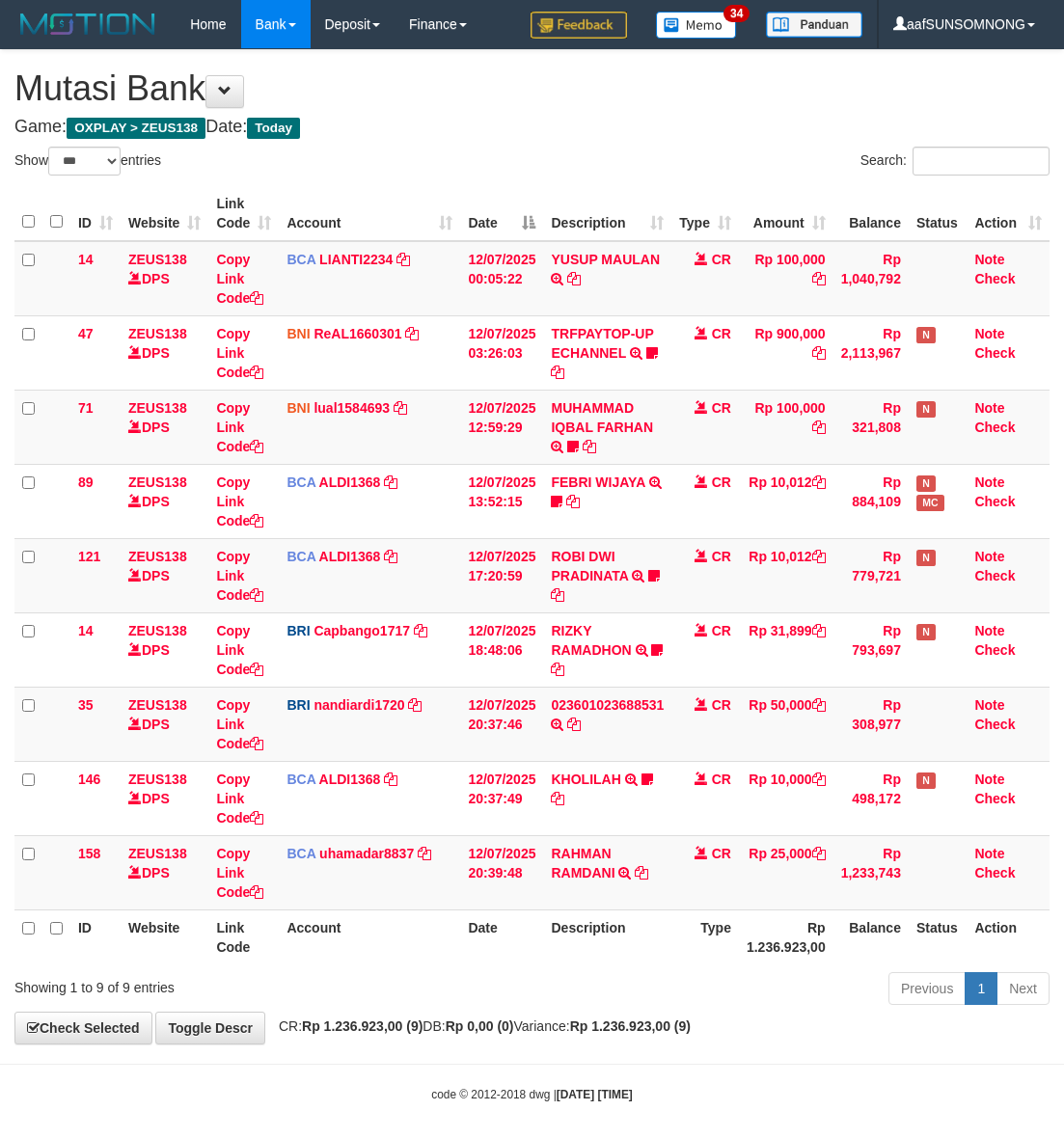 scroll, scrollTop: 0, scrollLeft: 0, axis: both 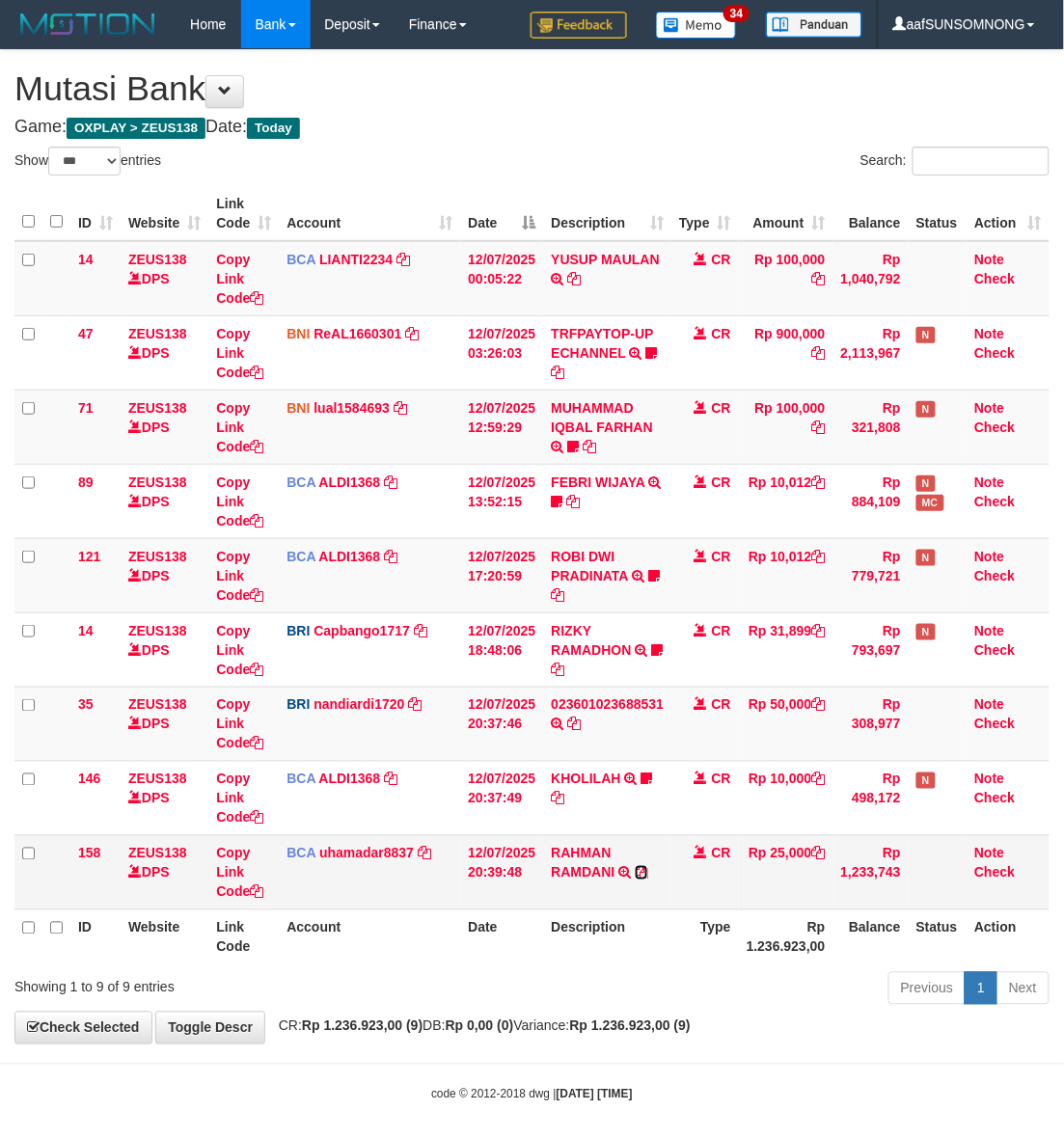 click at bounding box center (641, 873) 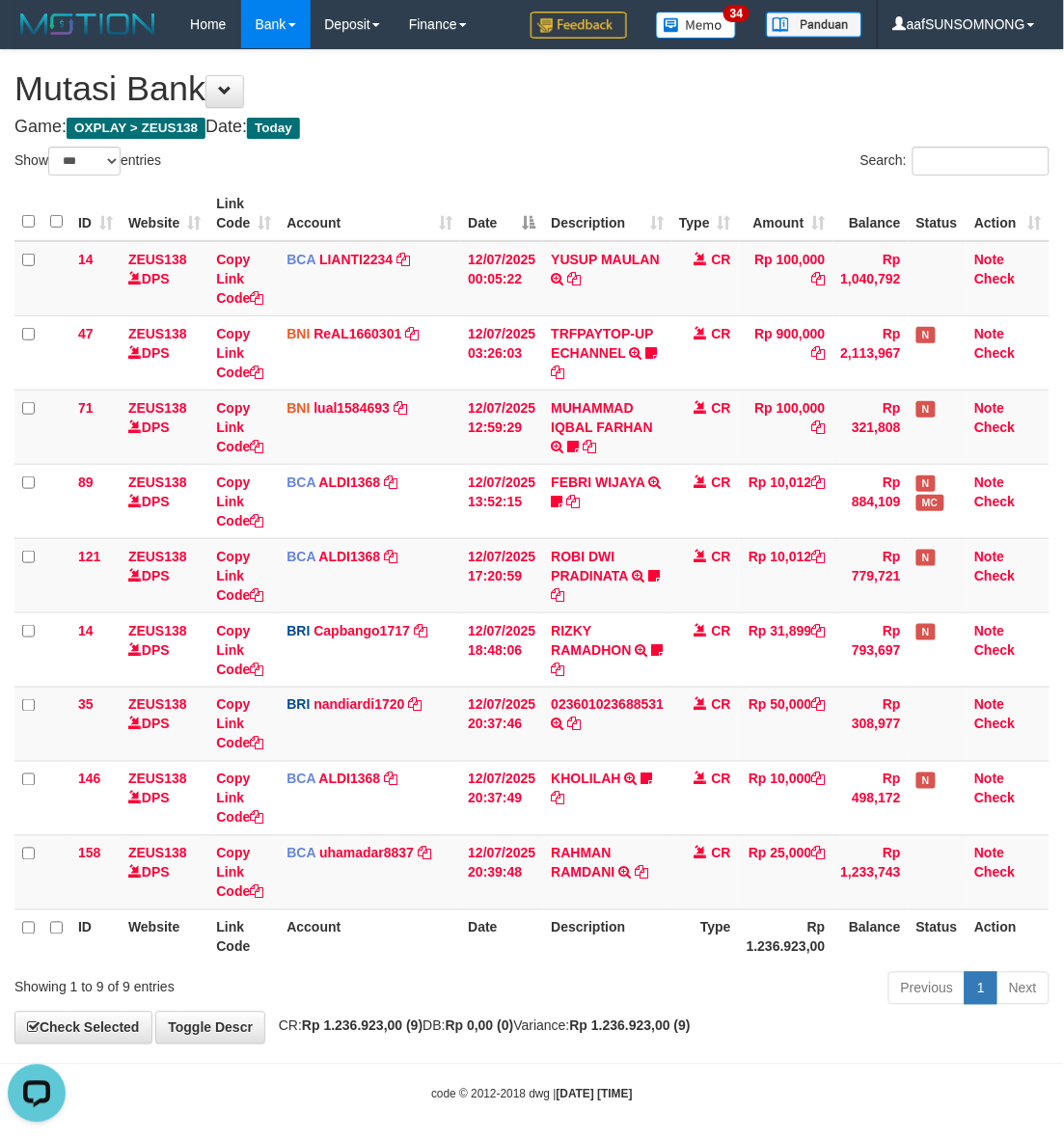 scroll, scrollTop: 0, scrollLeft: 0, axis: both 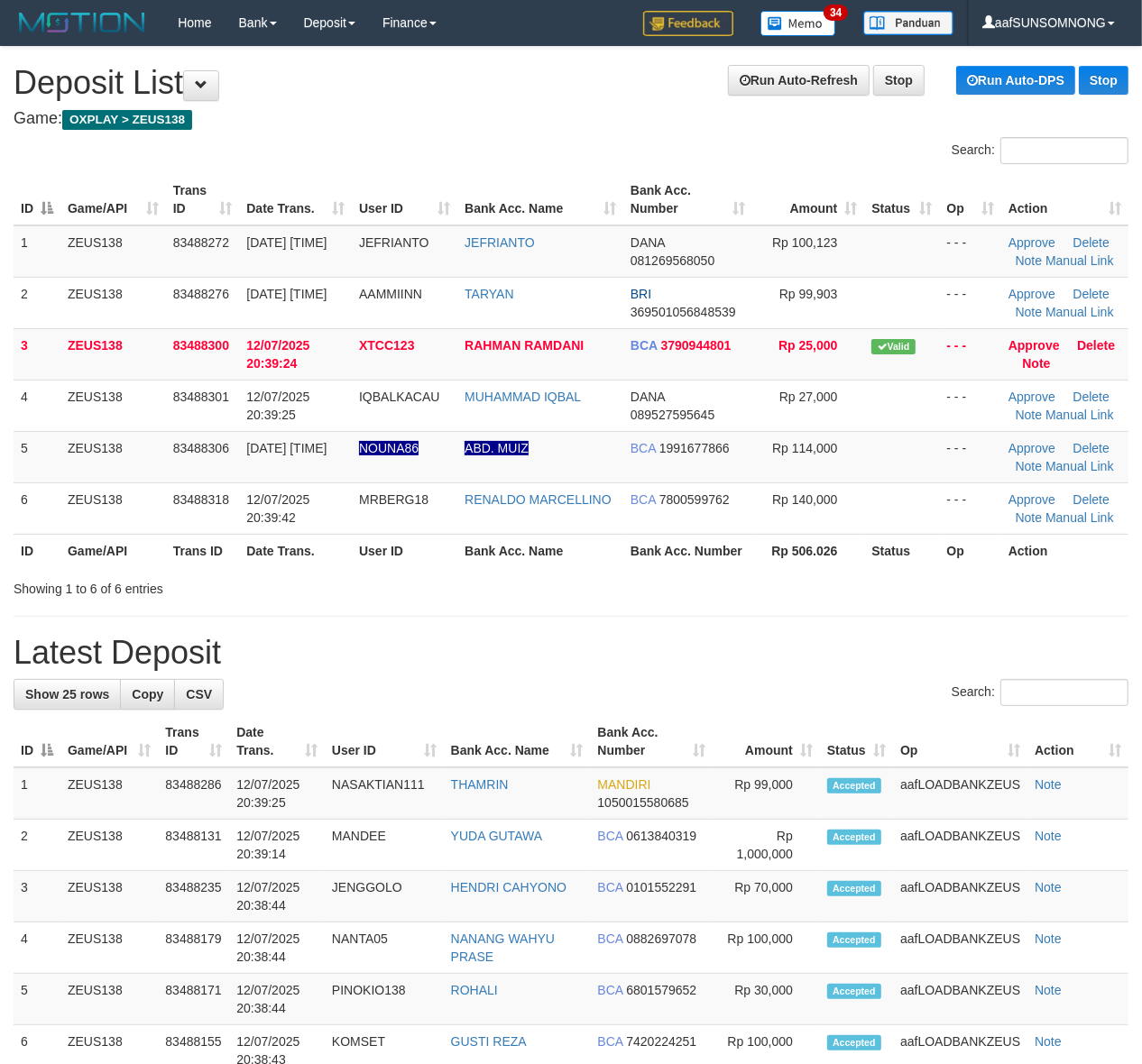 click on "Latest Deposit" at bounding box center (571, 653) 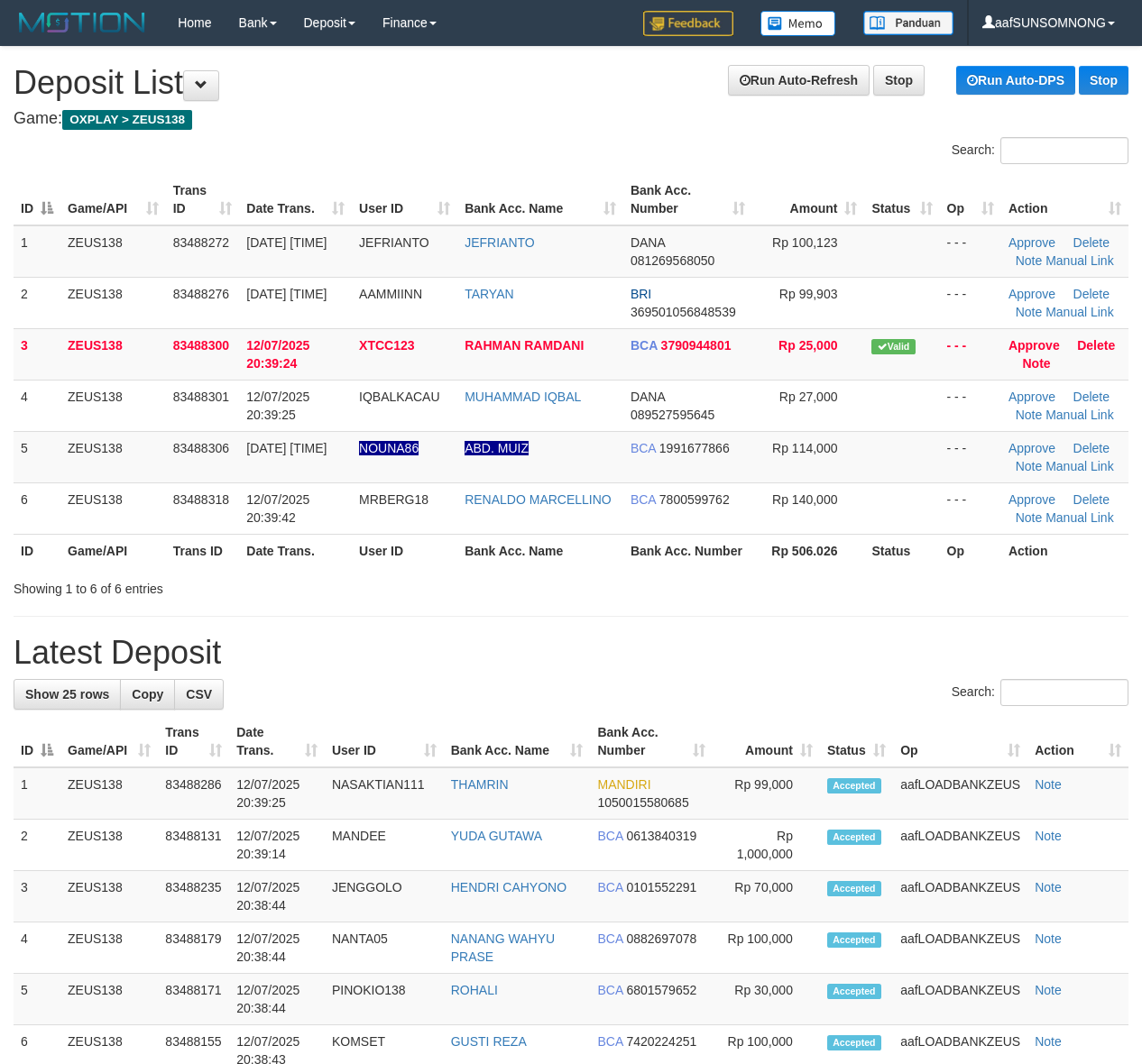 scroll, scrollTop: 0, scrollLeft: 0, axis: both 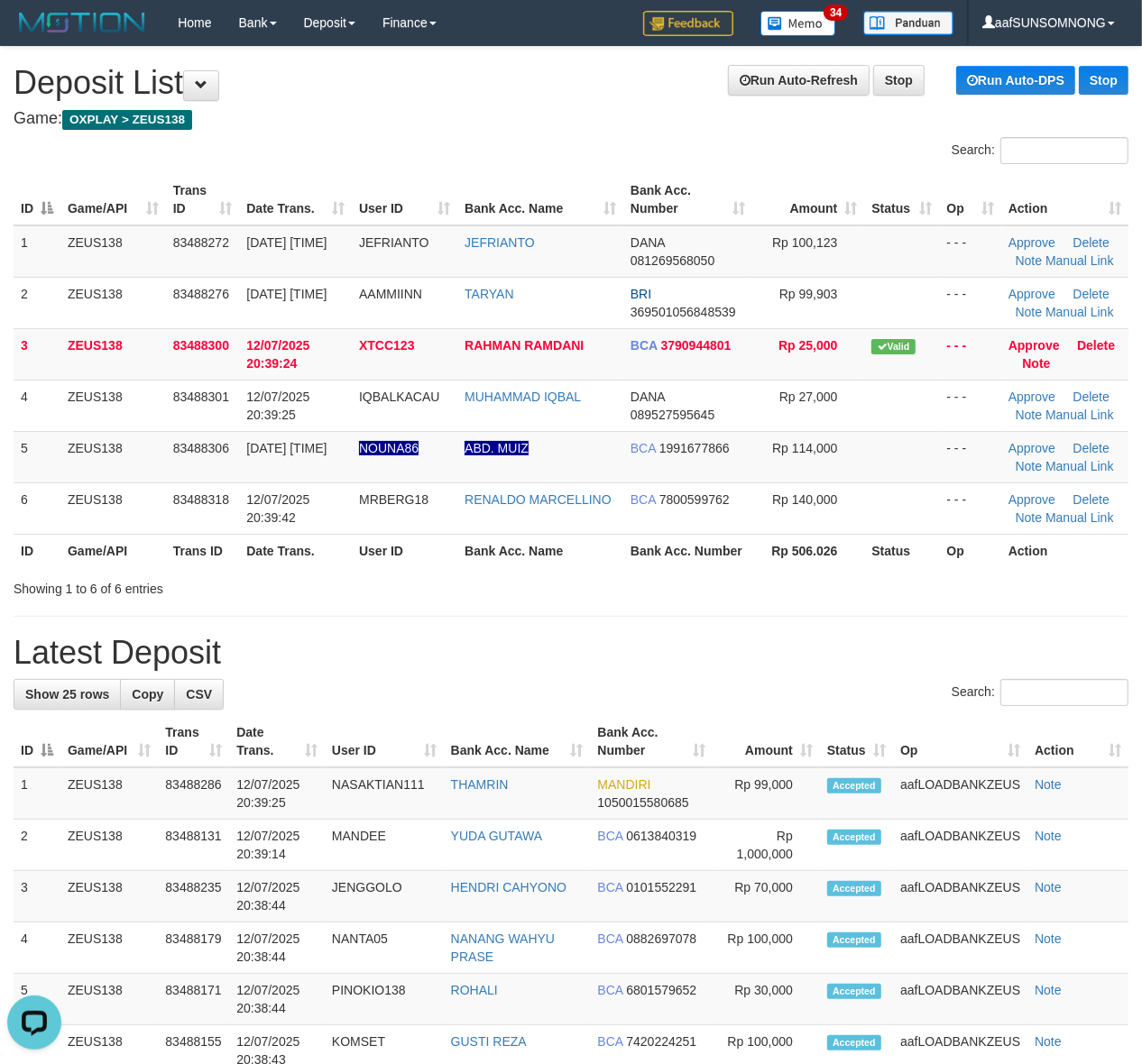 click on "Latest Deposit" at bounding box center [571, 653] 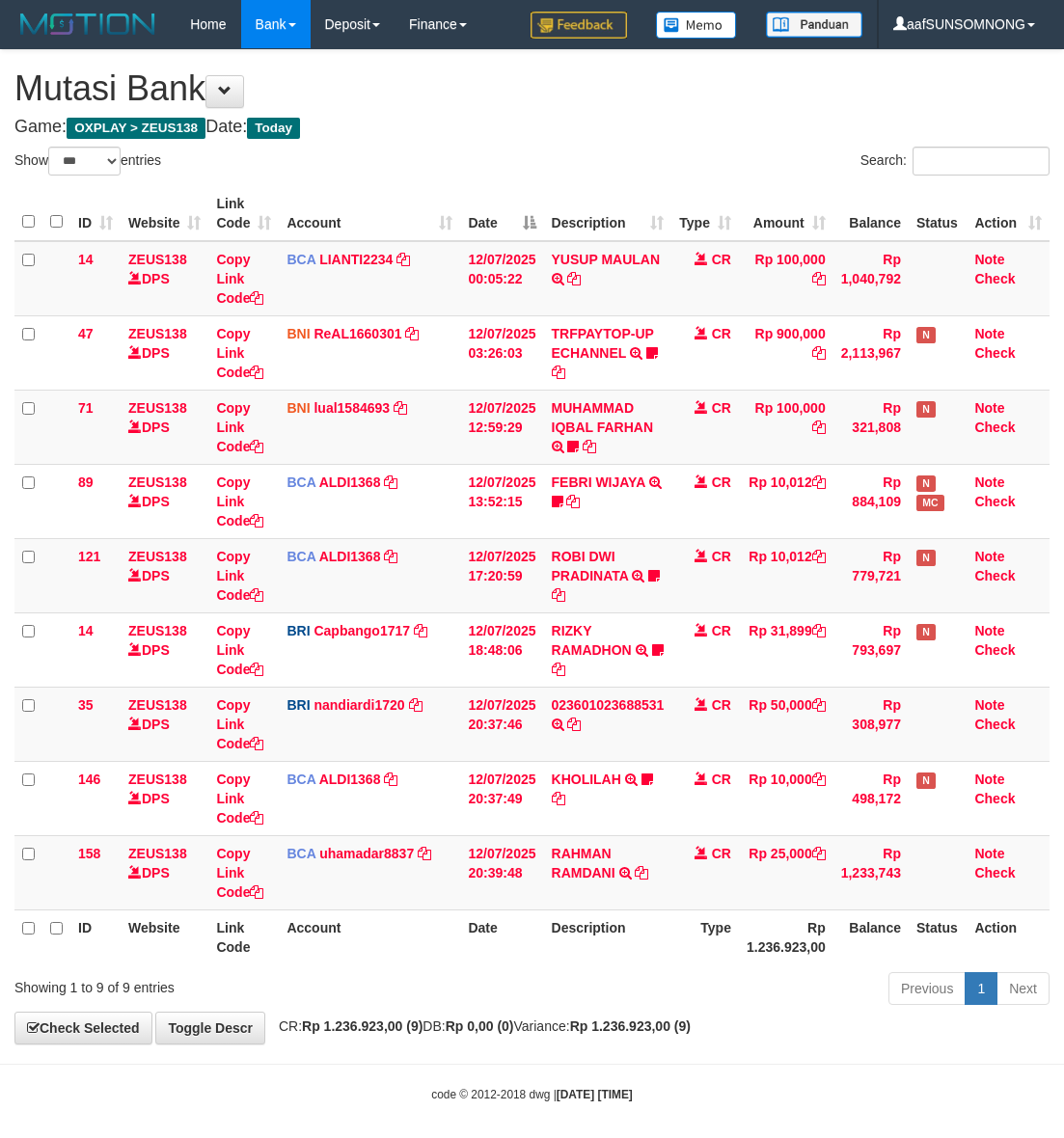 select on "***" 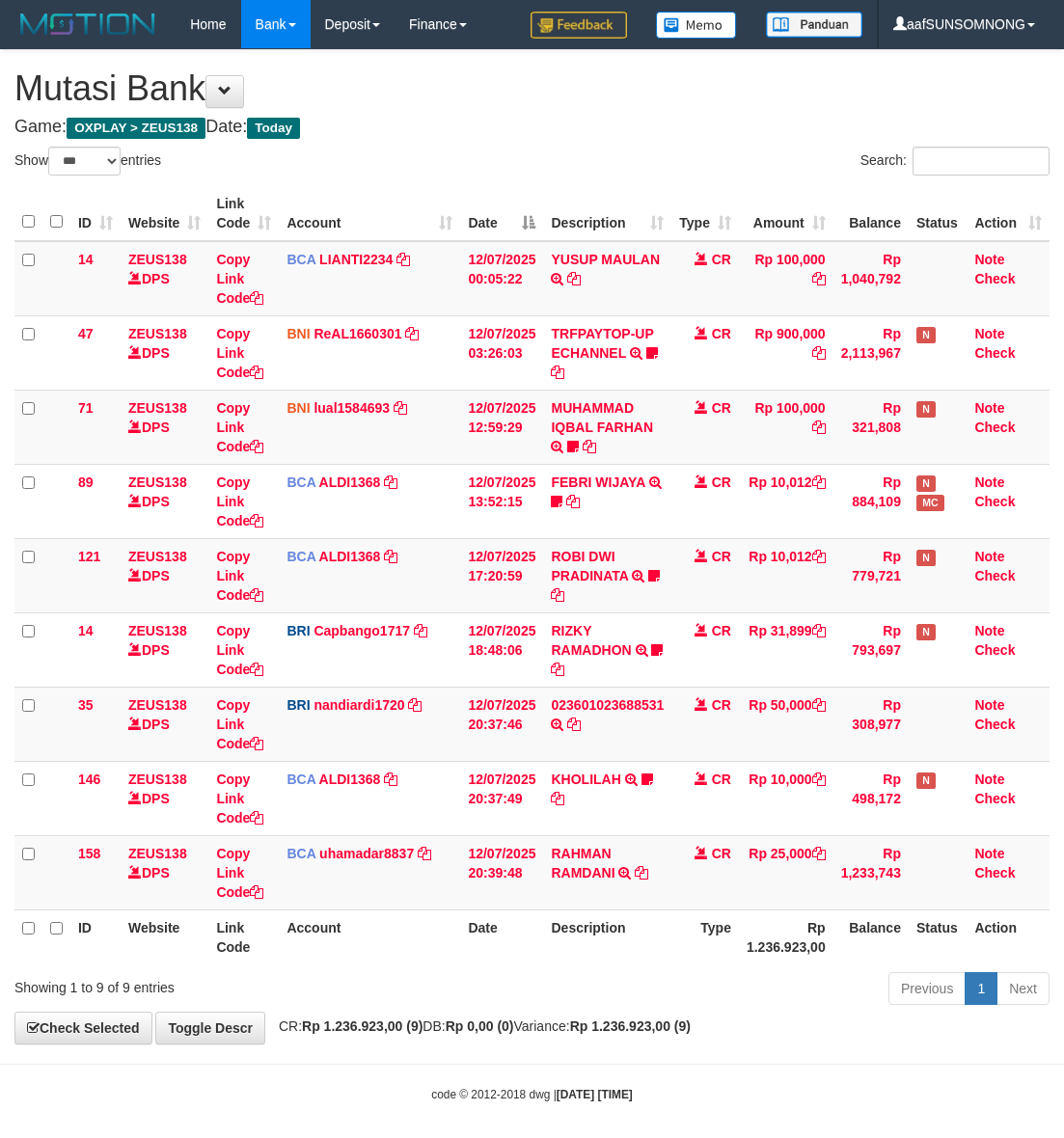 scroll, scrollTop: 0, scrollLeft: 0, axis: both 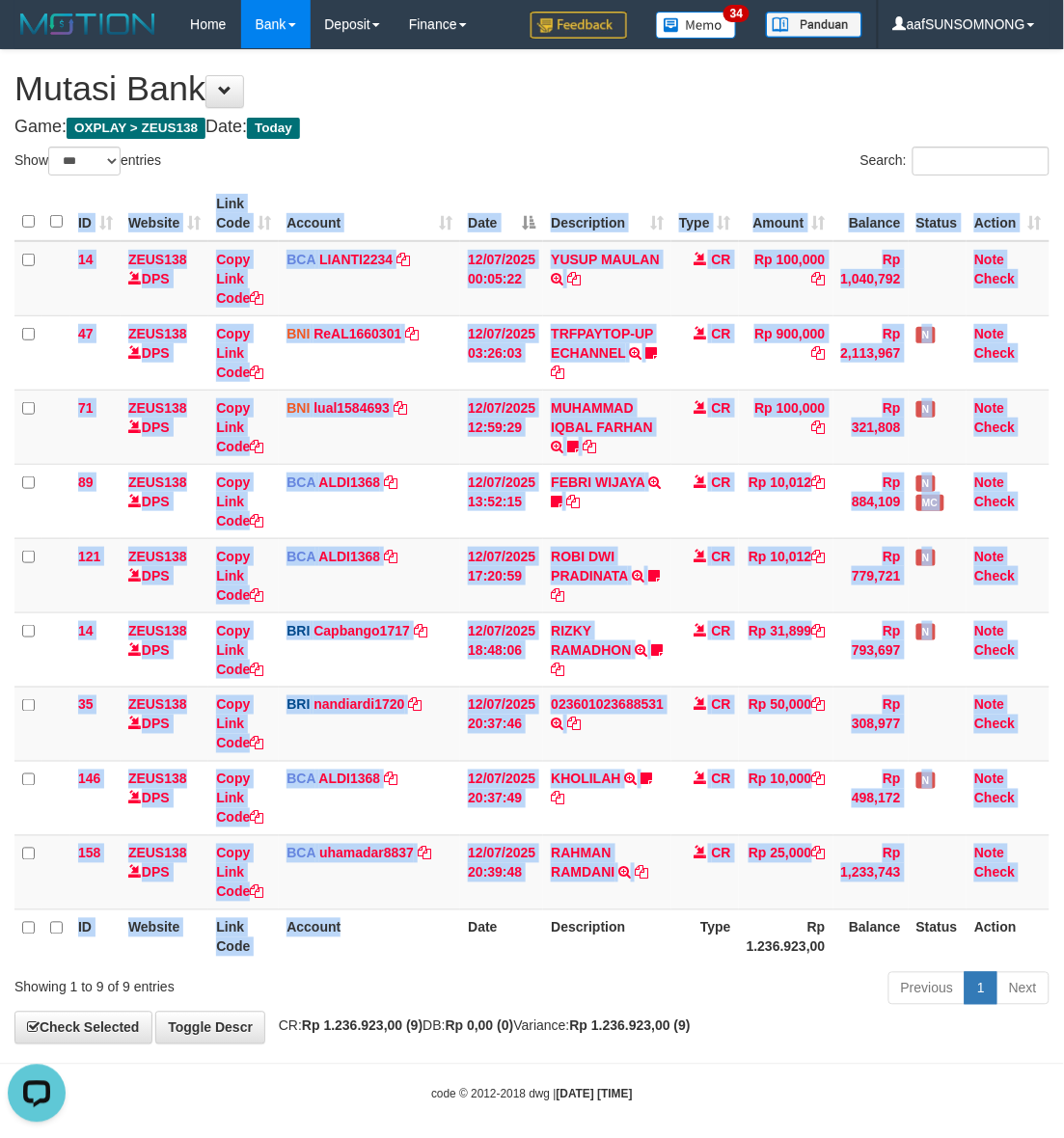 click on "ID Website Link Code Account Date Description Type Amount Balance Status Action
14
ZEUS138    DPS
Copy Link Code
BCA
LIANTI2234
DPS
YULIANTI
mutasi_20250712_4646 | 14
mutasi_20250712_4646 | 14
12/07/2025 00:05:22
YUSUP MAULAN         TRSF E-BANKING CR 1207/FTSCY/WS95051
100000.002025071262819090 TRFDN-YUSUP MAULANESPAY DEBIT INDONE
CR
Rp 100,000
Rp 1,040,792
Note
Check
47
ZEUS138    DPS
Copy Link Code
BNI
ReAL1660301" at bounding box center [532, 575] 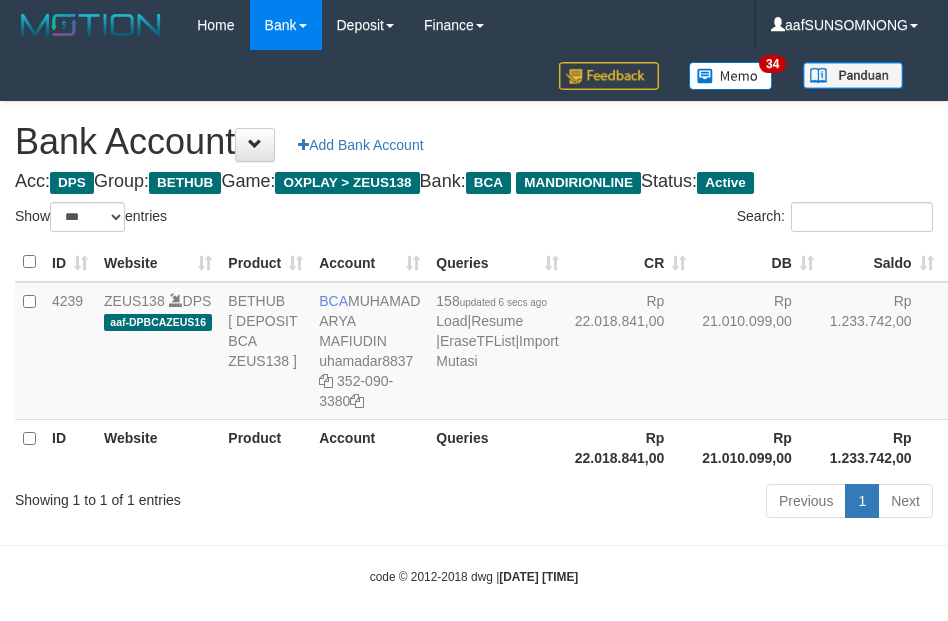 select on "***" 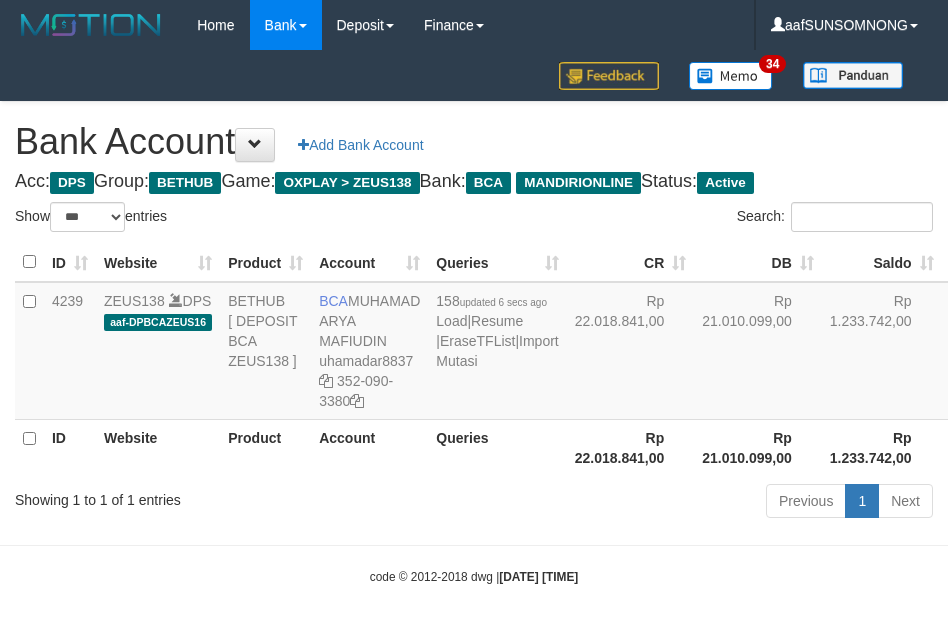 scroll, scrollTop: 16, scrollLeft: 0, axis: vertical 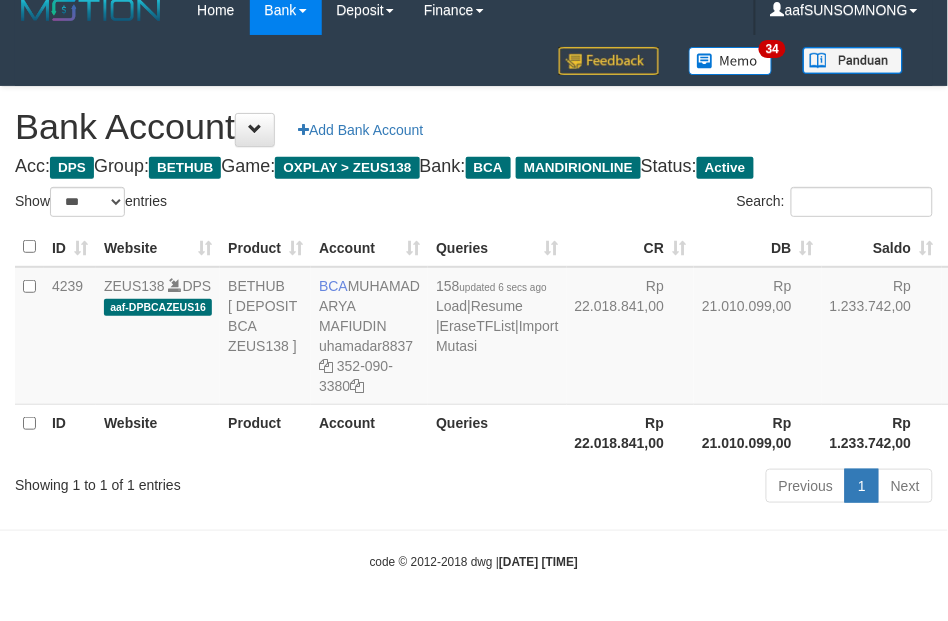 click on "Toggle navigation
Home
Bank
Account List
Load
By Website
Group
[OXPLAY]													ZEUS138
By Load Group (DPS)" at bounding box center [474, 303] 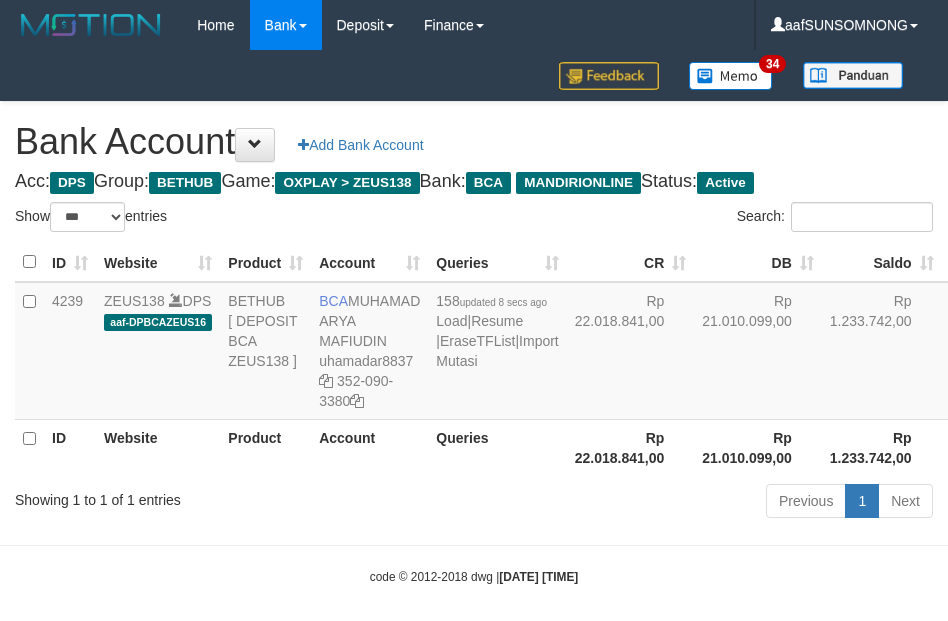 select on "***" 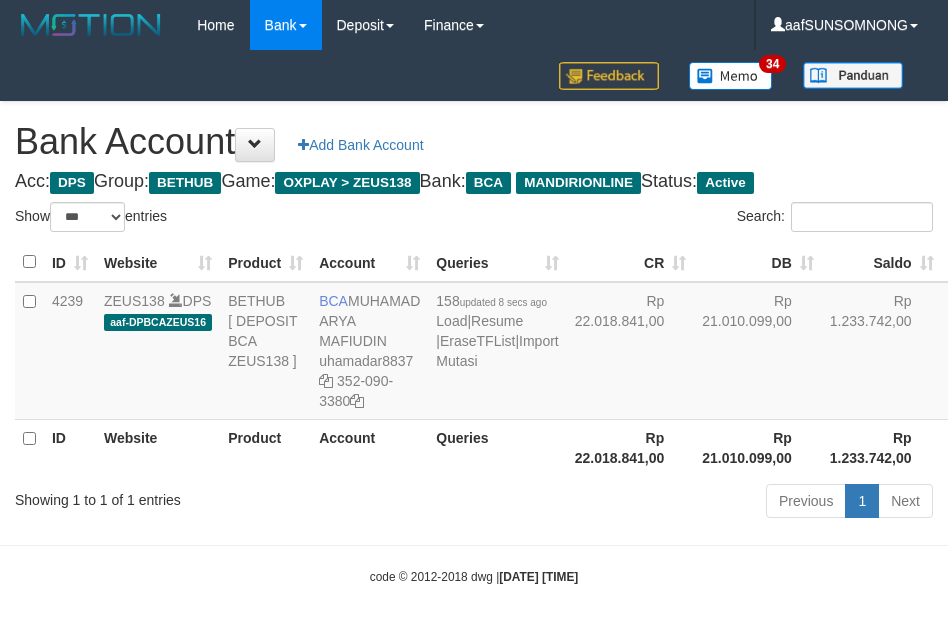 scroll, scrollTop: 16, scrollLeft: 0, axis: vertical 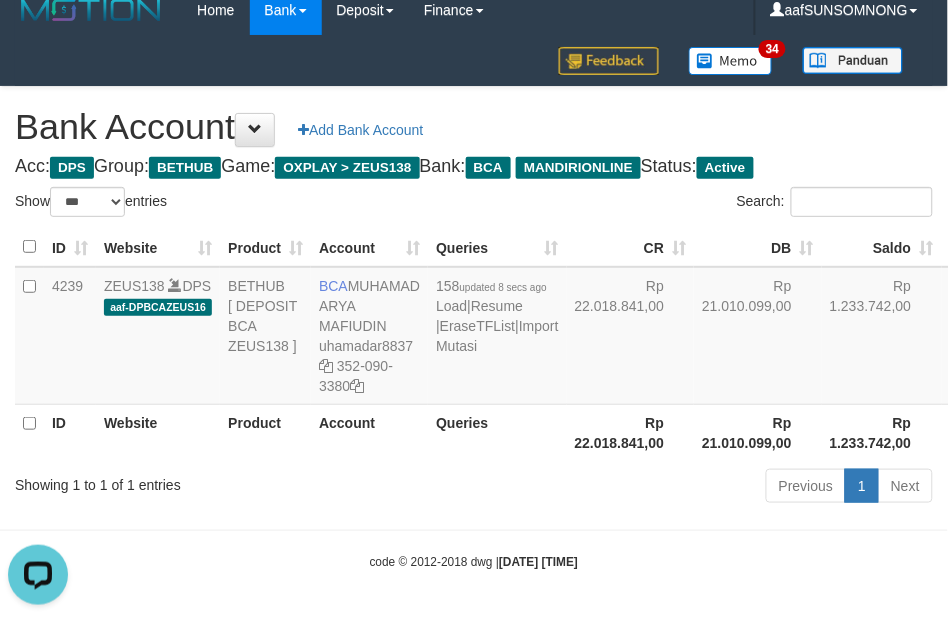 click on "Toggle navigation
Home
Bank
Account List
Load
By Website
Group
[OXPLAY]													ZEUS138
By Load Group (DPS)" at bounding box center [474, 303] 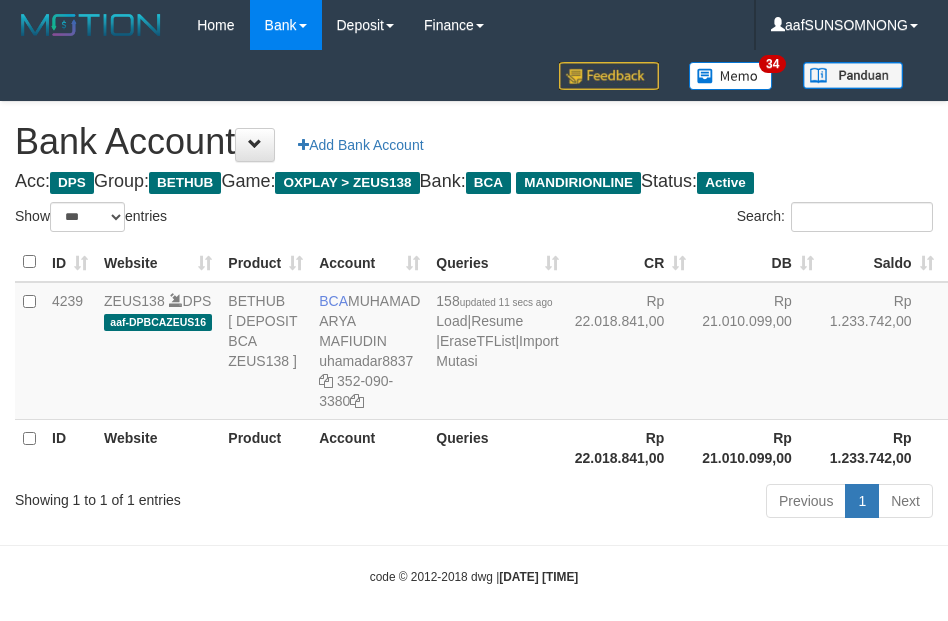 select on "***" 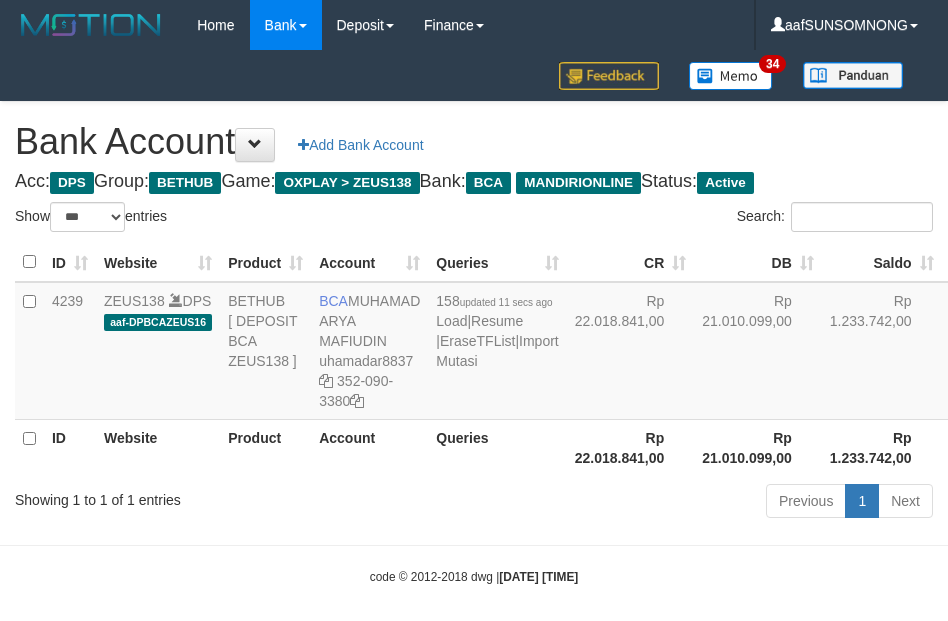 scroll, scrollTop: 16, scrollLeft: 0, axis: vertical 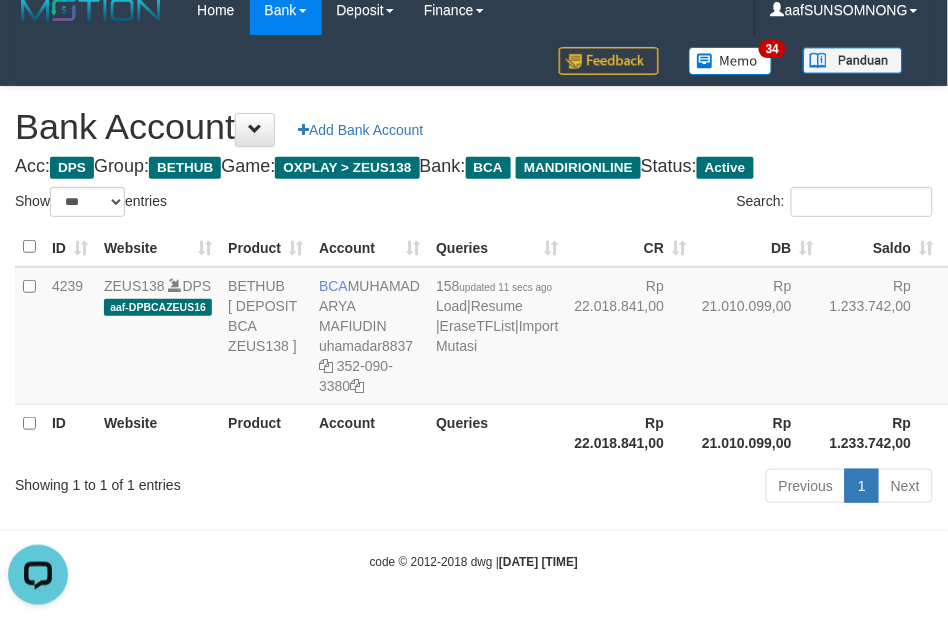 click on "Showing 1 to 1 of 1 entries" at bounding box center (197, 481) 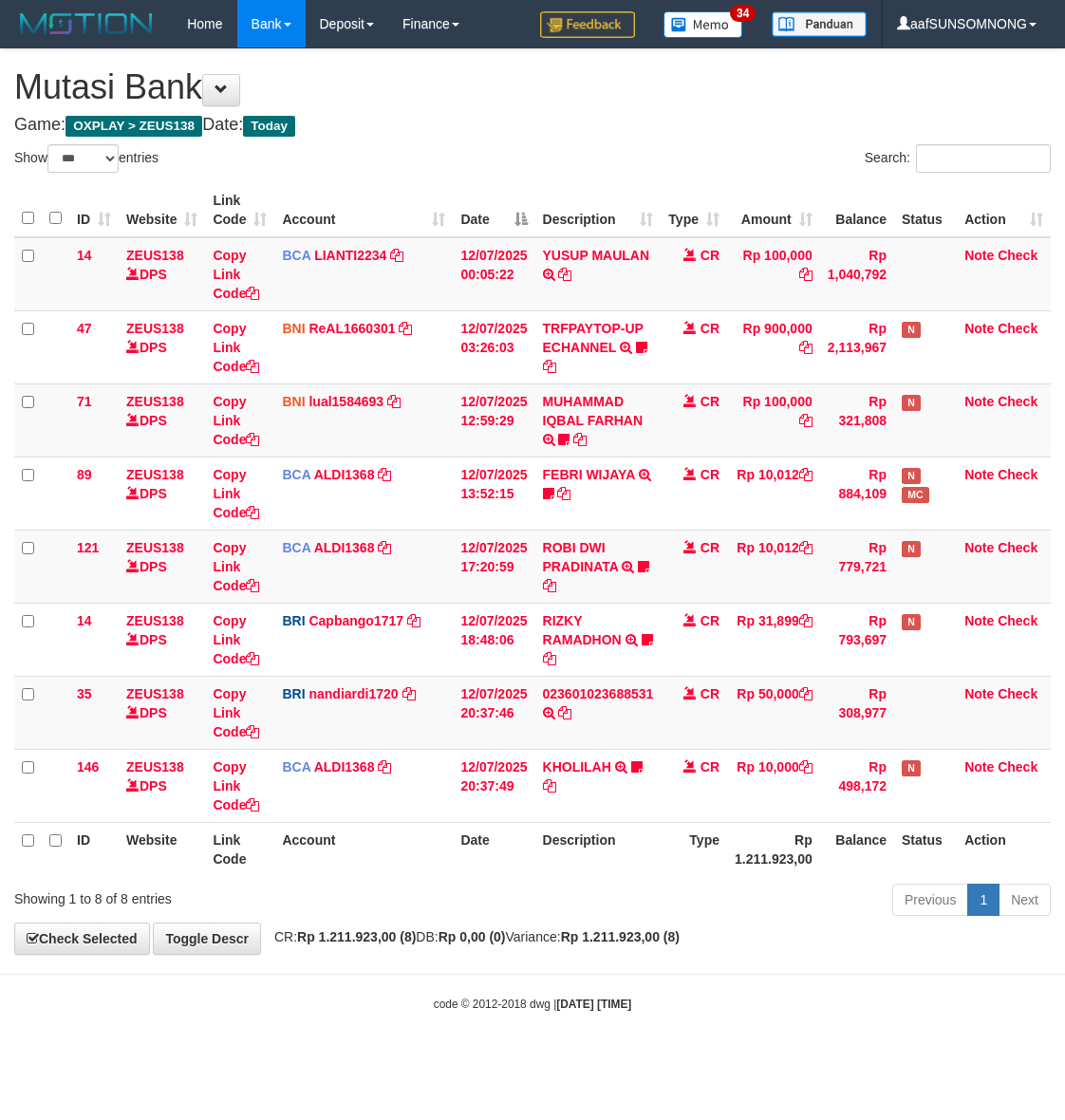 select on "***" 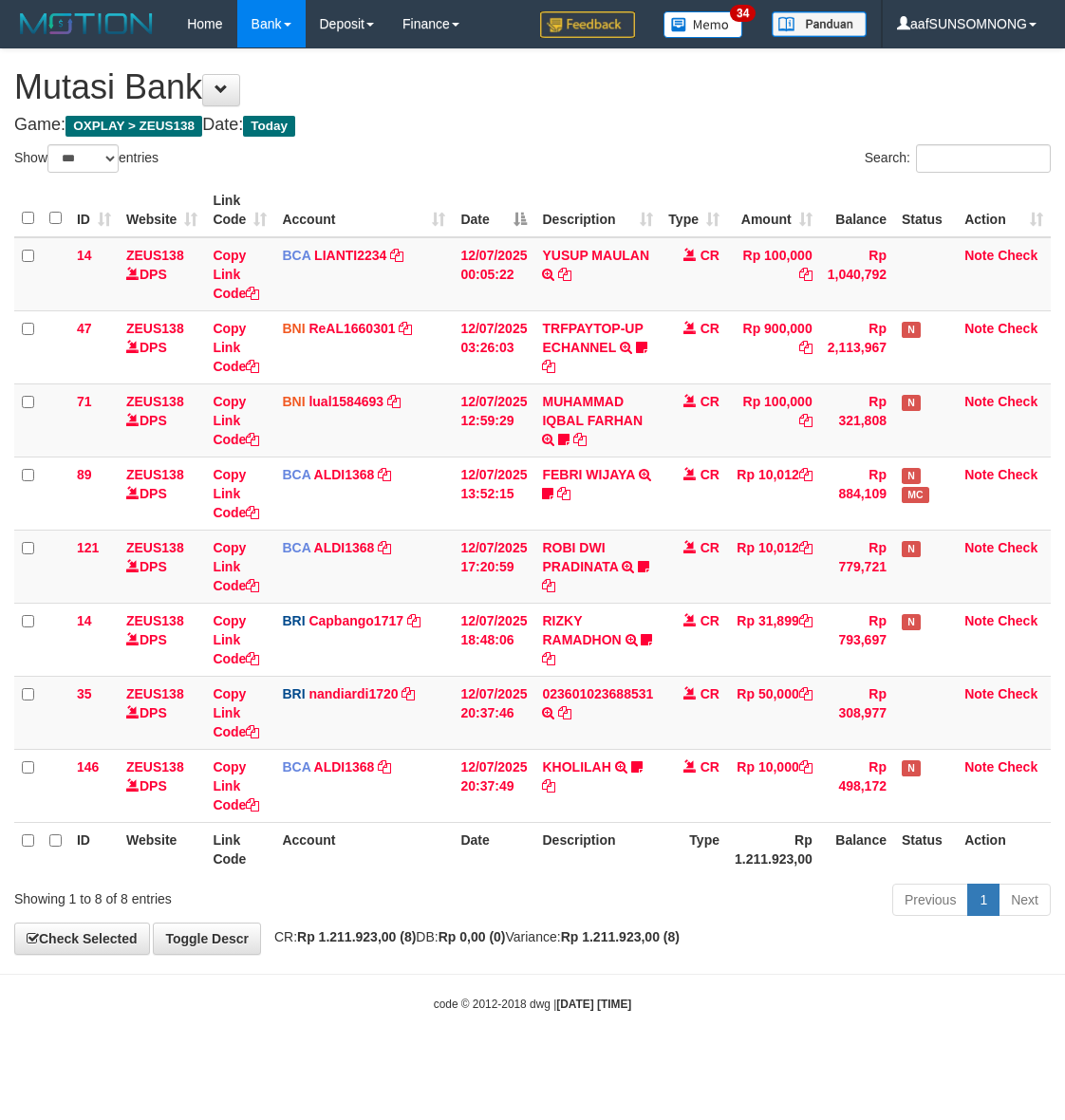 scroll, scrollTop: 0, scrollLeft: 0, axis: both 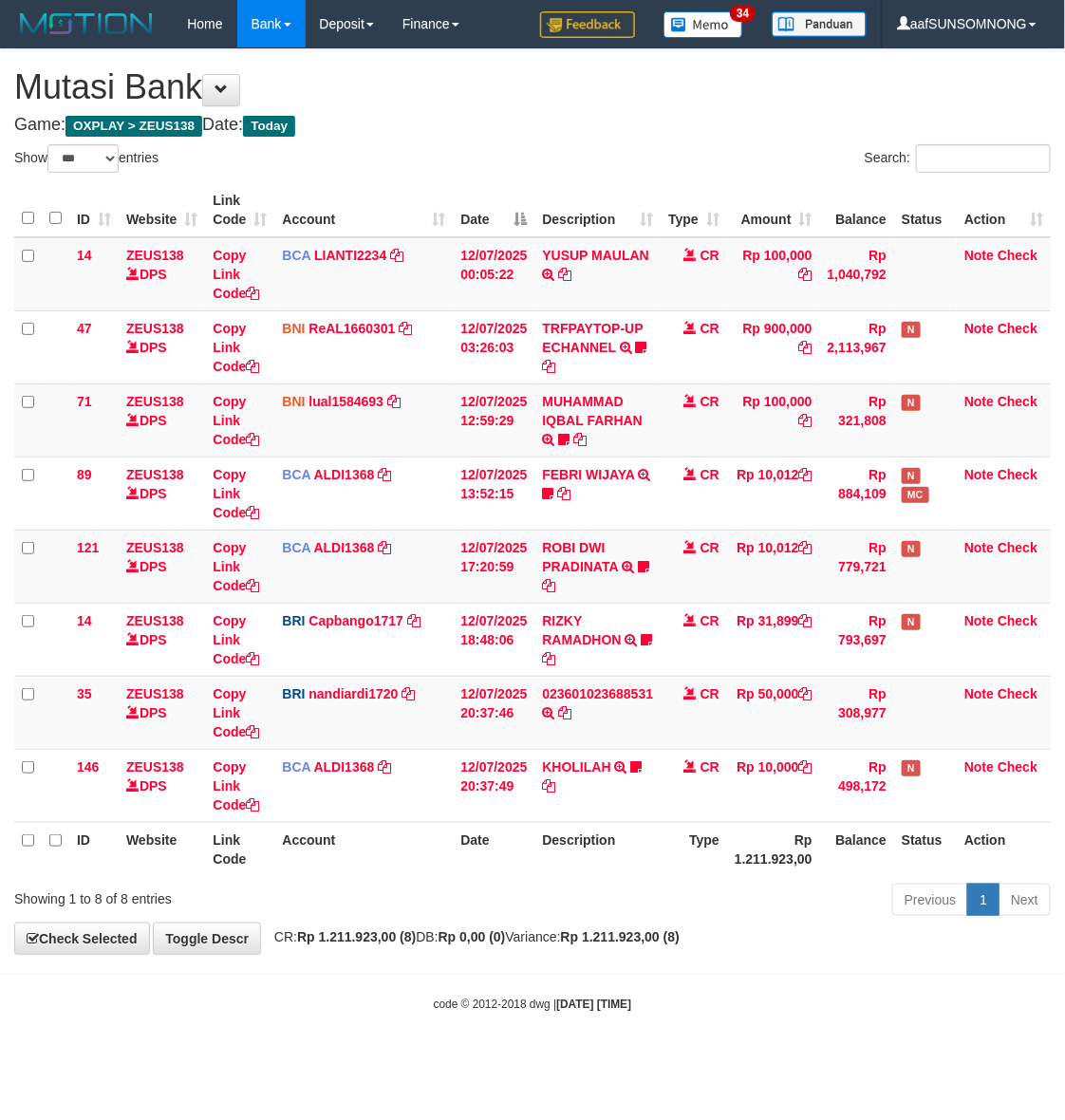 drag, startPoint x: 0, startPoint y: 0, endPoint x: 513, endPoint y: 887, distance: 1024.6648 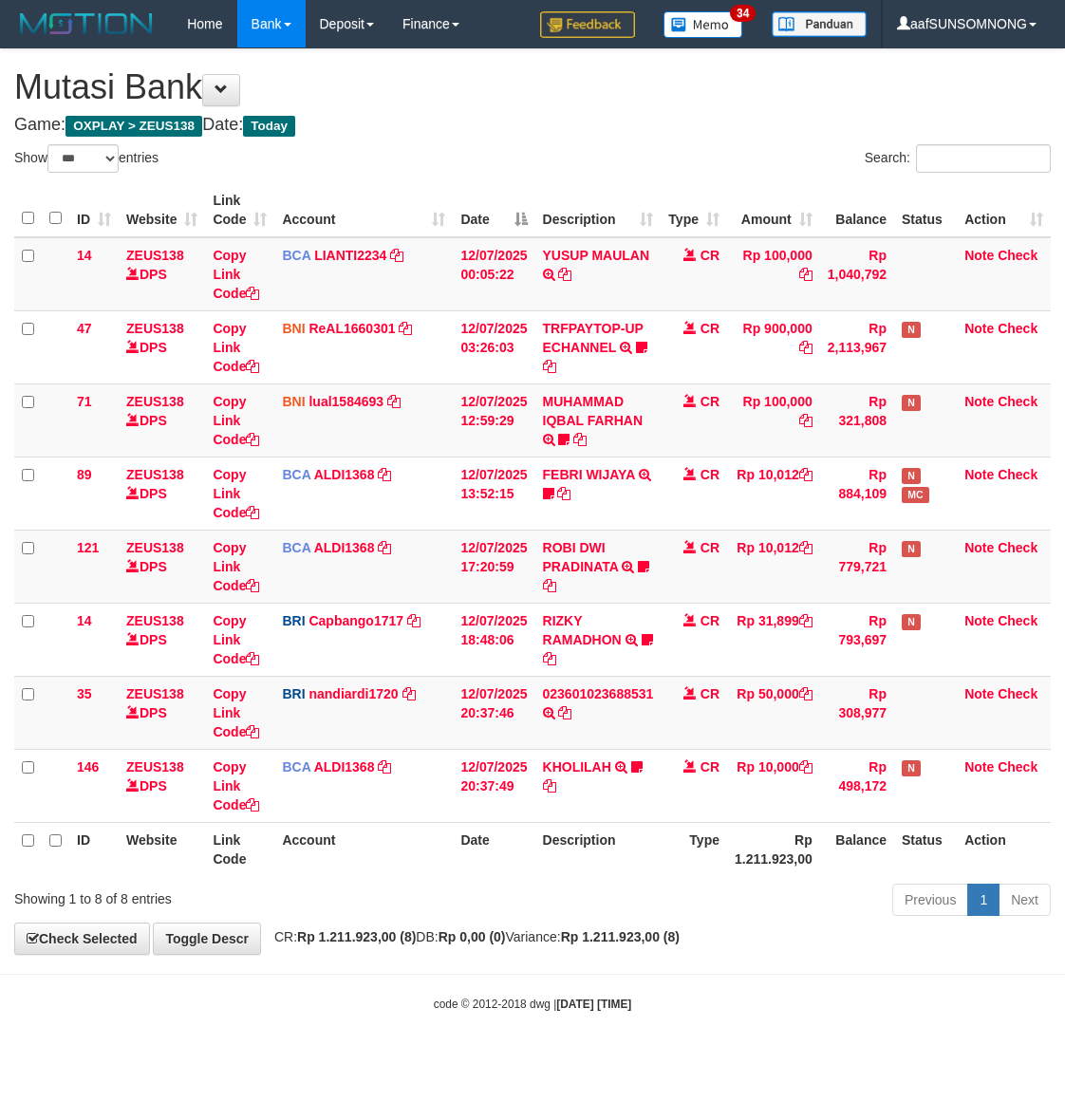 select on "***" 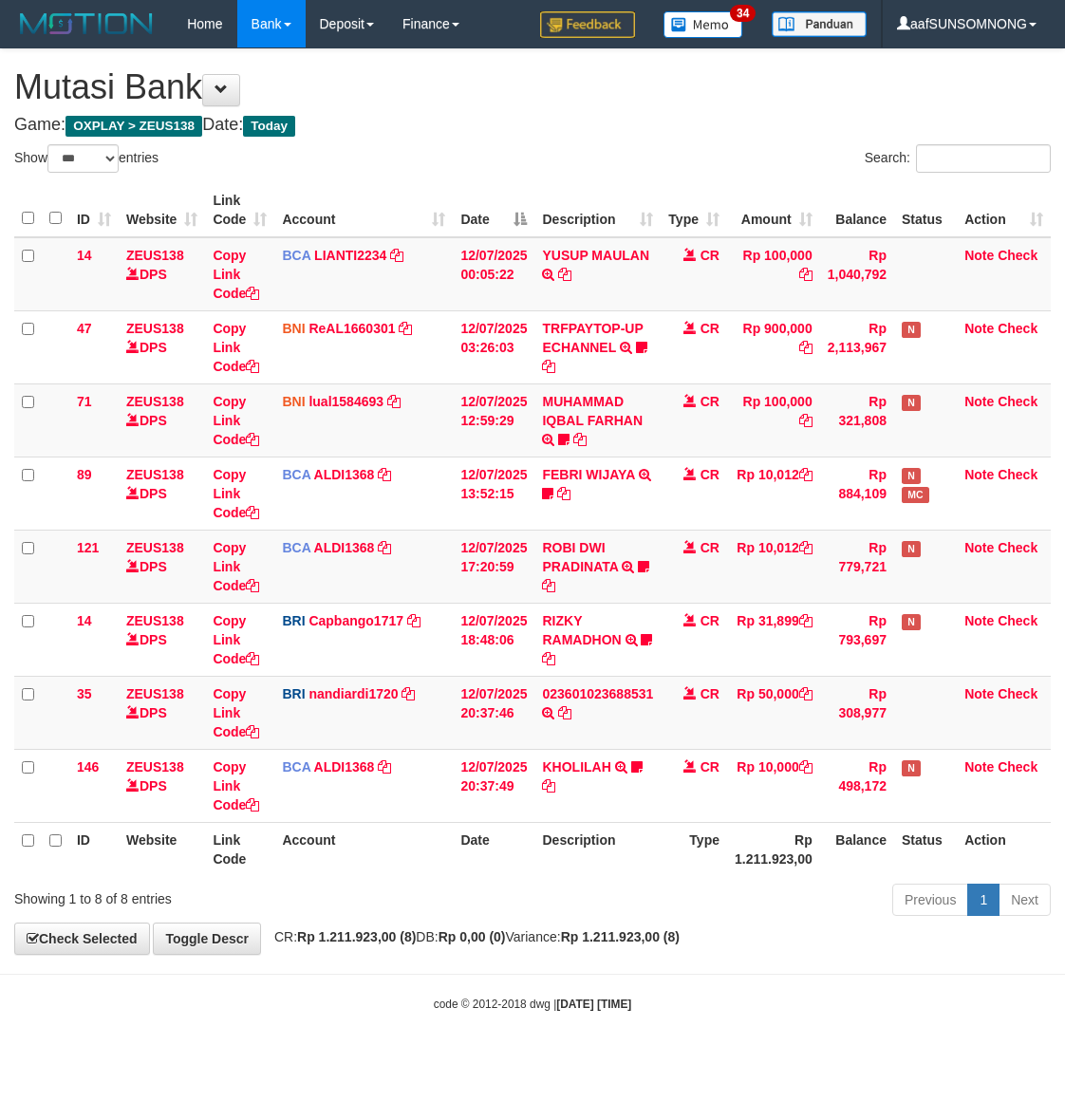 scroll, scrollTop: 0, scrollLeft: 0, axis: both 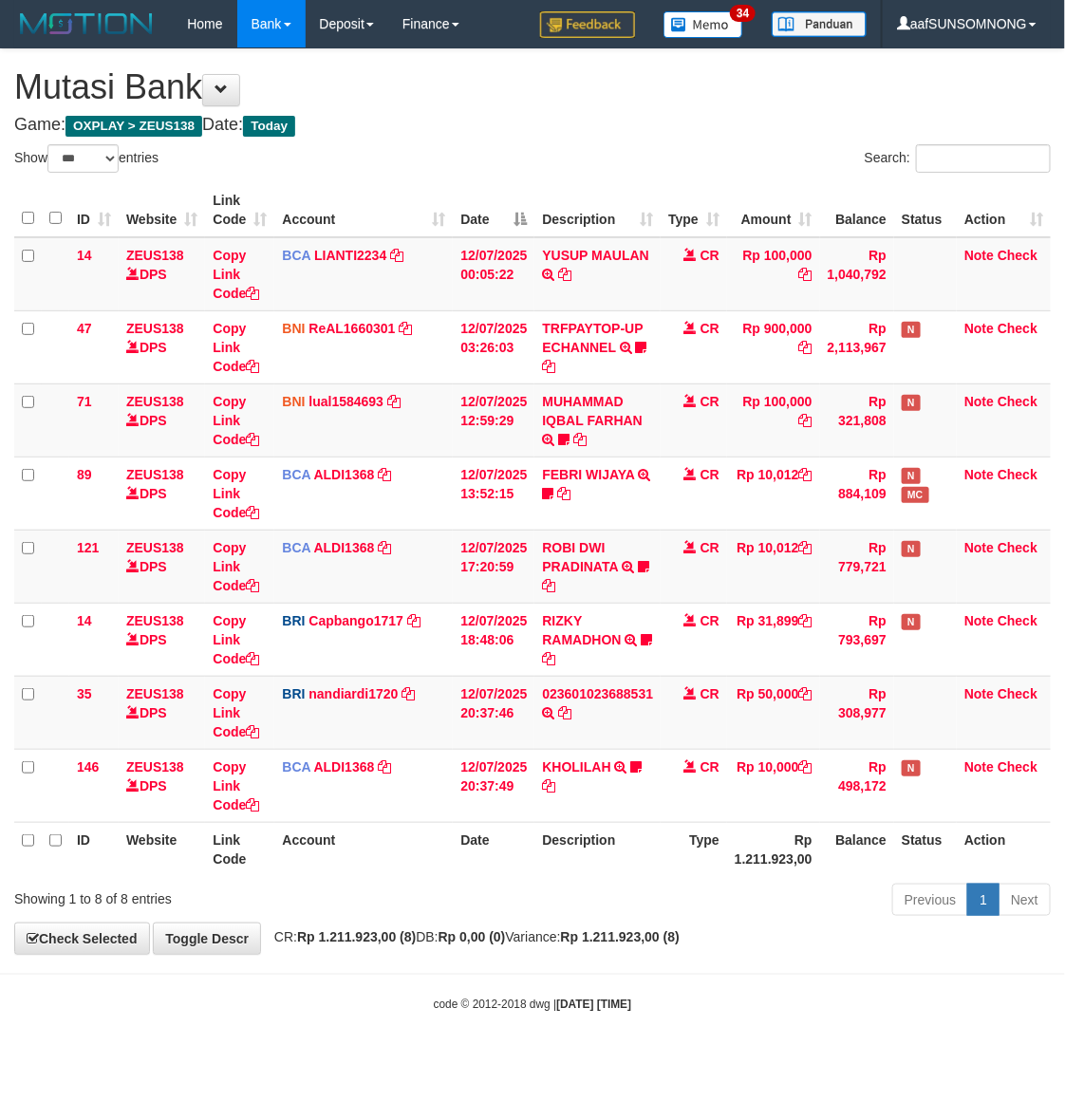 click on "Previous 1 Next" at bounding box center (755, 902) 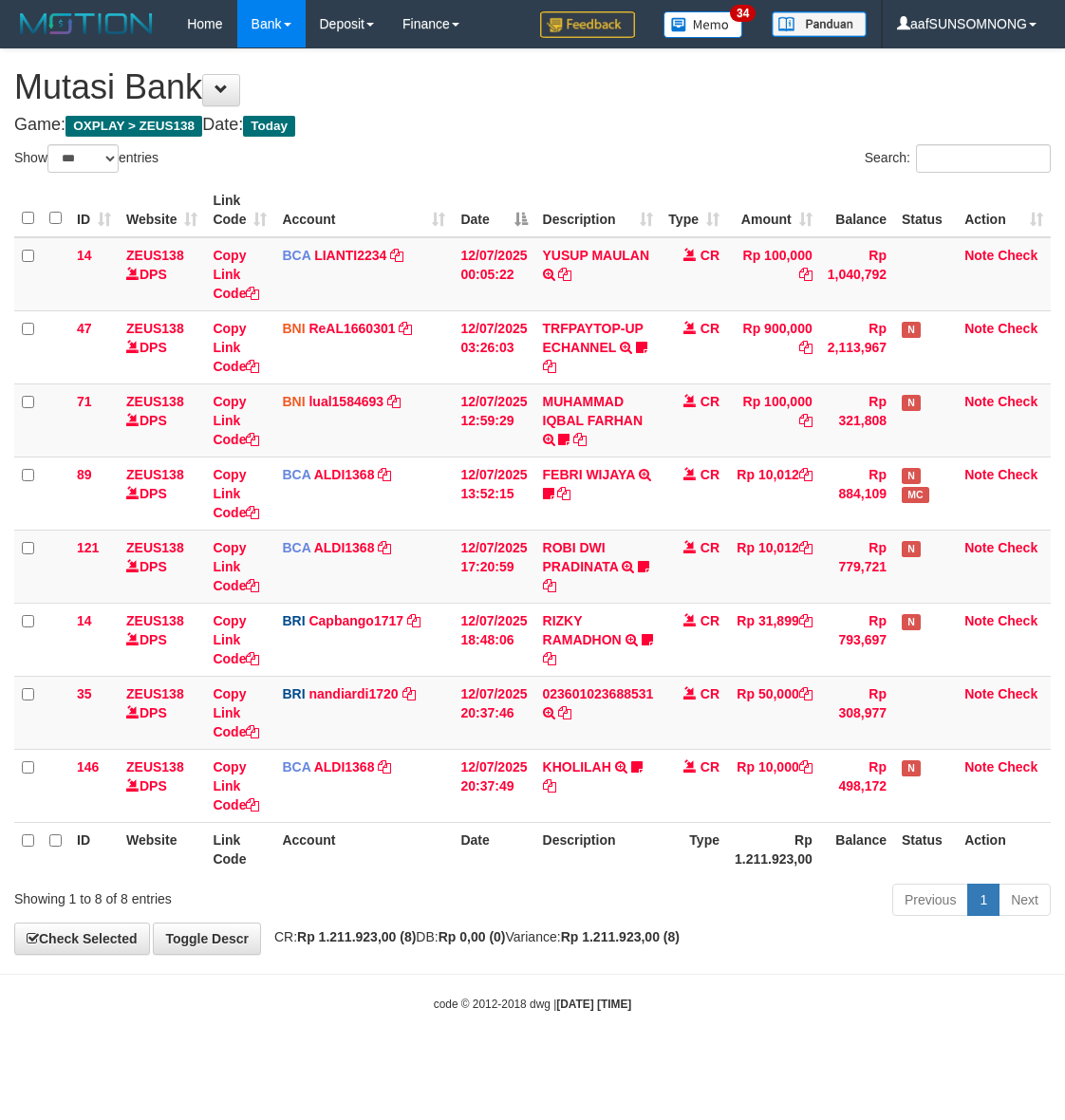 select on "***" 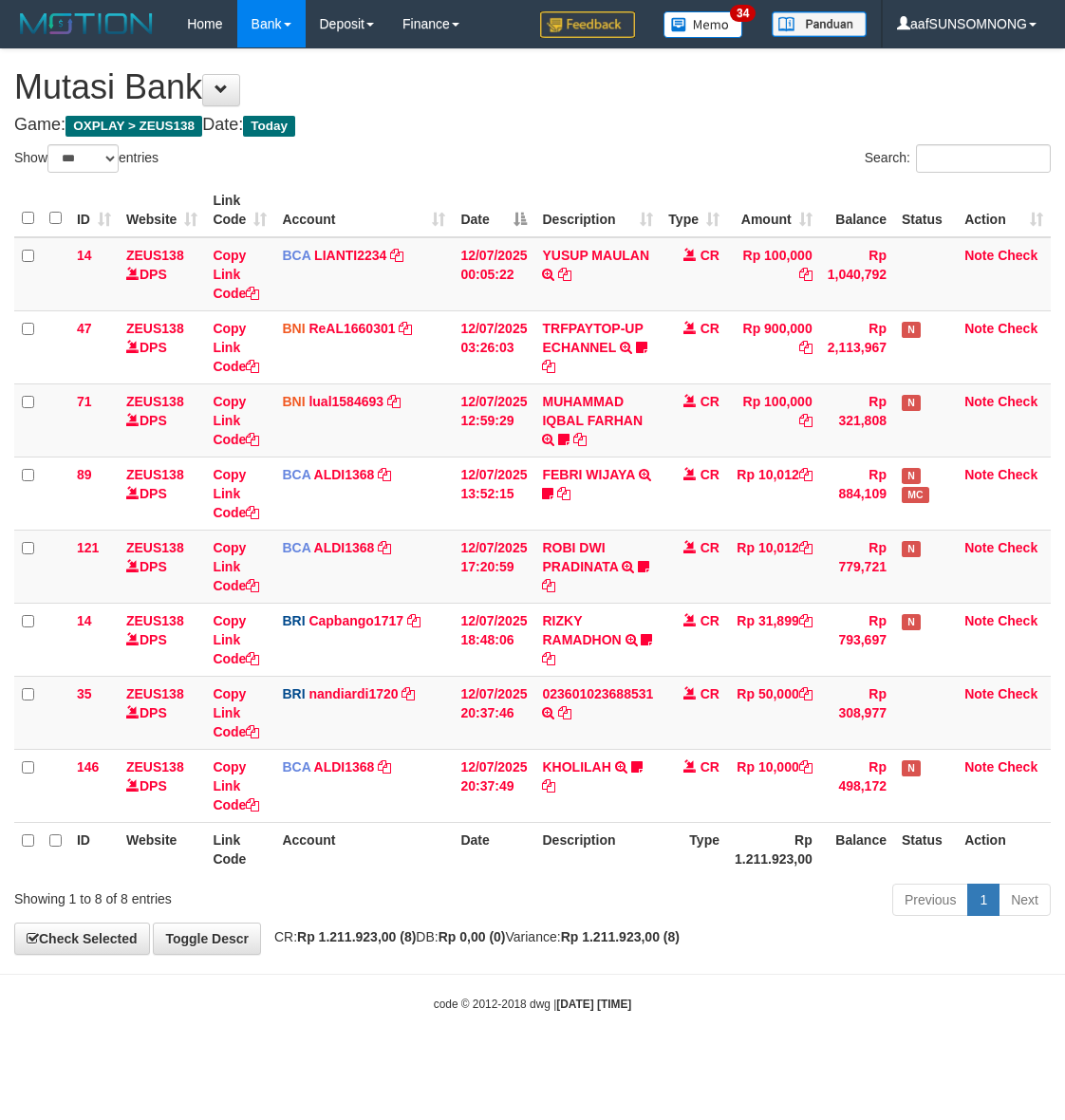scroll, scrollTop: 0, scrollLeft: 0, axis: both 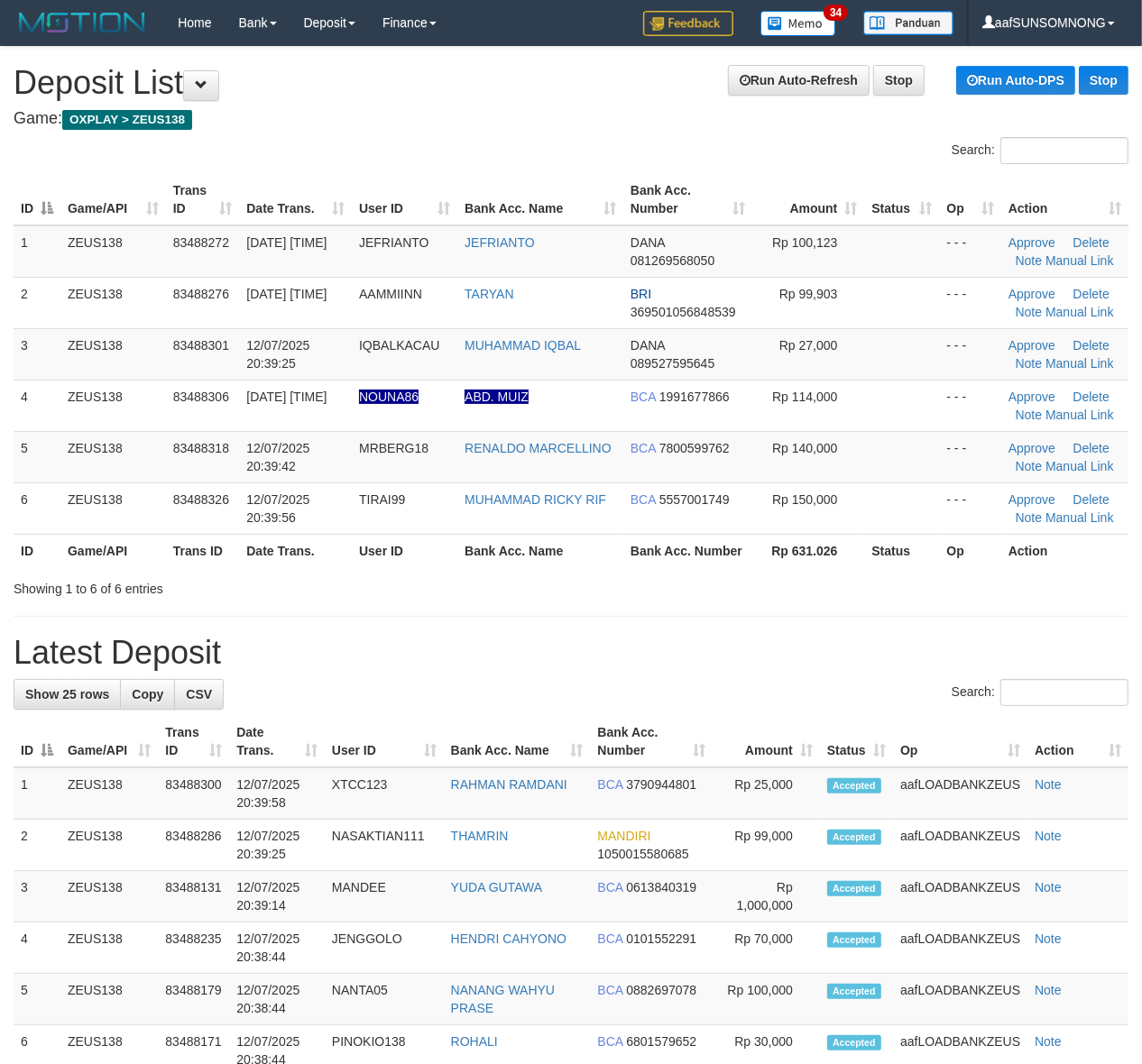 drag, startPoint x: 465, startPoint y: 628, endPoint x: 484, endPoint y: 625, distance: 19.235384 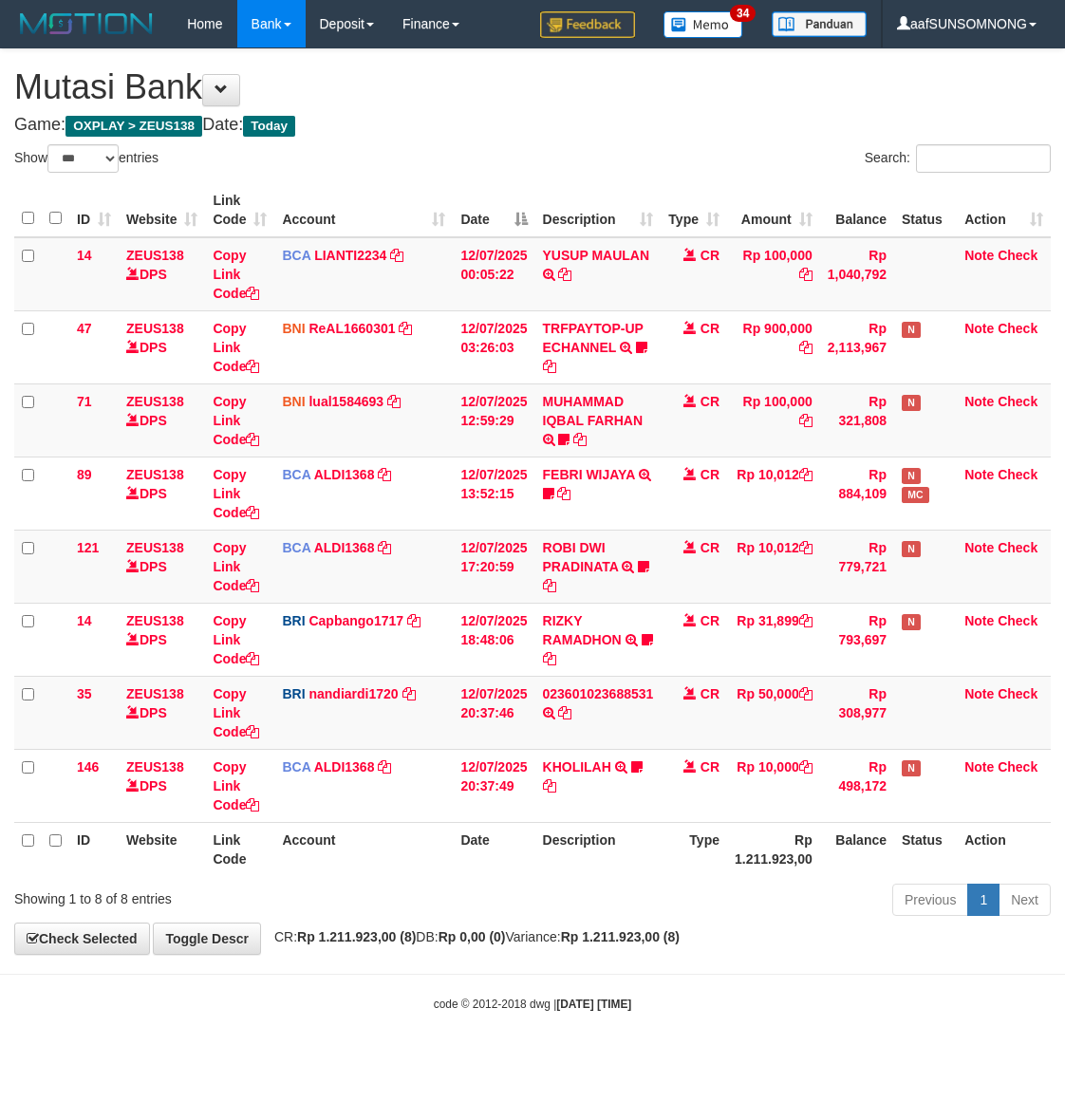 select on "***" 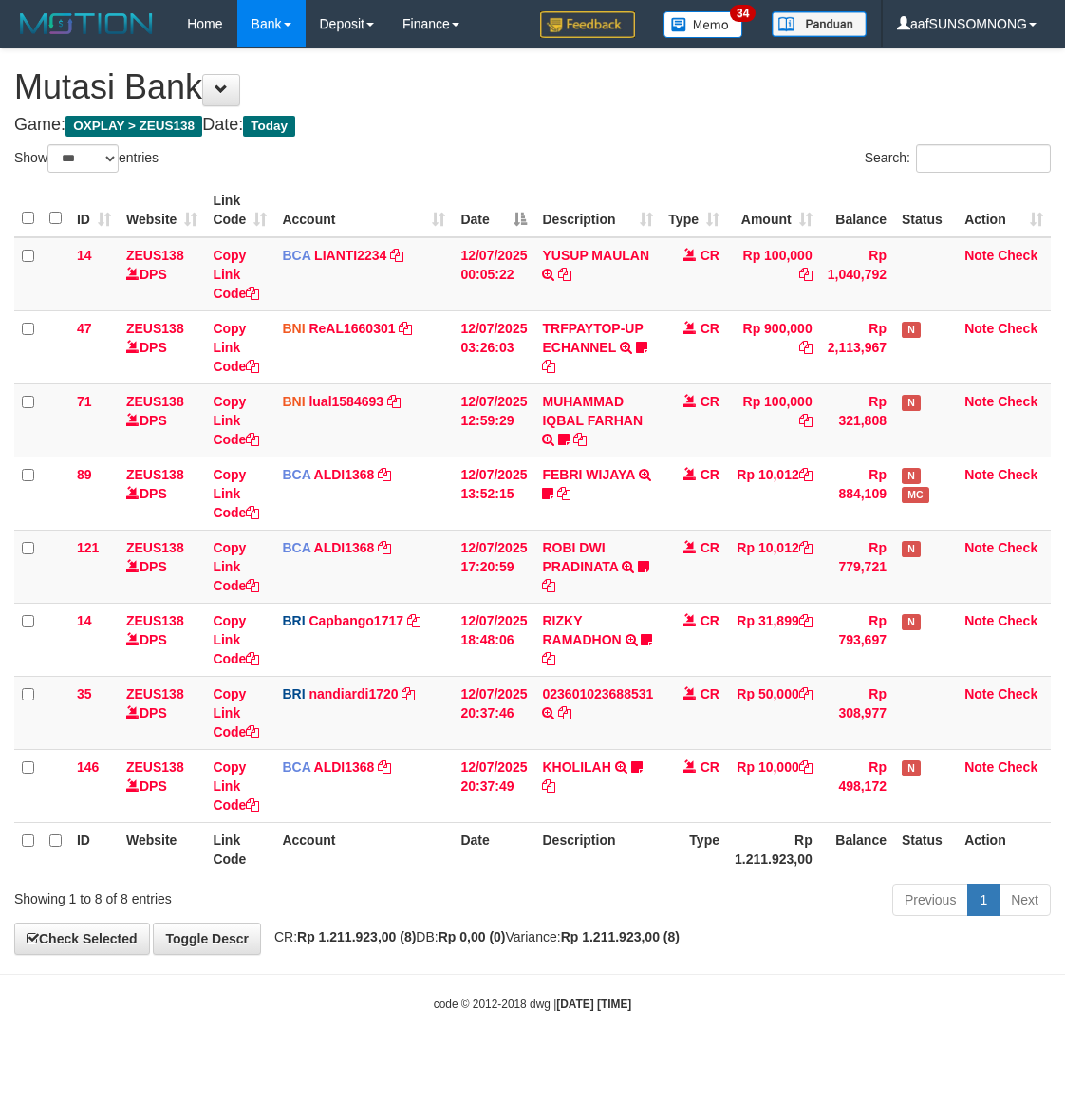 scroll, scrollTop: 0, scrollLeft: 0, axis: both 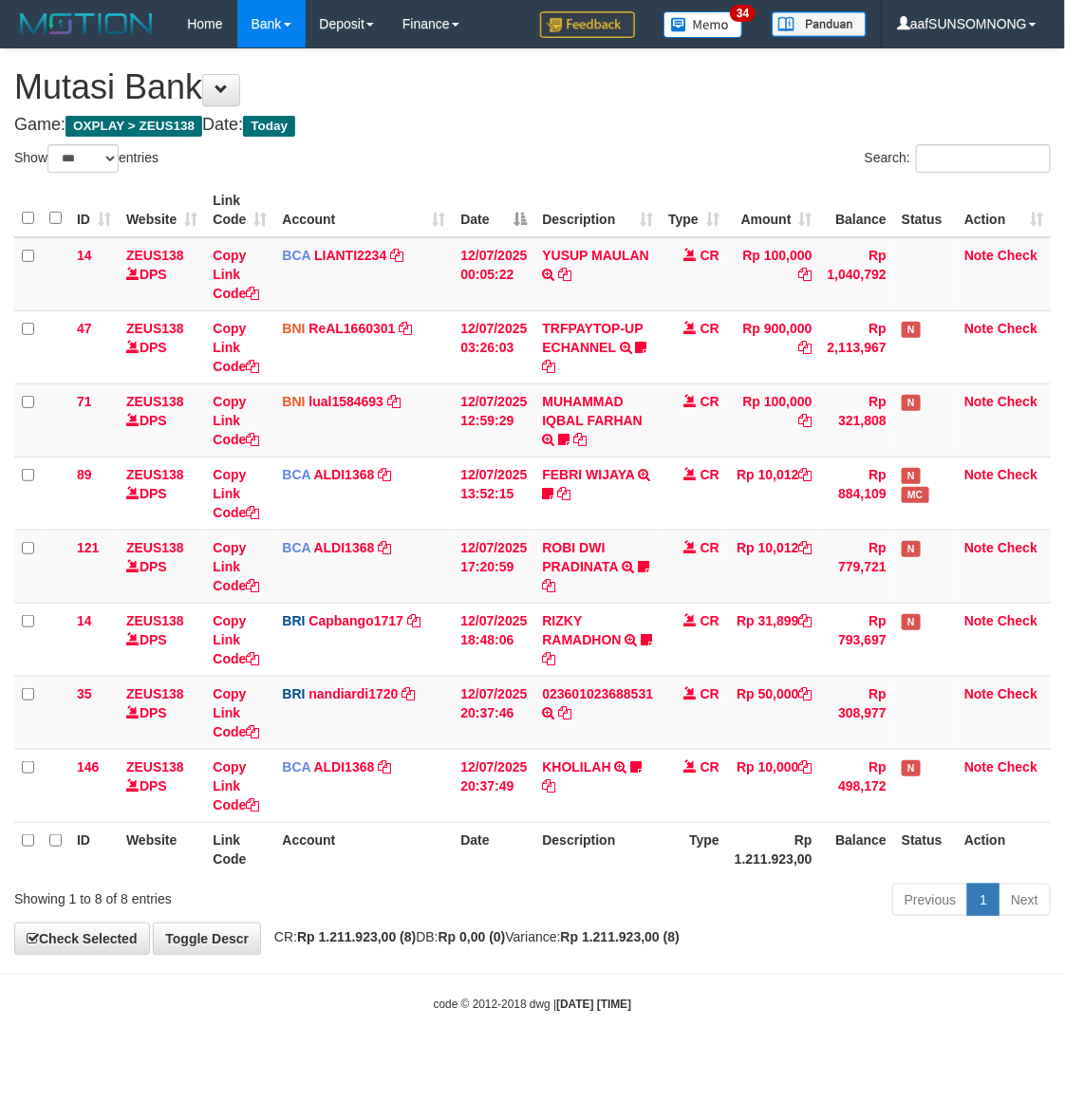 drag, startPoint x: 580, startPoint y: 878, endPoint x: 590, endPoint y: 878, distance: 10 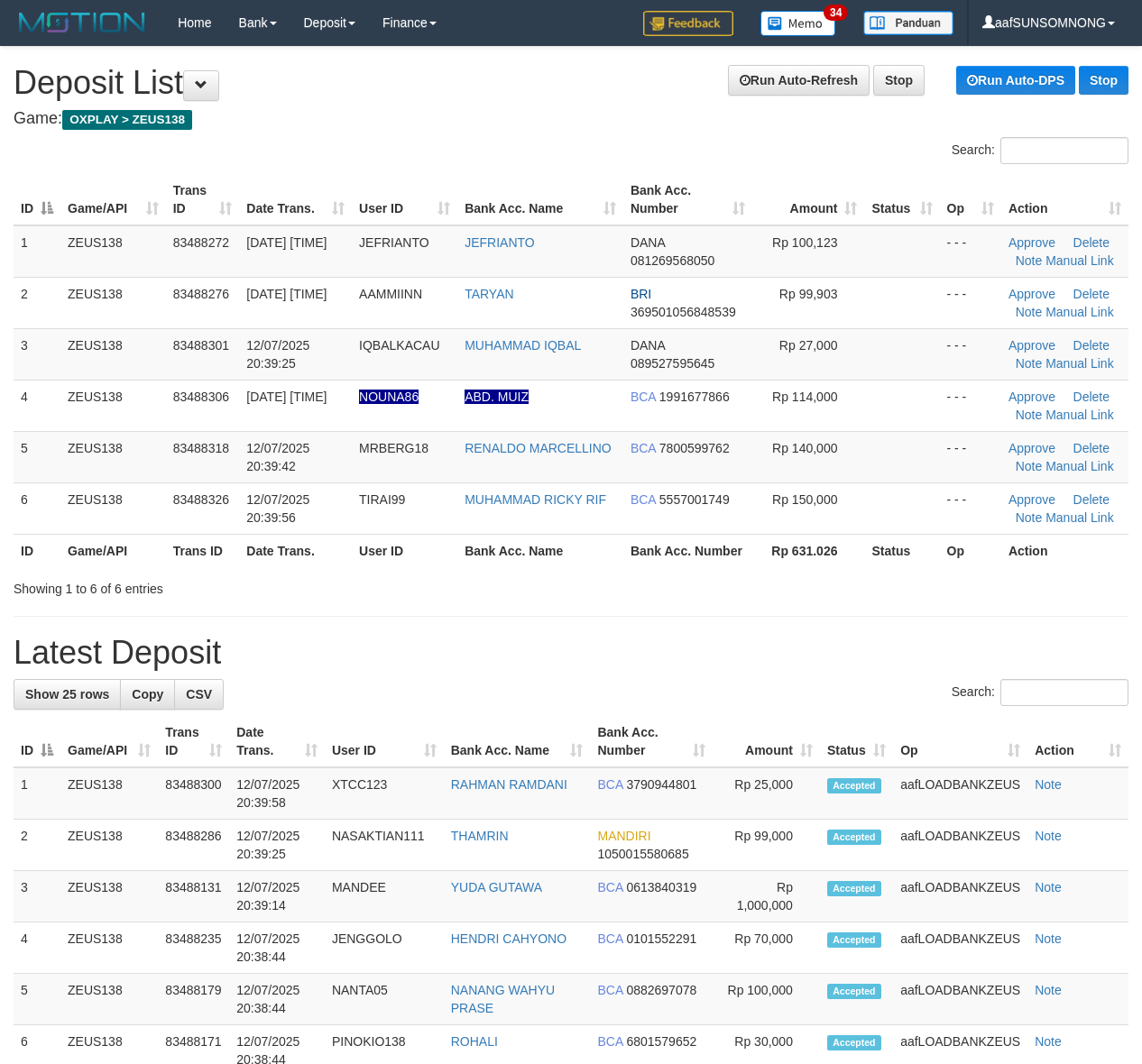 scroll, scrollTop: 0, scrollLeft: 0, axis: both 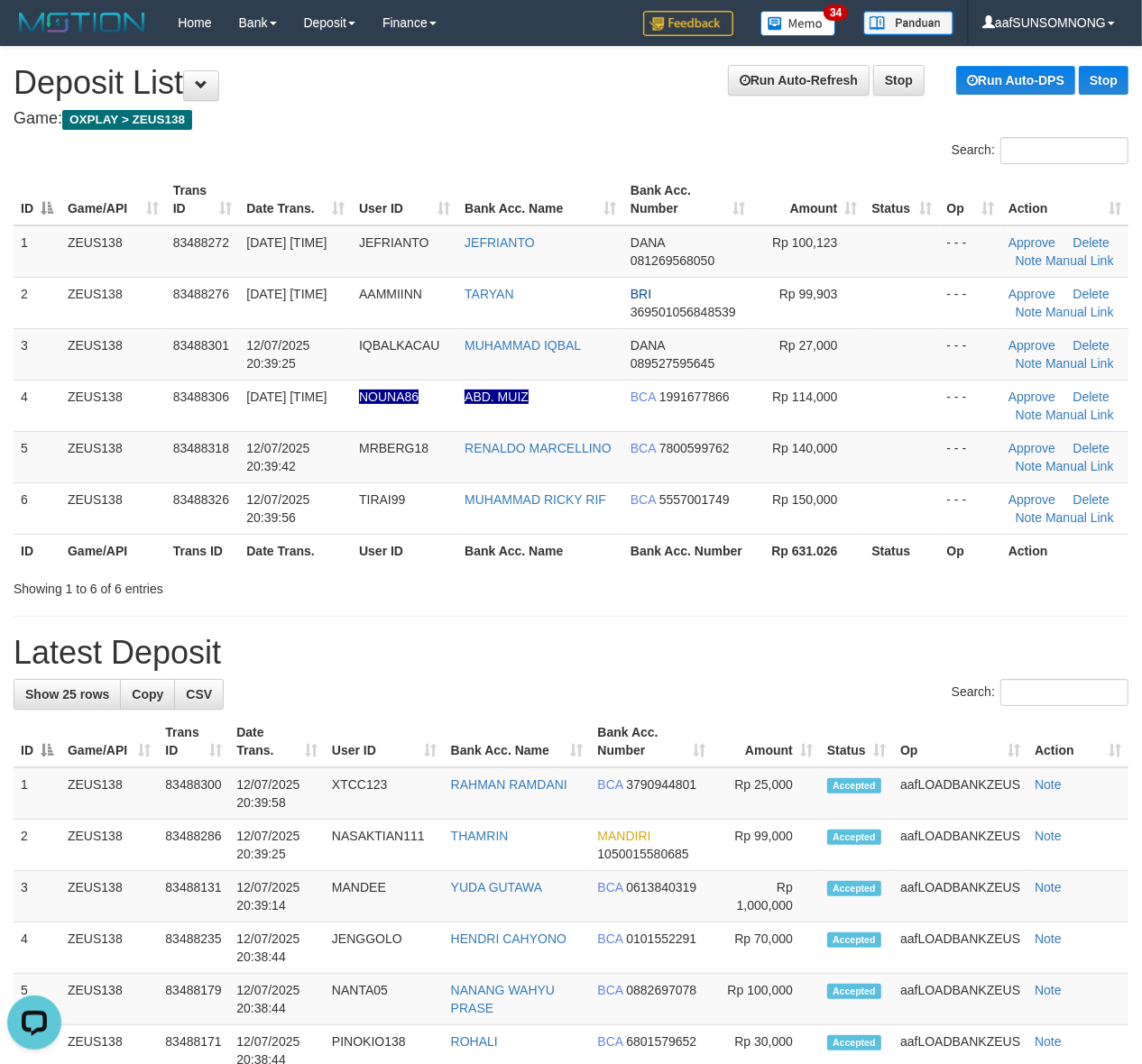 click on "Search:" at bounding box center [571, 694] 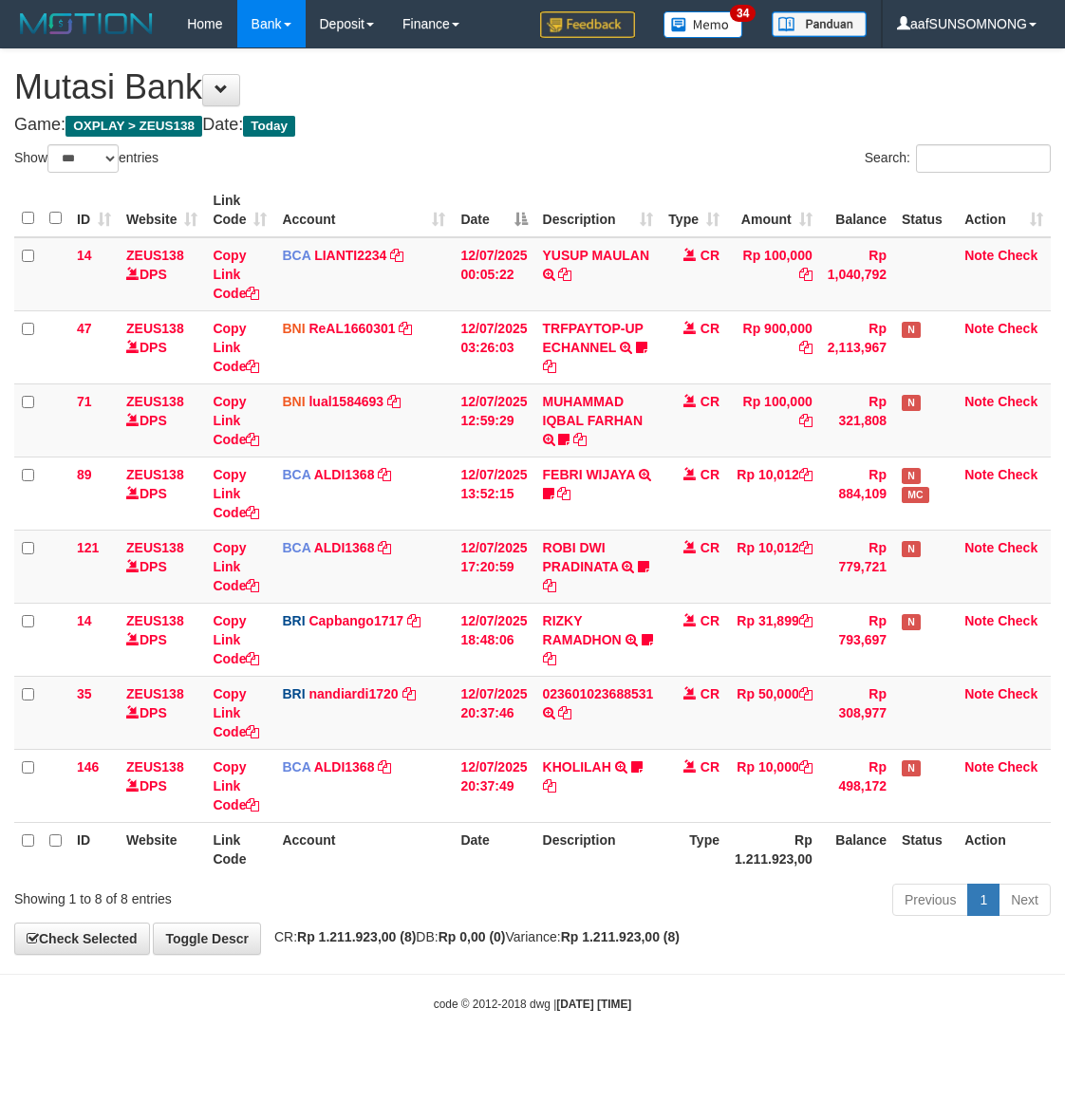 select on "***" 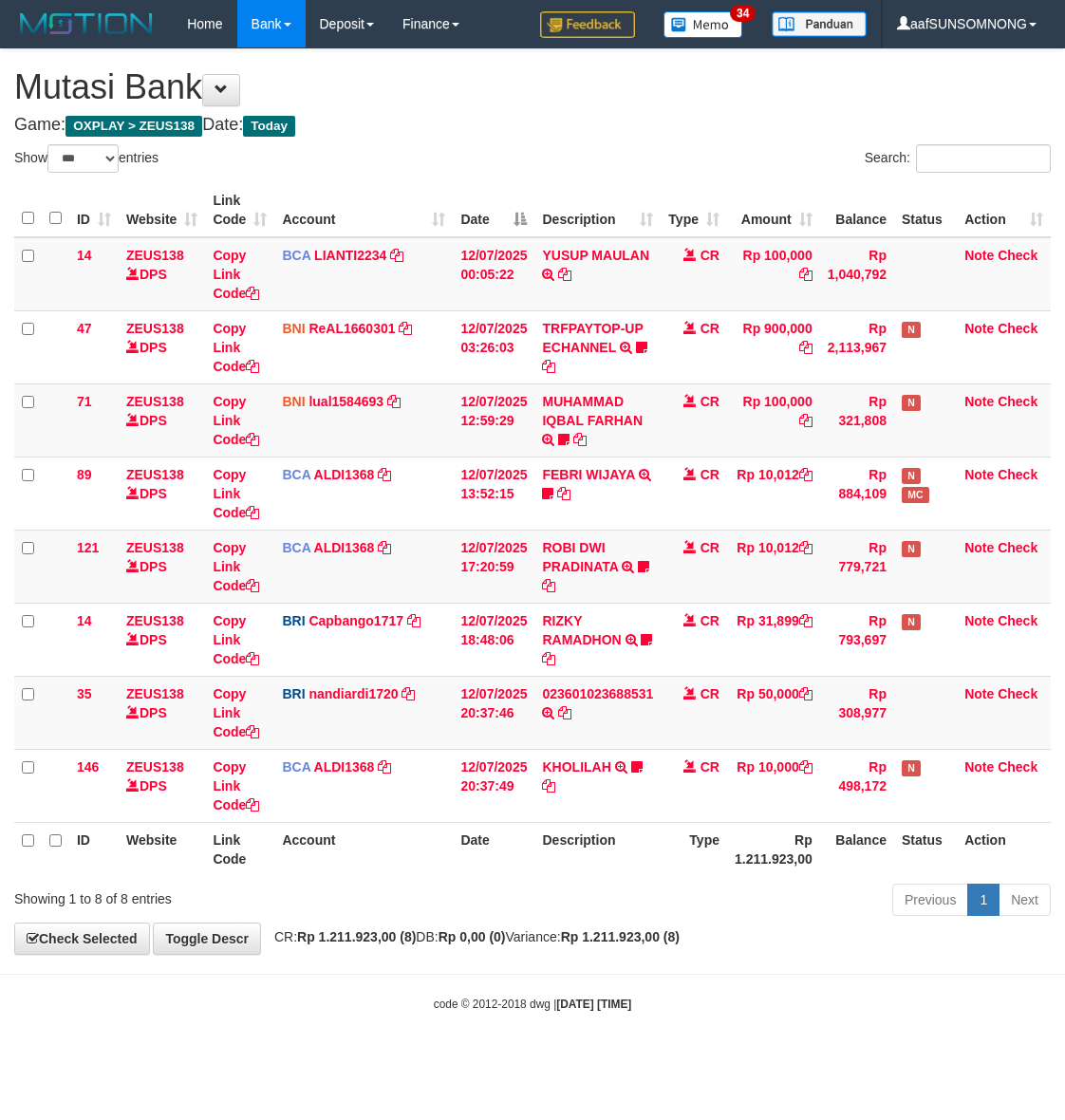 scroll, scrollTop: 0, scrollLeft: 0, axis: both 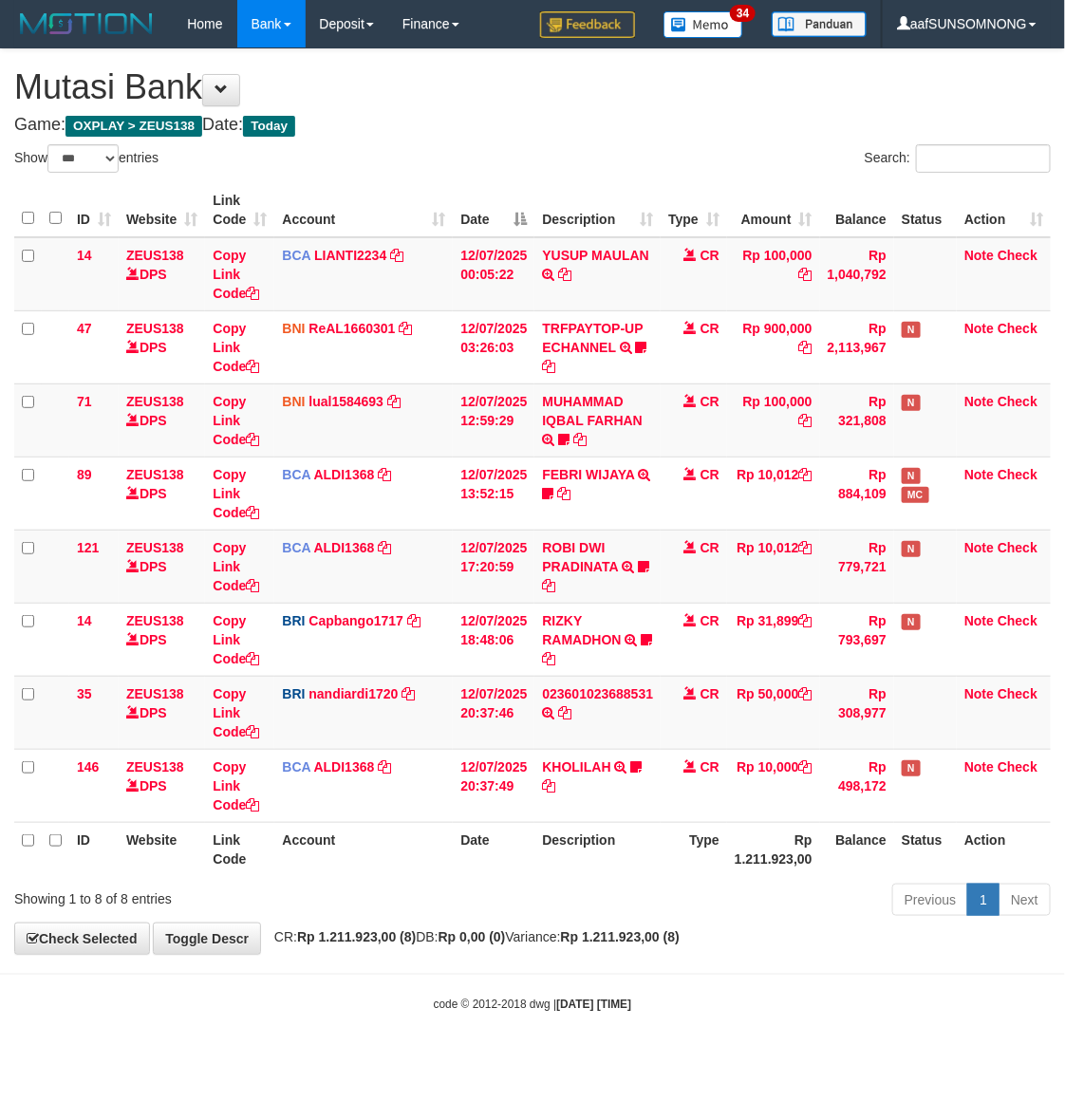 click on "Description" at bounding box center [597, 849] 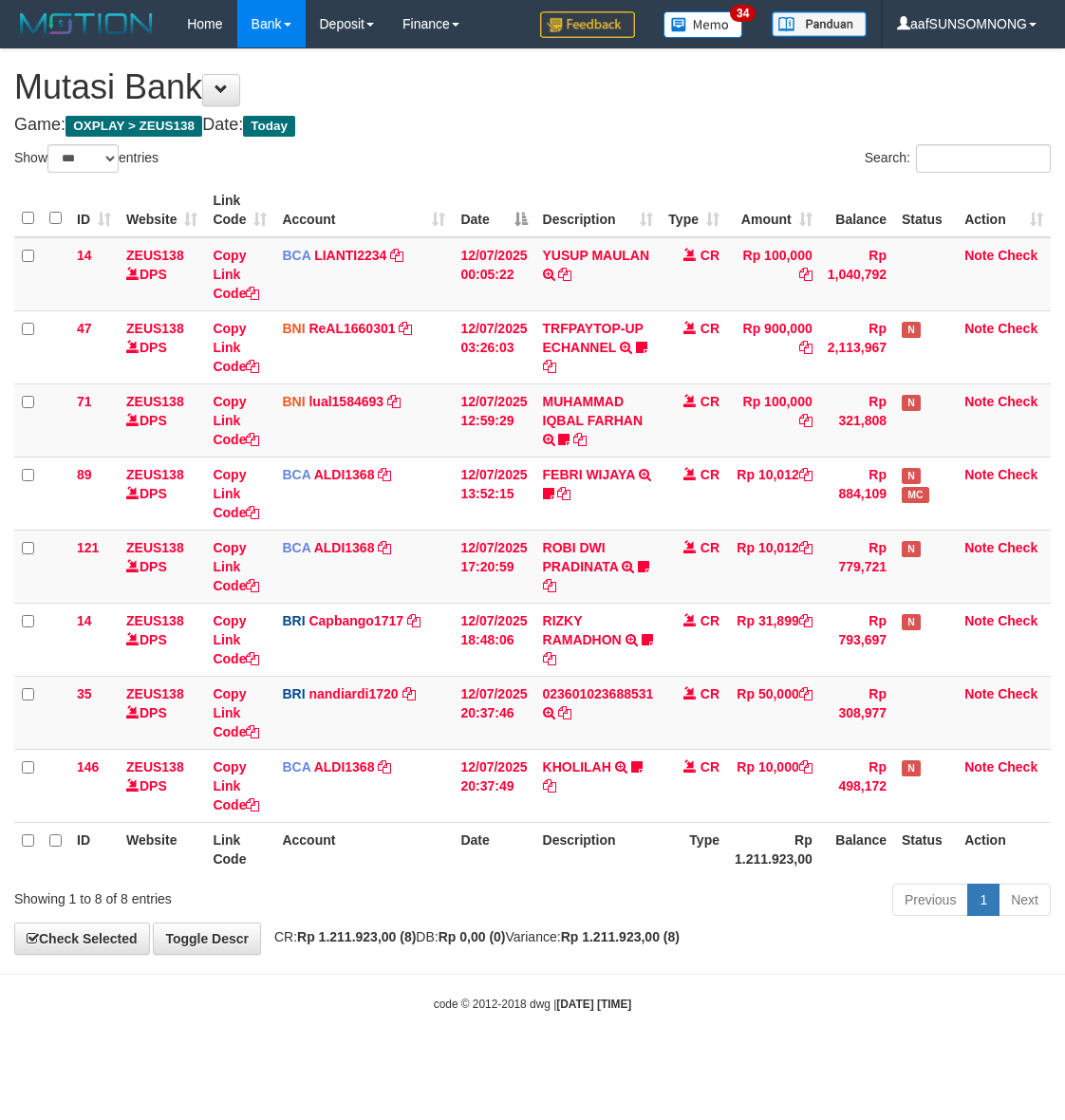 select on "***" 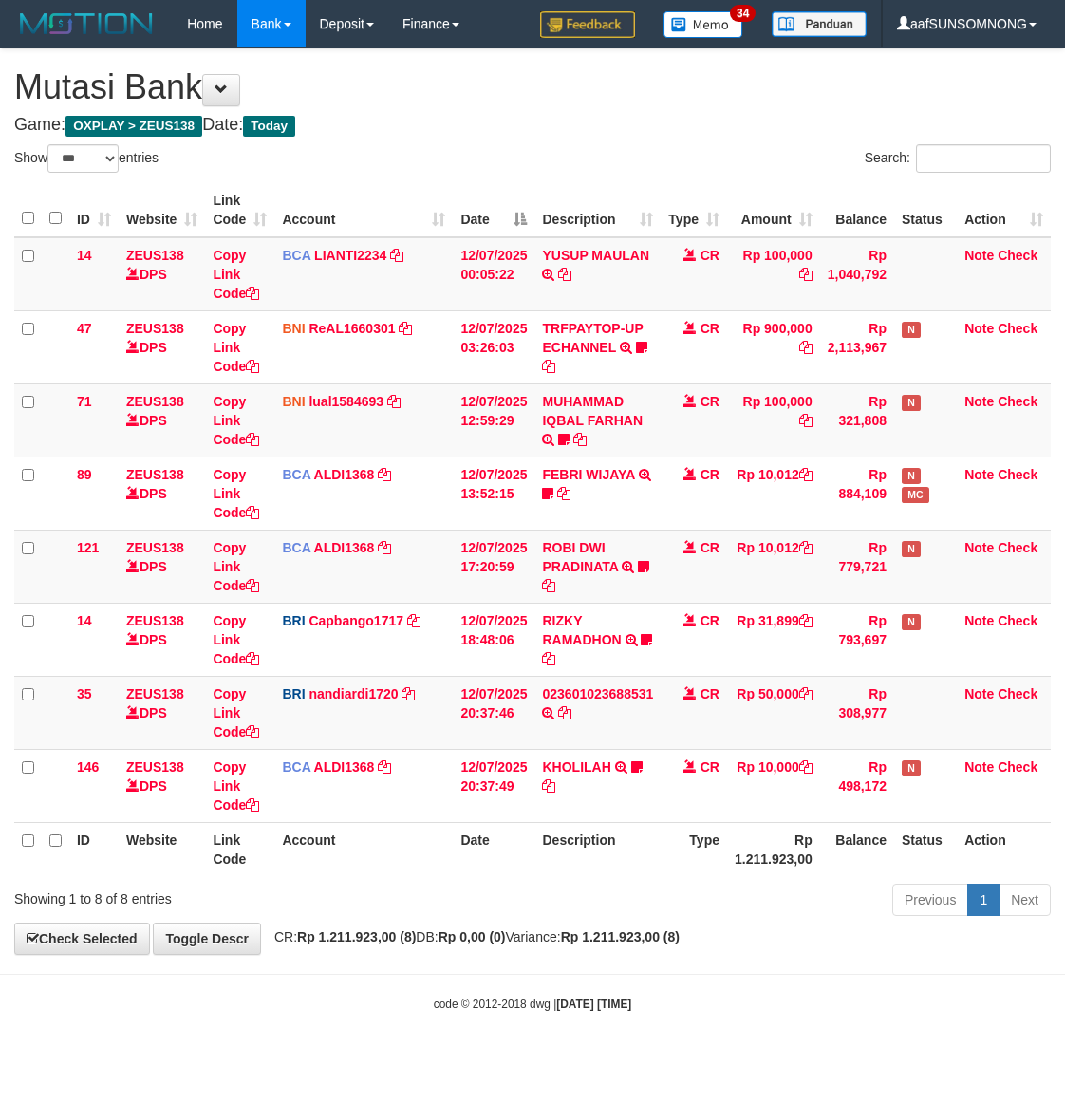 scroll, scrollTop: 0, scrollLeft: 0, axis: both 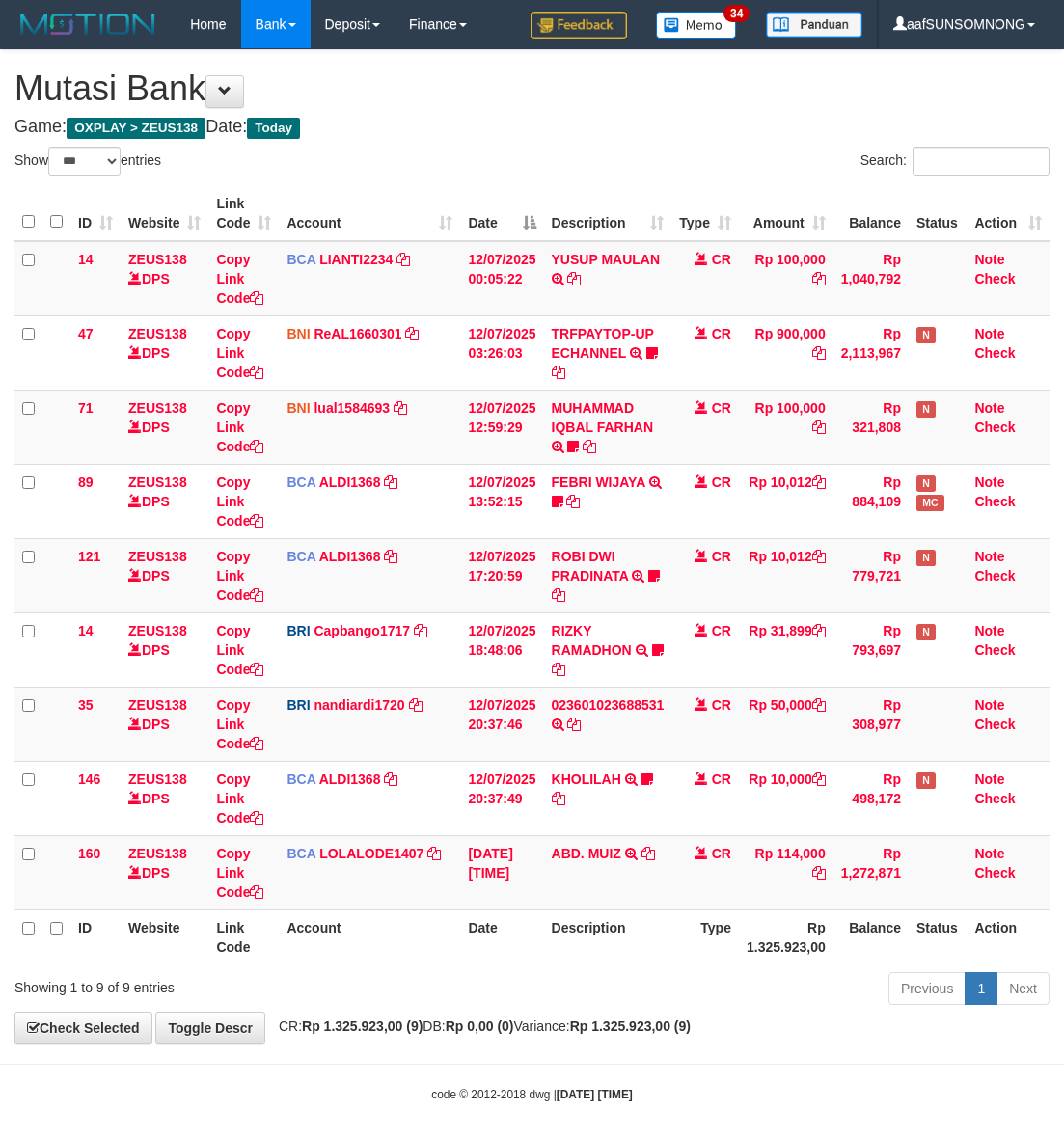 select on "***" 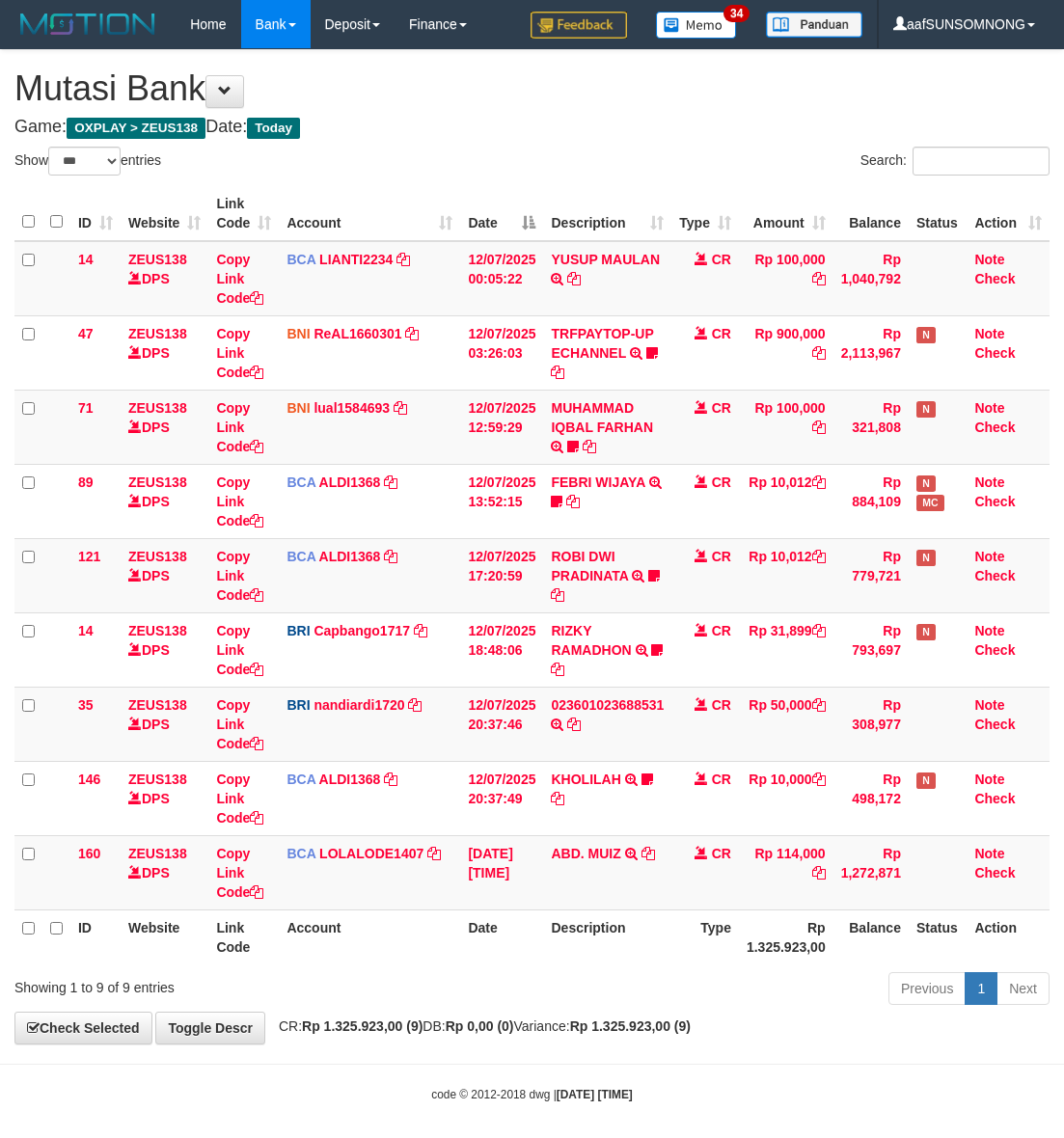 scroll, scrollTop: 0, scrollLeft: 0, axis: both 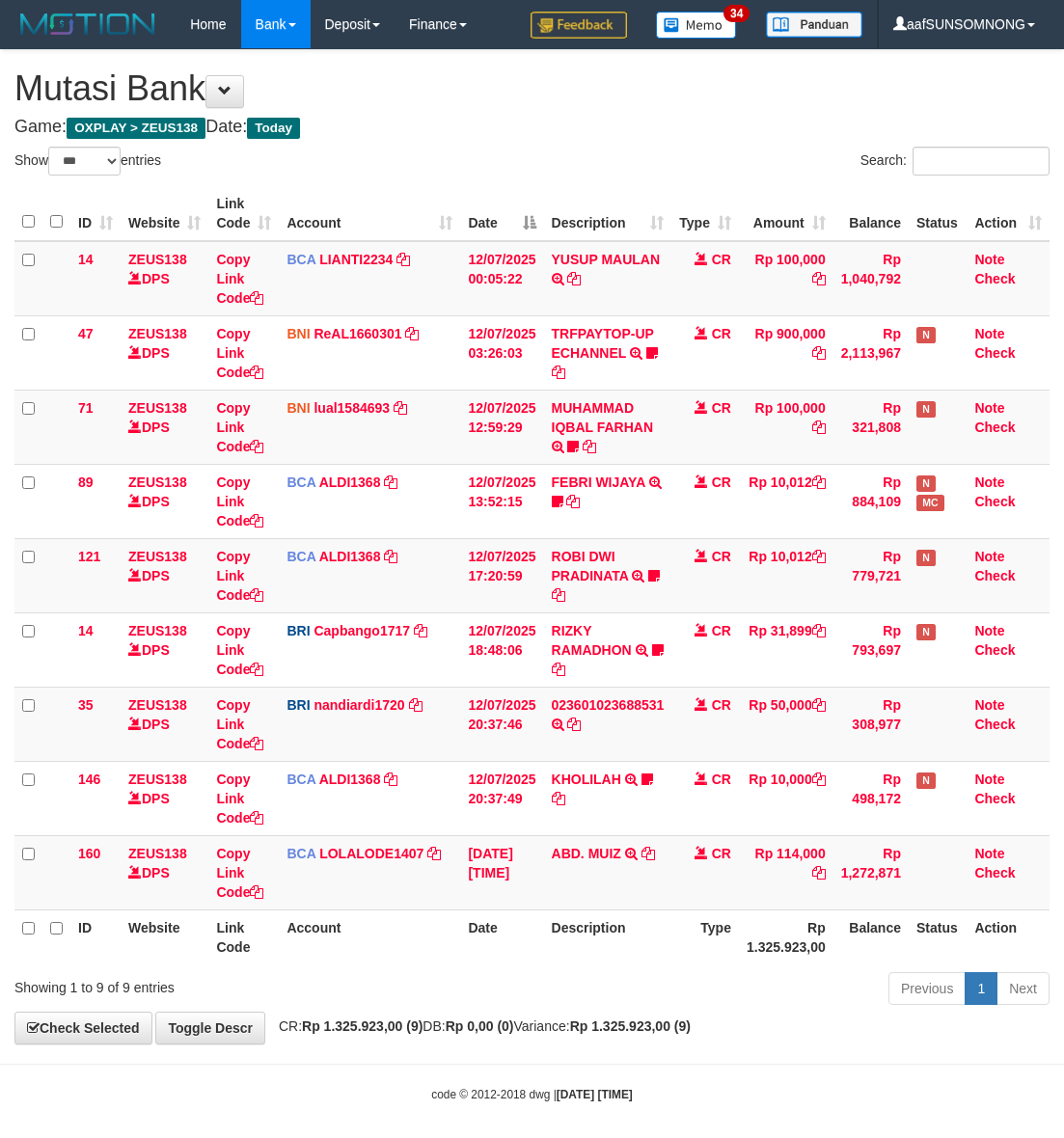 select on "***" 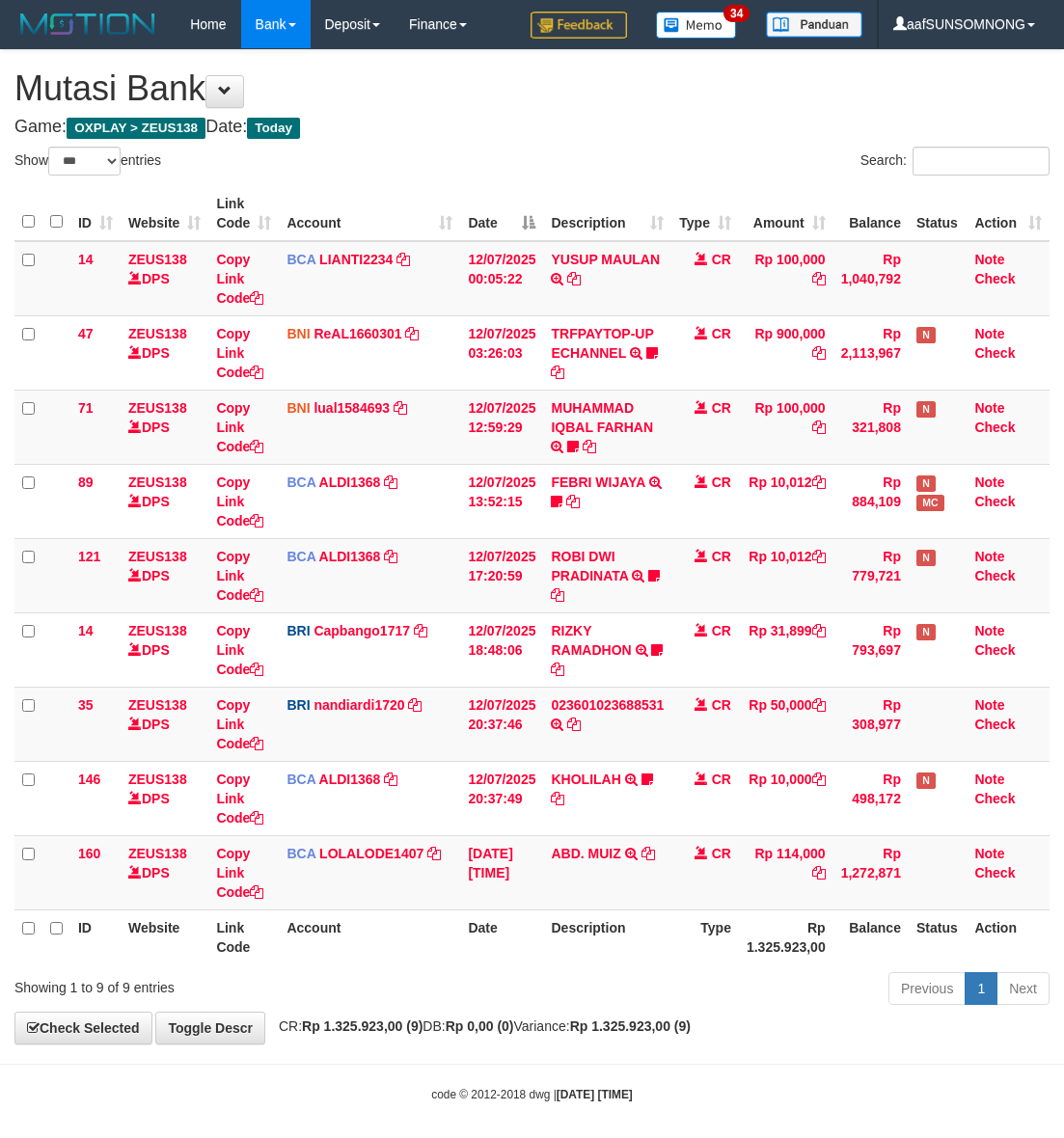 scroll, scrollTop: 0, scrollLeft: 0, axis: both 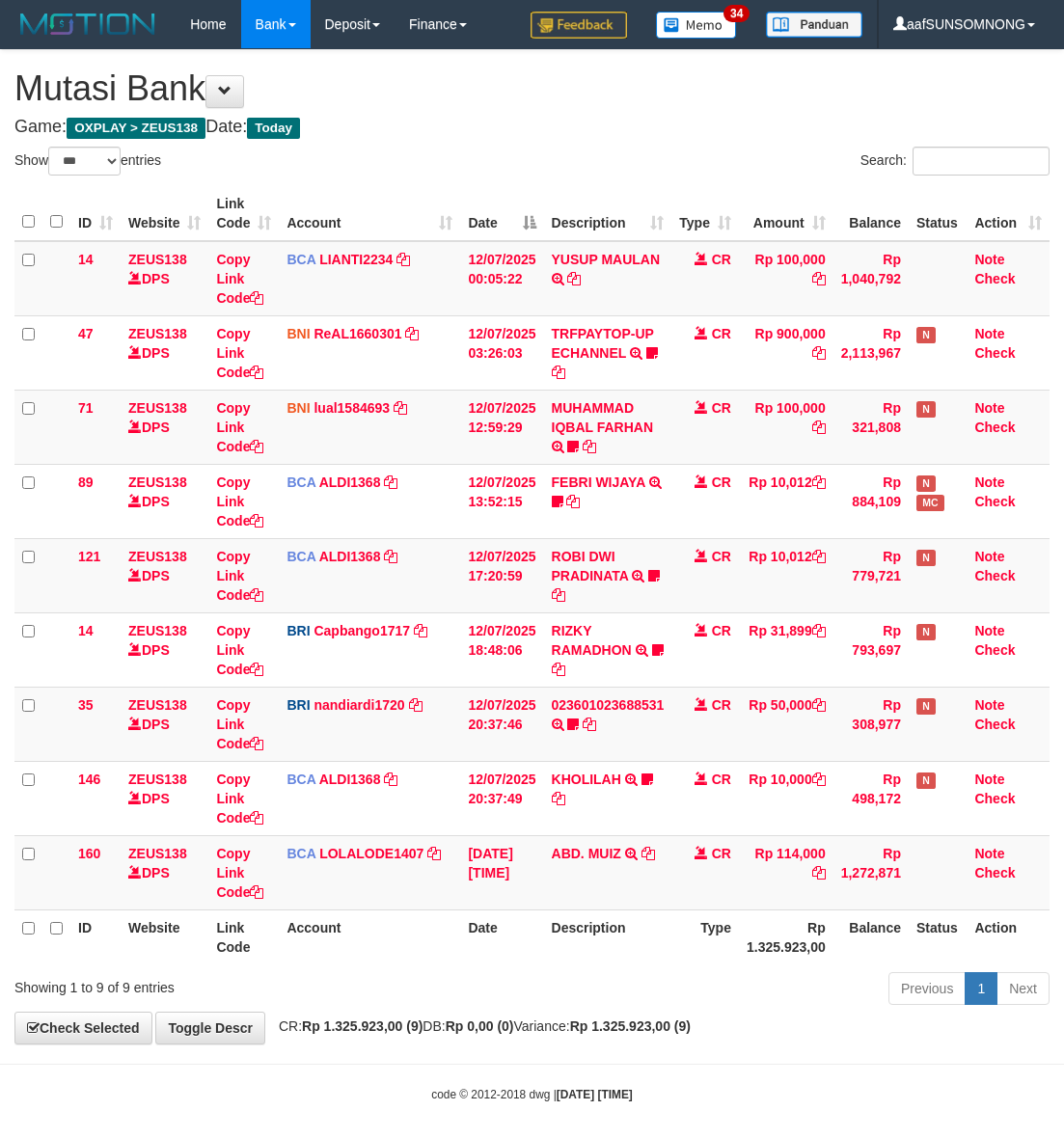 select on "***" 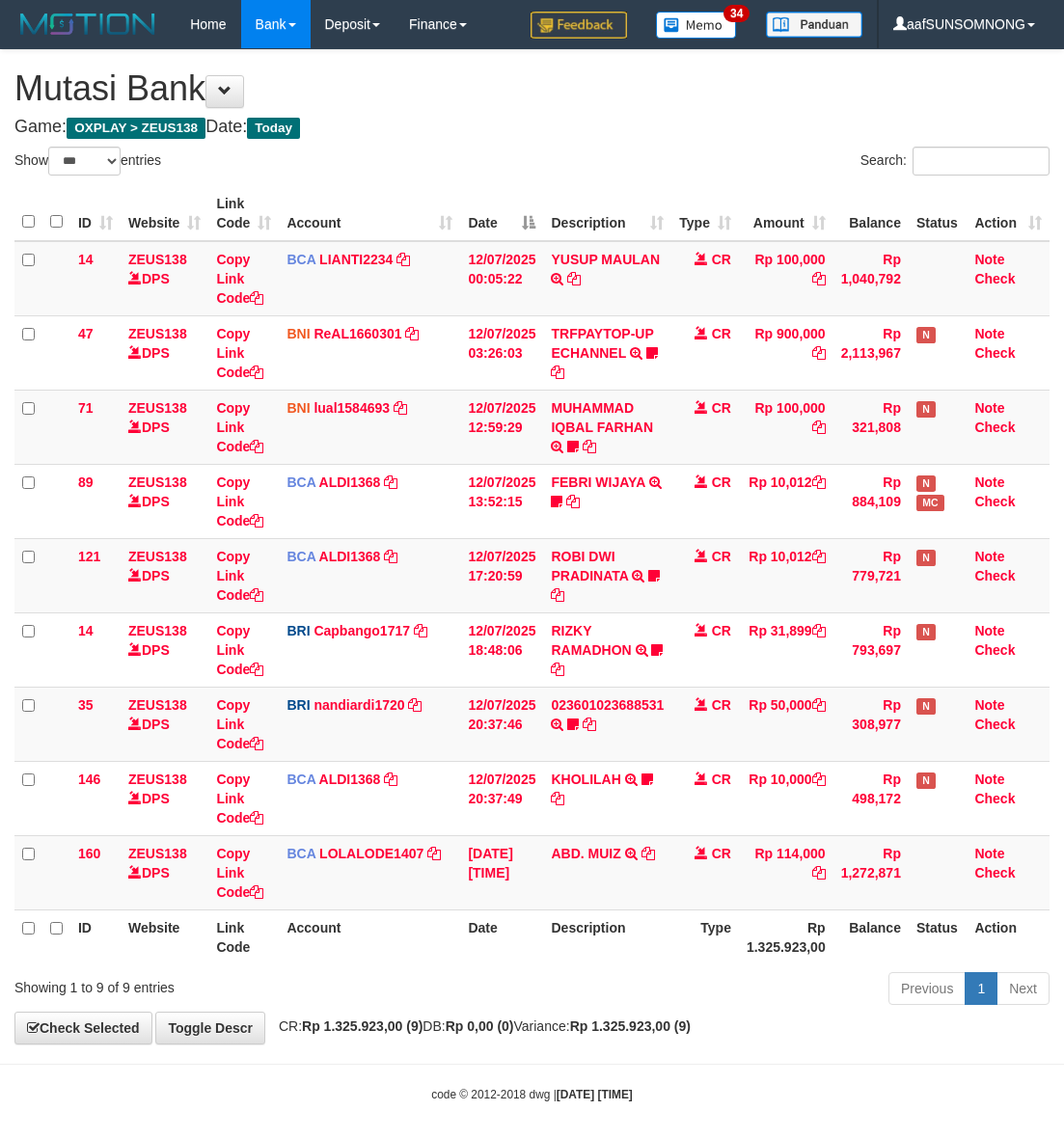 scroll, scrollTop: 0, scrollLeft: 0, axis: both 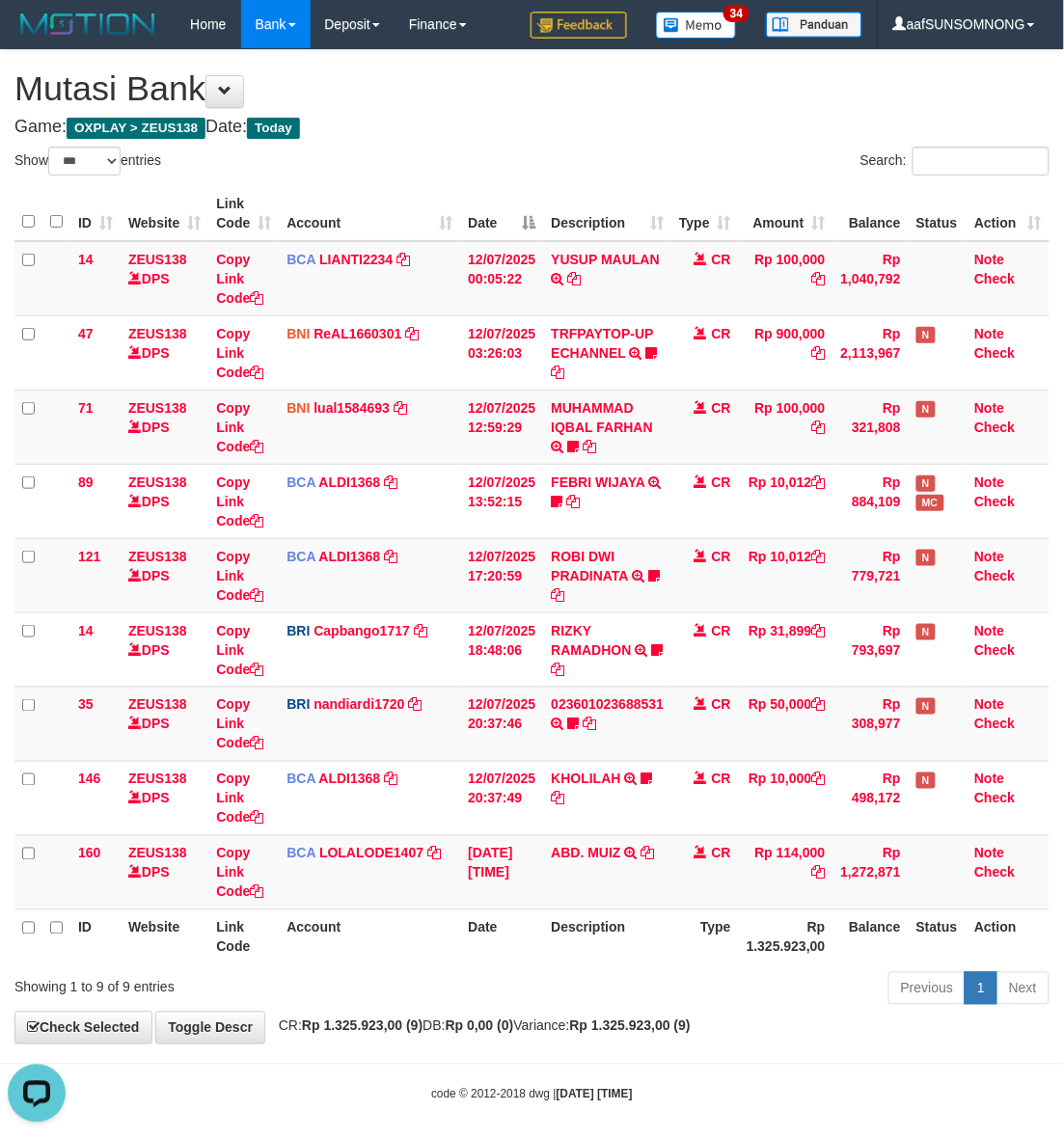 drag, startPoint x: 420, startPoint y: 933, endPoint x: 455, endPoint y: 935, distance: 35.0571 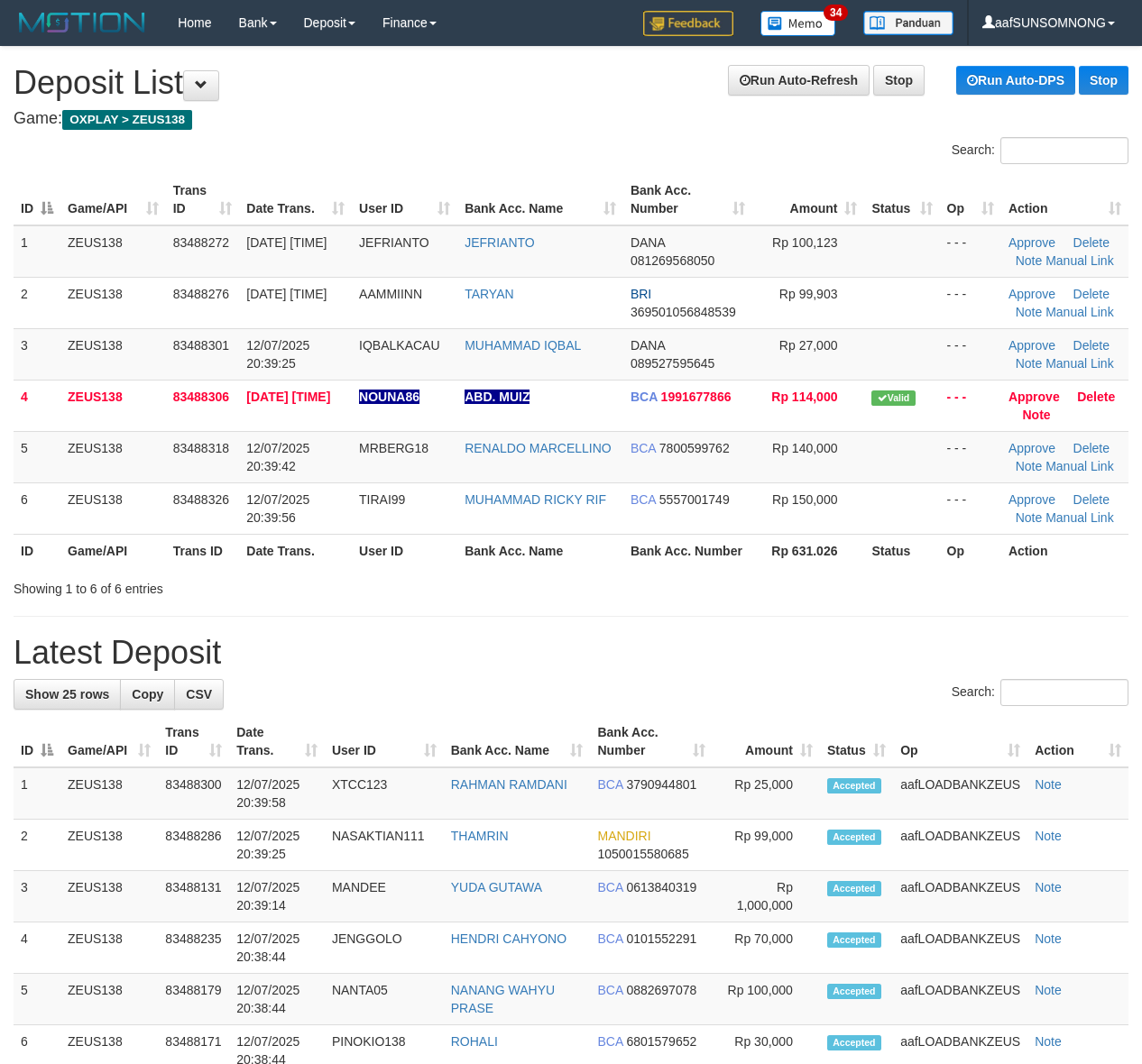 scroll, scrollTop: 0, scrollLeft: 0, axis: both 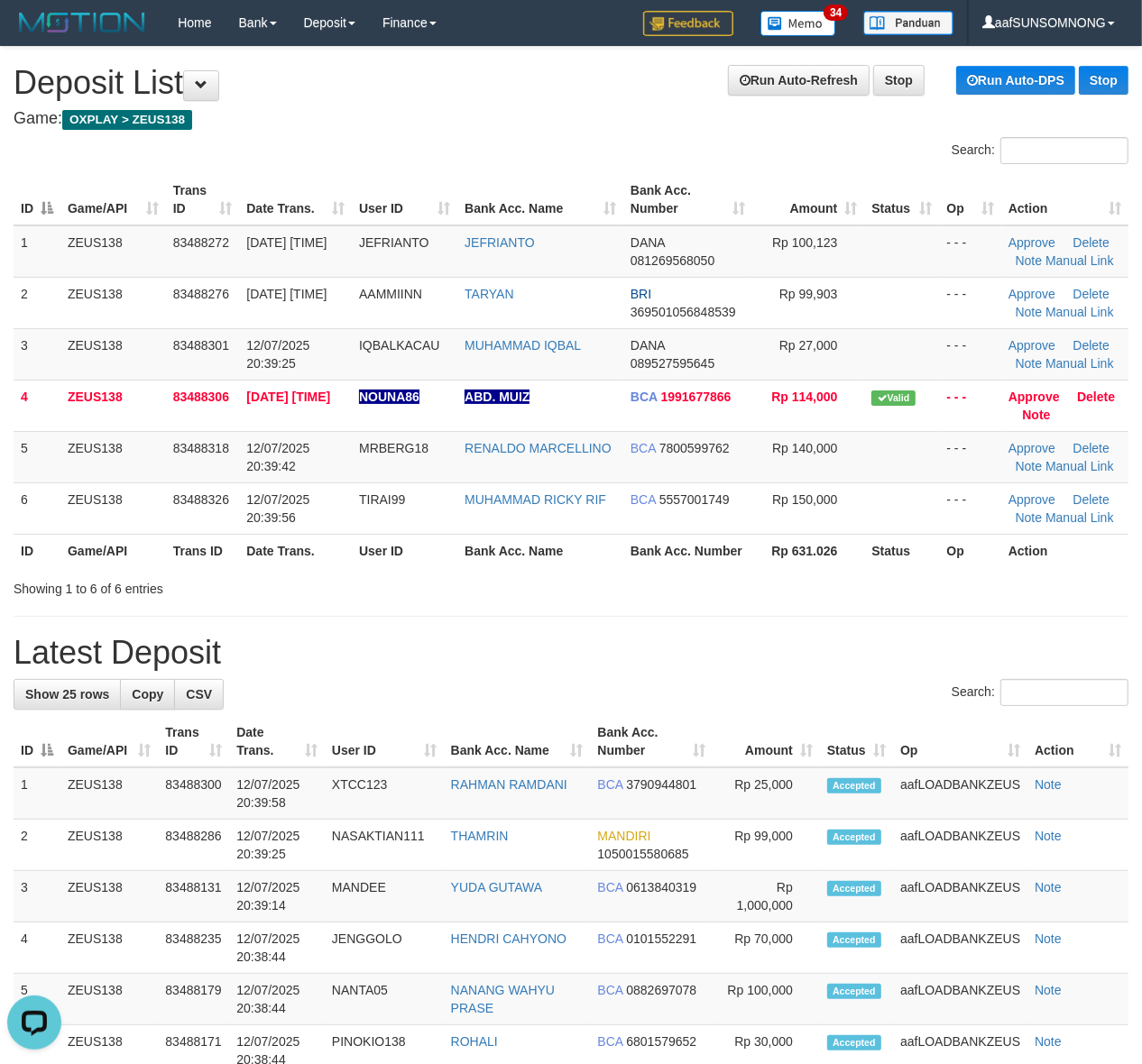 drag, startPoint x: 643, startPoint y: 649, endPoint x: 652, endPoint y: 646, distance: 9.486833 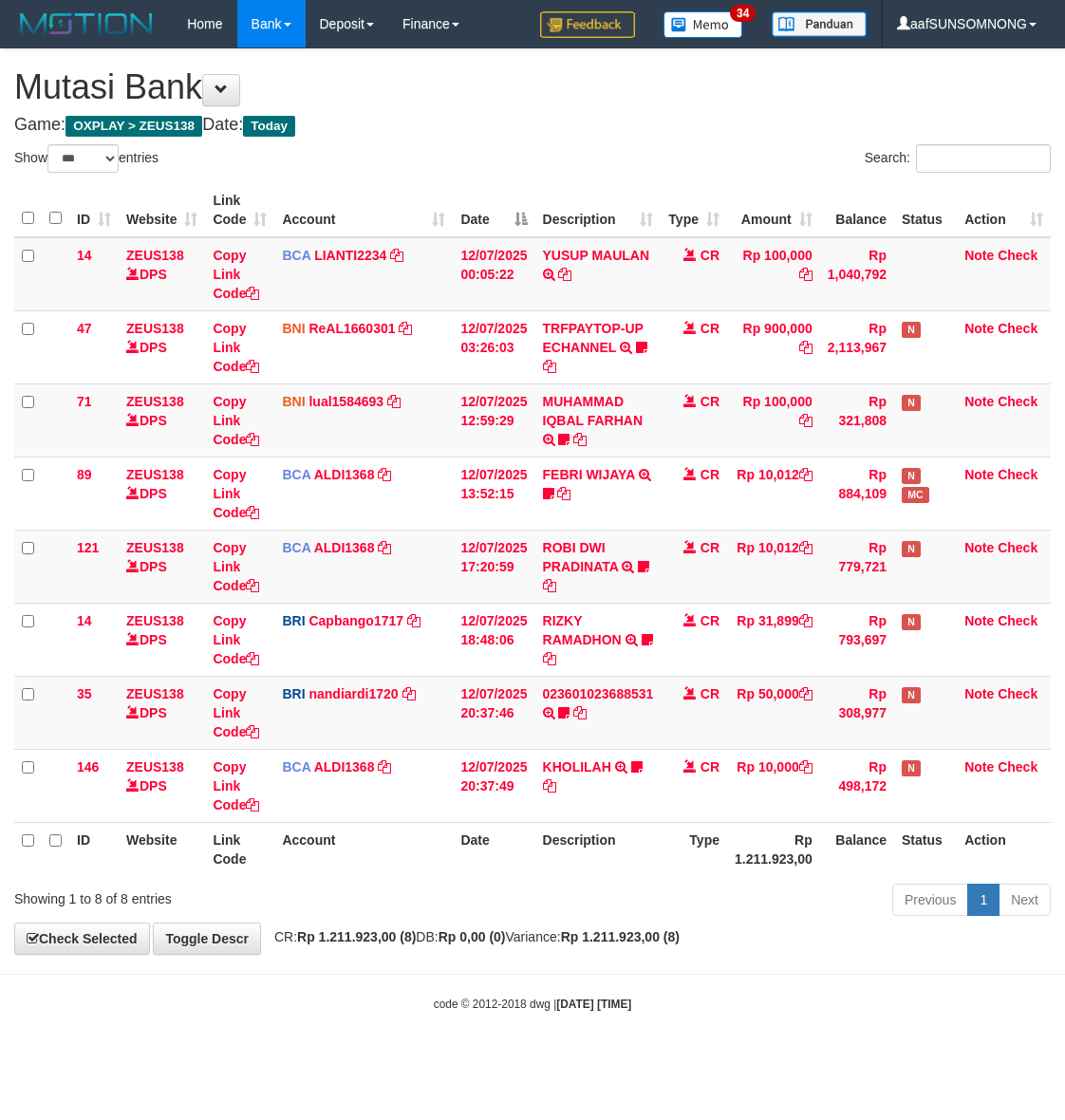 select on "***" 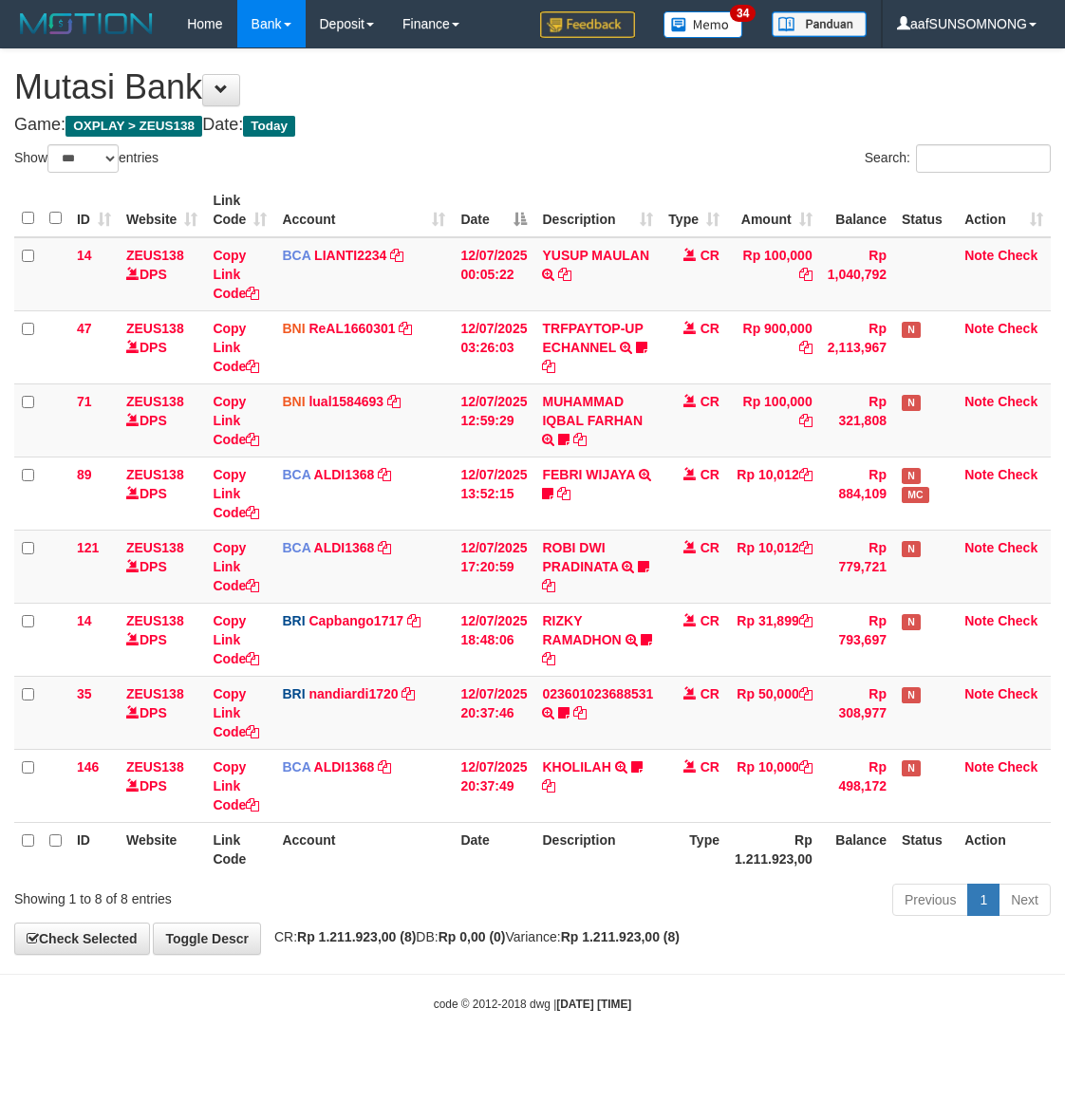 scroll, scrollTop: 0, scrollLeft: 0, axis: both 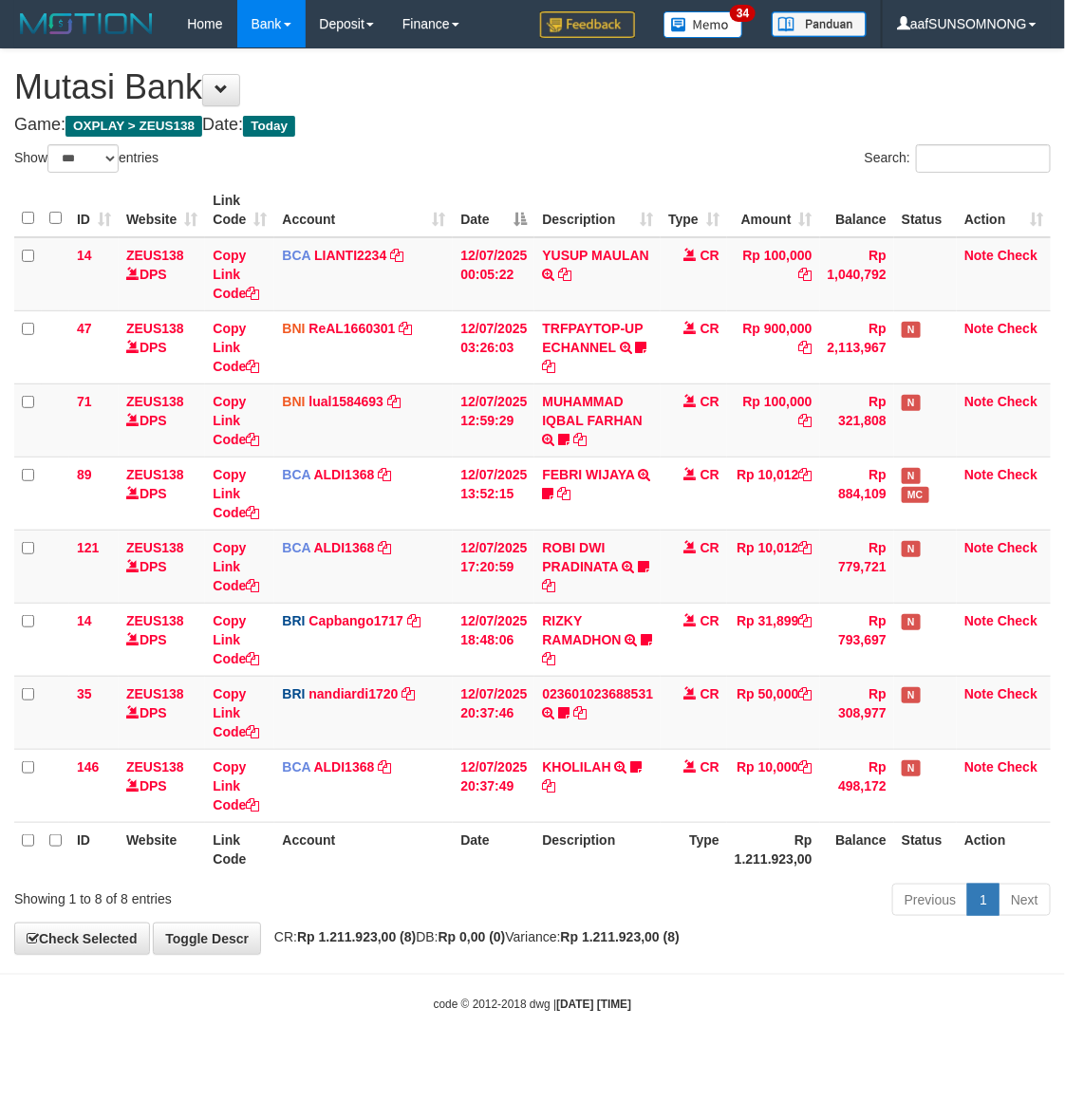 click on "Rp 0,00 (0)" at bounding box center (472, 937) 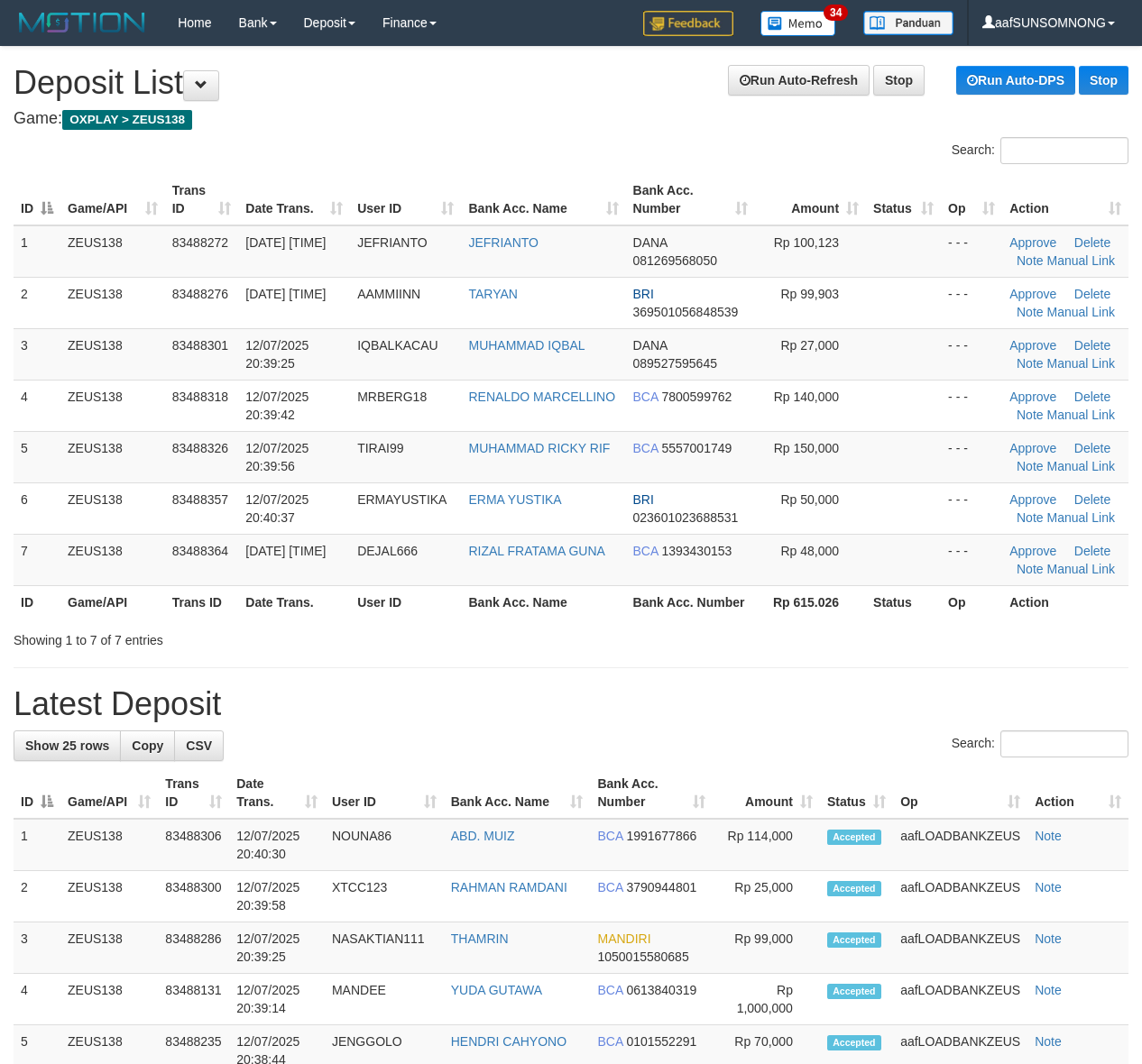 scroll, scrollTop: 0, scrollLeft: 0, axis: both 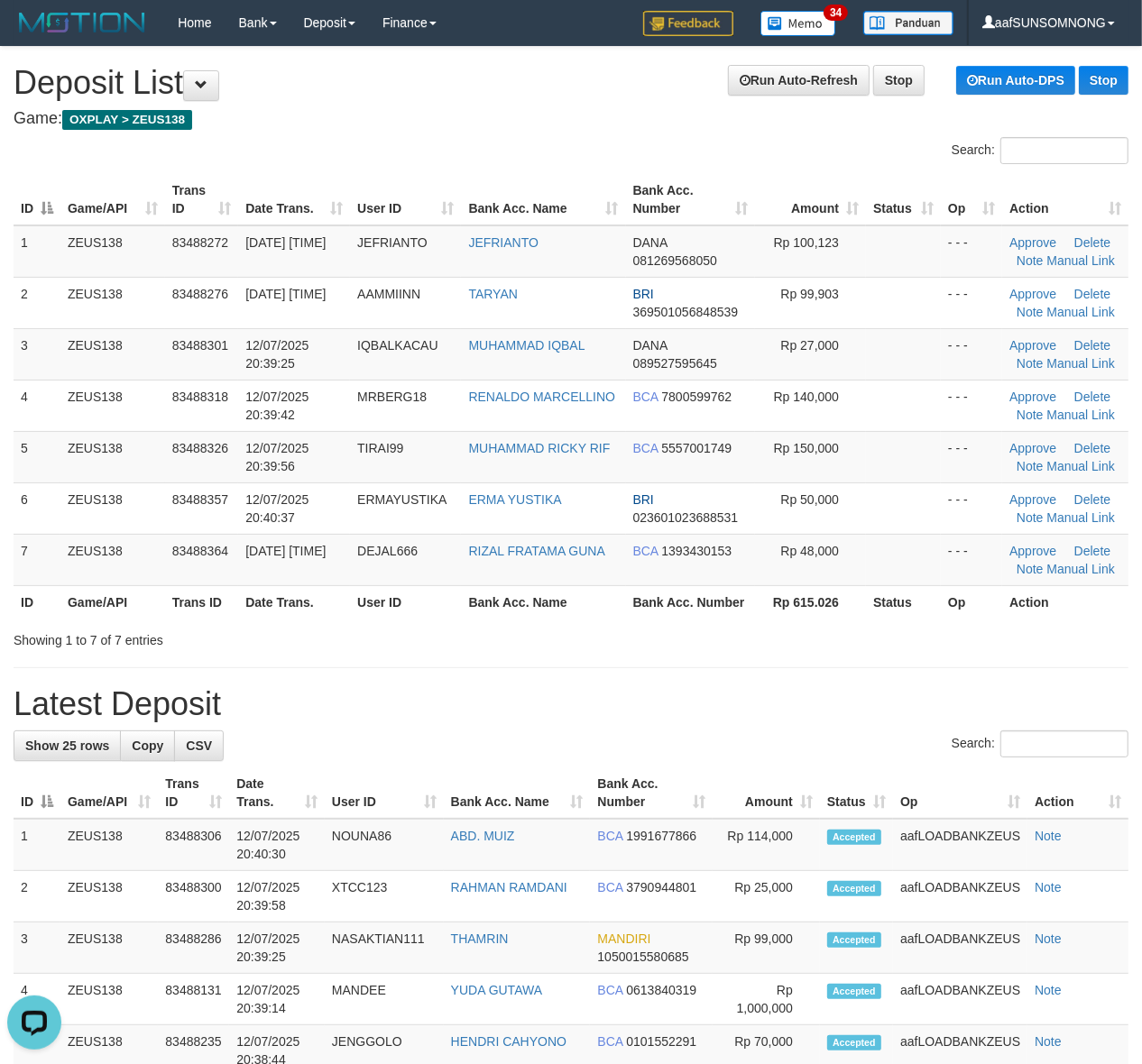 drag, startPoint x: 732, startPoint y: 685, endPoint x: 756, endPoint y: 674, distance: 26.400758 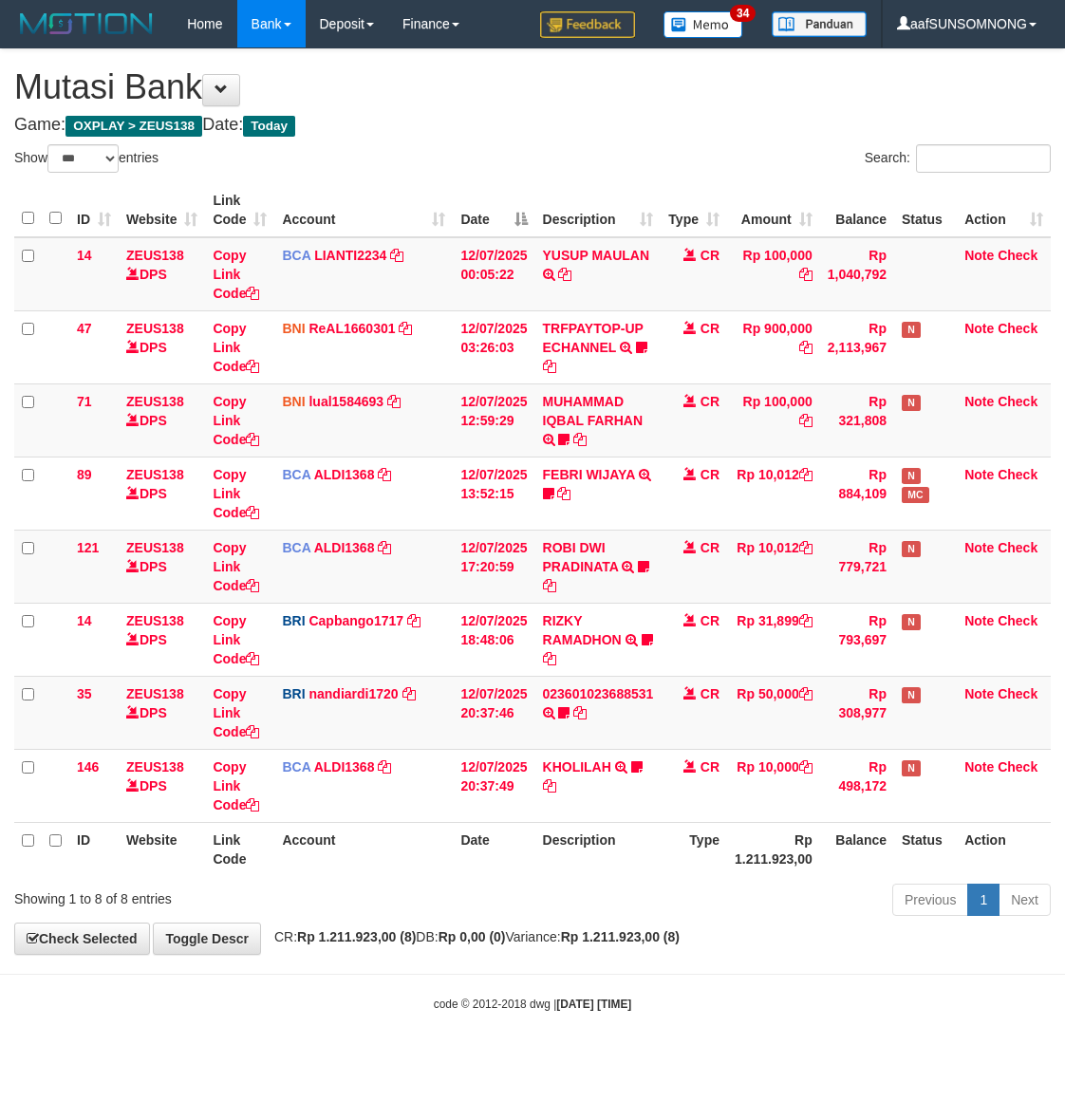select on "***" 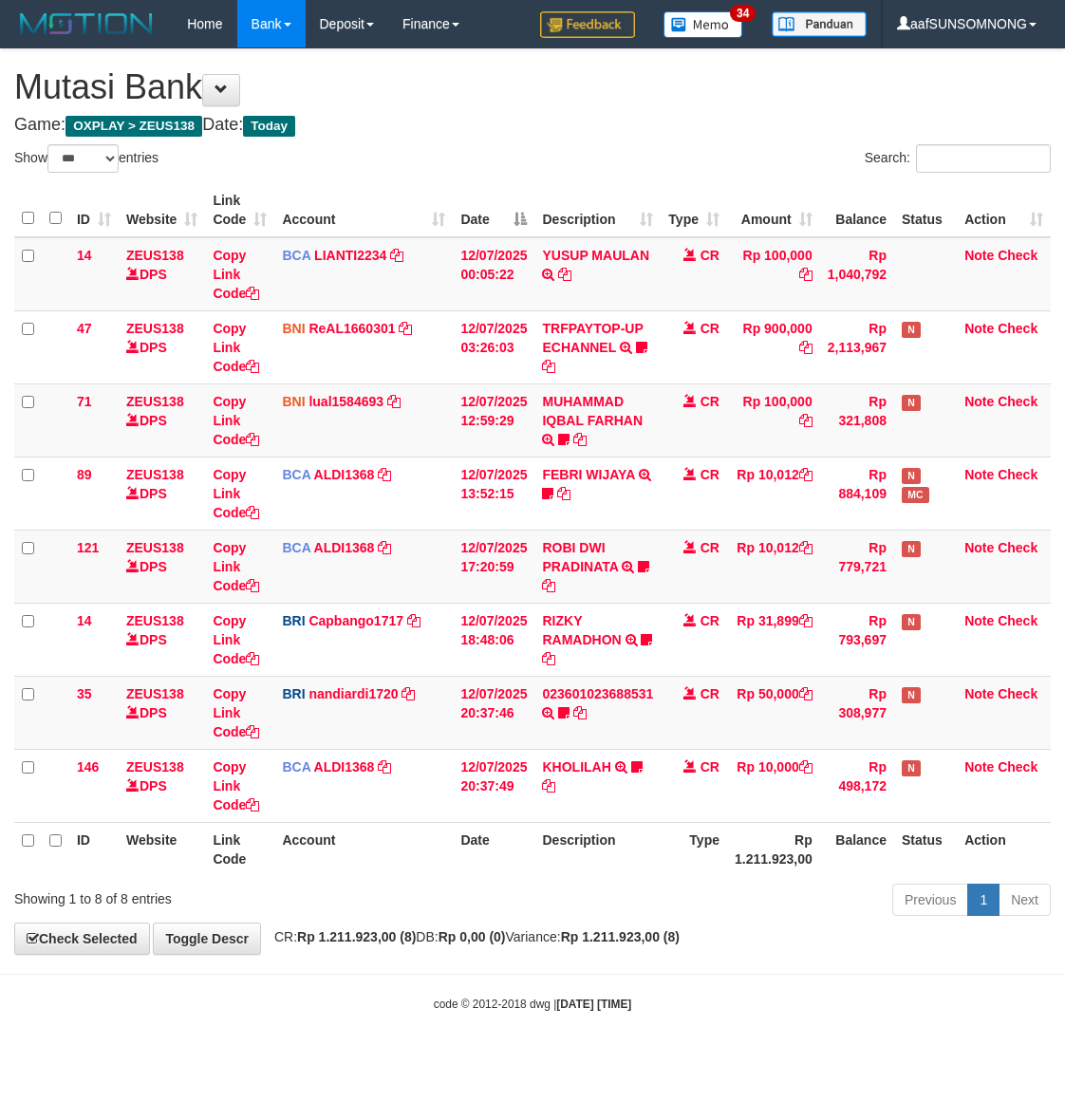 scroll, scrollTop: 0, scrollLeft: 0, axis: both 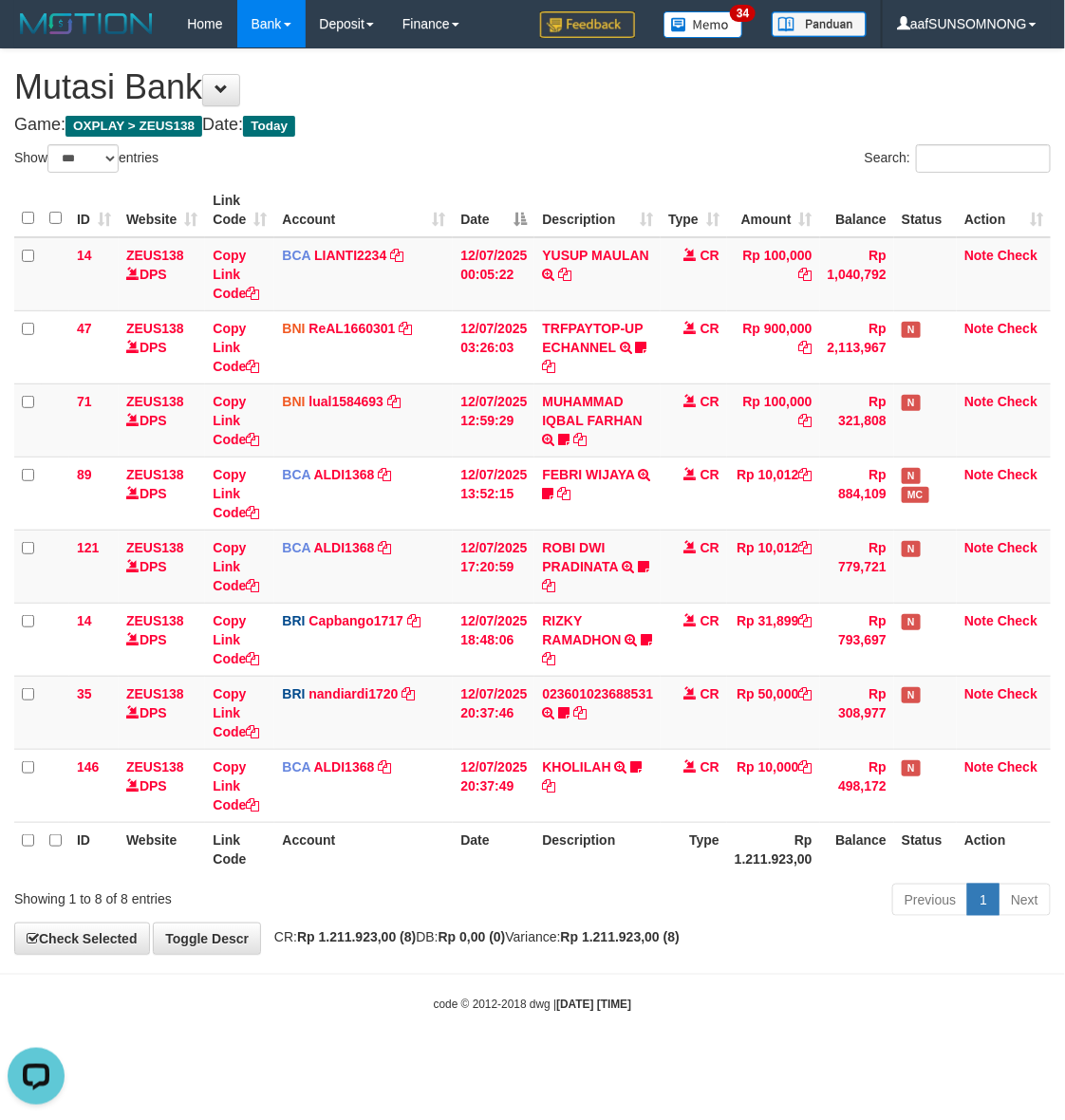 click on "Showing 1 to 8 of 8 entries" at bounding box center (222, 895) 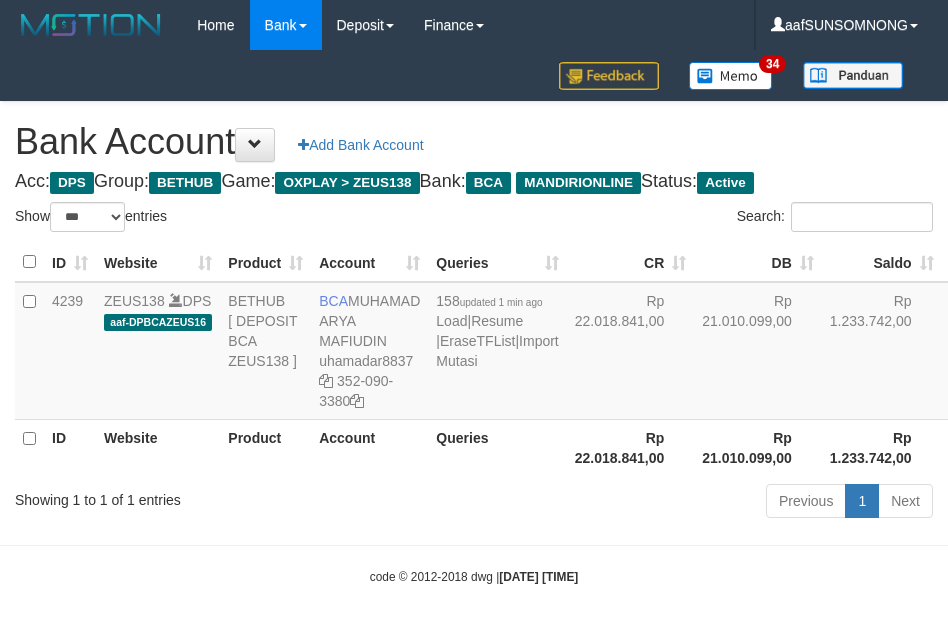 select on "***" 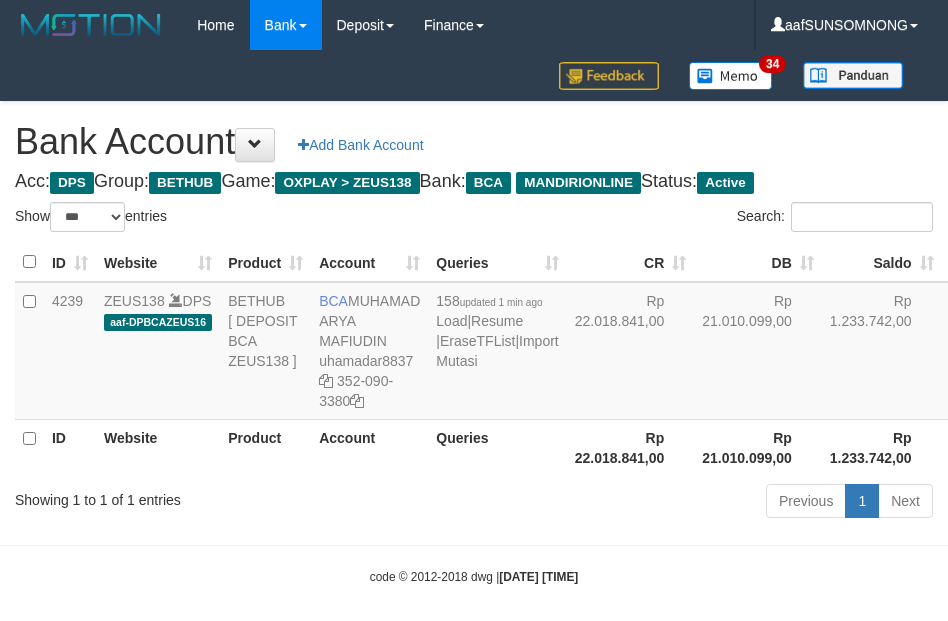 scroll, scrollTop: 16, scrollLeft: 0, axis: vertical 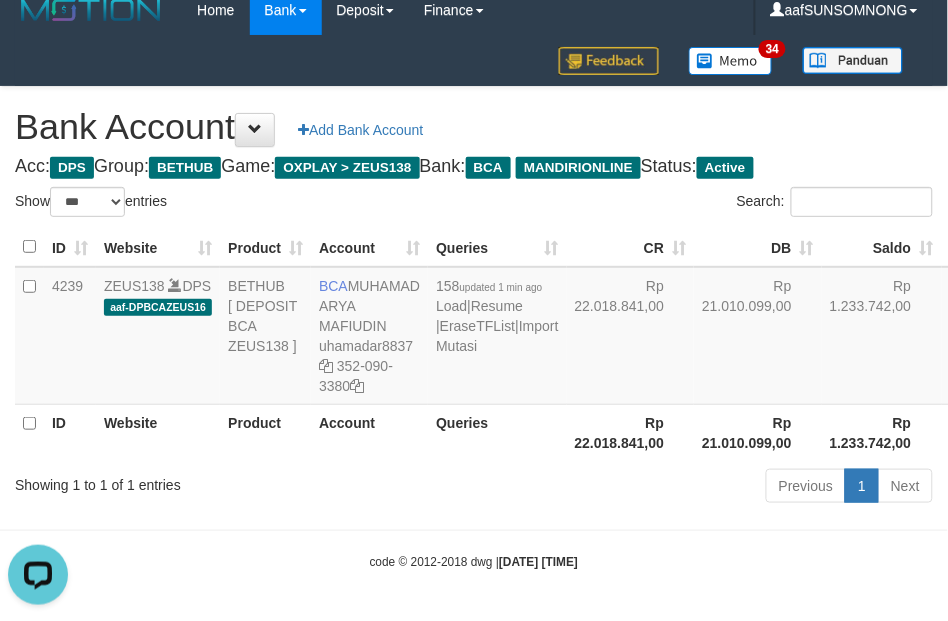 click on "ID Website Product Account Queries CR DB Saldo Status Action
4239
ZEUS138
DPS
aaf-DPBCAZEUS16
BETHUB
[ DEPOSIT BCA ZEUS138 ]
BCA
MUHAMAD ARYA MAFIUDIN
uhamadar8837
352-090-3380
158  updated 1 min ago
Load
|
Resume
|
EraseTFList
|
Import Mutasi
Rp 22.018.841,00
Rp 21.010.099,00
Rp 1.233.742,00
A
P
Edit
Delete
ID Website Product Account Queries Rp 22.018.841,00 Rp 21.010.099,00" at bounding box center (474, 344) 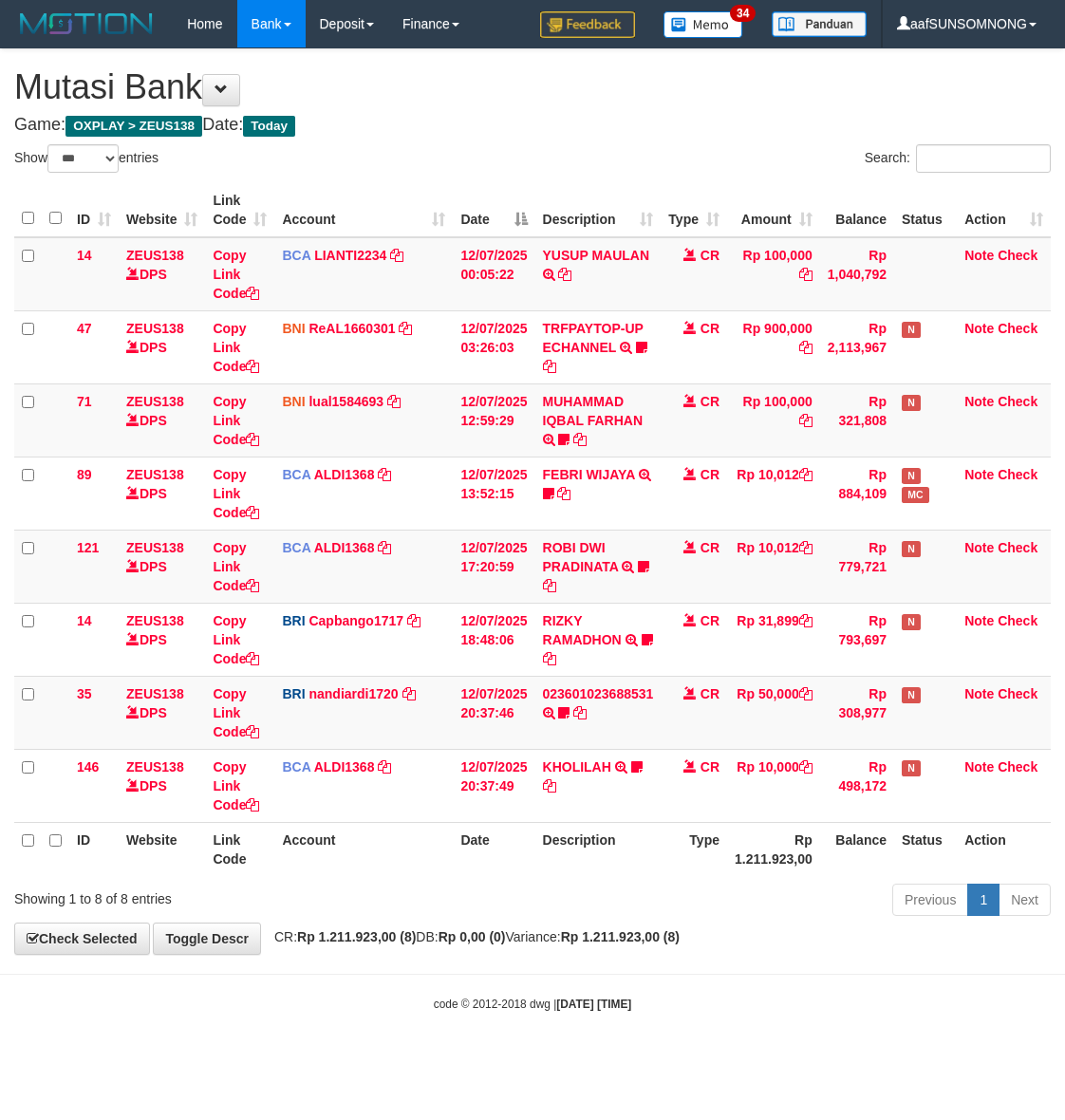 select on "***" 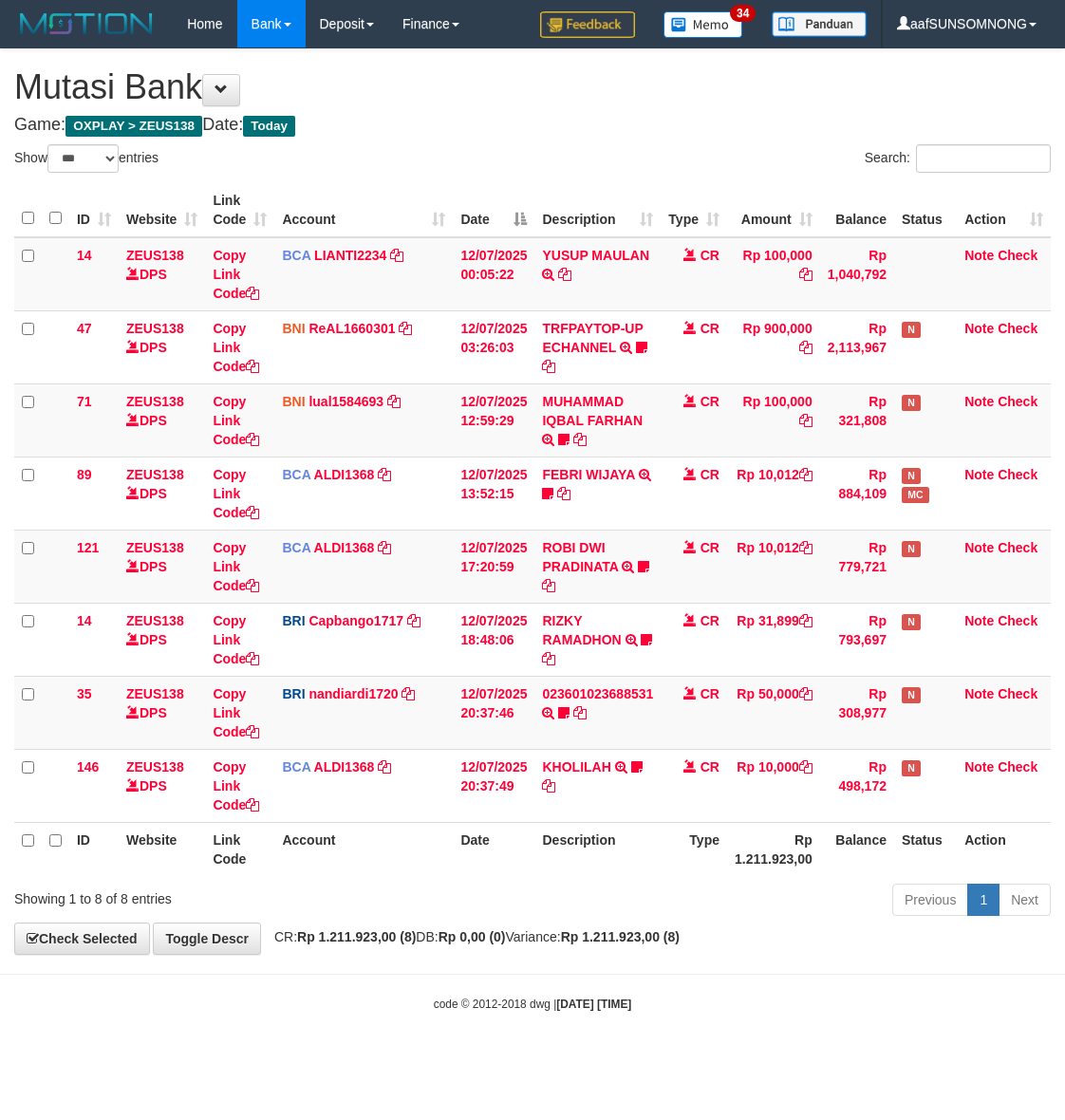scroll, scrollTop: 0, scrollLeft: 0, axis: both 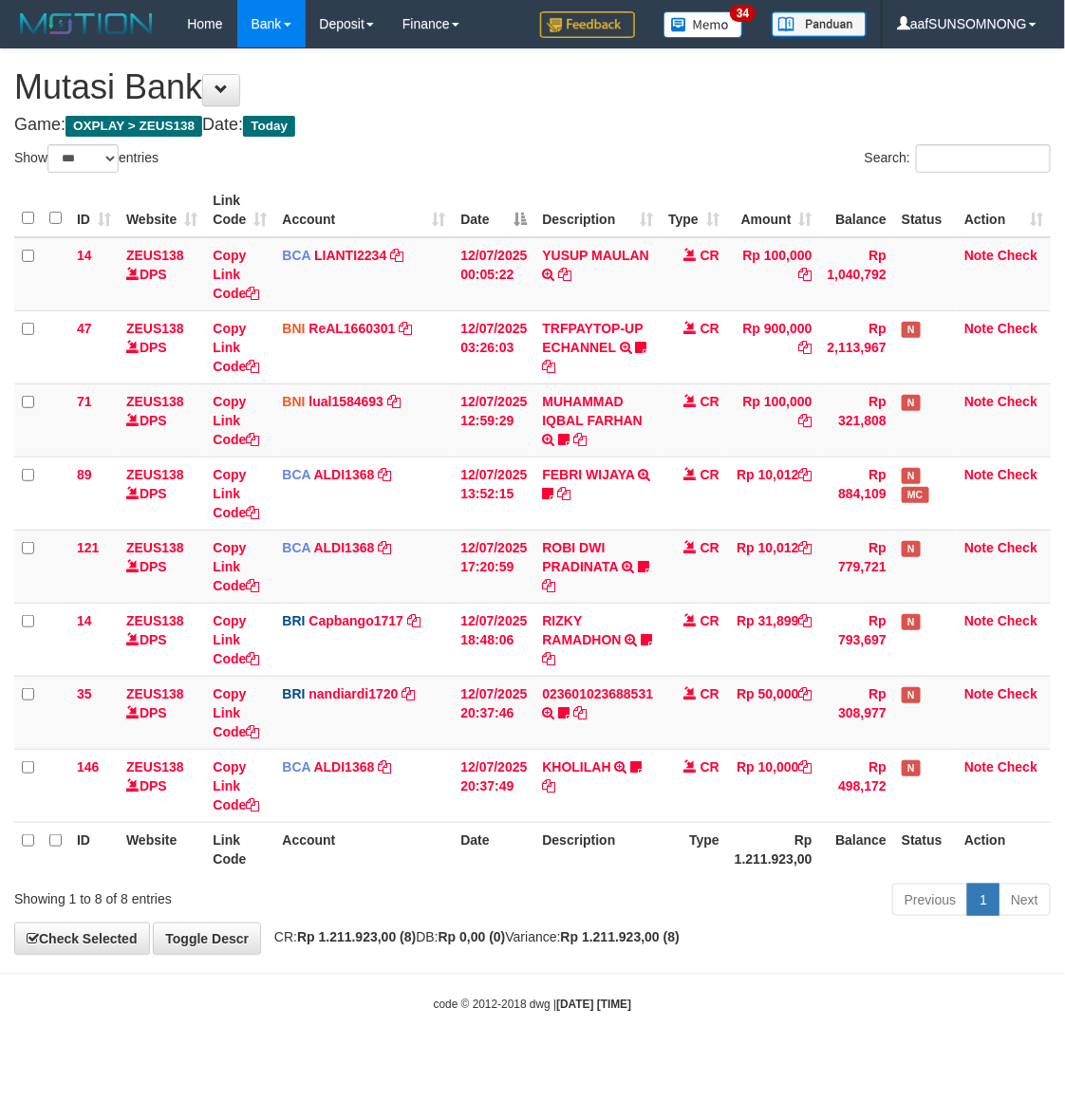 click on "Previous 1 Next" at bounding box center (755, 902) 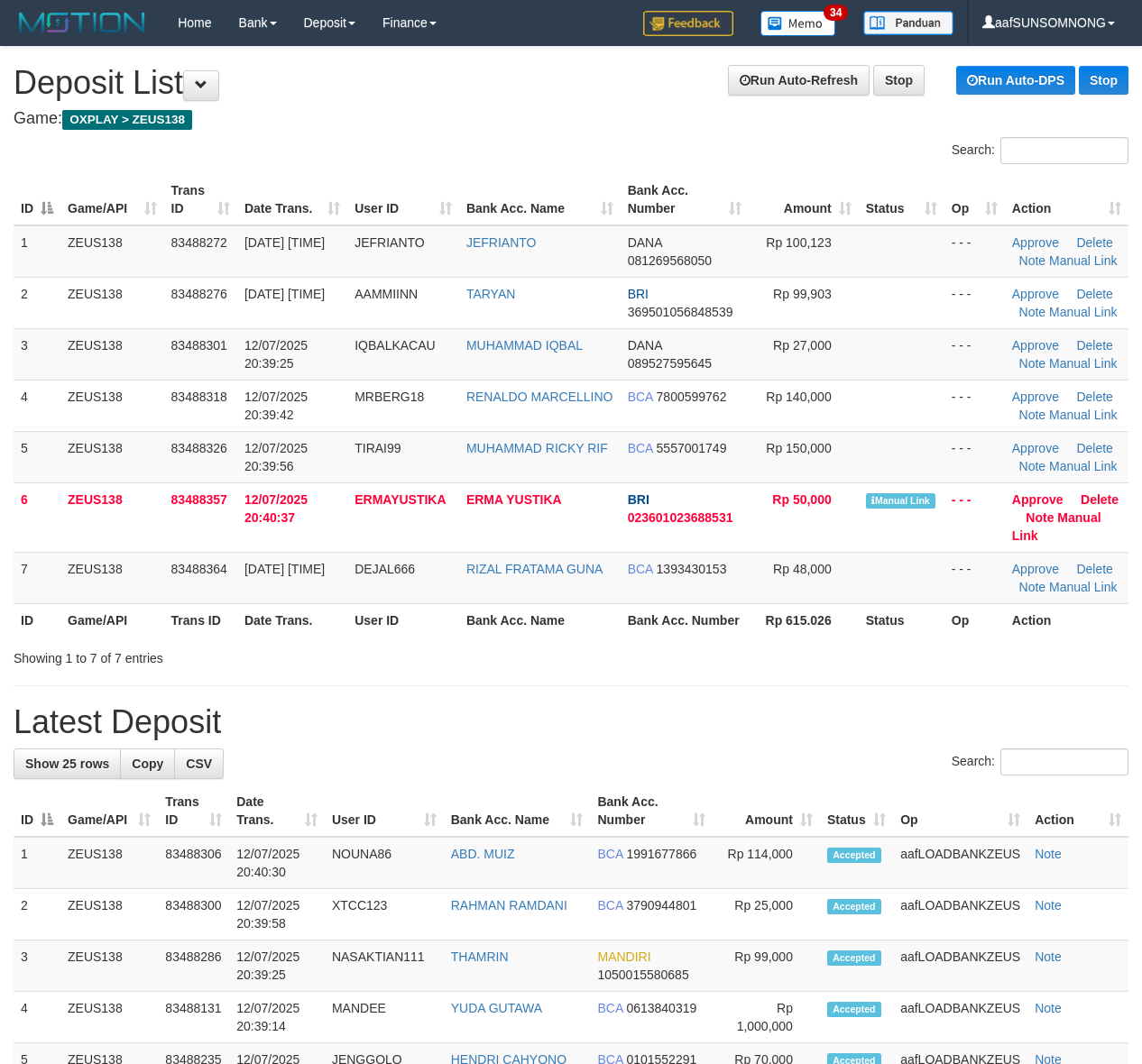 scroll, scrollTop: 0, scrollLeft: 0, axis: both 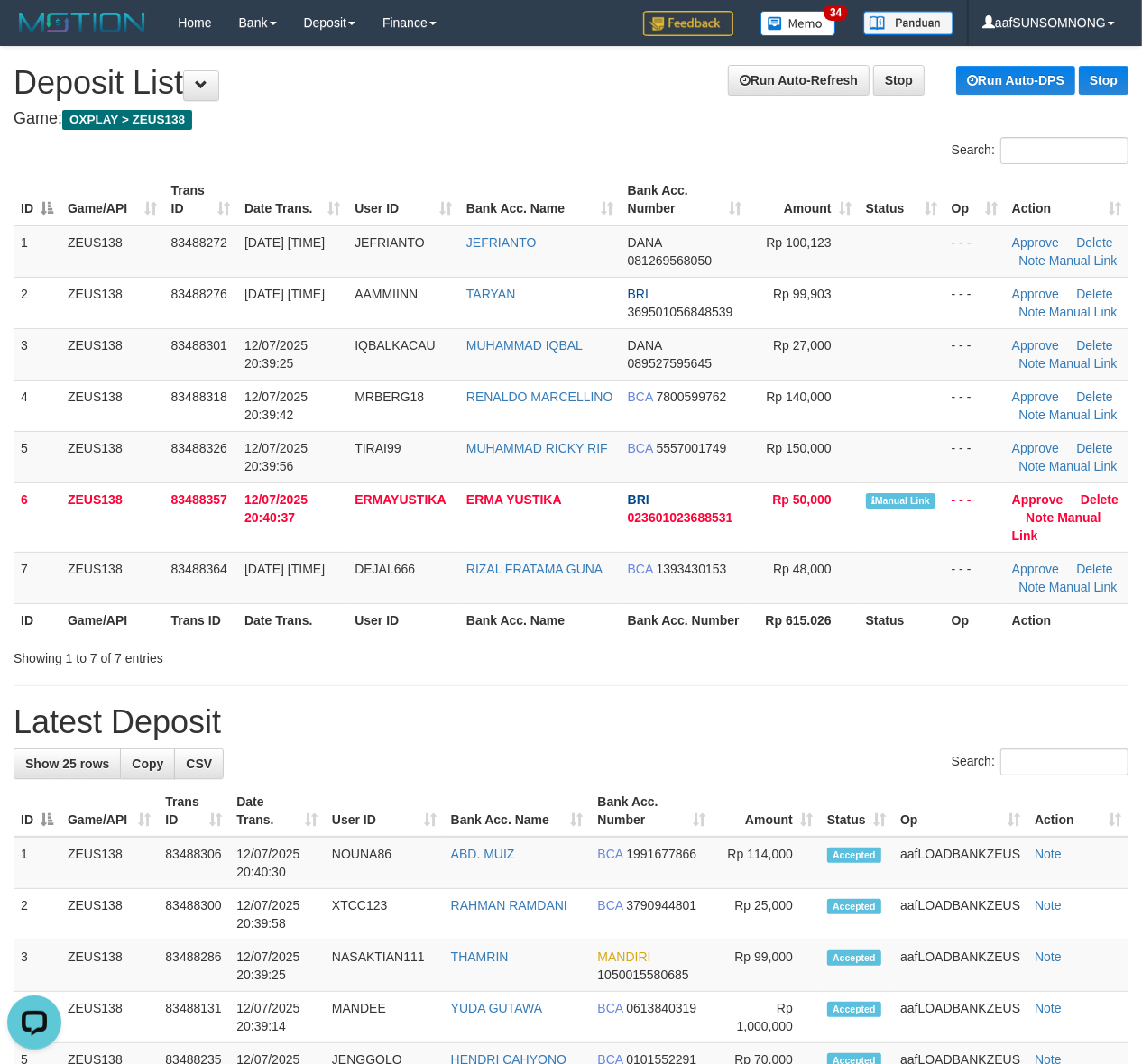 click on "**********" at bounding box center [571, 1144] 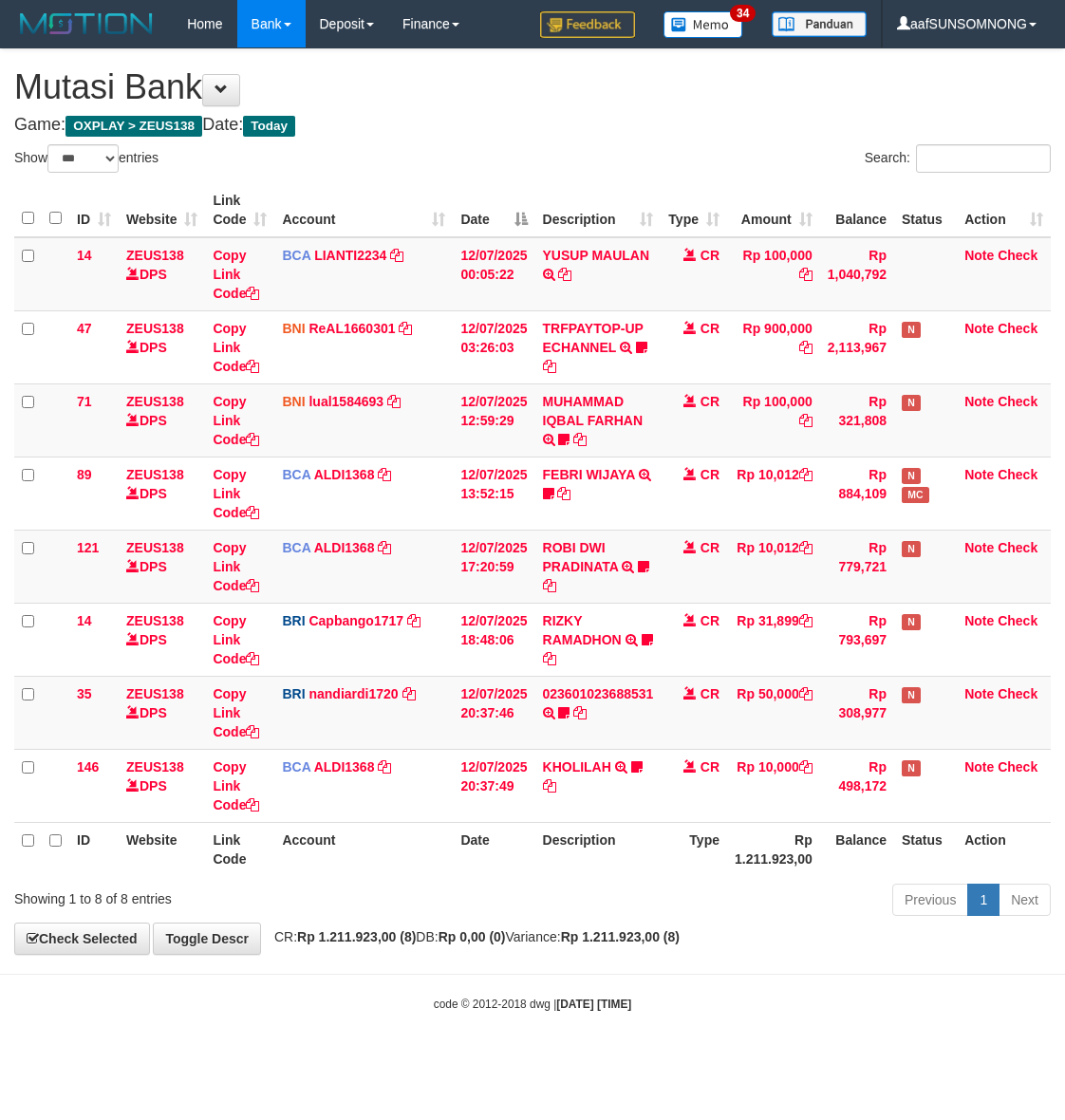 select on "***" 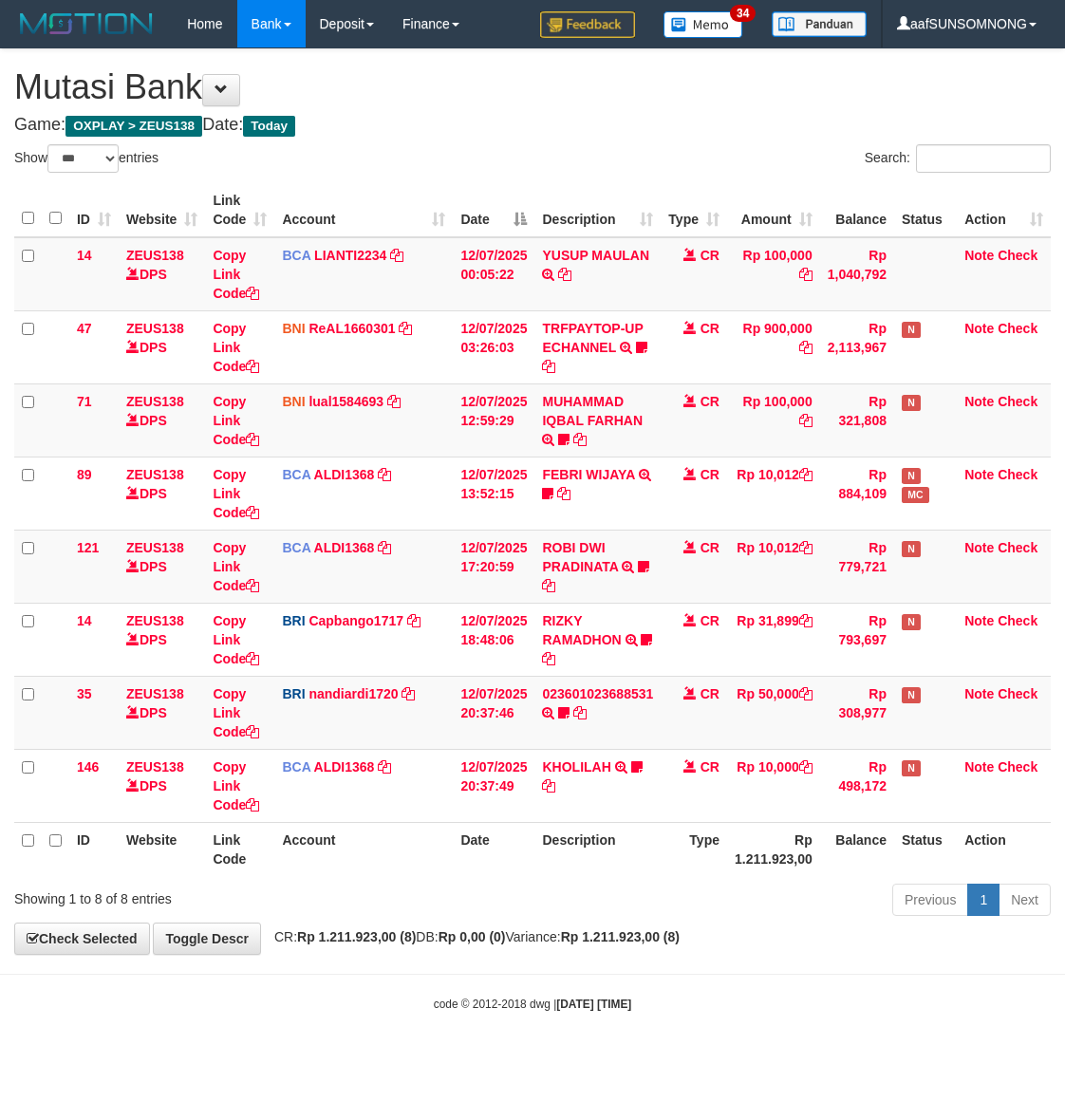 scroll, scrollTop: 0, scrollLeft: 0, axis: both 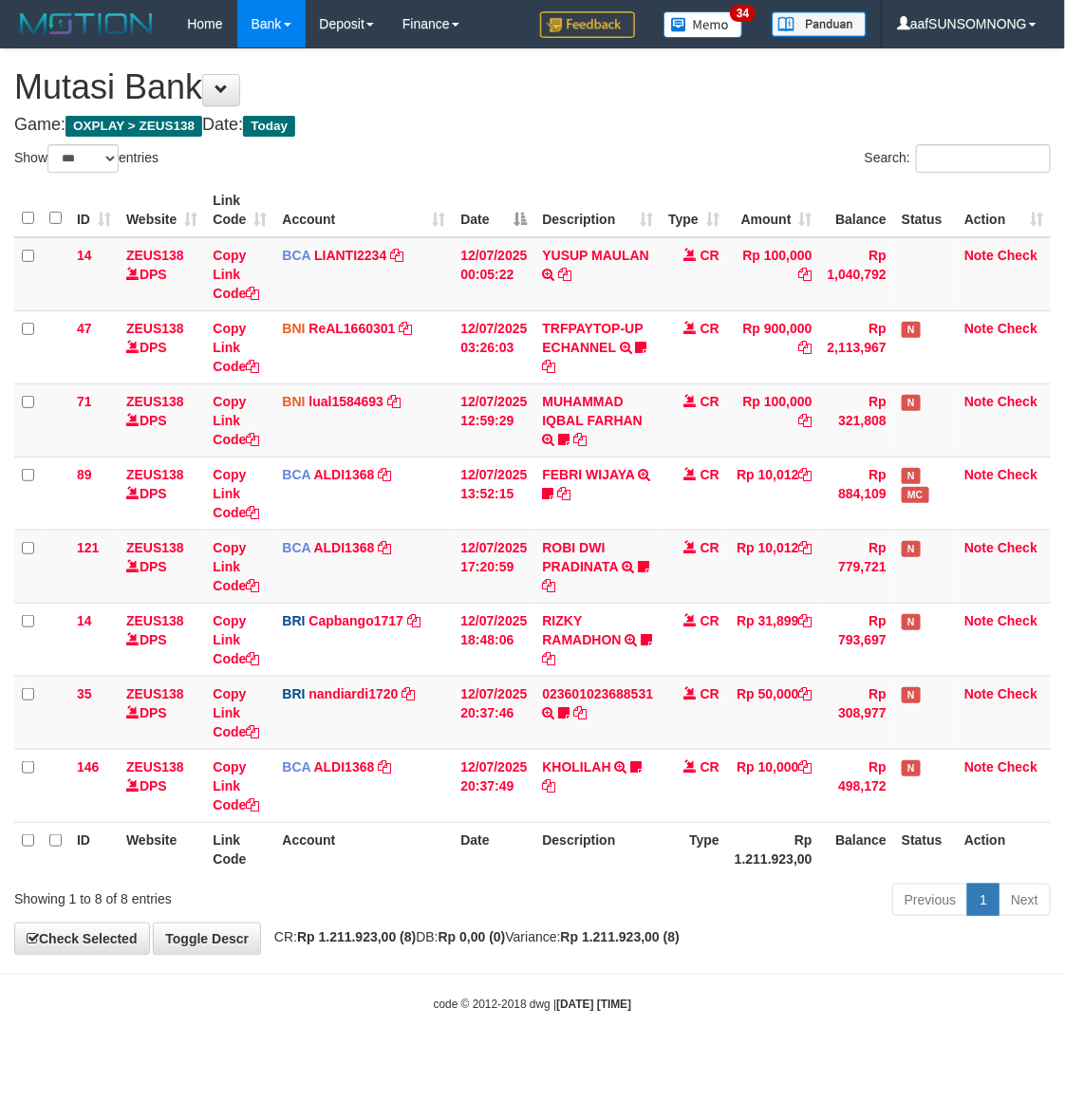 click on "ID Website Link Code Account Date Description Type Amount Balance Status Action
14
ZEUS138    DPS
Copy Link Code
BCA
LIANTI2234
DPS
YULIANTI
mutasi_20250712_4646 | 14
mutasi_20250712_4646 | 14
12/07/2025 00:05:22
YUSUP MAULAN         TRSF E-BANKING CR 1207/FTSCY/WS95051
100000.002025071262819090 TRFDN-YUSUP MAULANESPAY DEBIT INDONE
CR
Rp 100,000
Rp 1,040,792
Note
Check
47
ZEUS138    DPS
Copy Link Code
BNI
ReAL1660301" at bounding box center (532, 530) 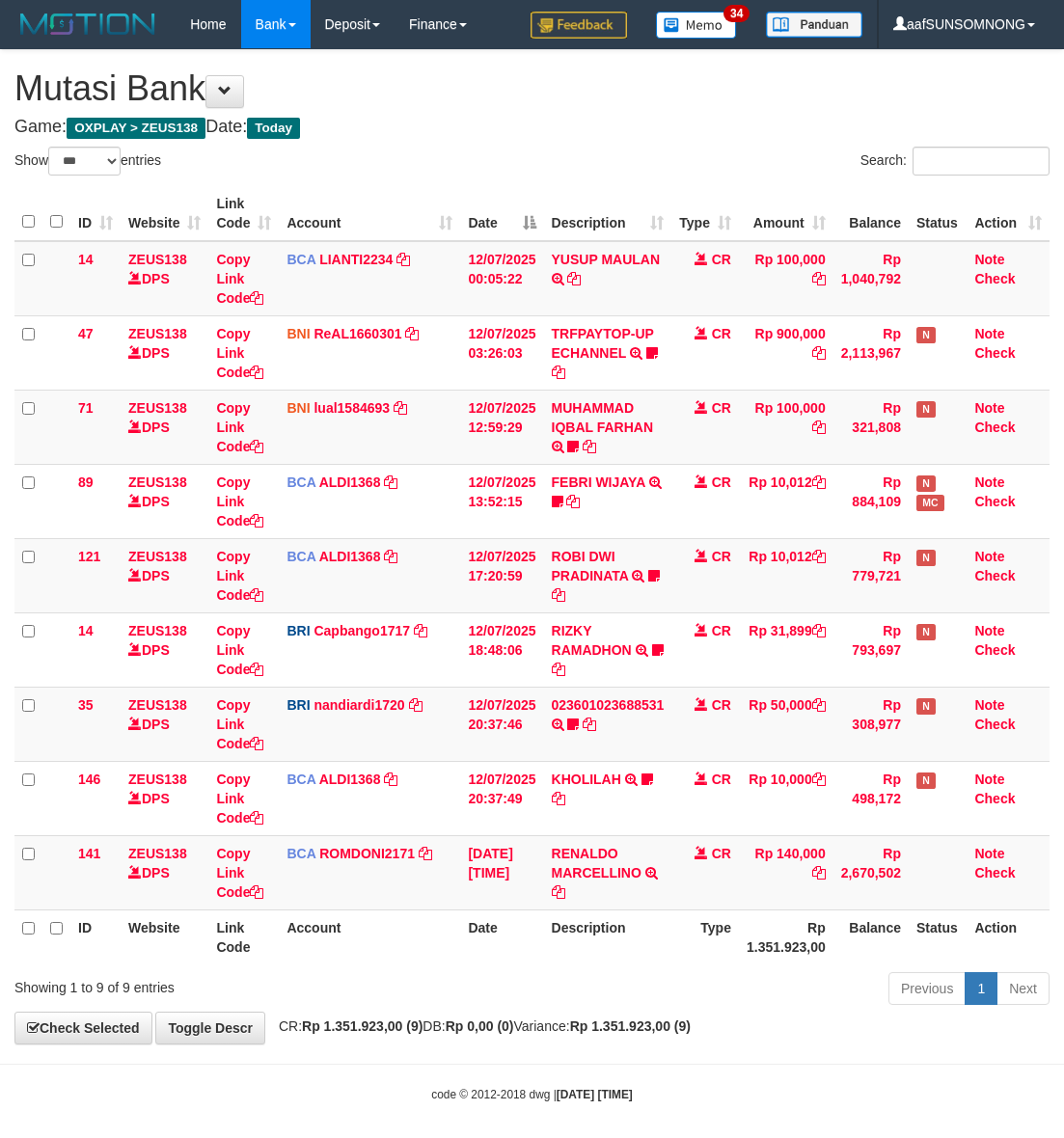 select on "***" 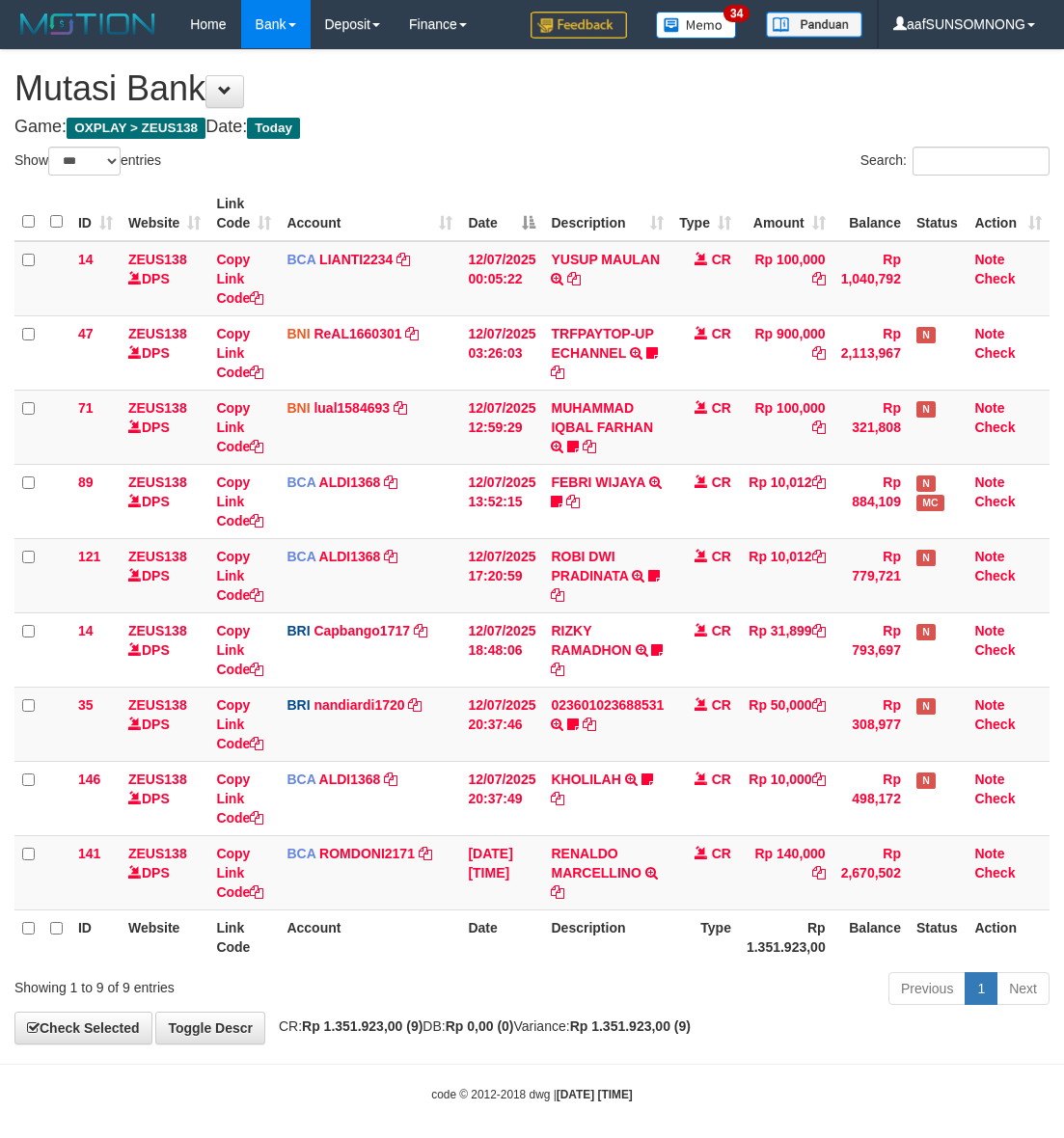 scroll, scrollTop: 0, scrollLeft: 0, axis: both 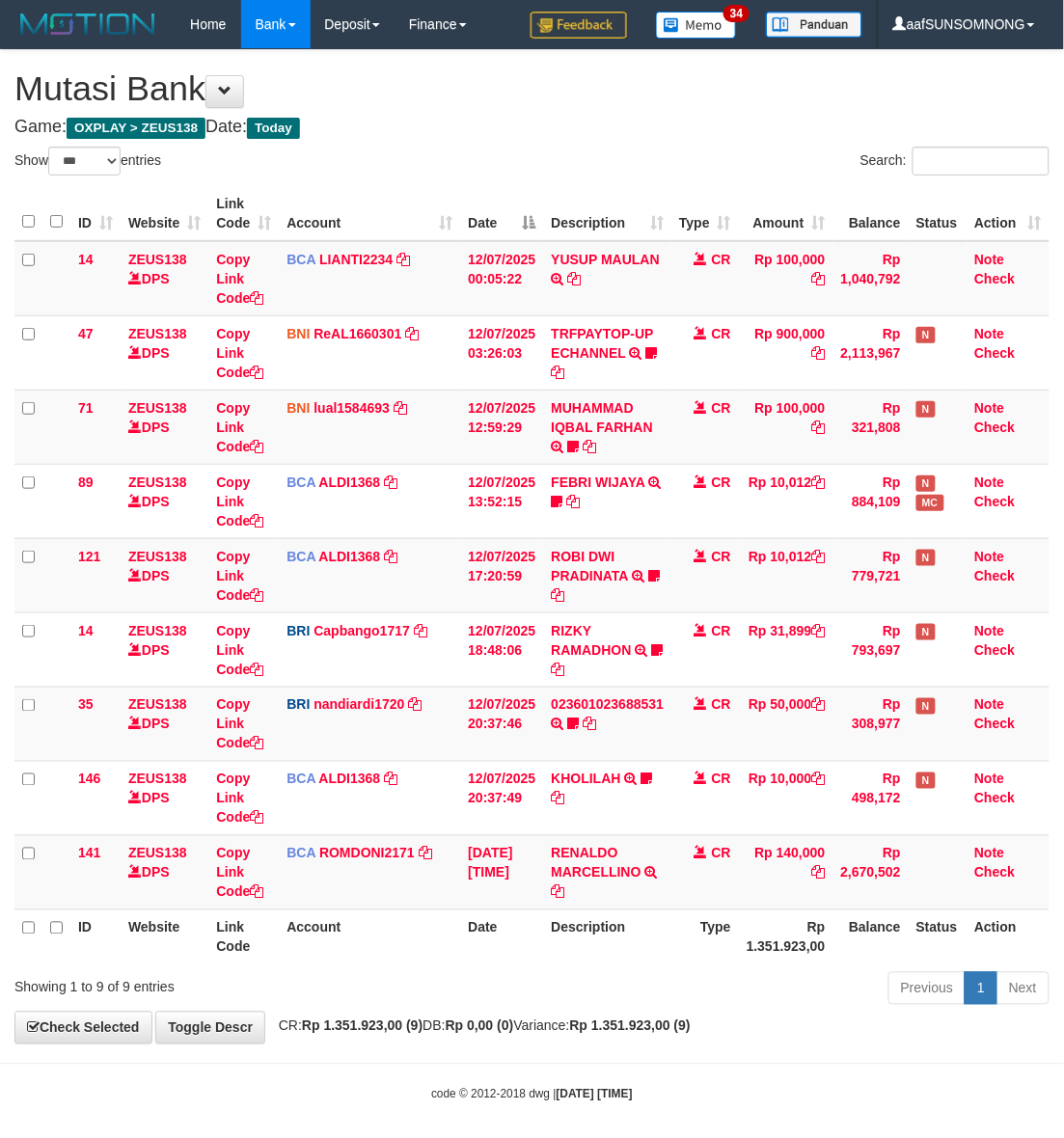 click on "Previous 1 Next" at bounding box center [753, 990] 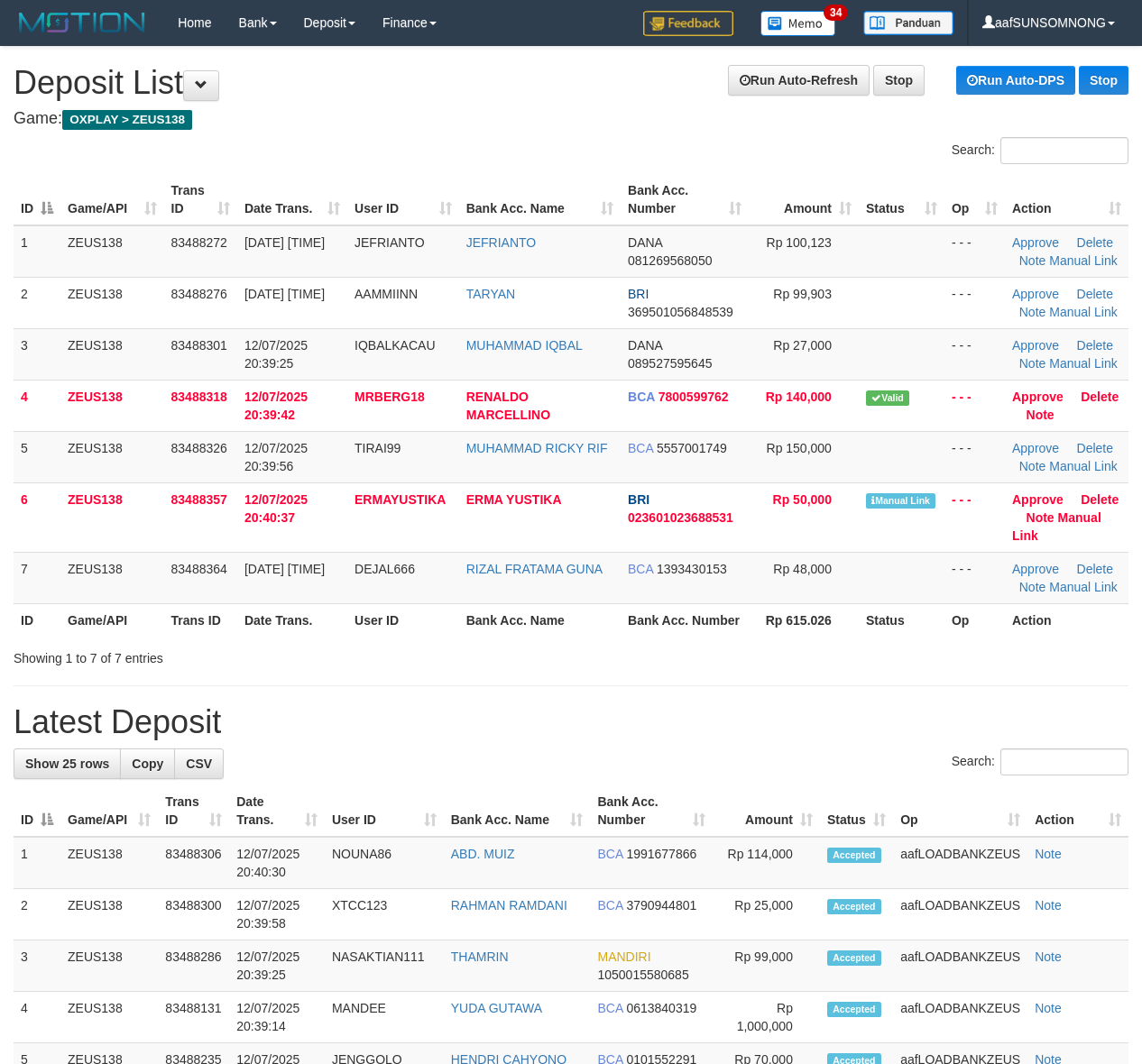 scroll, scrollTop: 0, scrollLeft: 0, axis: both 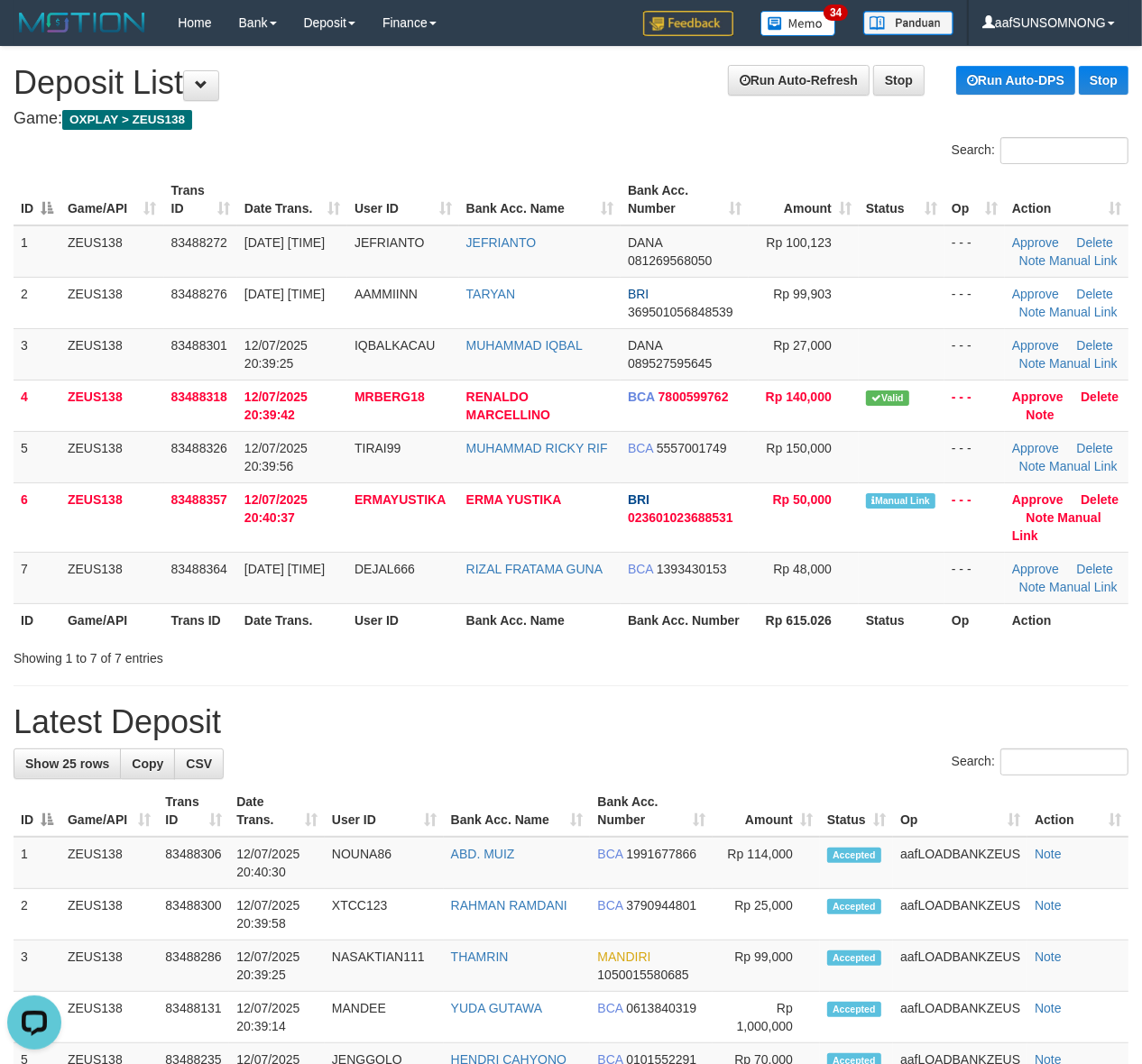 drag, startPoint x: 577, startPoint y: 774, endPoint x: 594, endPoint y: 760, distance: 22.02272 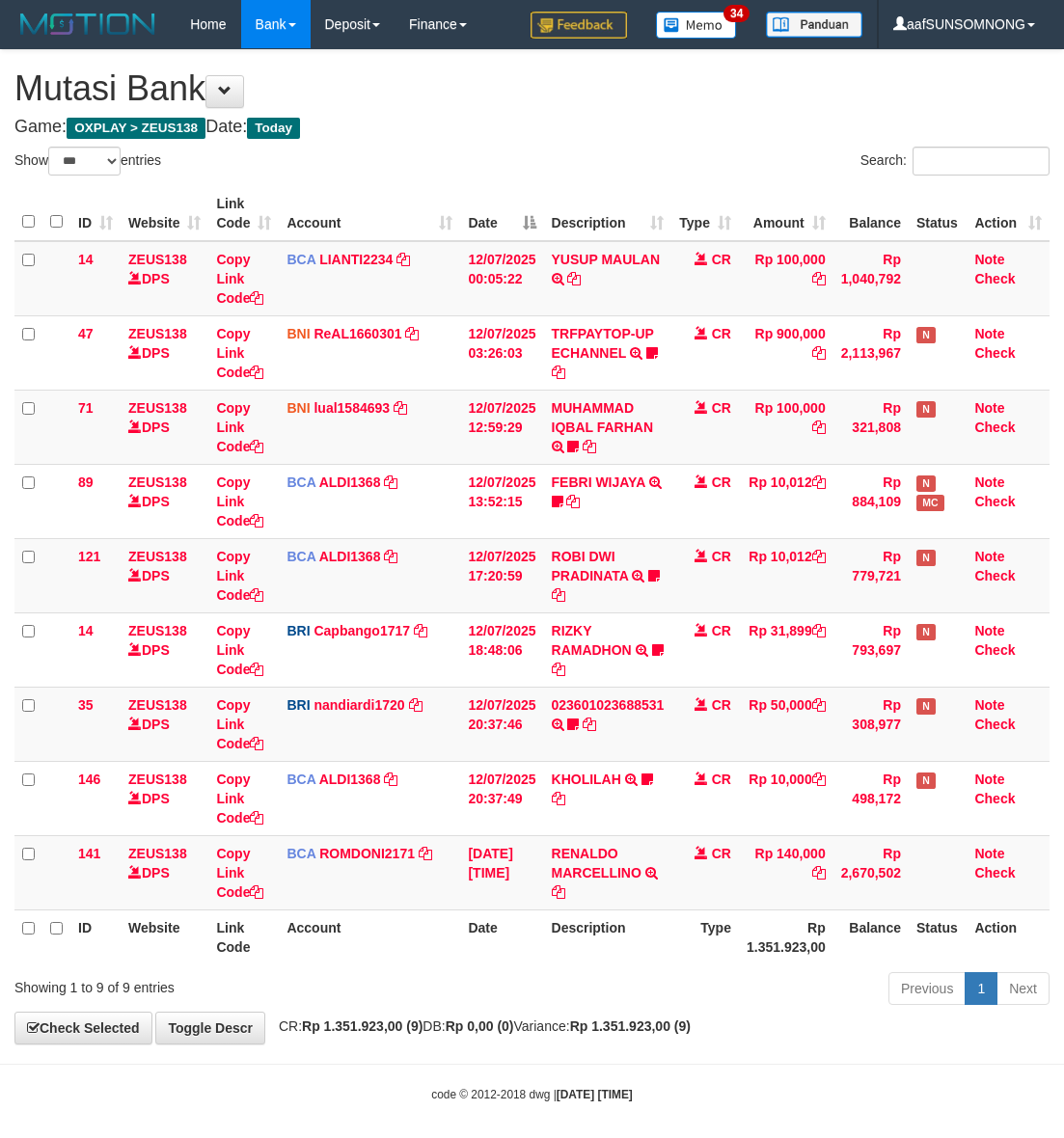 select on "***" 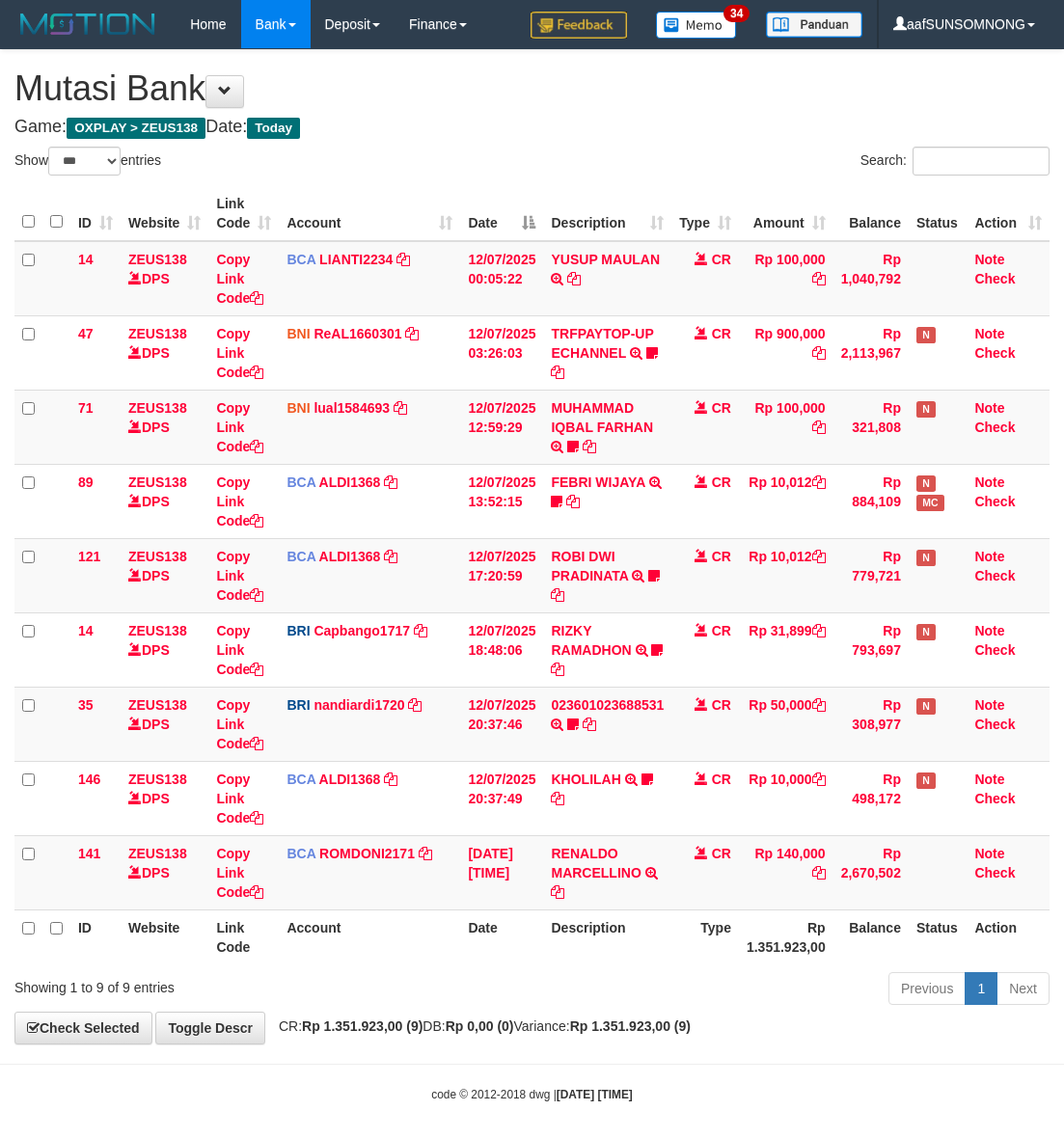 scroll, scrollTop: 0, scrollLeft: 0, axis: both 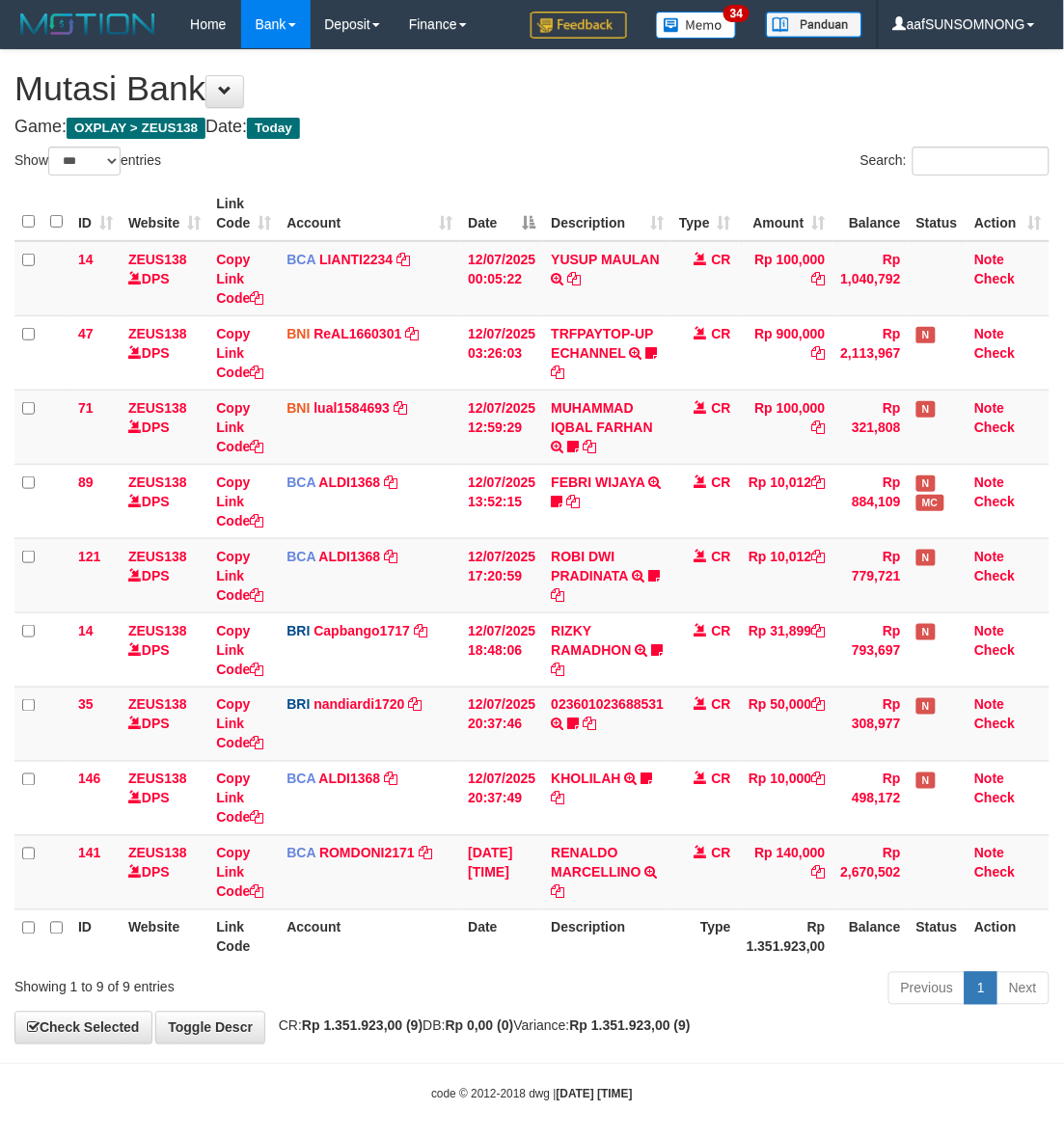 drag, startPoint x: 553, startPoint y: 1043, endPoint x: 623, endPoint y: 1030, distance: 71.1969 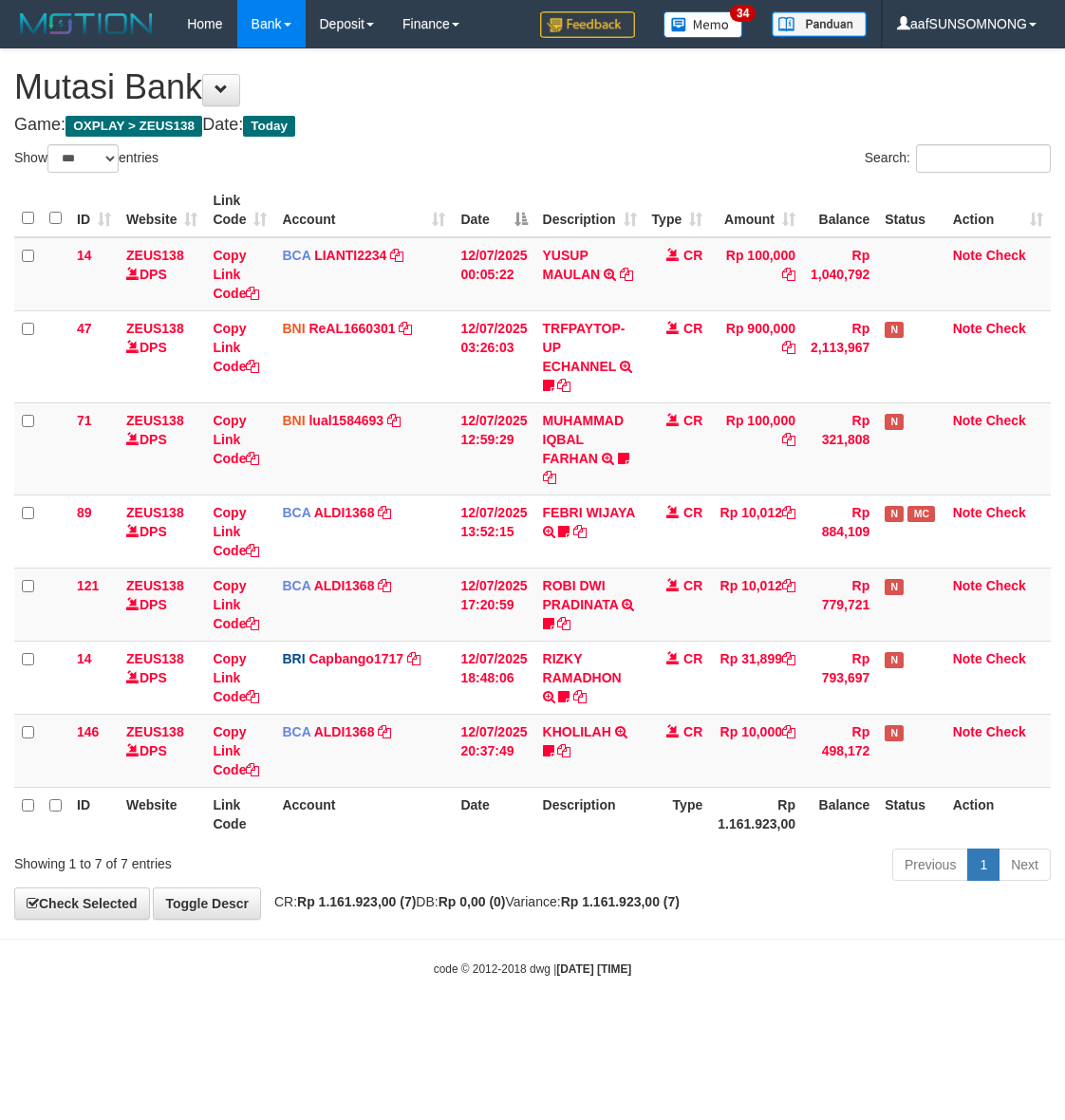 select on "***" 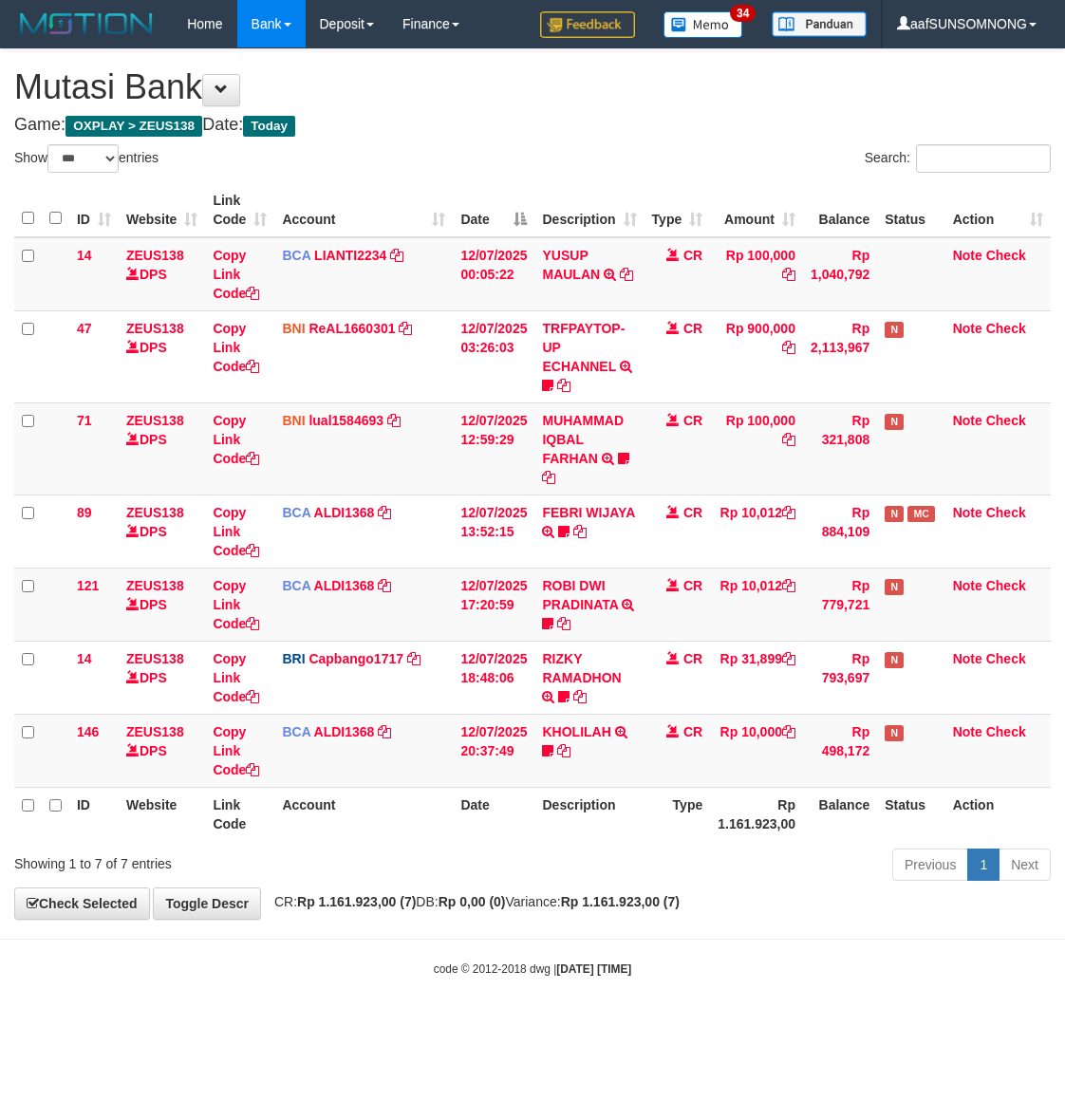 scroll, scrollTop: 0, scrollLeft: 0, axis: both 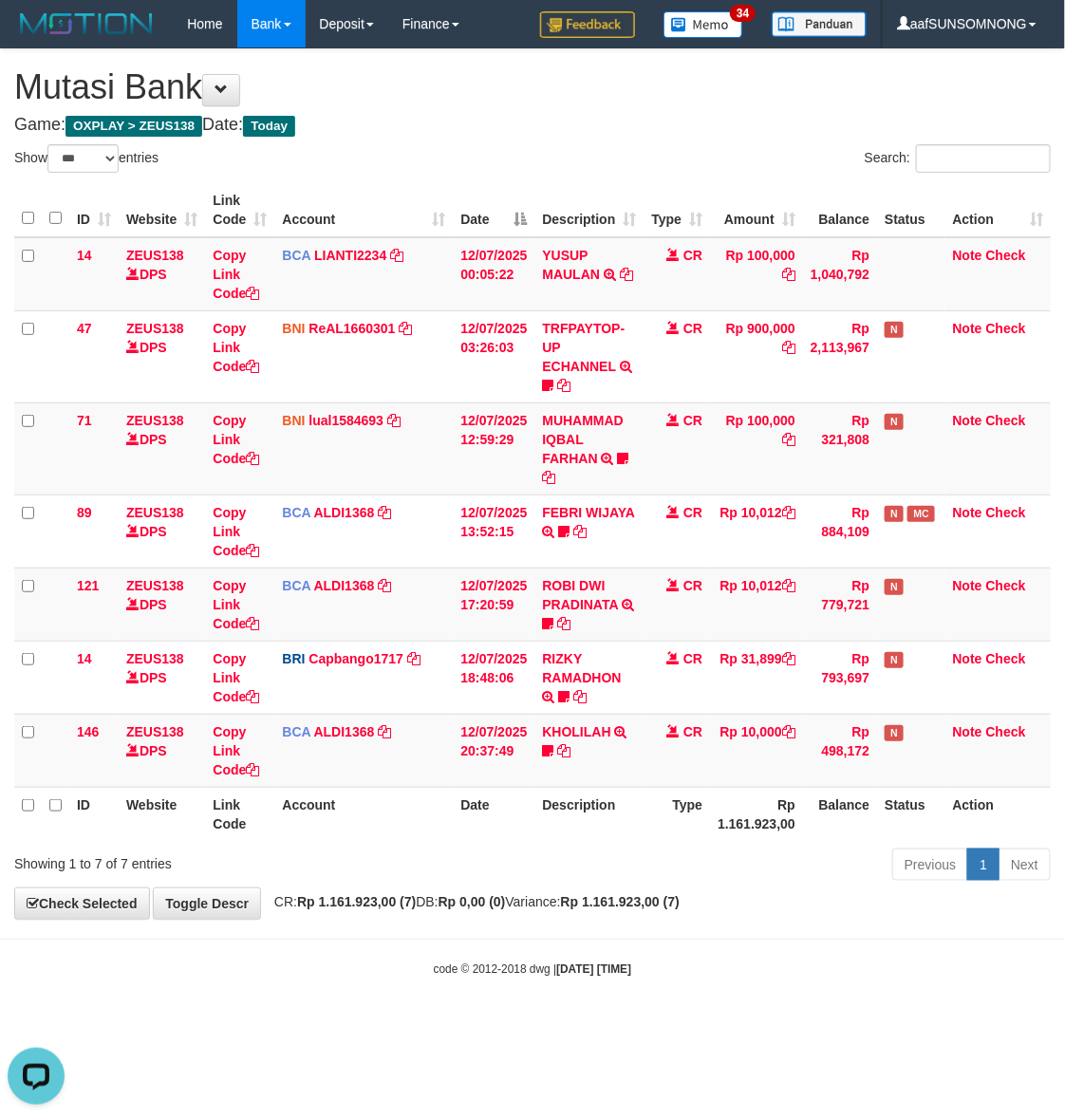 click on "**********" at bounding box center [532, 484] 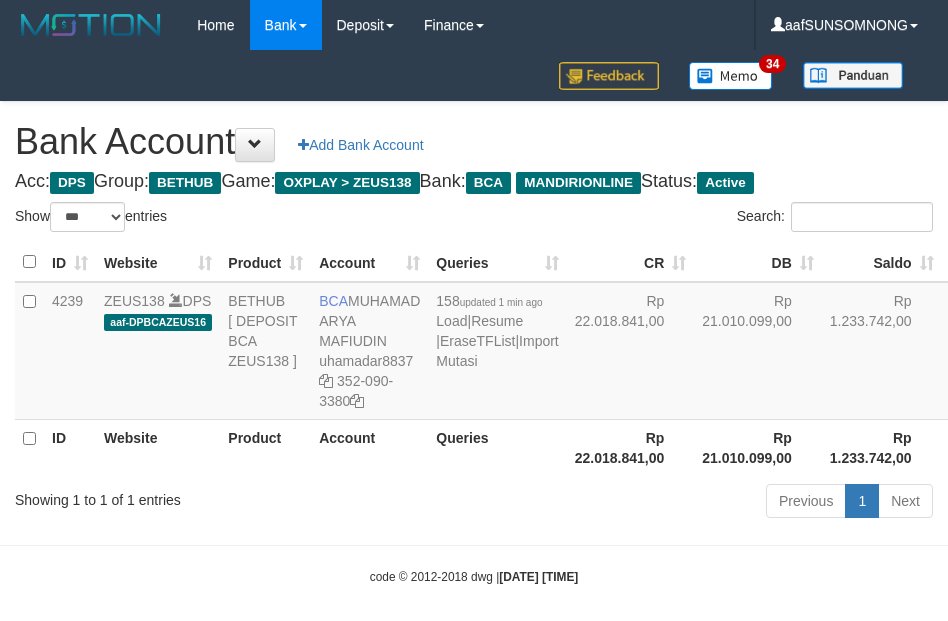 select on "***" 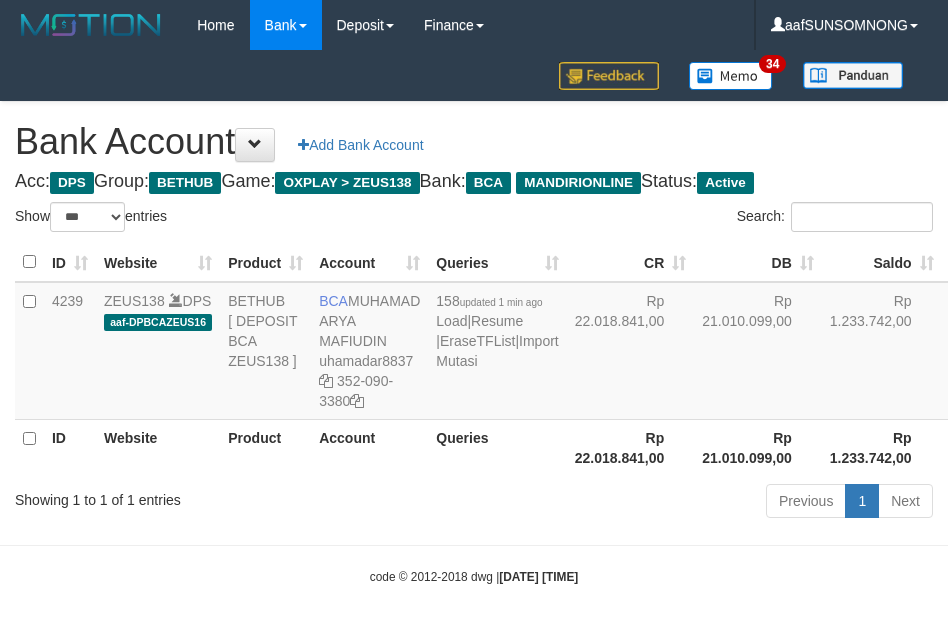 scroll, scrollTop: 16, scrollLeft: 0, axis: vertical 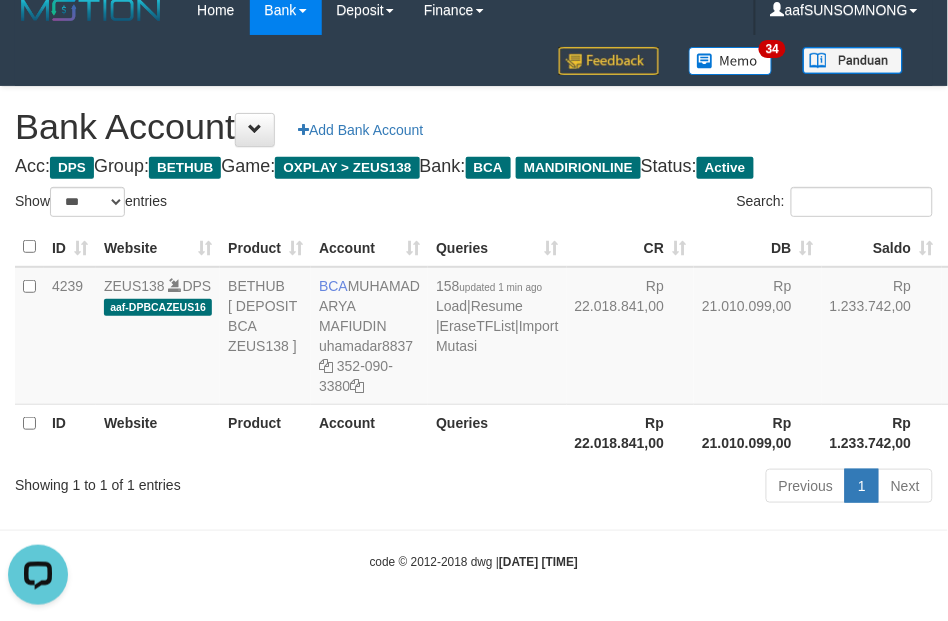 click on "Toggle navigation
Home
Bank
Account List
Load
By Website
Group
[OXPLAY]													ZEUS138
By Load Group (DPS)" at bounding box center [474, 303] 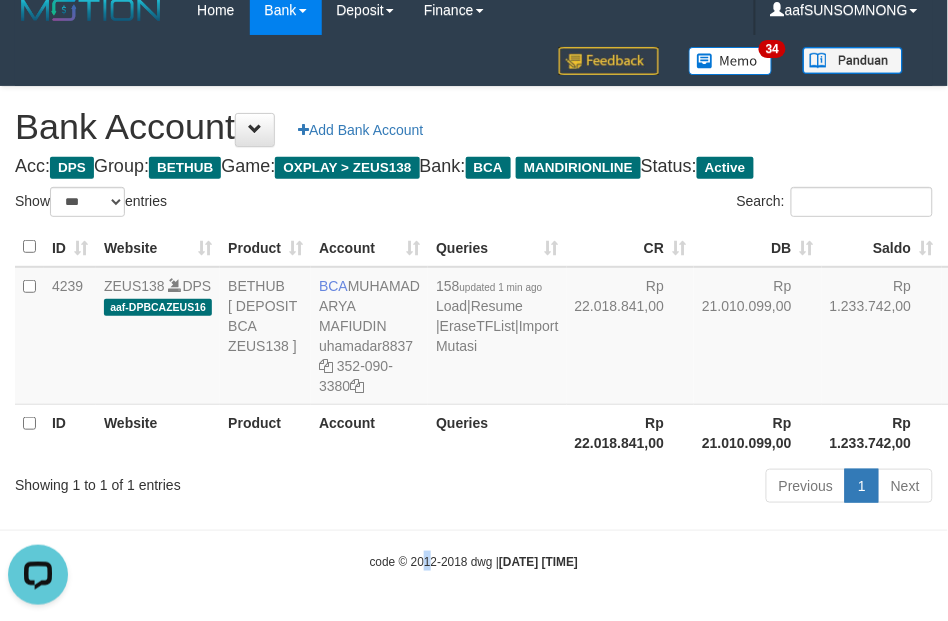 scroll, scrollTop: 25, scrollLeft: 0, axis: vertical 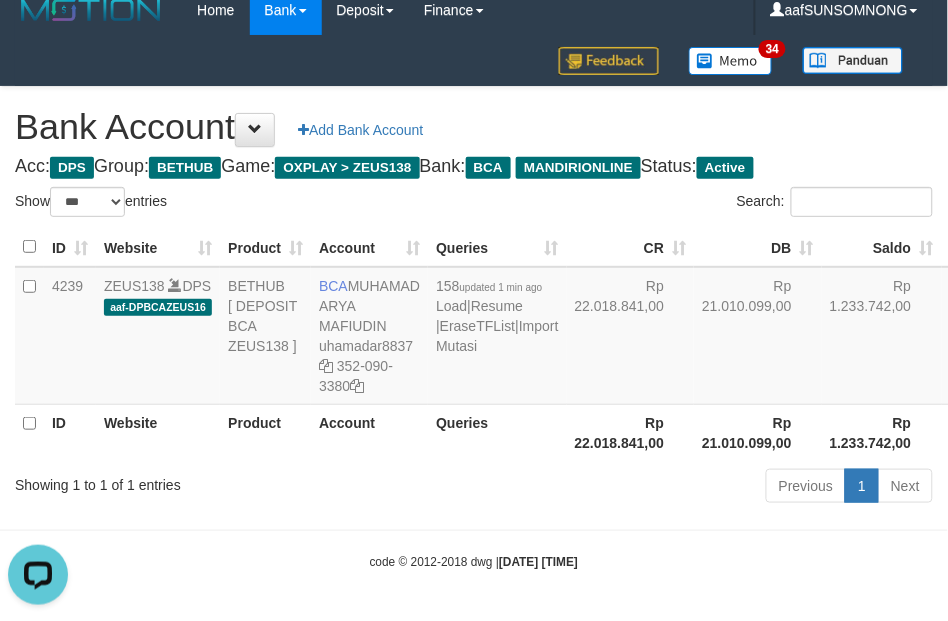 drag, startPoint x: 443, startPoint y: 578, endPoint x: 453, endPoint y: 577, distance: 10.049875 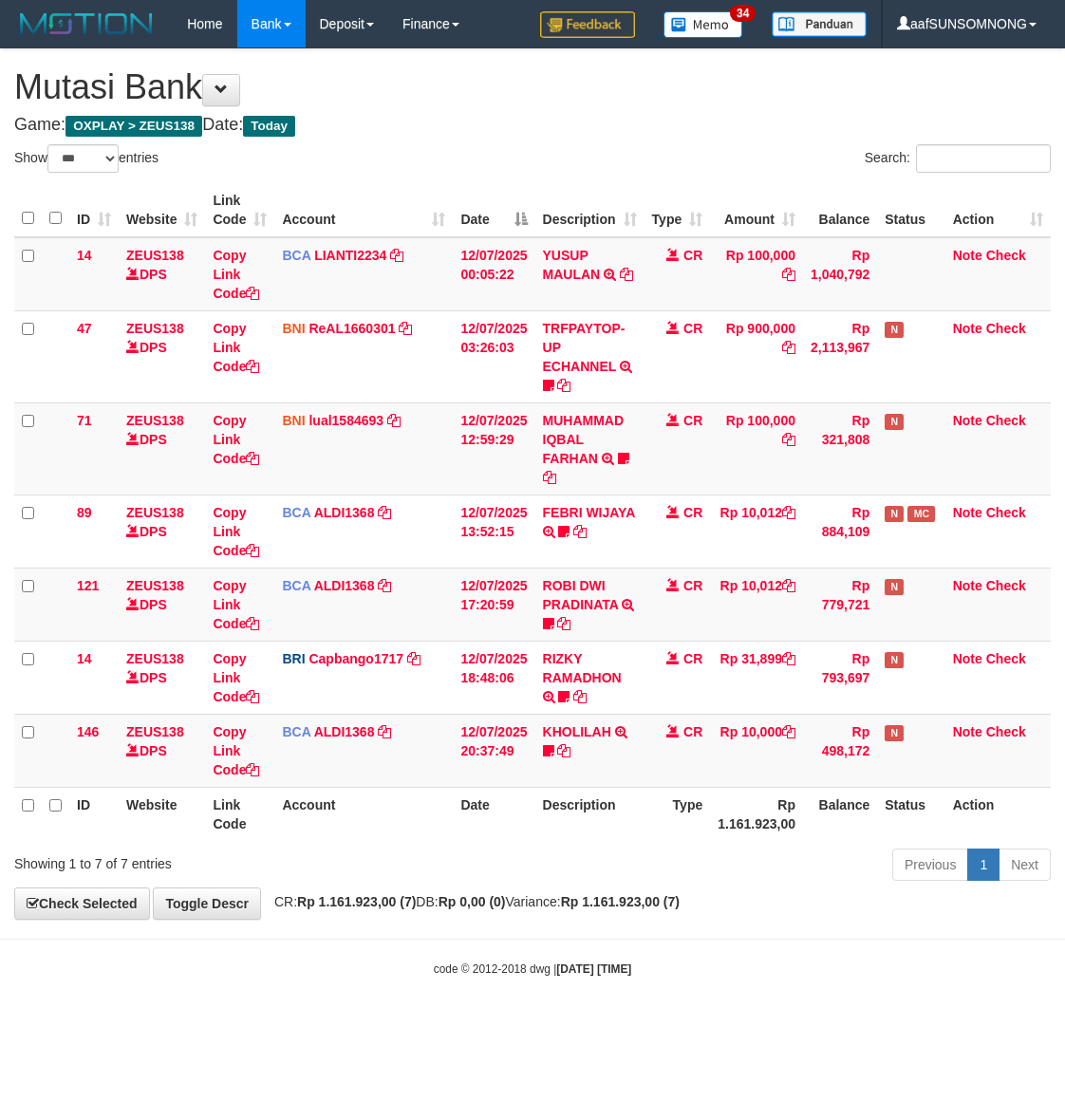 select on "***" 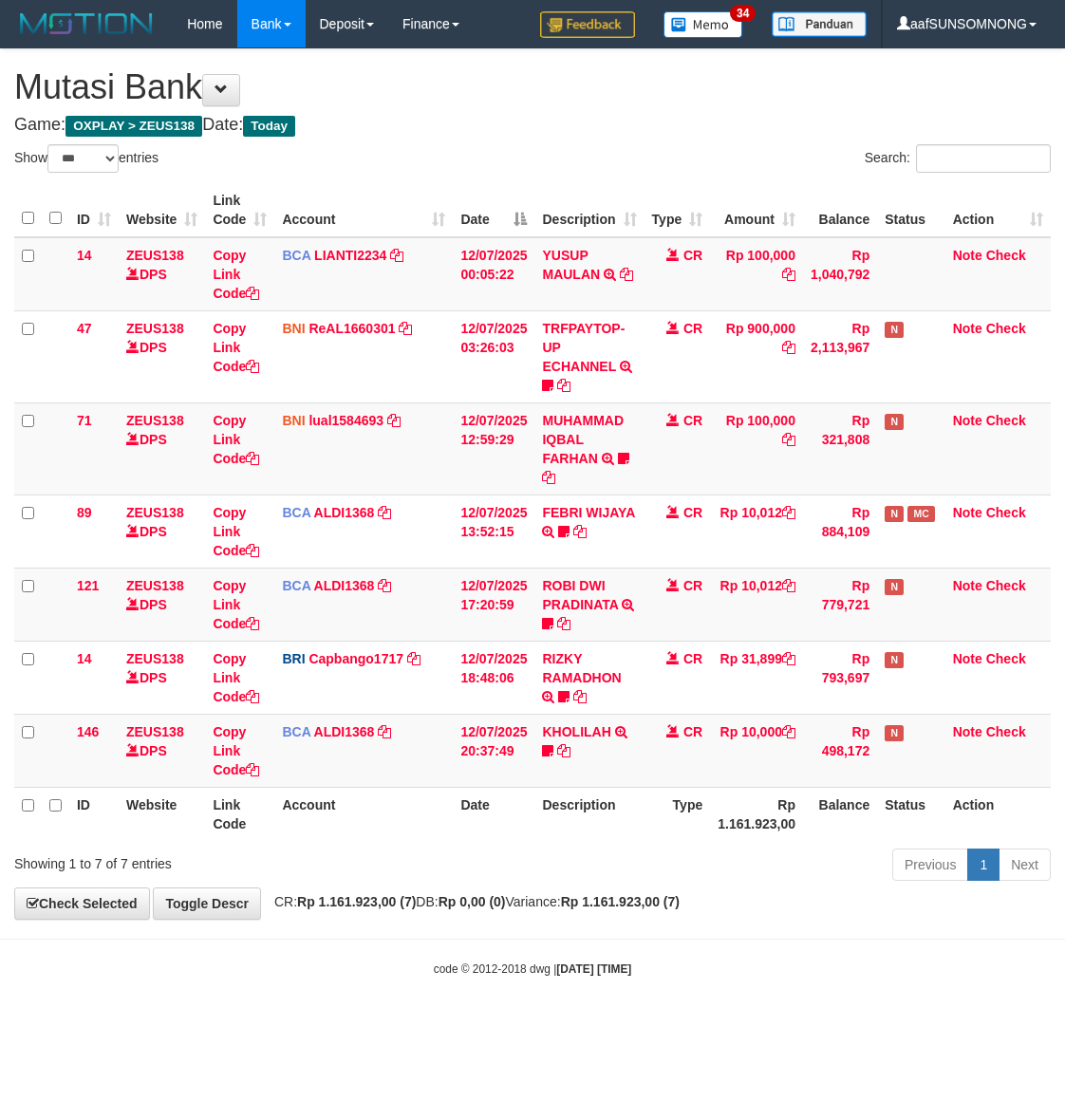 scroll, scrollTop: 0, scrollLeft: 0, axis: both 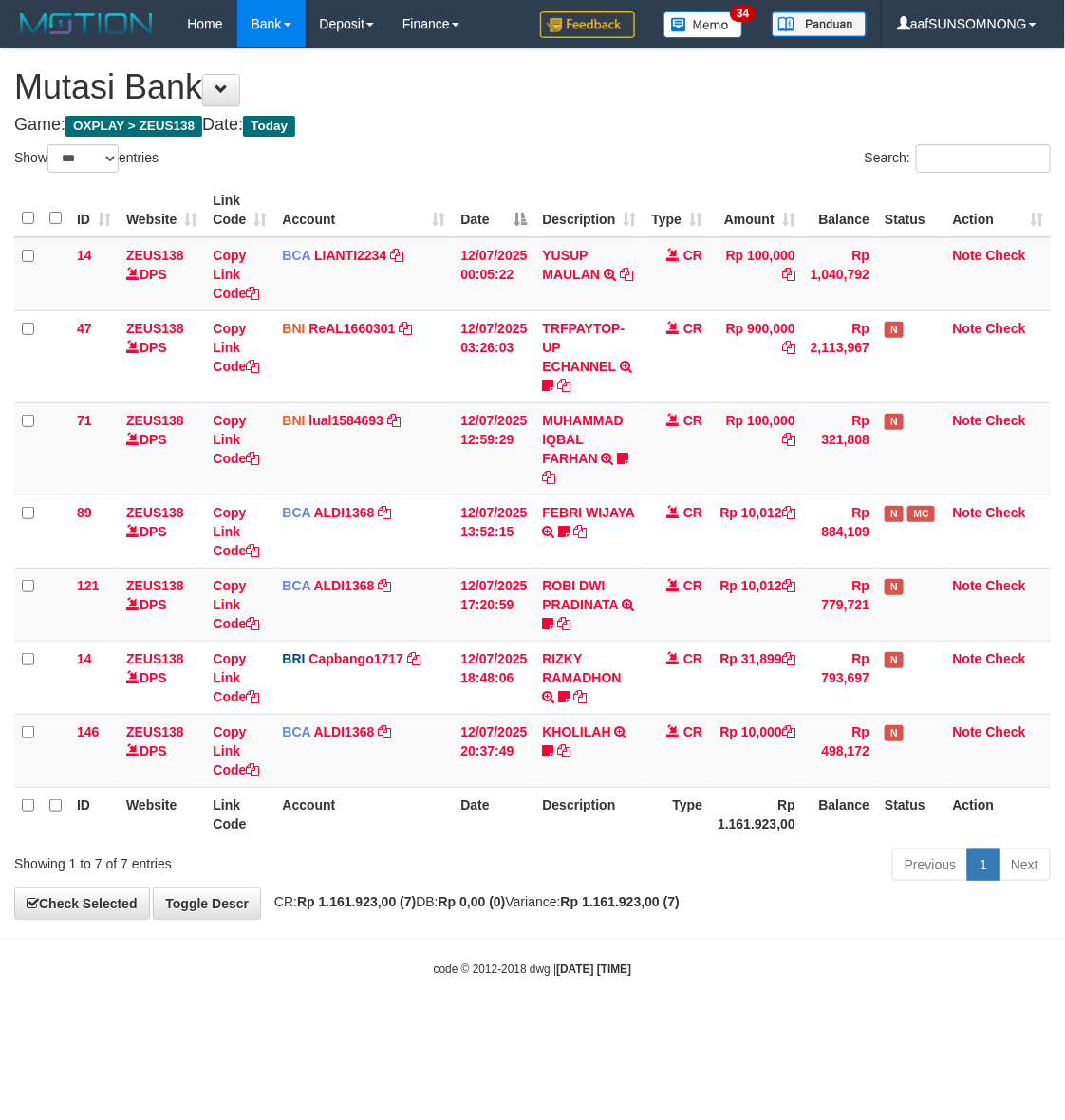 drag, startPoint x: 495, startPoint y: 922, endPoint x: 506, endPoint y: 923, distance: 11.045361 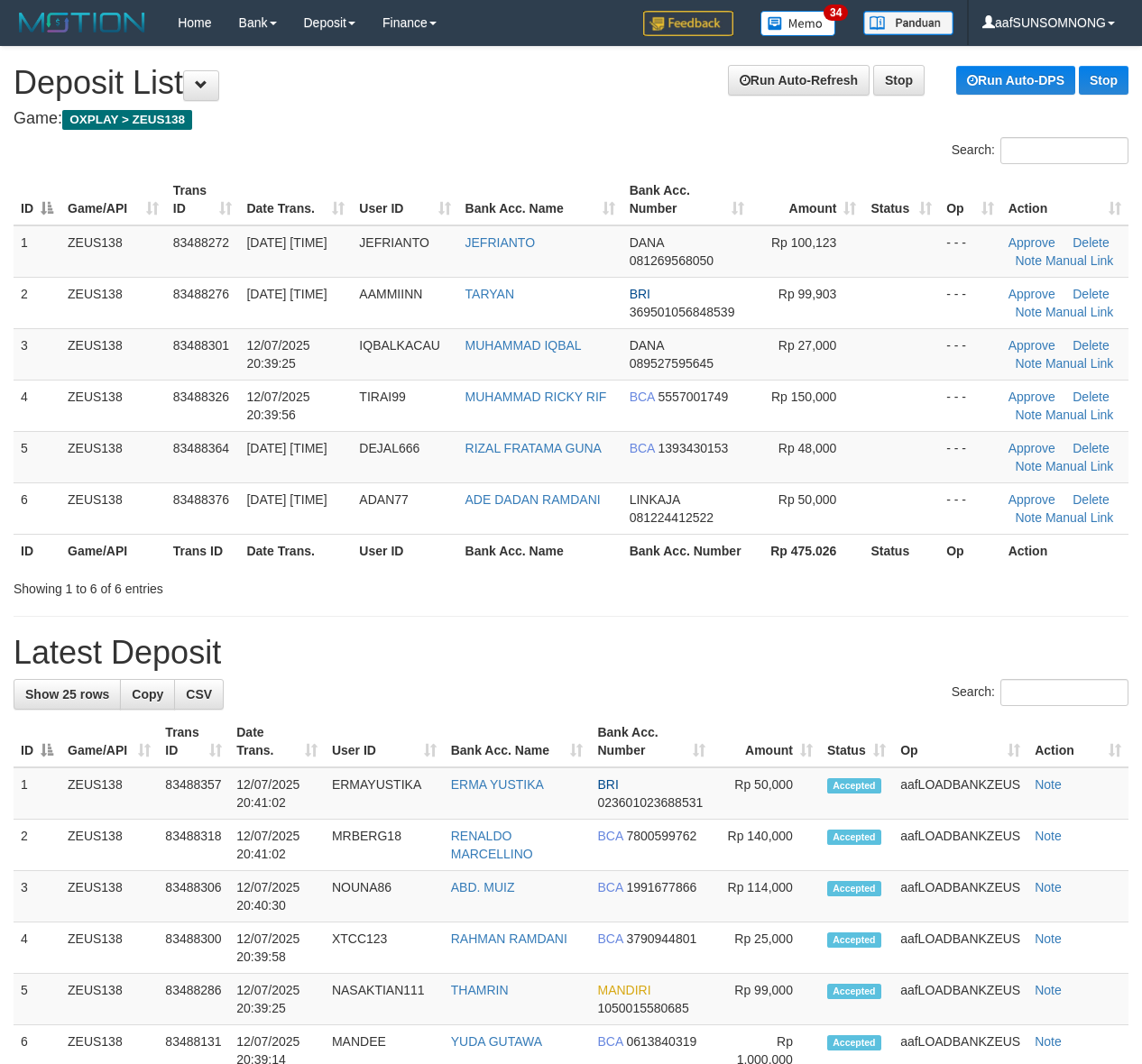scroll, scrollTop: 0, scrollLeft: 0, axis: both 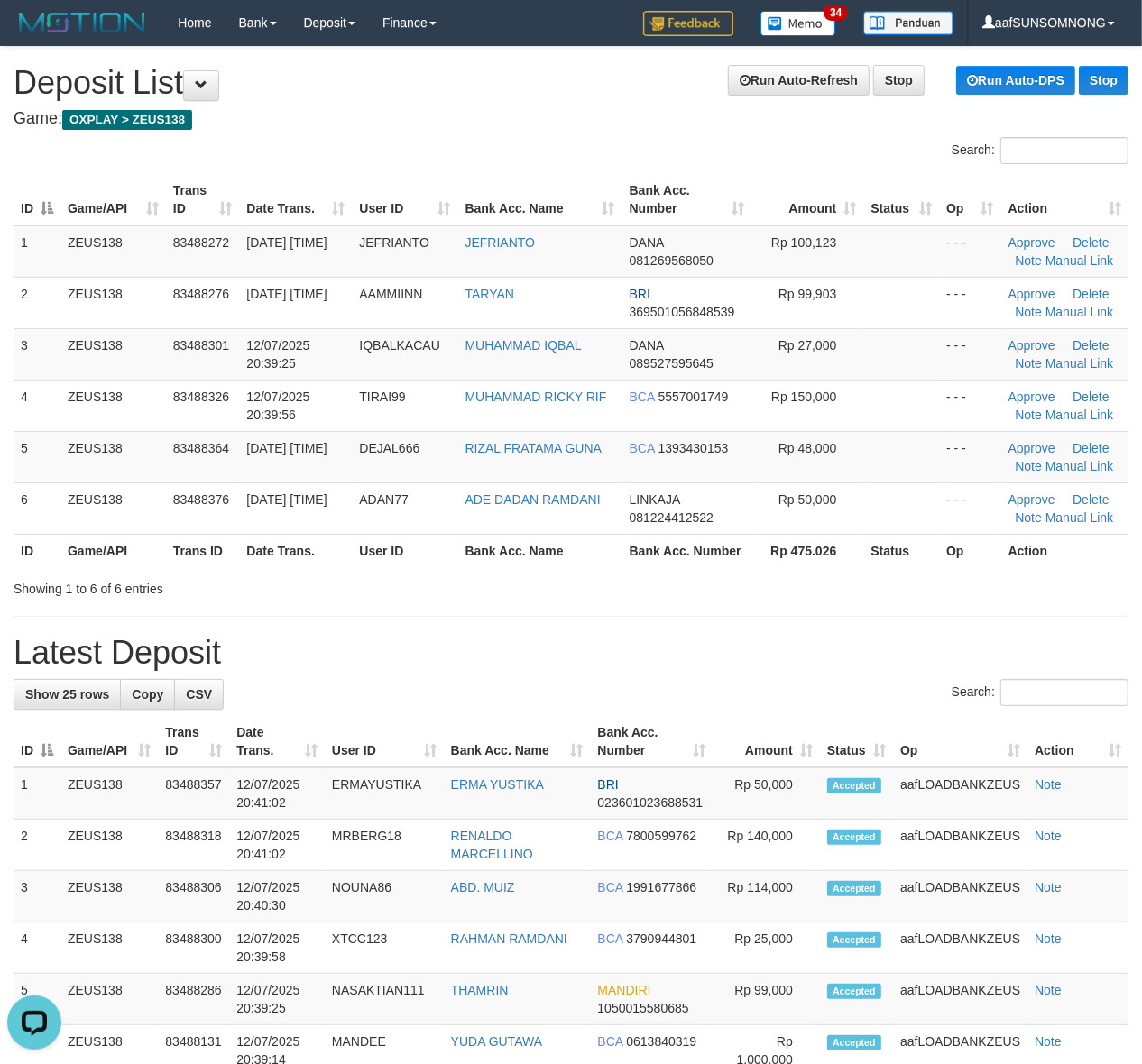 drag, startPoint x: 574, startPoint y: 624, endPoint x: 595, endPoint y: 627, distance: 21.213203 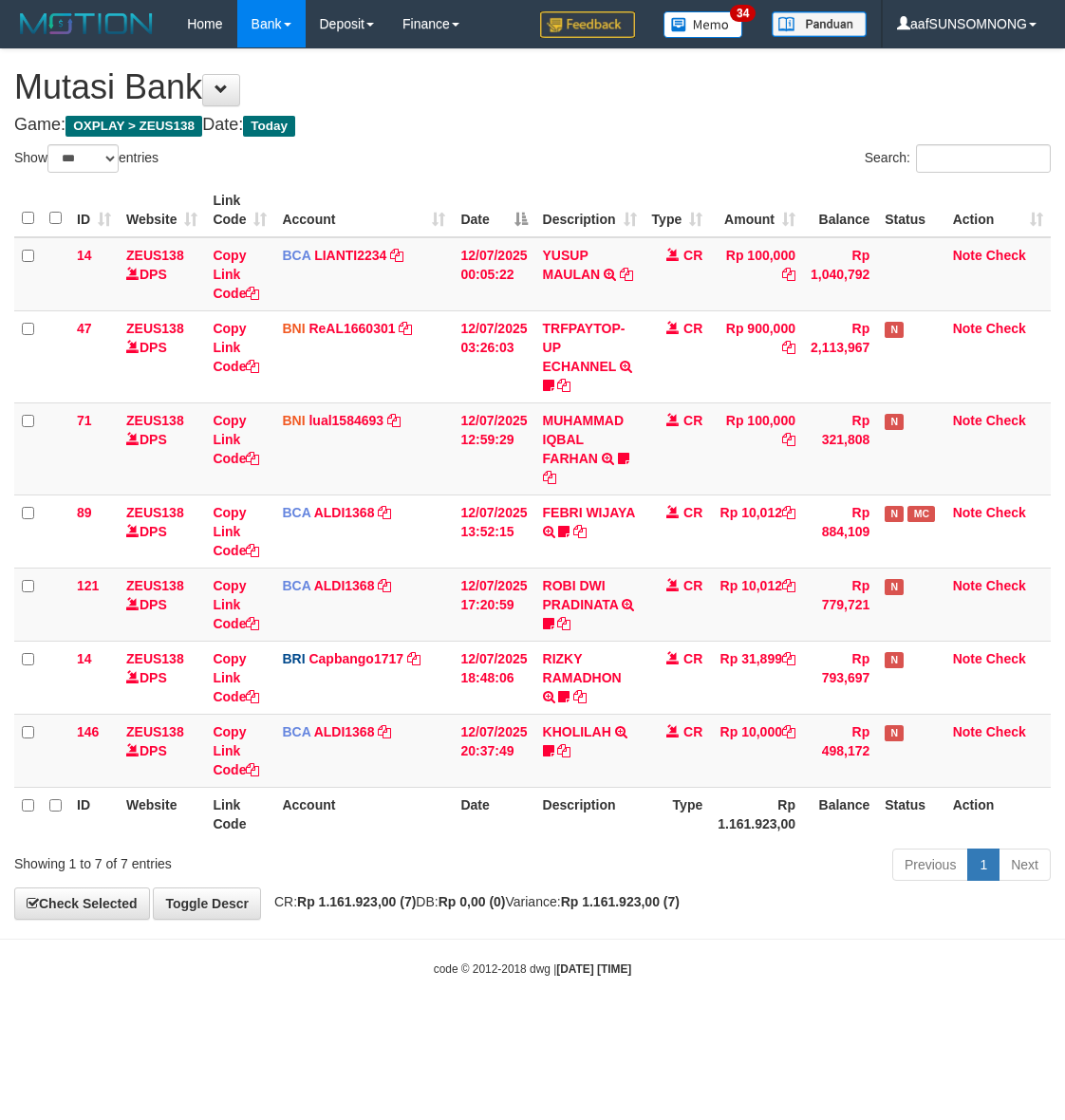 select on "***" 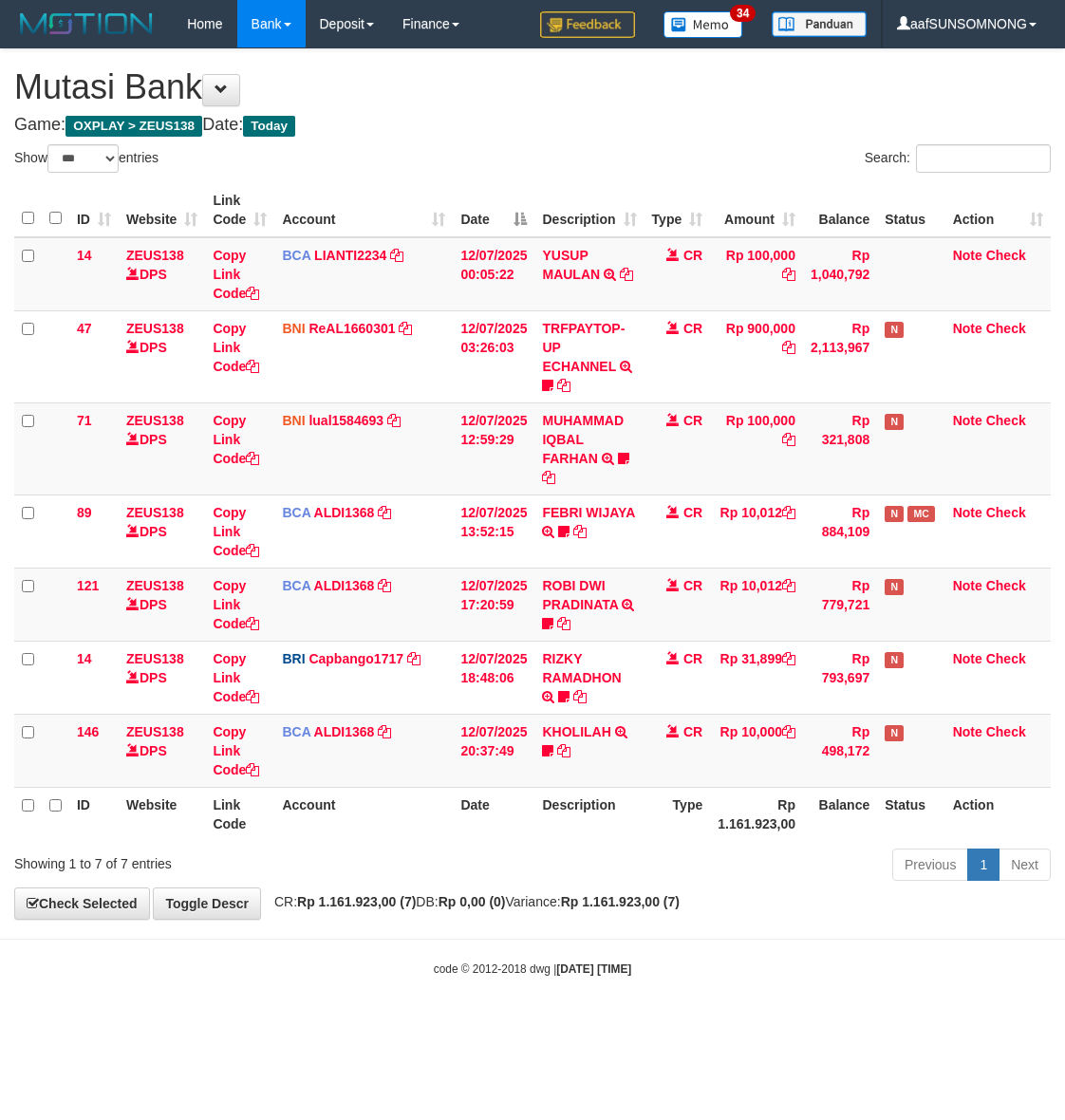 scroll, scrollTop: 0, scrollLeft: 0, axis: both 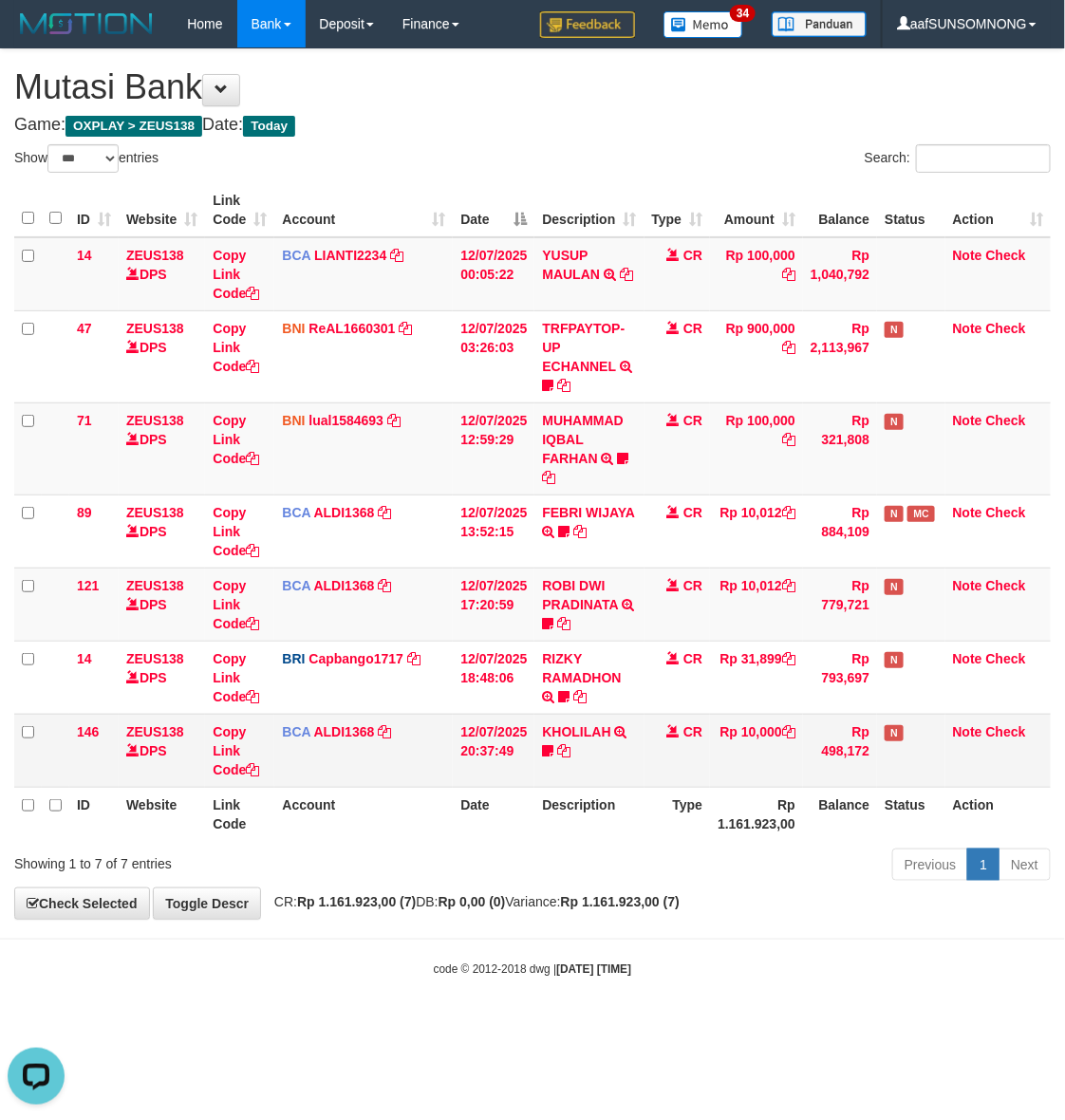 drag, startPoint x: 447, startPoint y: 870, endPoint x: 295, endPoint y: 723, distance: 211.4545 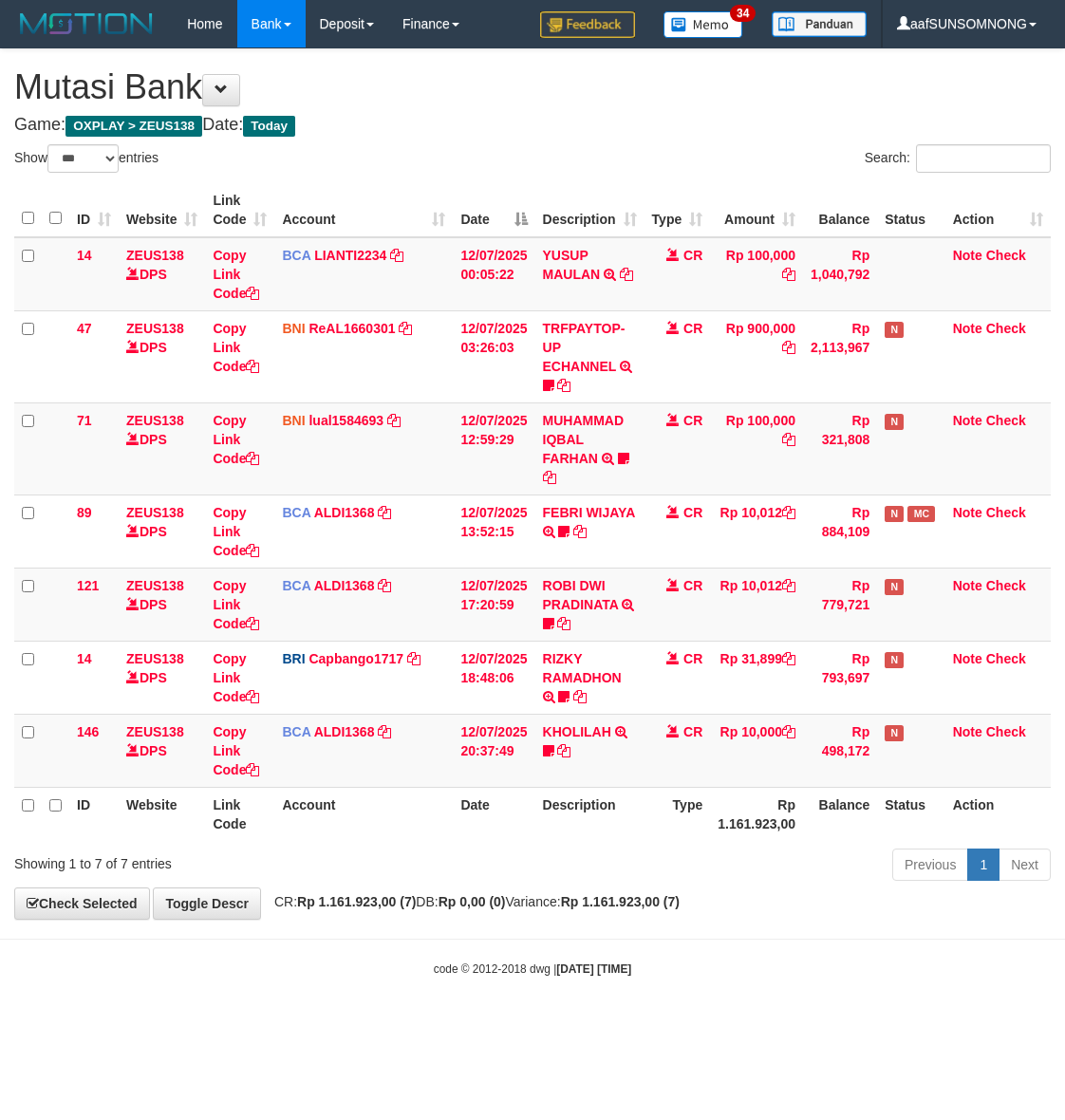 select on "***" 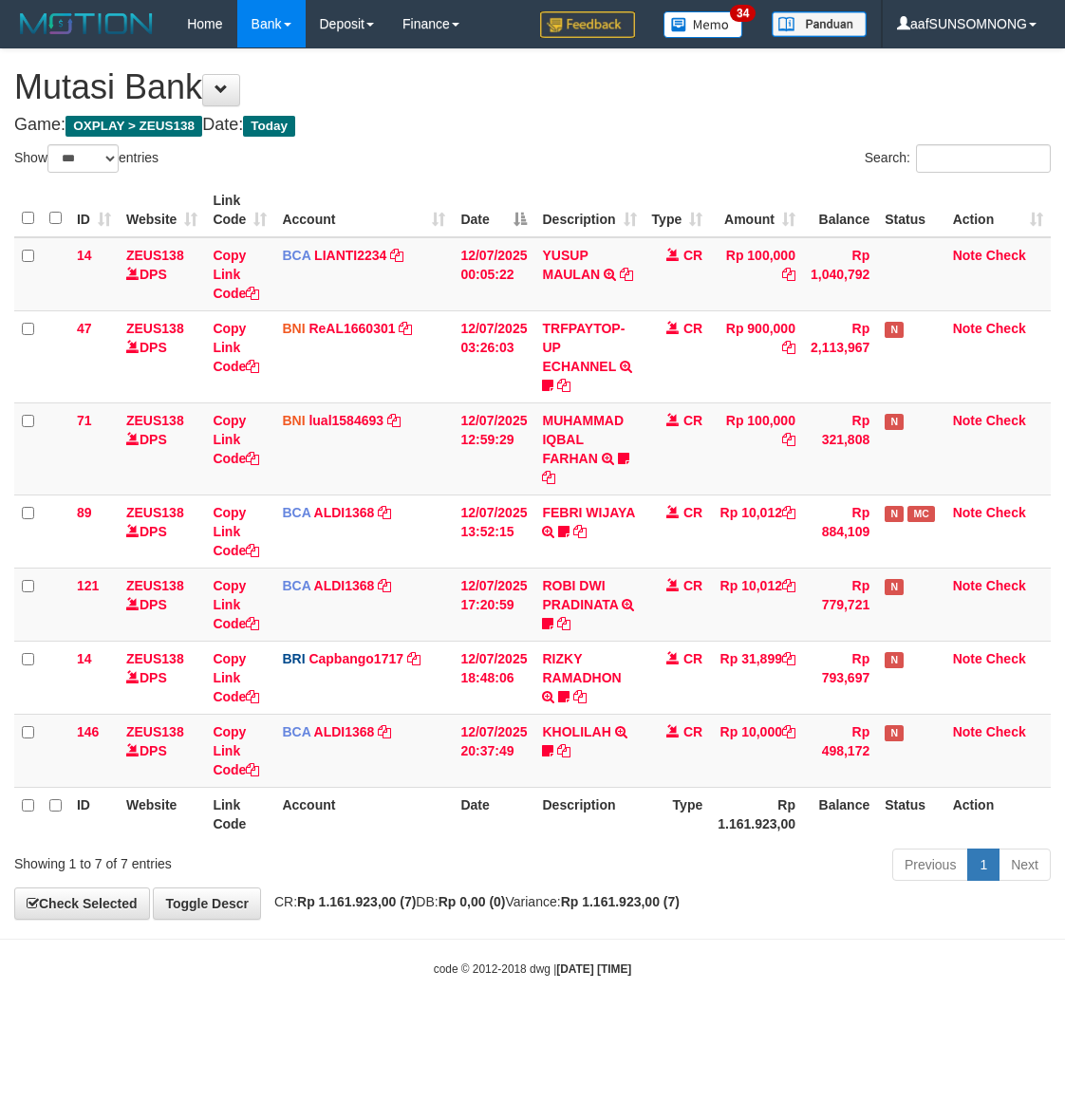 scroll, scrollTop: 0, scrollLeft: 0, axis: both 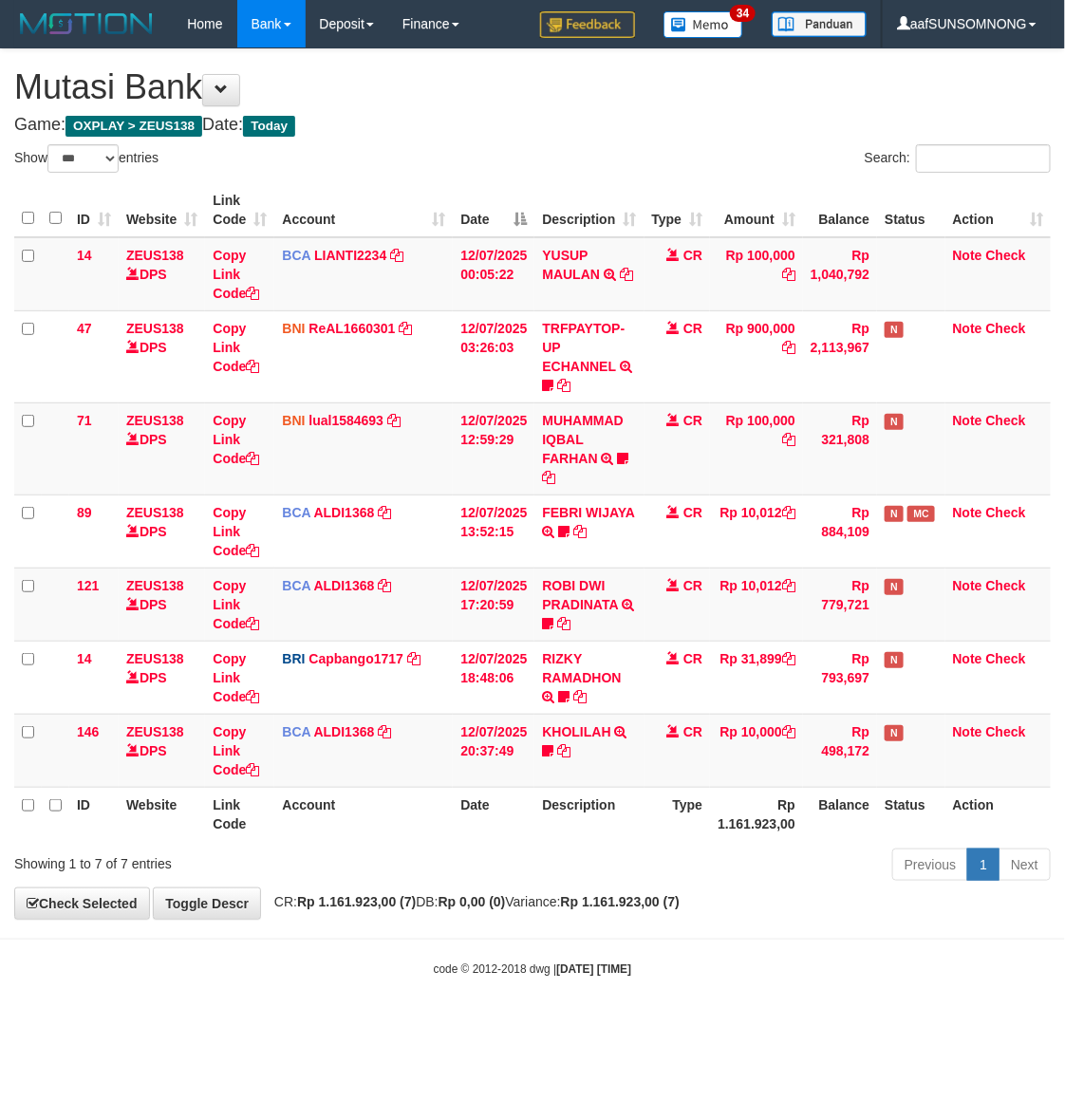drag, startPoint x: 547, startPoint y: 875, endPoint x: 561, endPoint y: 867, distance: 16.124515 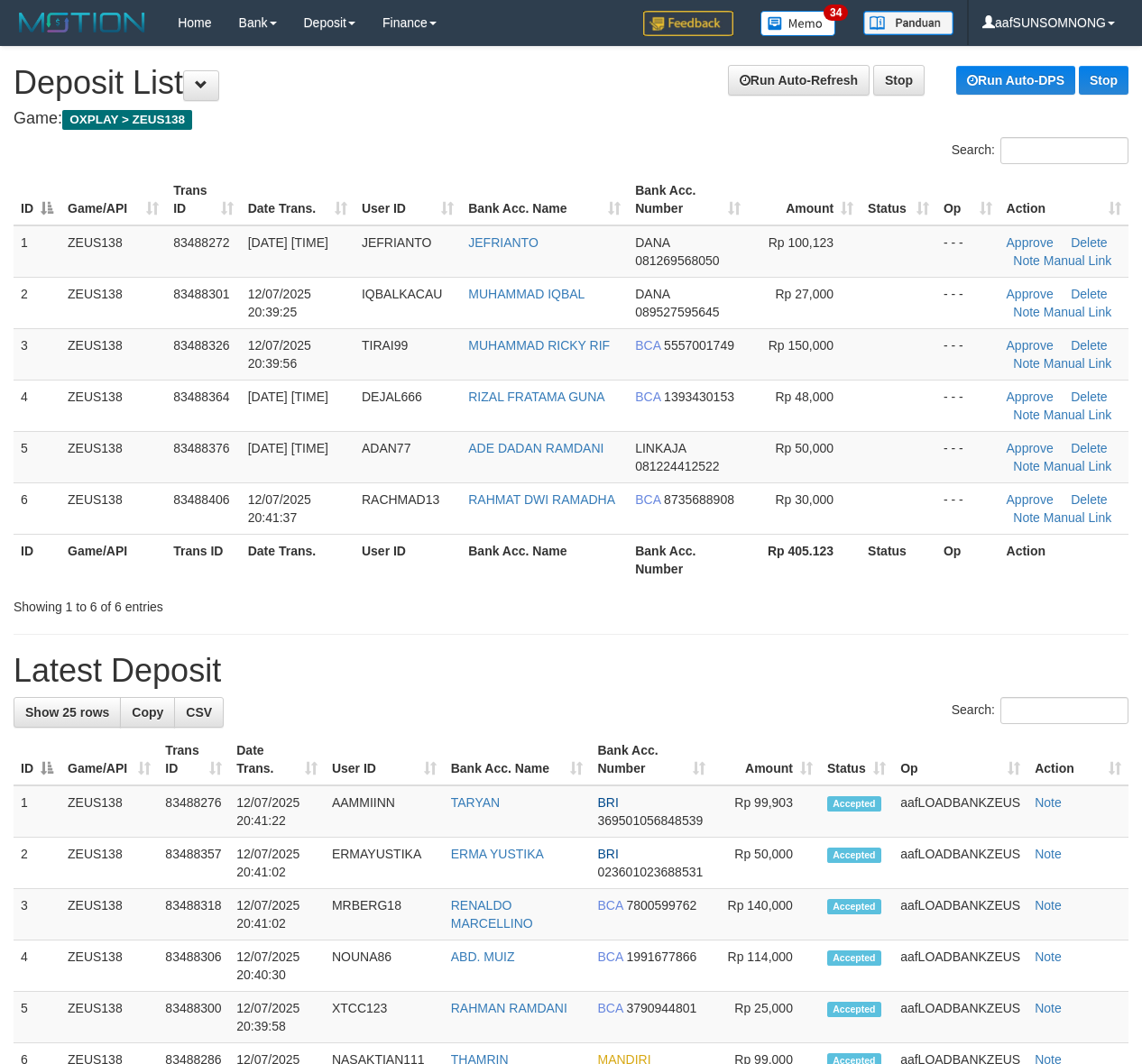scroll, scrollTop: 0, scrollLeft: 0, axis: both 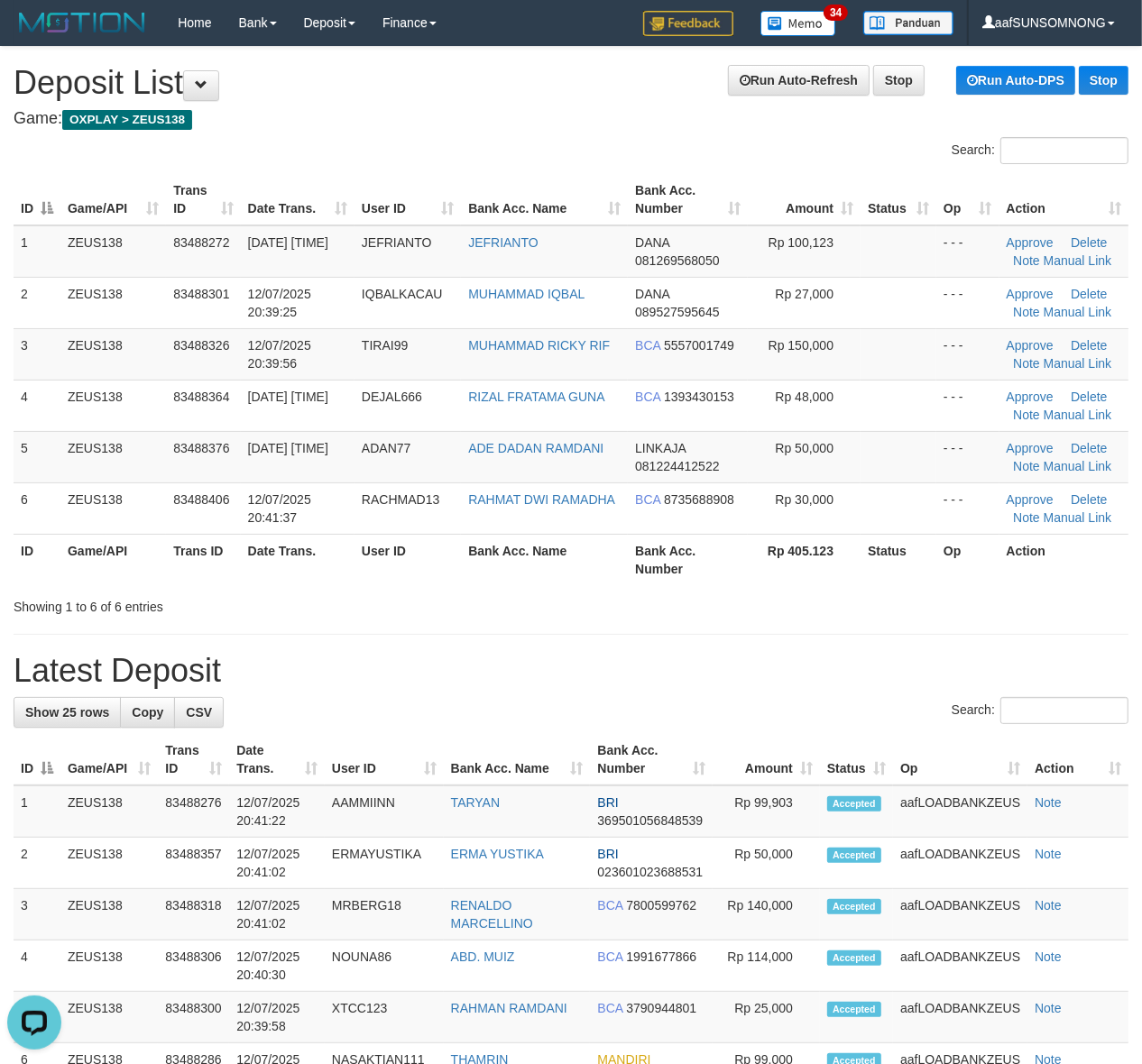 click on "Latest Deposit" at bounding box center [571, 671] 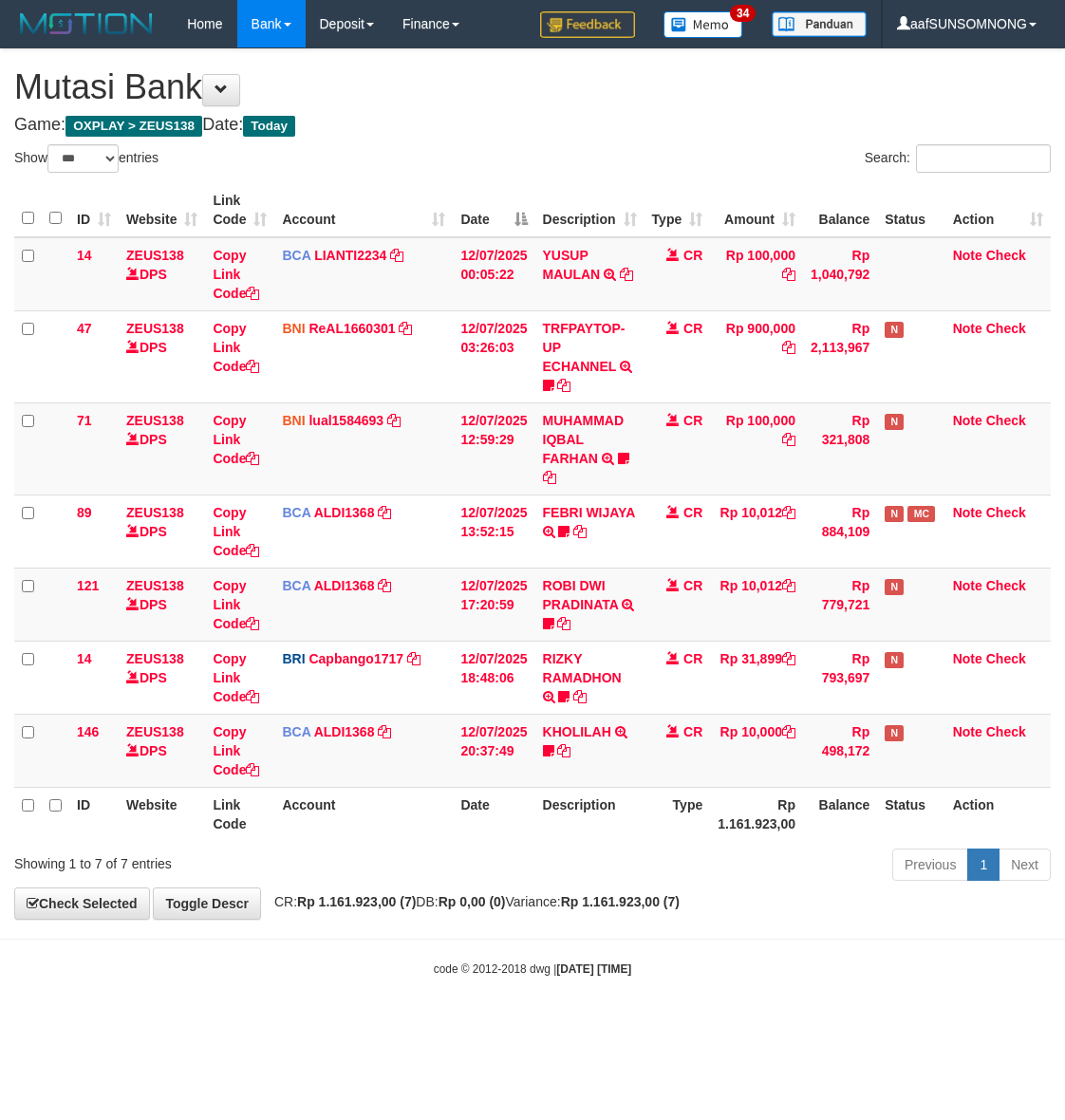 select on "***" 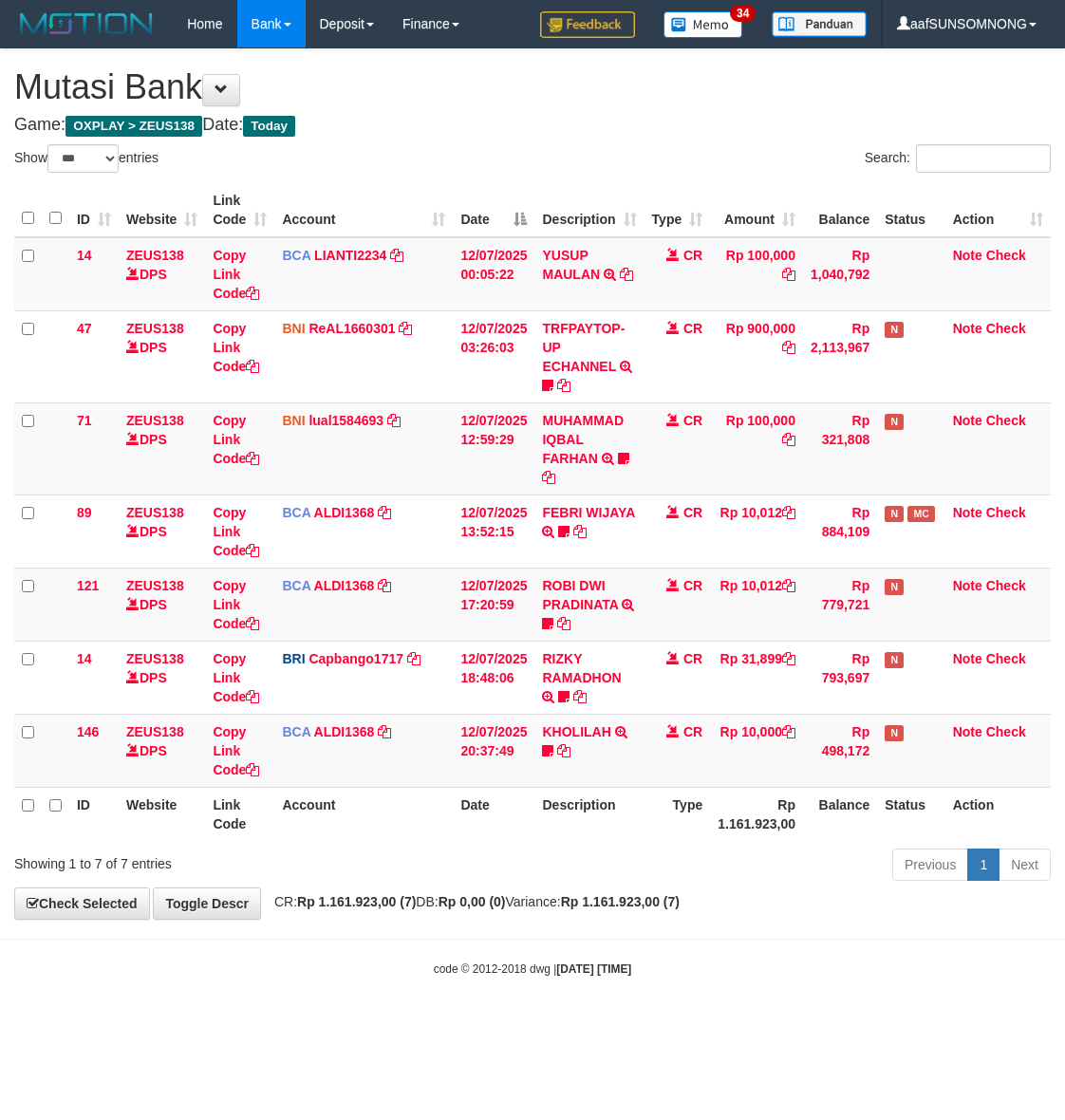 scroll, scrollTop: 0, scrollLeft: 0, axis: both 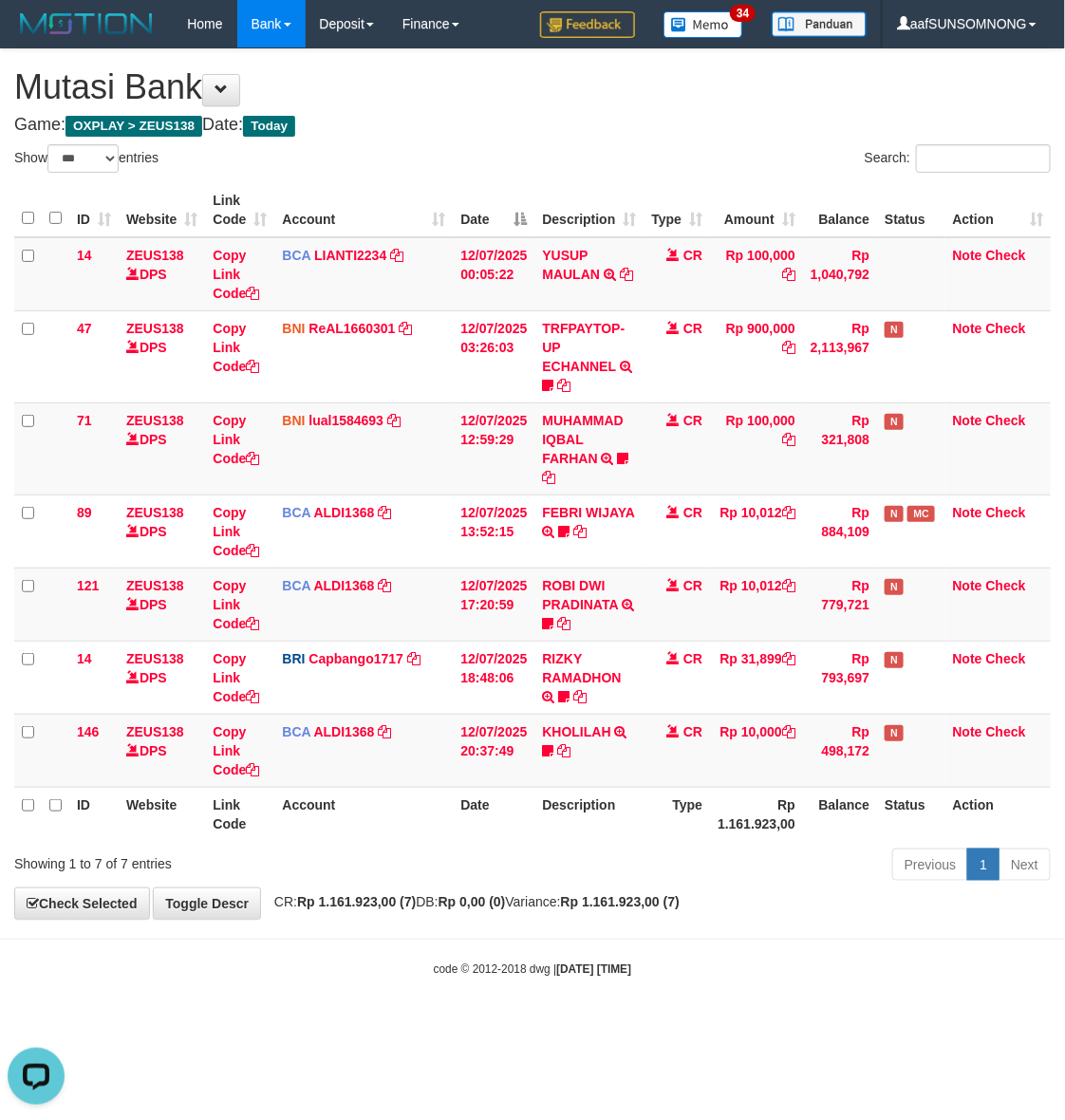 drag, startPoint x: 0, startPoint y: 0, endPoint x: 552, endPoint y: 849, distance: 1012.6722 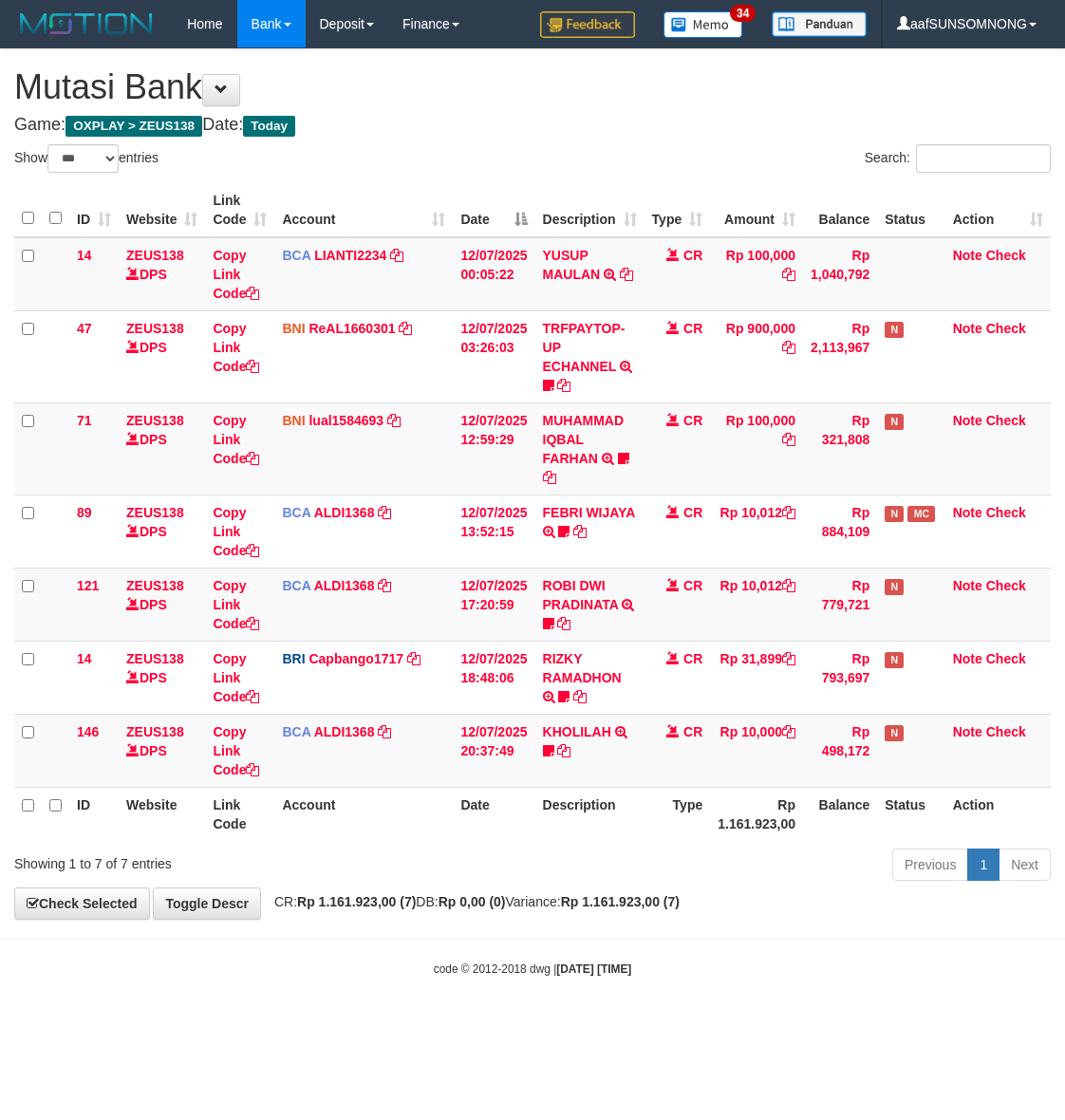 select on "***" 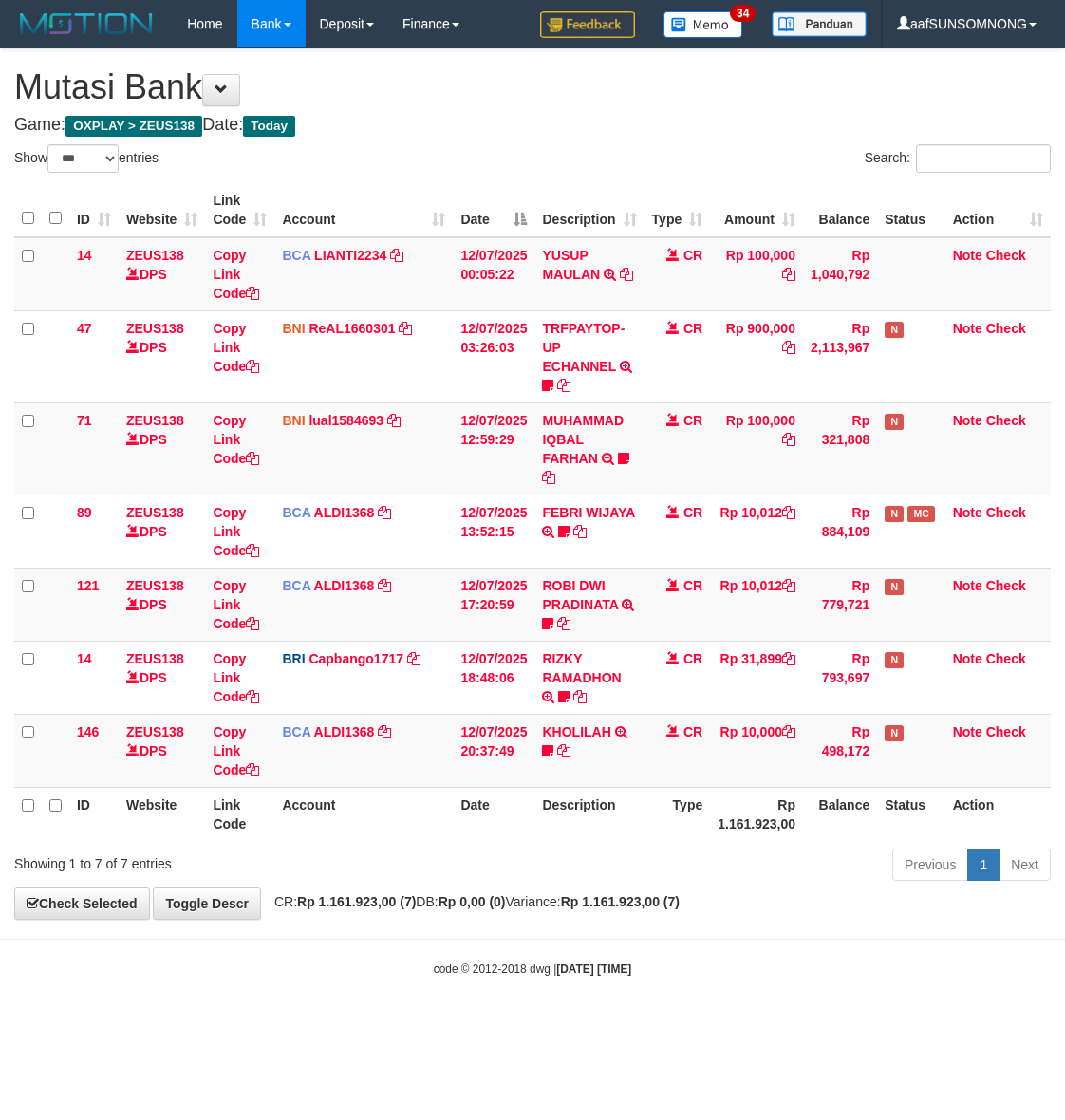 scroll, scrollTop: 0, scrollLeft: 0, axis: both 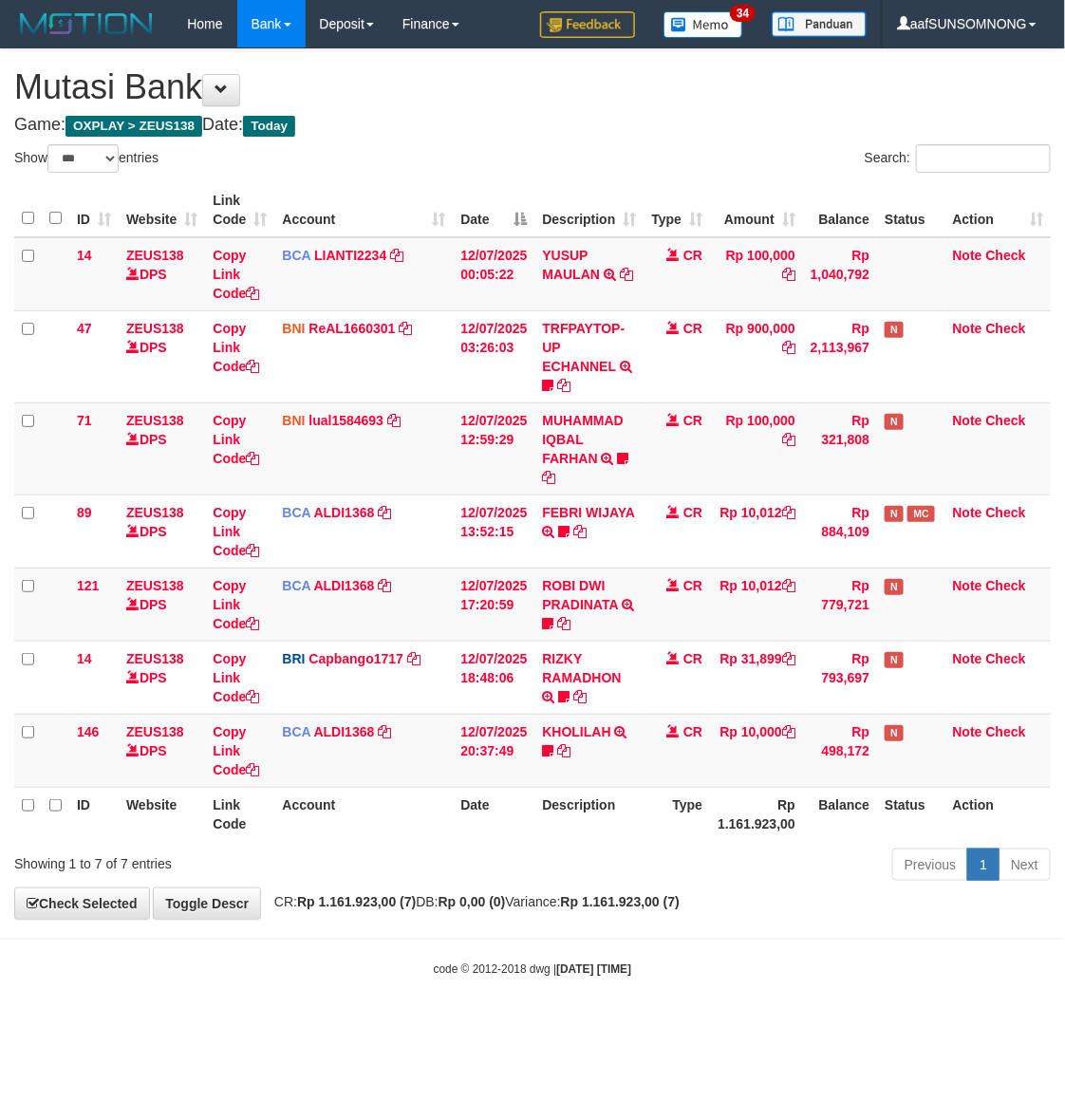 click on "Toggle navigation
Home
Bank
Account List
Load
By Website
Group
[OXPLAY]													ZEUS138
By Load Group (DPS)" at bounding box center [532, 513] 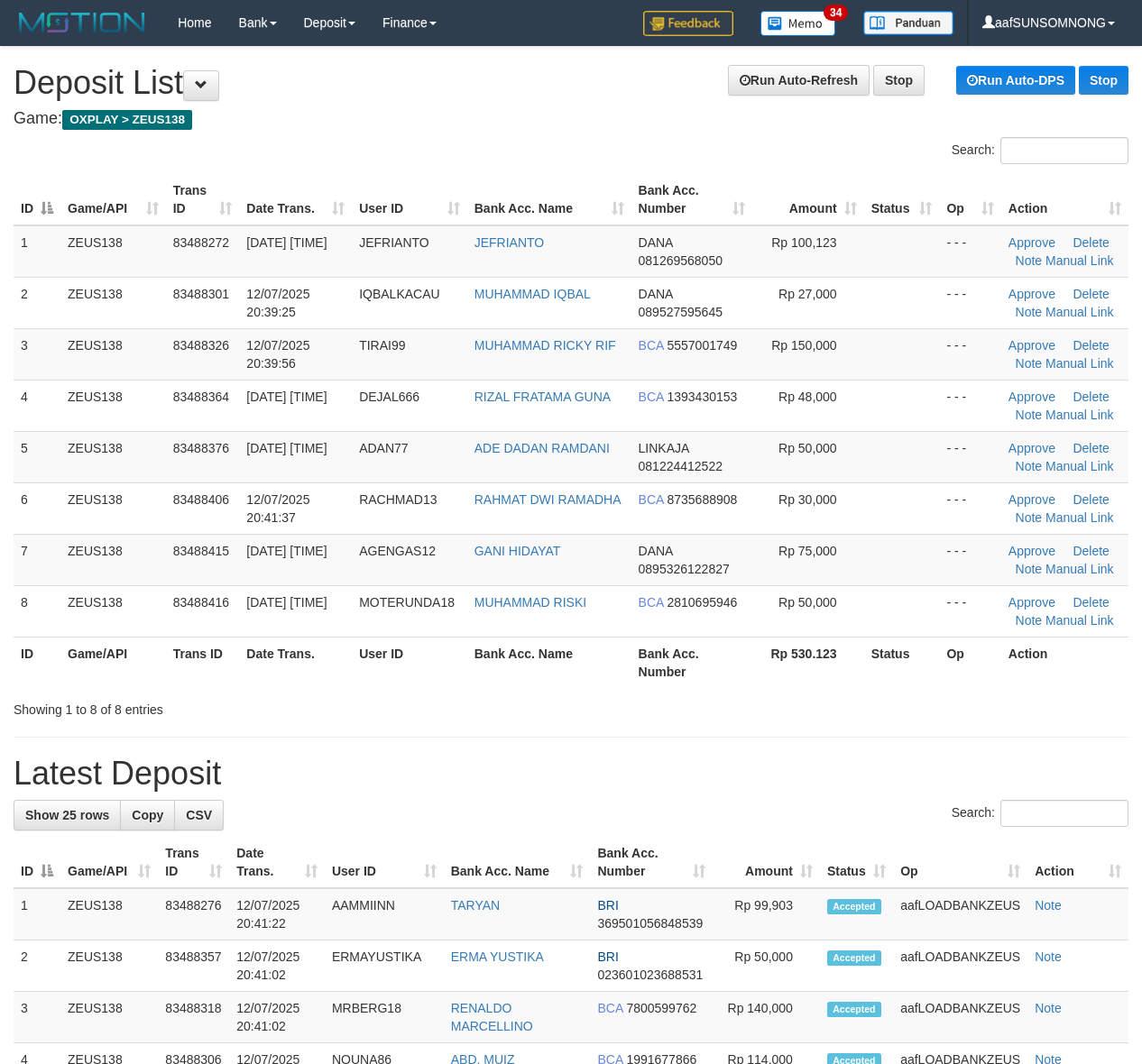 scroll, scrollTop: 0, scrollLeft: 0, axis: both 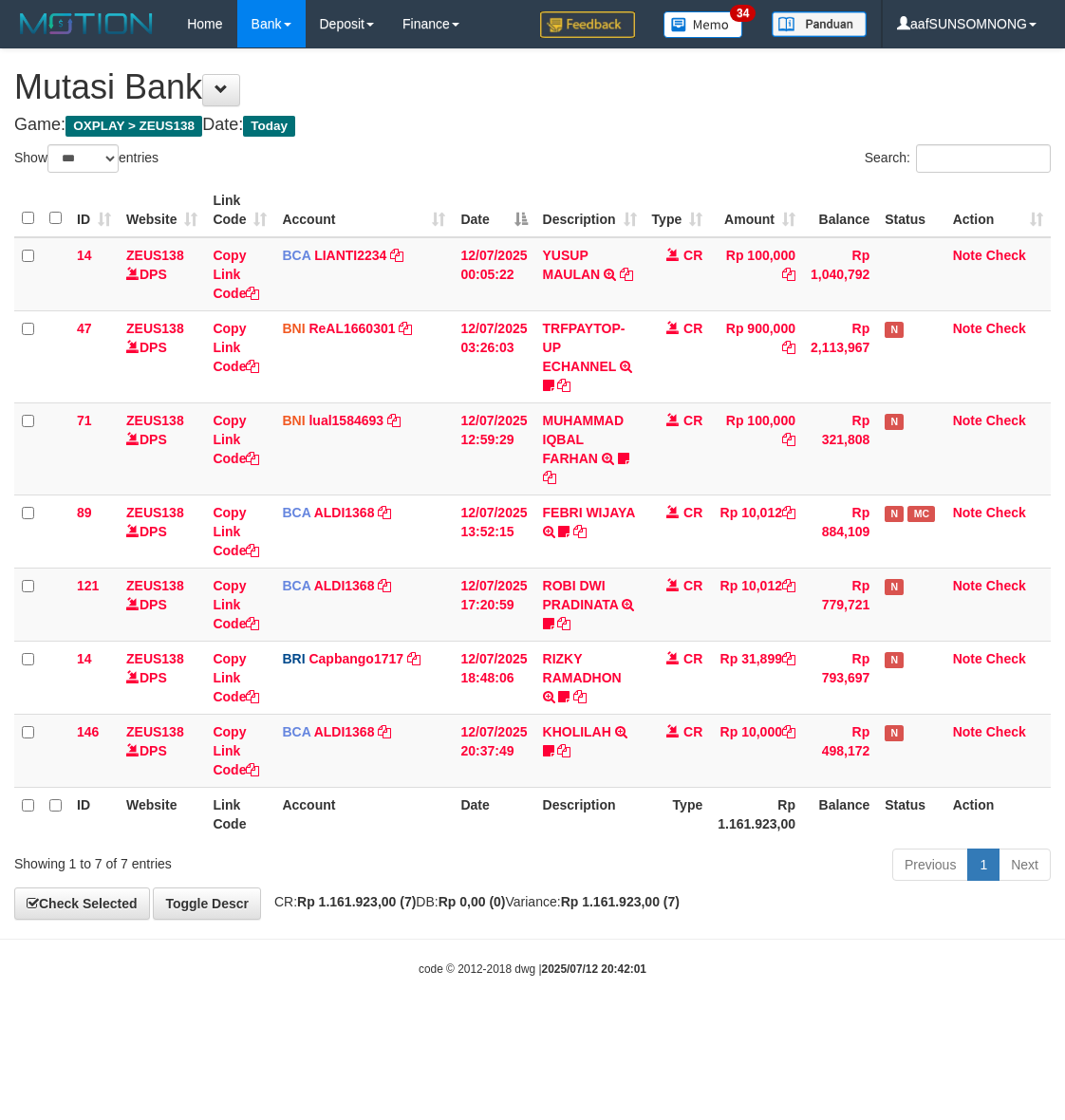 select on "***" 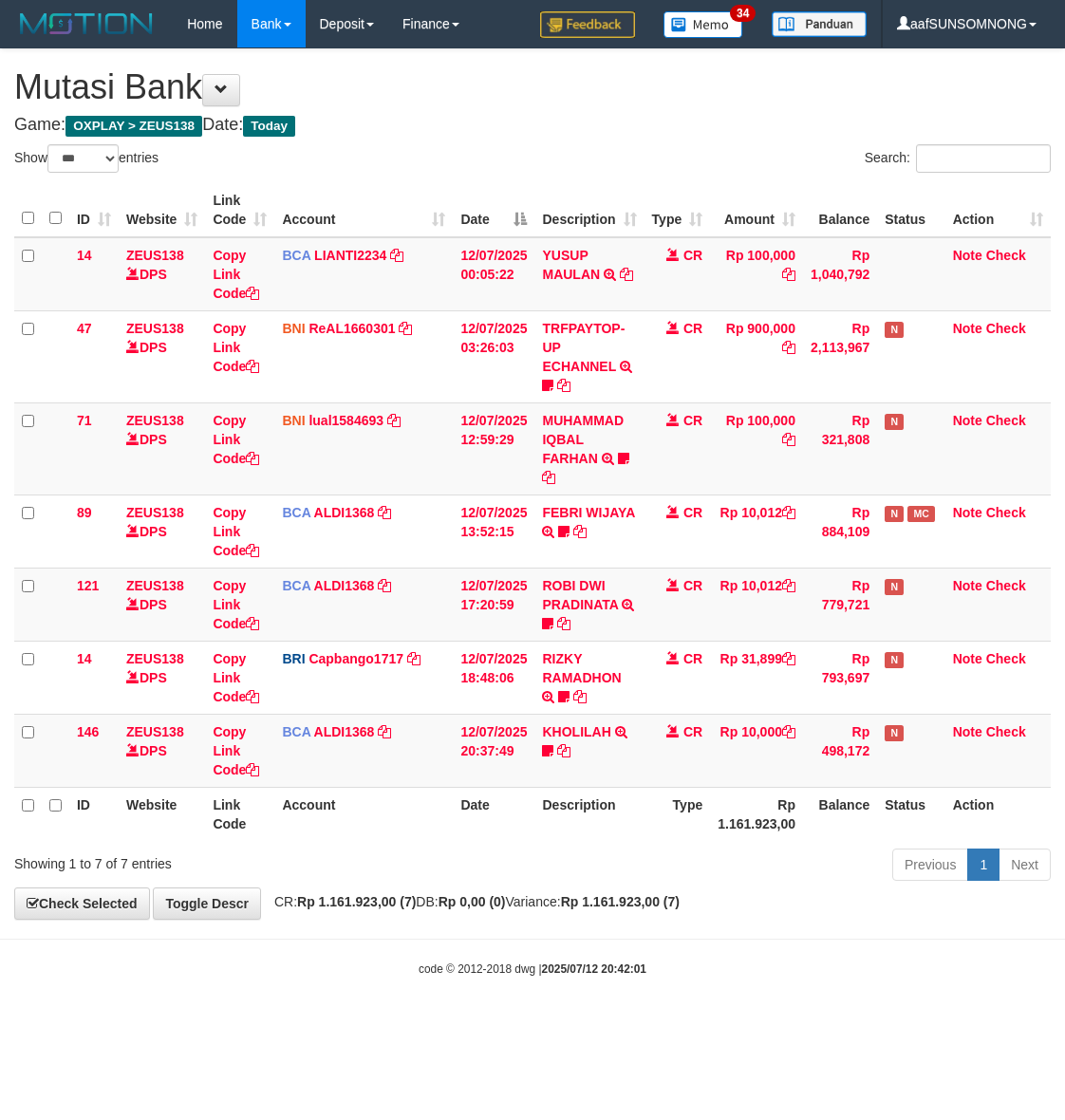 scroll, scrollTop: 0, scrollLeft: 0, axis: both 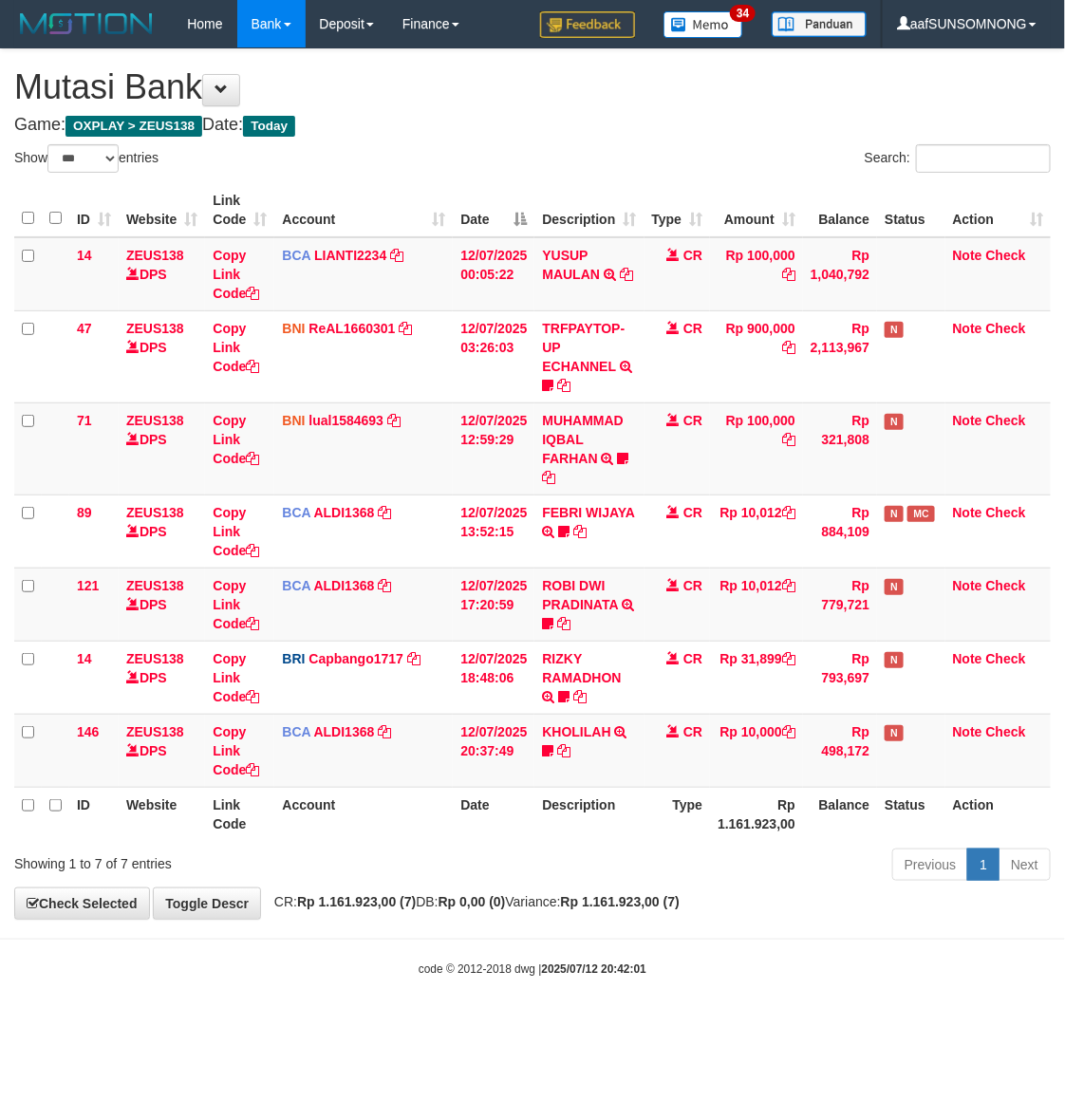 drag, startPoint x: 447, startPoint y: 1071, endPoint x: 471, endPoint y: 1052, distance: 30.61046 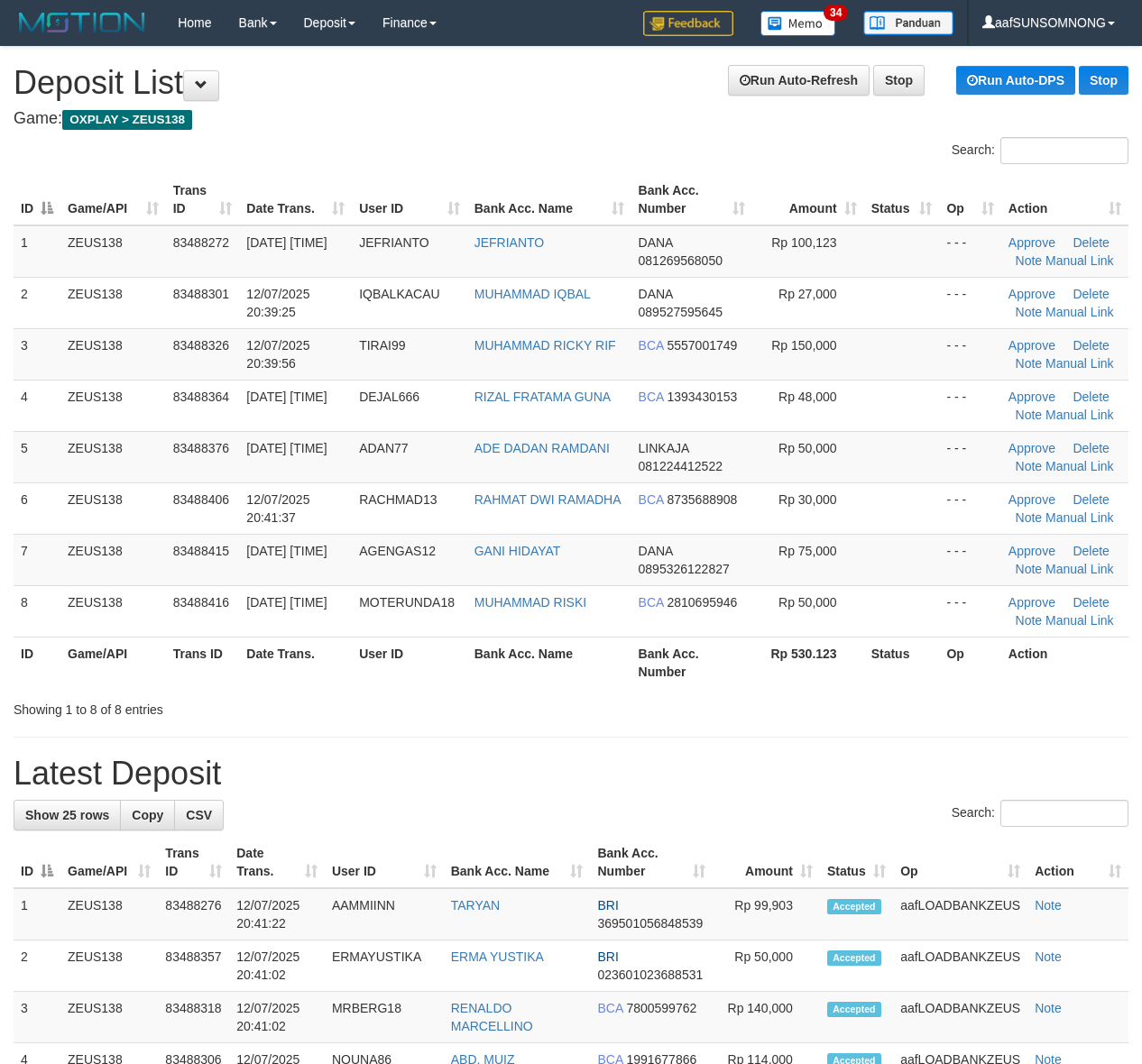 scroll, scrollTop: 0, scrollLeft: 0, axis: both 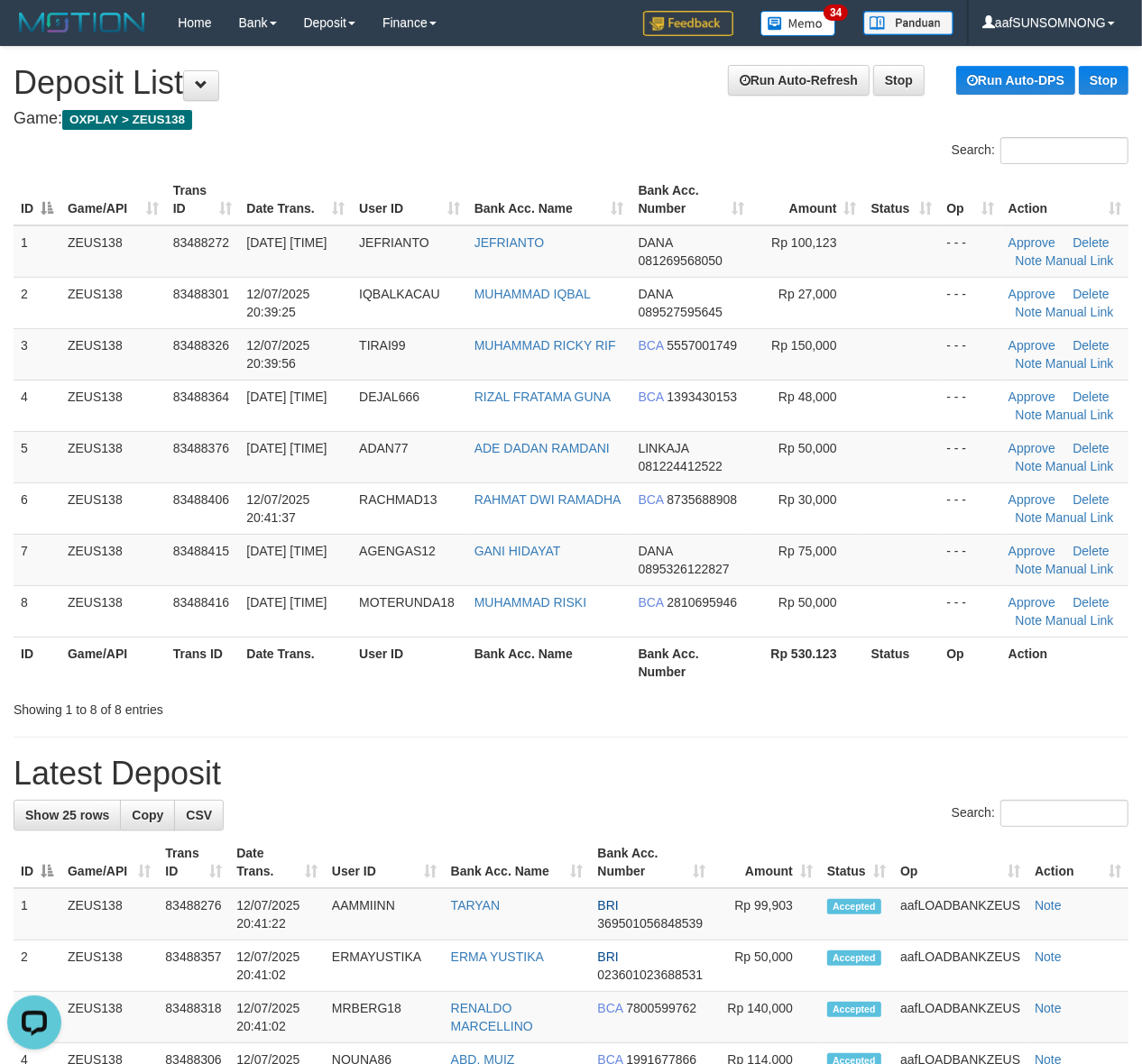click on "**********" at bounding box center [571, 1170] 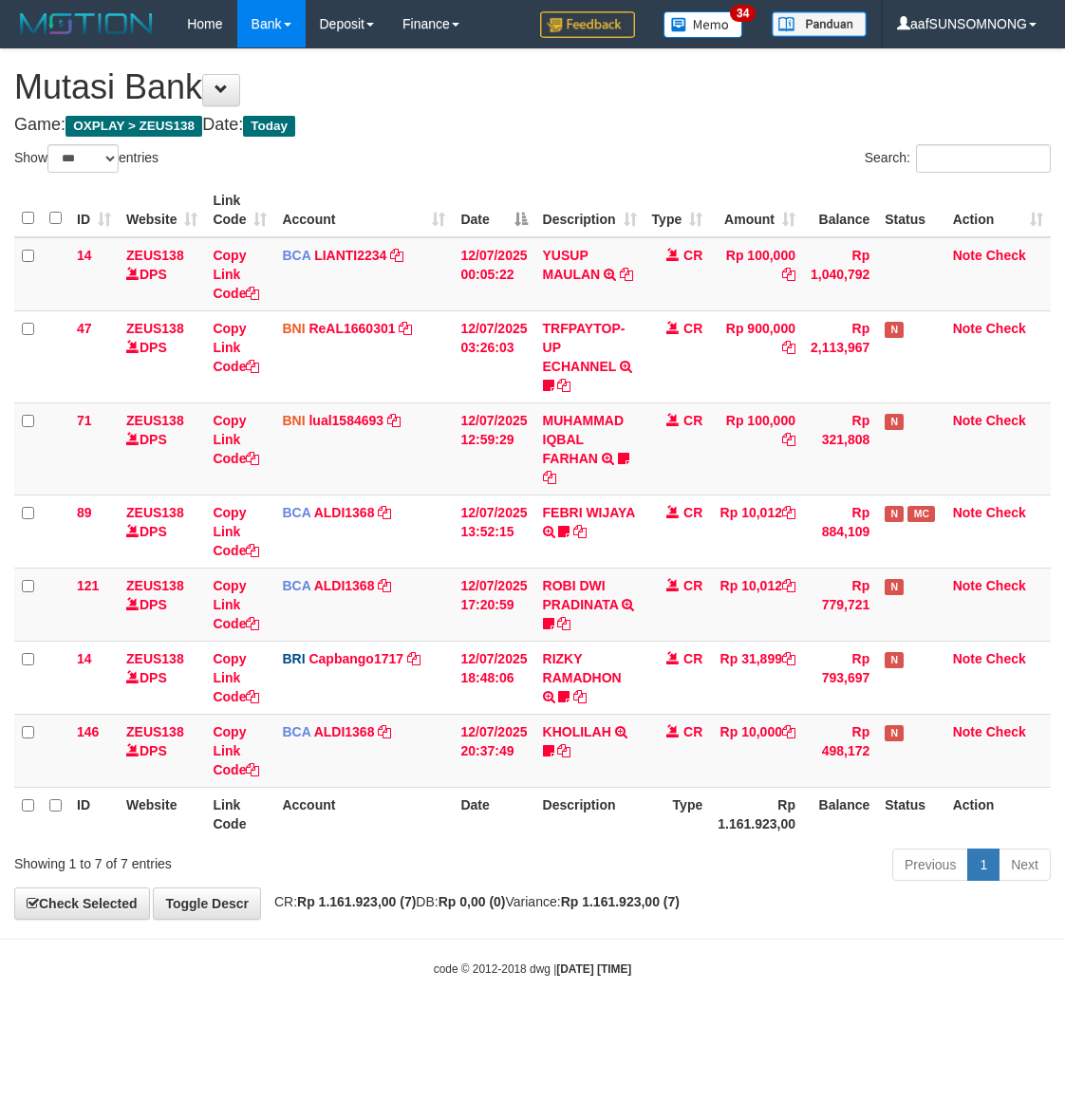select on "***" 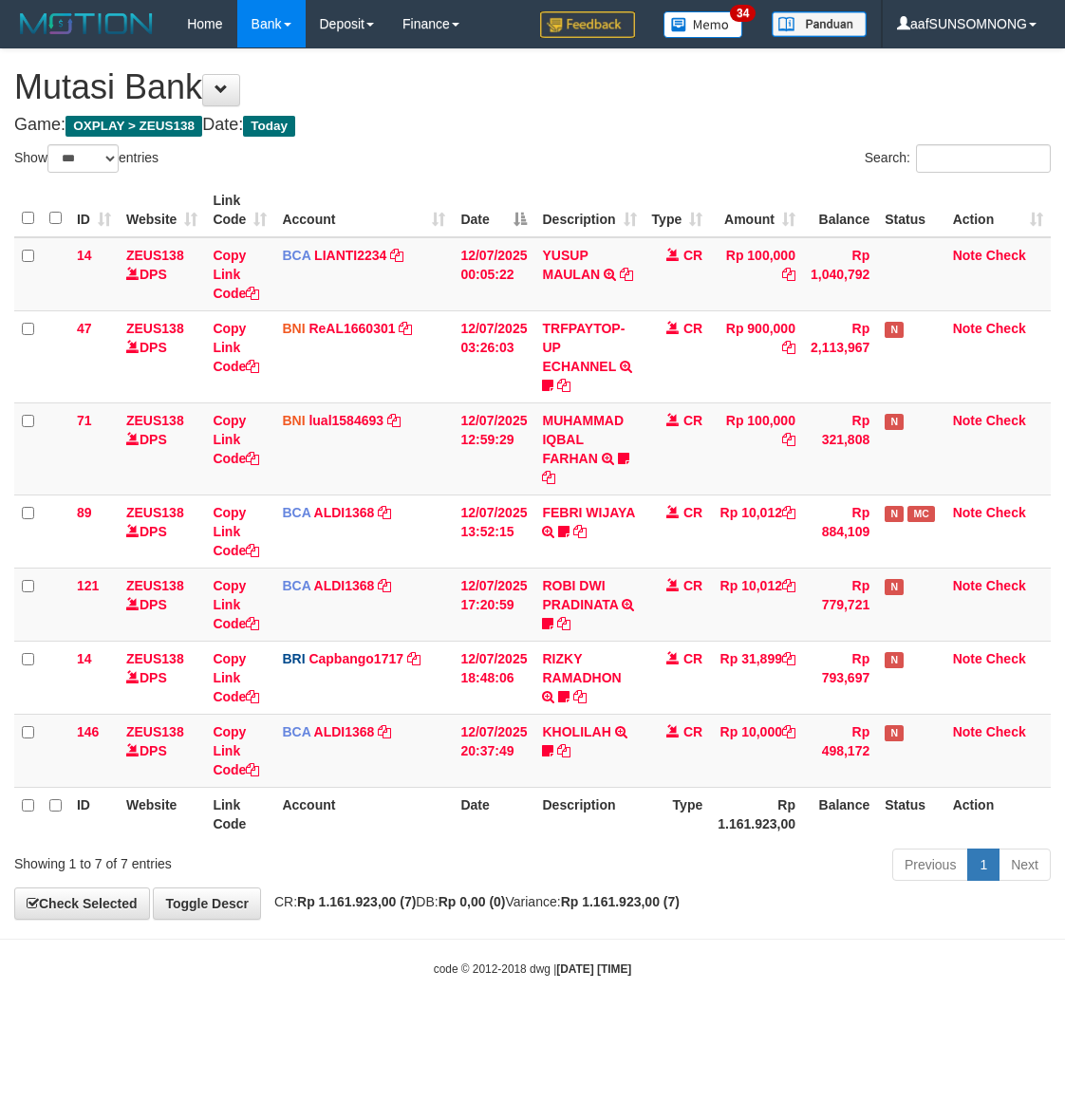 scroll, scrollTop: 0, scrollLeft: 0, axis: both 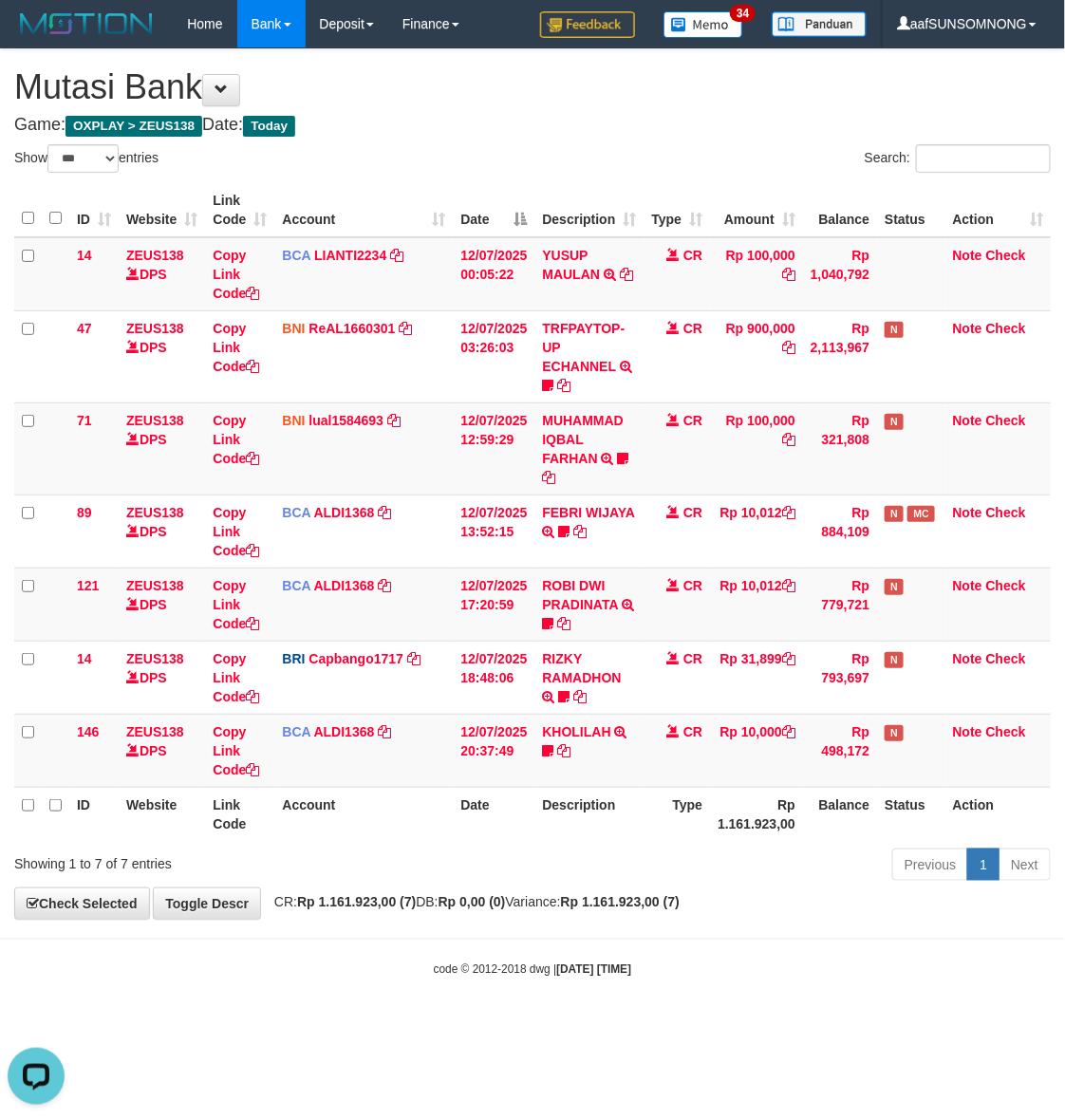 drag, startPoint x: 613, startPoint y: 887, endPoint x: 580, endPoint y: 875, distance: 35.1141 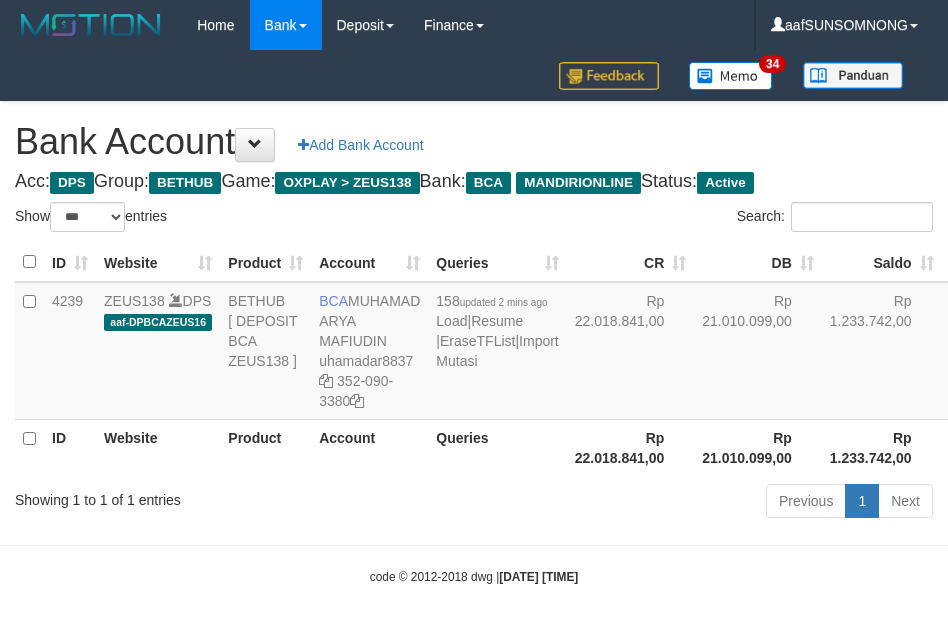 select on "***" 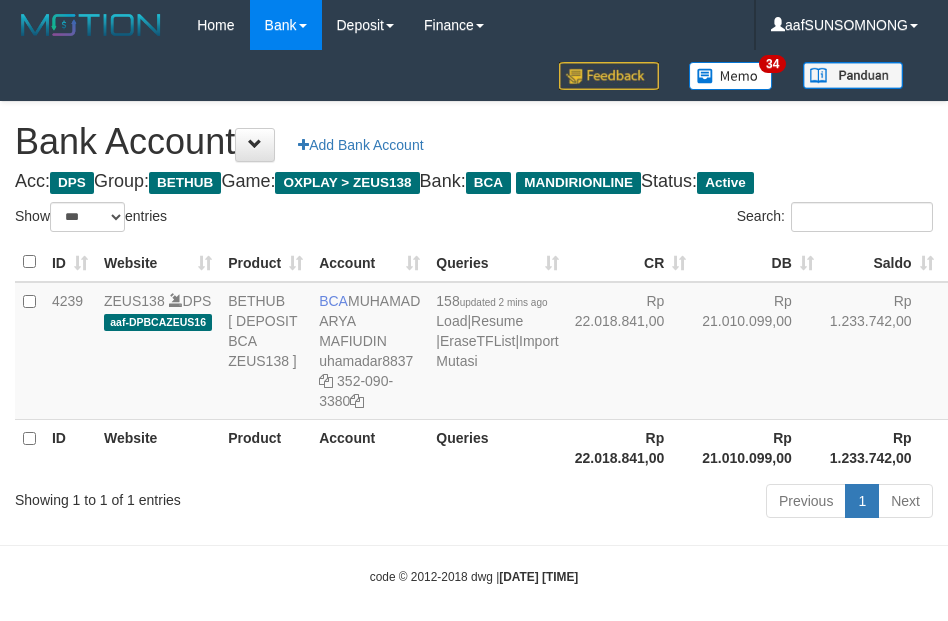scroll, scrollTop: 25, scrollLeft: 0, axis: vertical 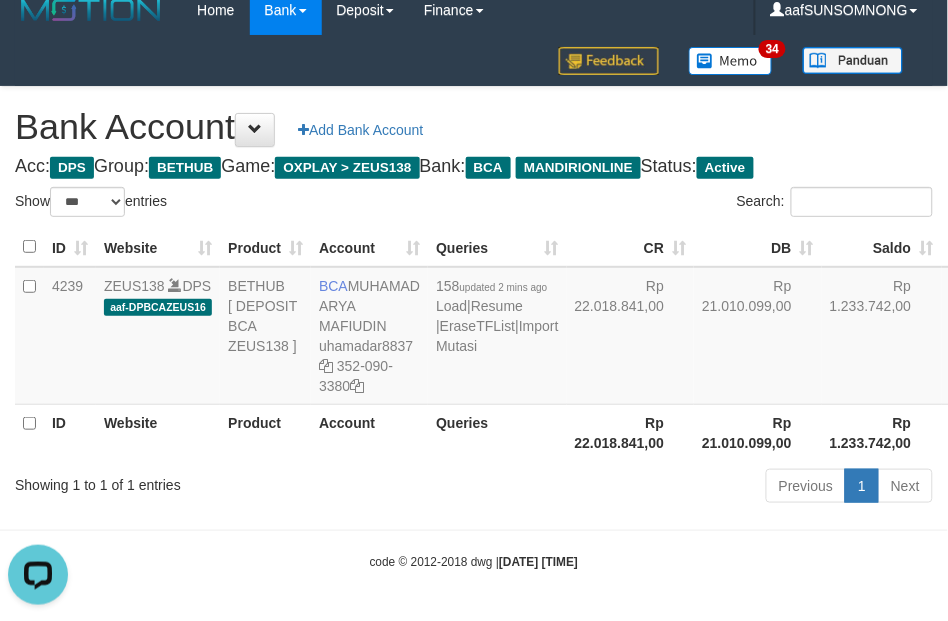 drag, startPoint x: 426, startPoint y: 590, endPoint x: 421, endPoint y: 580, distance: 11.18034 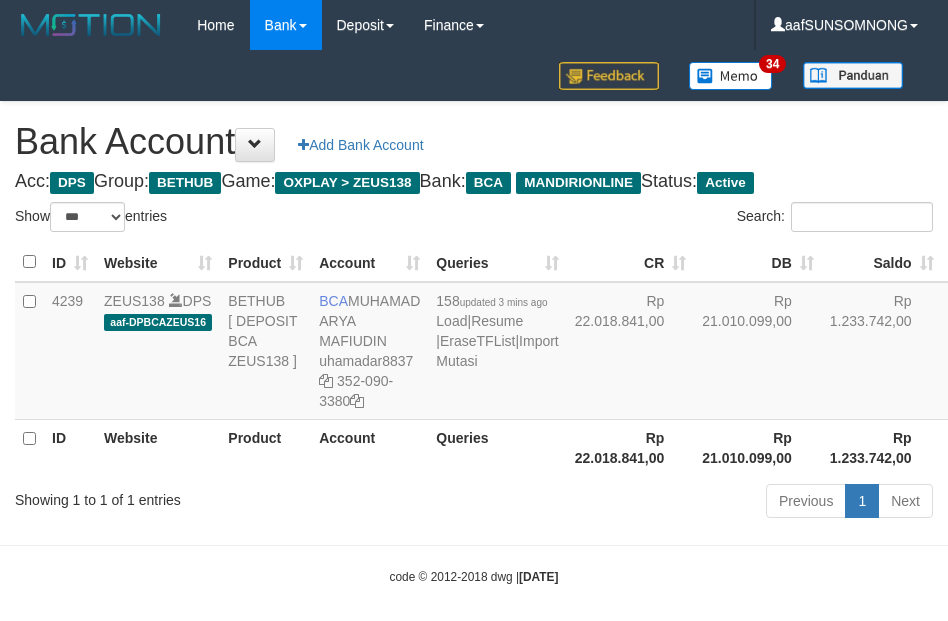 select on "***" 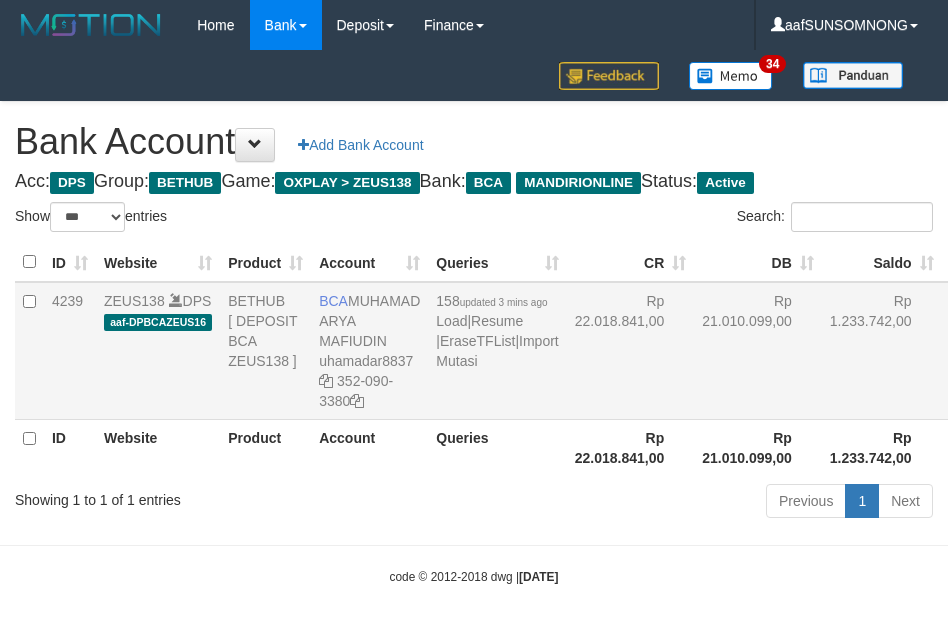 scroll, scrollTop: 25, scrollLeft: 0, axis: vertical 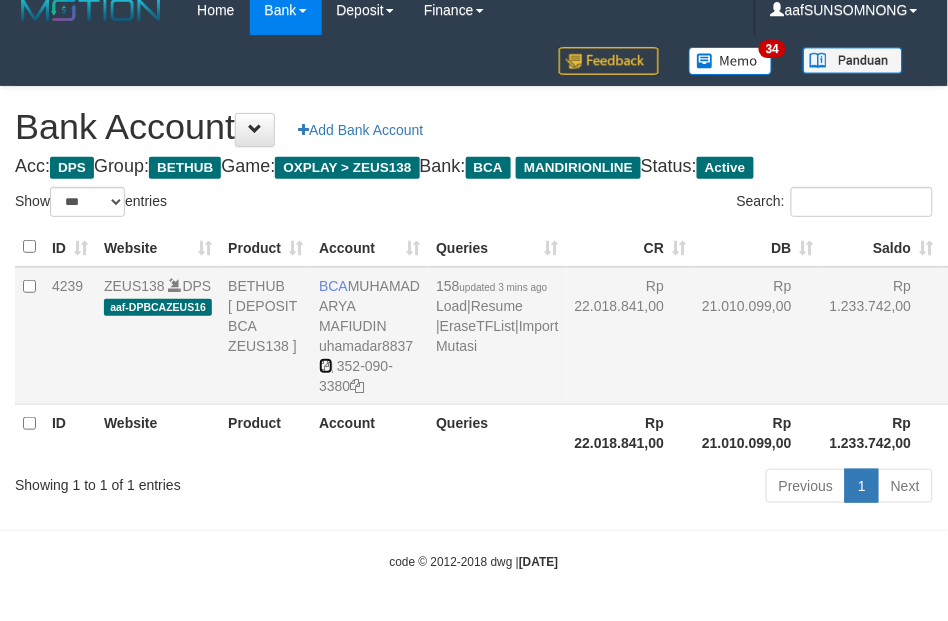 click at bounding box center [326, 366] 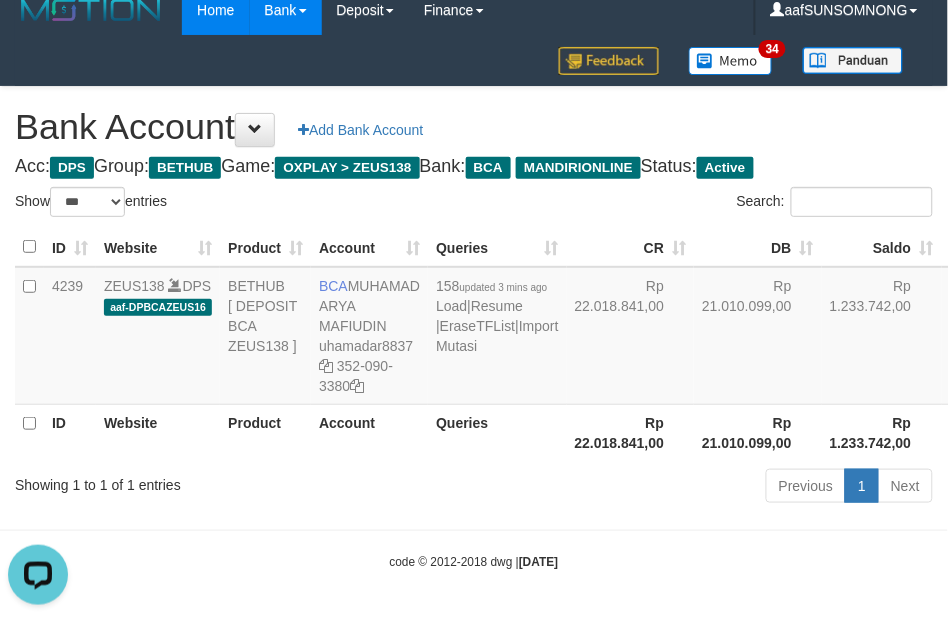 scroll, scrollTop: 0, scrollLeft: 0, axis: both 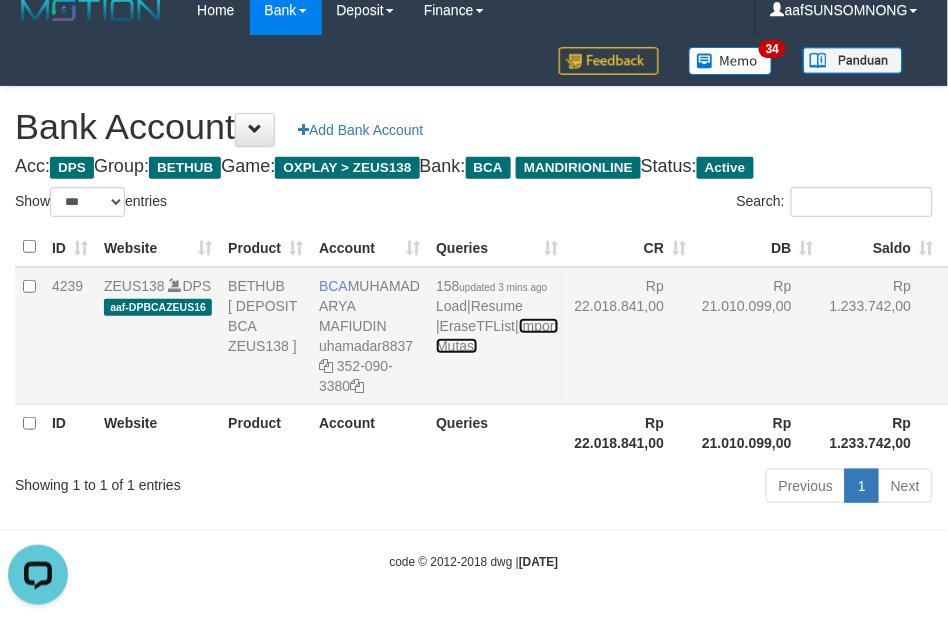click on "Import Mutasi" at bounding box center [497, 336] 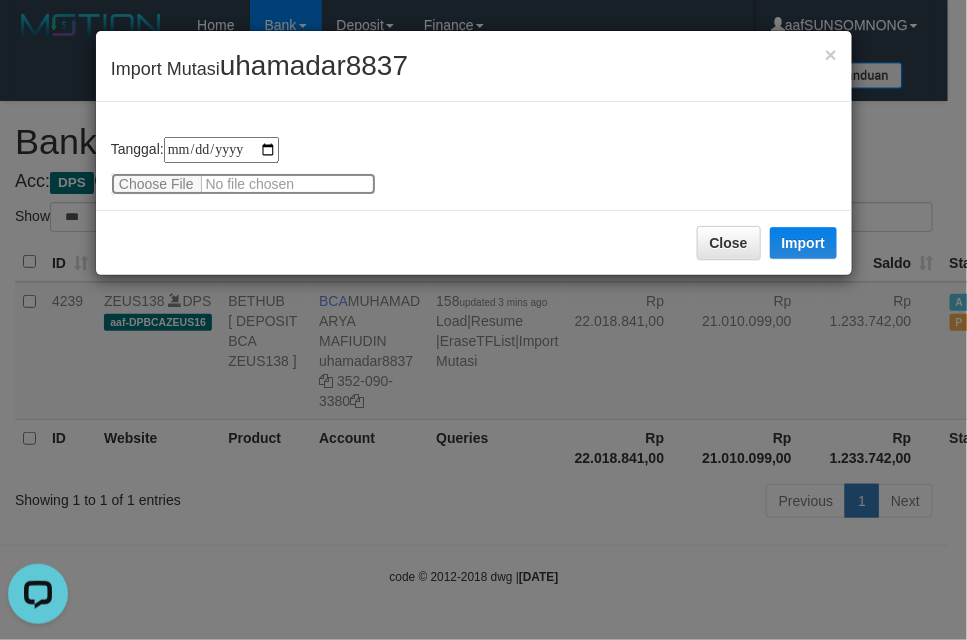 click at bounding box center [243, 184] 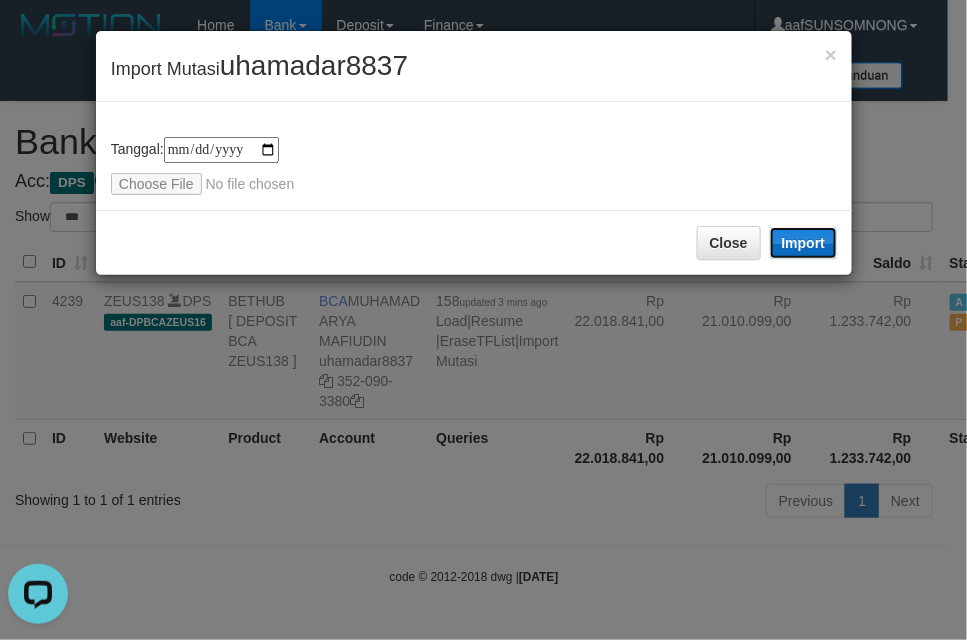 click on "Import" at bounding box center (804, 243) 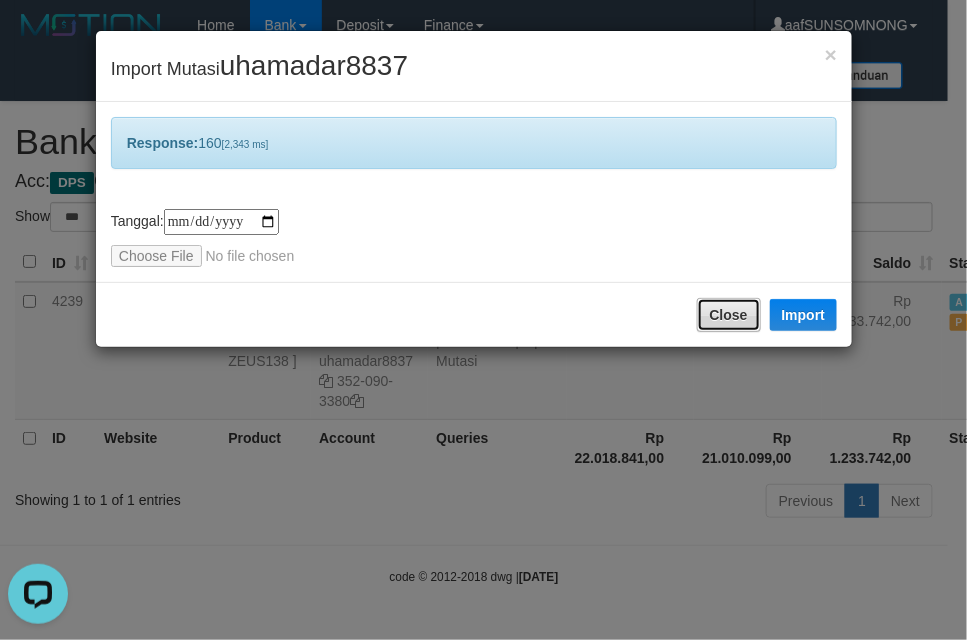 click on "Close" at bounding box center (729, 315) 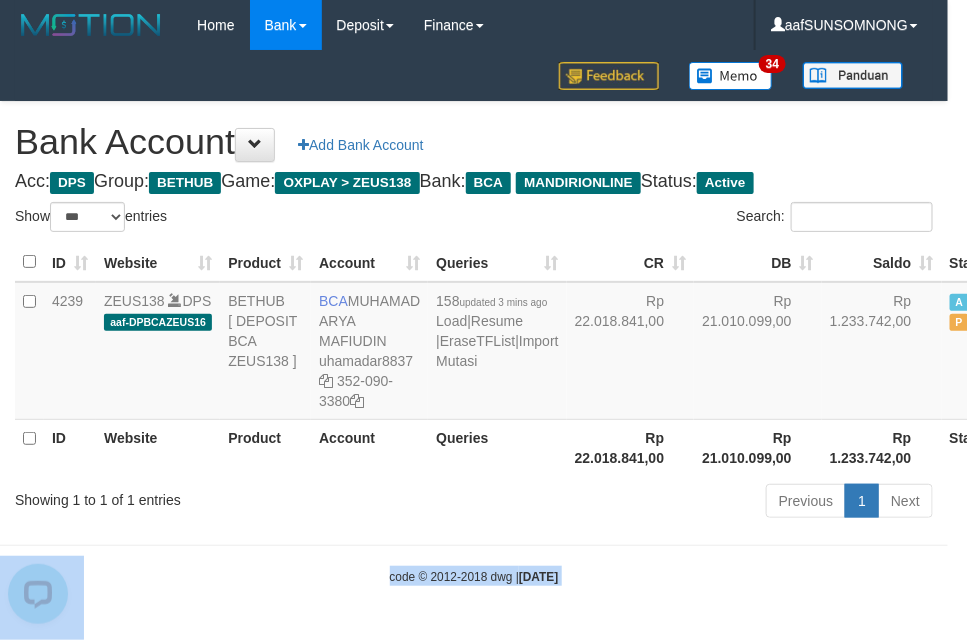 click on "Toggle navigation
Home
Bank
Account List
Load
By Website
Group
[OXPLAY]													ZEUS138
By Load Group (DPS)" at bounding box center [483, 318] 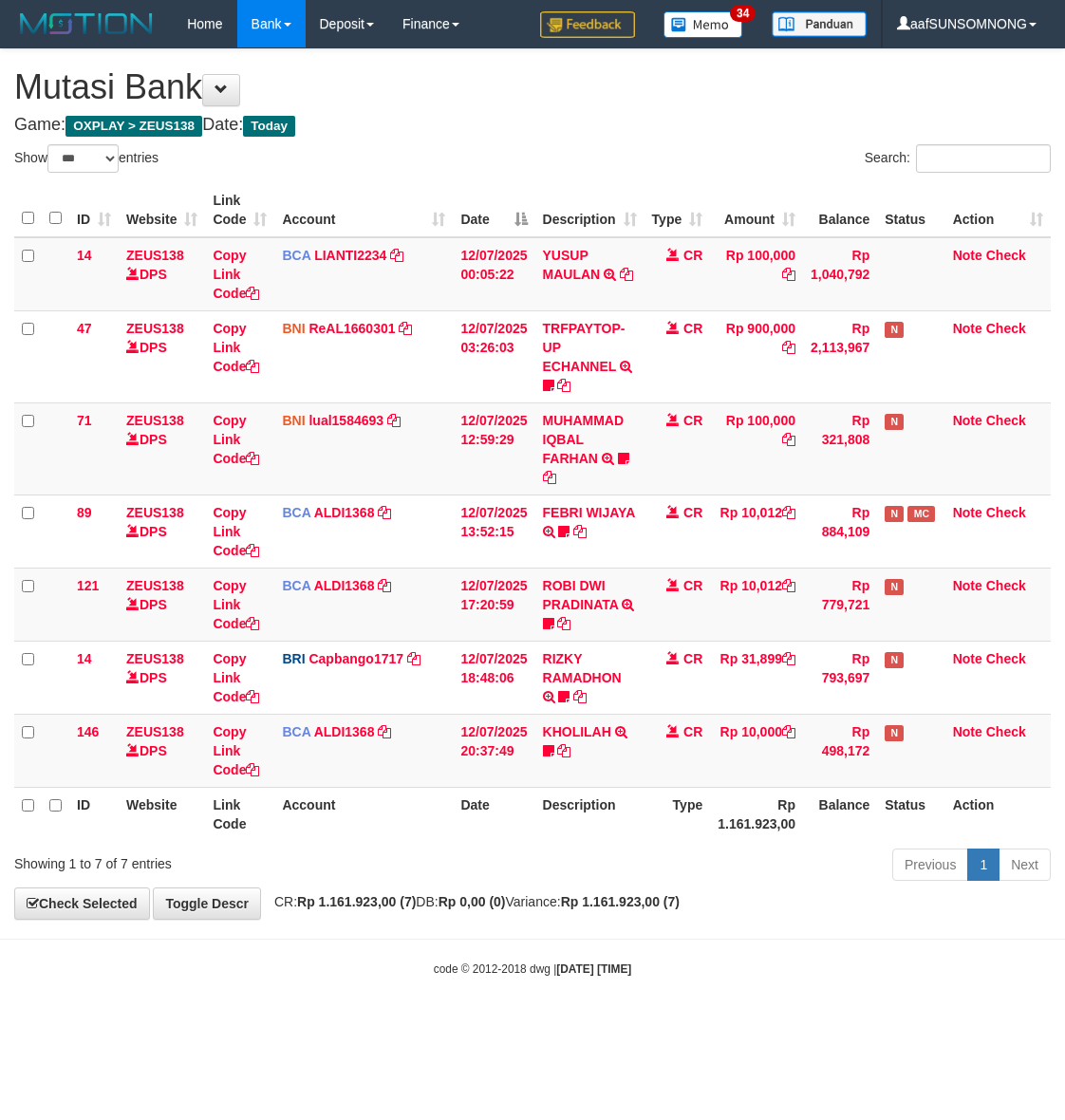 select on "***" 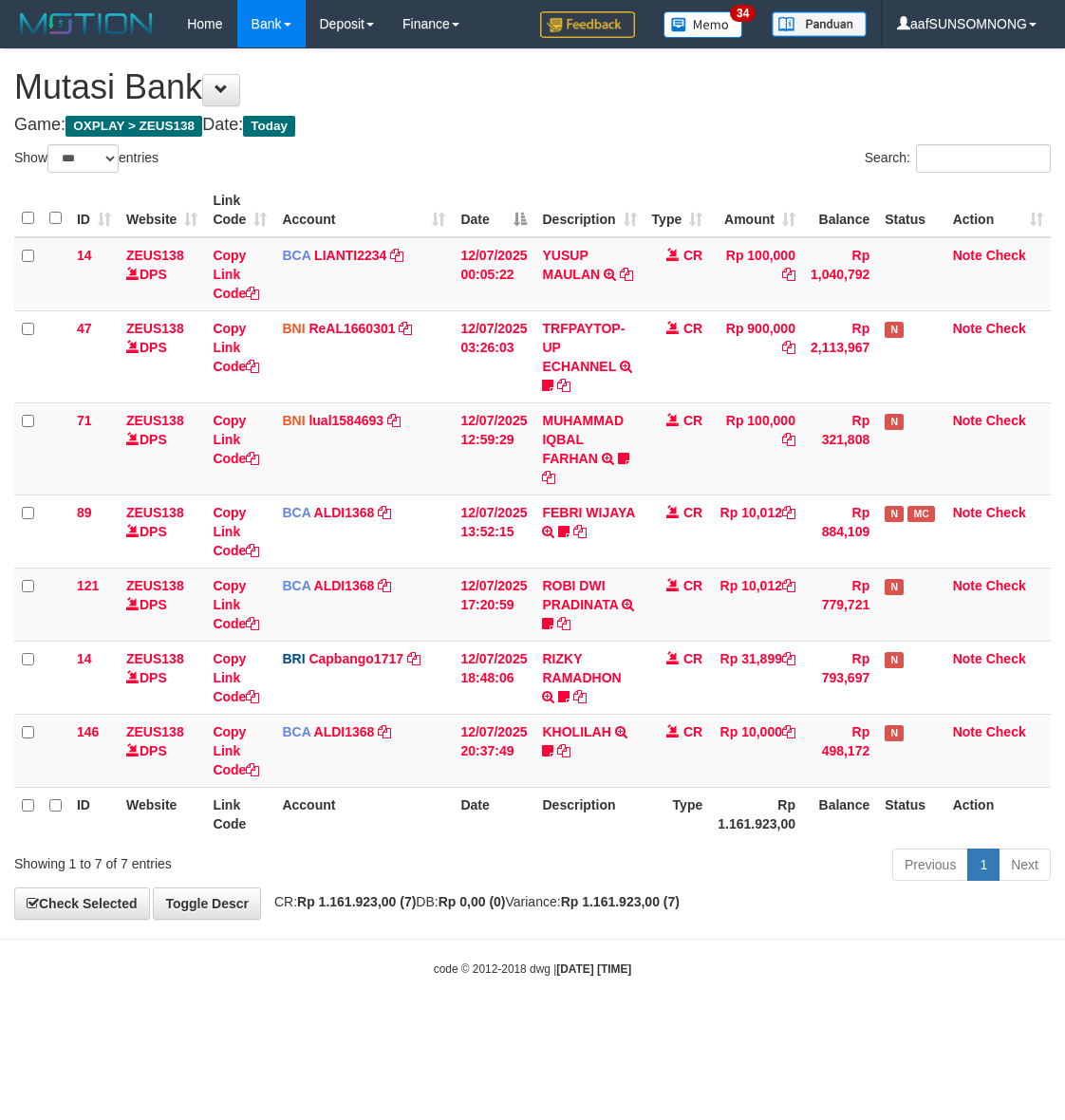 scroll, scrollTop: 0, scrollLeft: 0, axis: both 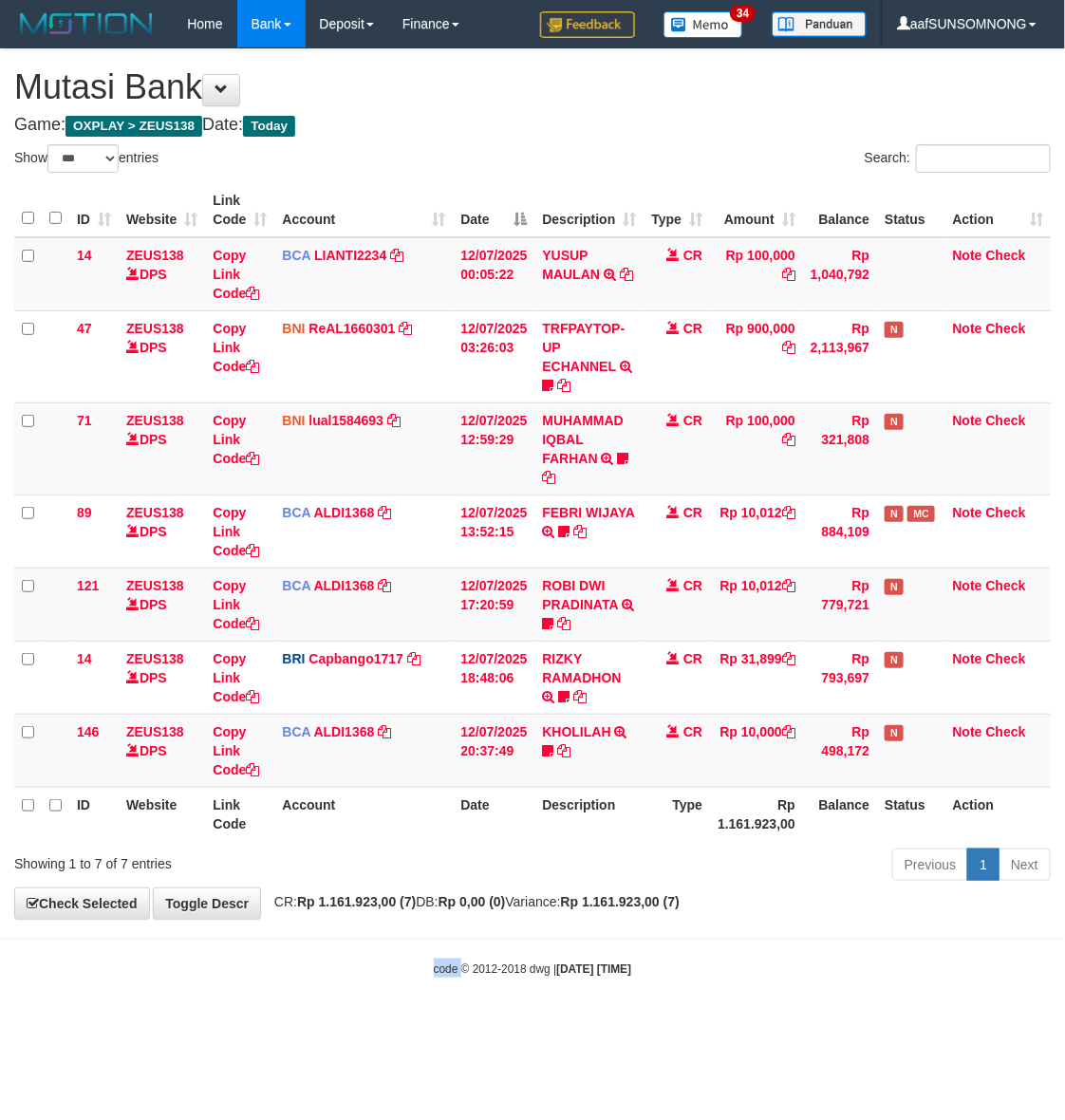 click on "Toggle navigation
Home
Bank
Account List
Load
By Website
Group
[OXPLAY]													ZEUS138
By Load Group (DPS)" at bounding box center (532, 513) 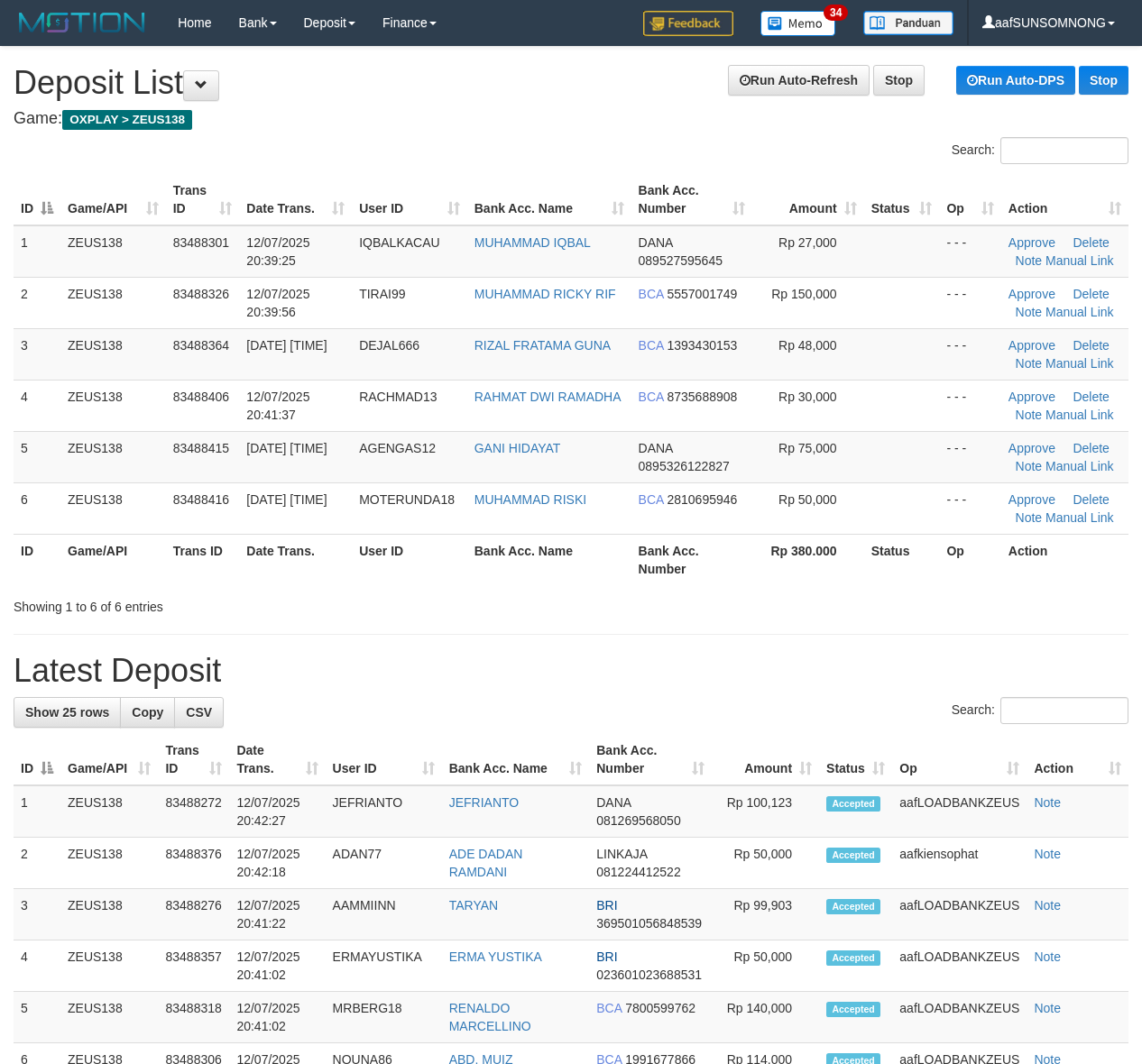 scroll, scrollTop: 0, scrollLeft: 0, axis: both 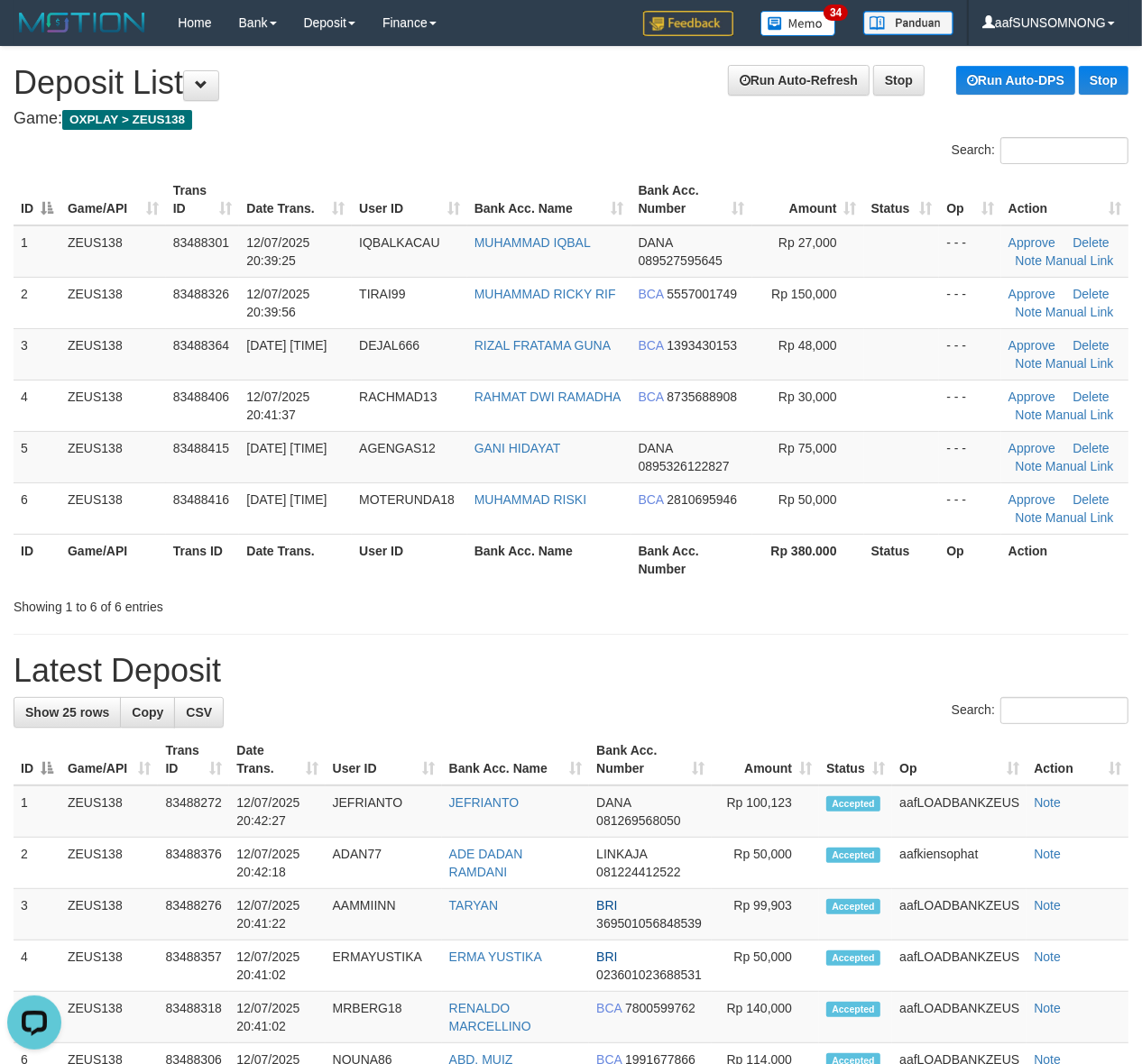 drag, startPoint x: 525, startPoint y: 673, endPoint x: 548, endPoint y: 673, distance: 23 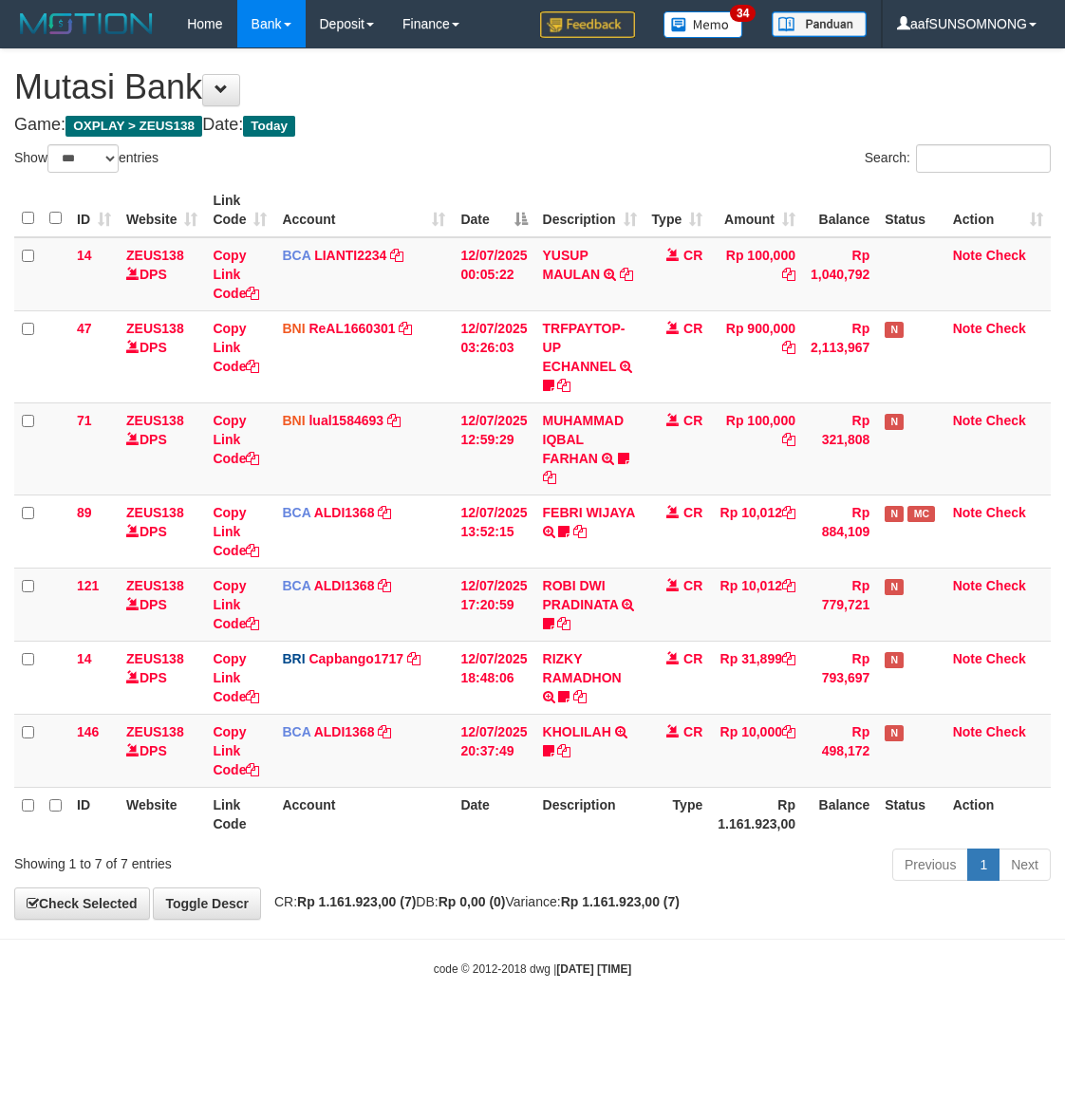 select on "***" 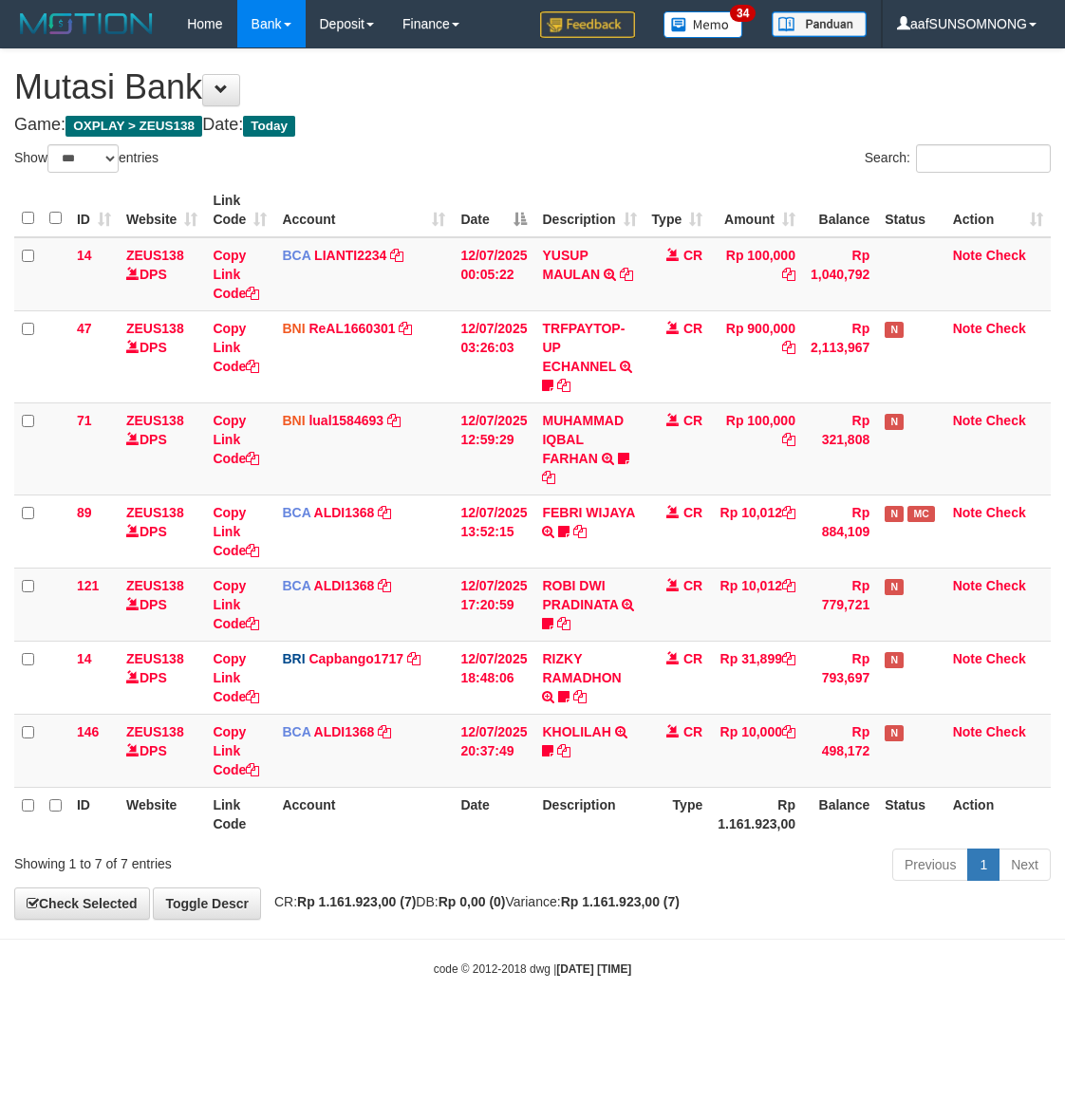 scroll, scrollTop: 0, scrollLeft: 0, axis: both 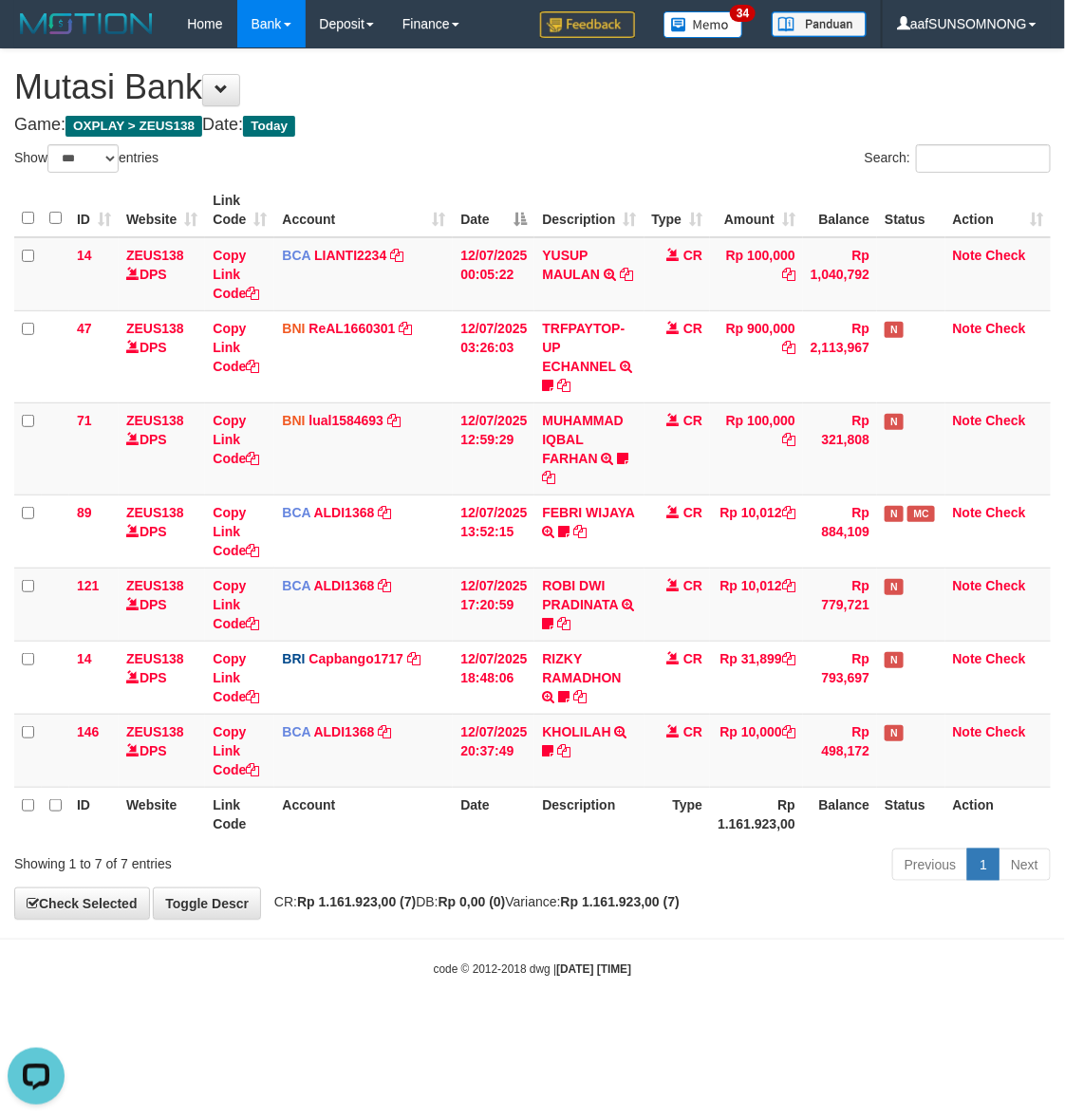 drag, startPoint x: 392, startPoint y: 952, endPoint x: 58, endPoint y: 875, distance: 342.7608 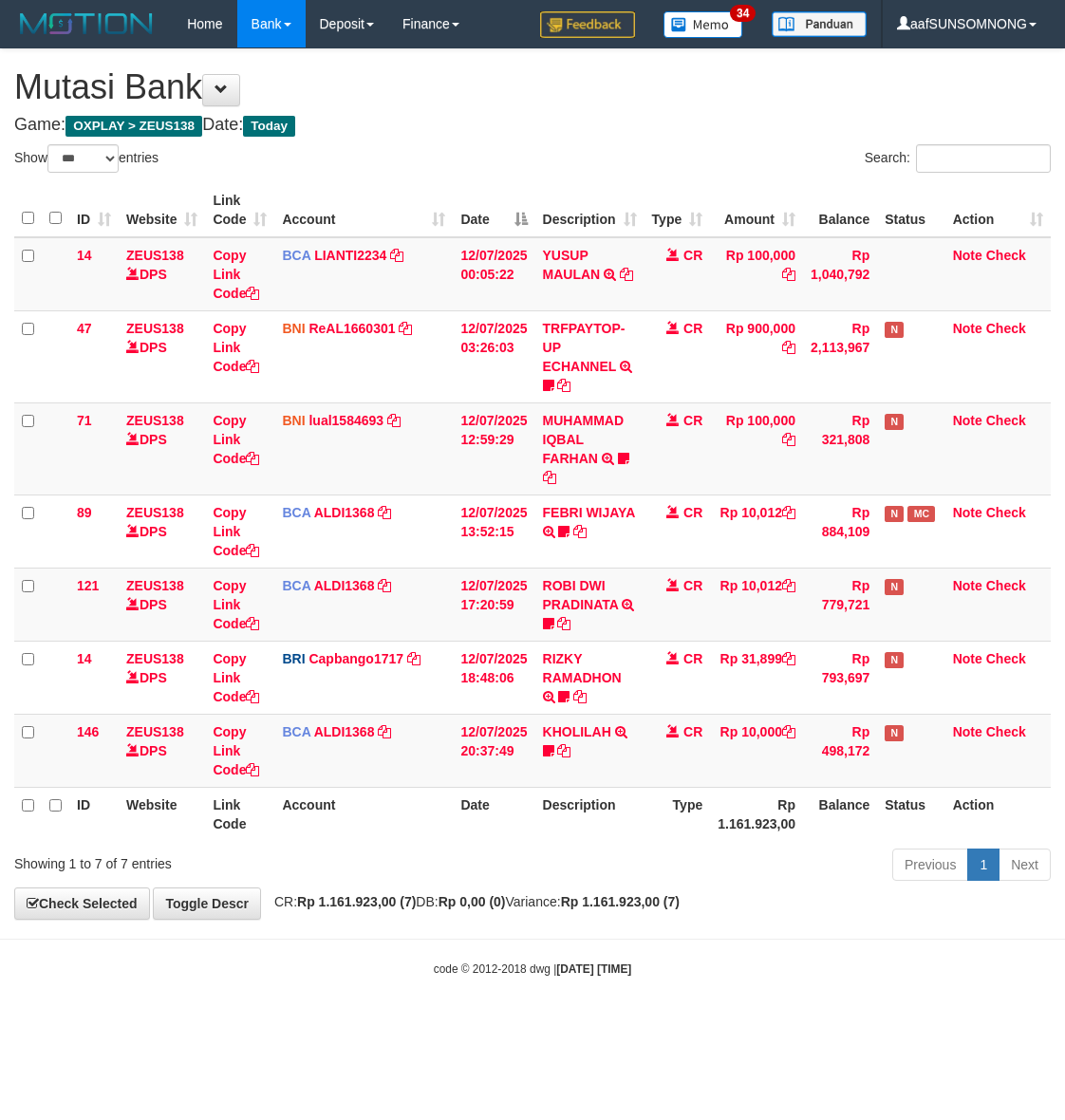 select on "***" 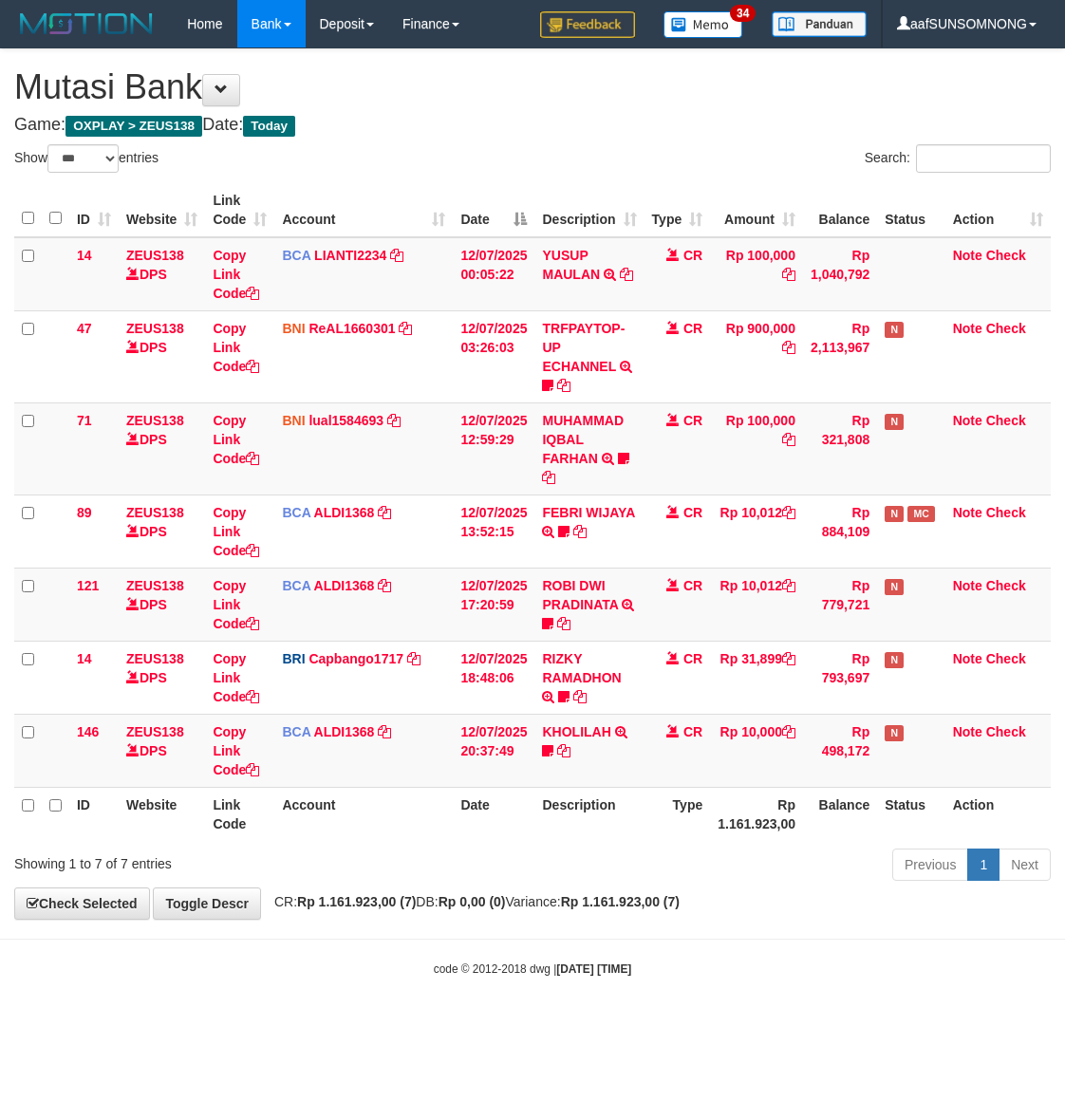 scroll, scrollTop: 0, scrollLeft: 0, axis: both 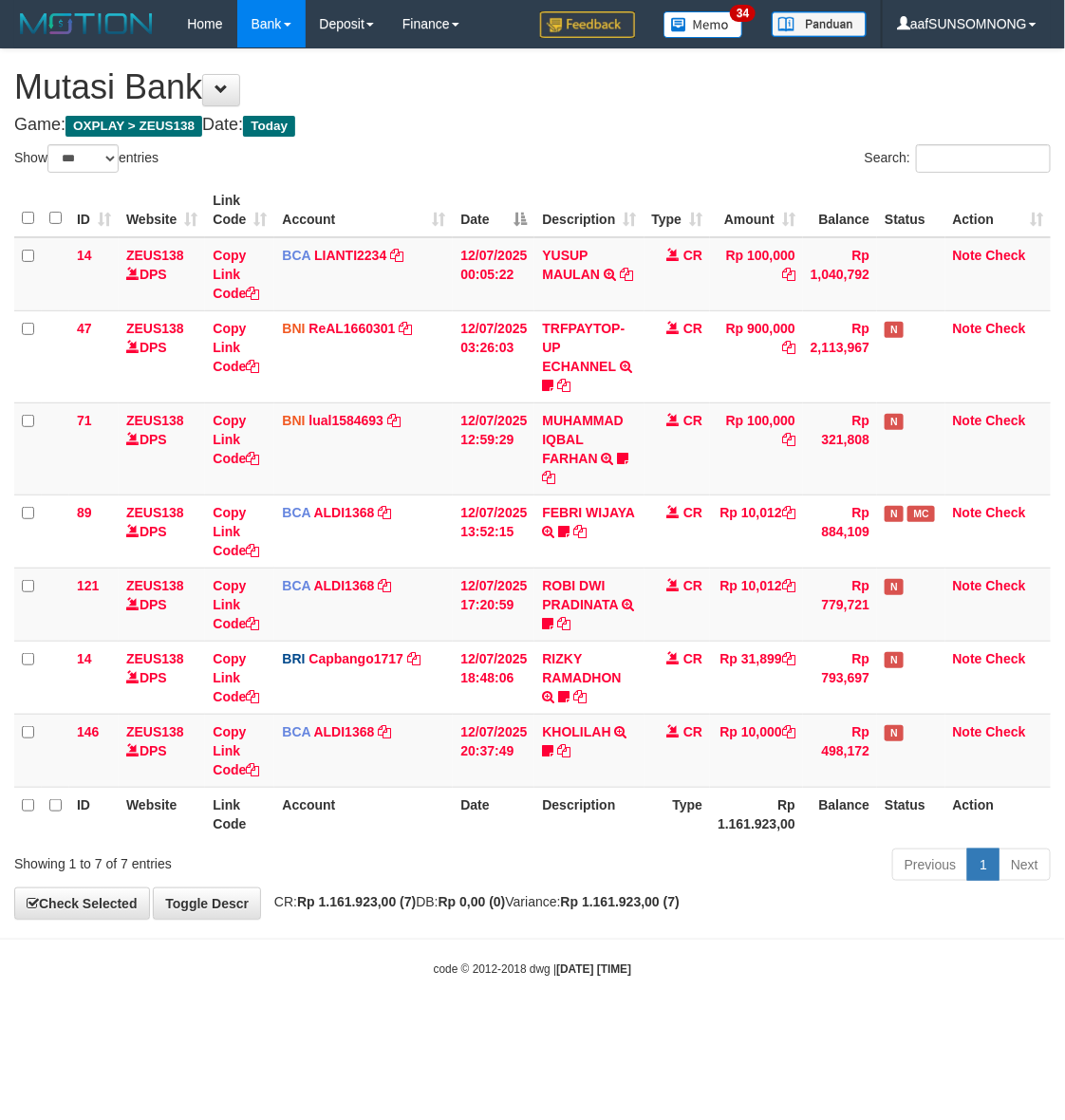 click on "ID Website Link Code Account Date Description Type Amount Balance Status Action
14
ZEUS138    DPS
Copy Link Code
BCA
LIANTI2234
DPS
[NAME]
mutasi_[DATE]_[NUMBER] | 14
mutasi_[DATE]_[NUMBER] | 14
[DATETIME]
[NAME]         TRSF E-BANKING CR [NUMBER] | 14
CR 100000.00[NUMBER][NUMBER] TRFDN-[NAME]ESPAY DEBIT INDONE
CR
Rp 100,000
Rp 1,040,792
Note
Check
47
ZEUS138    DPS
Copy Link Code
BNI
ReAL1660301" at bounding box center (532, 512) 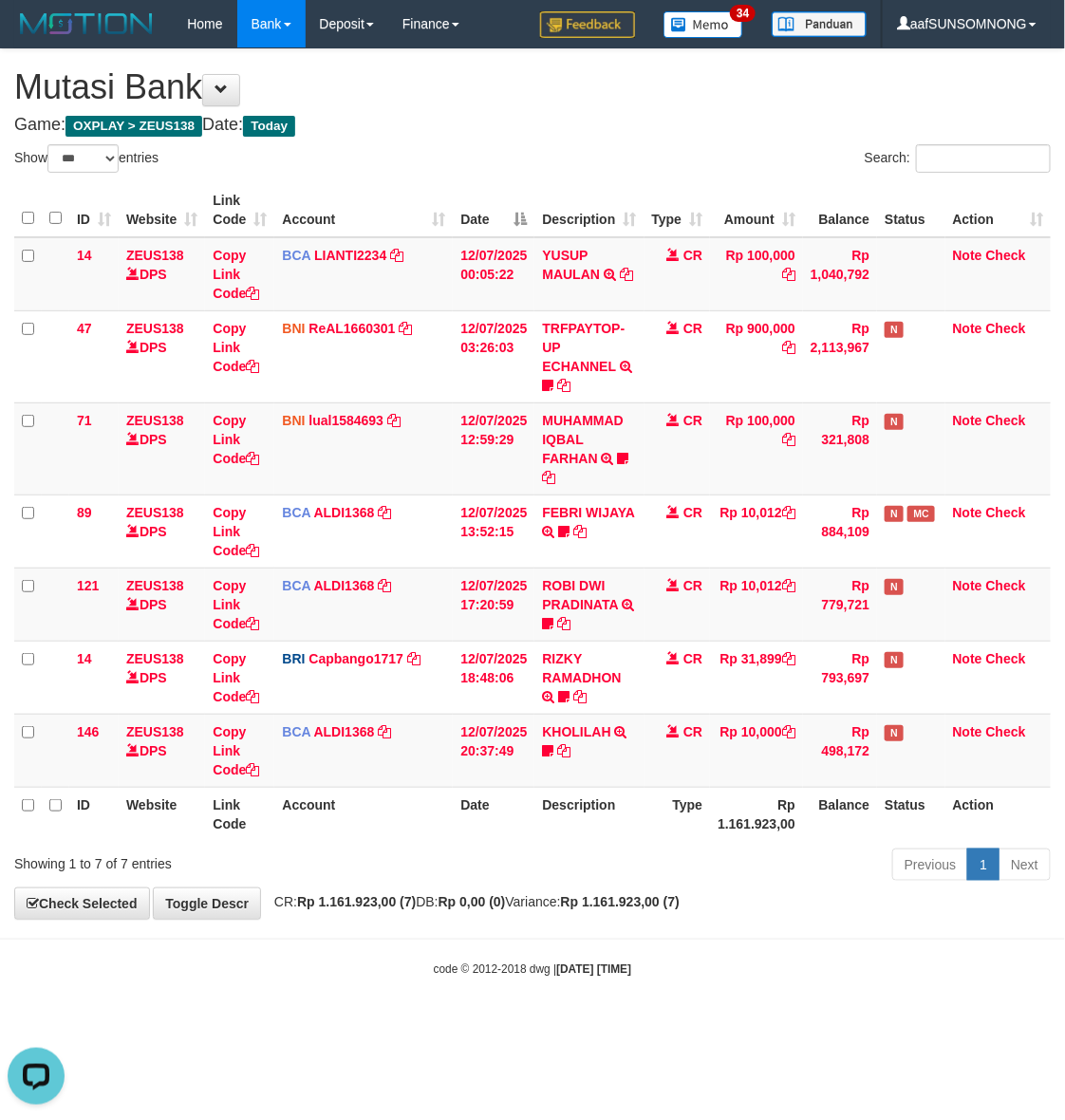 scroll, scrollTop: 0, scrollLeft: 0, axis: both 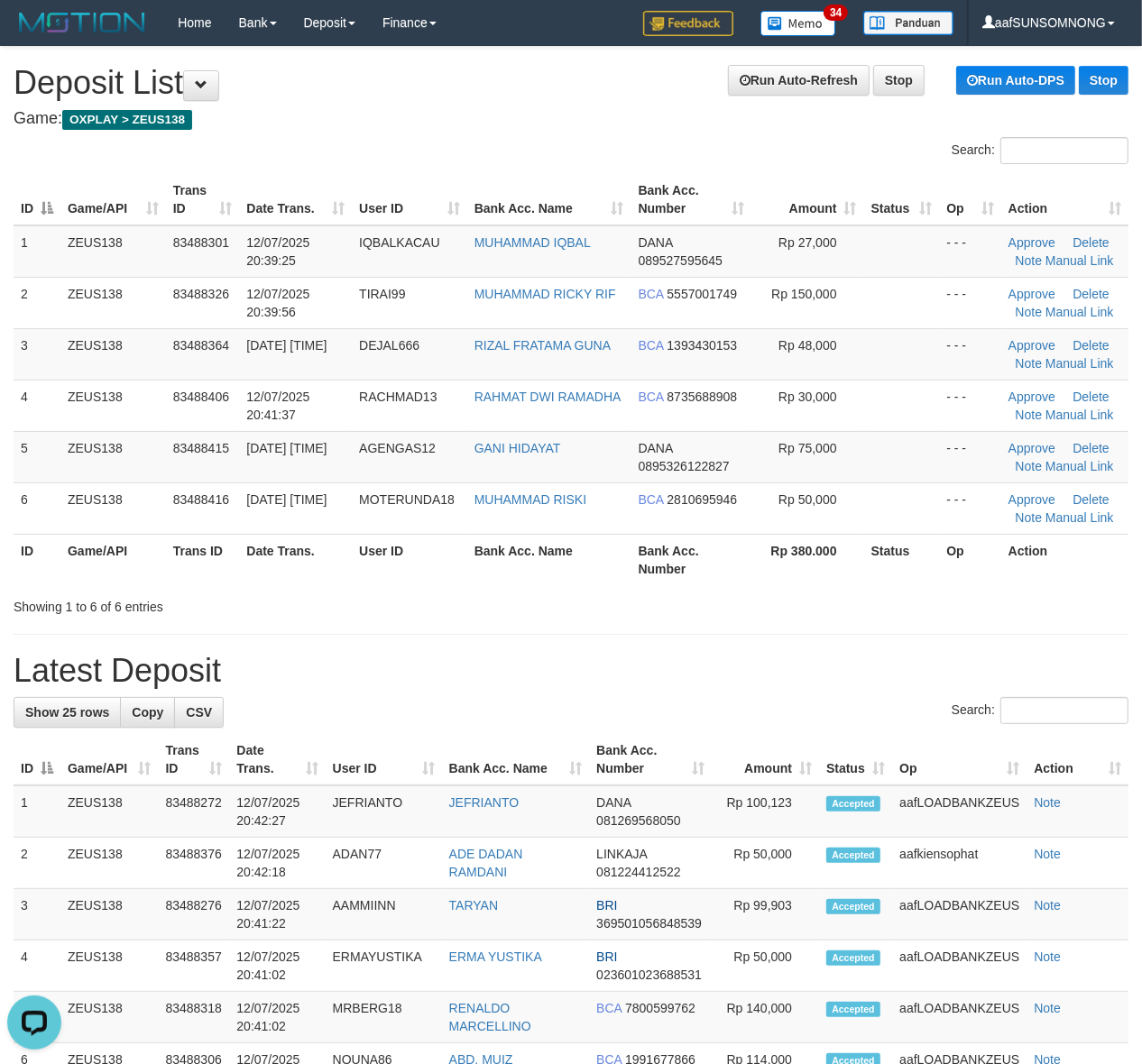drag, startPoint x: 624, startPoint y: 546, endPoint x: 691, endPoint y: 565, distance: 69.641941 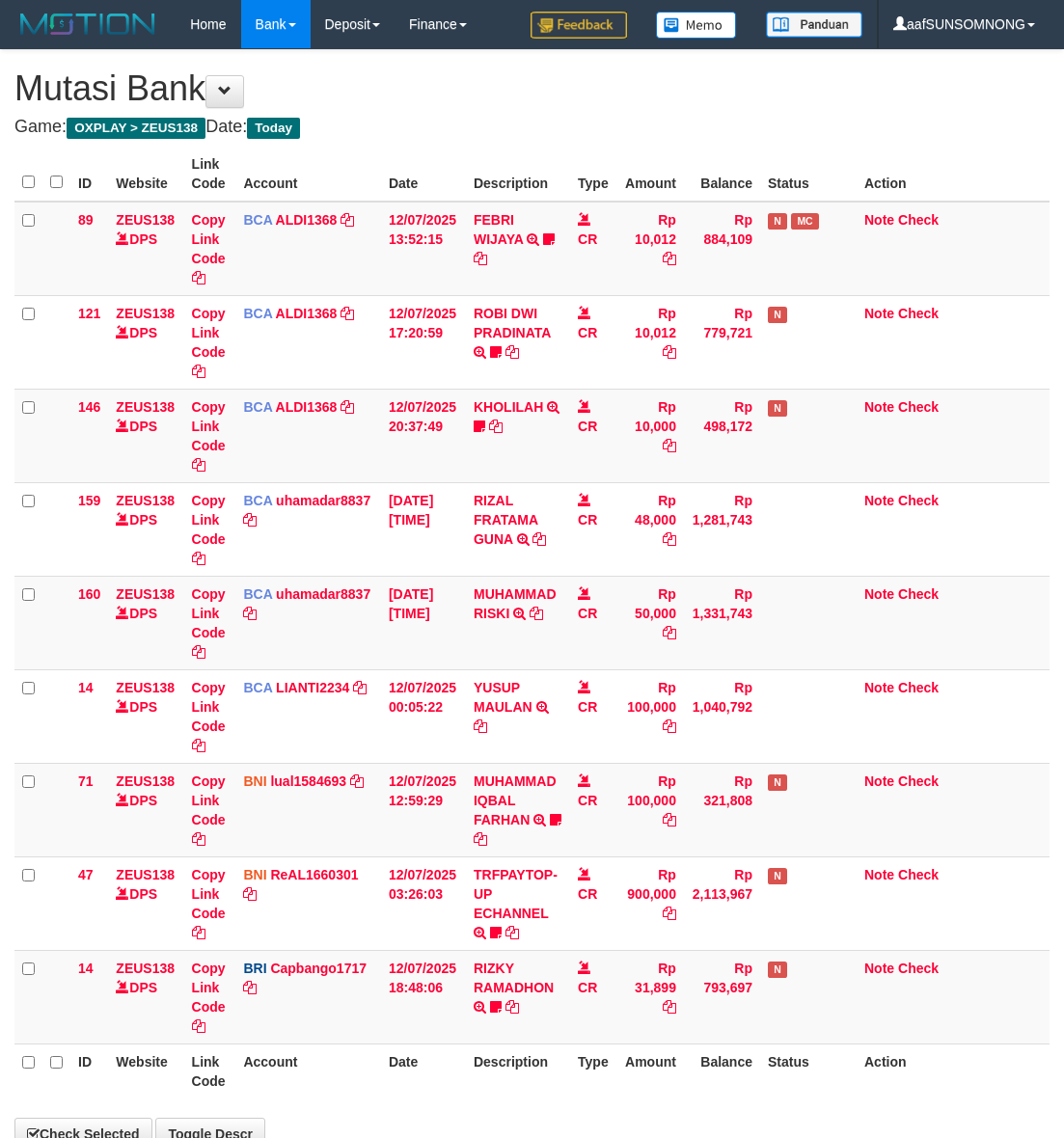 scroll, scrollTop: 0, scrollLeft: 0, axis: both 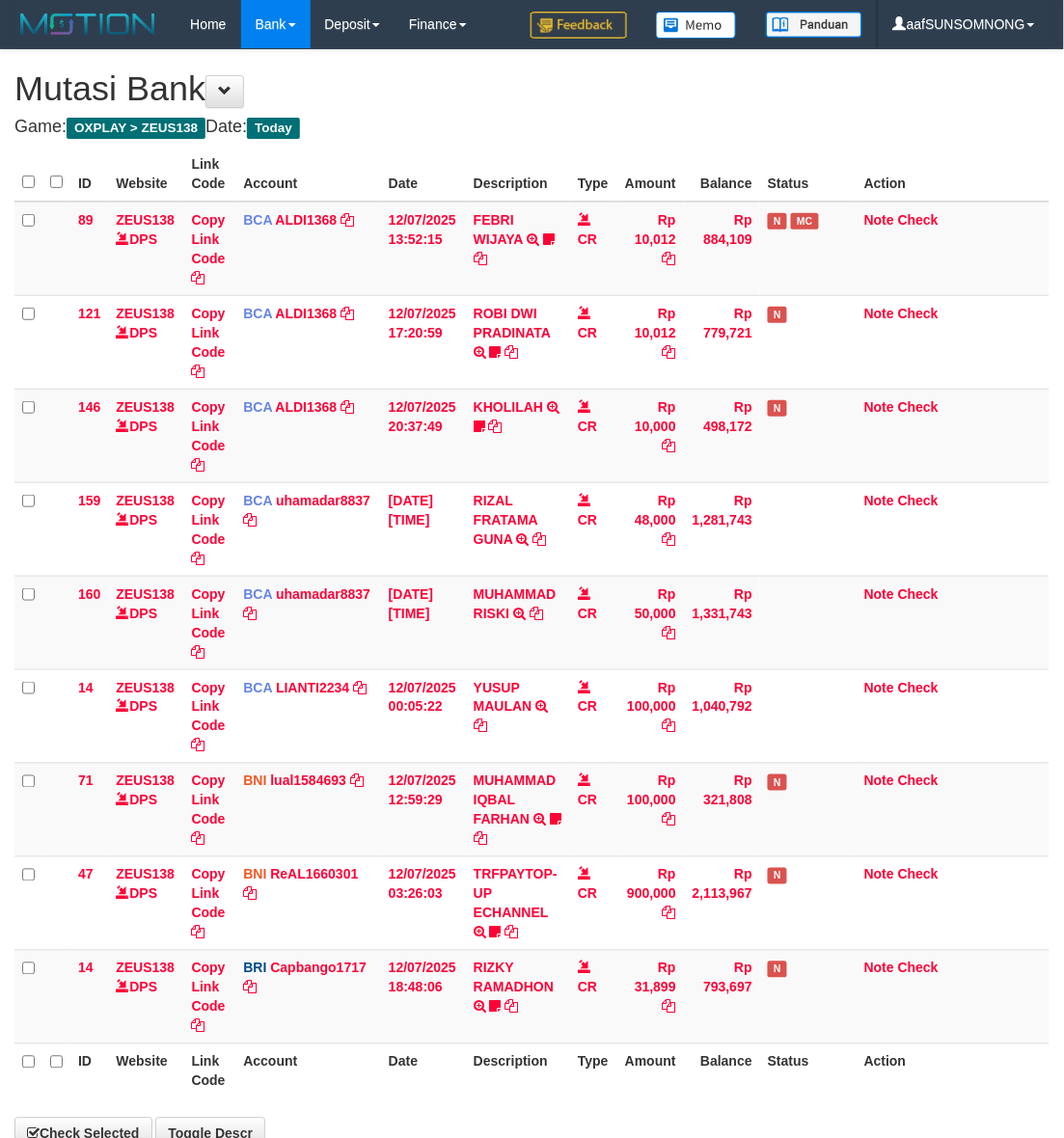 select on "***" 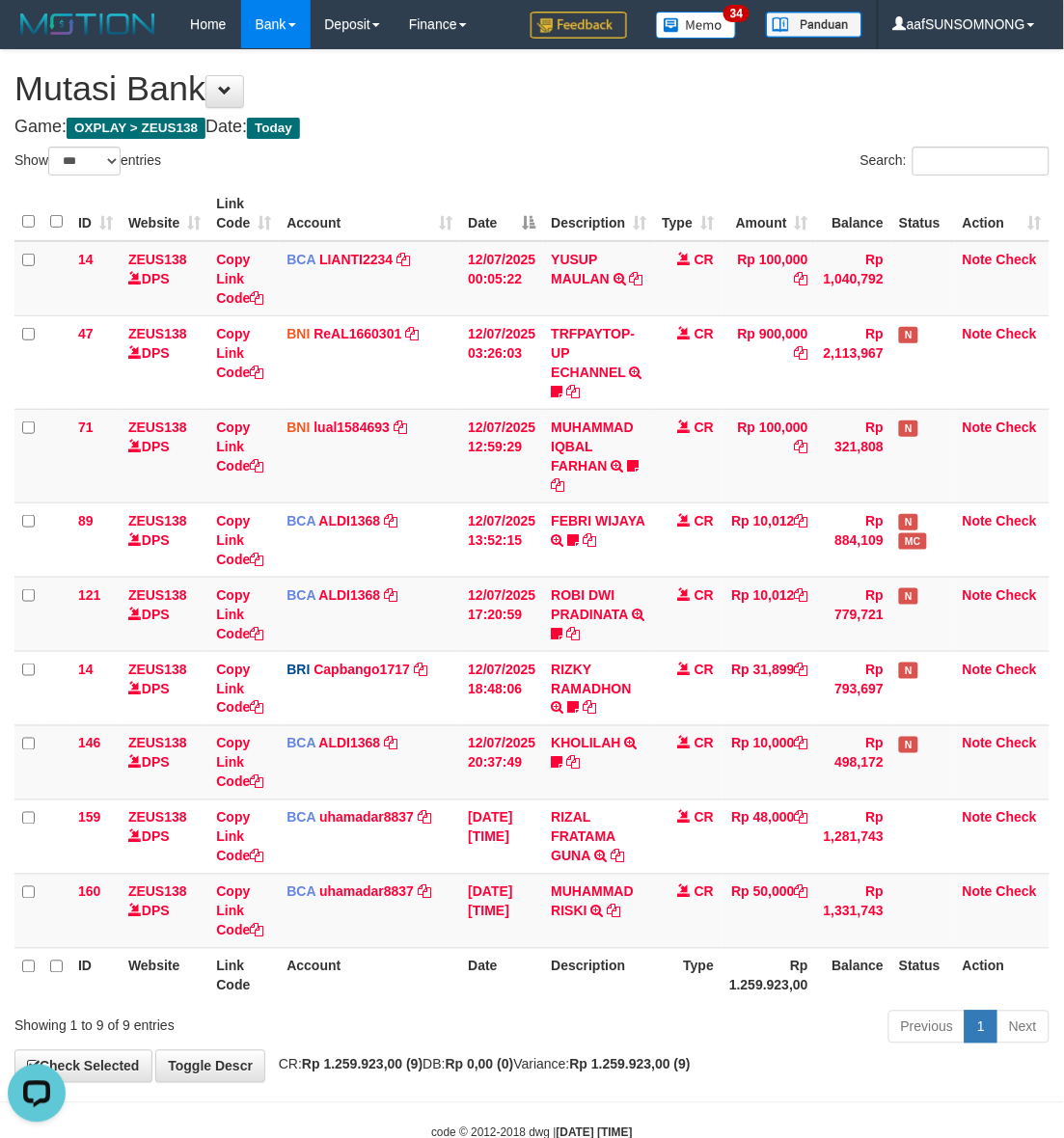 scroll, scrollTop: 0, scrollLeft: 0, axis: both 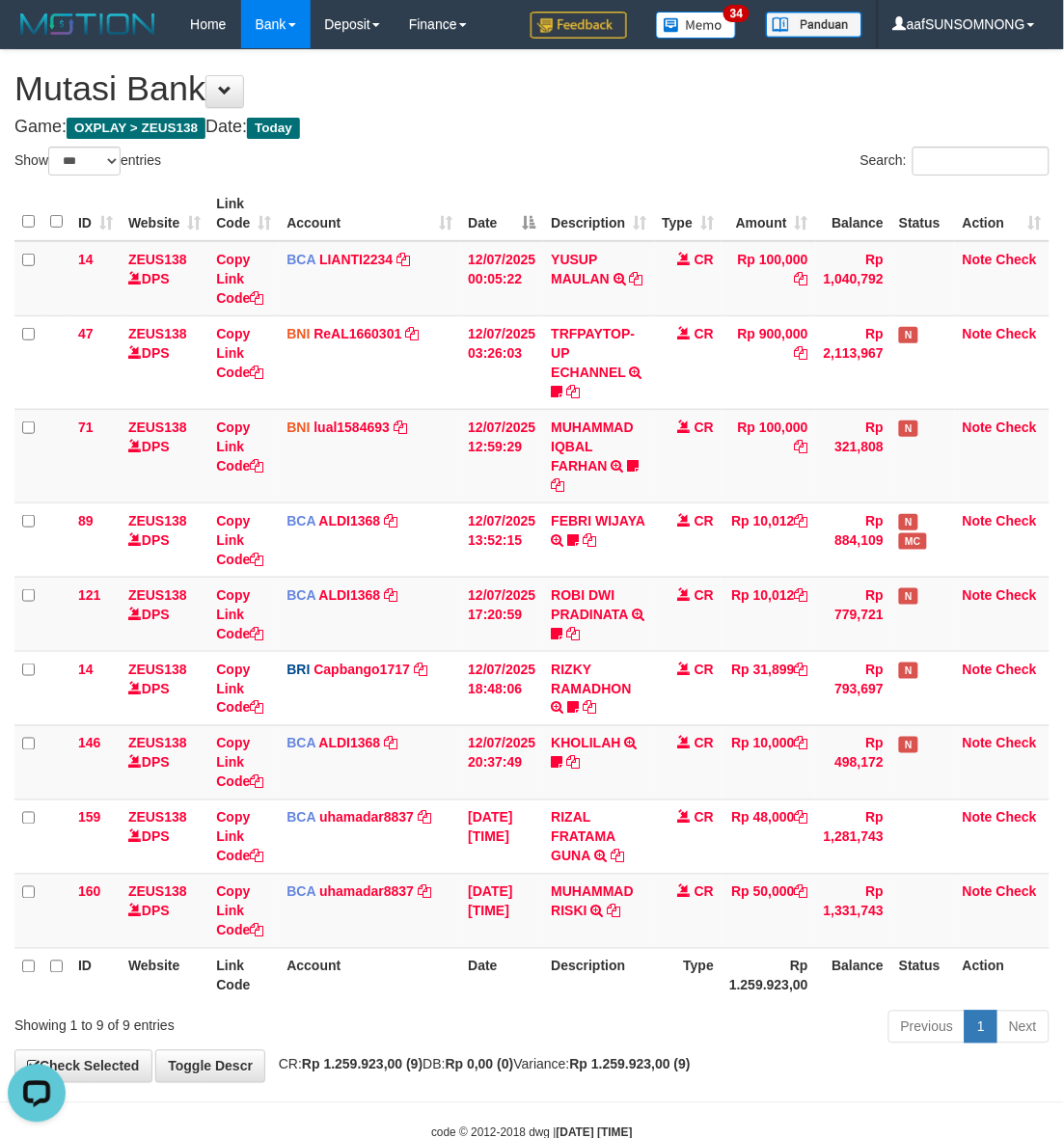 drag, startPoint x: 434, startPoint y: 986, endPoint x: 408, endPoint y: 971, distance: 30.01666 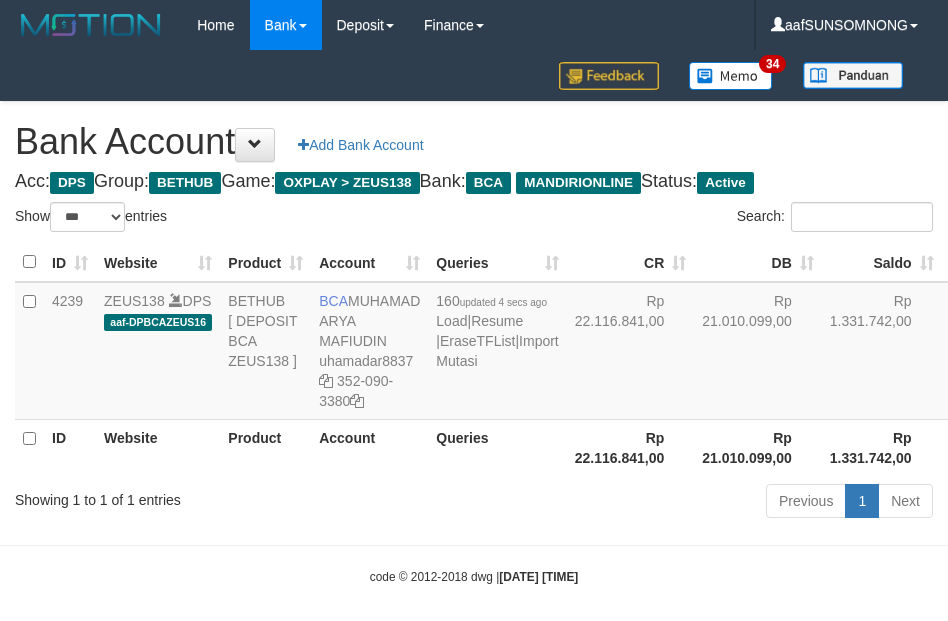 select on "***" 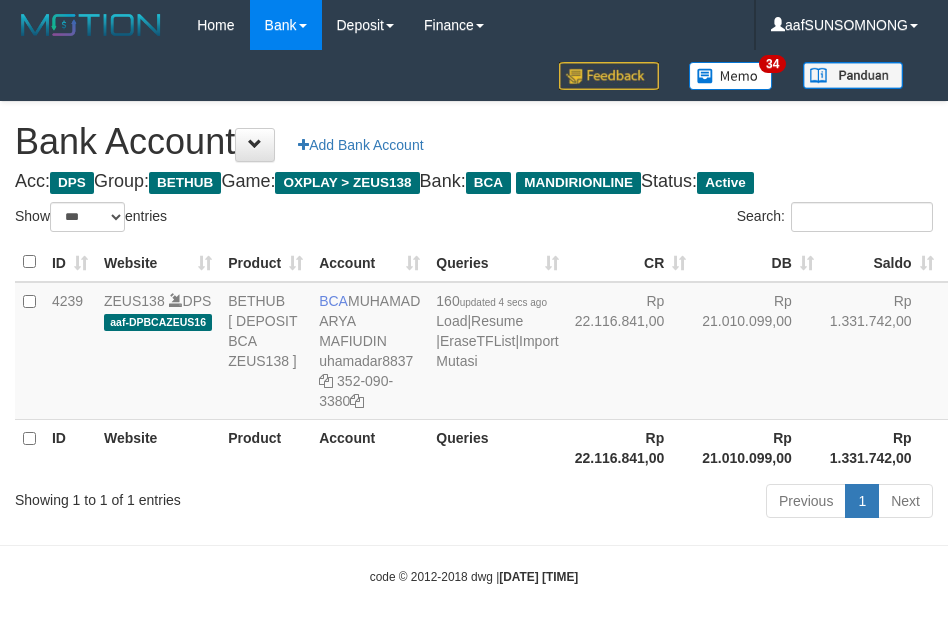 scroll, scrollTop: 16, scrollLeft: 0, axis: vertical 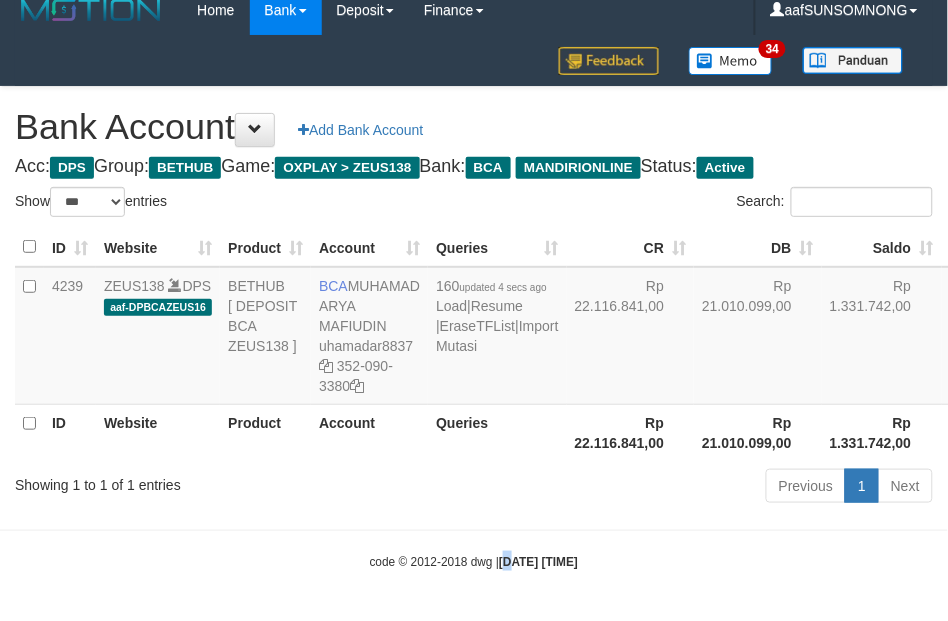 drag, startPoint x: 498, startPoint y: 571, endPoint x: 491, endPoint y: 545, distance: 26.925823 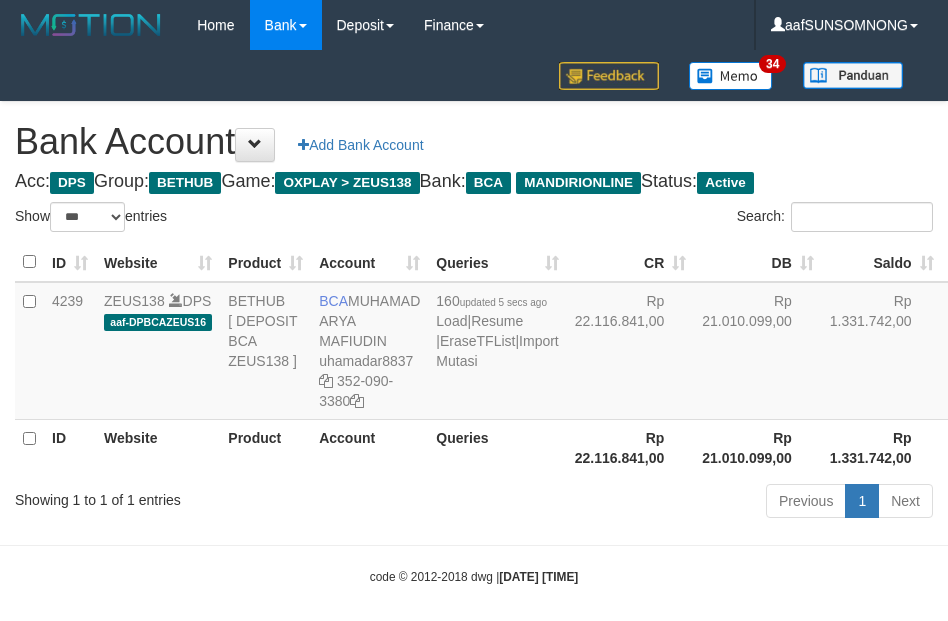 select on "***" 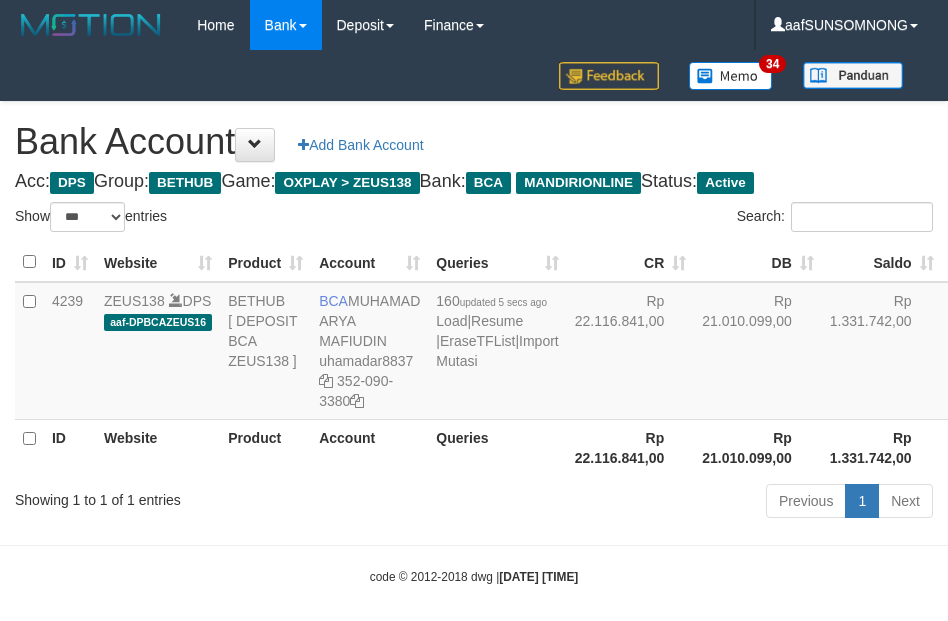 scroll, scrollTop: 16, scrollLeft: 0, axis: vertical 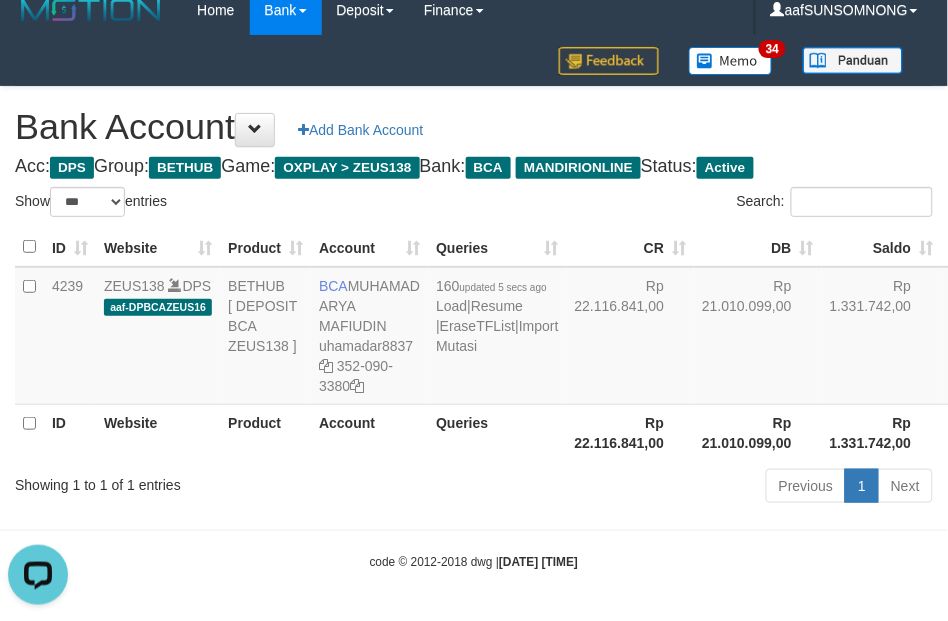 drag, startPoint x: 327, startPoint y: 526, endPoint x: 362, endPoint y: 533, distance: 35.69314 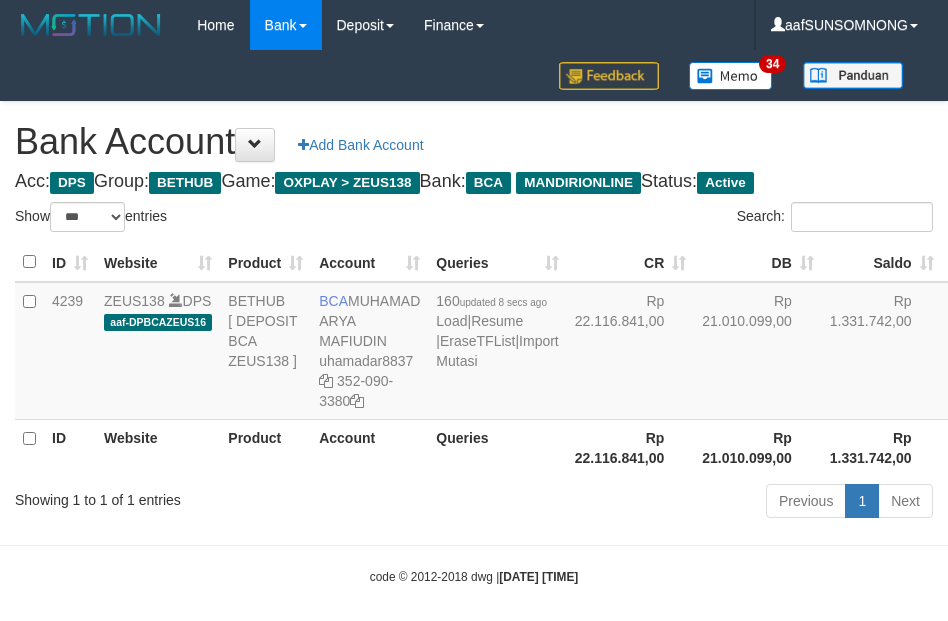select on "***" 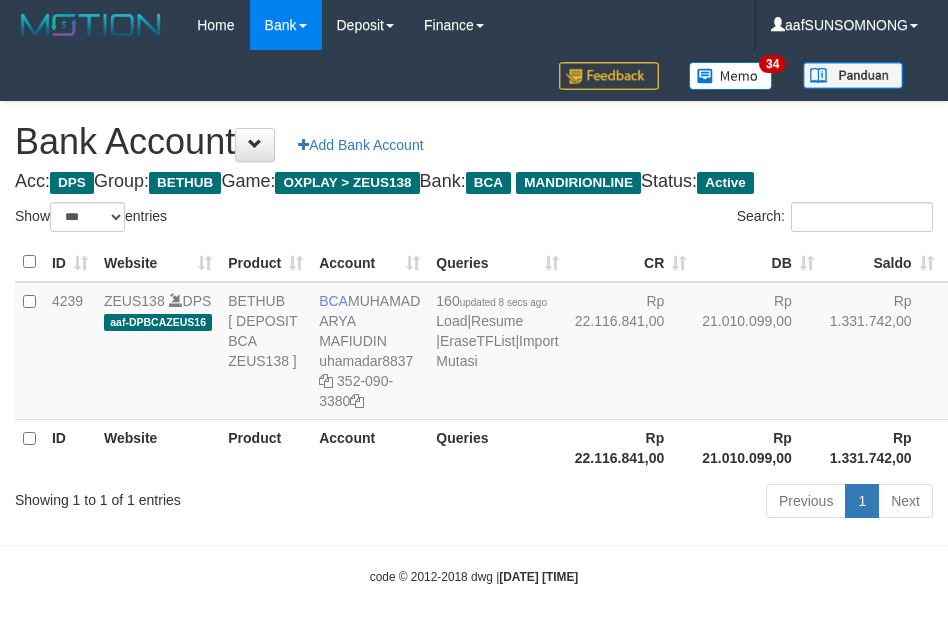 scroll, scrollTop: 16, scrollLeft: 0, axis: vertical 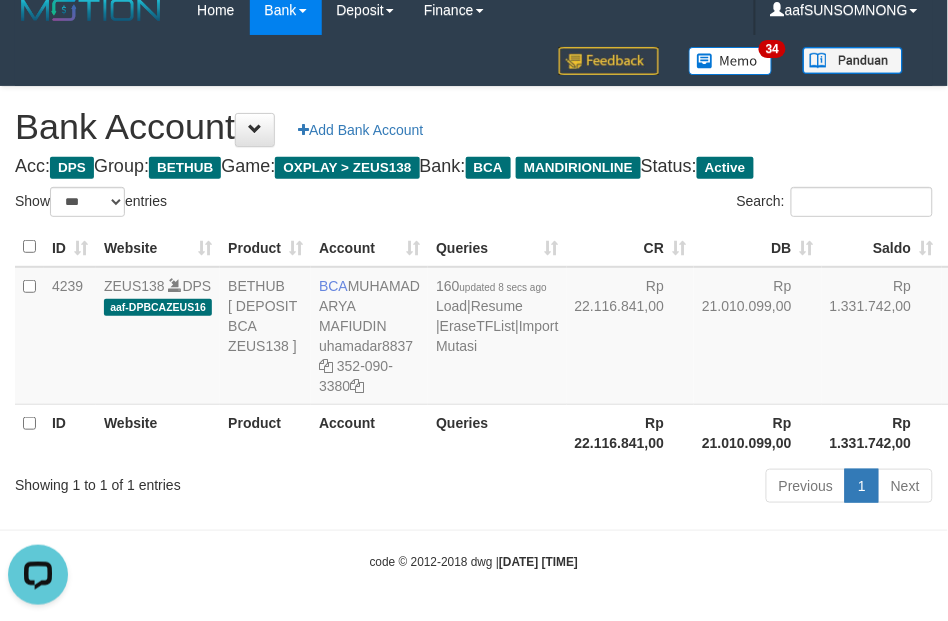 click on "Previous 1 Next" at bounding box center [671, 488] 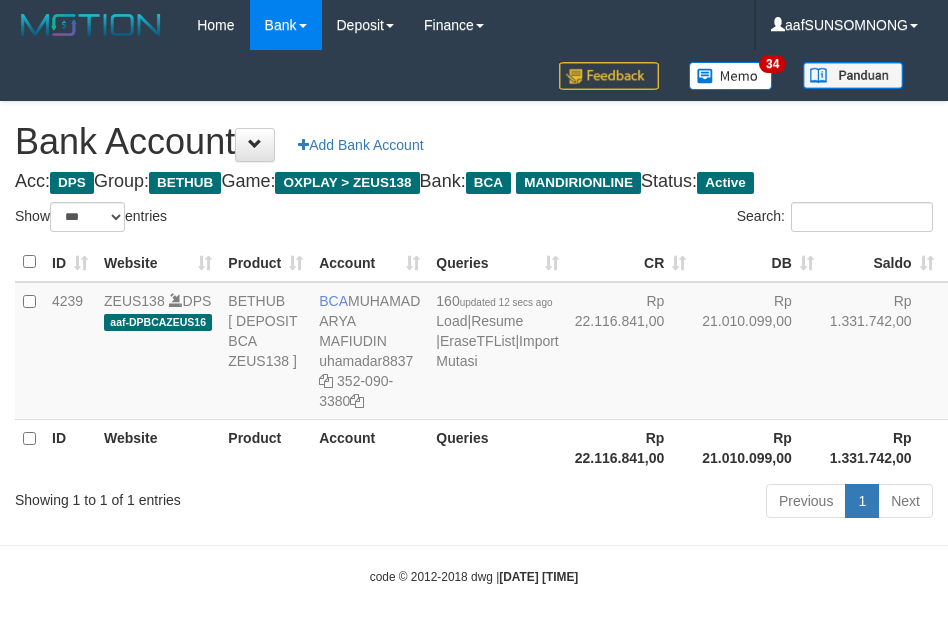select on "***" 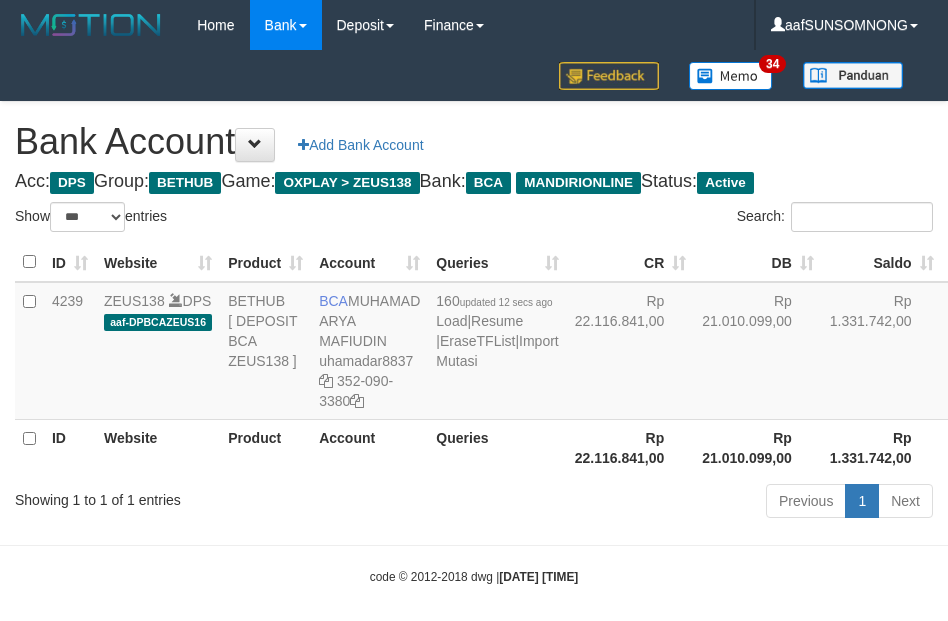 scroll, scrollTop: 16, scrollLeft: 0, axis: vertical 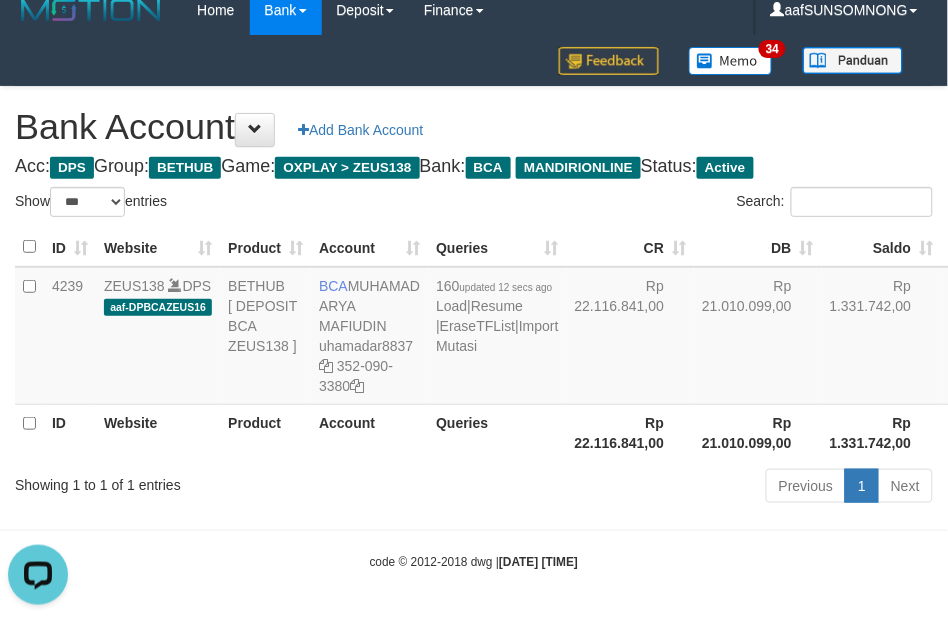 click on "Previous 1 Next" at bounding box center (671, 488) 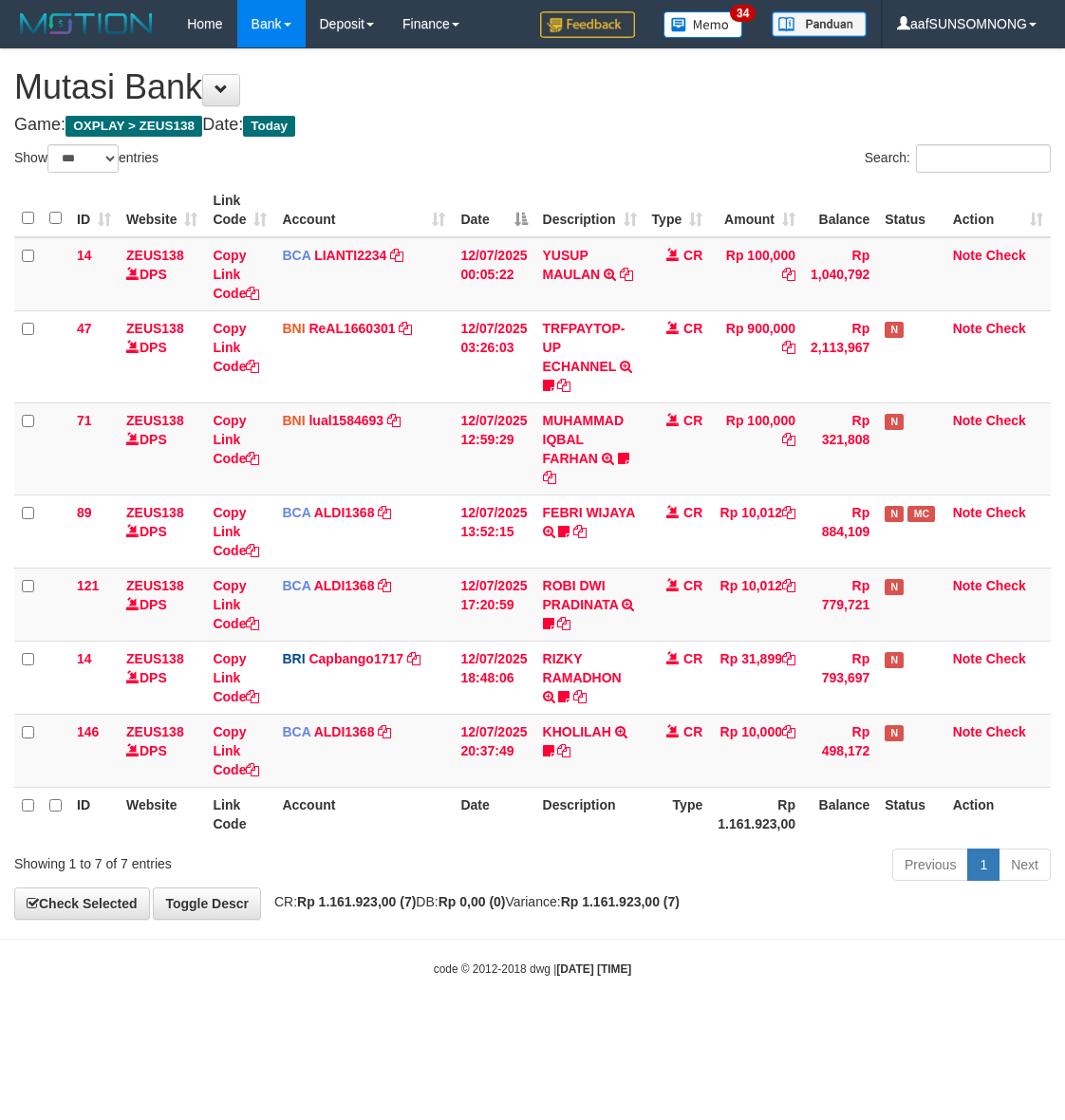 select on "***" 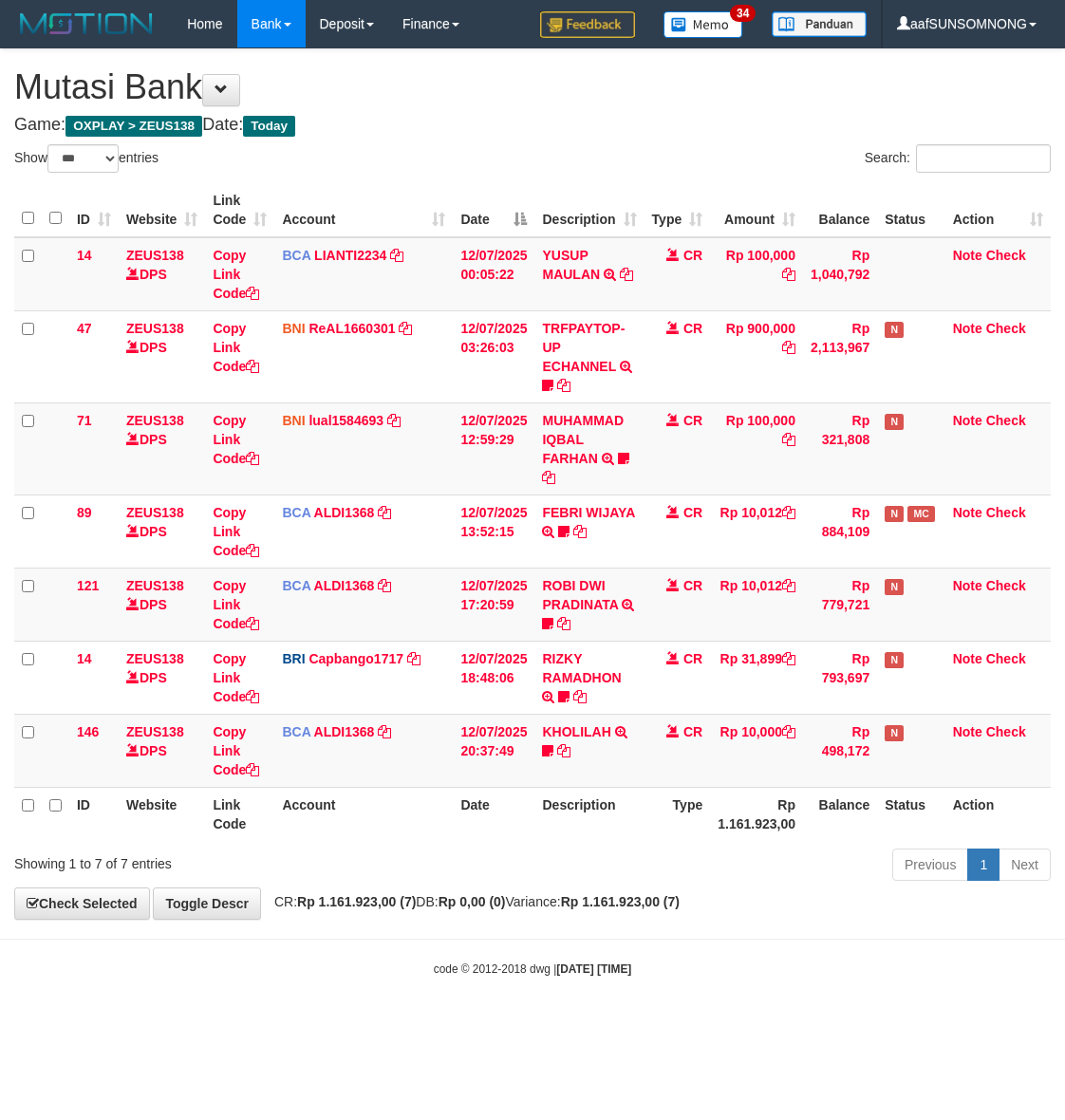 scroll, scrollTop: 0, scrollLeft: 0, axis: both 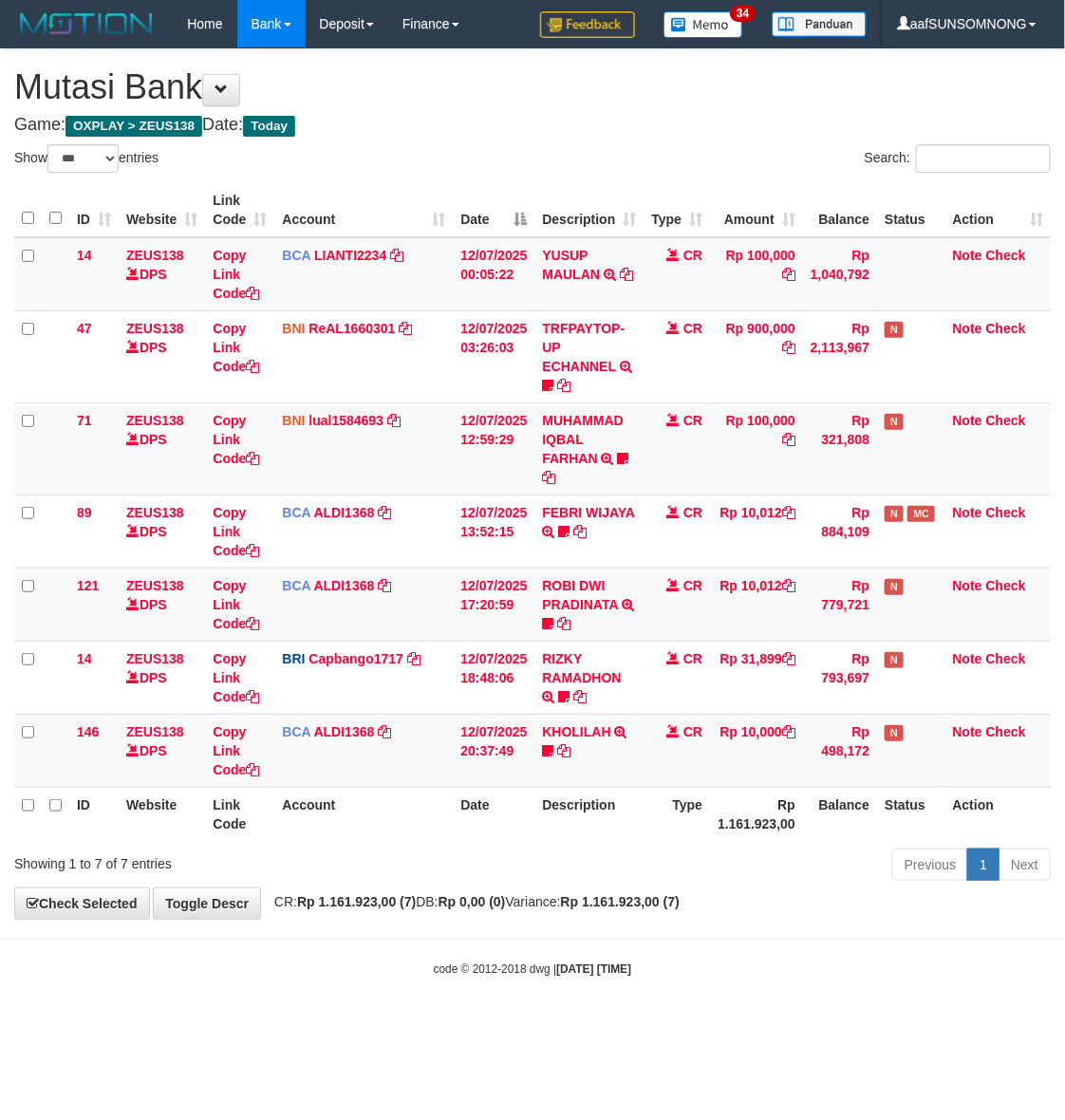 drag, startPoint x: 624, startPoint y: 943, endPoint x: 633, endPoint y: 940, distance: 9.486833 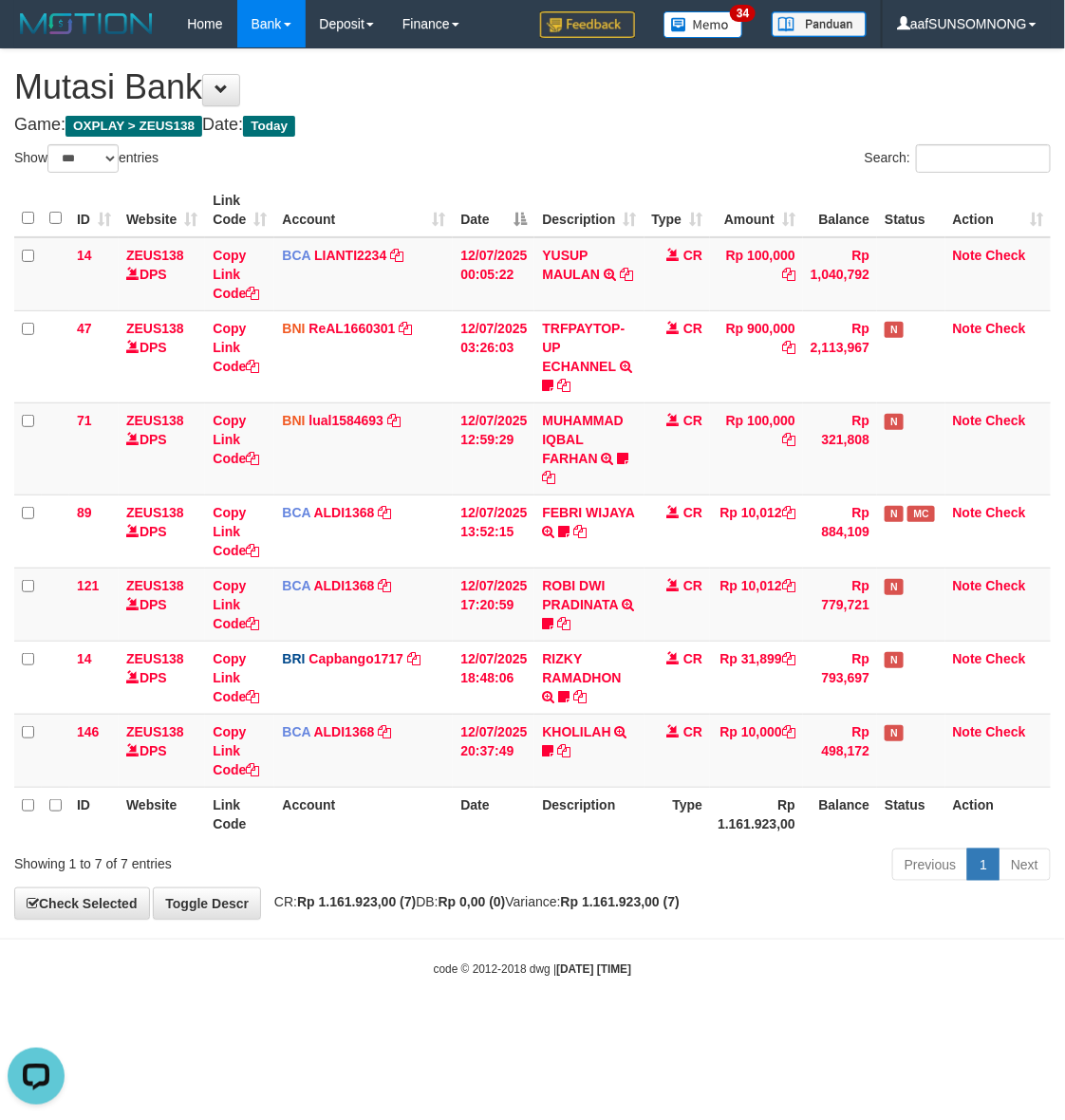 scroll, scrollTop: 0, scrollLeft: 0, axis: both 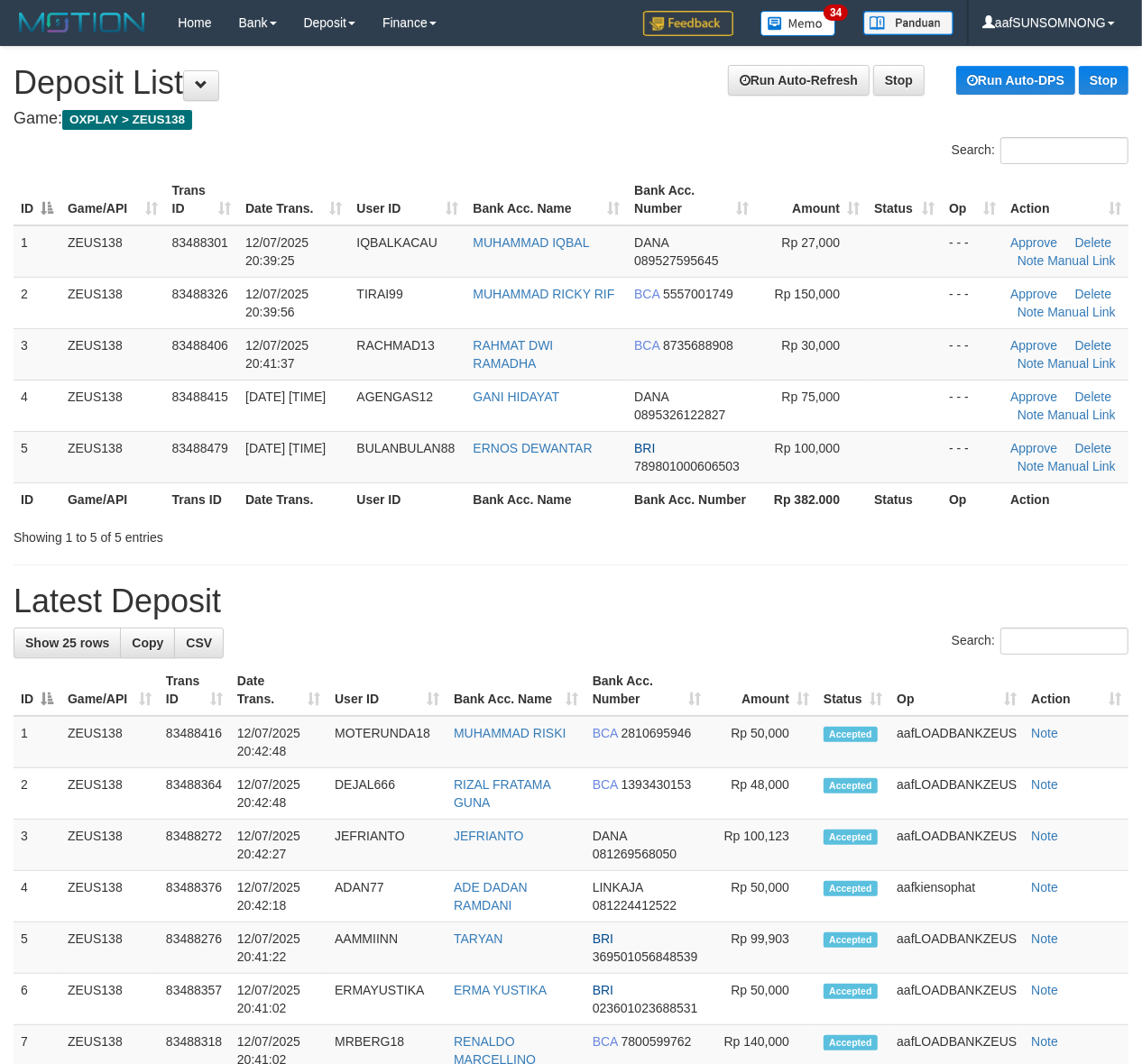 drag, startPoint x: 681, startPoint y: 660, endPoint x: 728, endPoint y: 691, distance: 56.3028 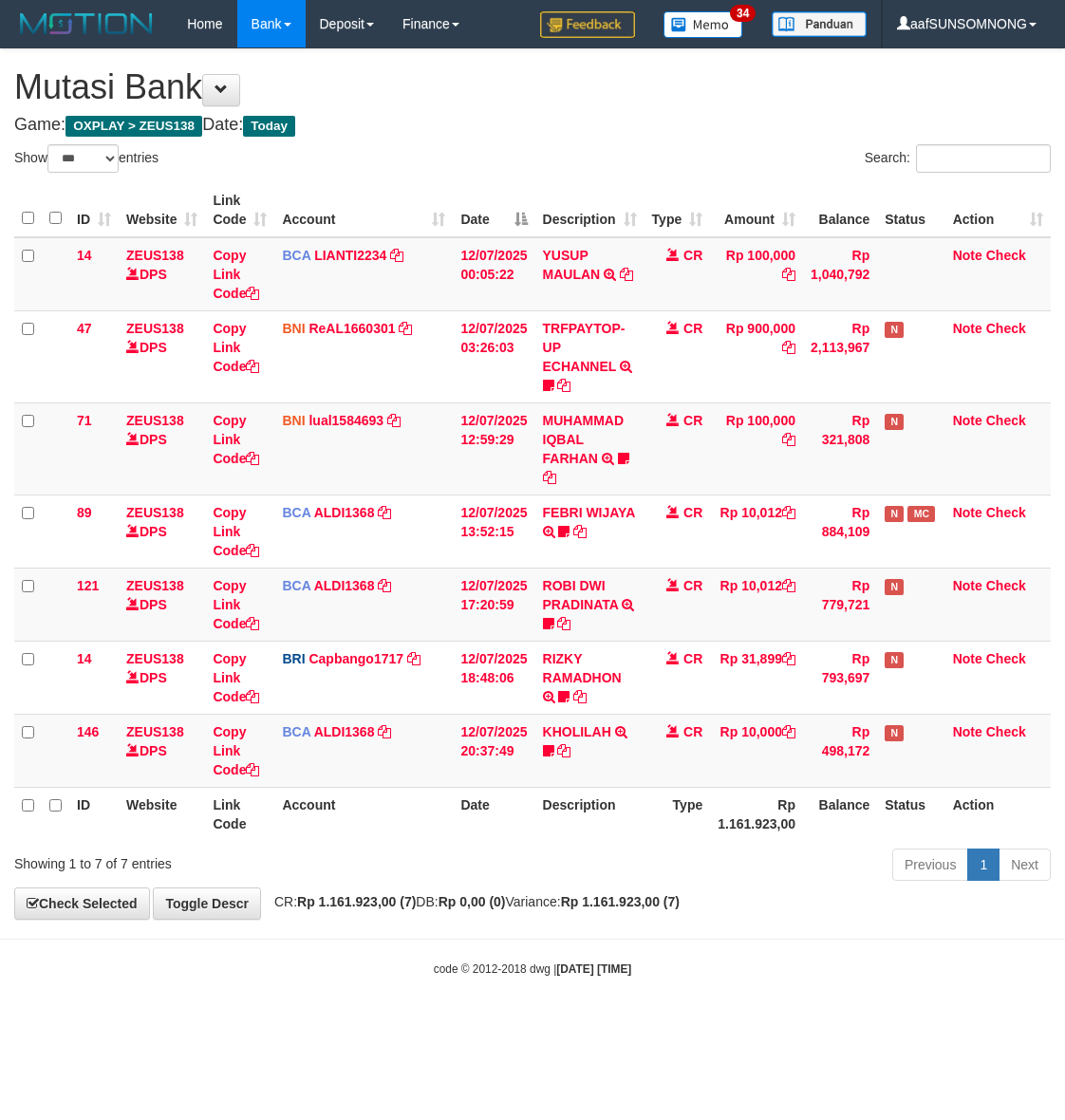 select on "***" 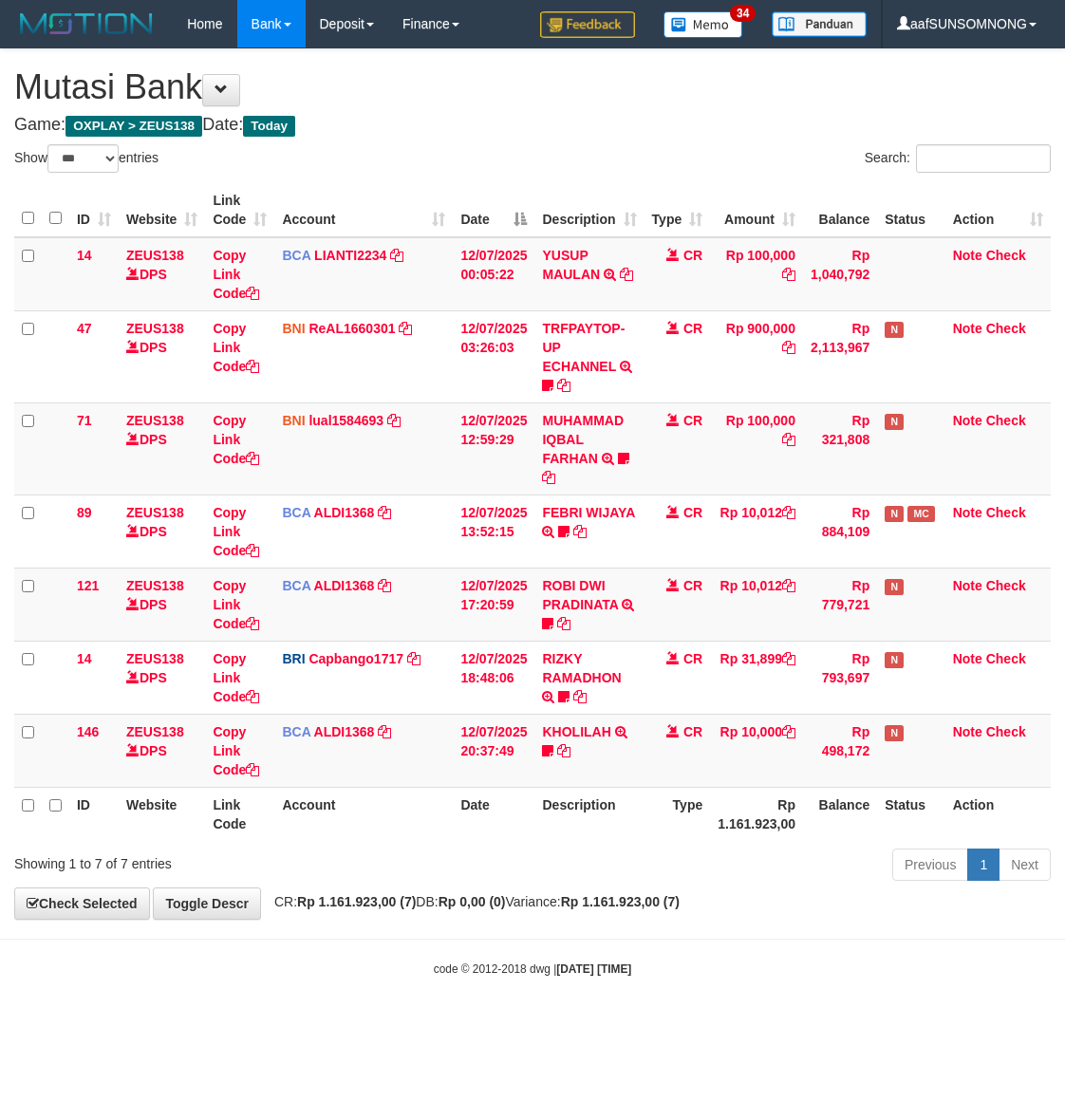 scroll, scrollTop: 0, scrollLeft: 0, axis: both 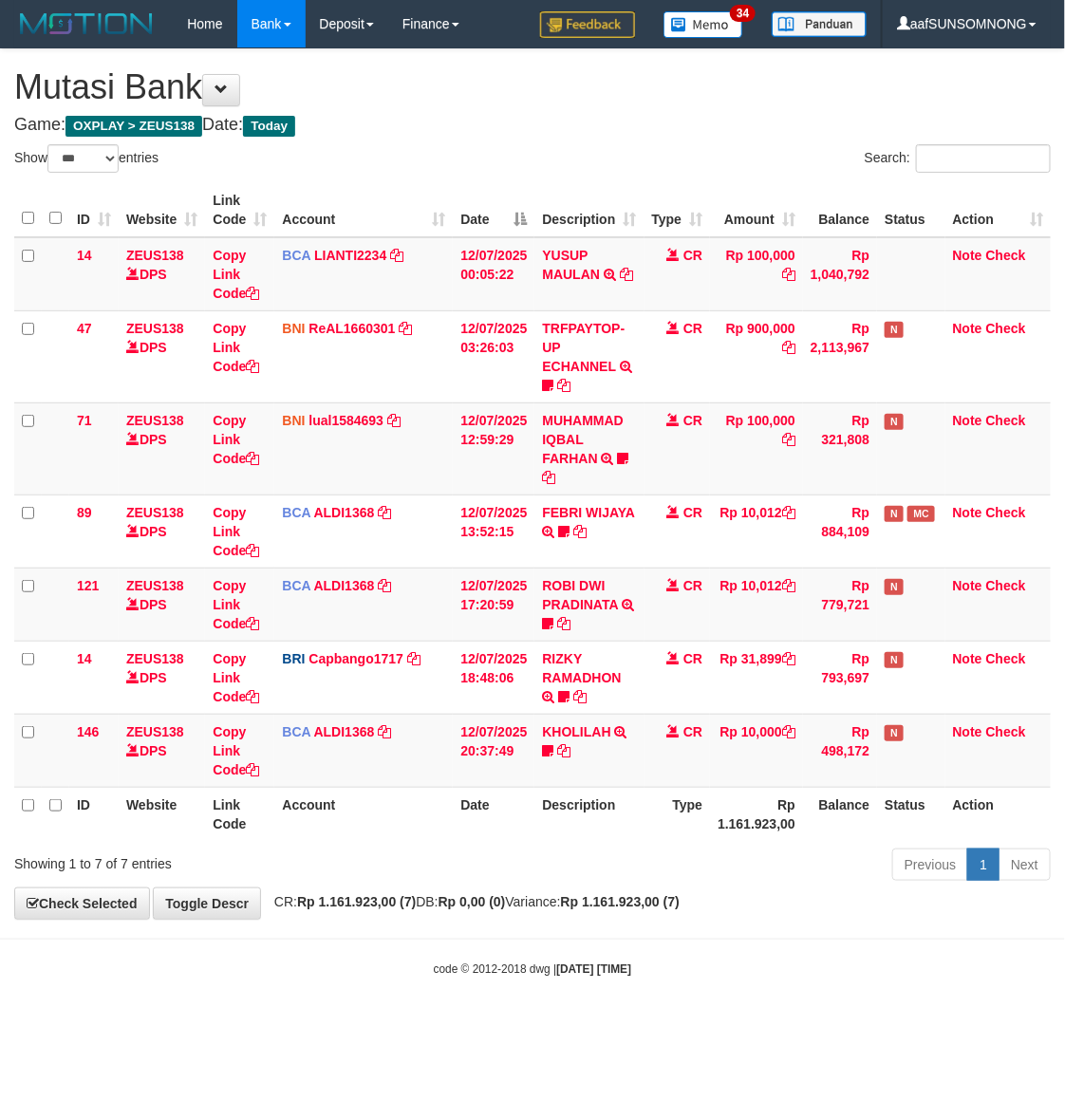 drag, startPoint x: 390, startPoint y: 940, endPoint x: 444, endPoint y: 932, distance: 54.589376 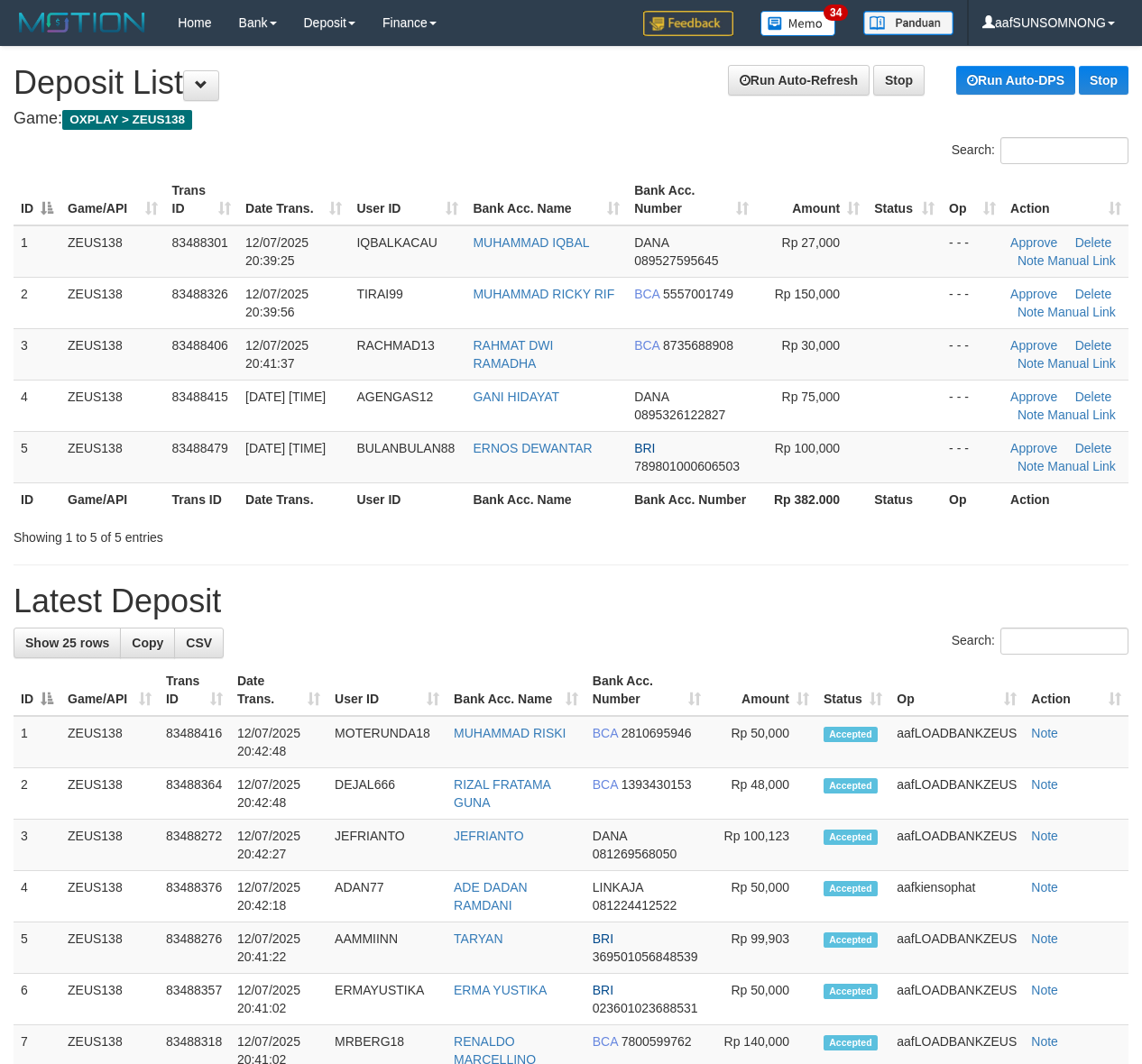 scroll, scrollTop: 0, scrollLeft: 0, axis: both 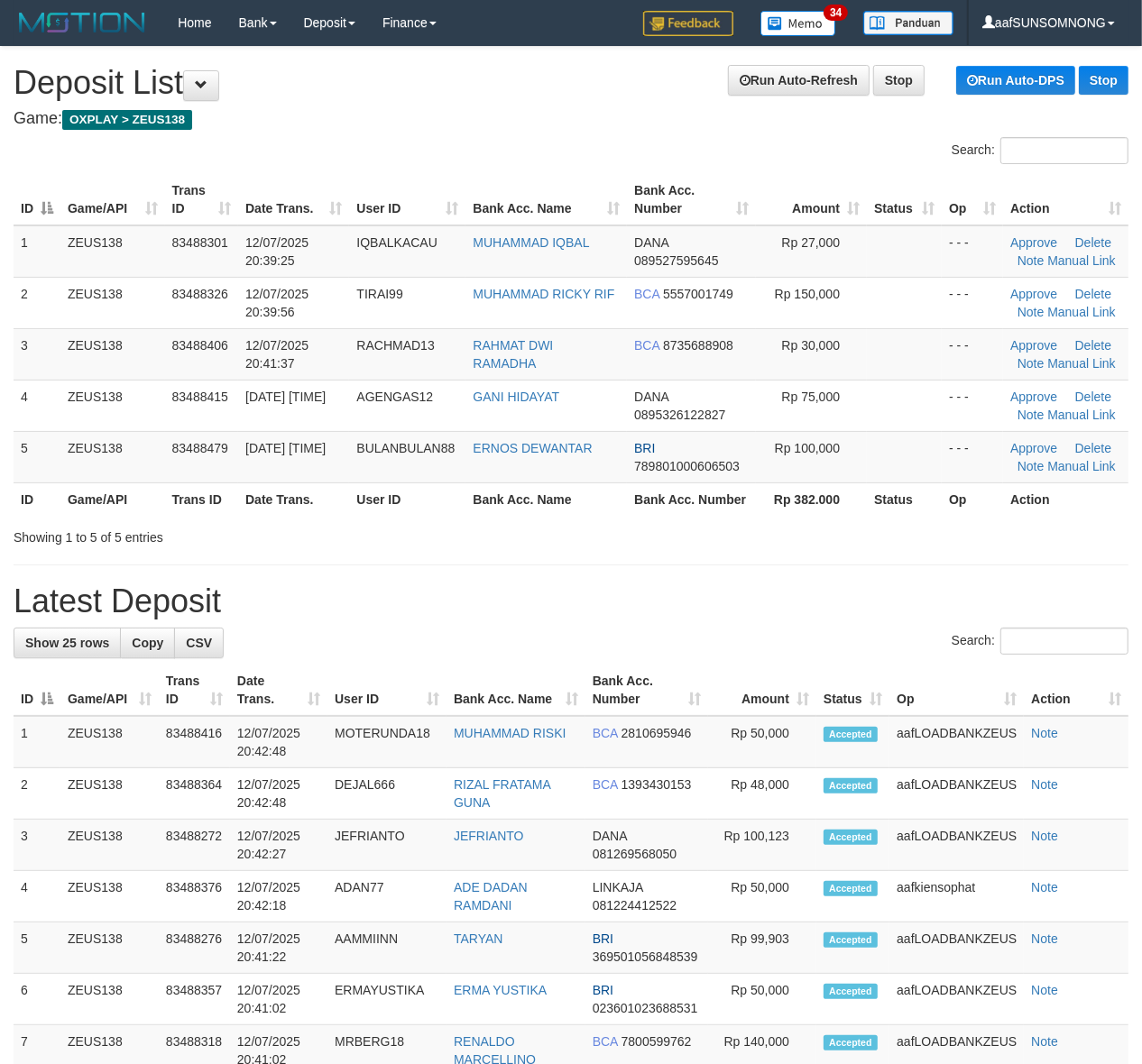 drag, startPoint x: 724, startPoint y: 537, endPoint x: 740, endPoint y: 534, distance: 16.278821 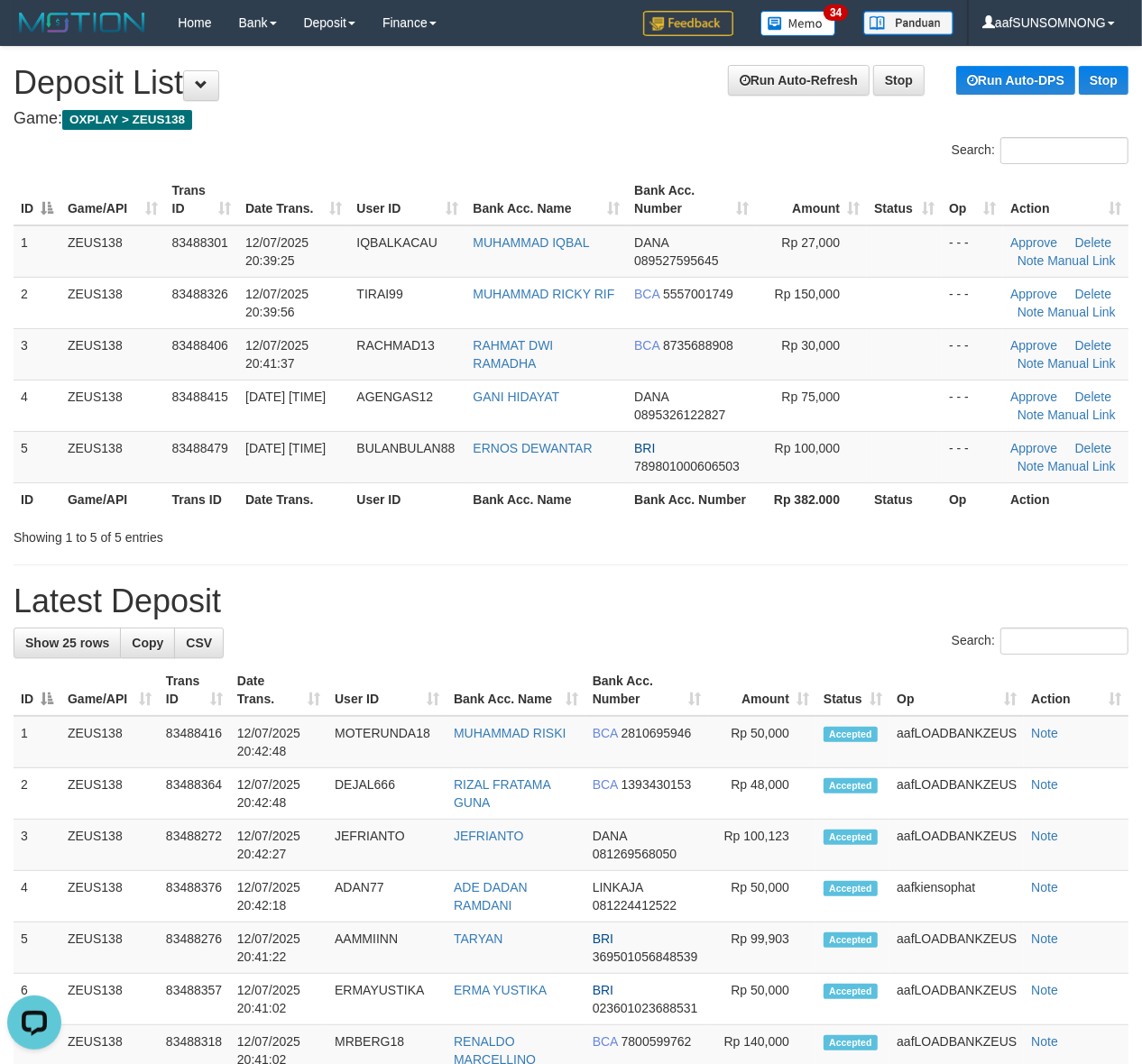 scroll, scrollTop: 0, scrollLeft: 0, axis: both 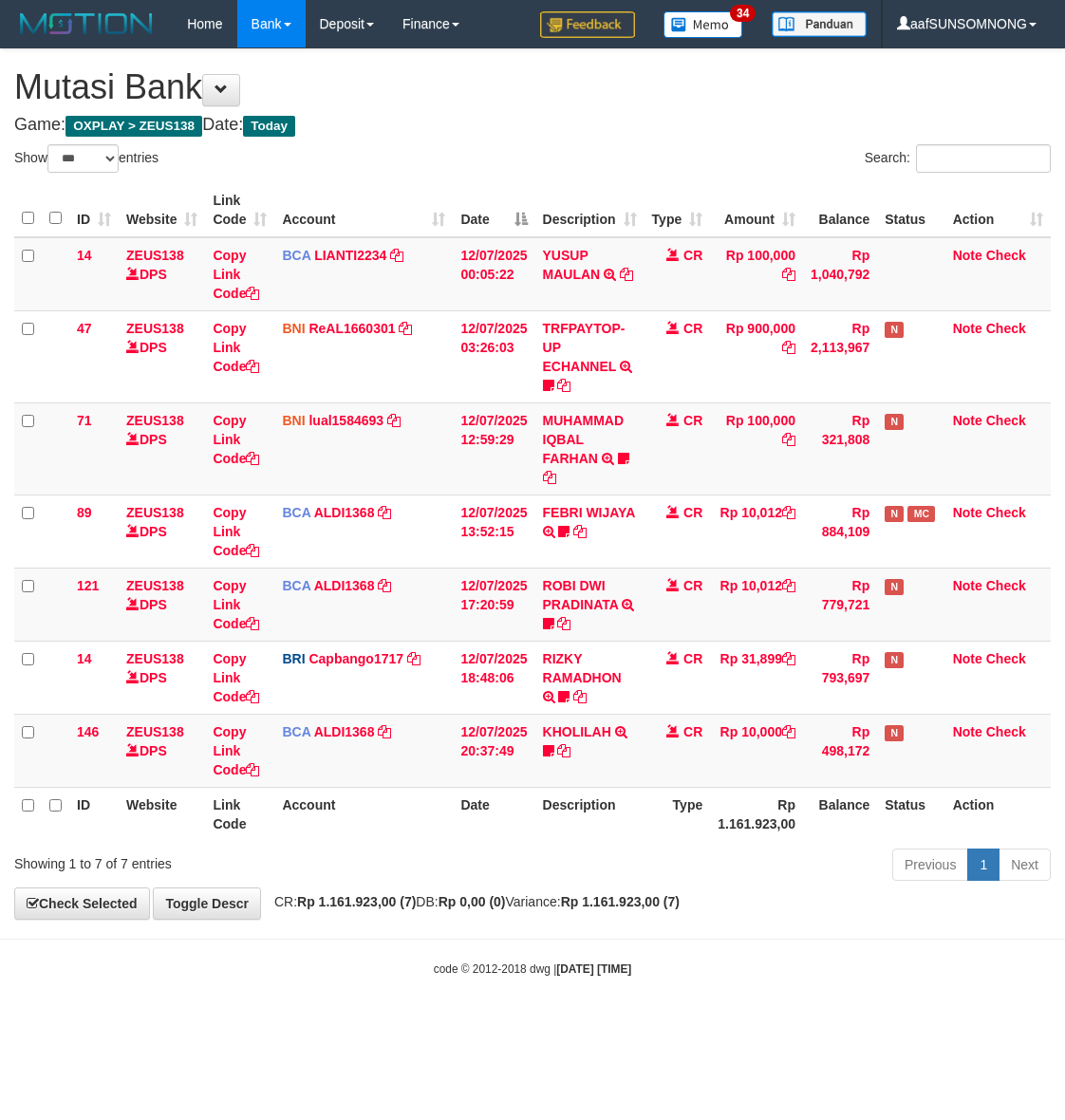 select on "***" 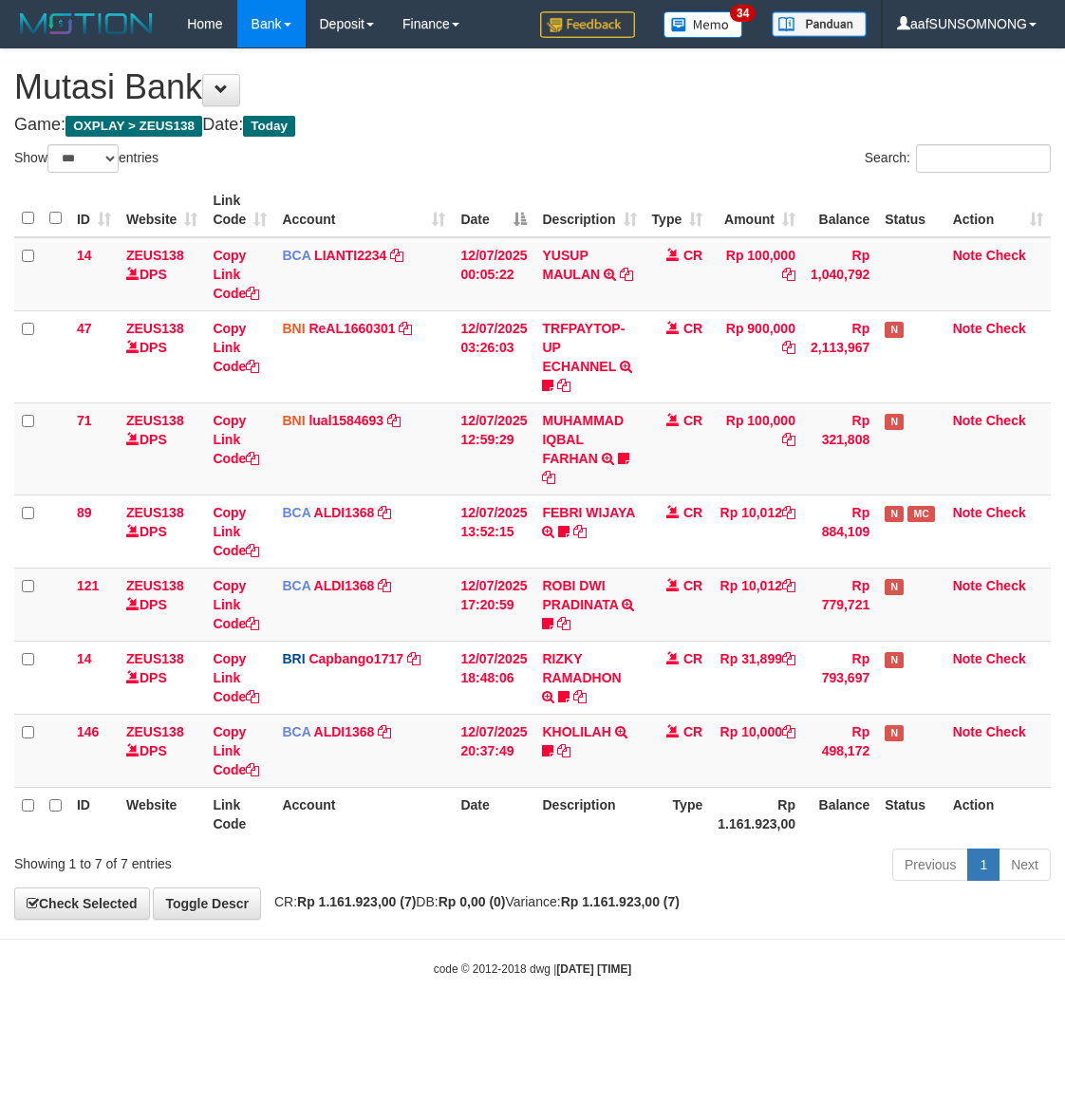scroll, scrollTop: 0, scrollLeft: 0, axis: both 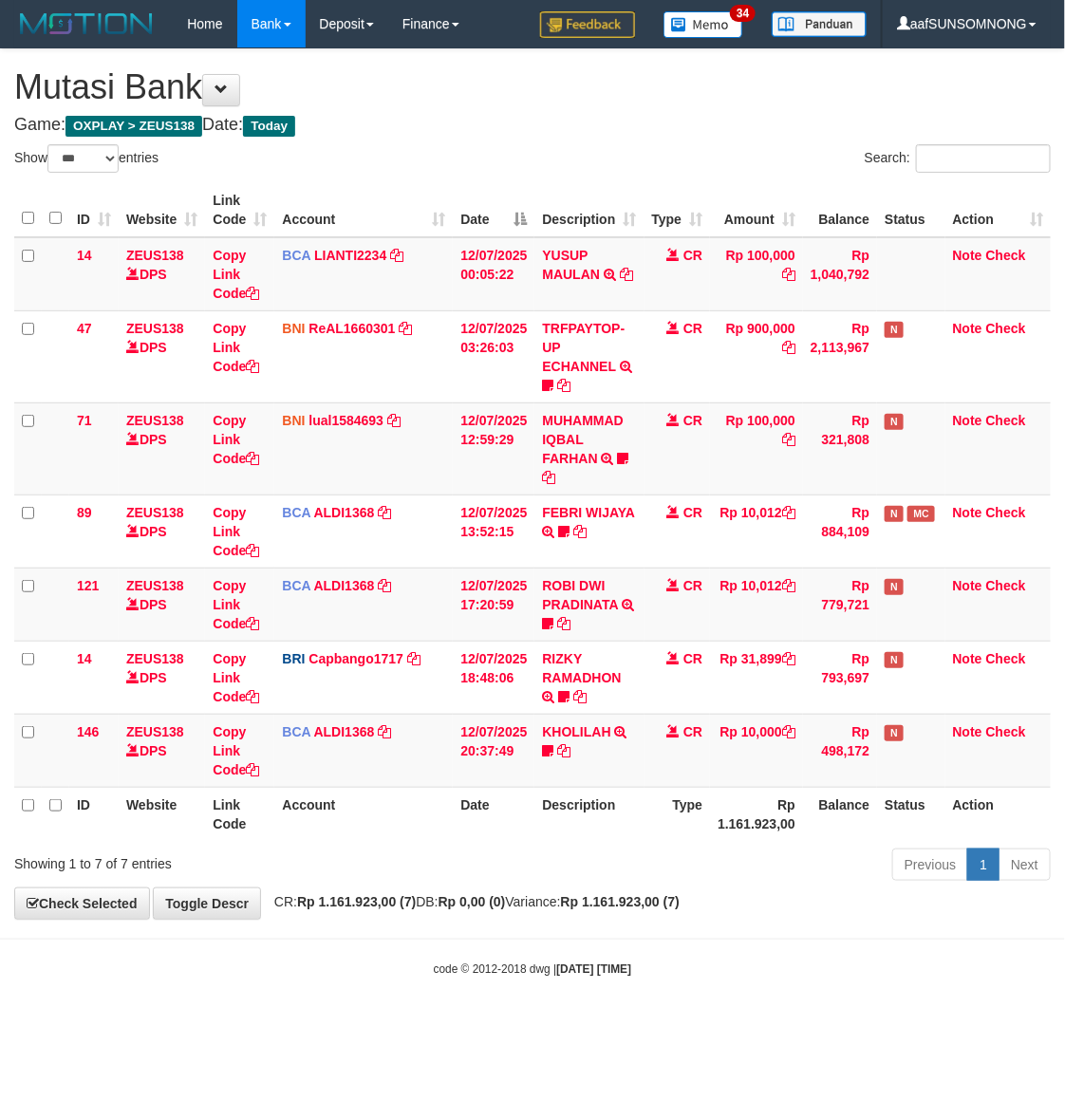 click on "Toggle navigation
Home
Bank
Account List
Load
By Website
Group
[OXPLAY]													ZEUS138
By Load Group (DPS)" at bounding box center (532, 513) 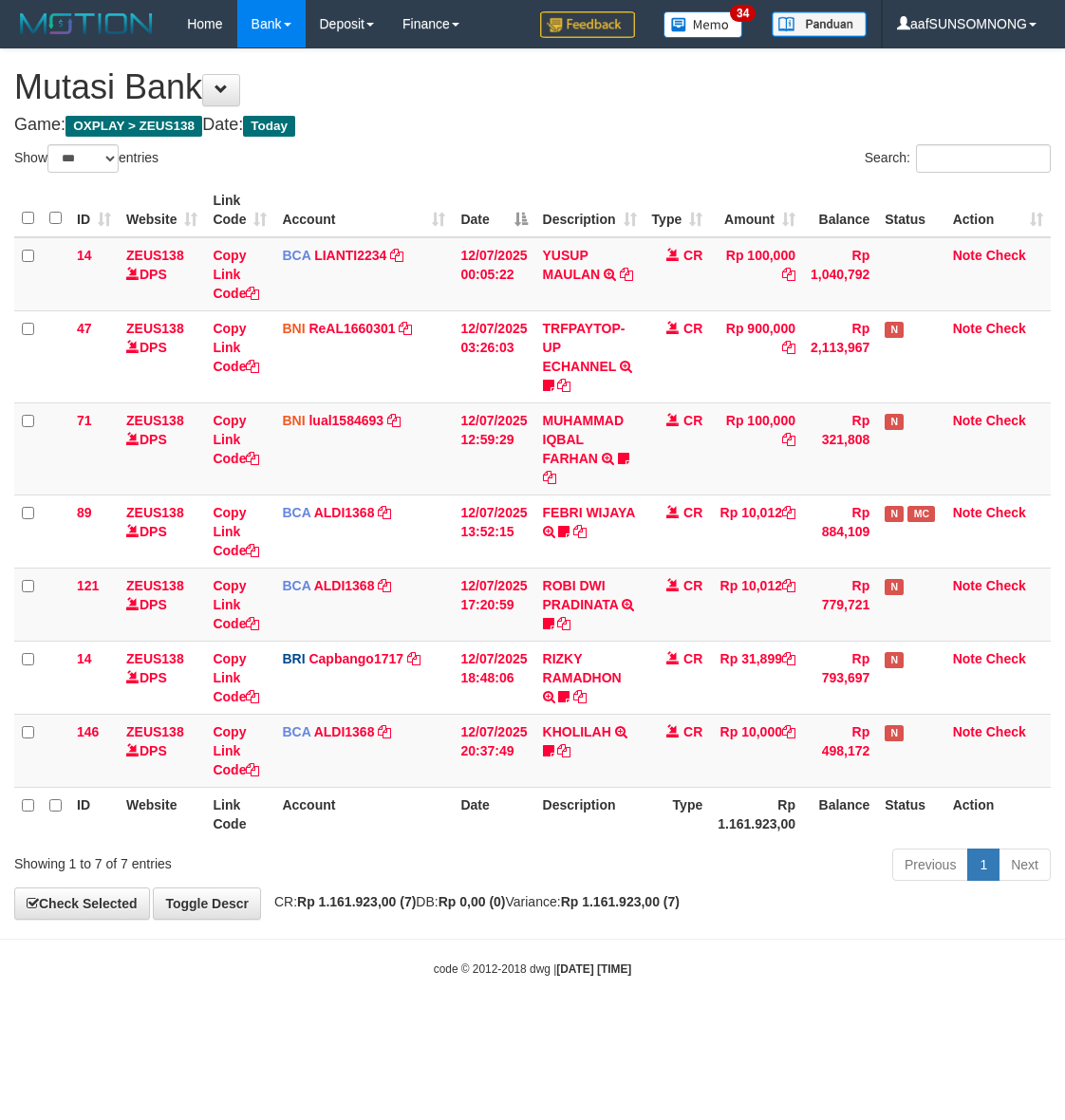 select on "***" 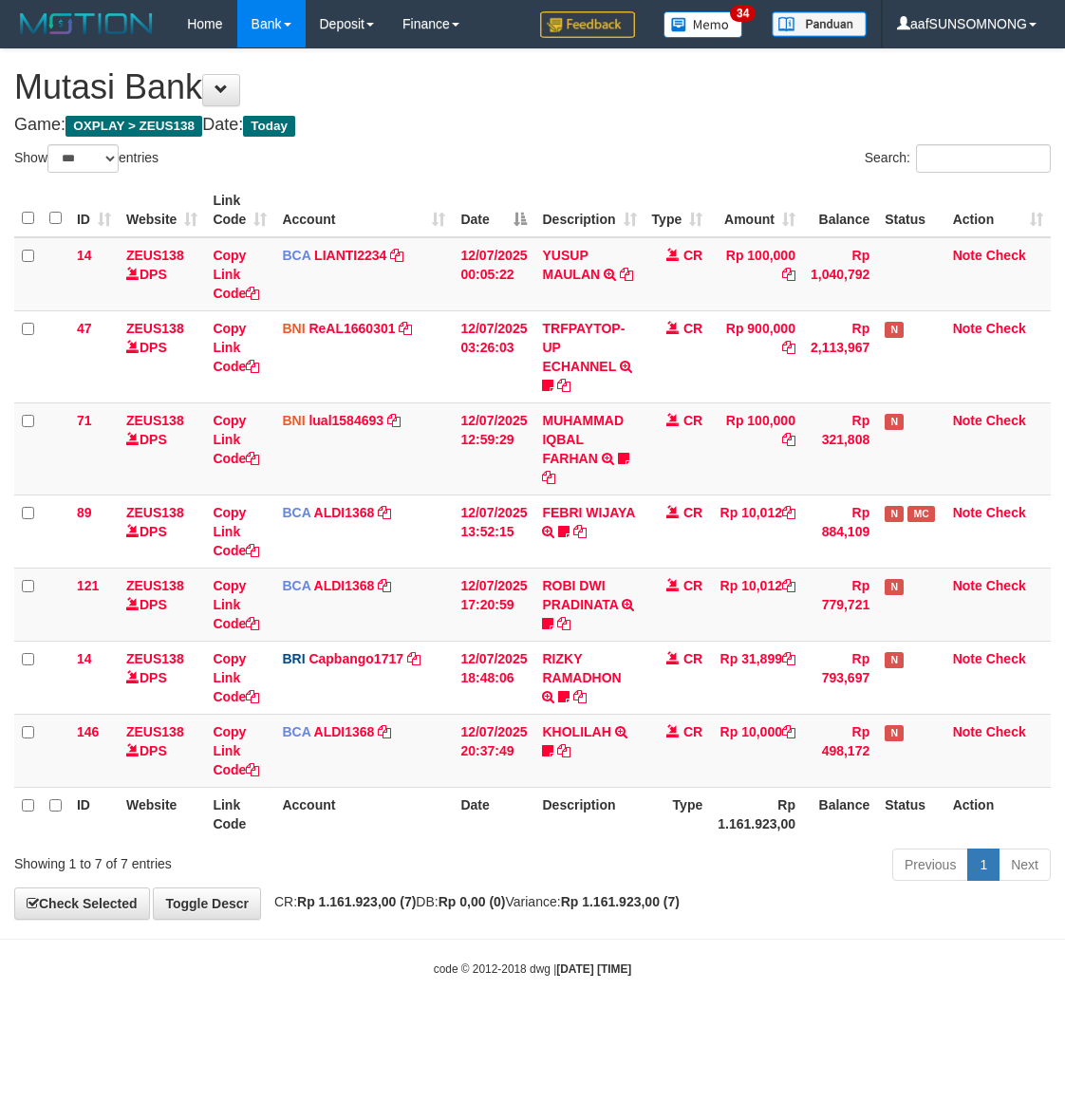 scroll, scrollTop: 0, scrollLeft: 0, axis: both 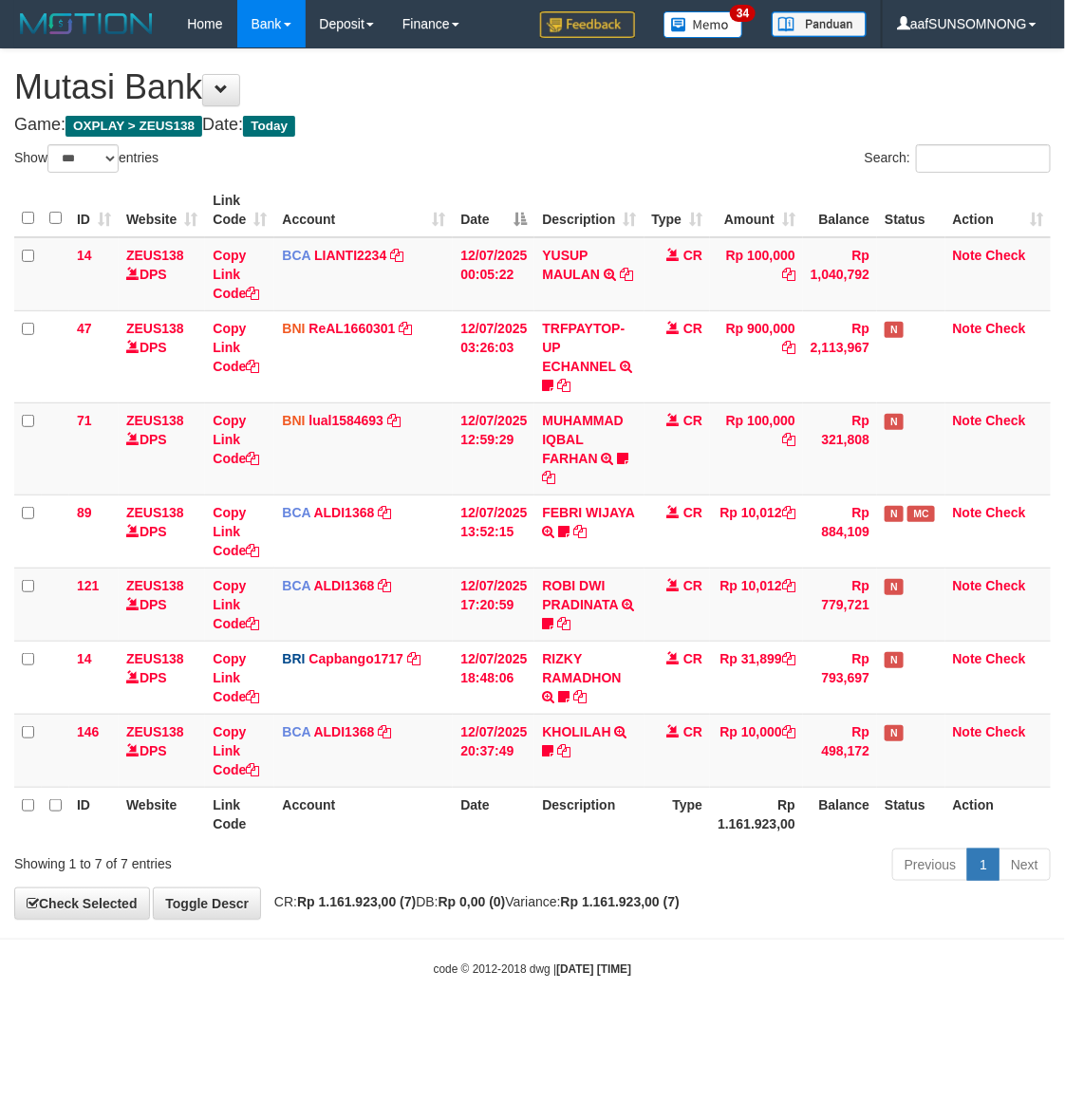 drag, startPoint x: 489, startPoint y: 868, endPoint x: 506, endPoint y: 856, distance: 20.808652 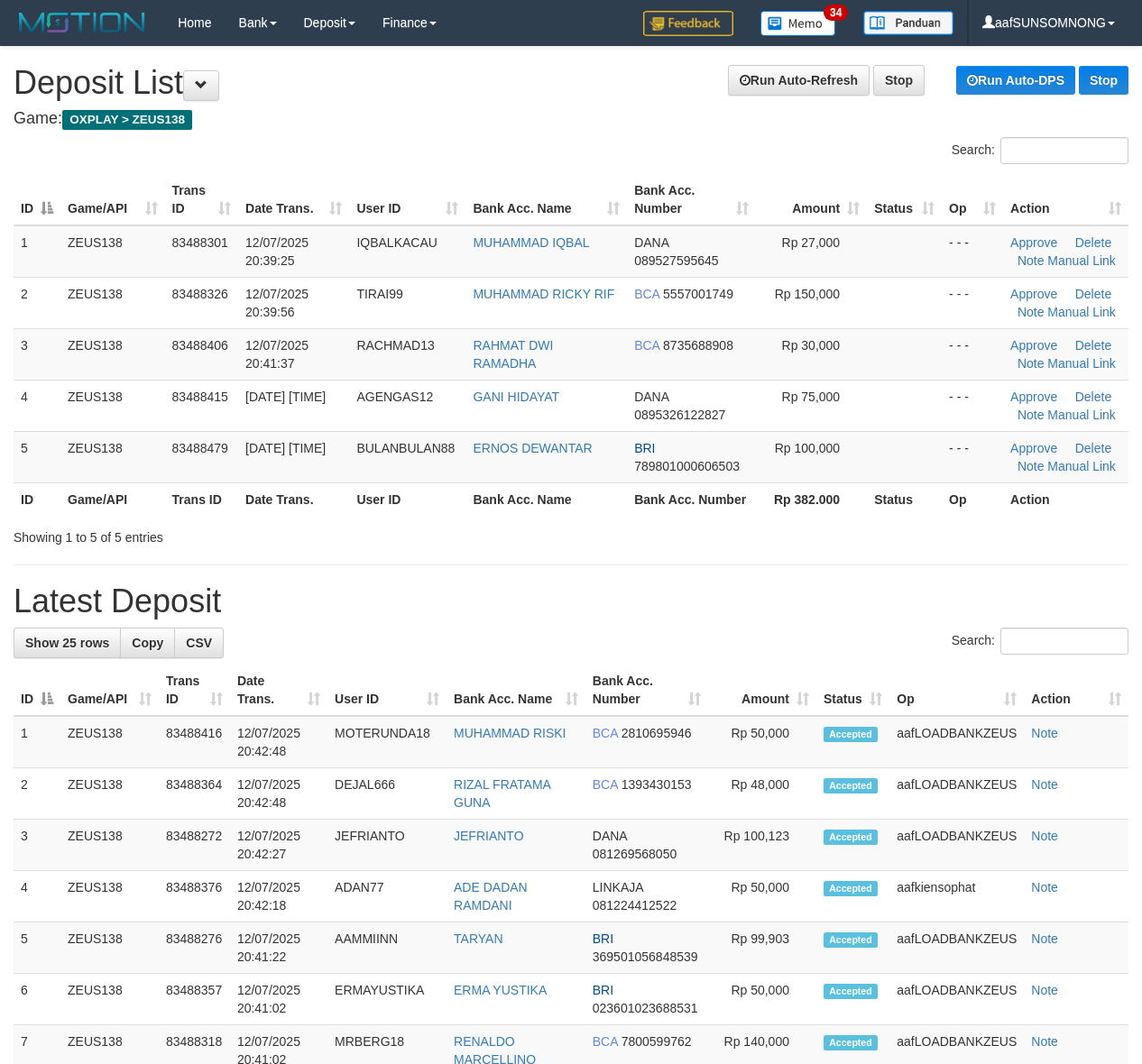 scroll, scrollTop: 0, scrollLeft: 0, axis: both 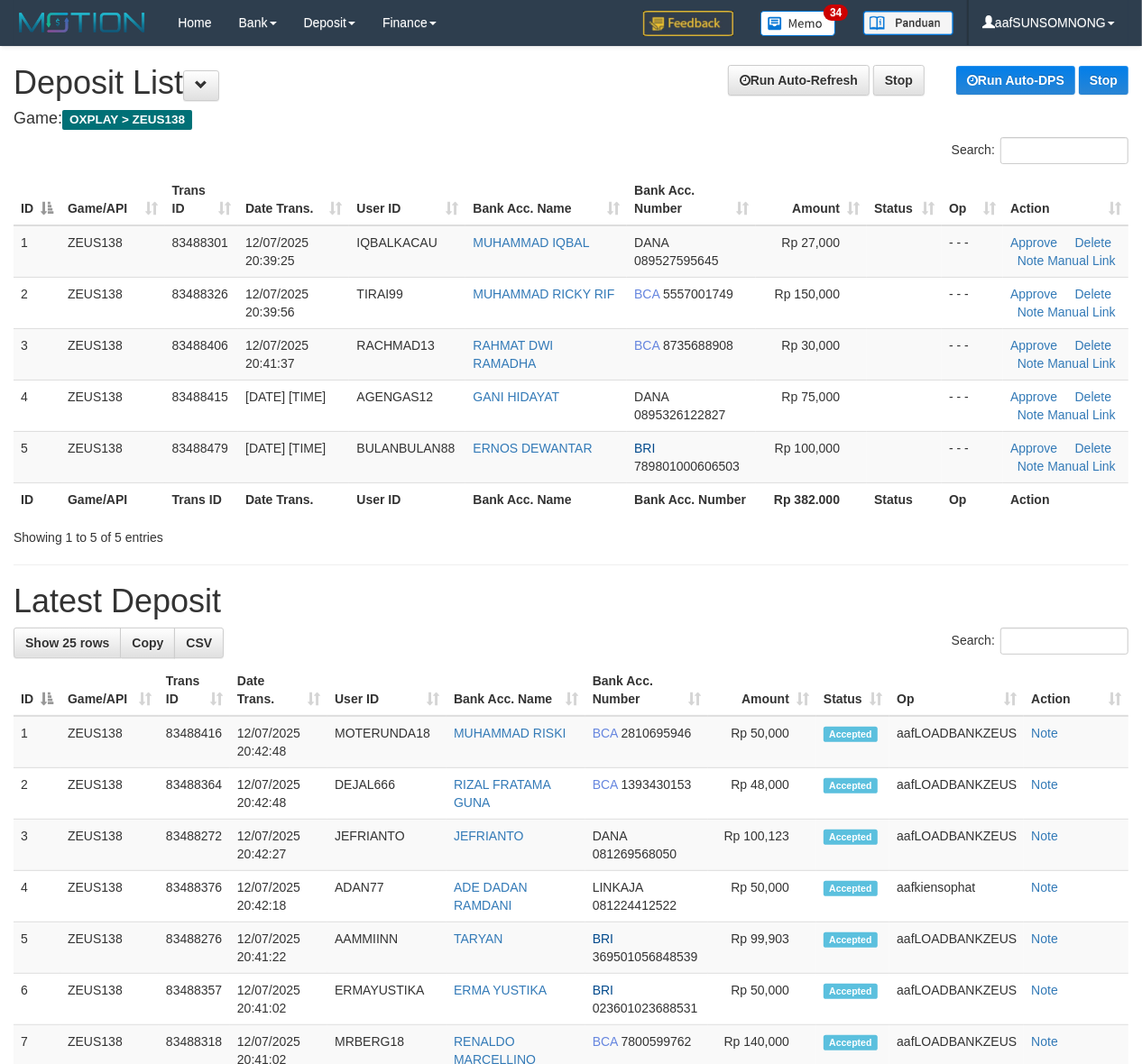 drag, startPoint x: 714, startPoint y: 510, endPoint x: 742, endPoint y: 515, distance: 28.44293 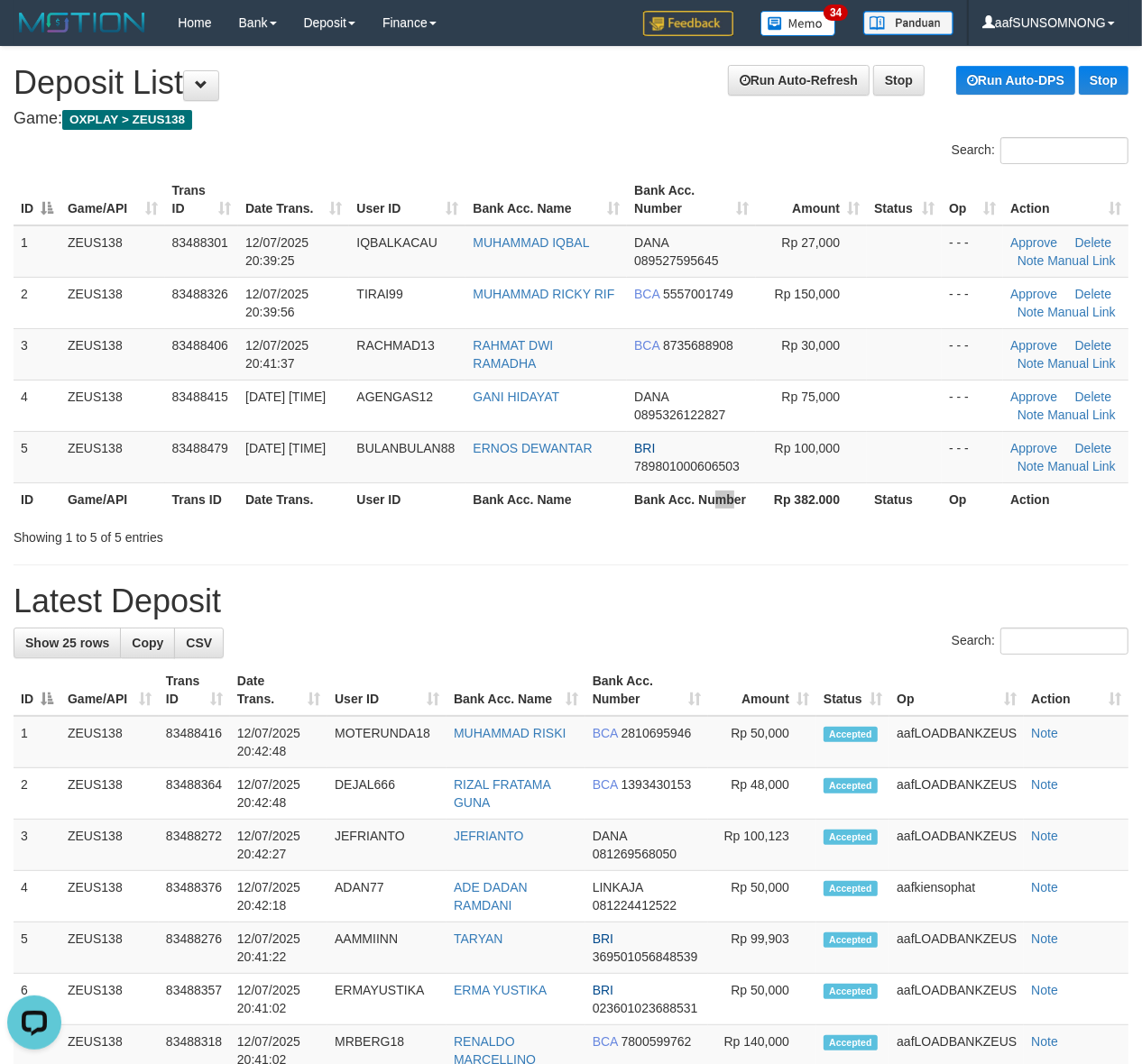 scroll, scrollTop: 0, scrollLeft: 0, axis: both 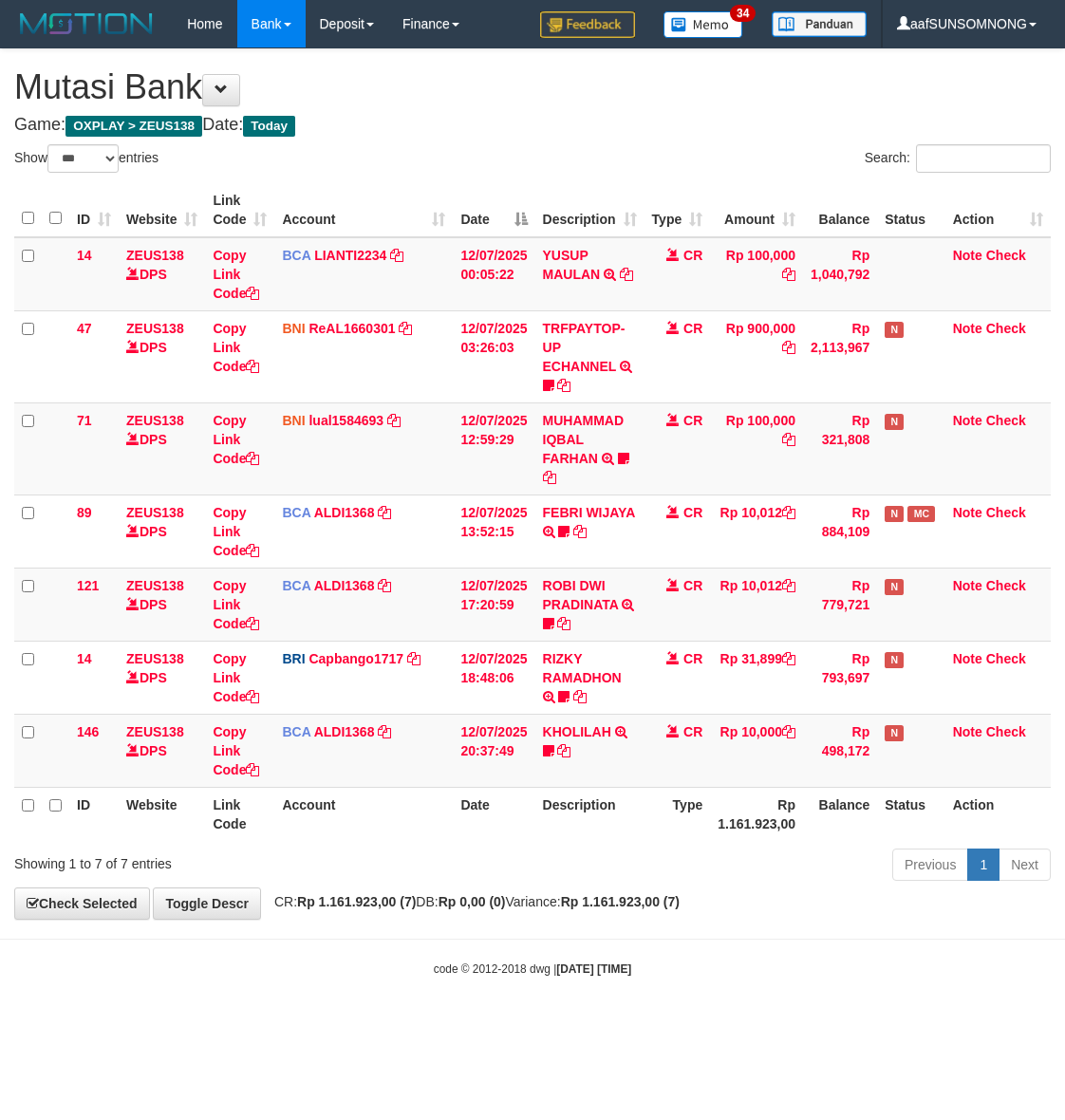 select on "***" 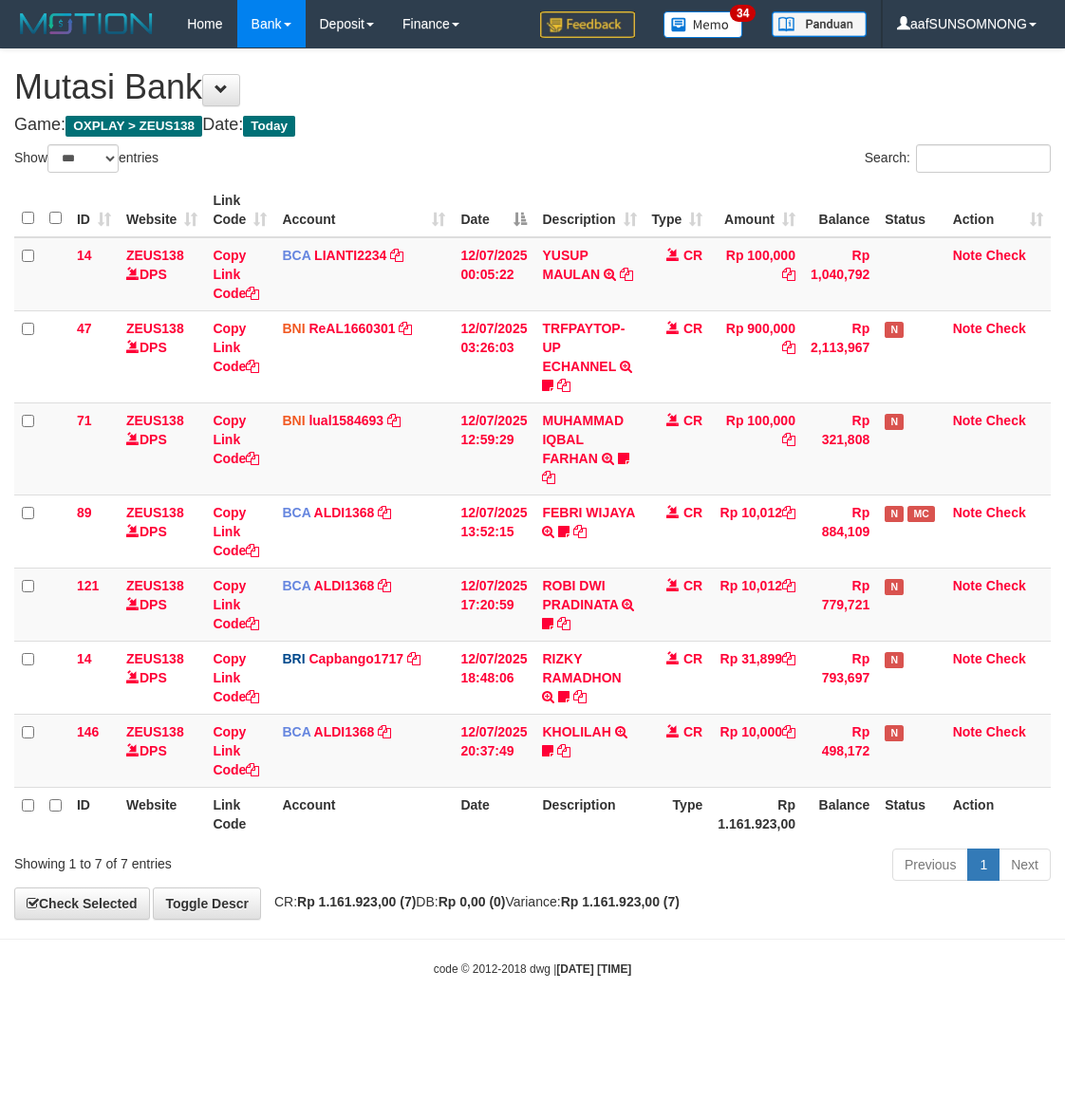 scroll, scrollTop: 0, scrollLeft: 0, axis: both 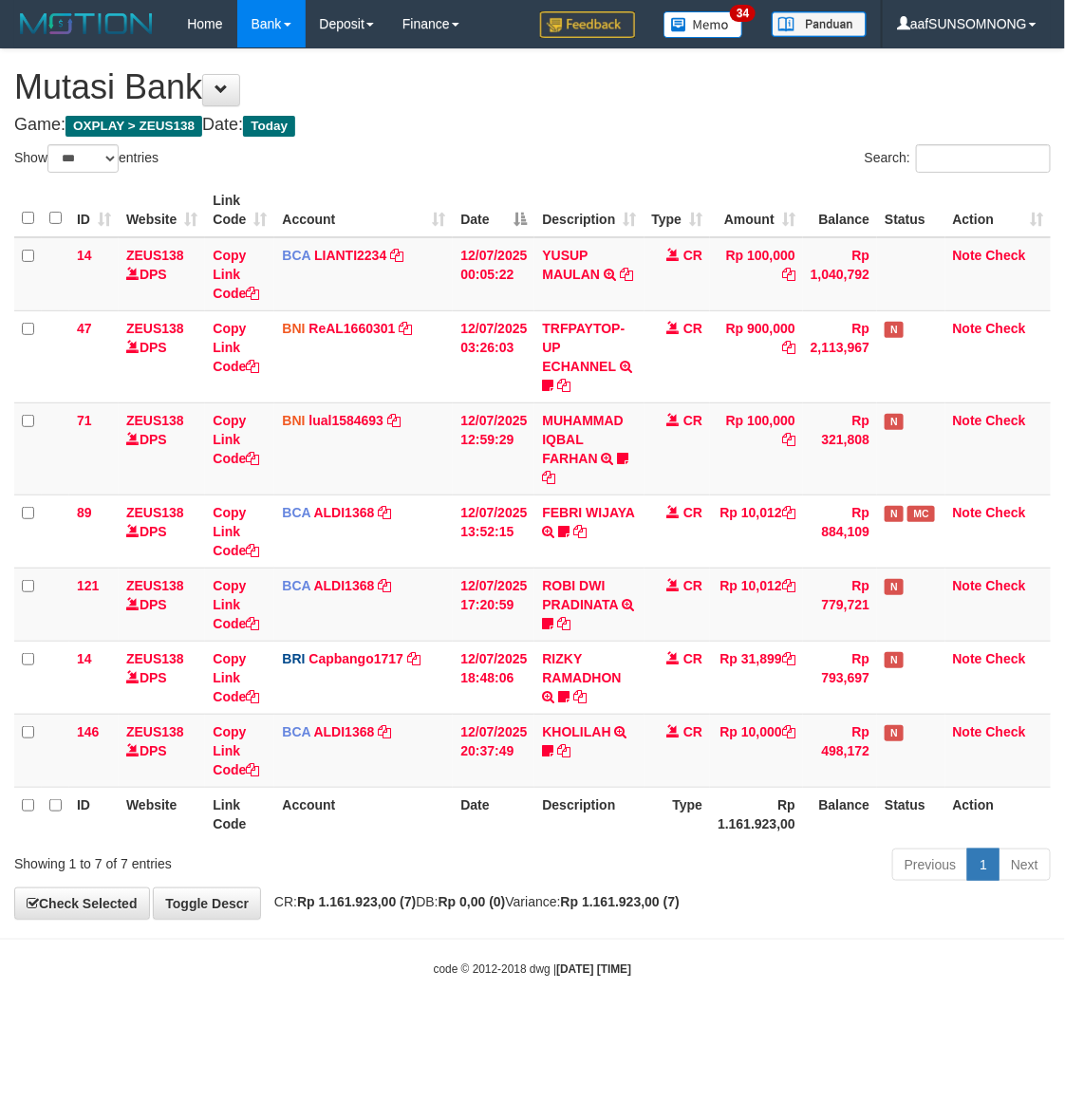 drag, startPoint x: 420, startPoint y: 881, endPoint x: 538, endPoint y: 880, distance: 118.004237 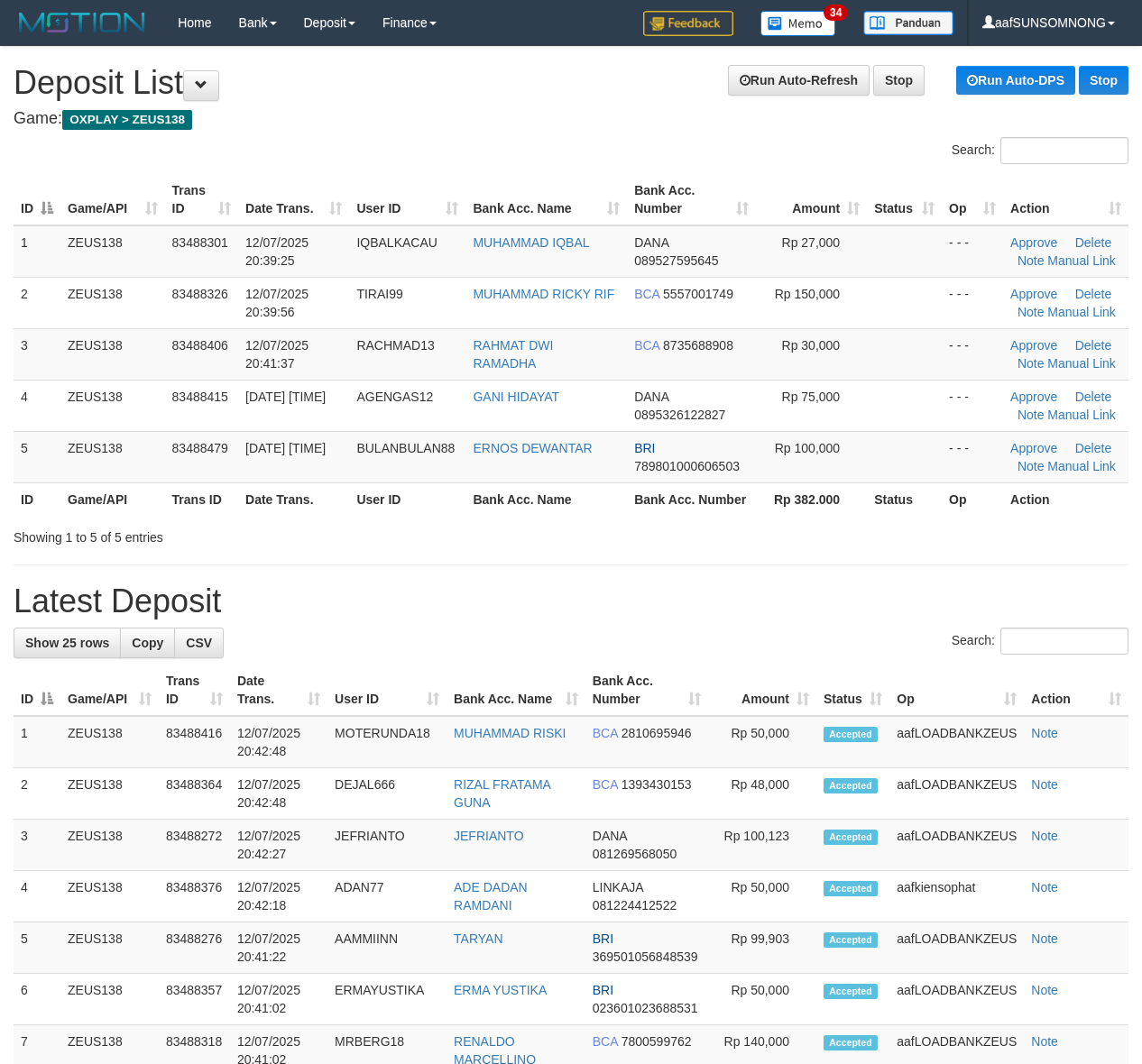 scroll, scrollTop: 0, scrollLeft: 0, axis: both 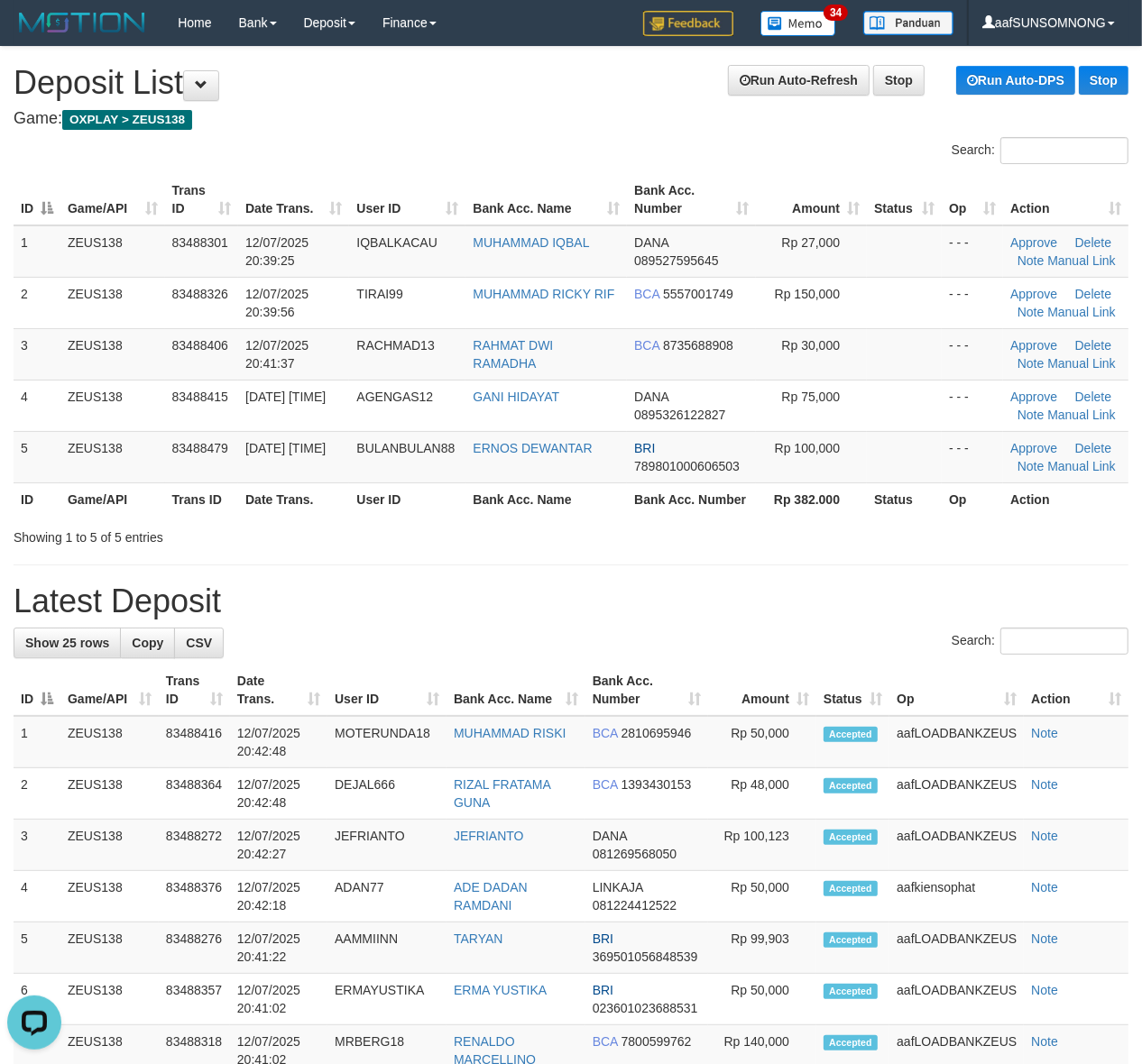 drag, startPoint x: 587, startPoint y: 565, endPoint x: 620, endPoint y: 570, distance: 33.376639 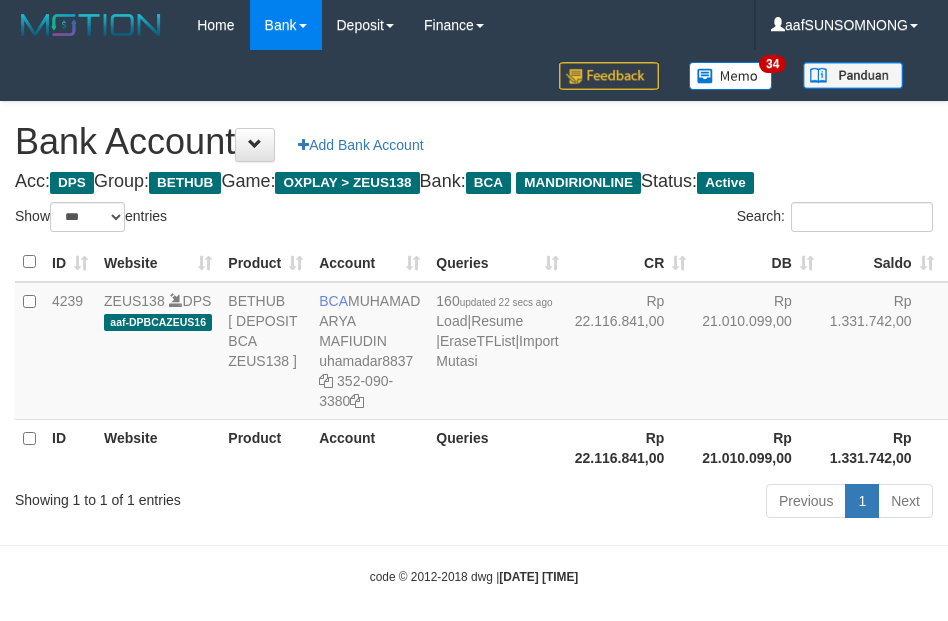select on "***" 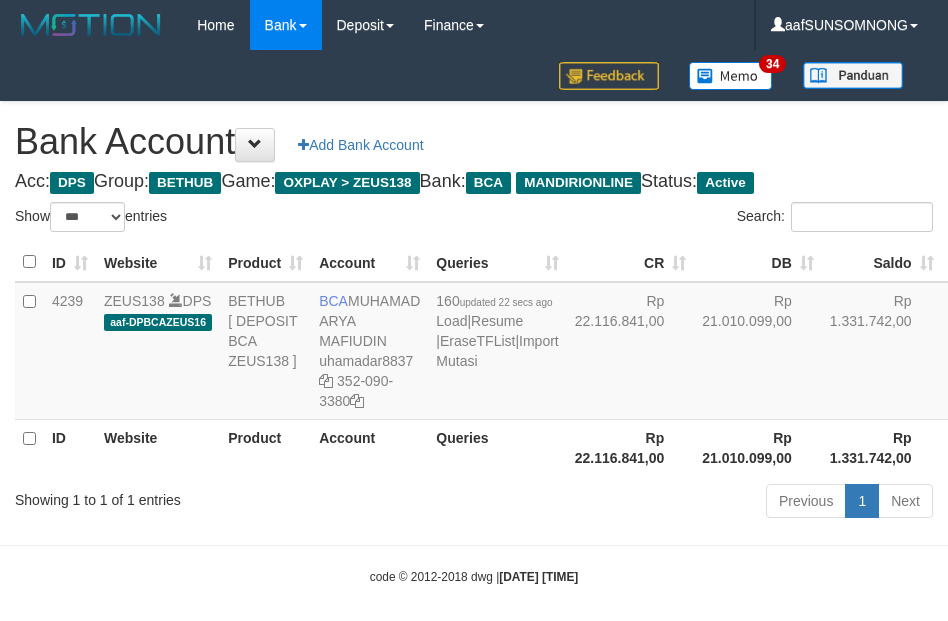 scroll, scrollTop: 16, scrollLeft: 0, axis: vertical 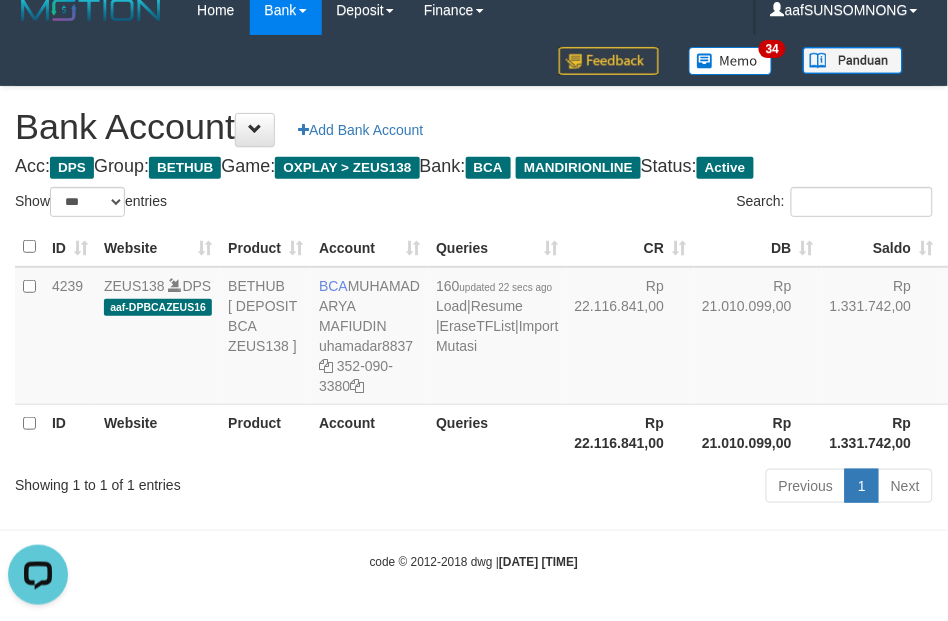 drag, startPoint x: 453, startPoint y: 535, endPoint x: 473, endPoint y: 522, distance: 23.853722 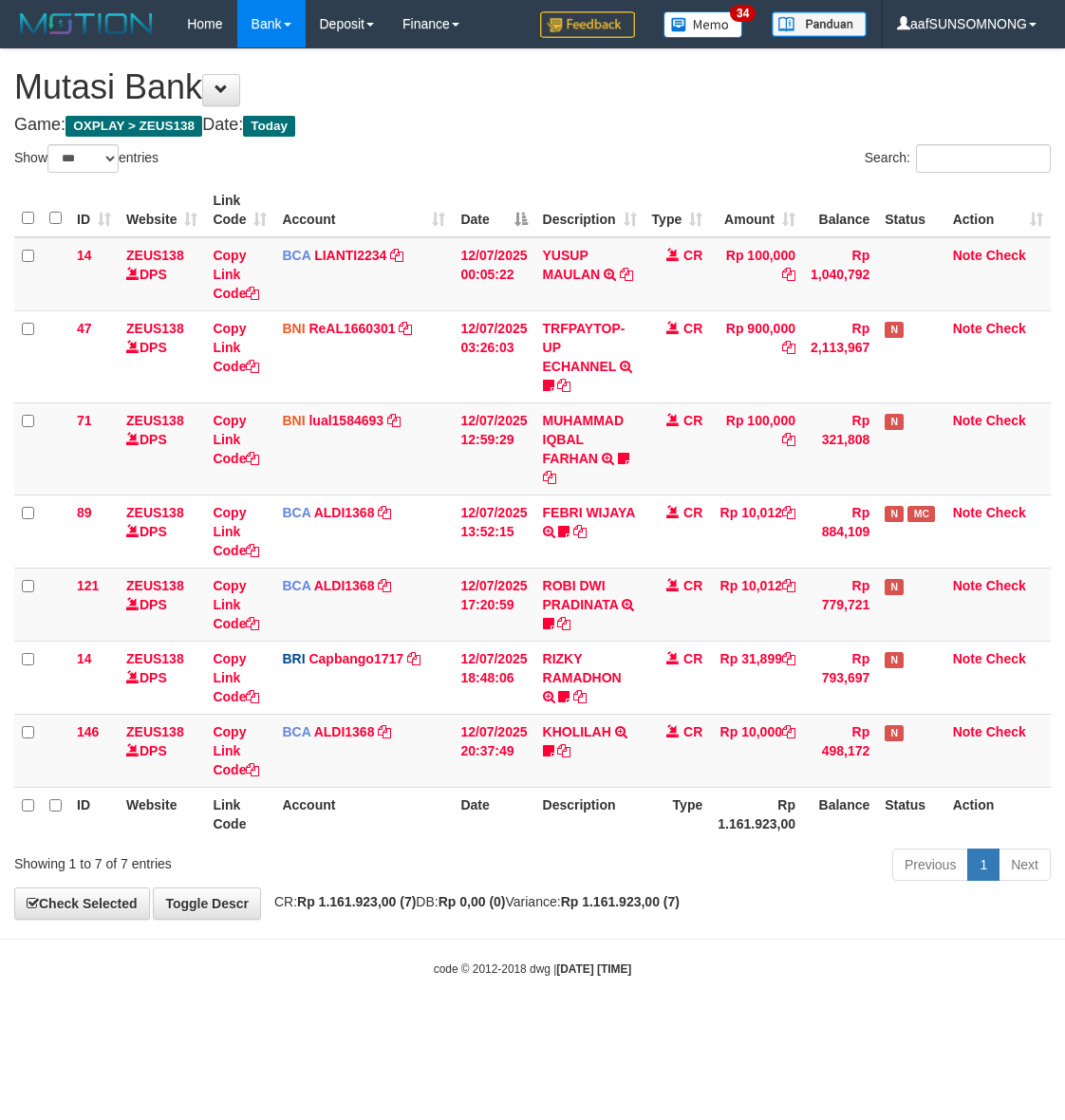 select on "***" 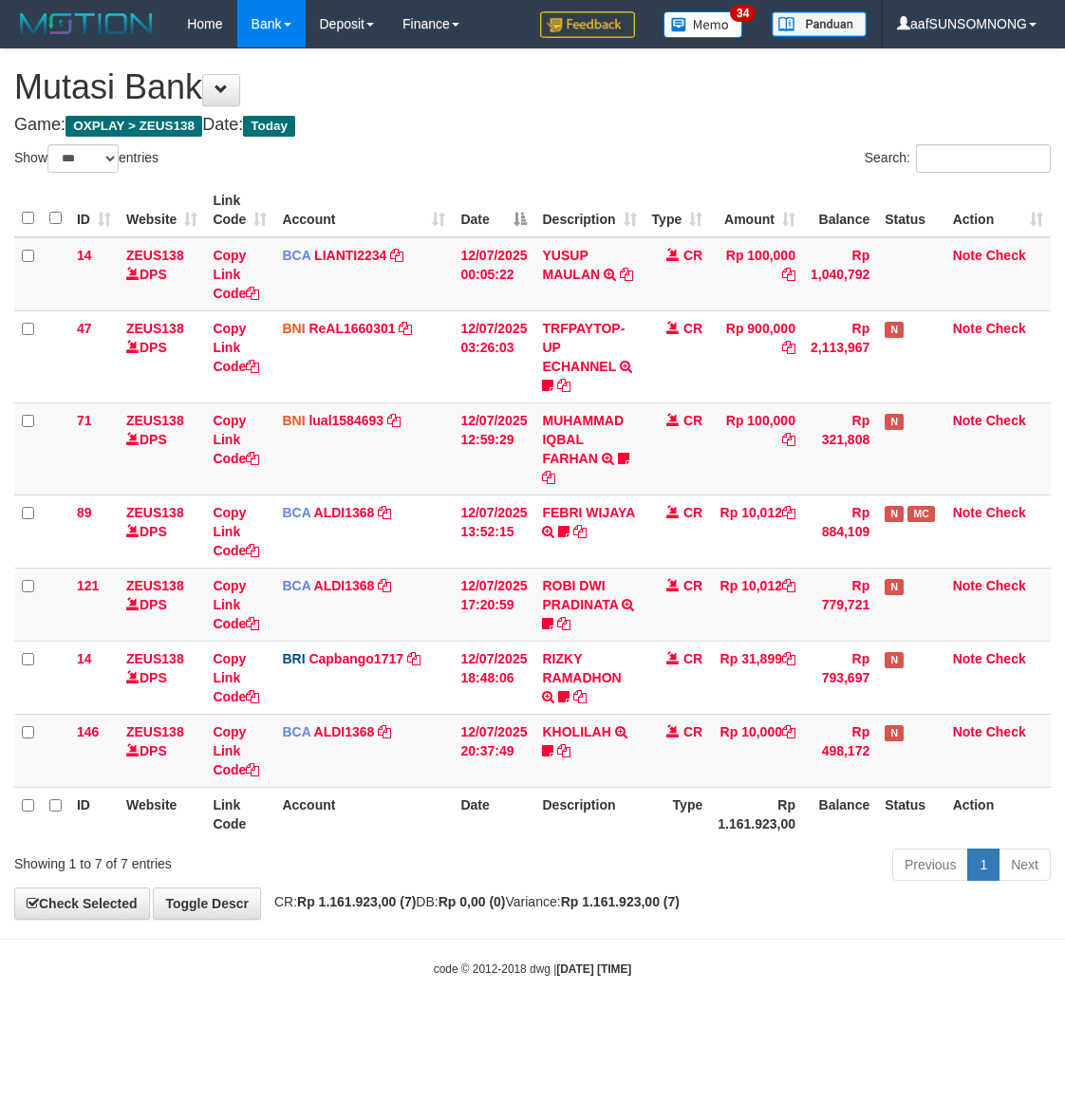 scroll, scrollTop: 0, scrollLeft: 0, axis: both 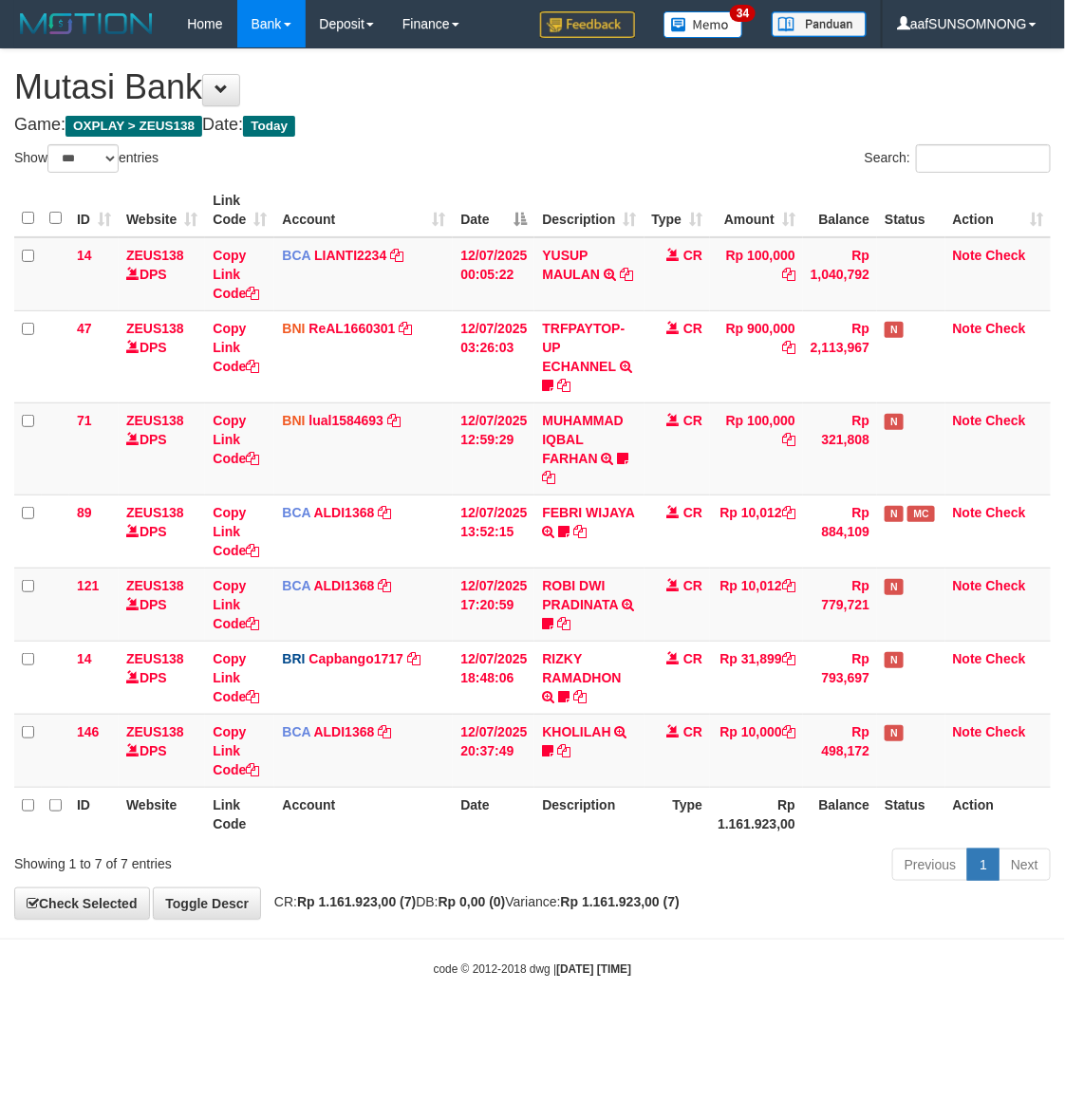 click on "Toggle navigation
Home
Bank
Account List
Load
By Website
Group
[OXPLAY]													ZEUS138
By Load Group (DPS)" at bounding box center (532, 513) 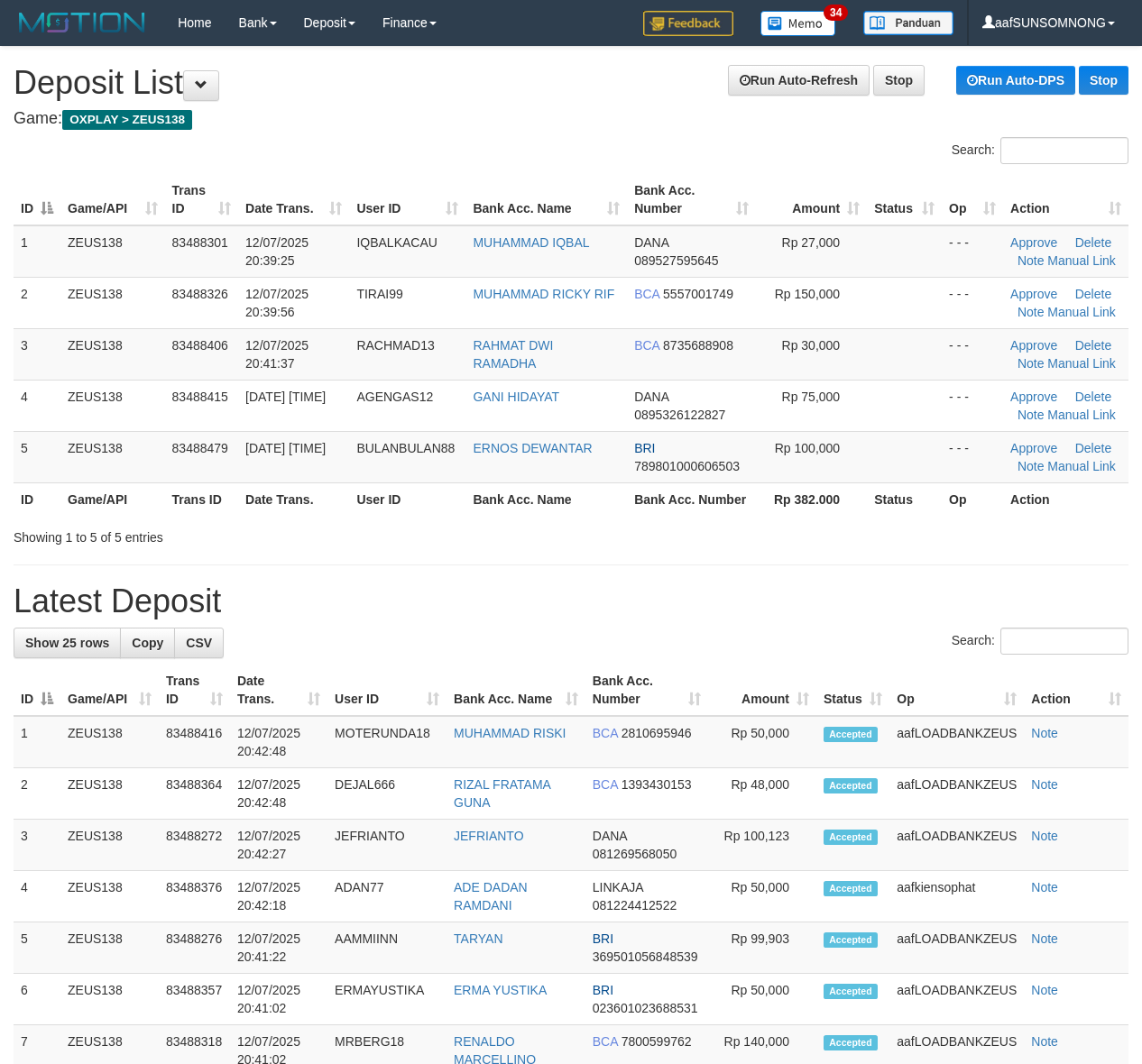 scroll, scrollTop: 0, scrollLeft: 0, axis: both 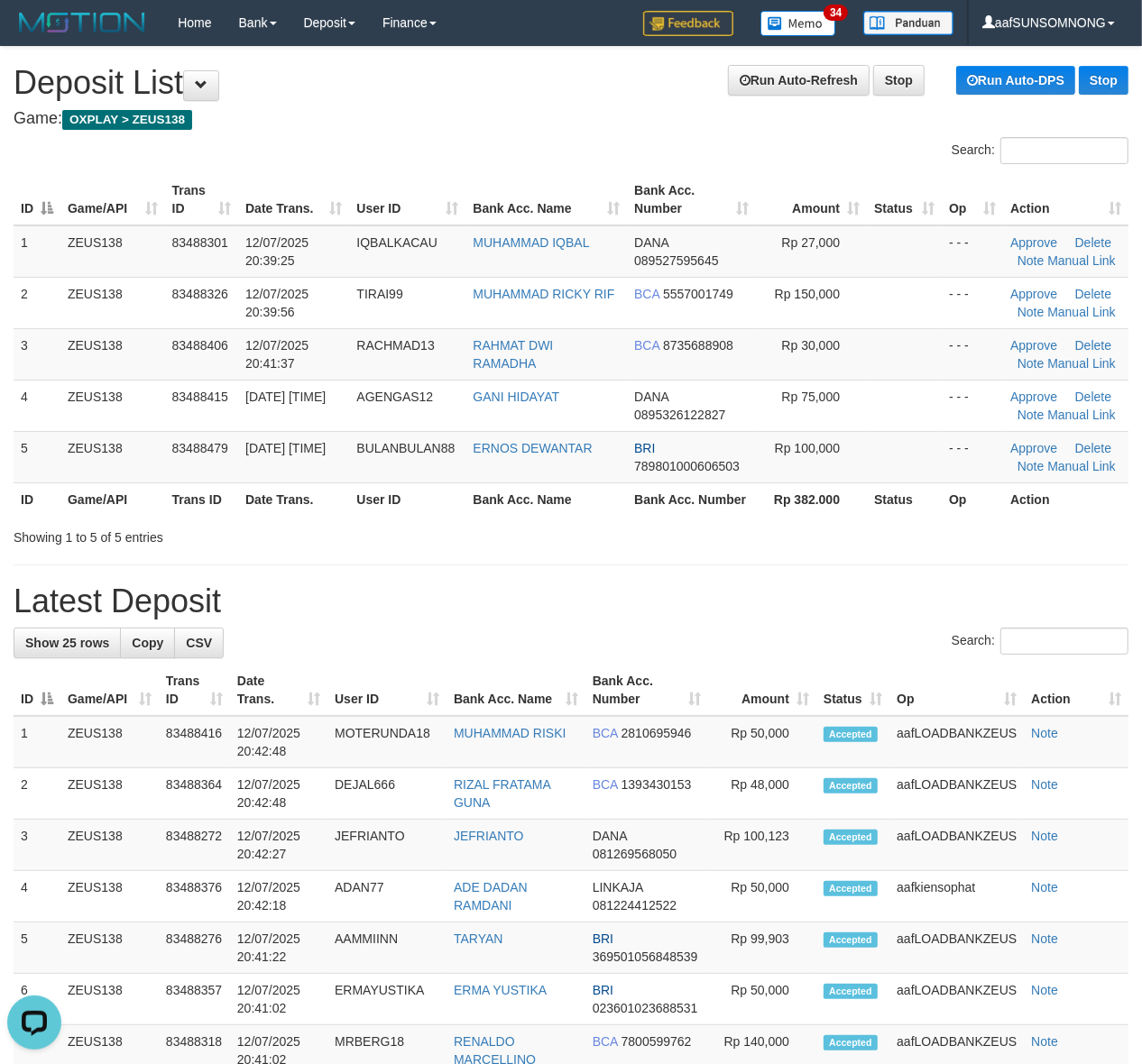 drag, startPoint x: 652, startPoint y: 559, endPoint x: 679, endPoint y: 564, distance: 27.45906 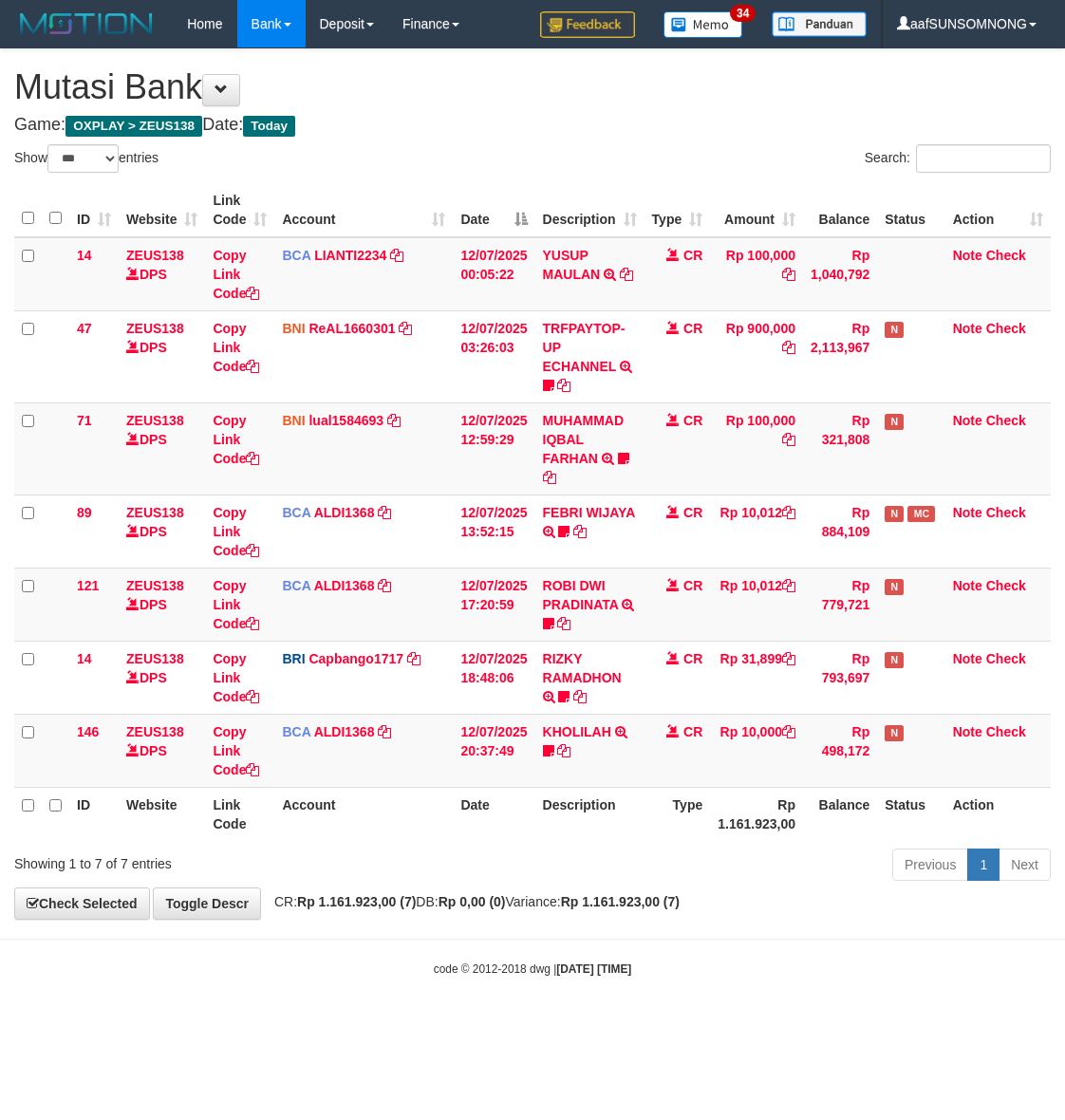 select on "***" 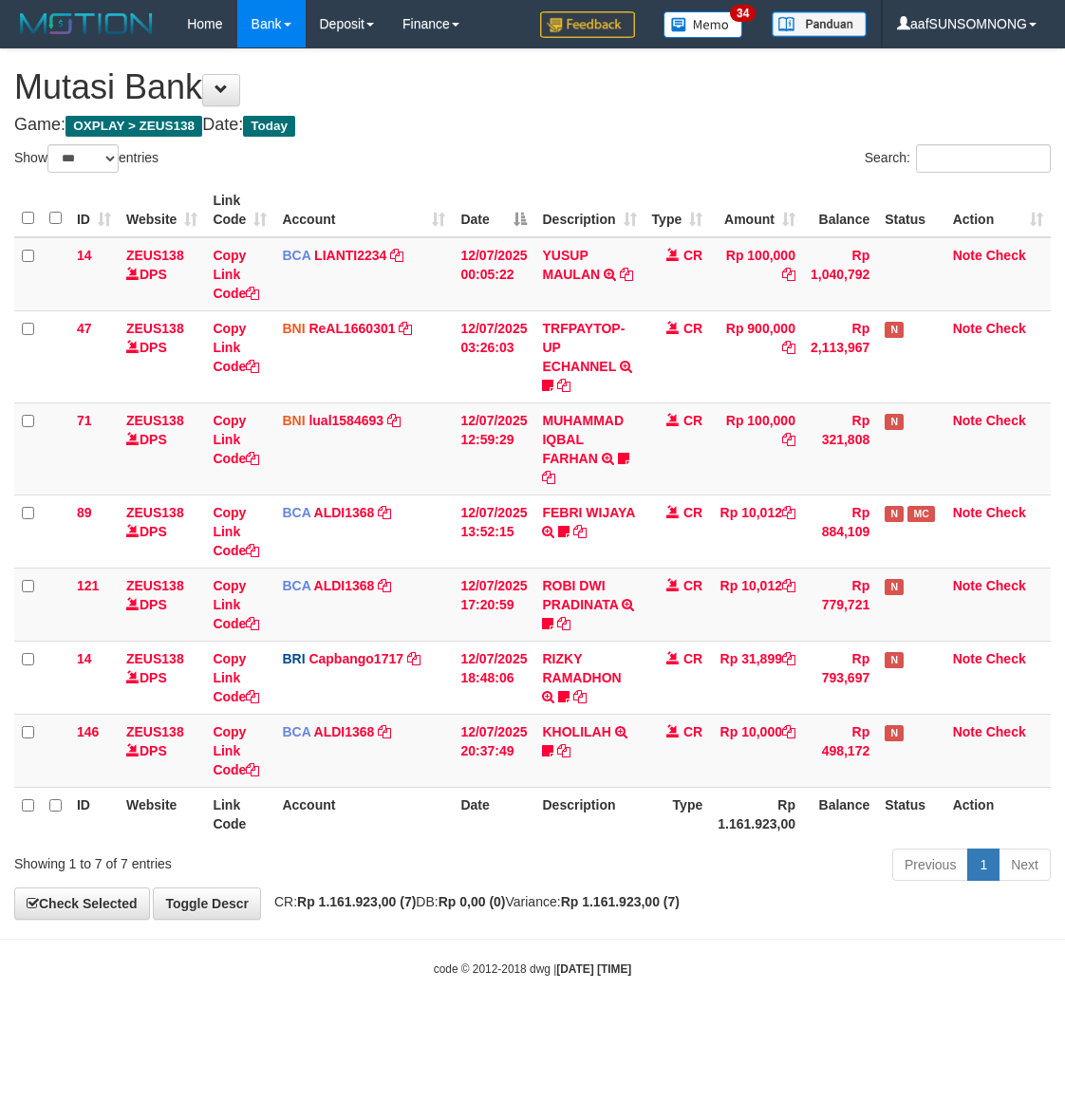 scroll, scrollTop: 0, scrollLeft: 0, axis: both 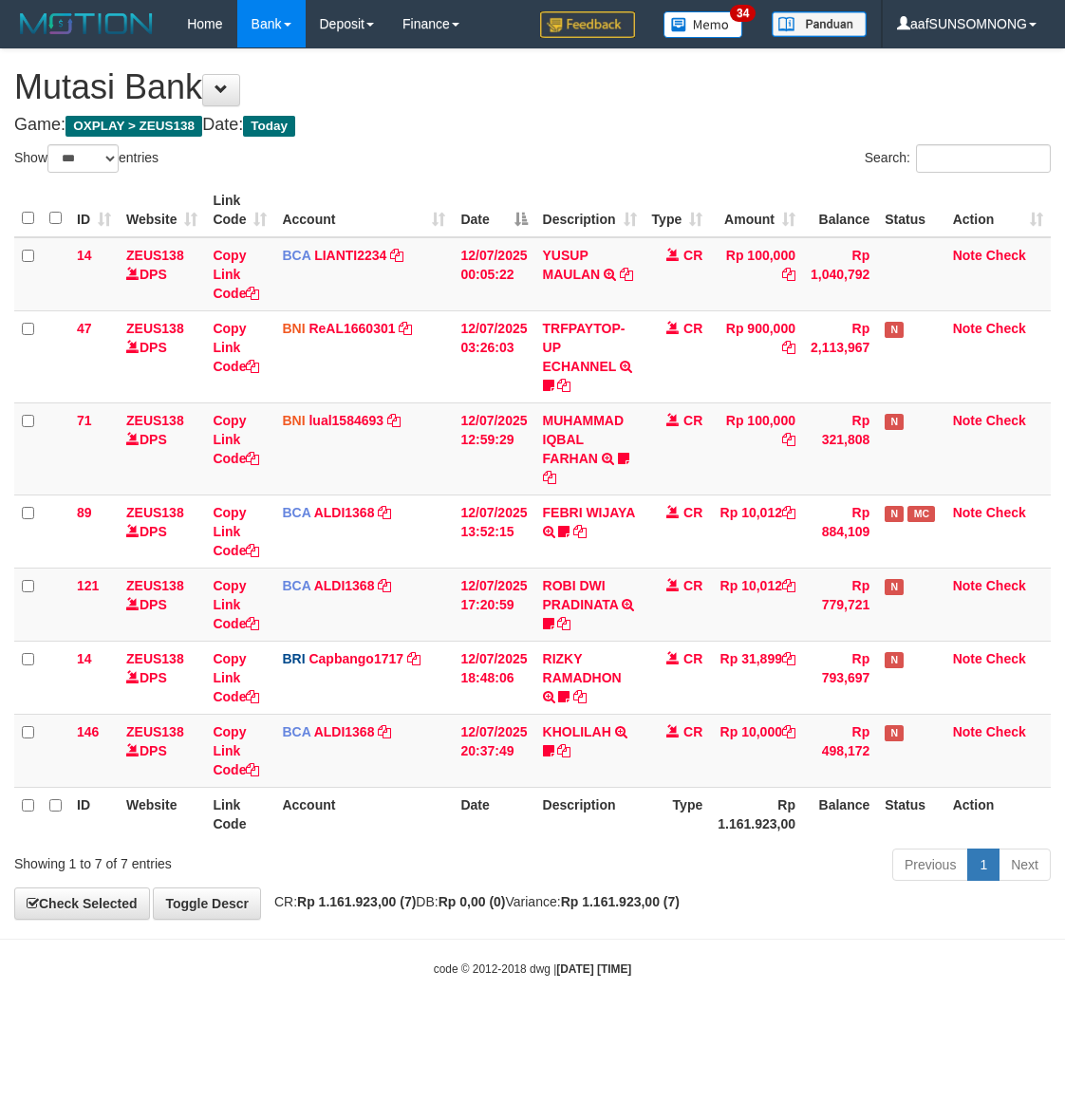 select on "***" 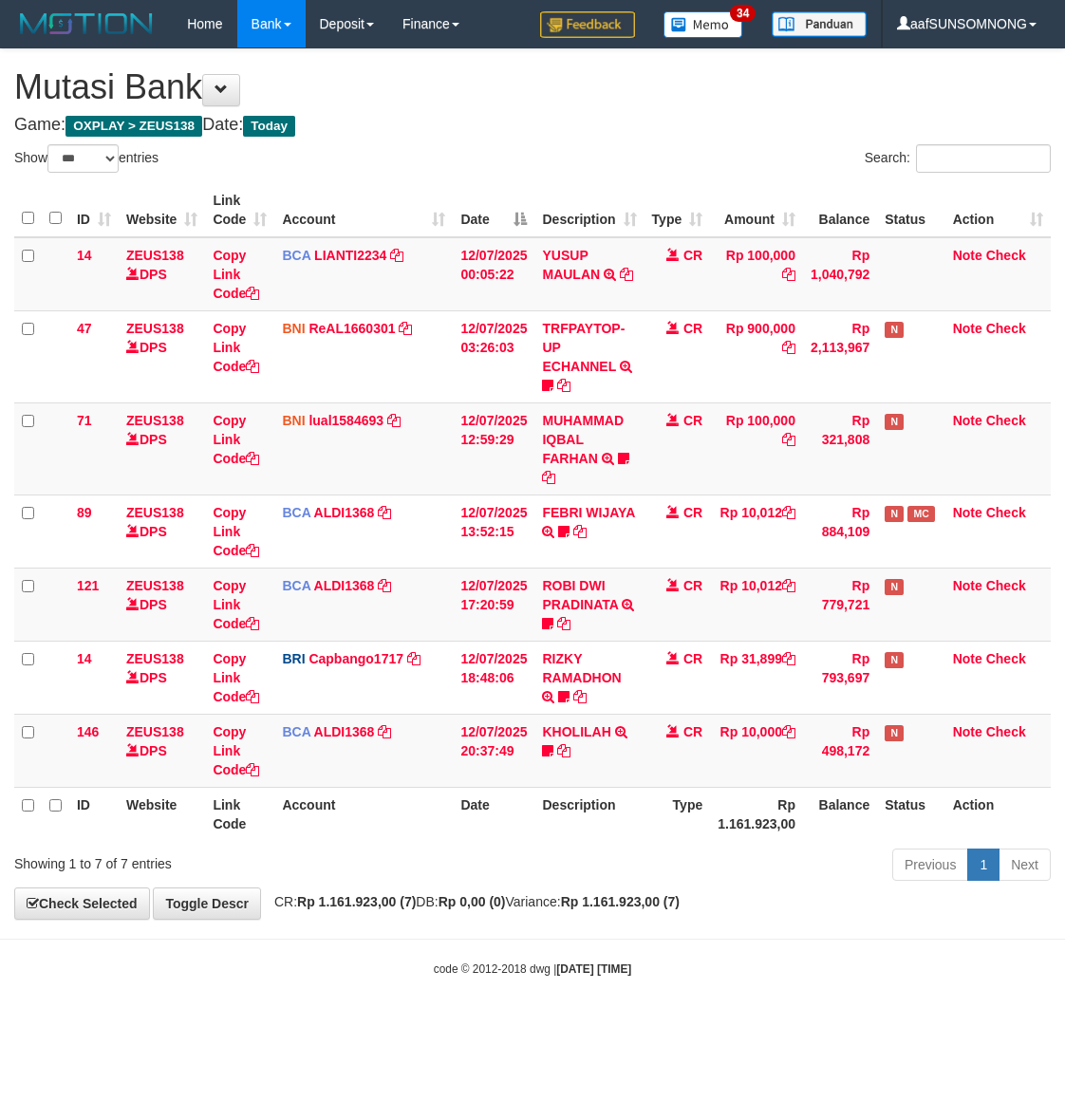 scroll, scrollTop: 0, scrollLeft: 0, axis: both 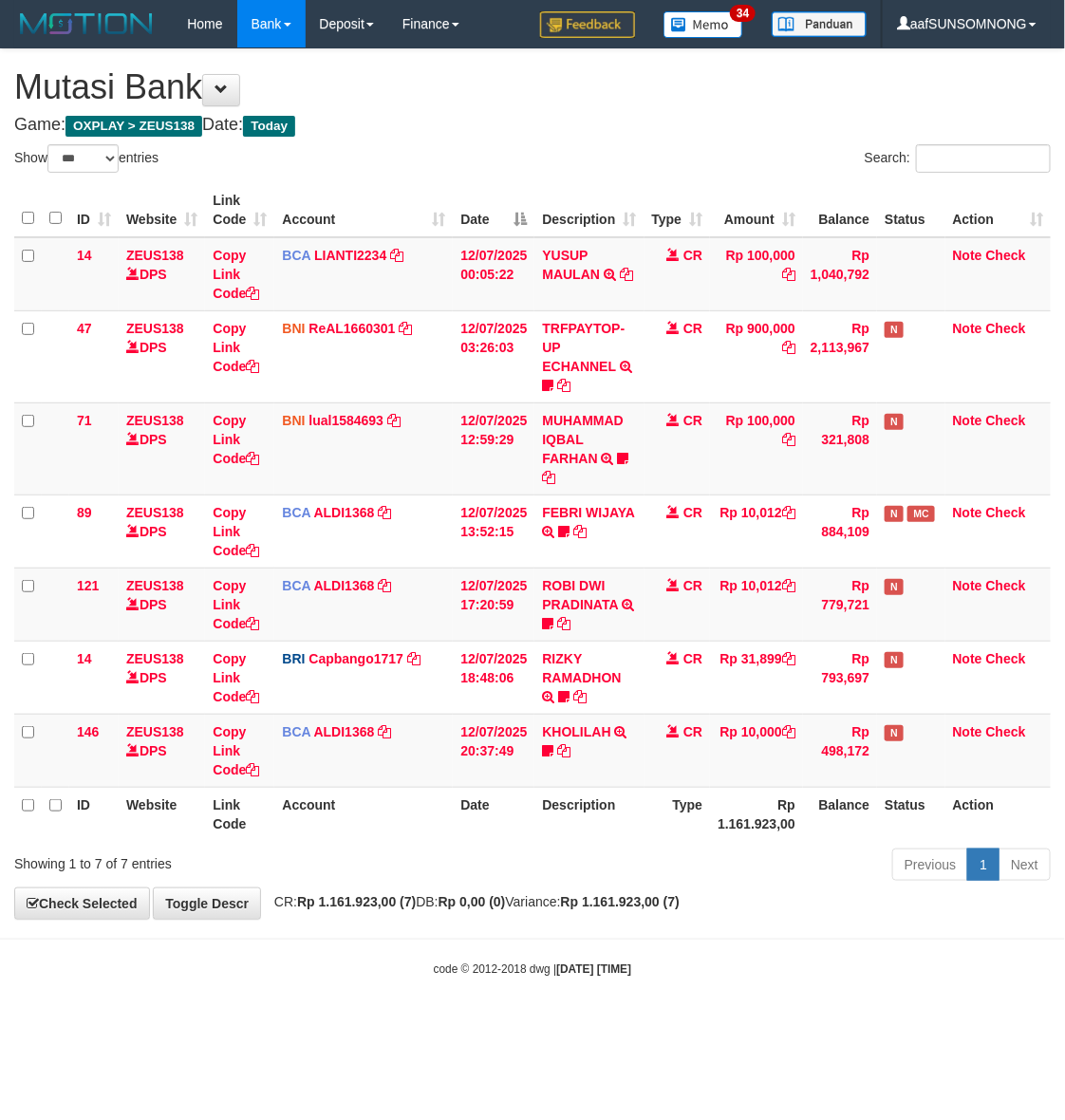 drag, startPoint x: 430, startPoint y: 950, endPoint x: 448, endPoint y: 942, distance: 19.697716 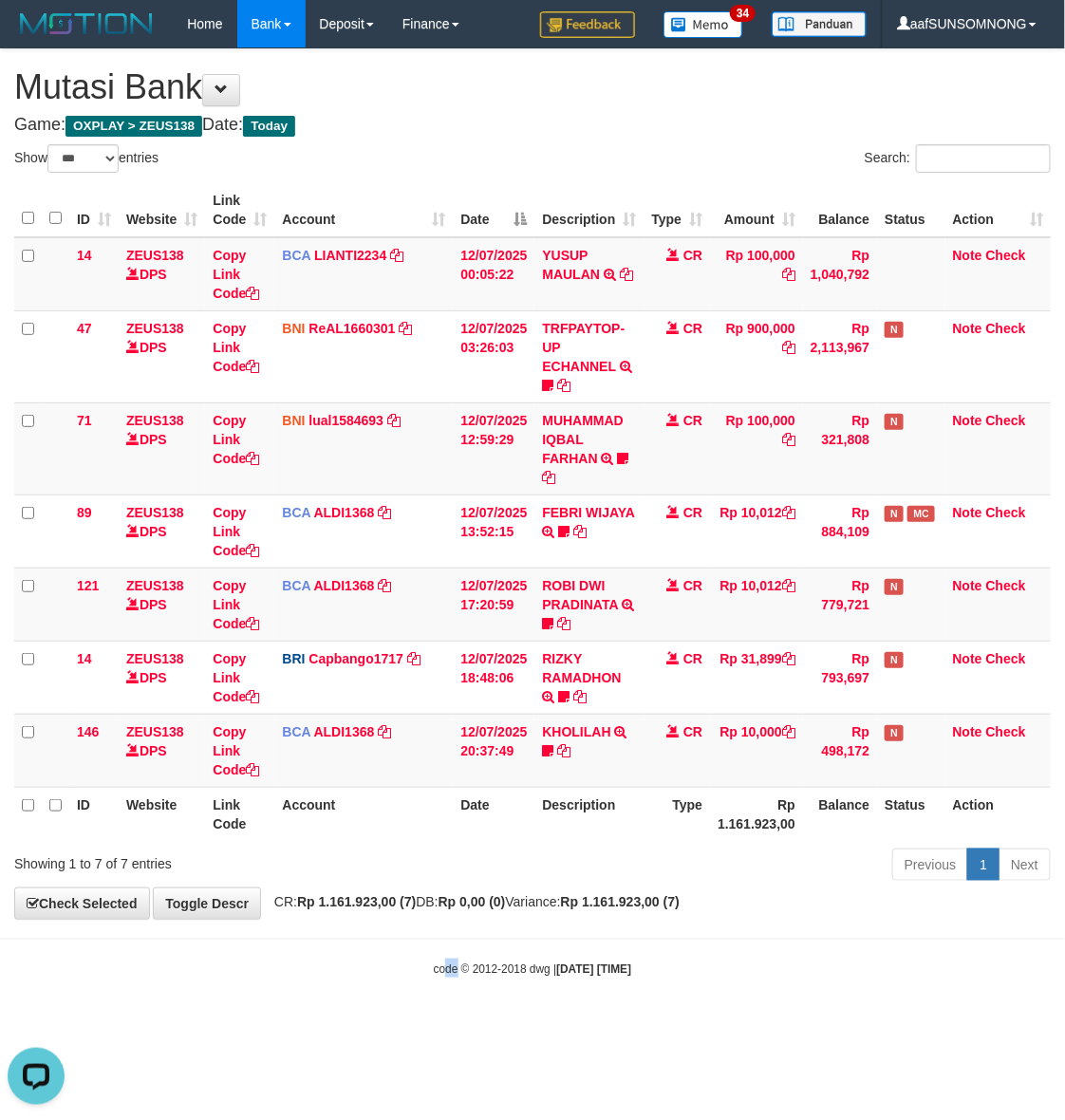 scroll, scrollTop: 0, scrollLeft: 0, axis: both 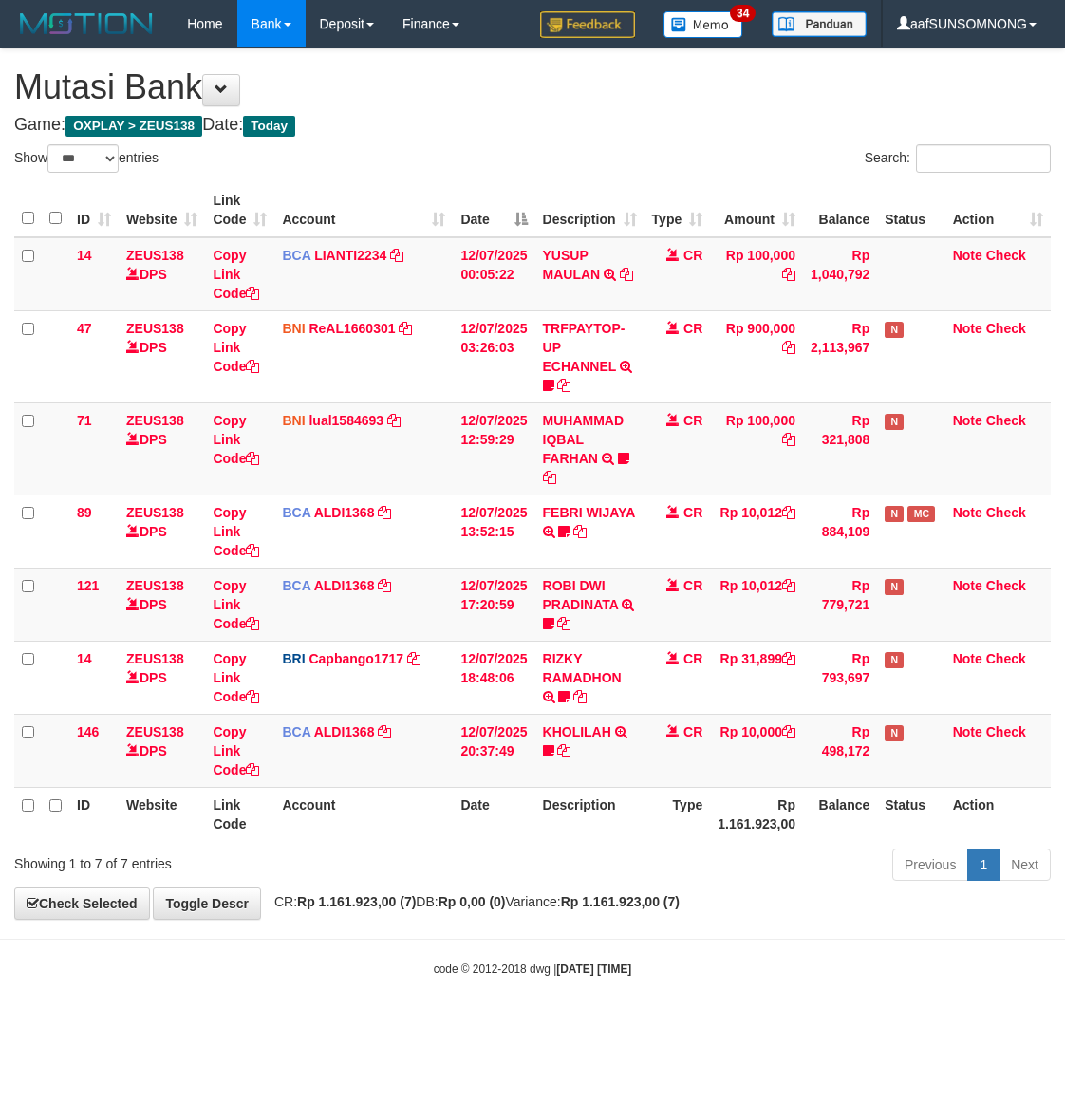 select on "***" 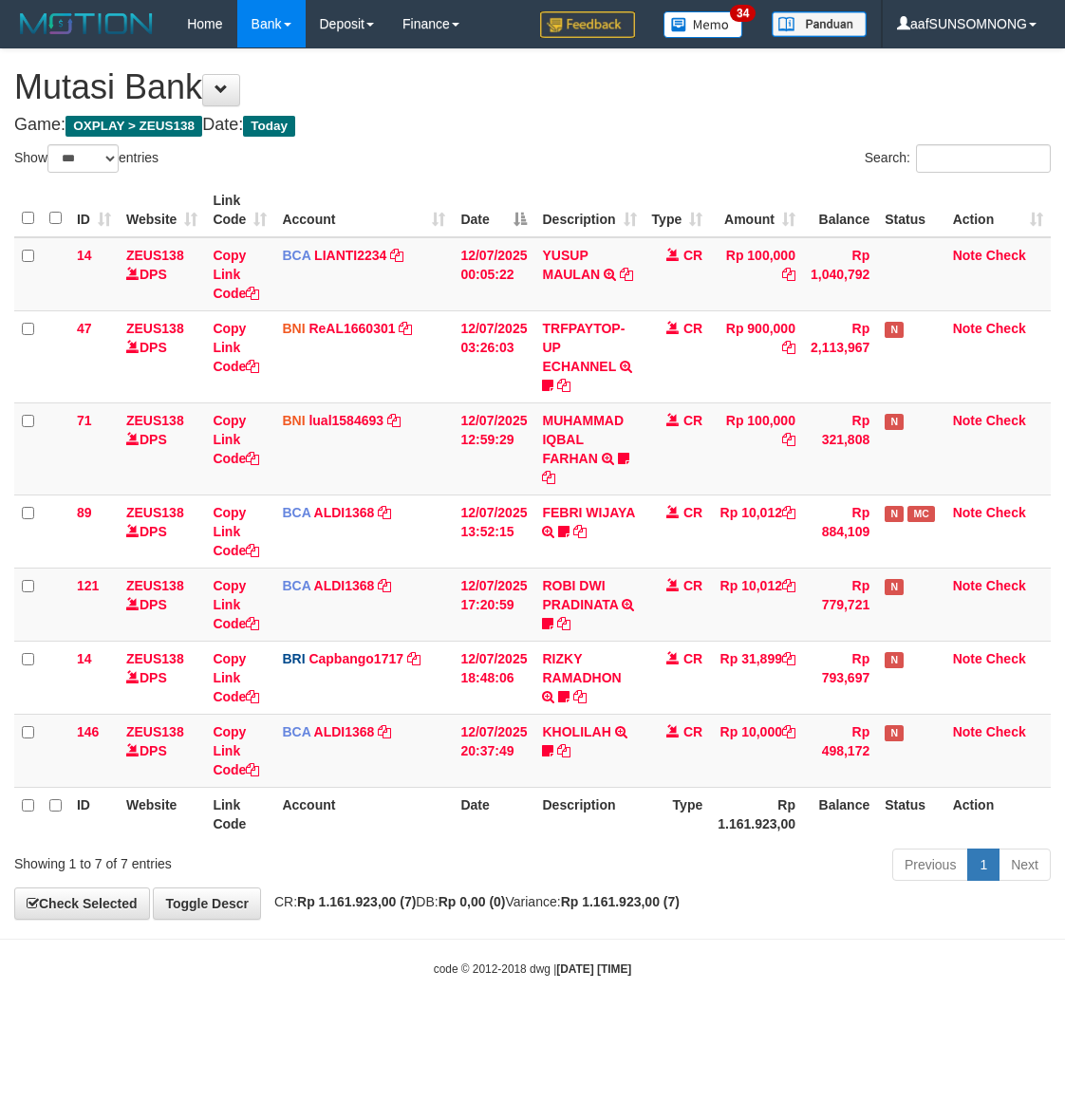 scroll, scrollTop: 0, scrollLeft: 0, axis: both 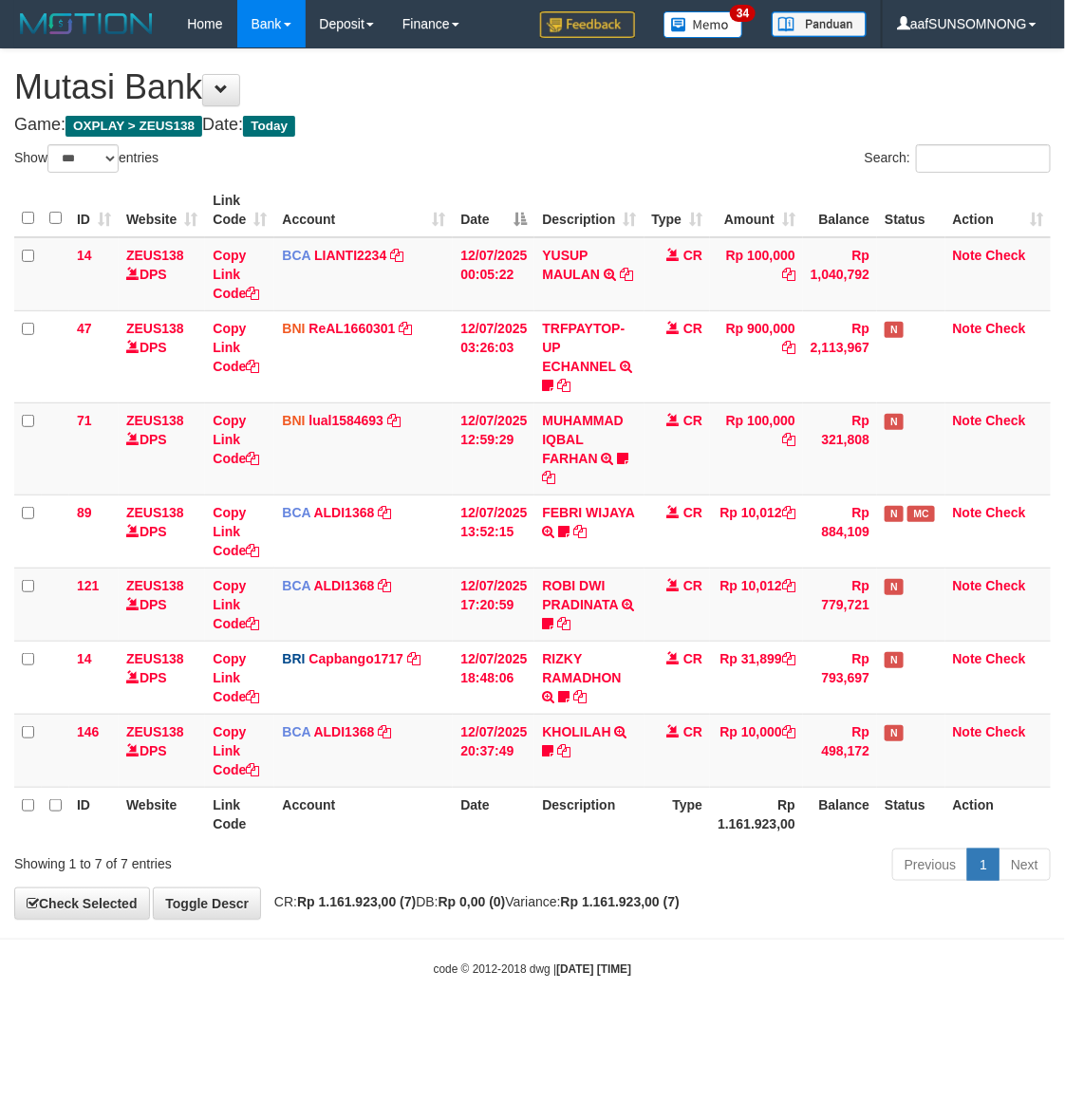 drag, startPoint x: 0, startPoint y: 0, endPoint x: 485, endPoint y: 1070, distance: 1174.7872 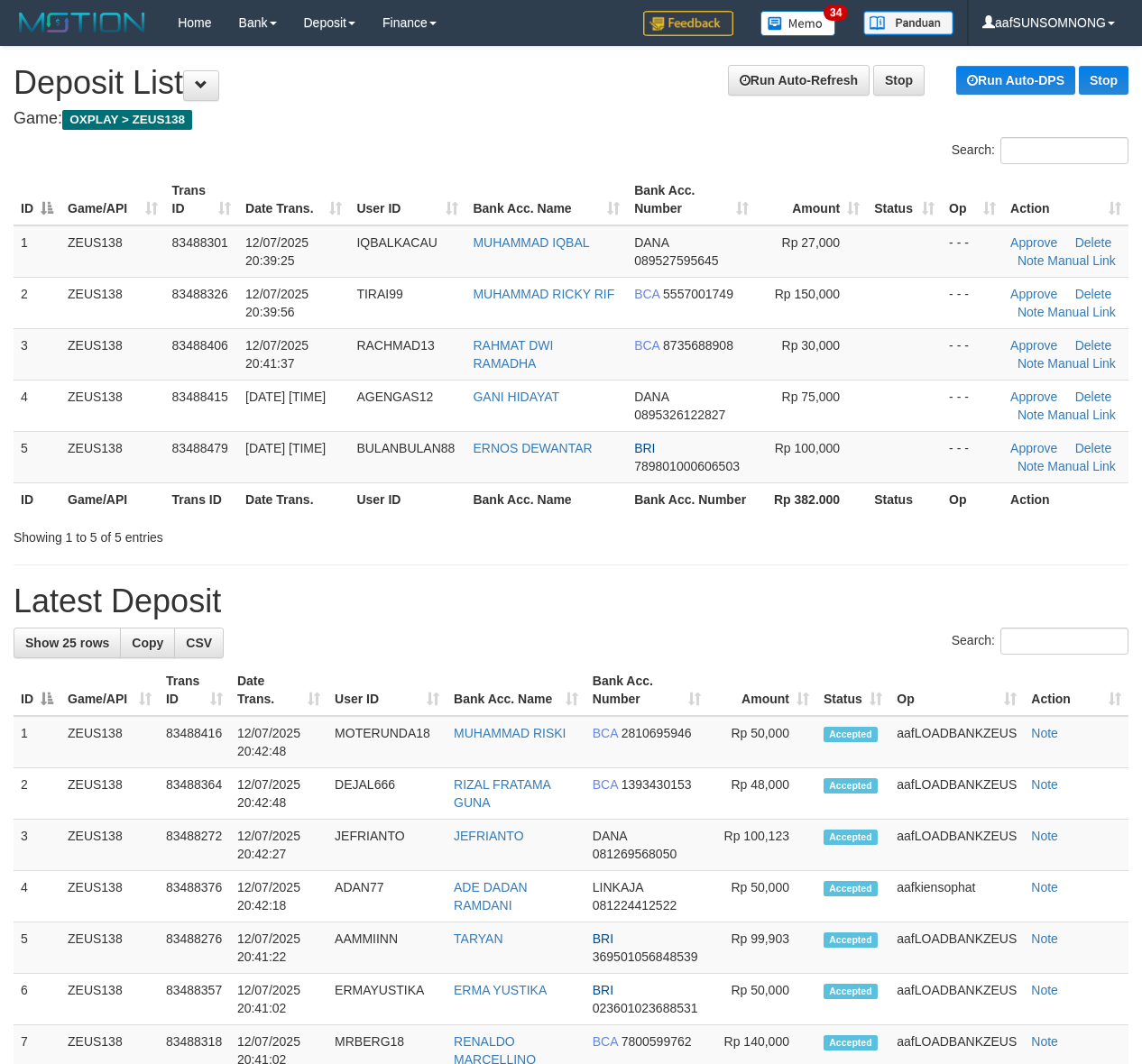scroll, scrollTop: 0, scrollLeft: 0, axis: both 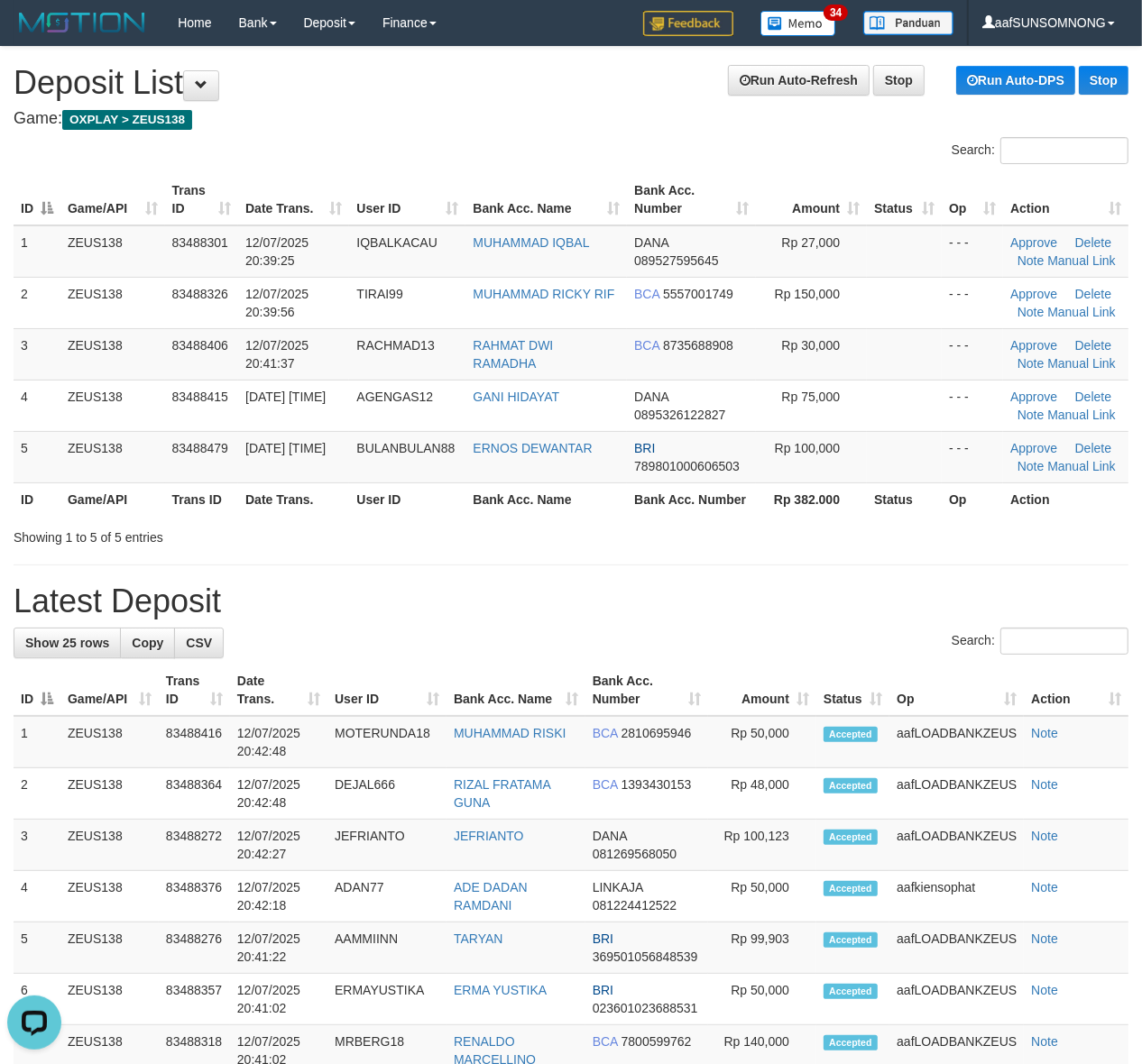 drag, startPoint x: 637, startPoint y: 583, endPoint x: 647, endPoint y: 564, distance: 21.470911 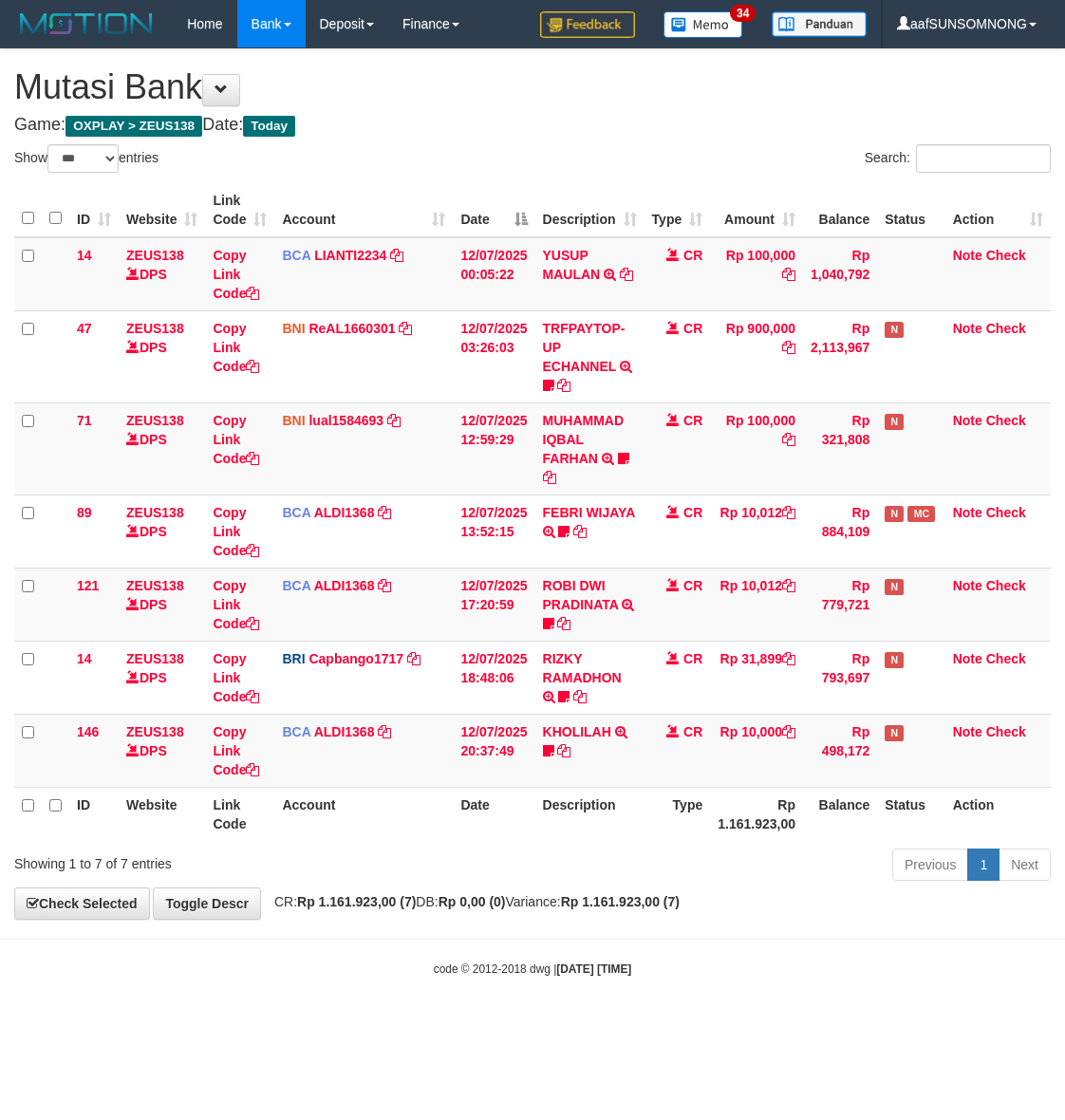 select on "***" 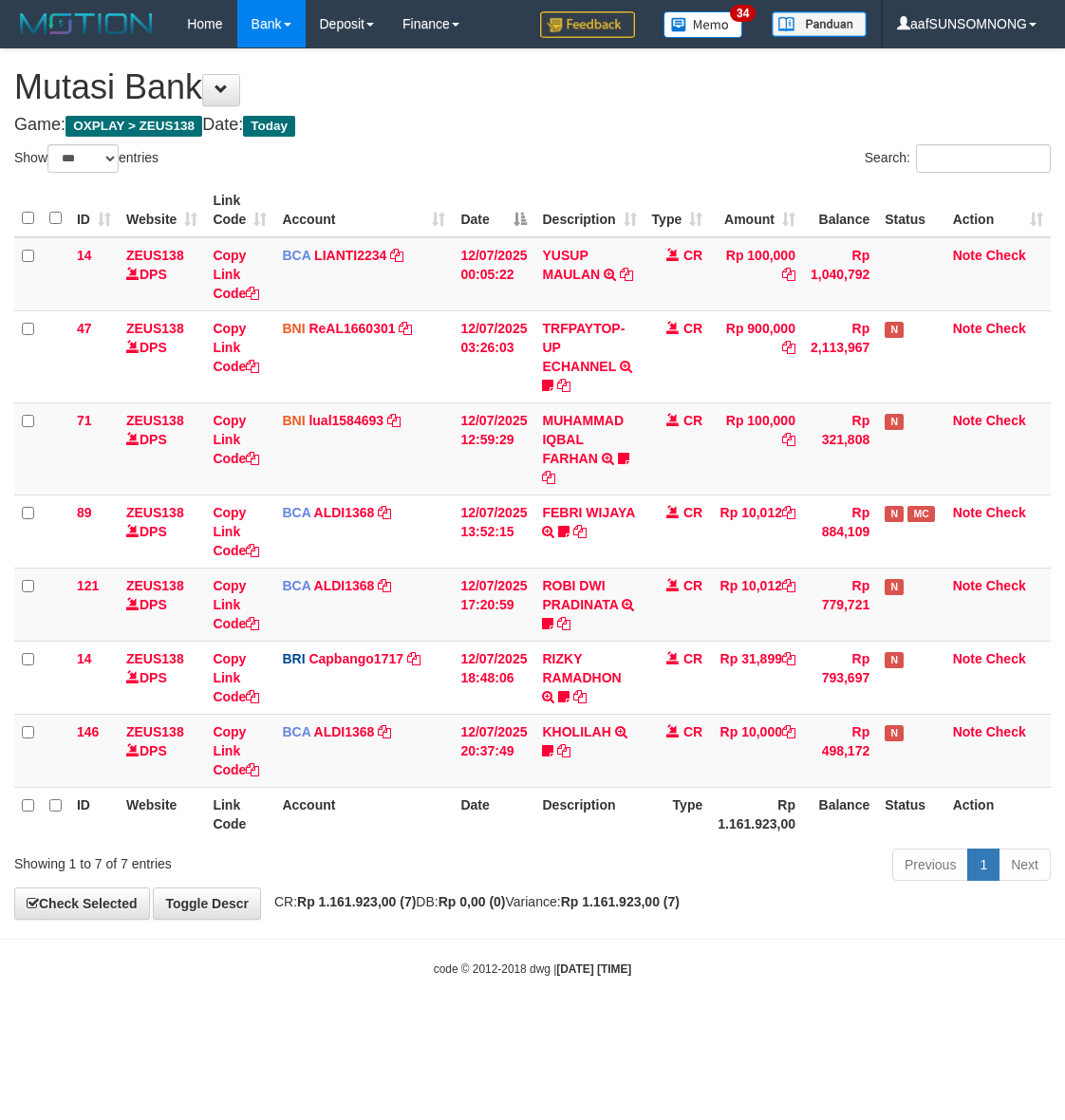 scroll, scrollTop: 0, scrollLeft: 0, axis: both 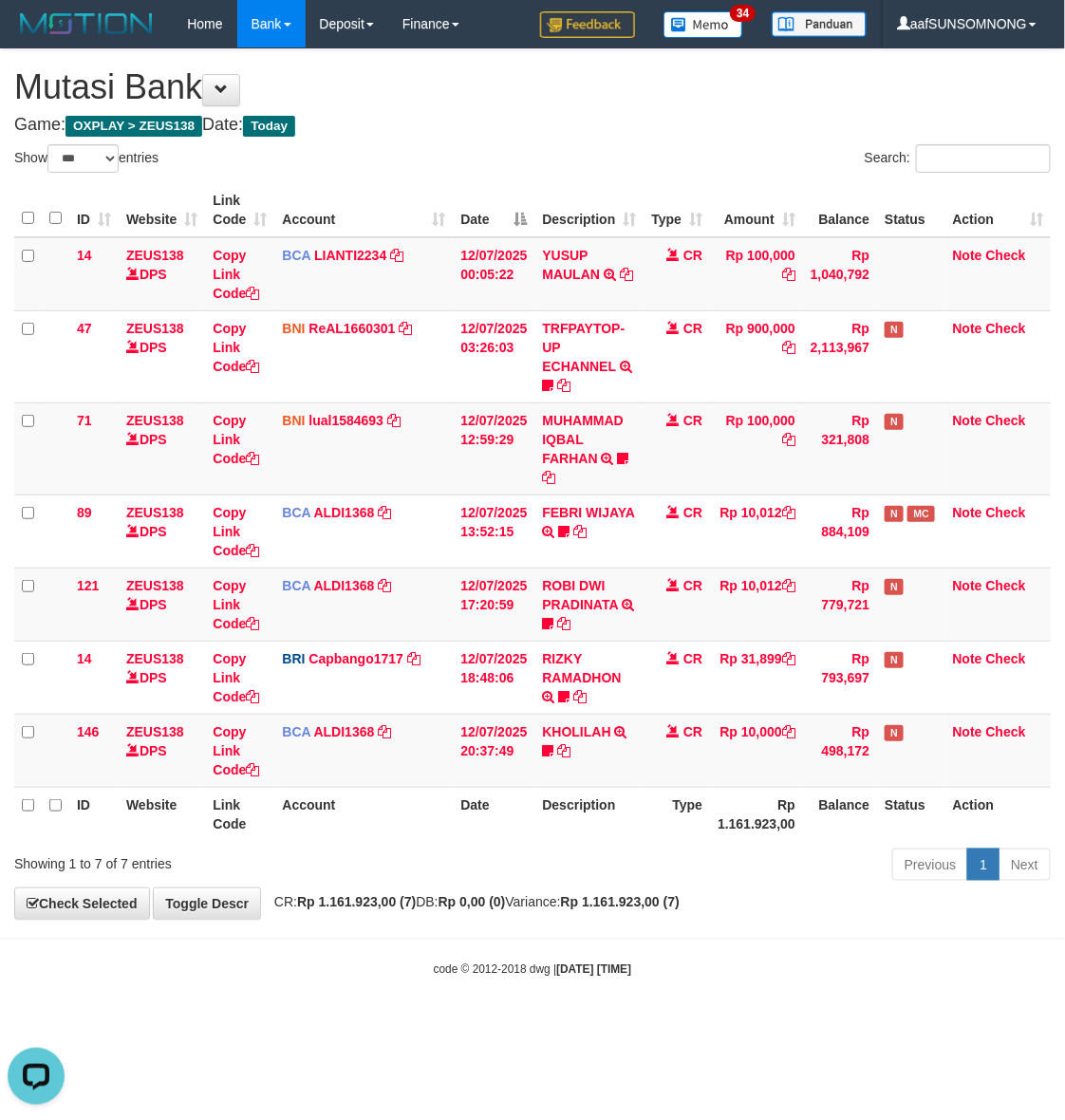 drag, startPoint x: 472, startPoint y: 966, endPoint x: 268, endPoint y: 928, distance: 207.50904 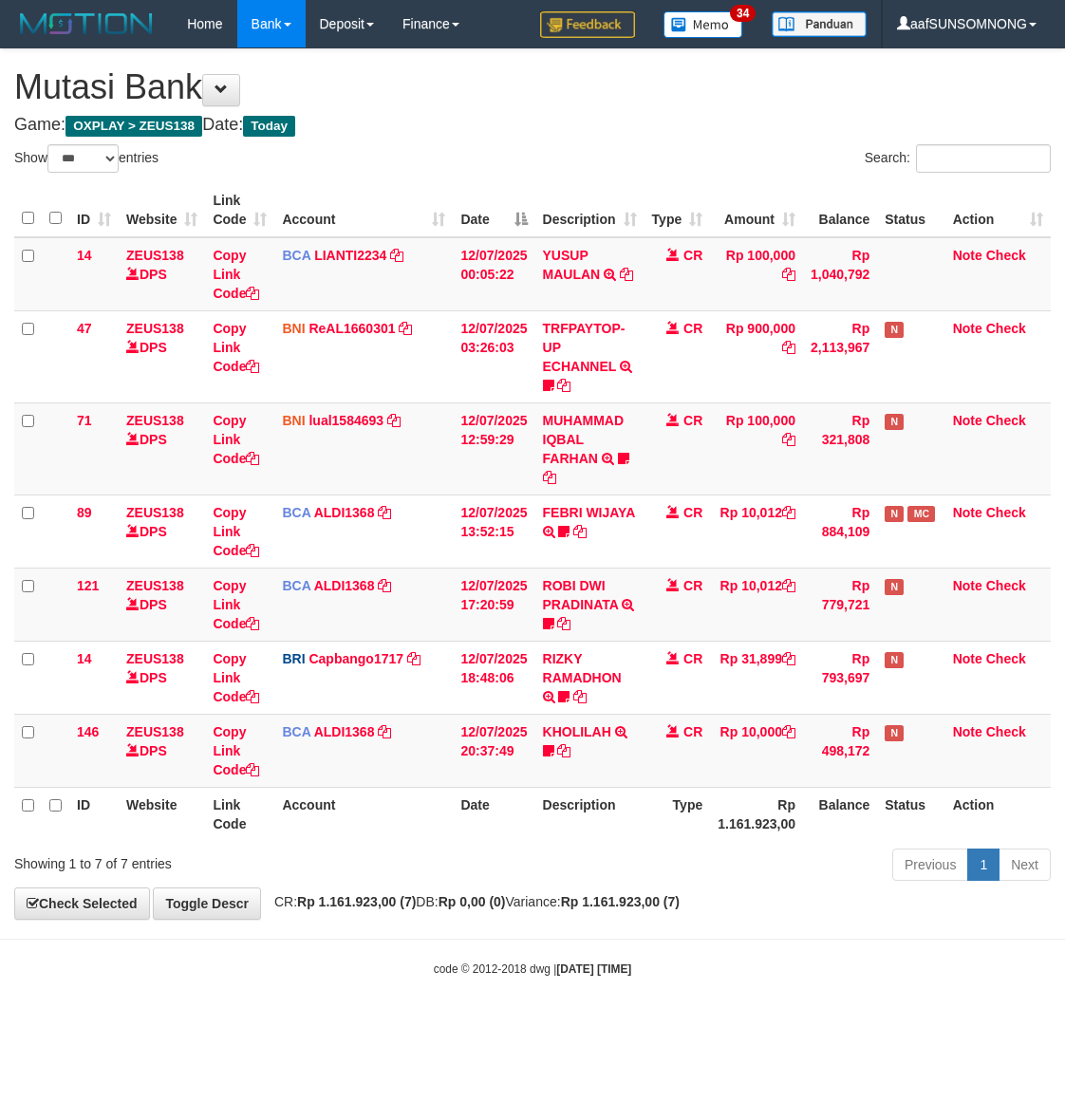 select on "***" 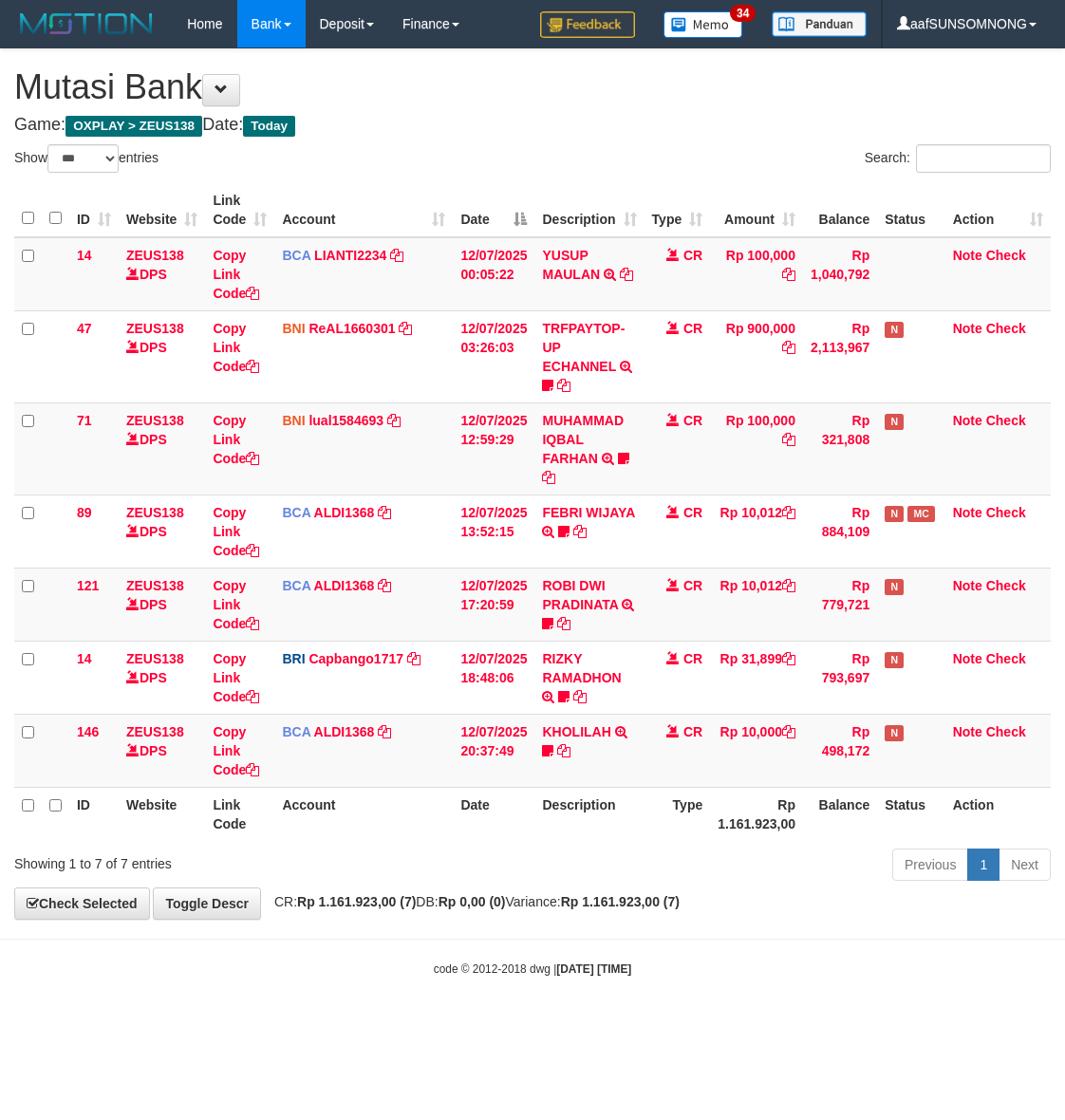 scroll, scrollTop: 0, scrollLeft: 0, axis: both 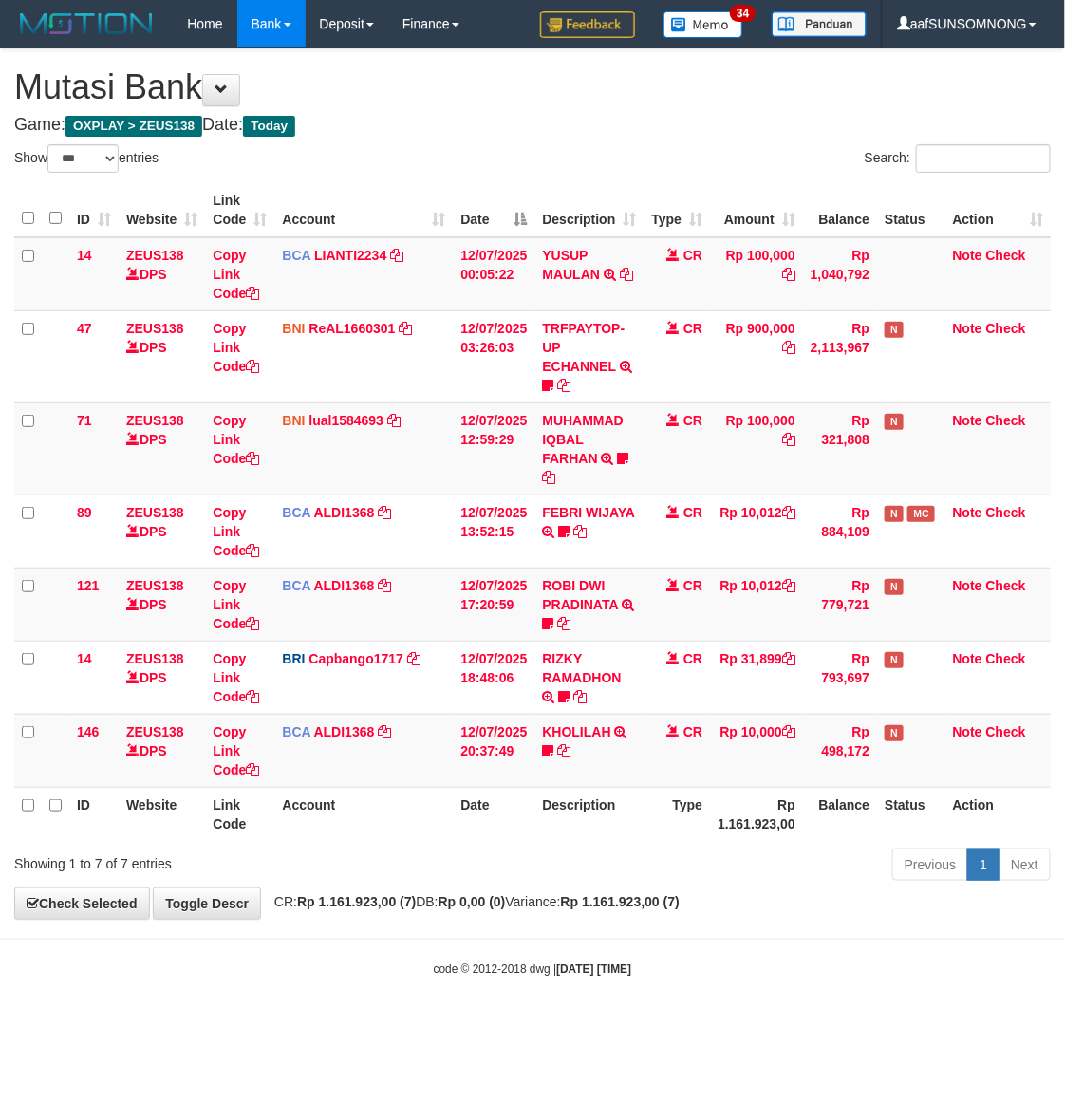 drag, startPoint x: 454, startPoint y: 916, endPoint x: 462, endPoint y: 905, distance: 14 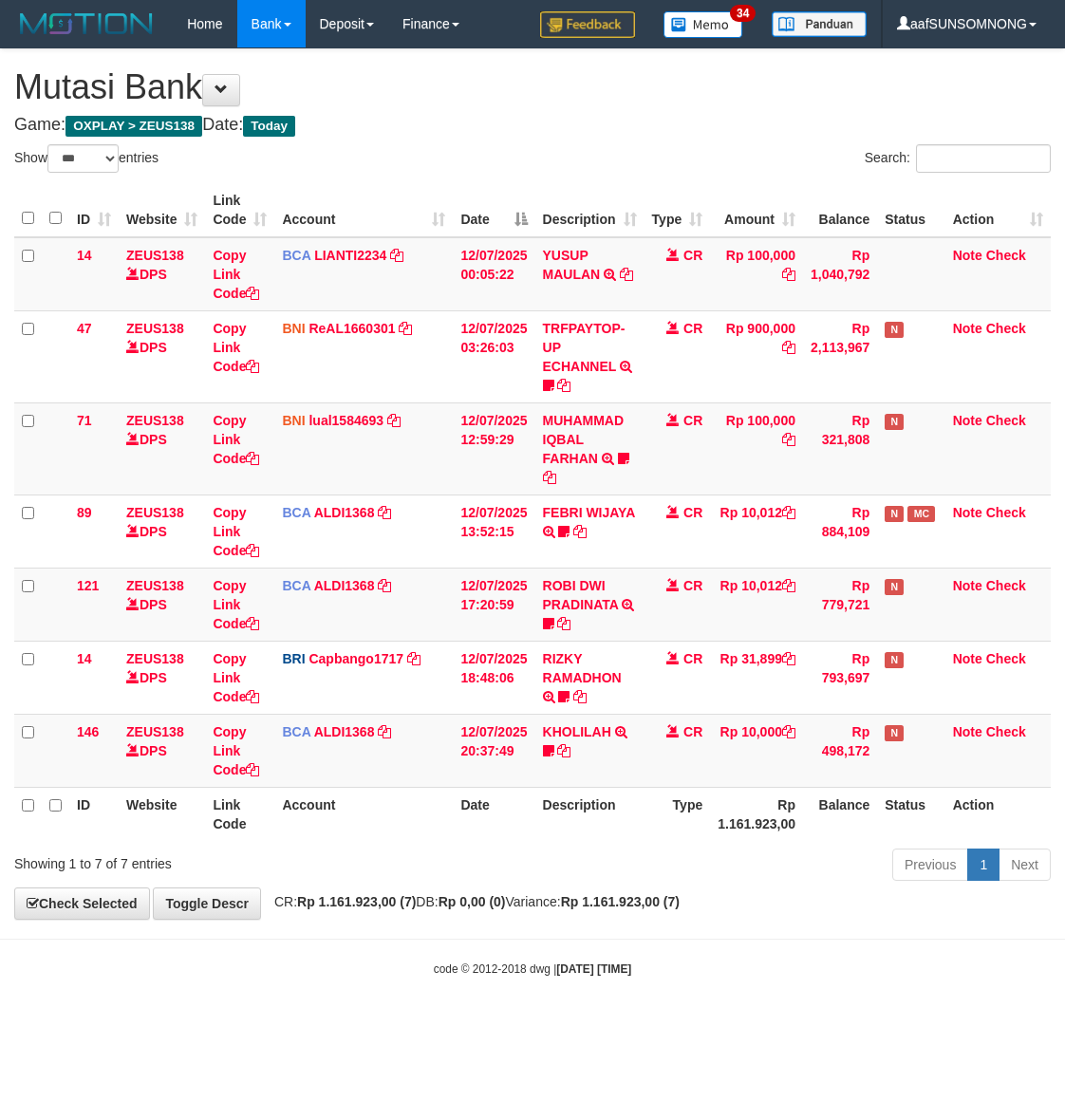 select on "***" 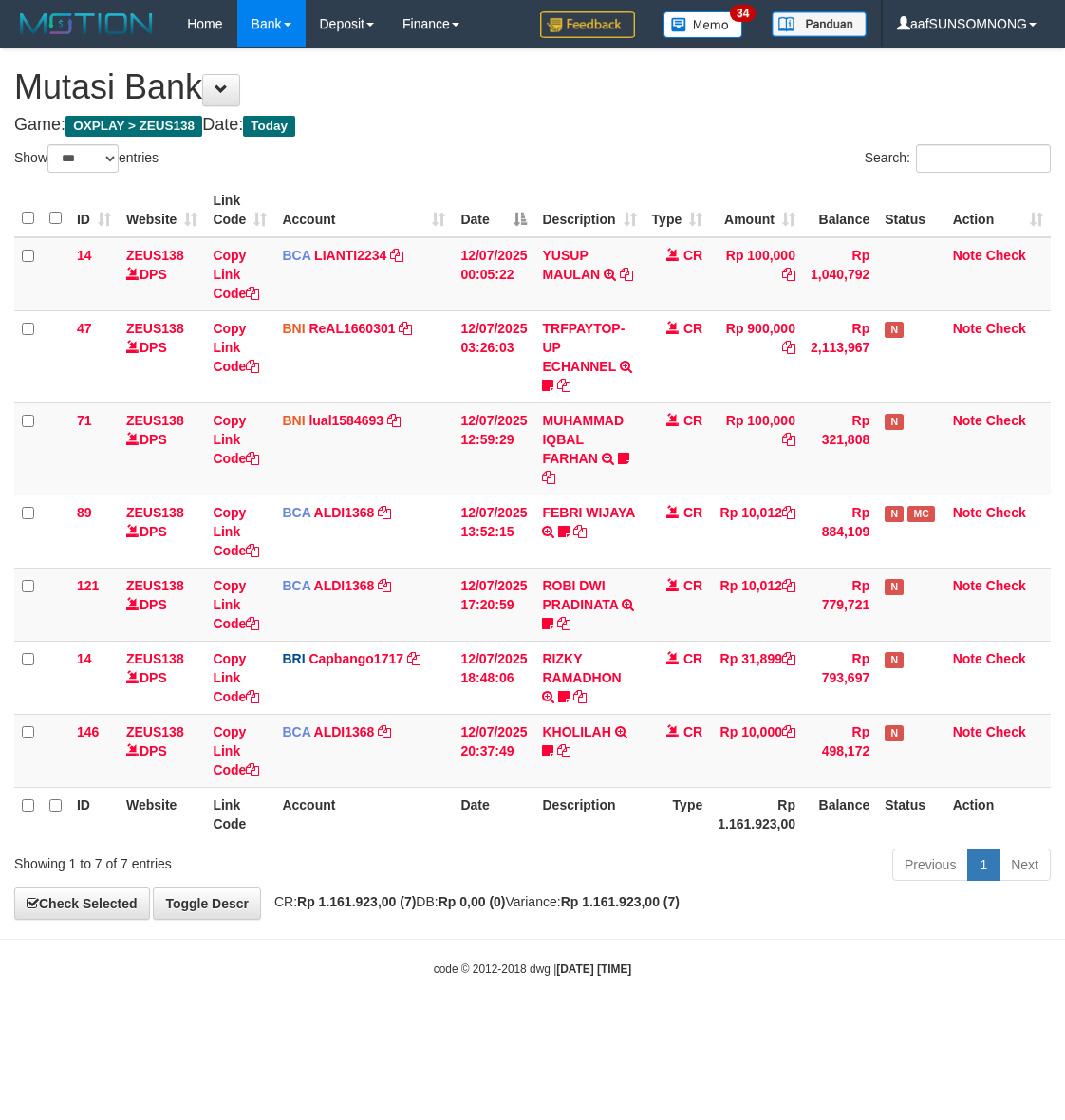 scroll, scrollTop: 0, scrollLeft: 0, axis: both 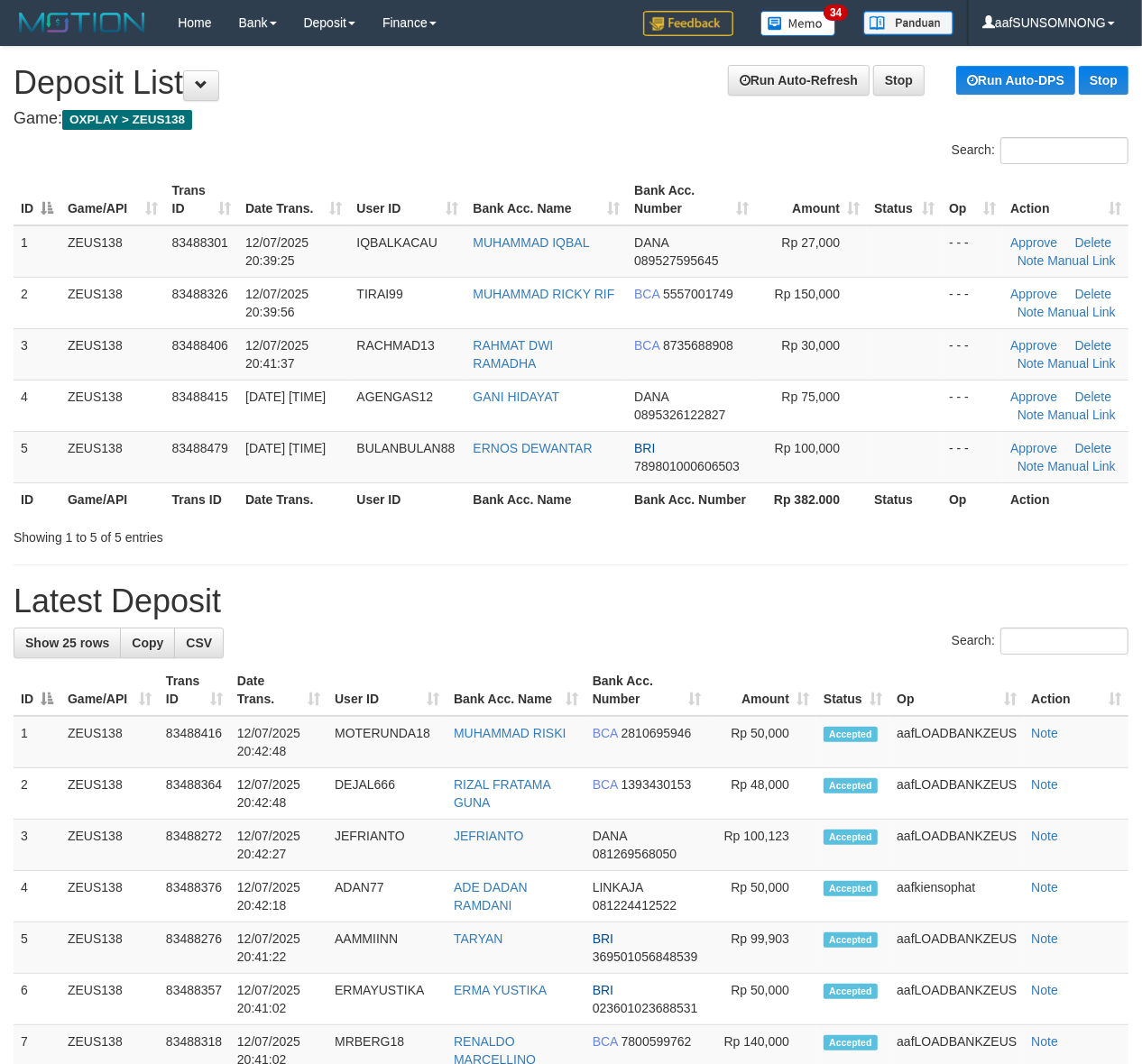 drag, startPoint x: 639, startPoint y: 553, endPoint x: 1147, endPoint y: 658, distance: 518.7379 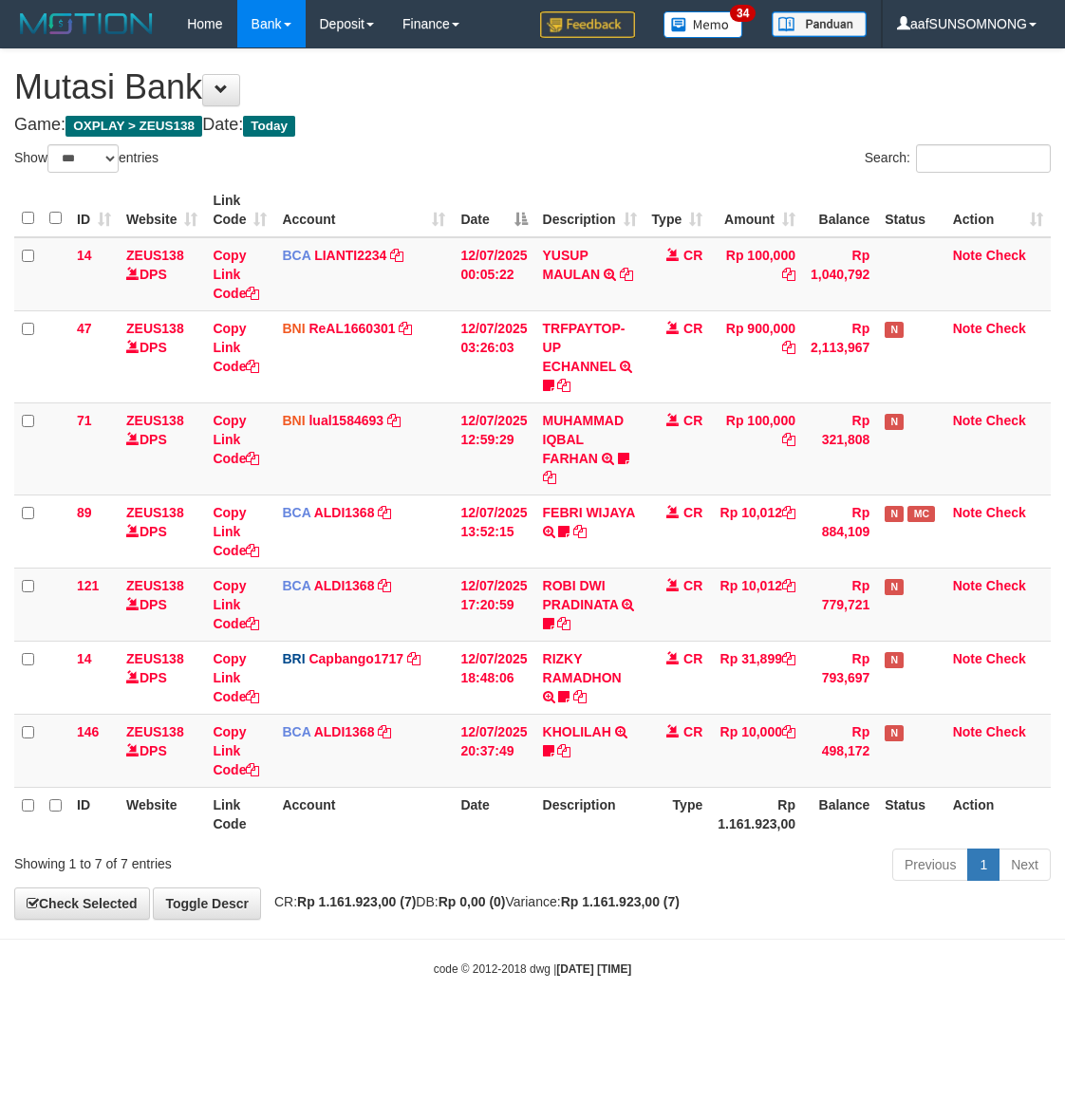 select on "***" 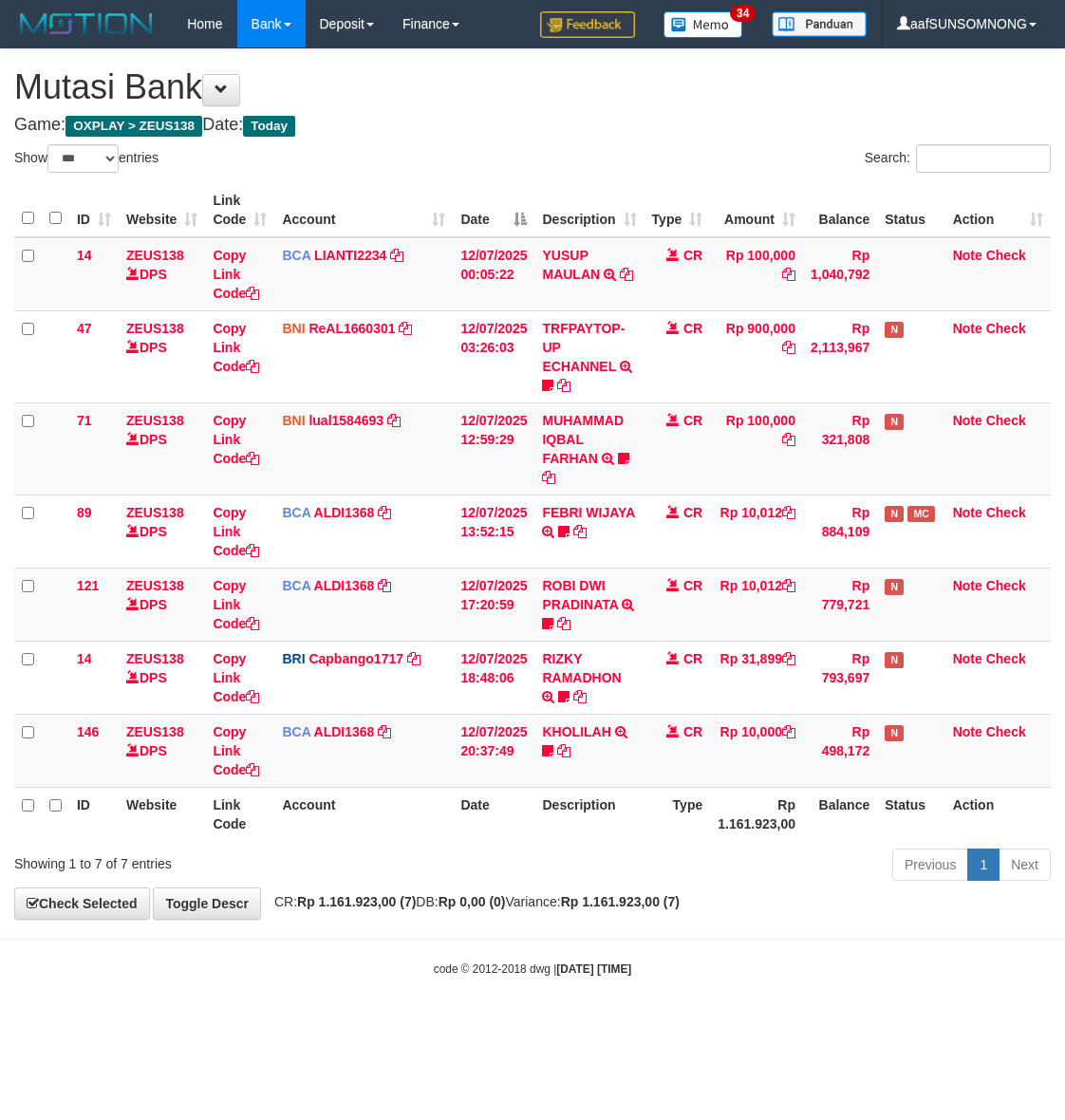 scroll, scrollTop: 0, scrollLeft: 0, axis: both 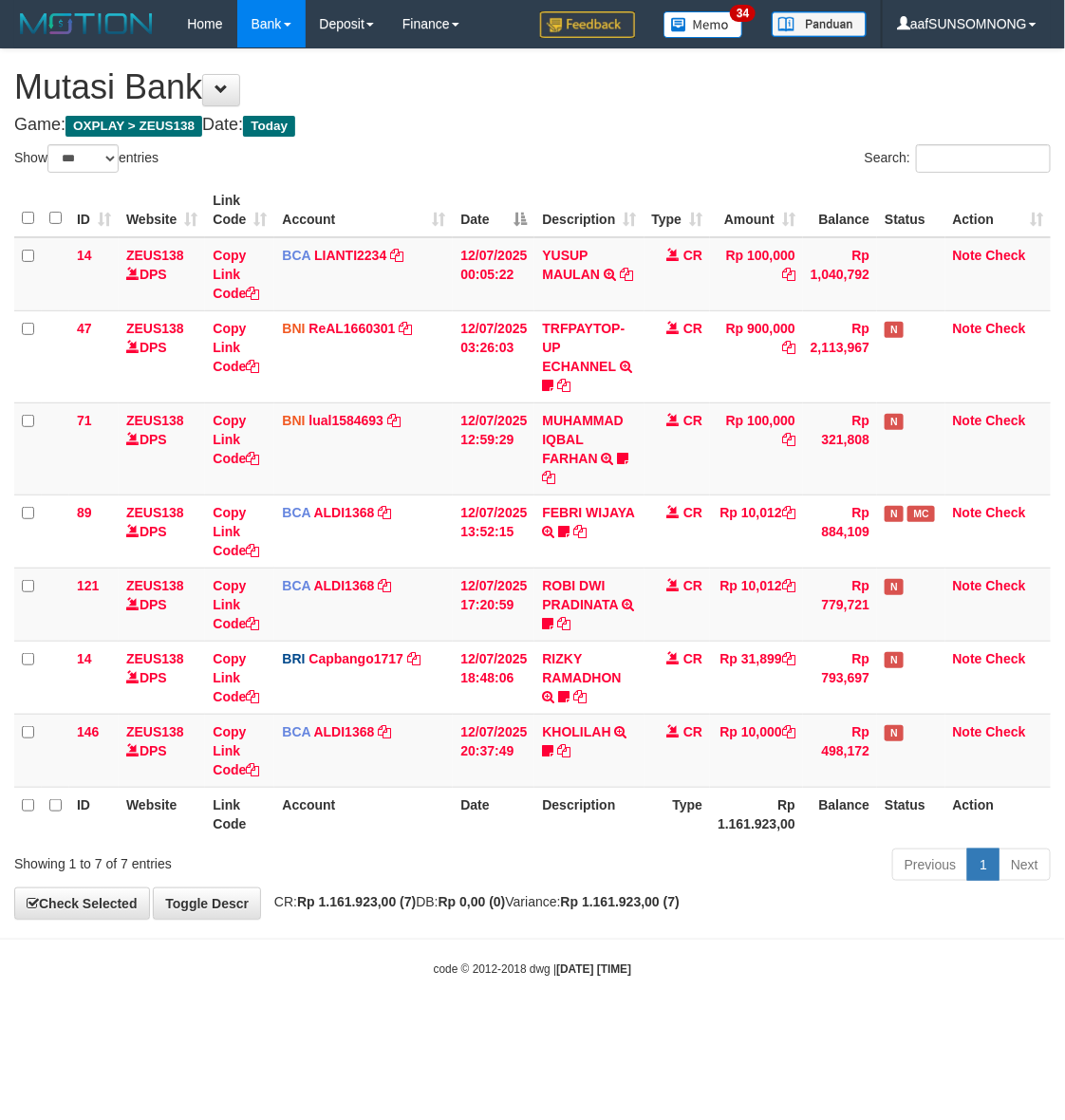 drag, startPoint x: 681, startPoint y: 938, endPoint x: 1059, endPoint y: 961, distance: 378.69909 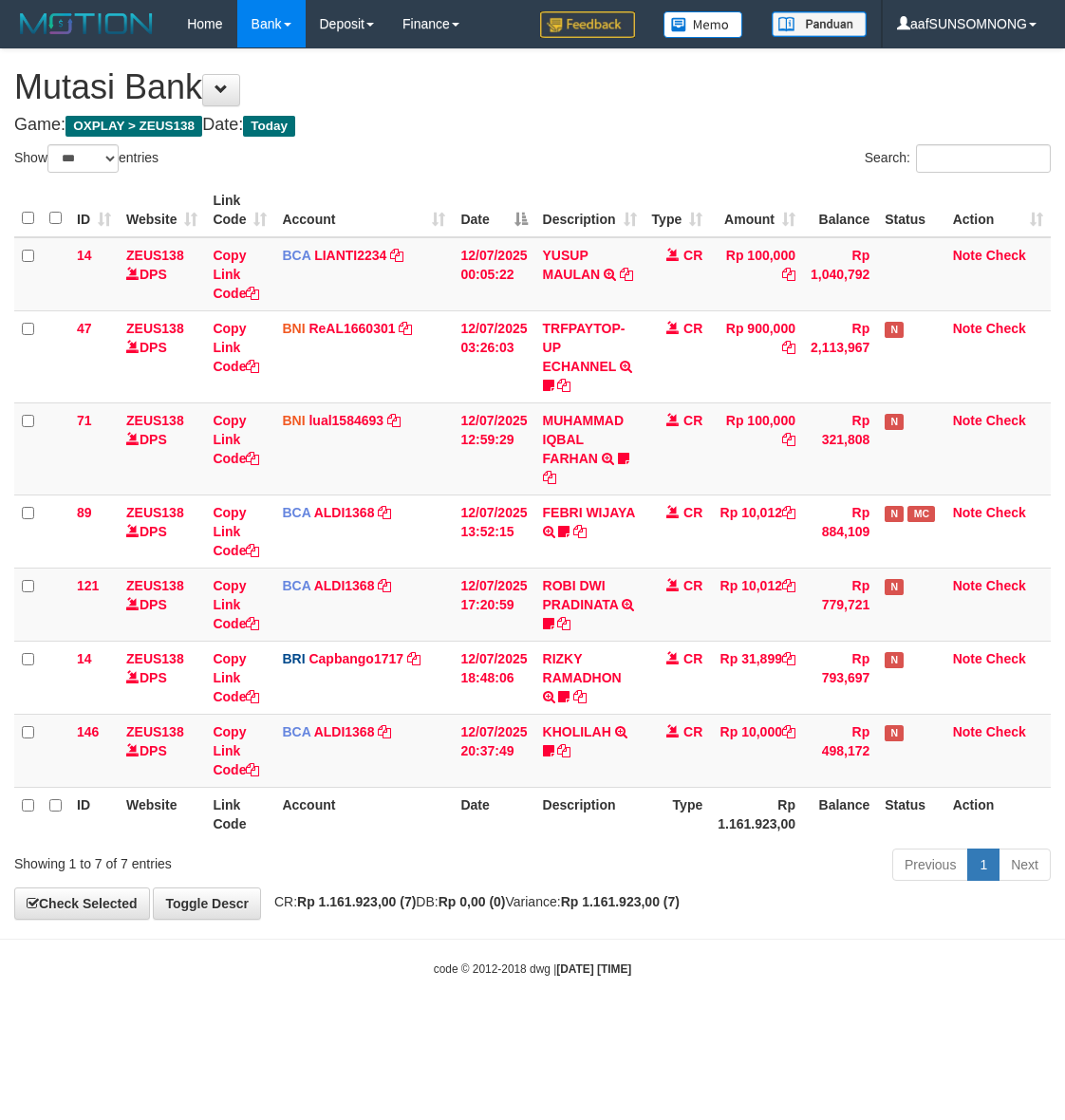 select on "***" 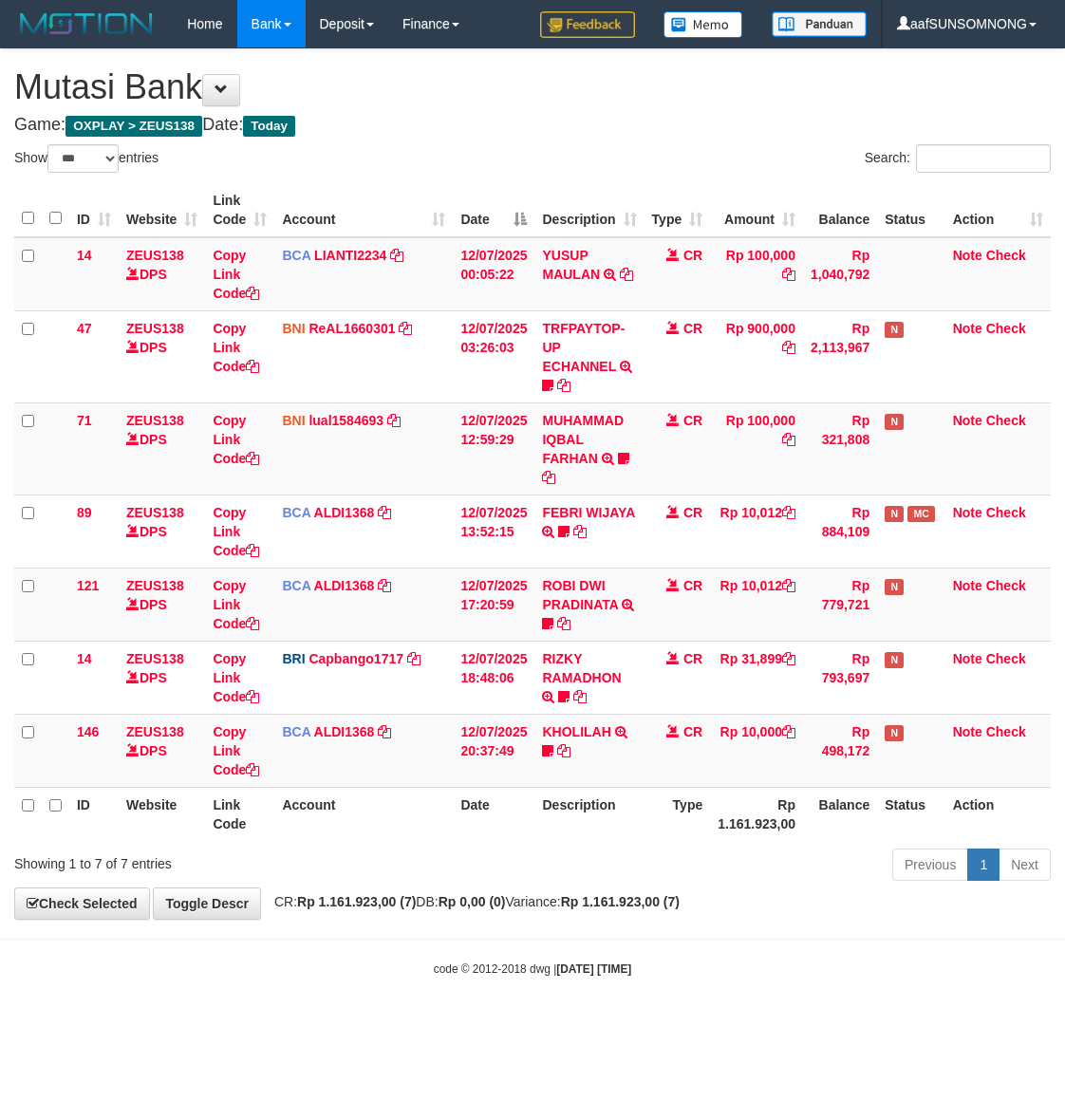 scroll, scrollTop: 0, scrollLeft: 0, axis: both 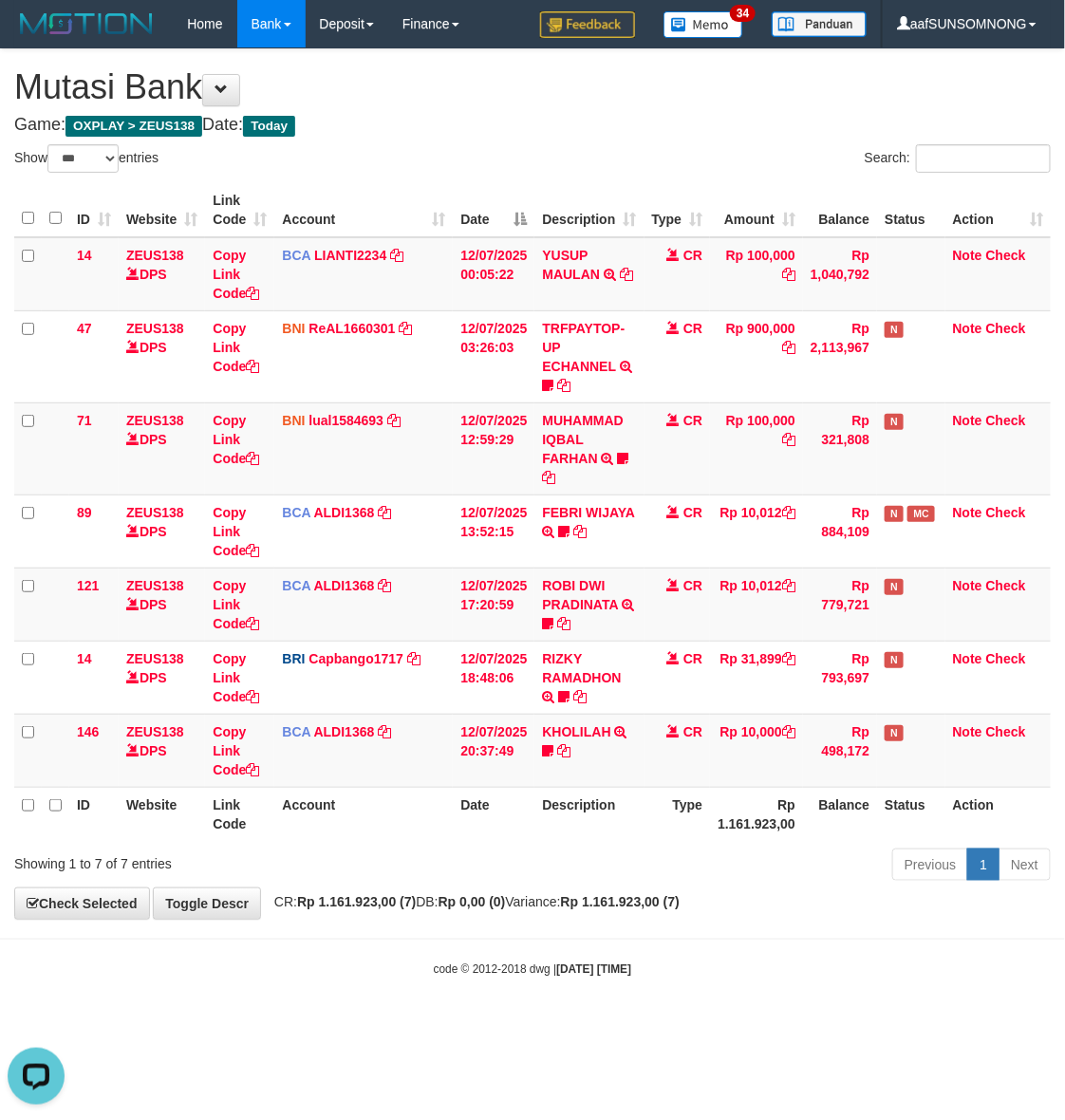 drag, startPoint x: 323, startPoint y: 1007, endPoint x: 334, endPoint y: 1006, distance: 11.045361 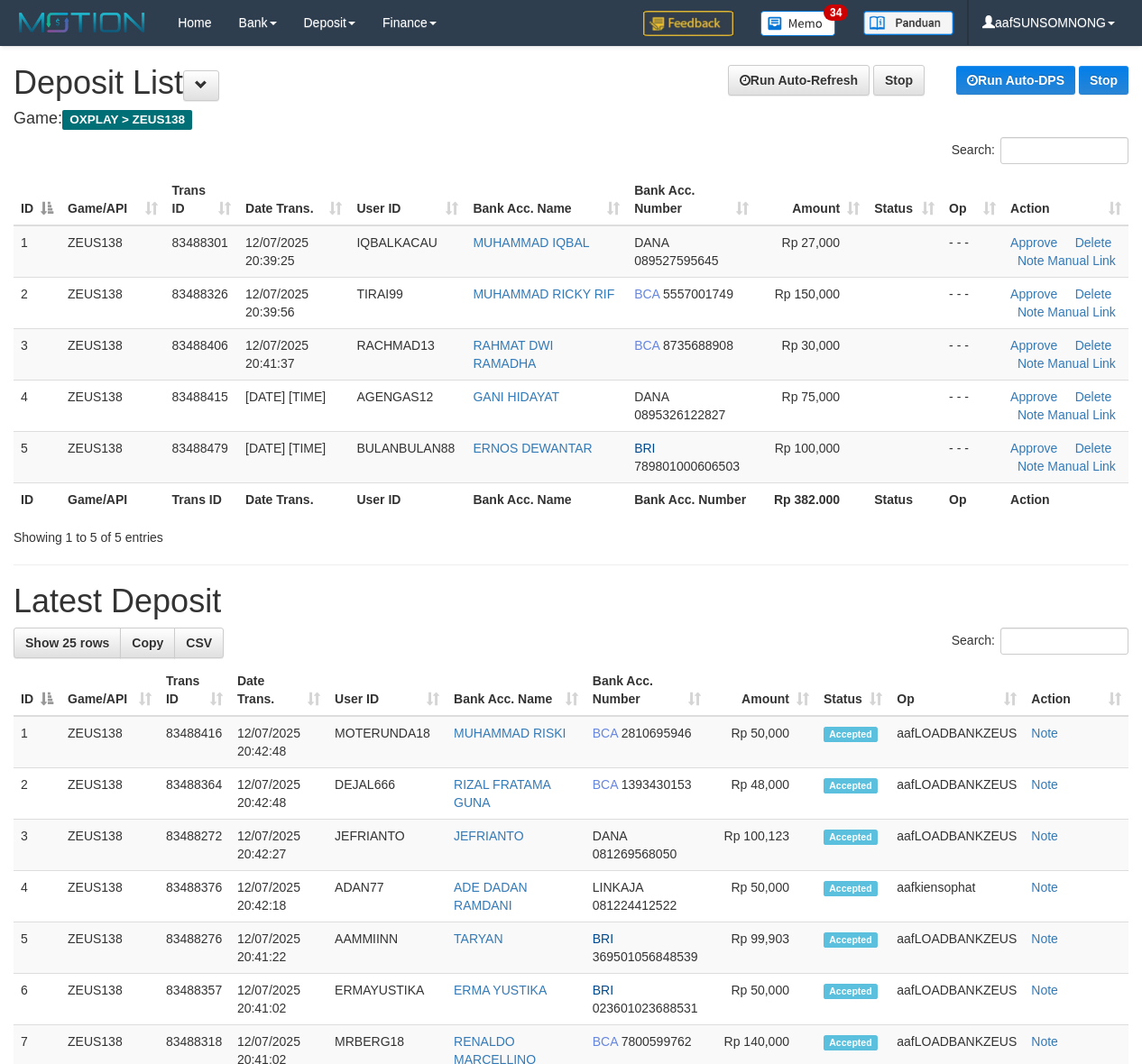 scroll, scrollTop: 0, scrollLeft: 0, axis: both 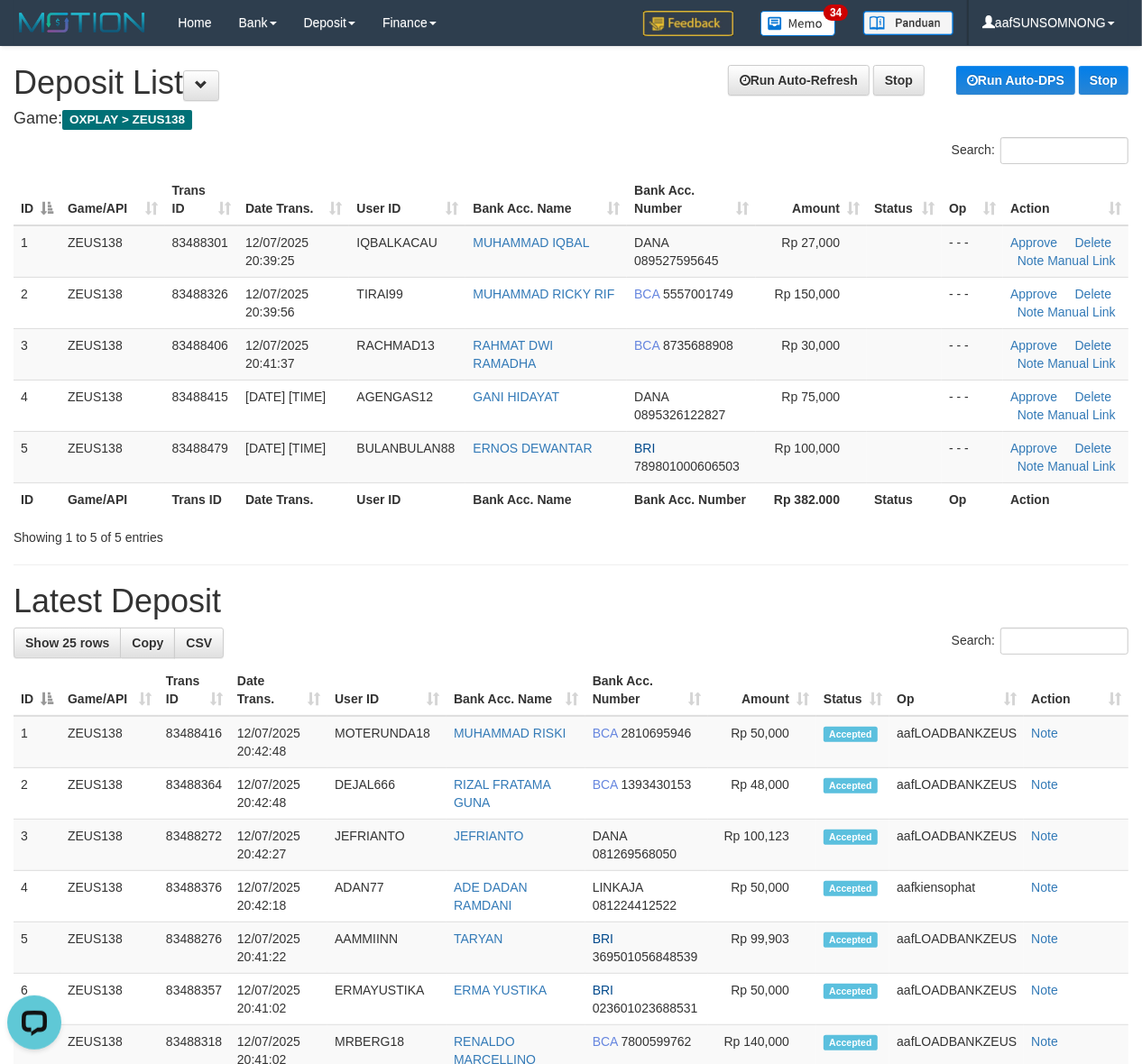 drag, startPoint x: 806, startPoint y: 647, endPoint x: 821, endPoint y: 647, distance: 15 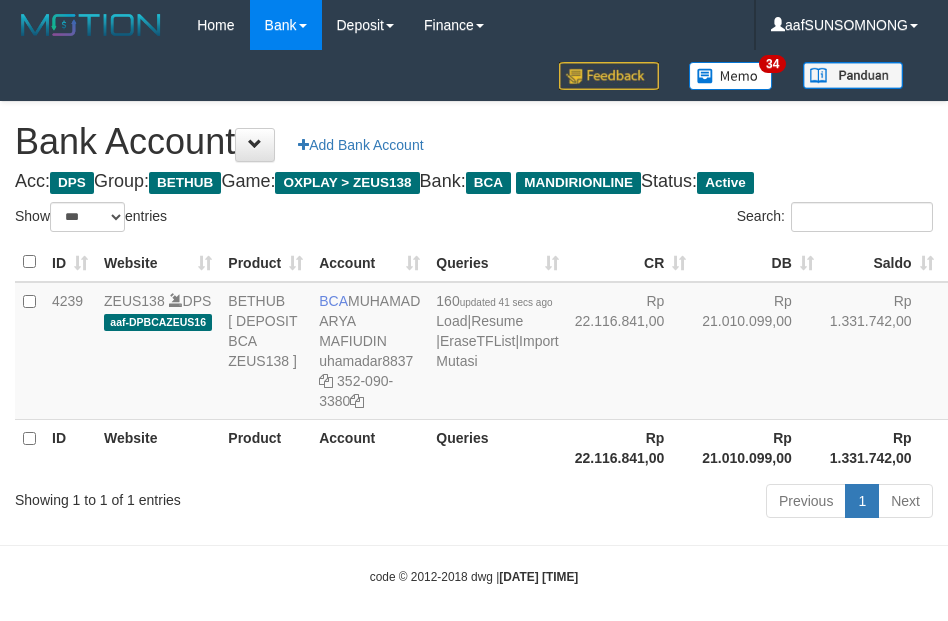 select on "***" 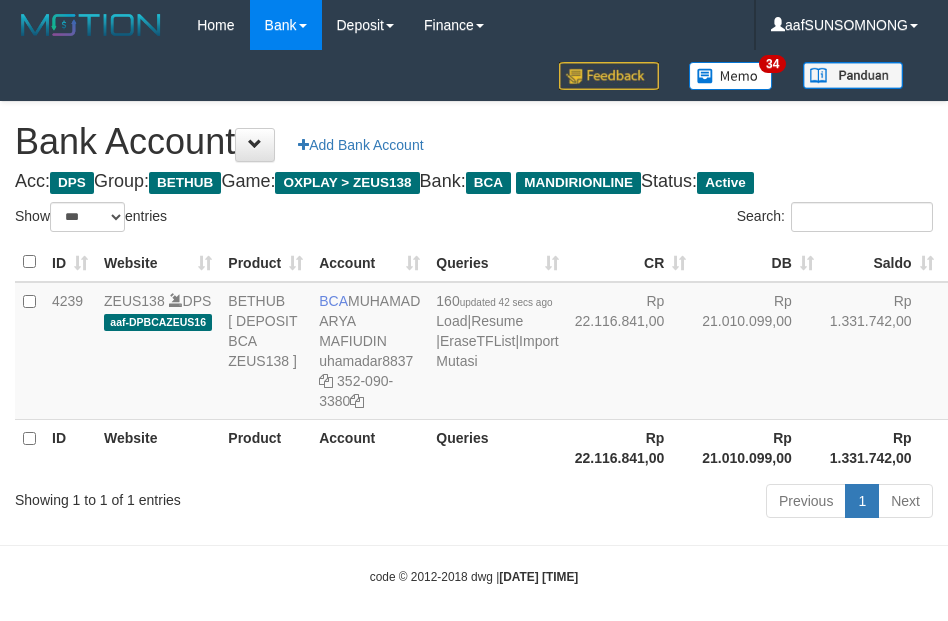 select on "***" 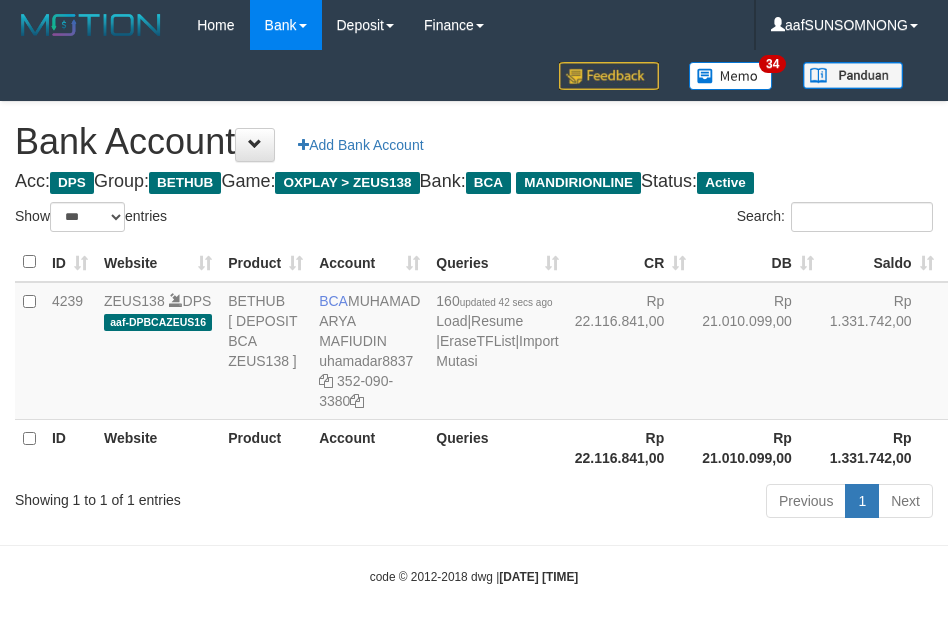 scroll, scrollTop: 16, scrollLeft: 0, axis: vertical 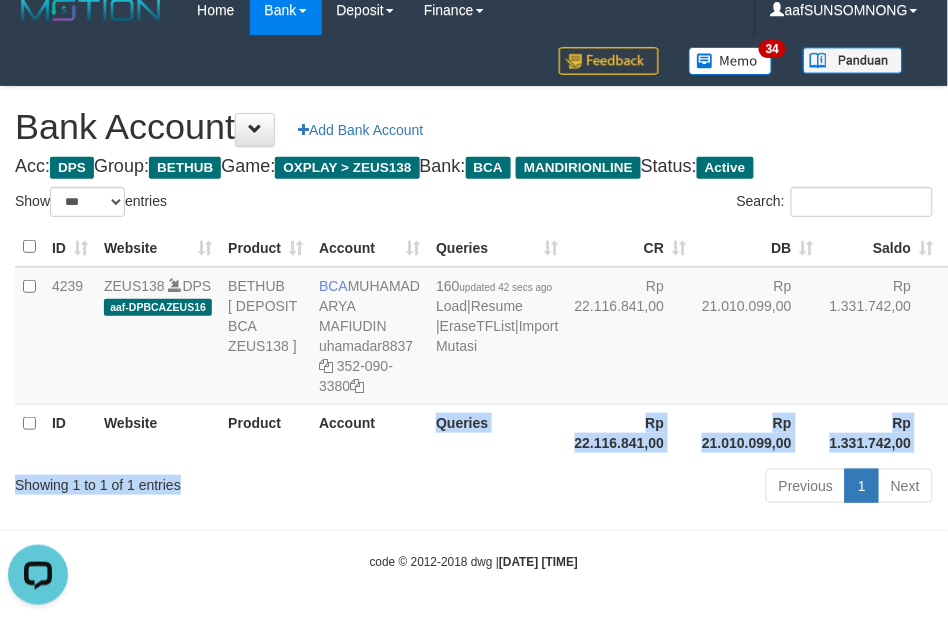 click on "Show  ** ** ** *** ***  entries Search:
ID Website Product Account Queries CR DB Saldo Status Action
4239
ZEUS138
DPS
aaf-DPBCAZEUS138
BETHUB
[ DEPOSIT BCA ZEUS138 ]
BCA
[FIRST] [MIDDLE] [LAST]
uhamadar8837
[PHONE]
160  updated 42 secs ago
Load
|
Resume
|
EraseTFList
|
Import Mutasi
Rp 22.116.841,00
Rp 21.010.099,00
Rp 1.331.742,00
A
P
Edit
Delete
ID Website Product Account" at bounding box center (474, 348) 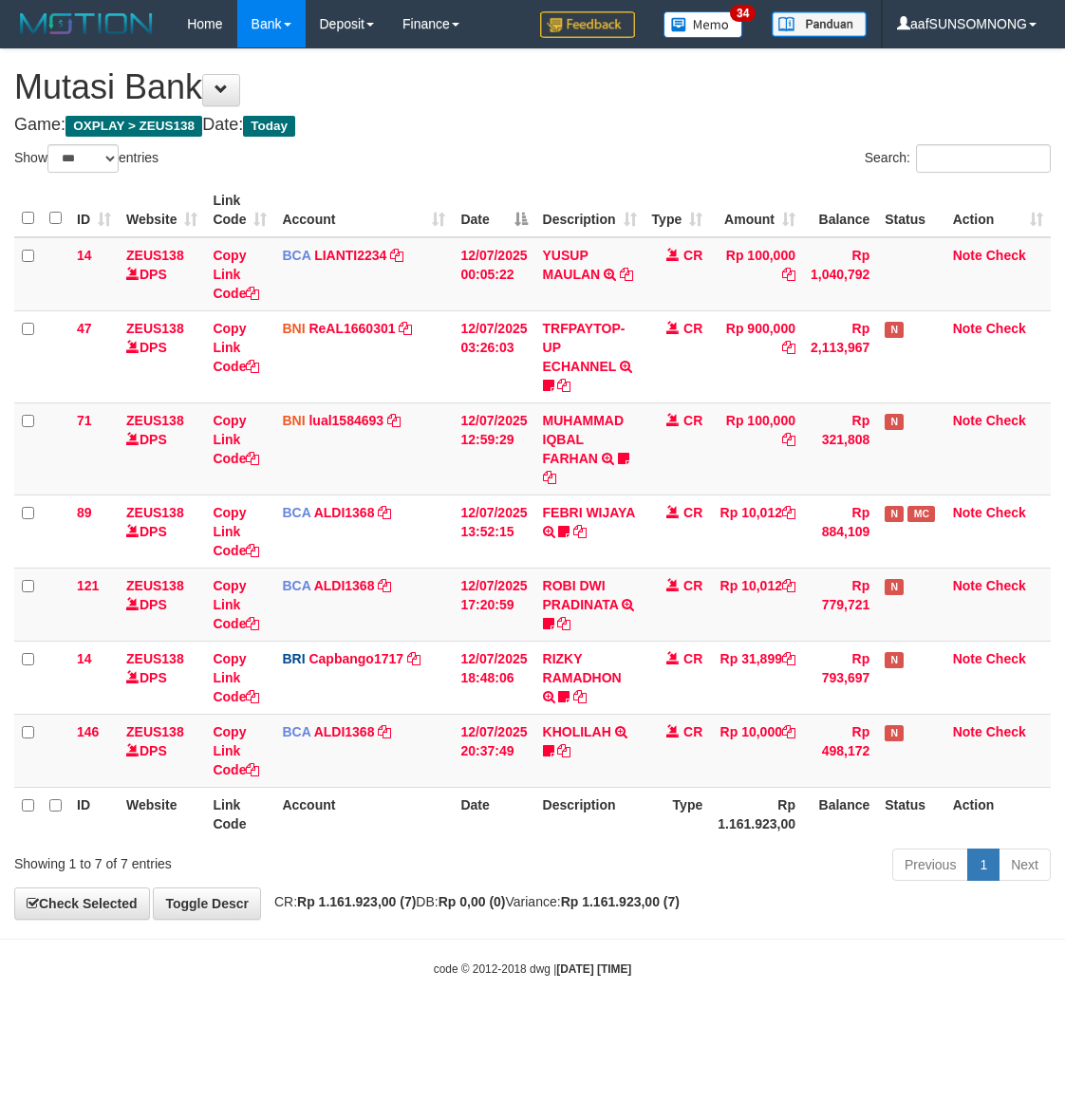 select on "***" 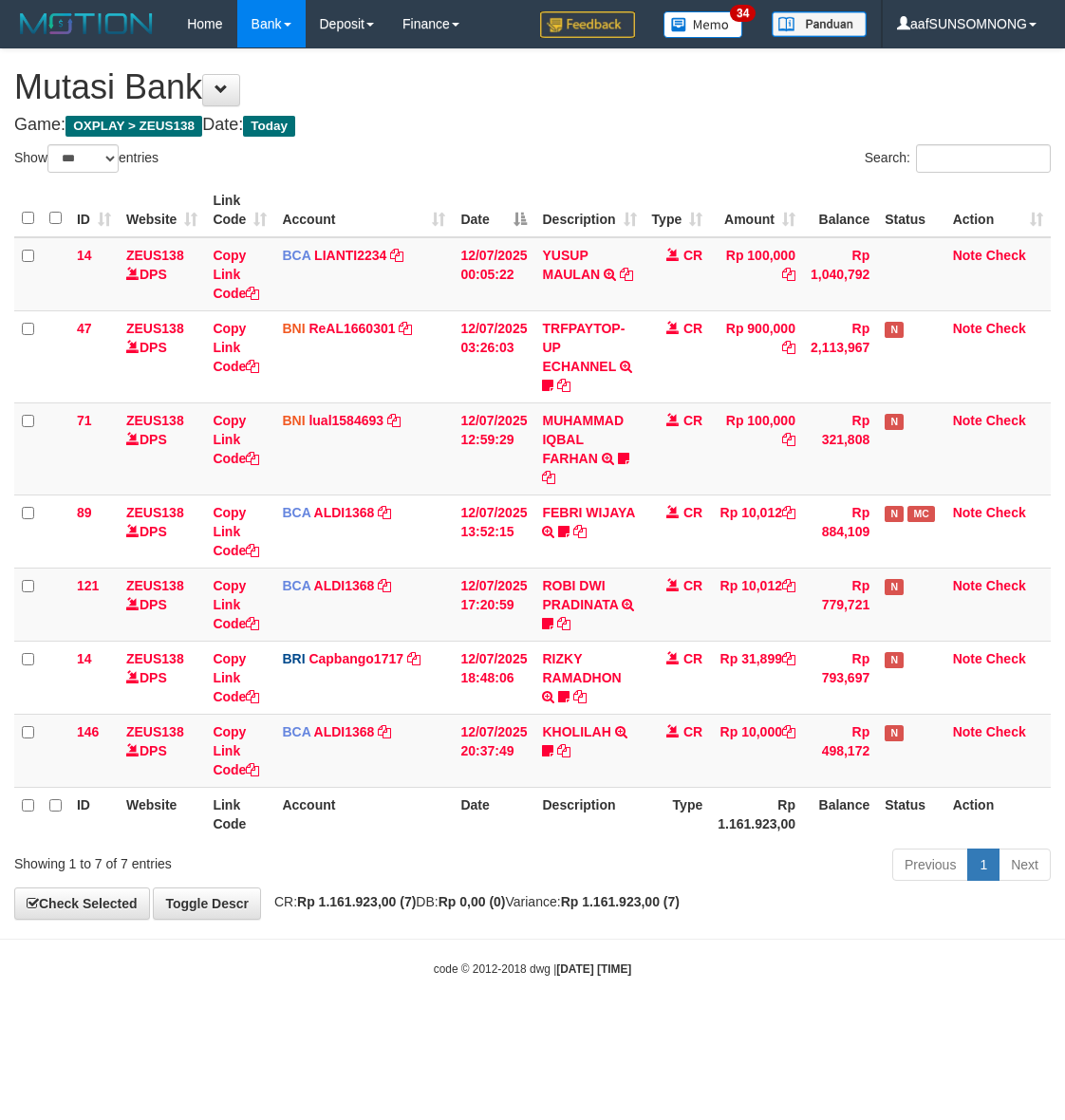 scroll, scrollTop: 0, scrollLeft: 0, axis: both 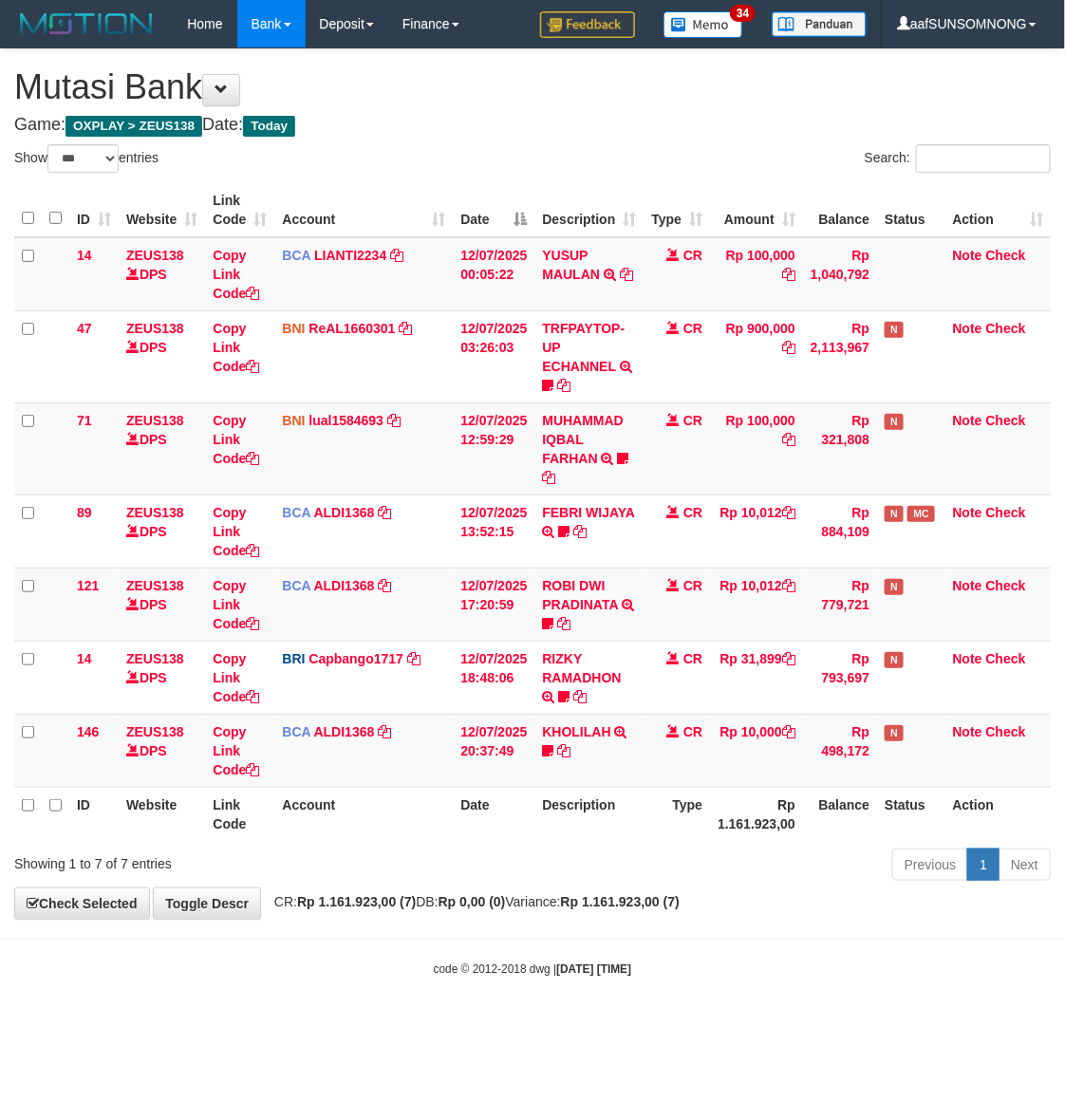 click on "**********" at bounding box center [532, 484] 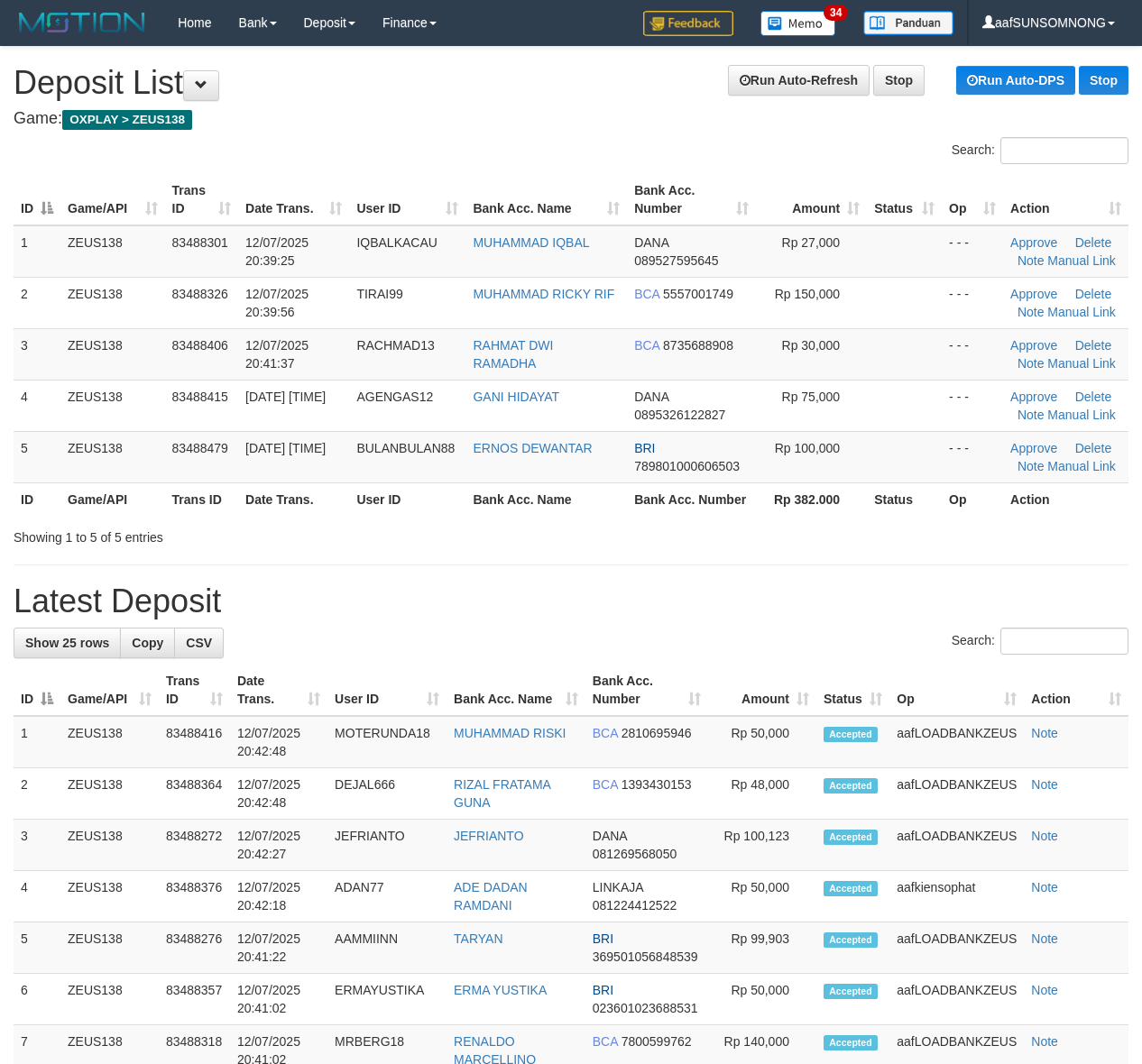 scroll, scrollTop: 0, scrollLeft: 0, axis: both 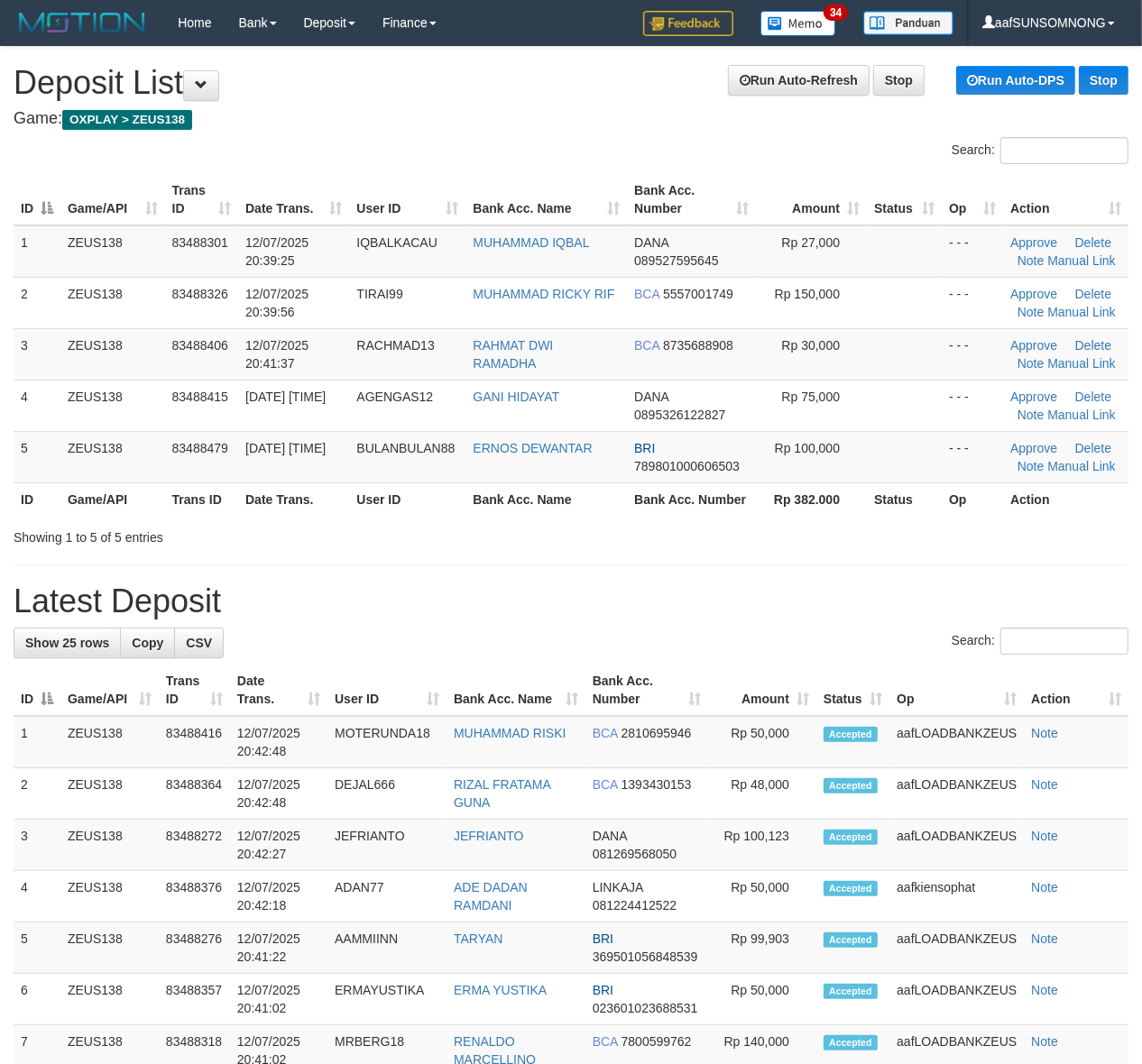 drag, startPoint x: 778, startPoint y: 569, endPoint x: 809, endPoint y: 571, distance: 31.064449 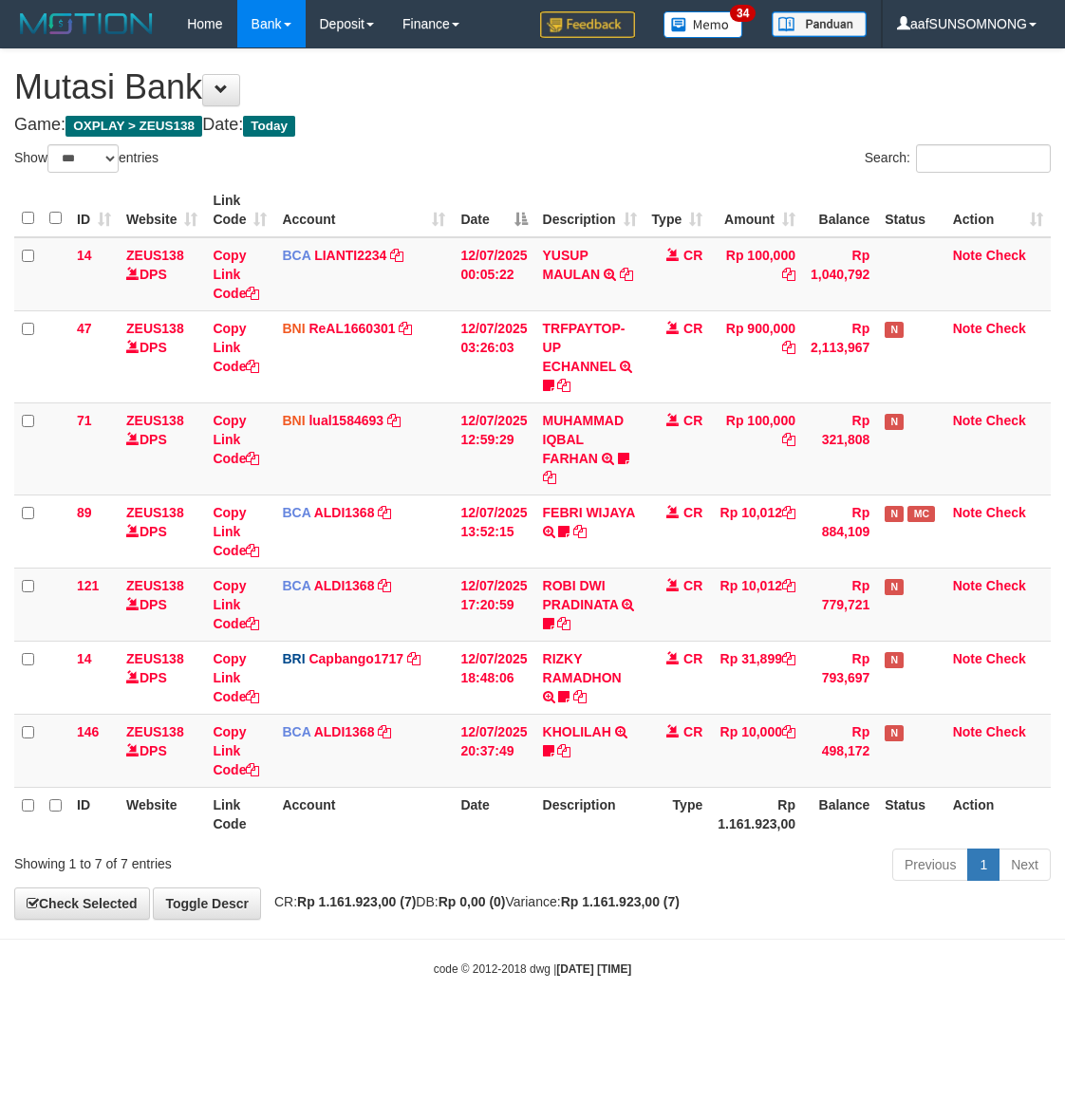 select on "***" 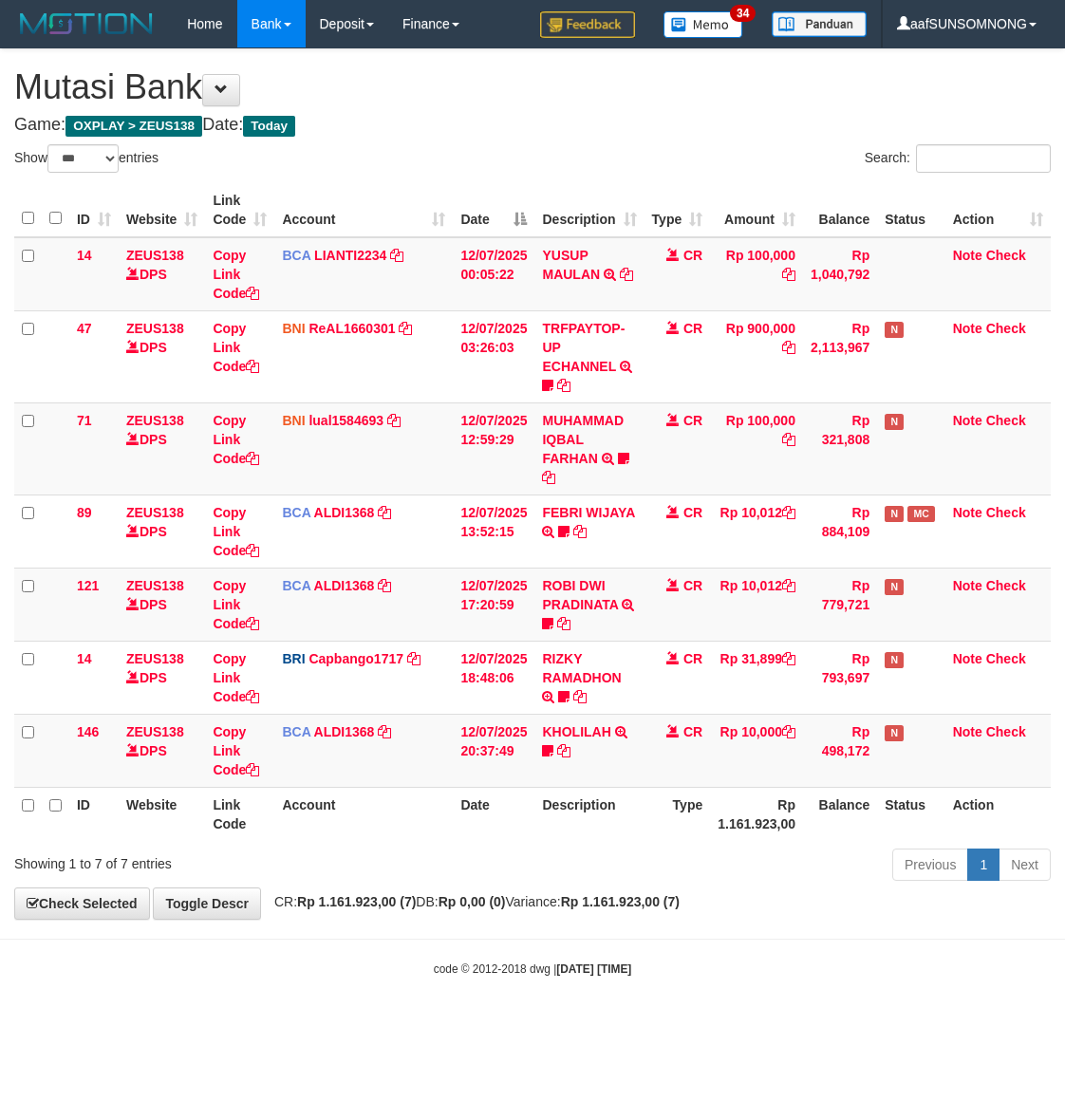 scroll, scrollTop: 0, scrollLeft: 0, axis: both 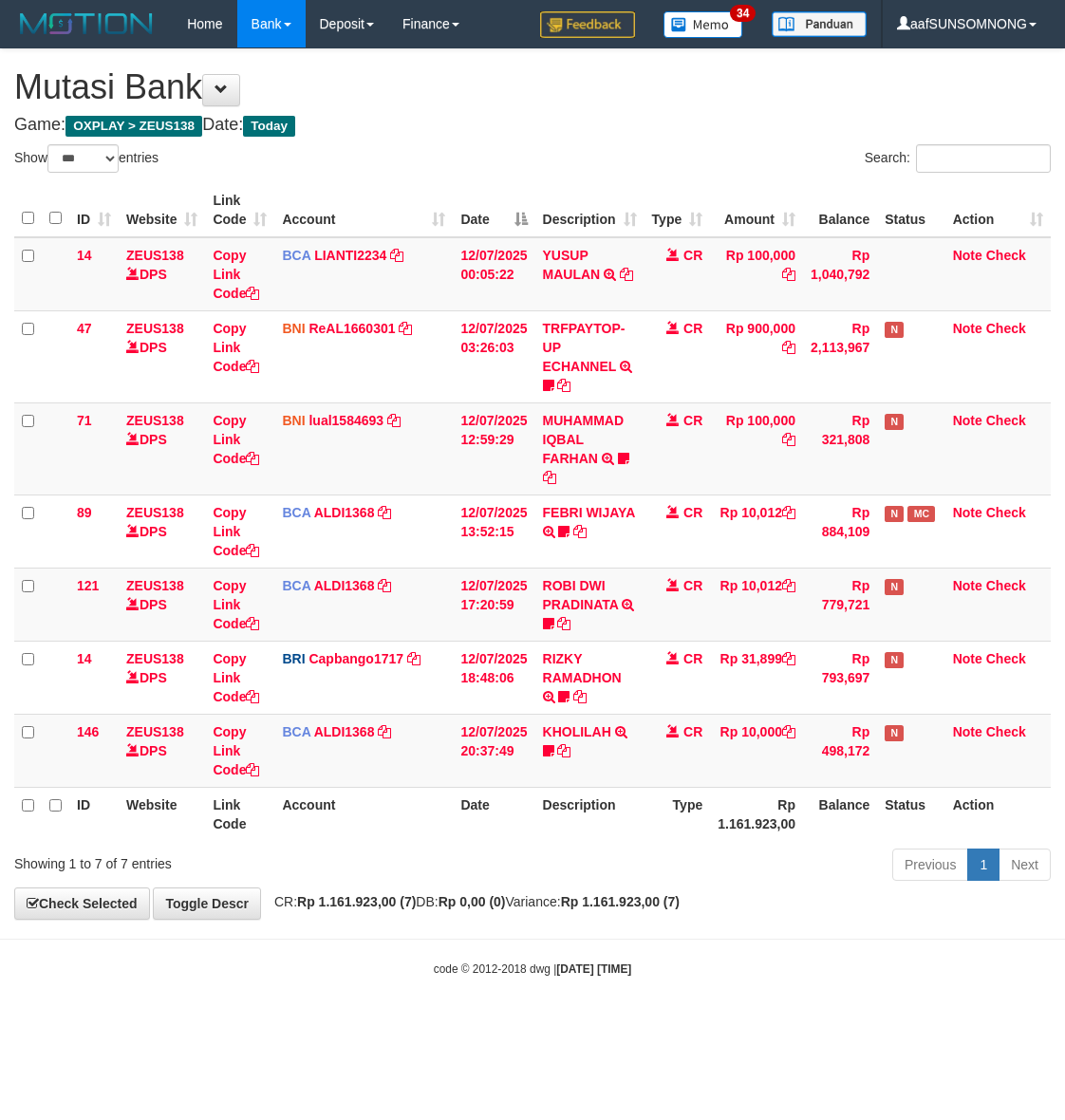 select on "***" 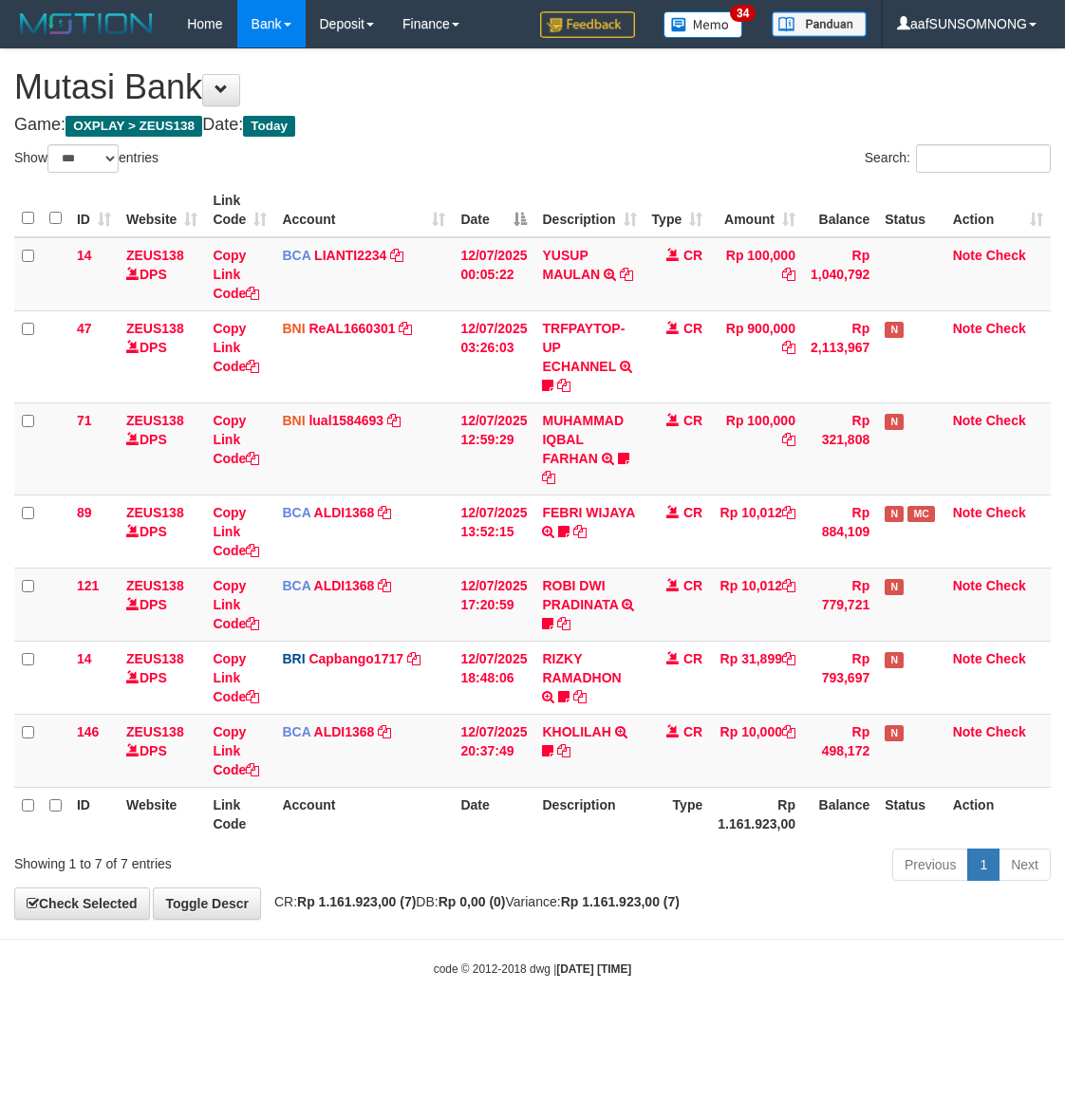 scroll, scrollTop: 0, scrollLeft: 0, axis: both 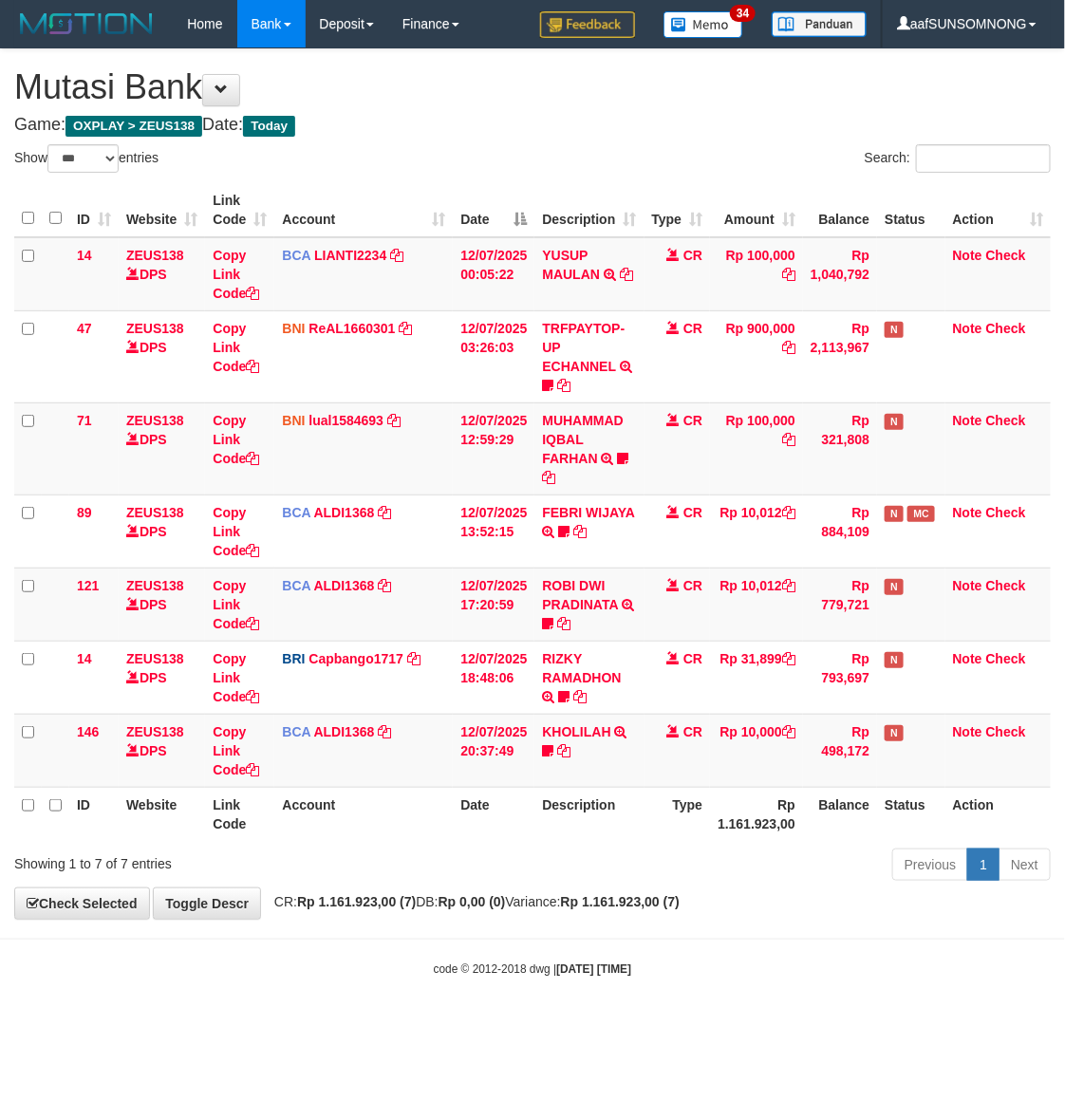 drag, startPoint x: 460, startPoint y: 925, endPoint x: 467, endPoint y: 905, distance: 21.18962 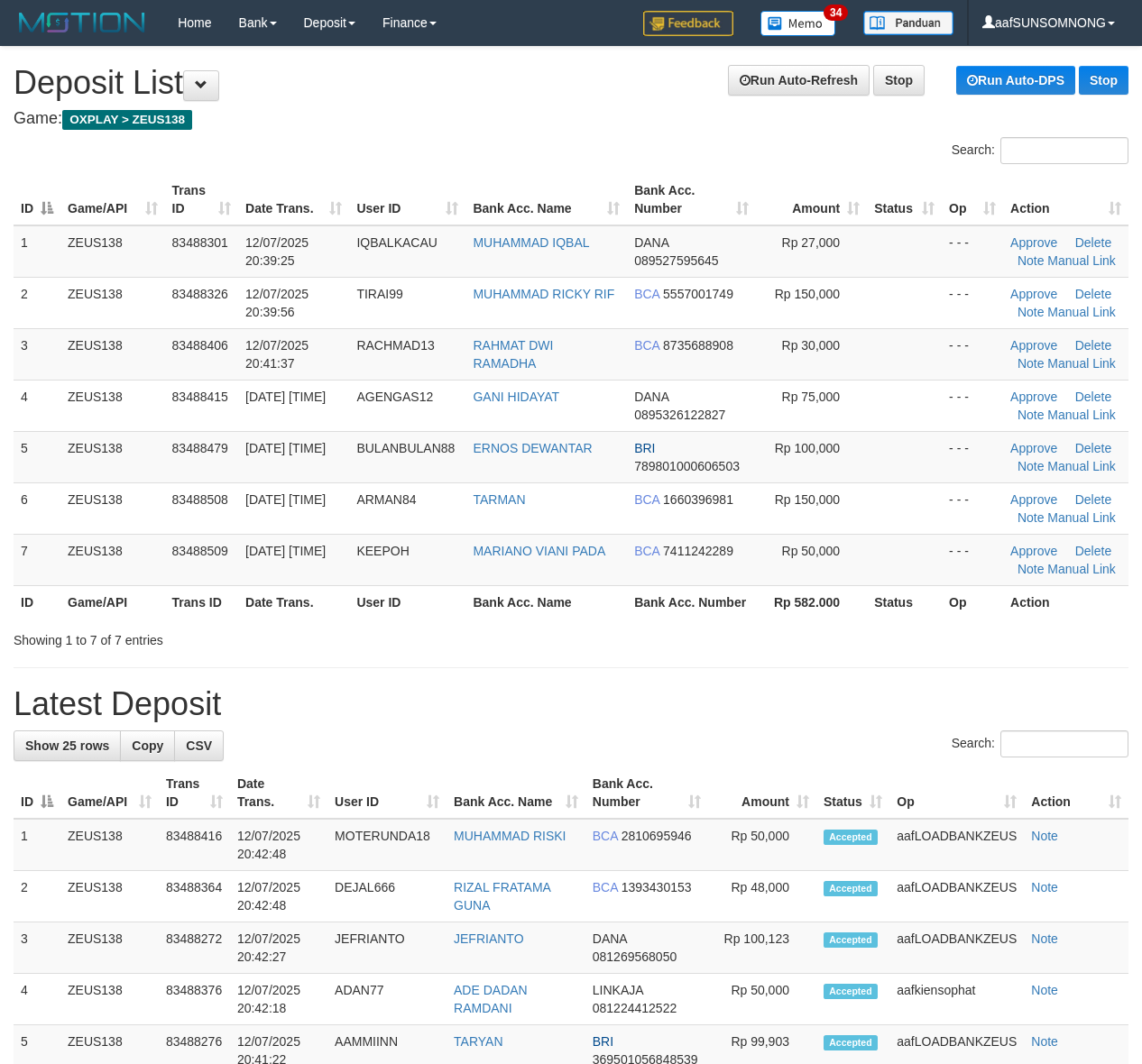 scroll, scrollTop: 0, scrollLeft: 0, axis: both 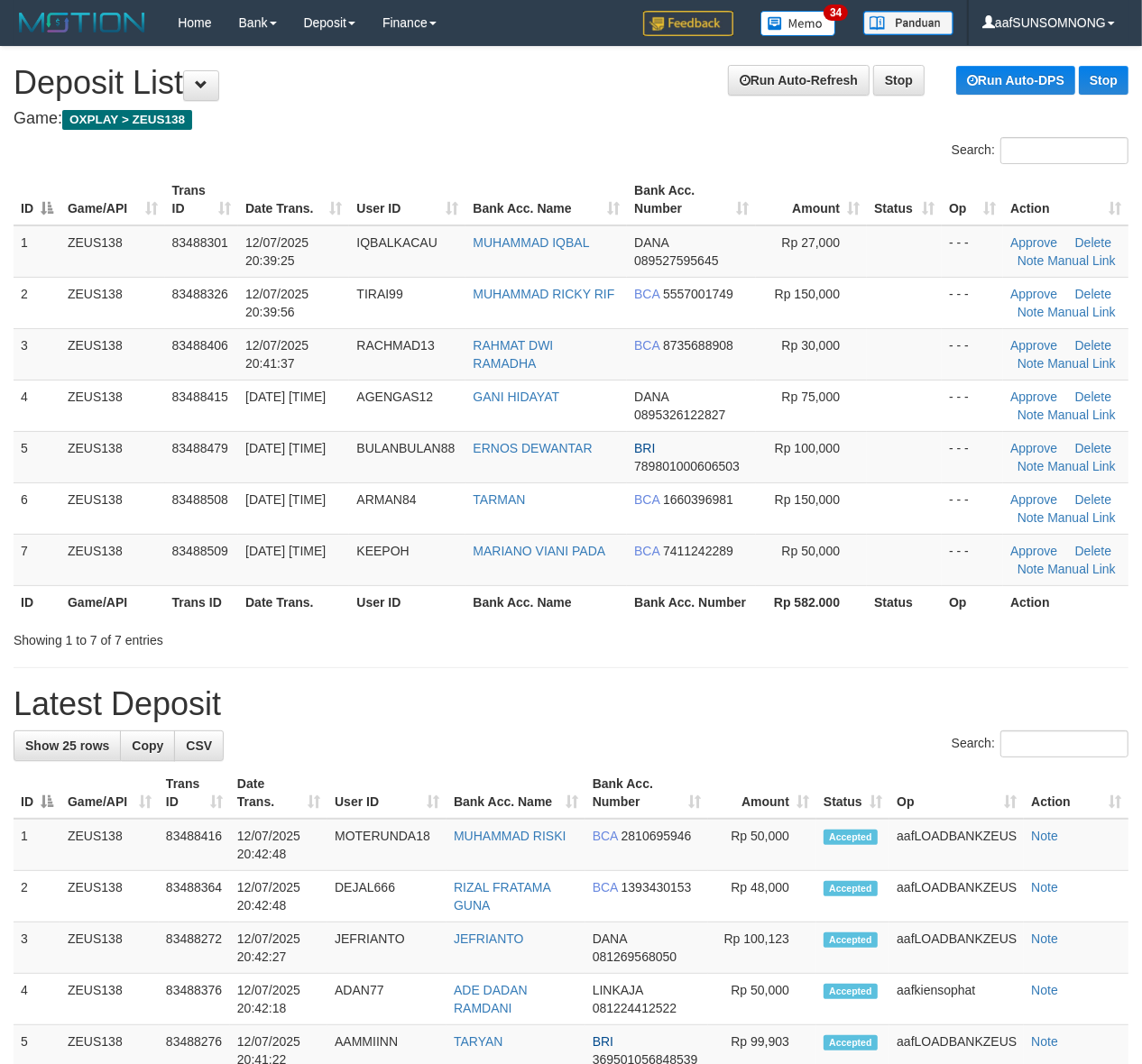 click on "Showing 1 to 7 of 7 entries" at bounding box center (571, 637) 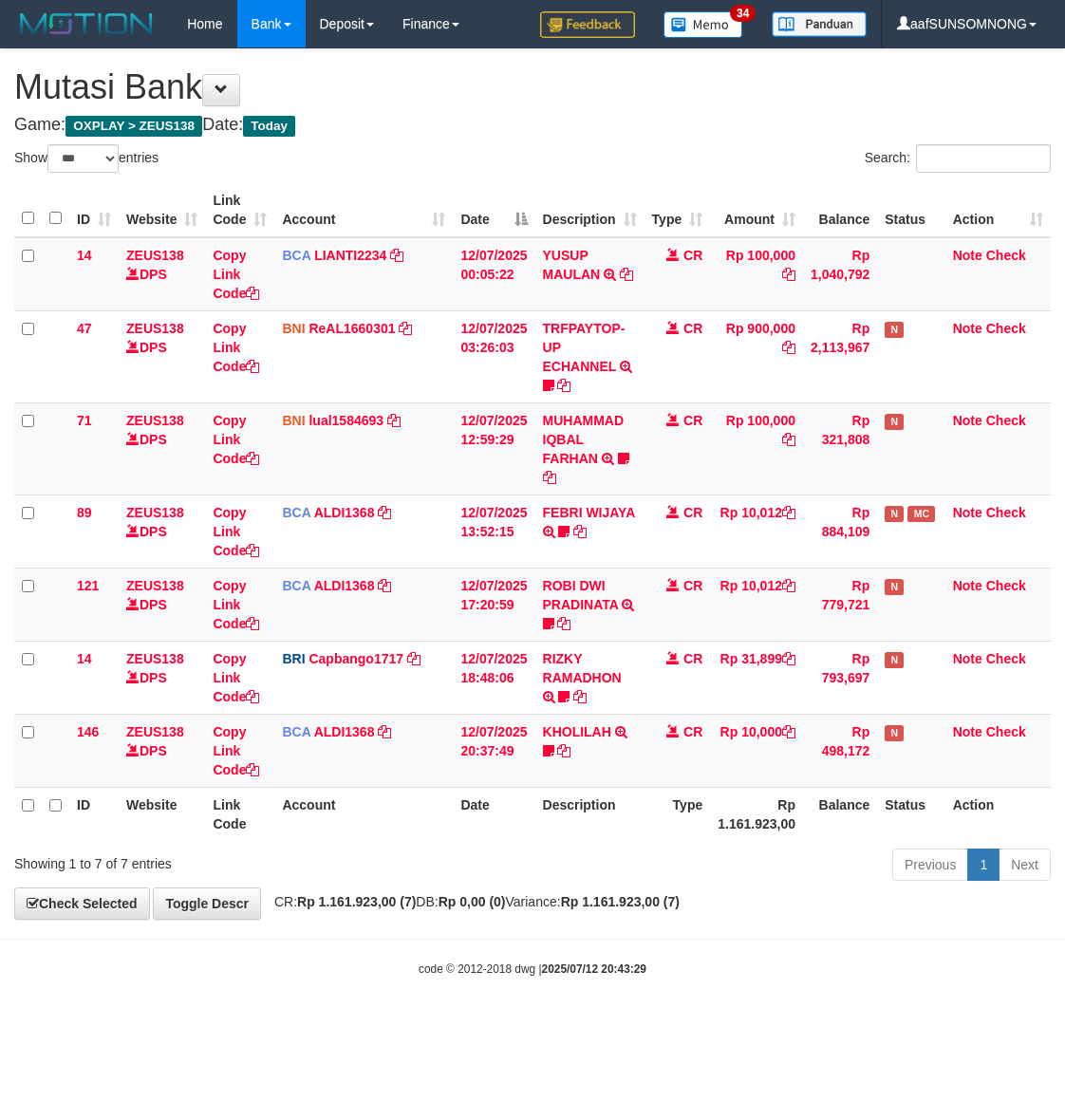 select on "***" 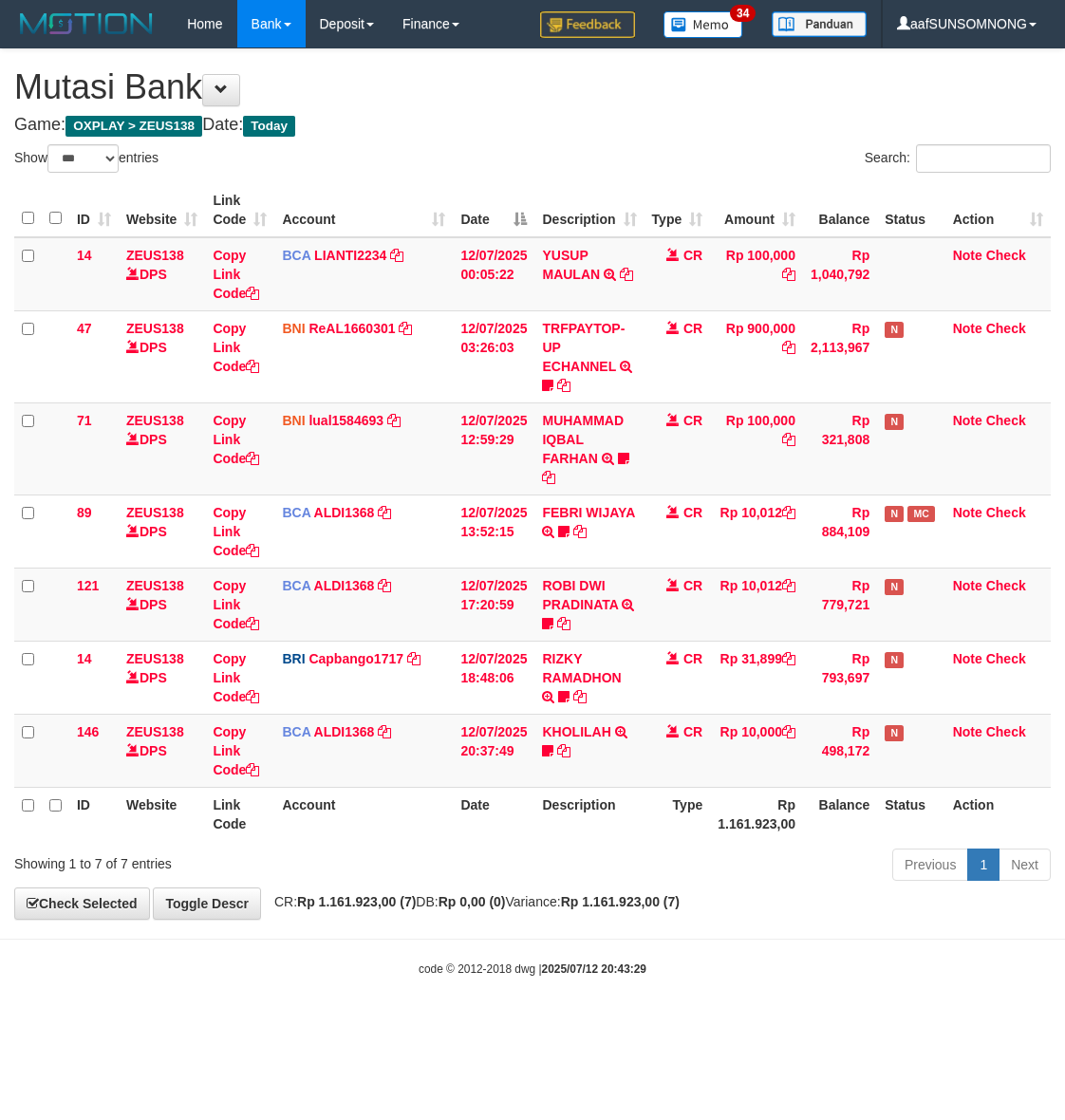 scroll, scrollTop: 0, scrollLeft: 0, axis: both 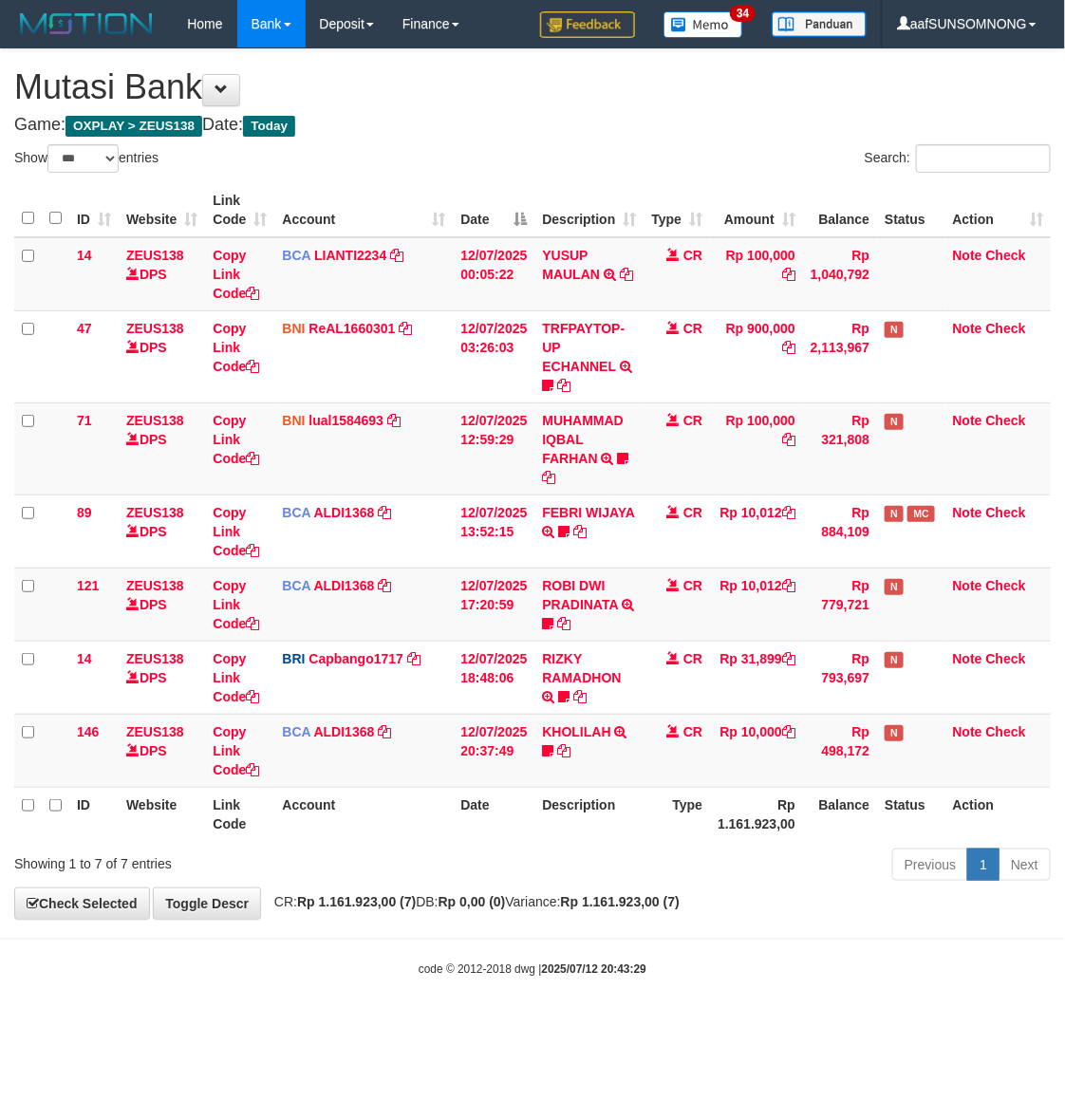 click on "Description" at bounding box center (589, 813) 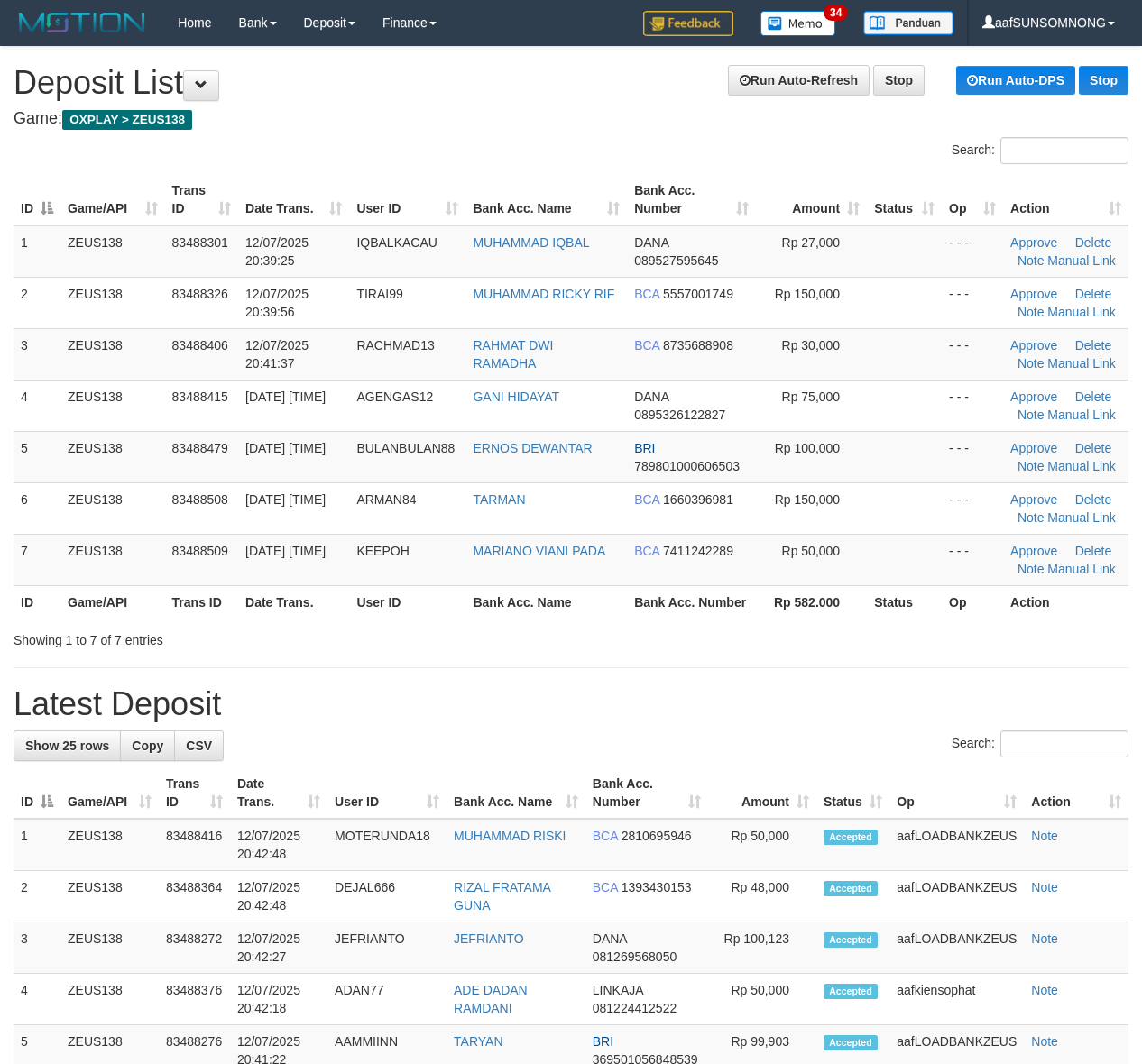 scroll, scrollTop: 0, scrollLeft: 0, axis: both 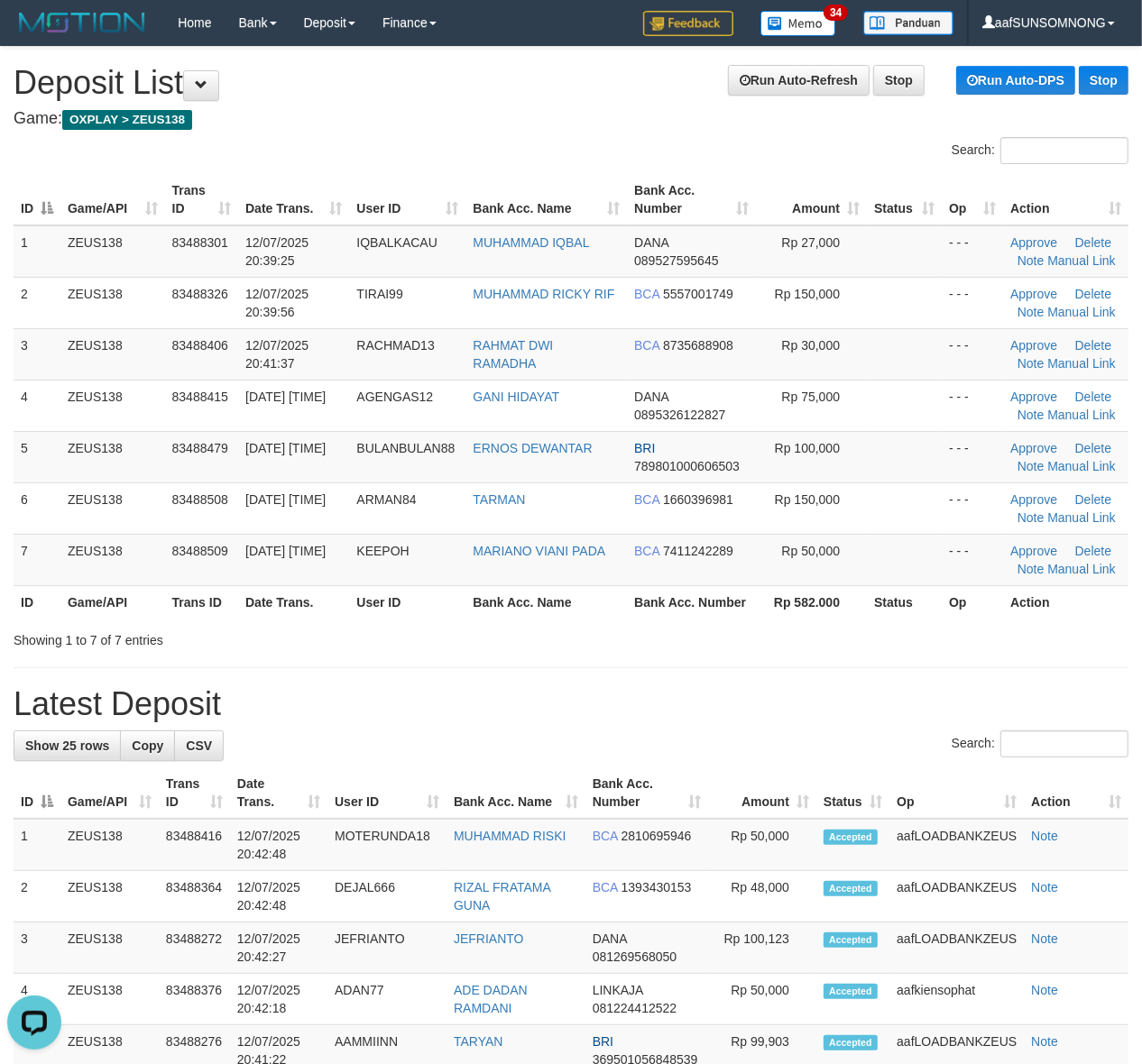 drag, startPoint x: 437, startPoint y: 652, endPoint x: 484, endPoint y: 659, distance: 47.51842 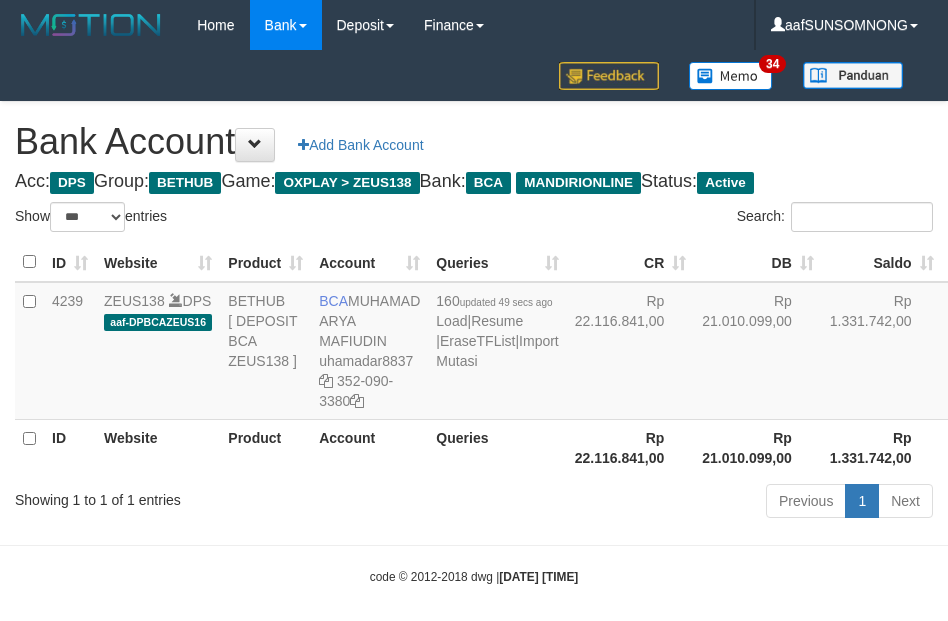 select on "***" 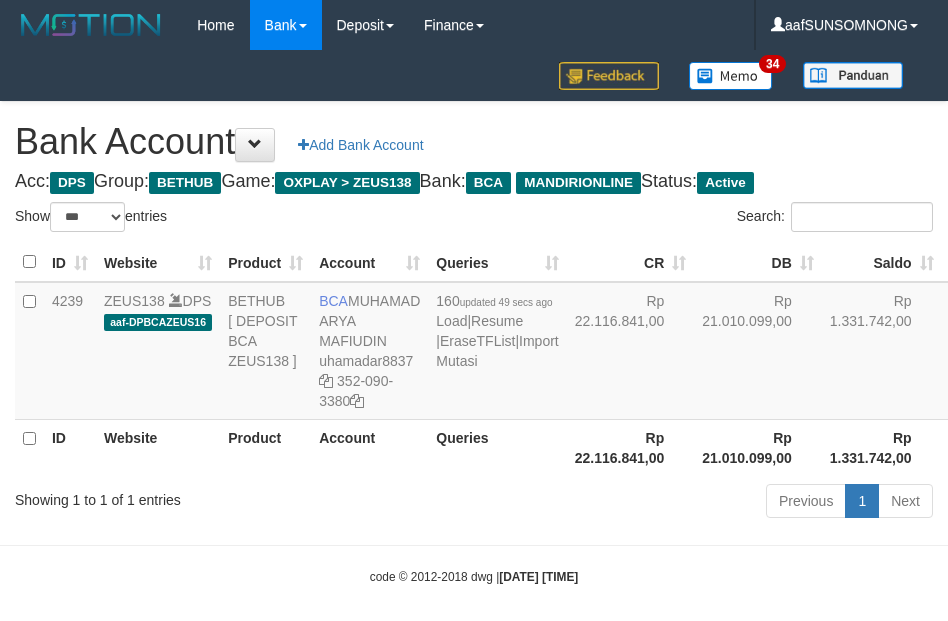 scroll, scrollTop: 16, scrollLeft: 0, axis: vertical 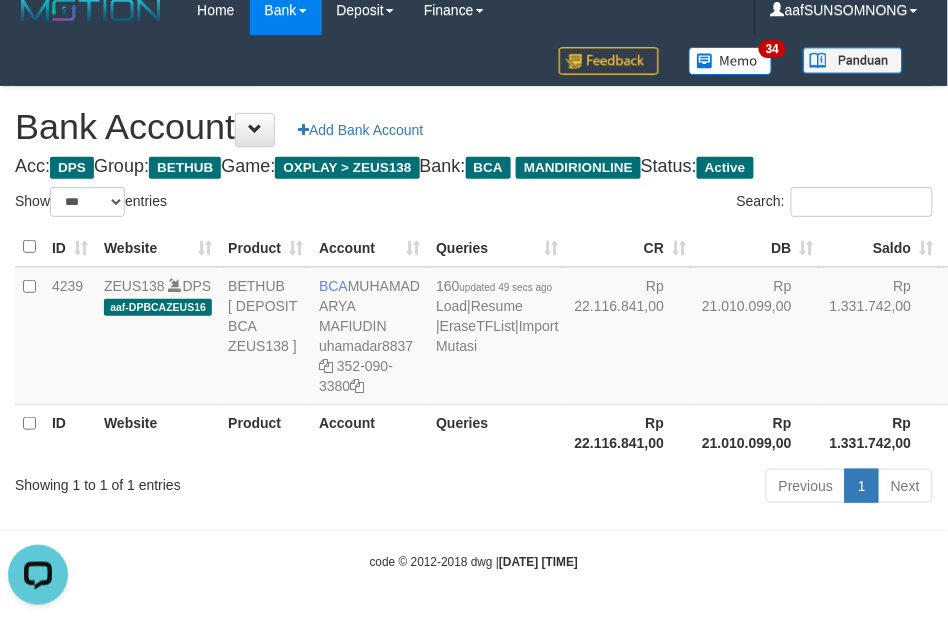 click on "Showing 1 to 1 of 1 entries Previous 1 Next" at bounding box center [474, 488] 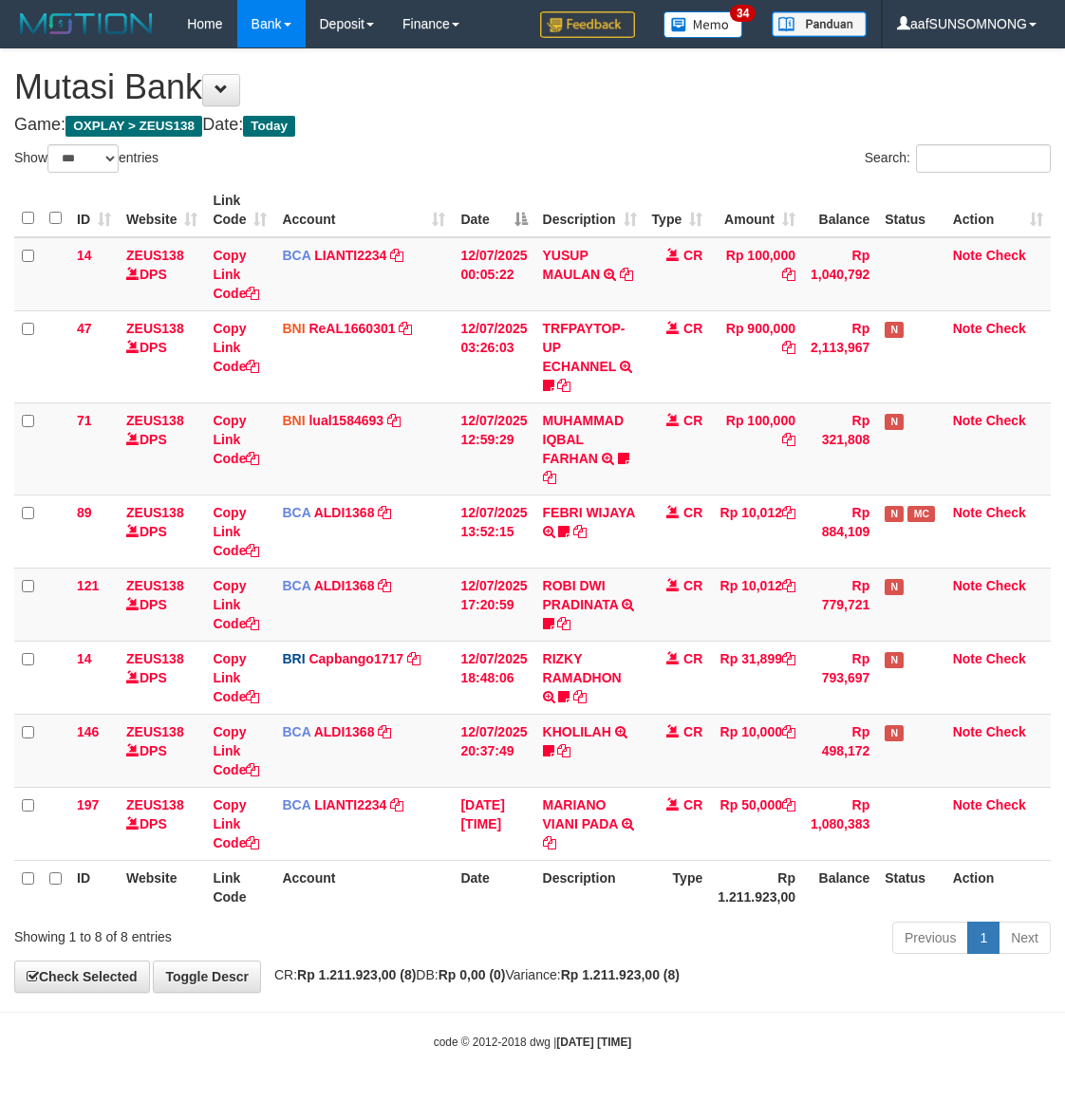 select on "***" 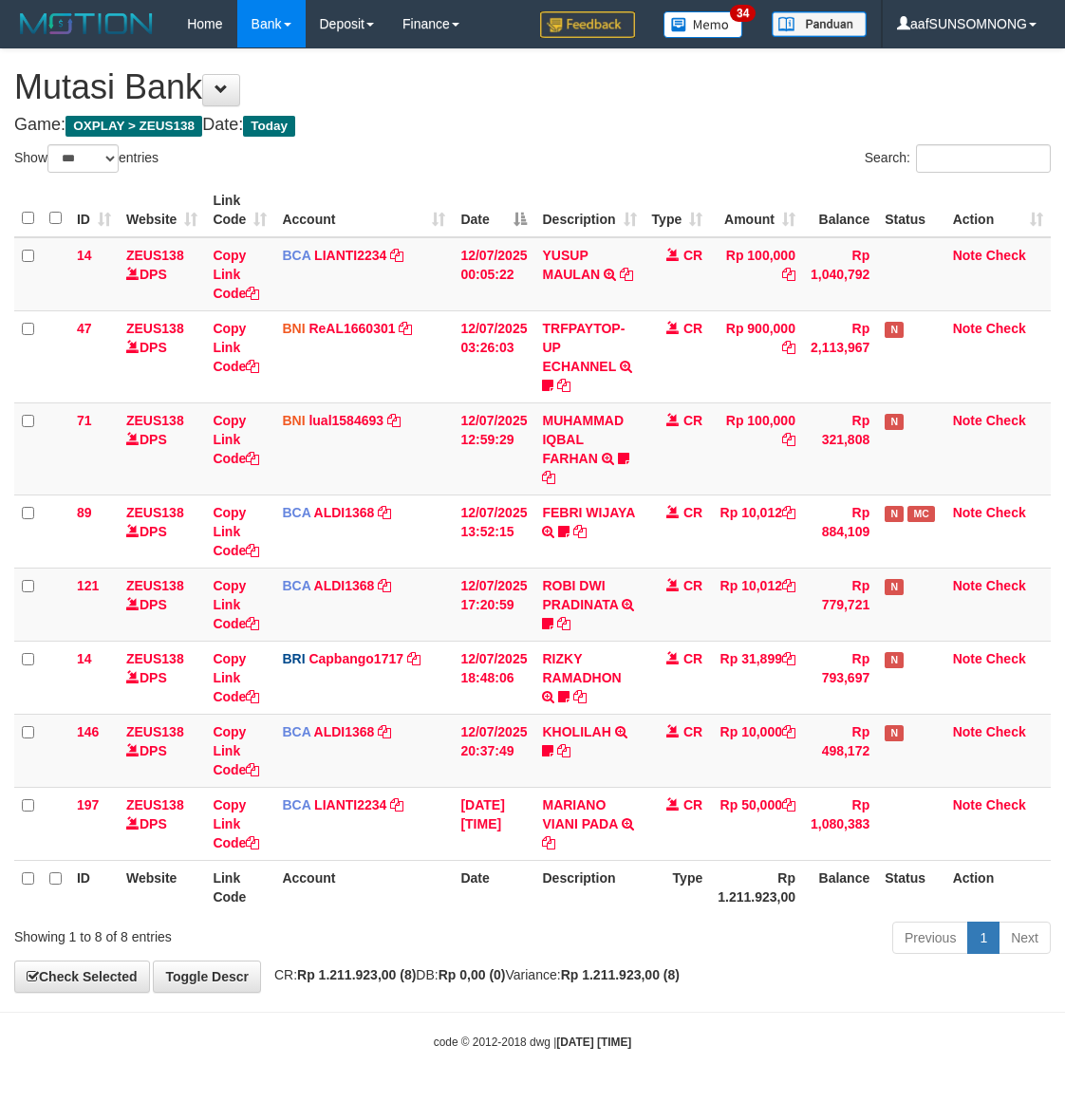 scroll, scrollTop: 0, scrollLeft: 0, axis: both 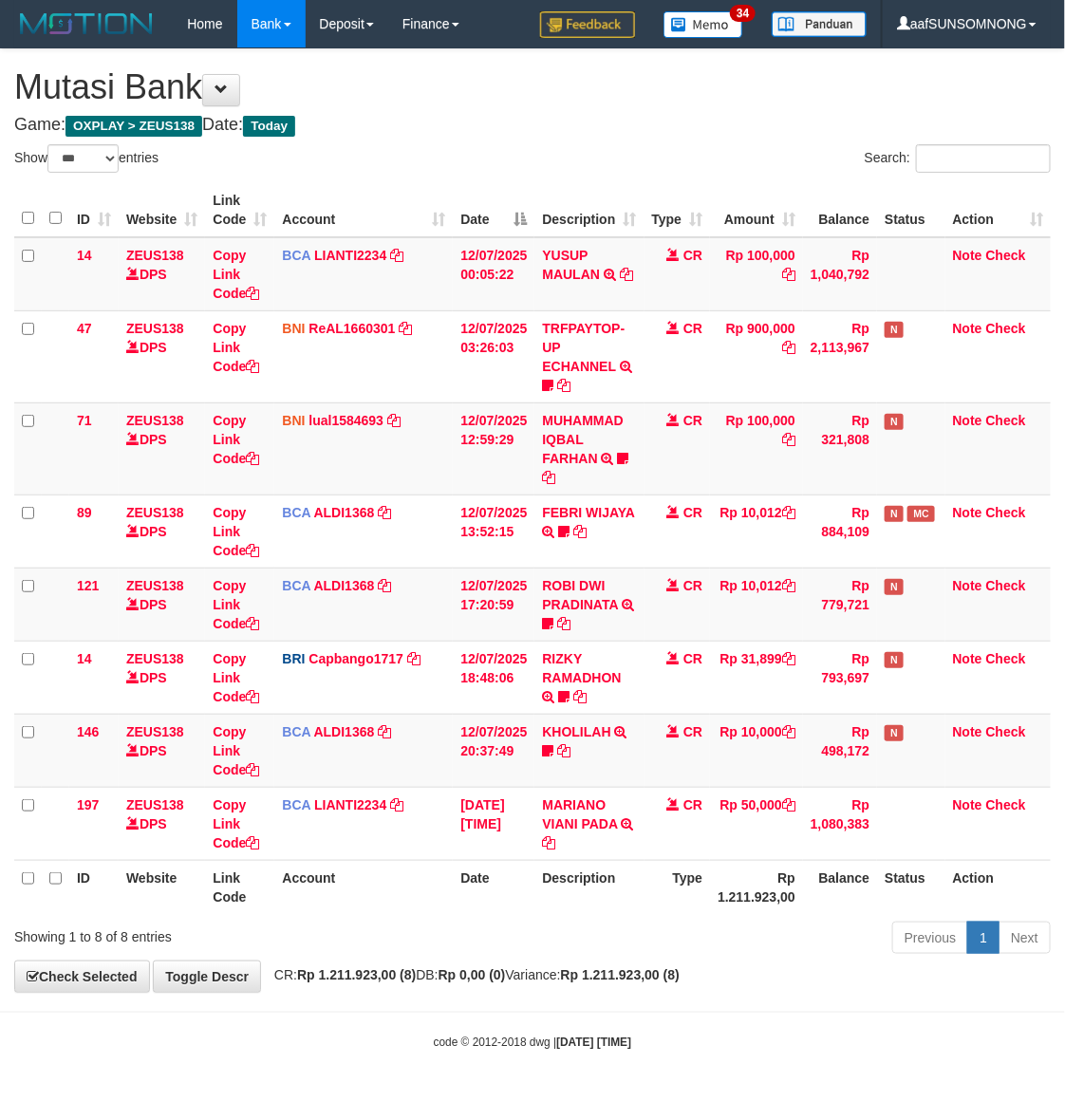 drag, startPoint x: 490, startPoint y: 931, endPoint x: 501, endPoint y: 926, distance: 12 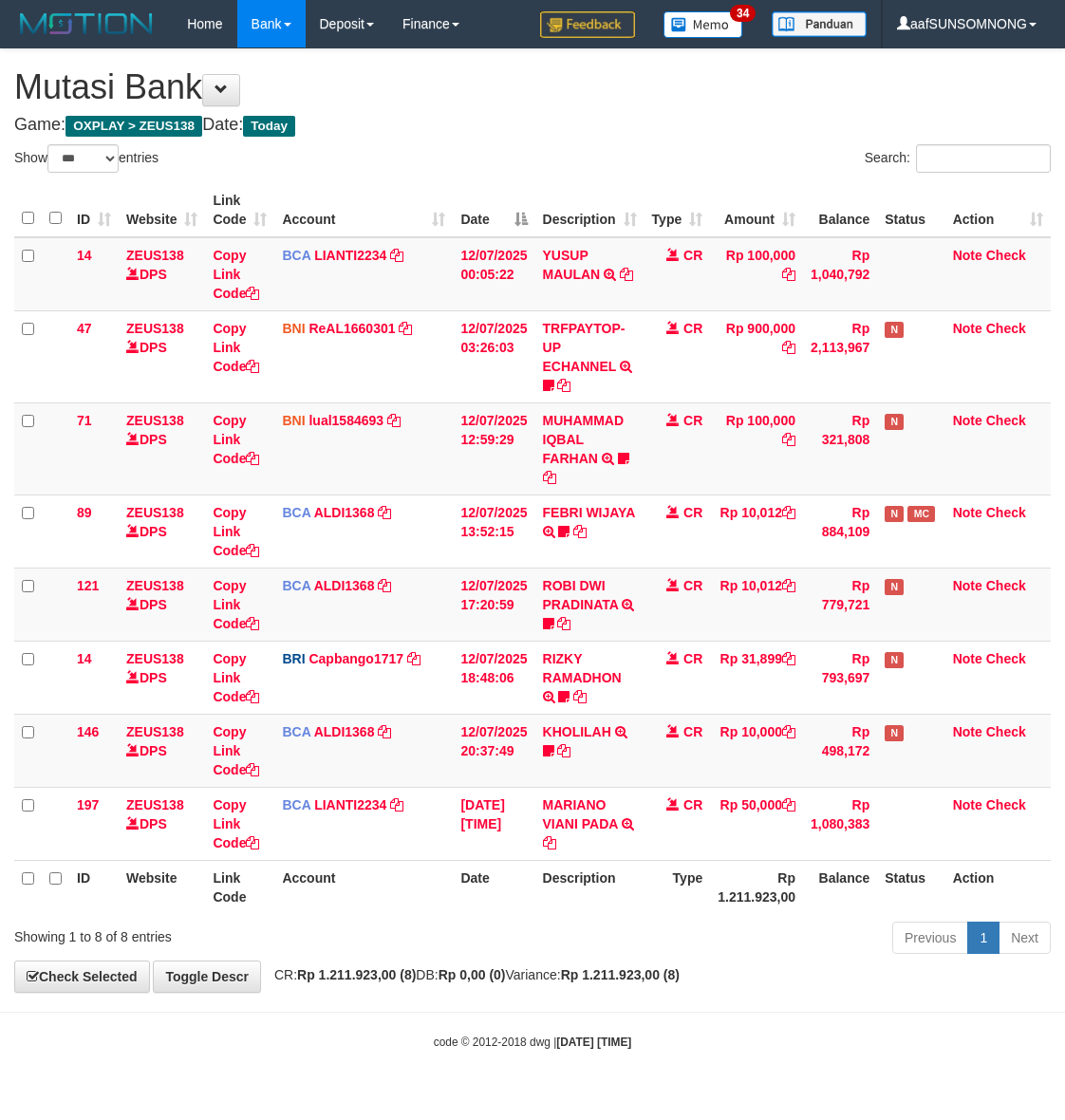 select on "***" 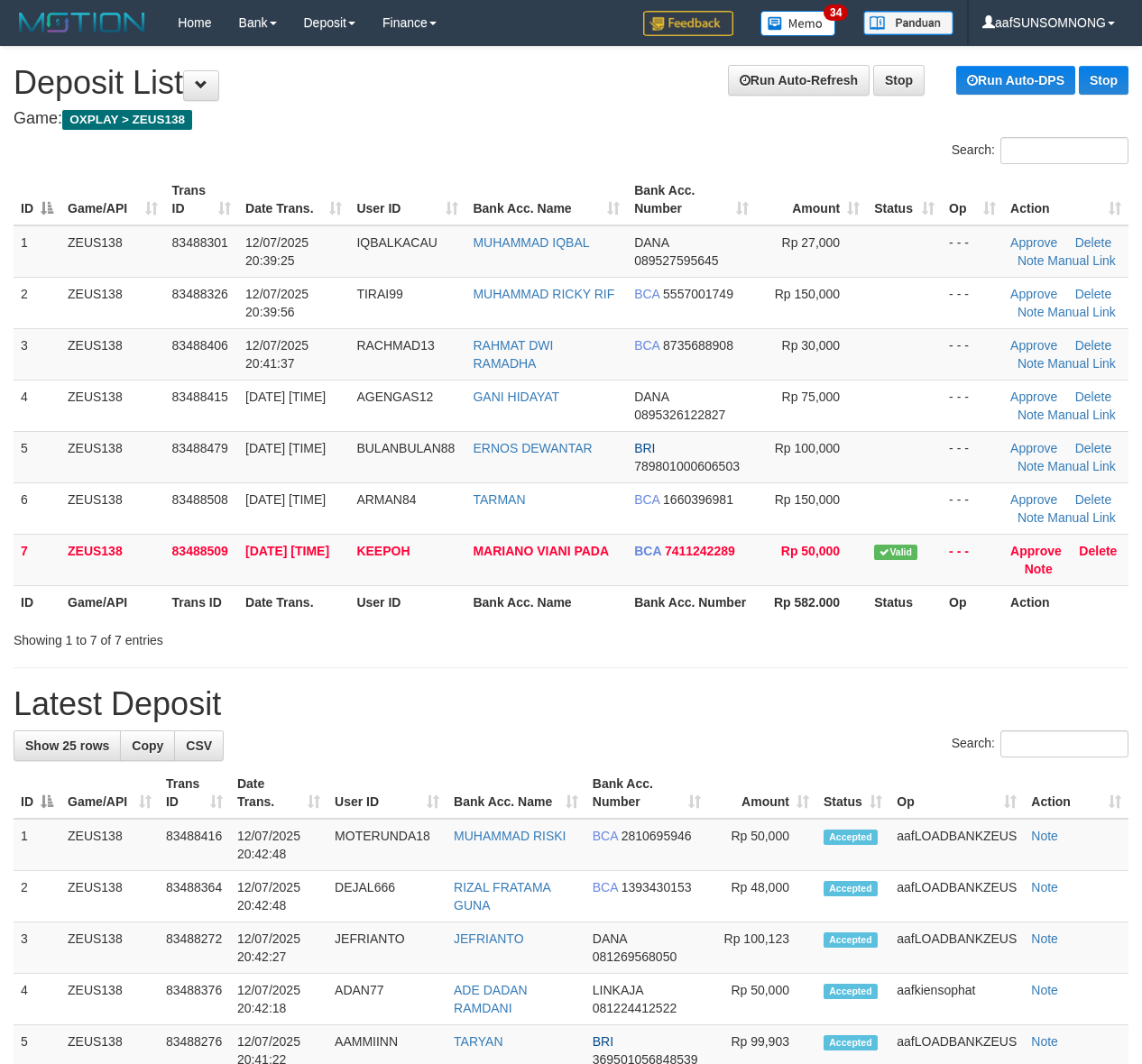 scroll, scrollTop: 0, scrollLeft: 0, axis: both 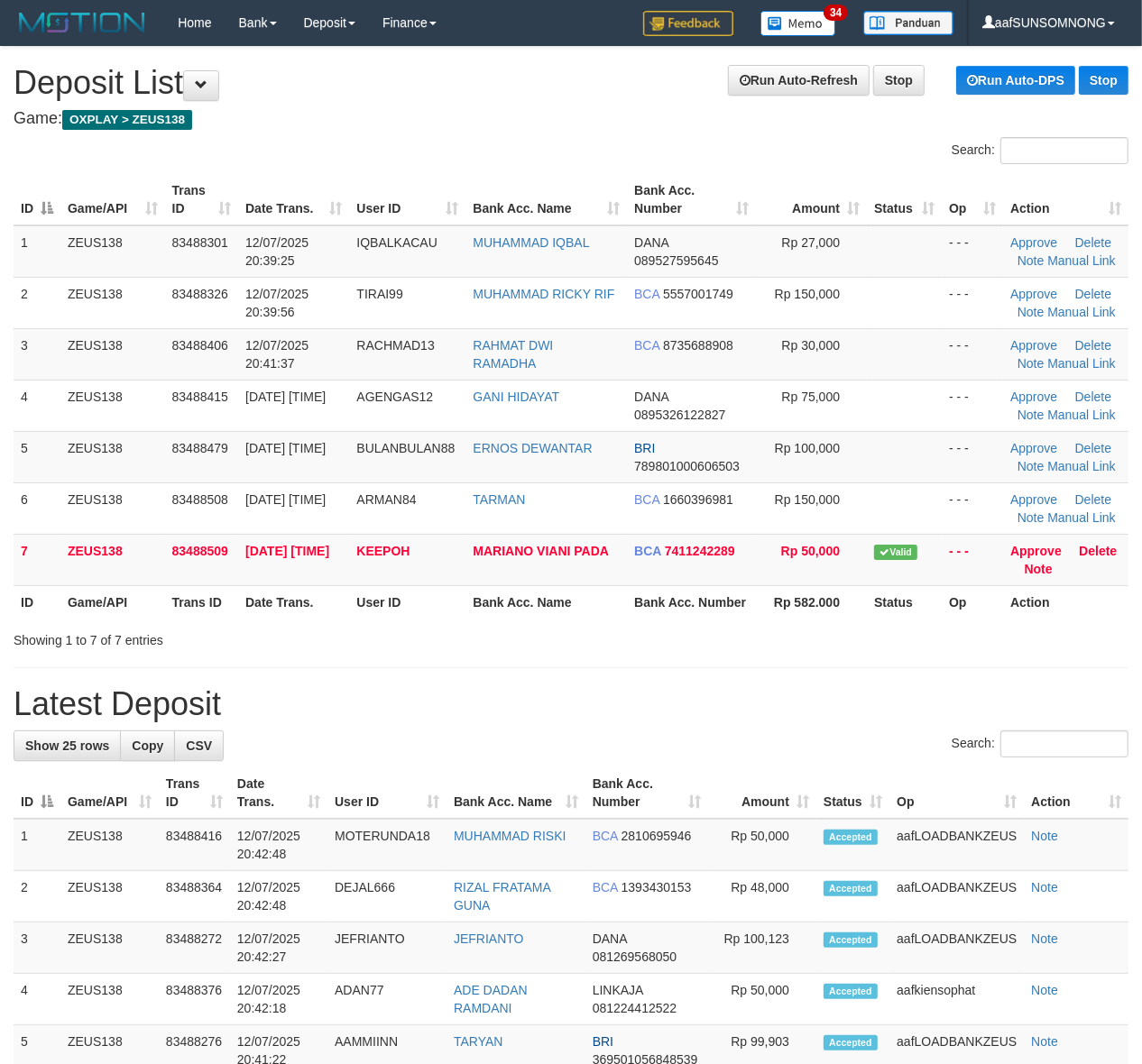 drag, startPoint x: 580, startPoint y: 784, endPoint x: 589, endPoint y: 783, distance: 9.055385 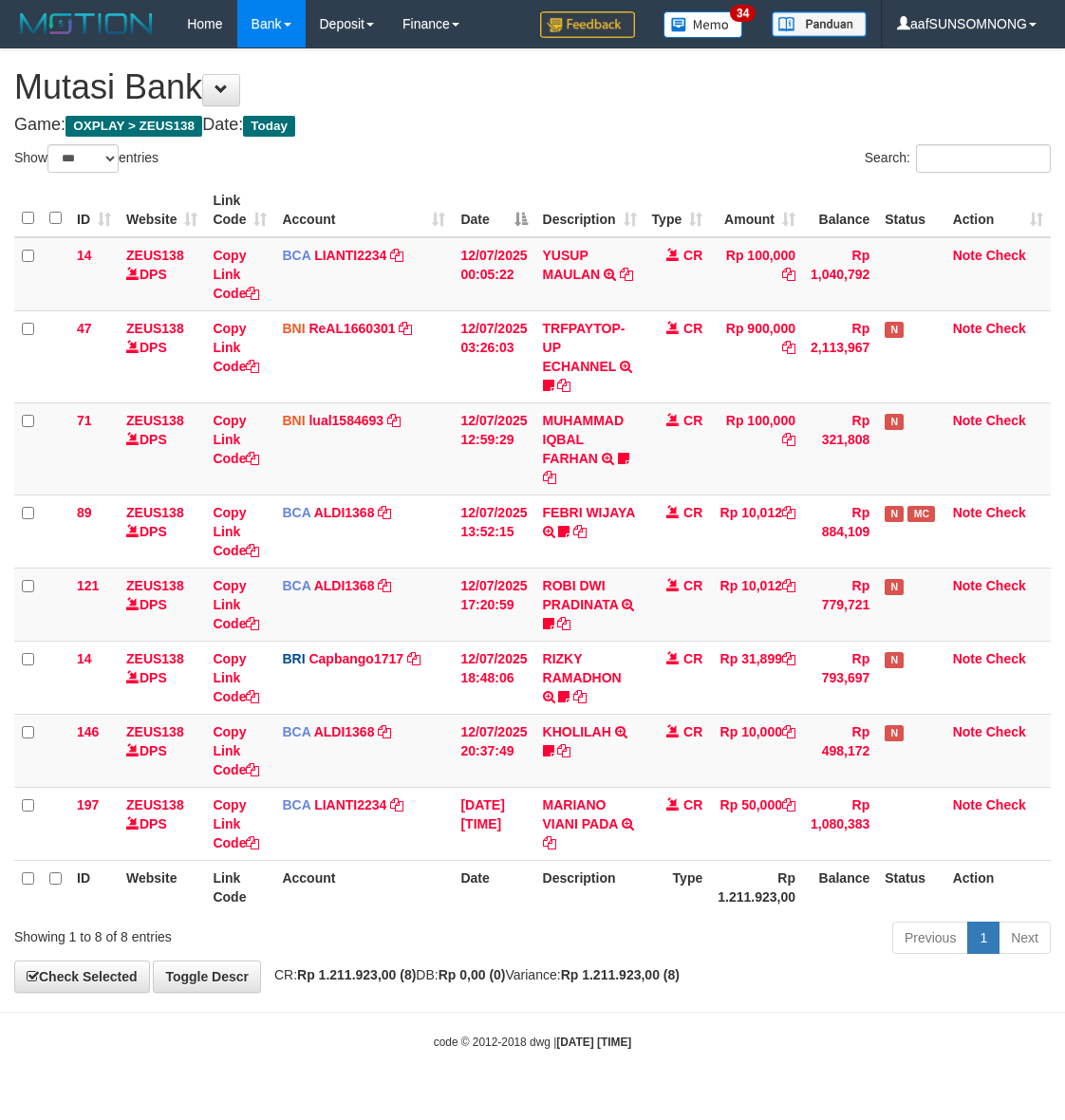 select on "***" 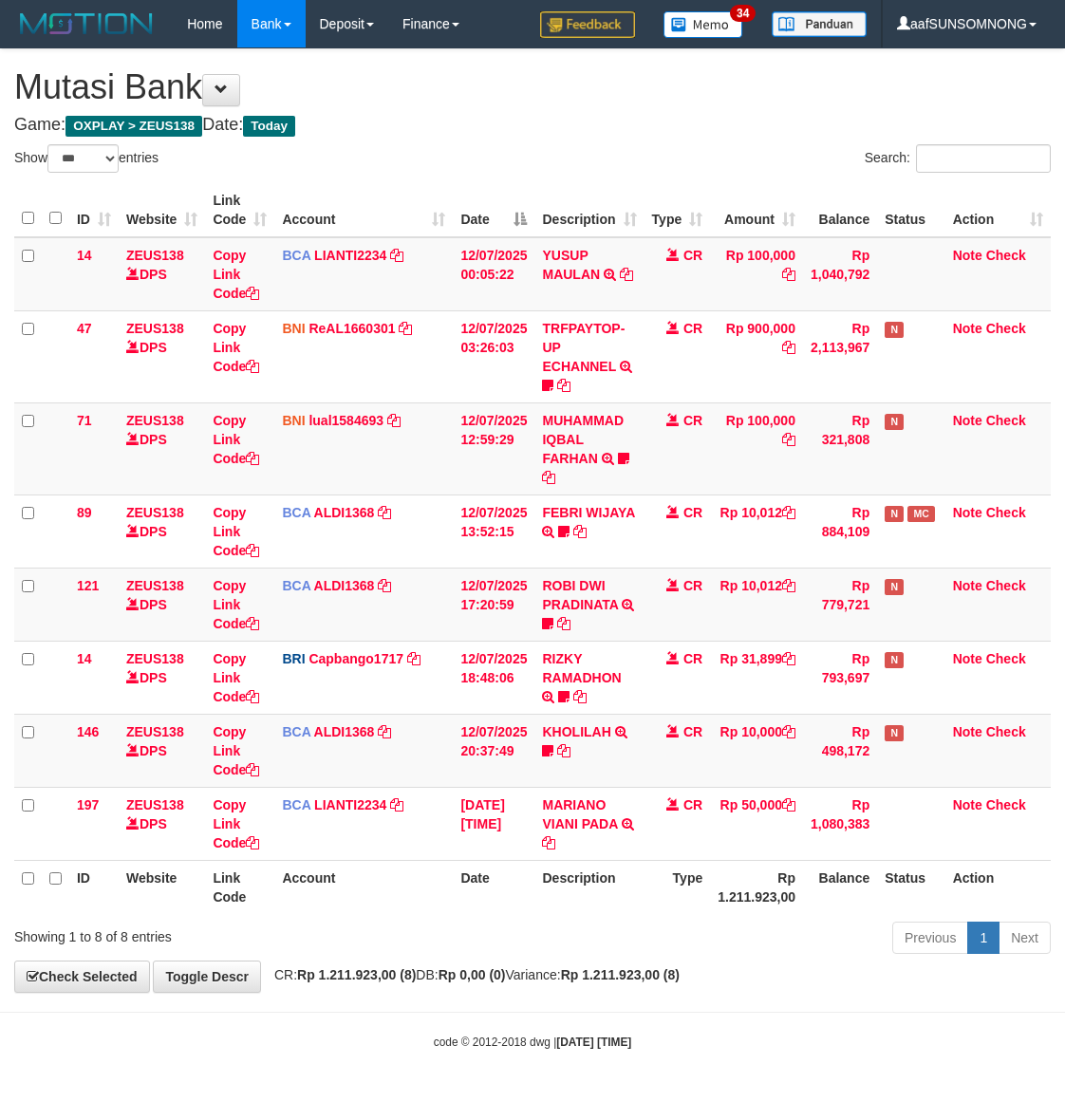 scroll, scrollTop: 0, scrollLeft: 0, axis: both 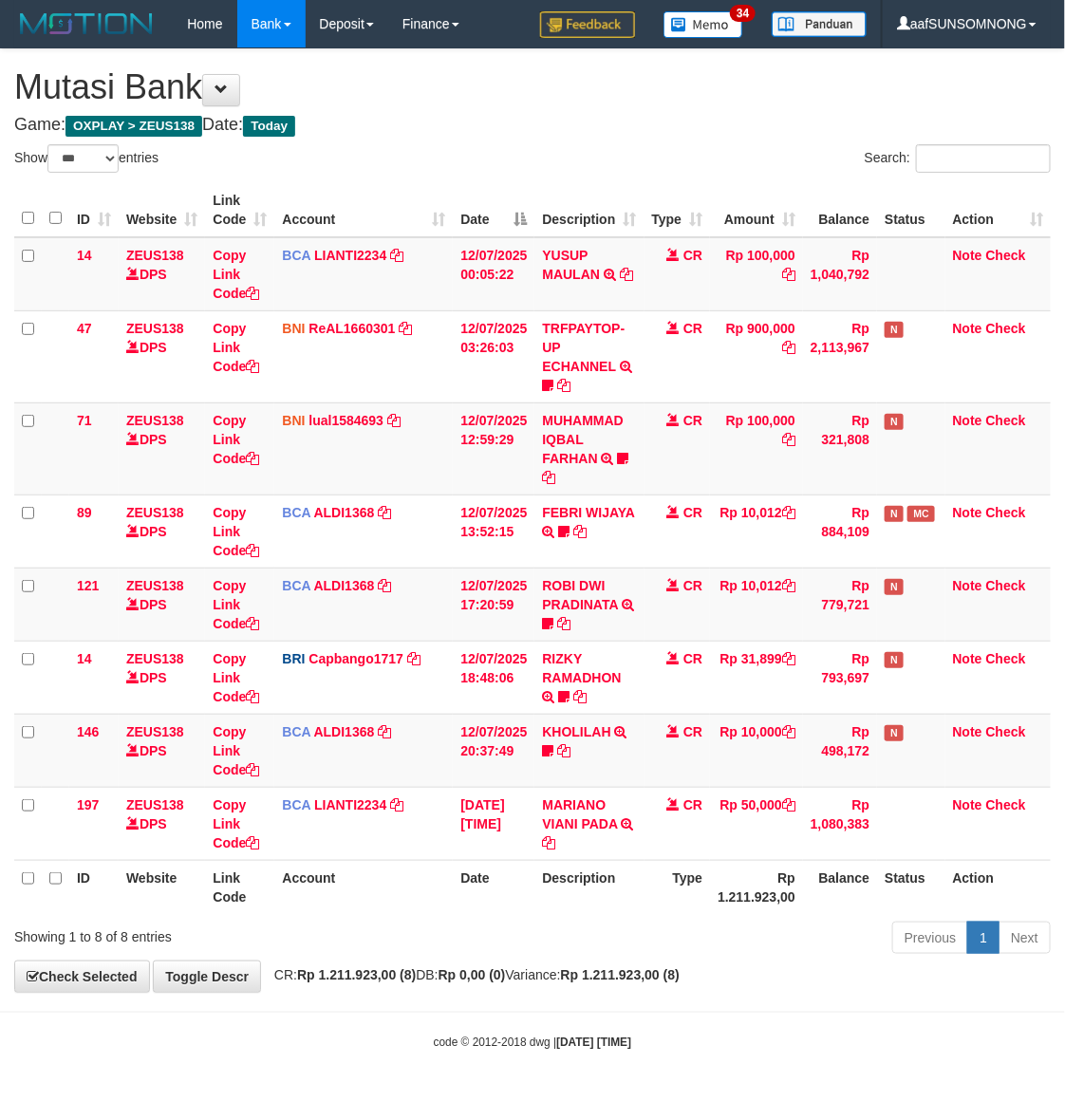 click on "Previous 1 Next" at bounding box center (755, 940) 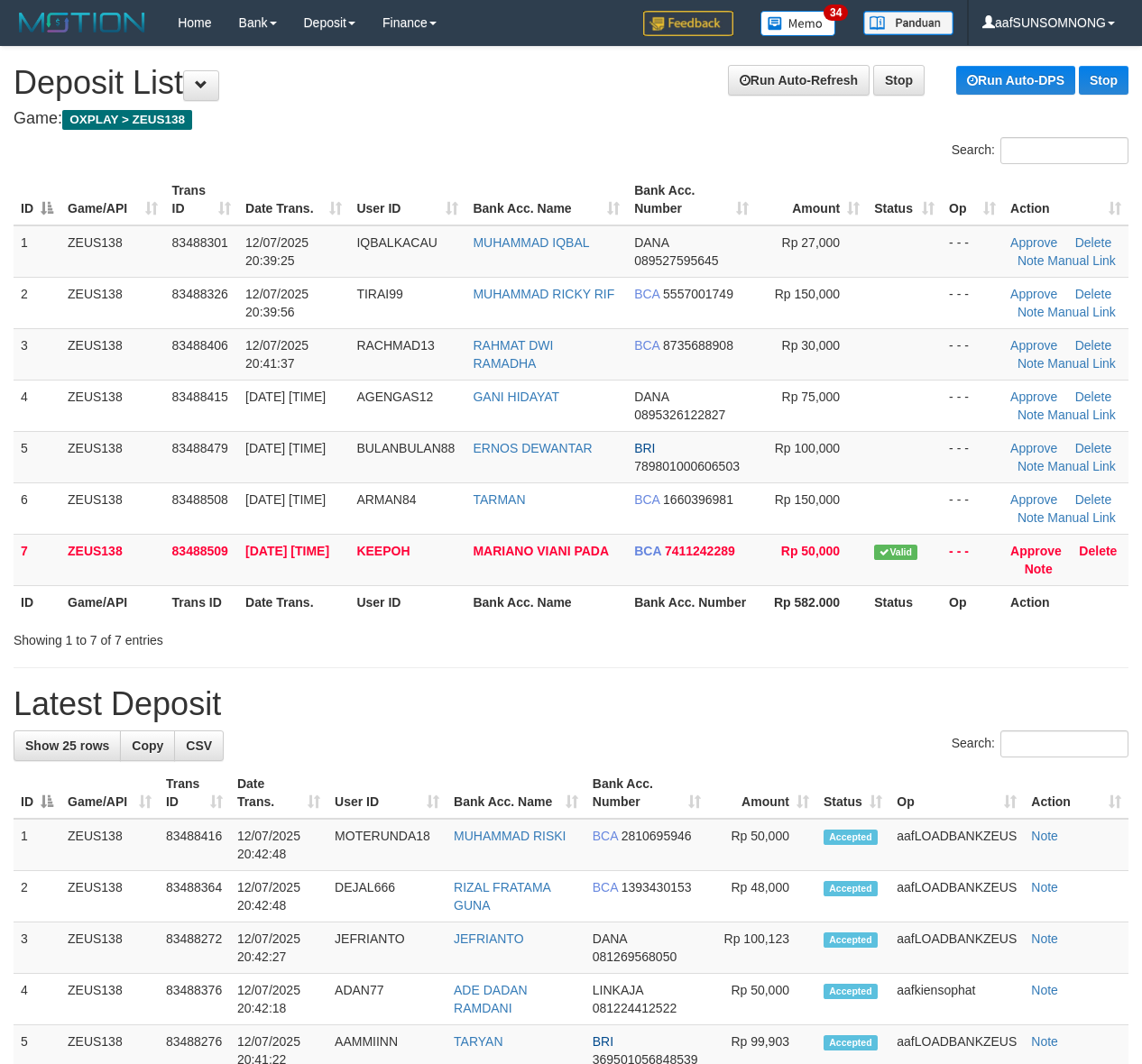 scroll, scrollTop: 0, scrollLeft: 0, axis: both 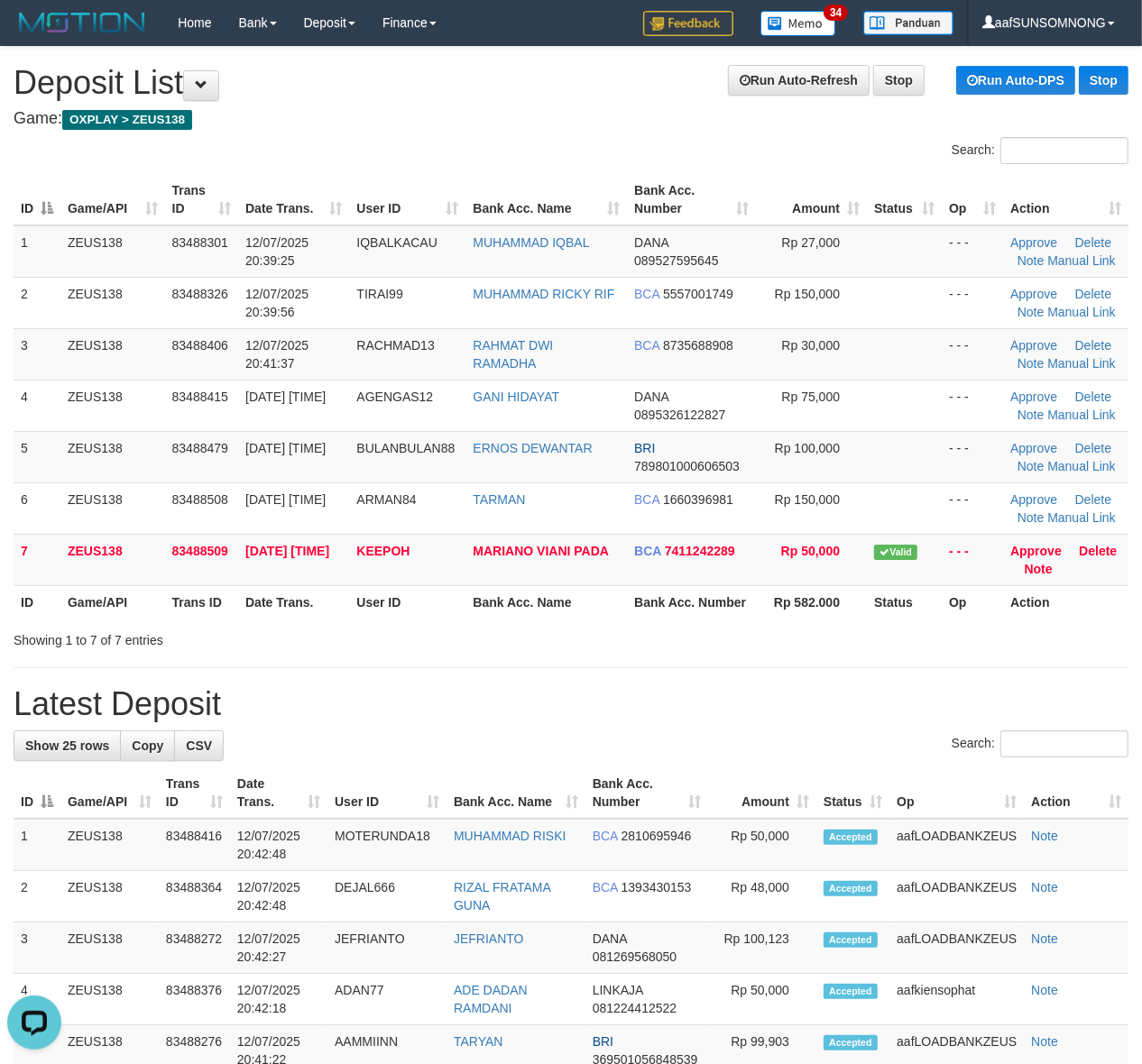 click on "Latest Deposit" at bounding box center [571, 704] 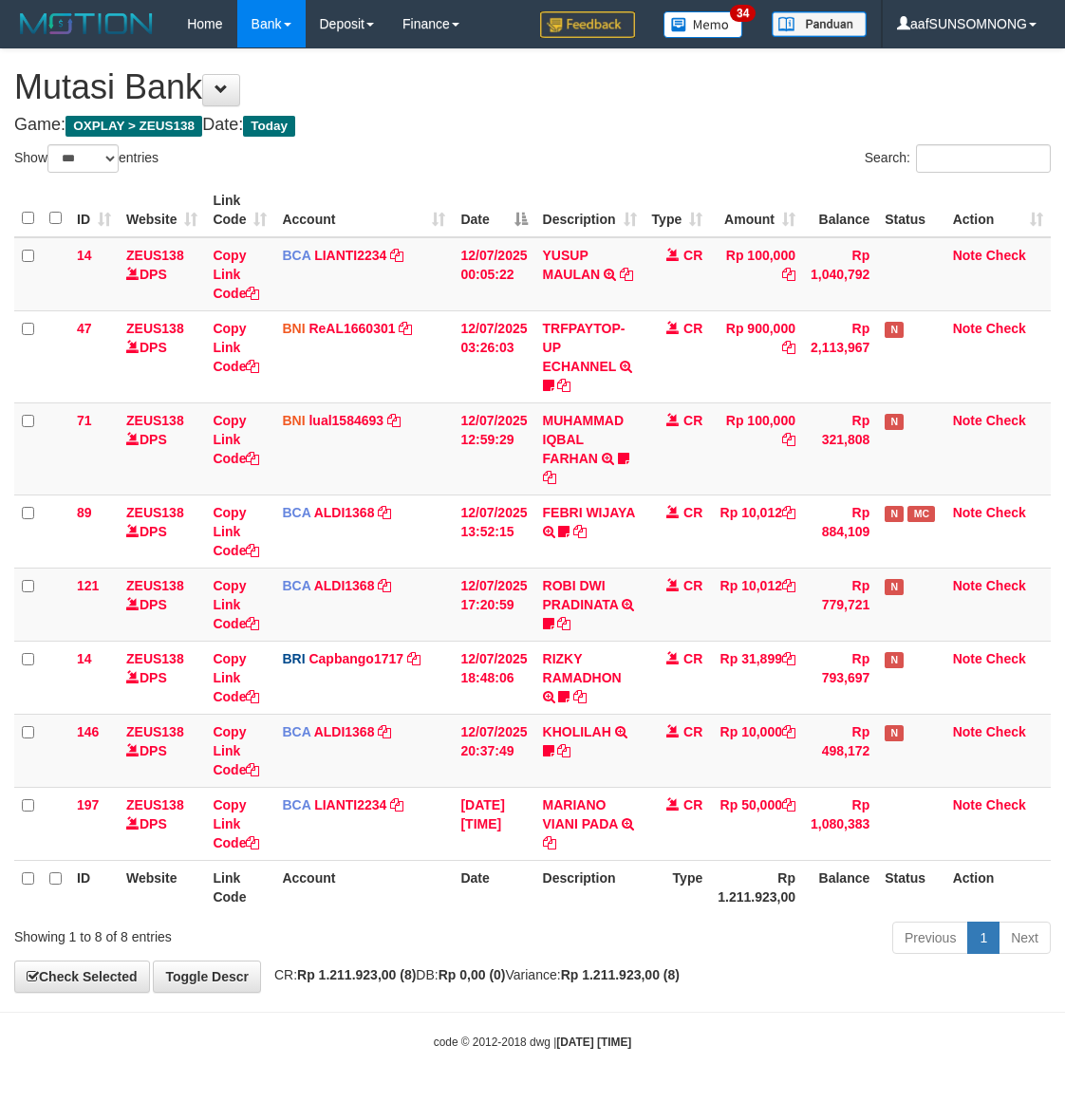 select on "***" 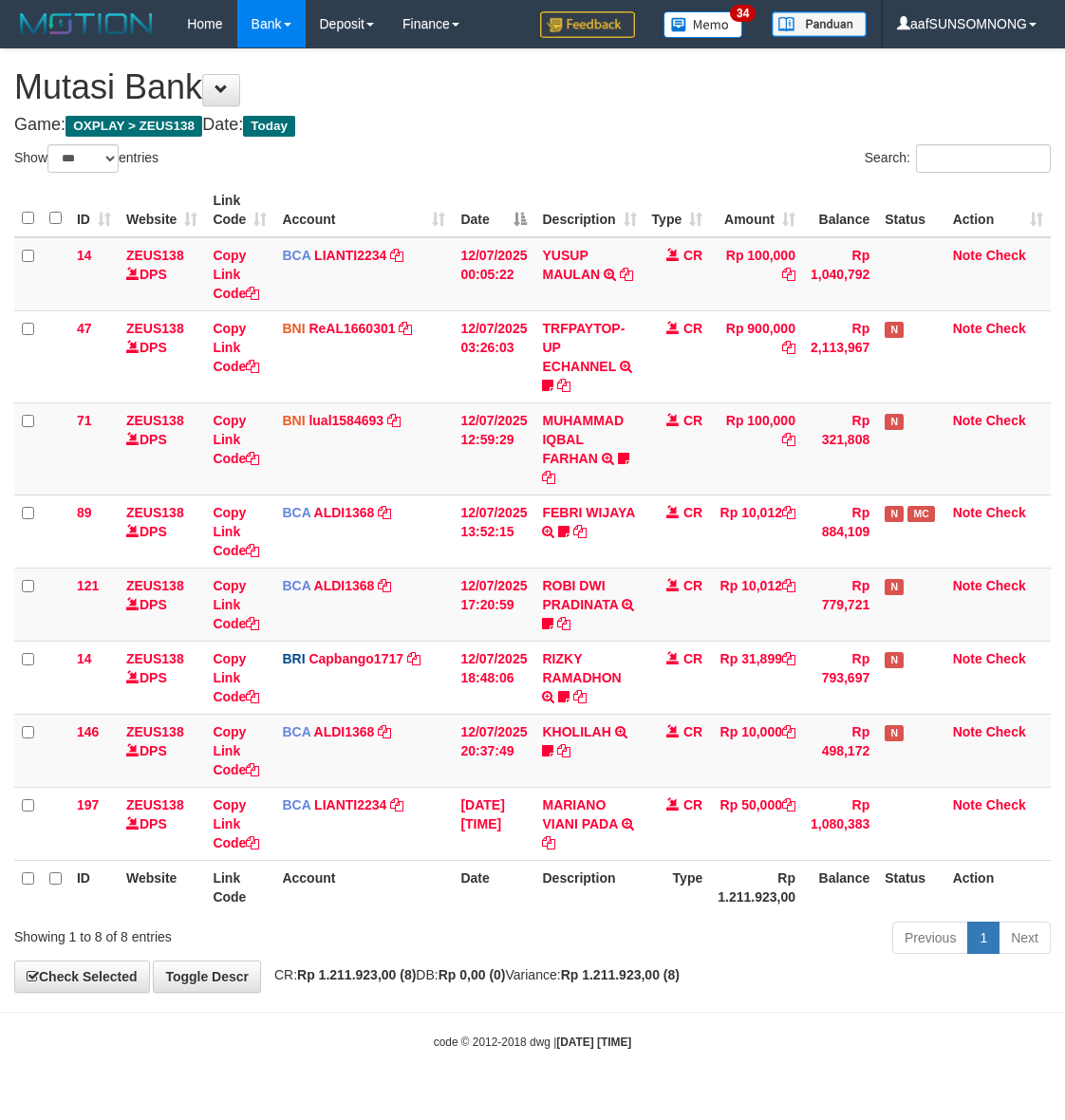 scroll, scrollTop: 0, scrollLeft: 0, axis: both 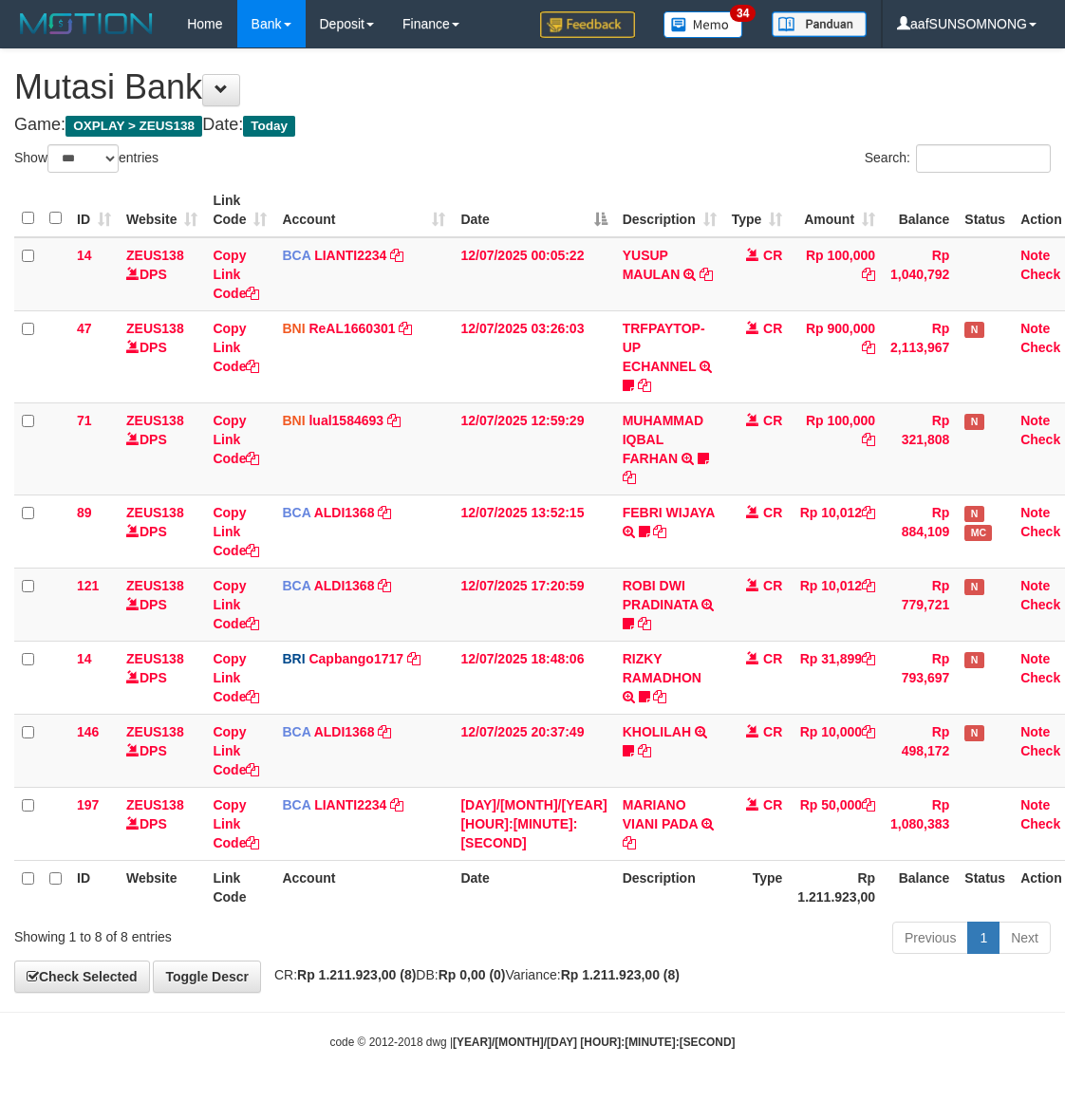 select on "***" 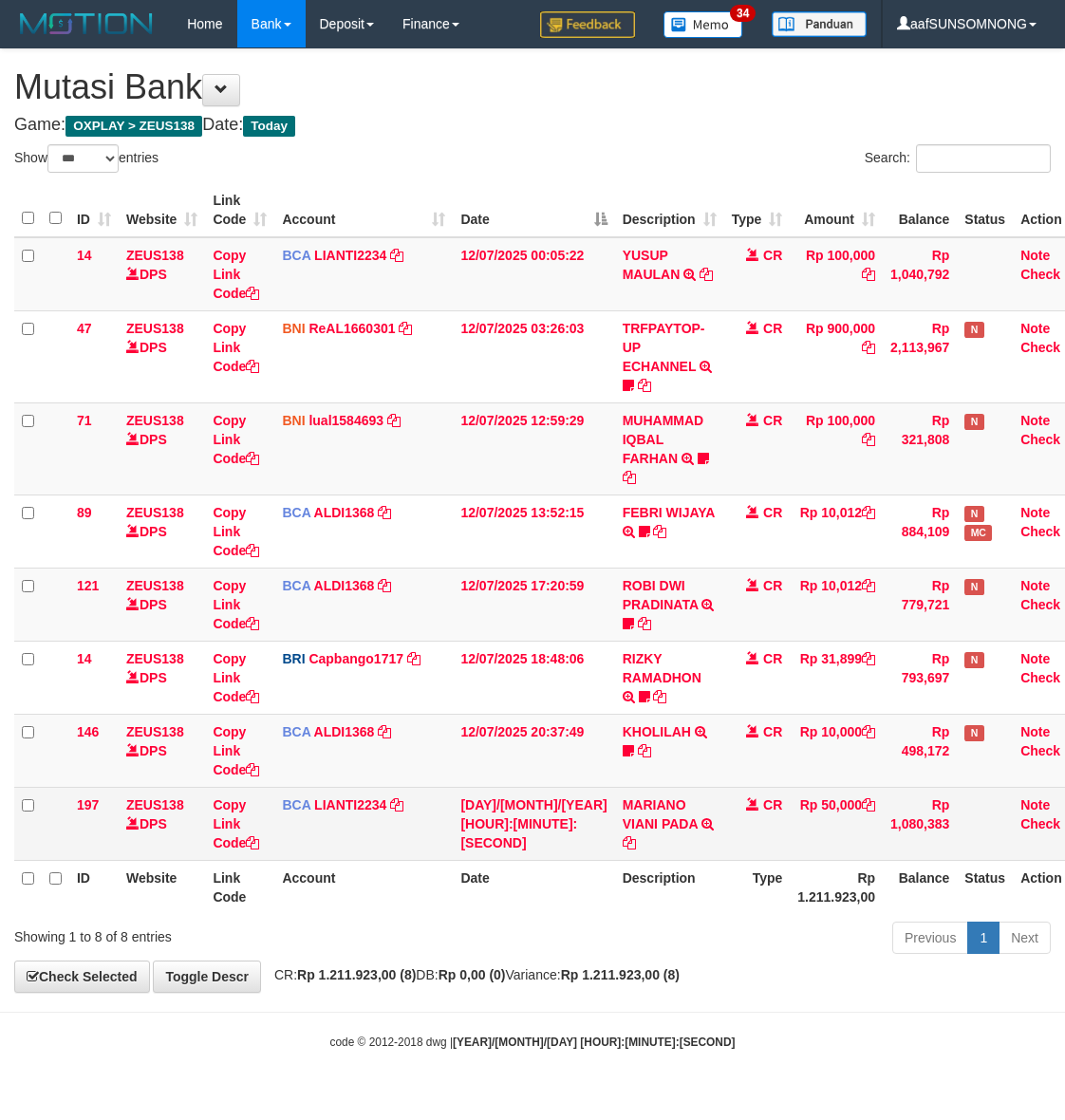 scroll, scrollTop: 0, scrollLeft: 0, axis: both 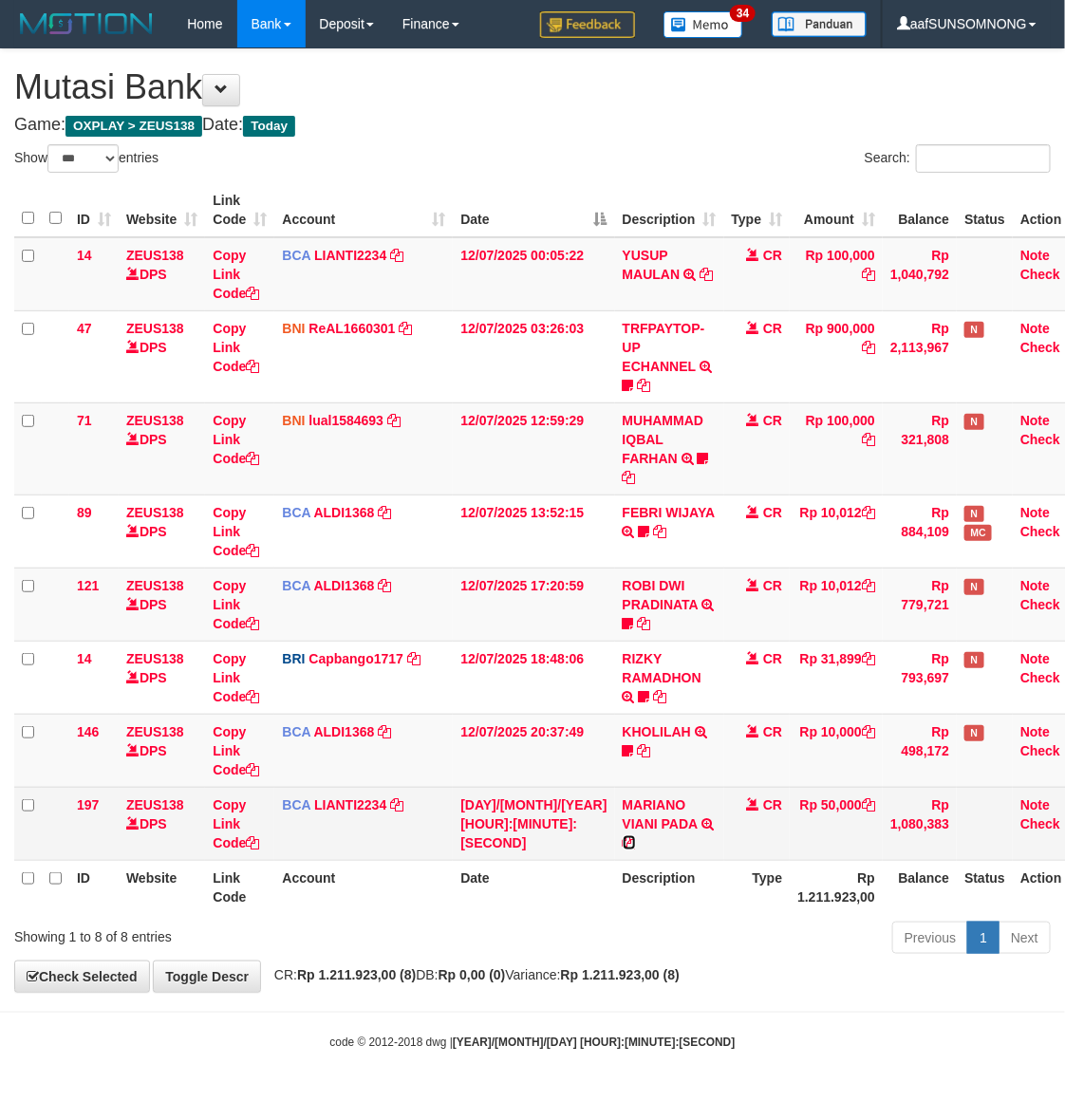 click at bounding box center [629, 843] 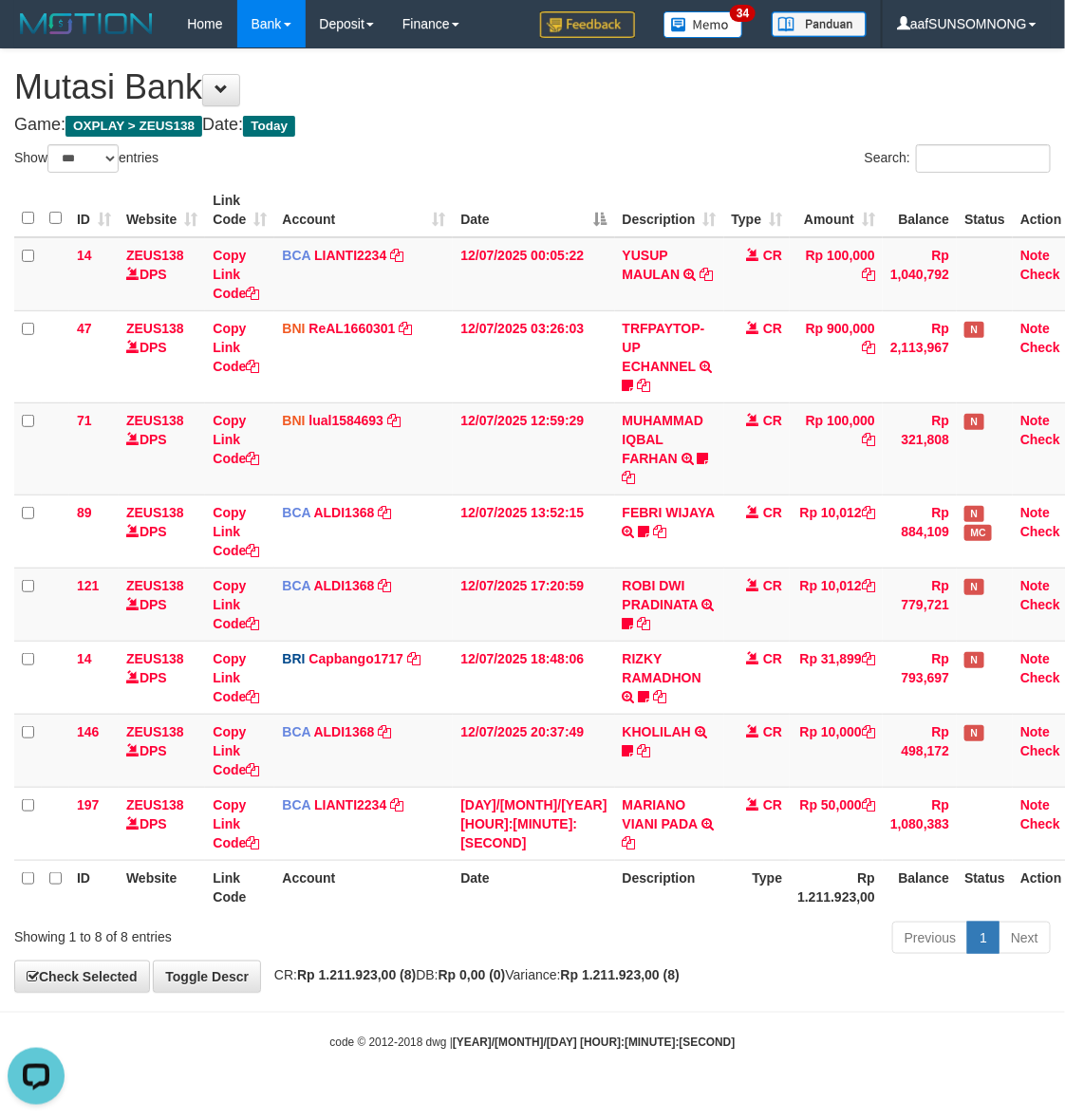 scroll, scrollTop: 0, scrollLeft: 0, axis: both 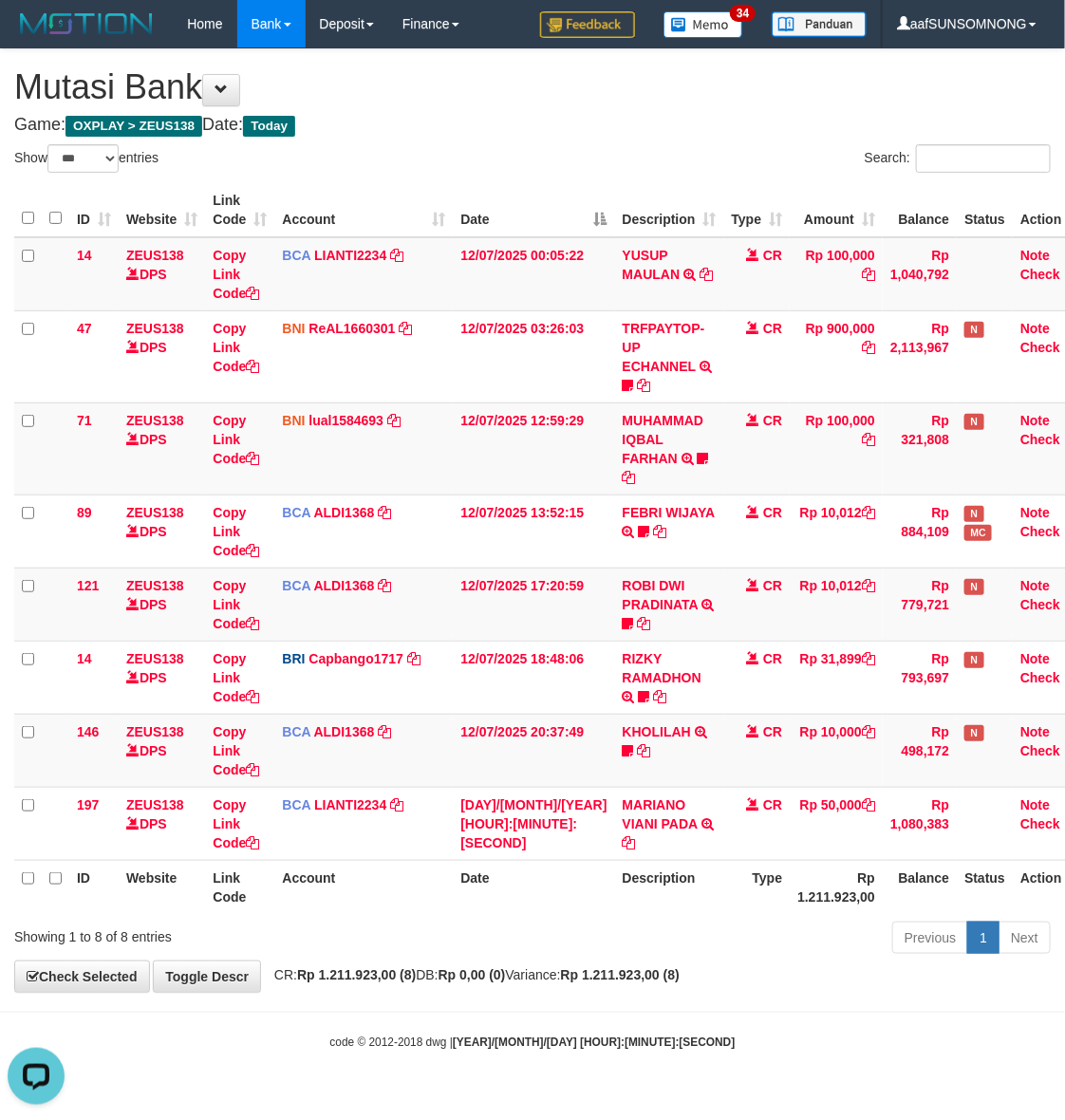 click on "Description" at bounding box center [669, 887] 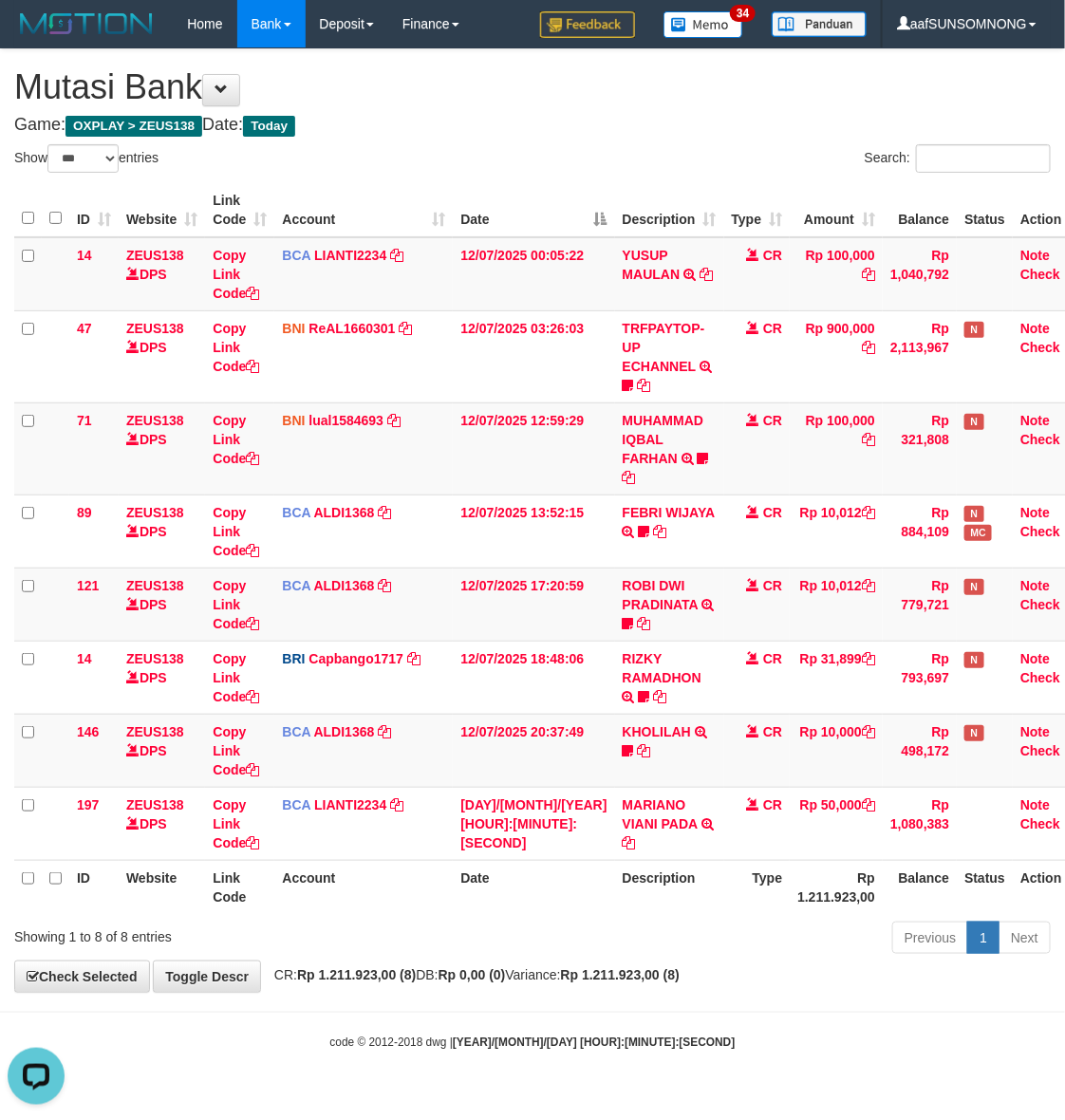 drag, startPoint x: 496, startPoint y: 894, endPoint x: 467, endPoint y: 886, distance: 30.083218 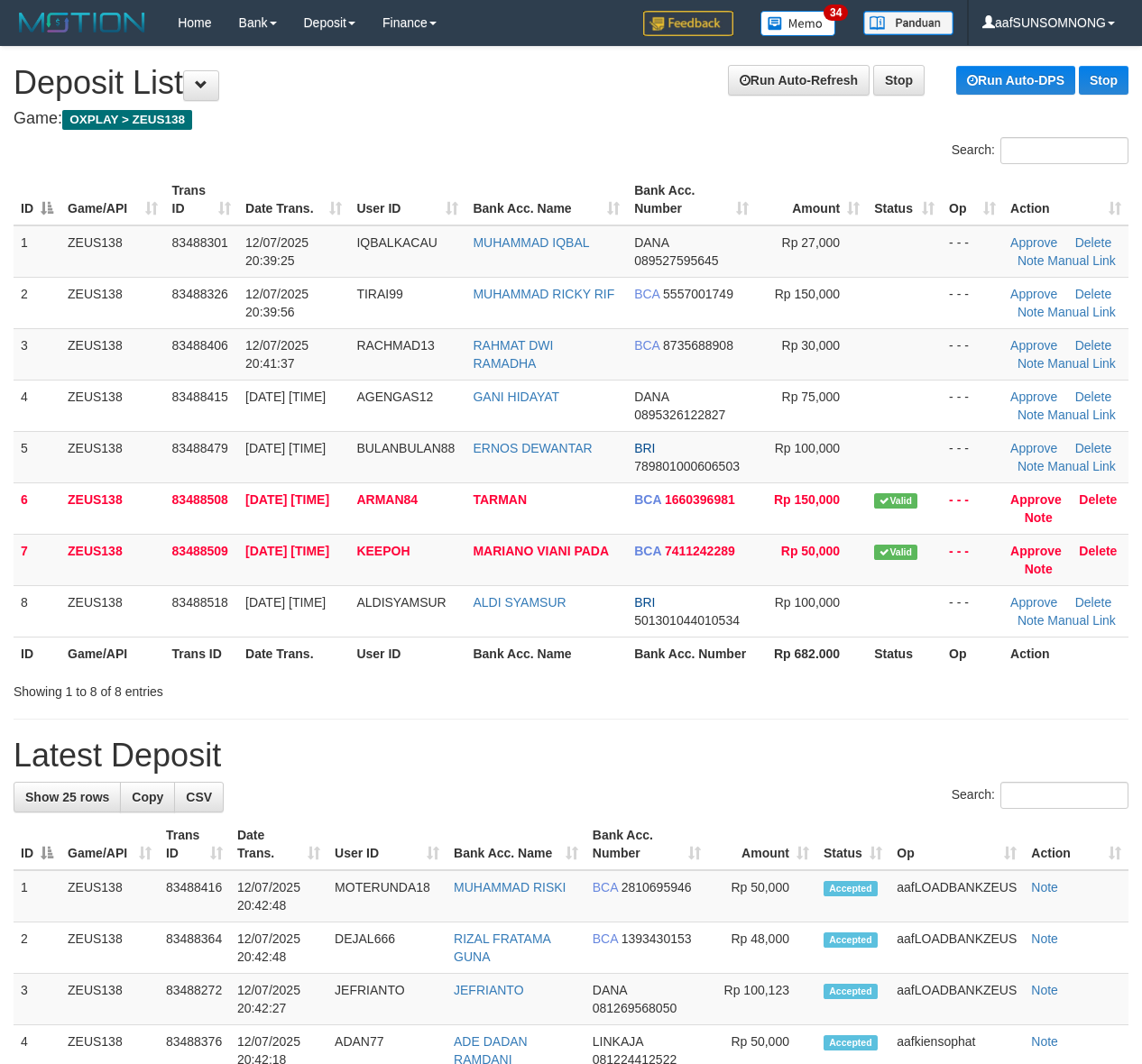 scroll, scrollTop: 0, scrollLeft: 0, axis: both 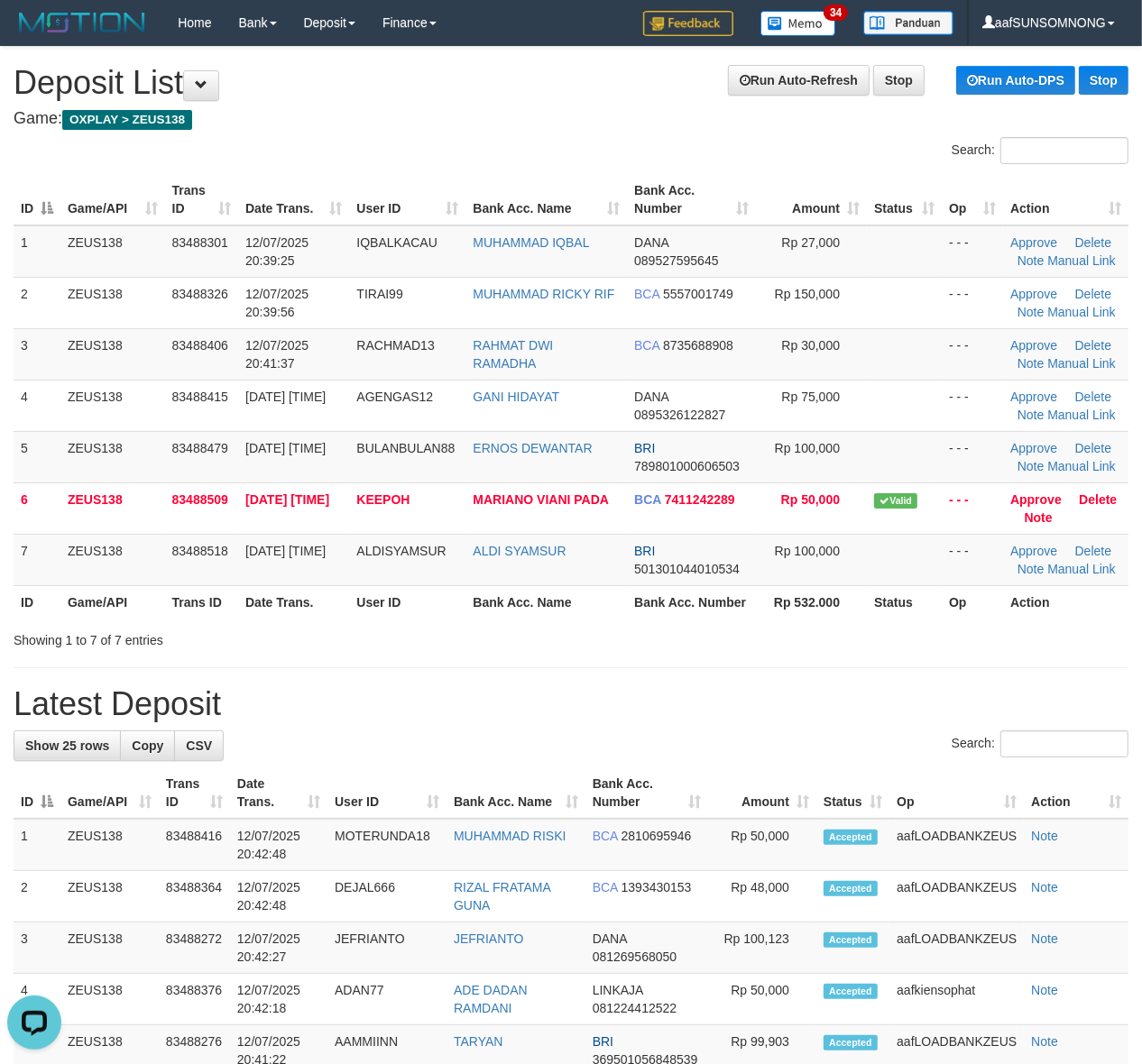 drag, startPoint x: 587, startPoint y: 638, endPoint x: 600, endPoint y: 628, distance: 16.401219 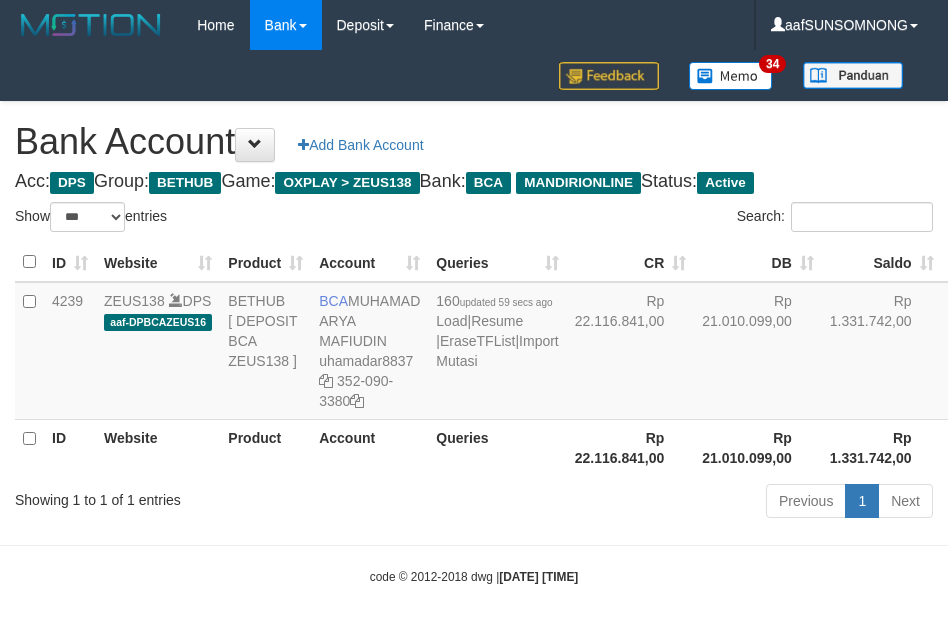 select on "***" 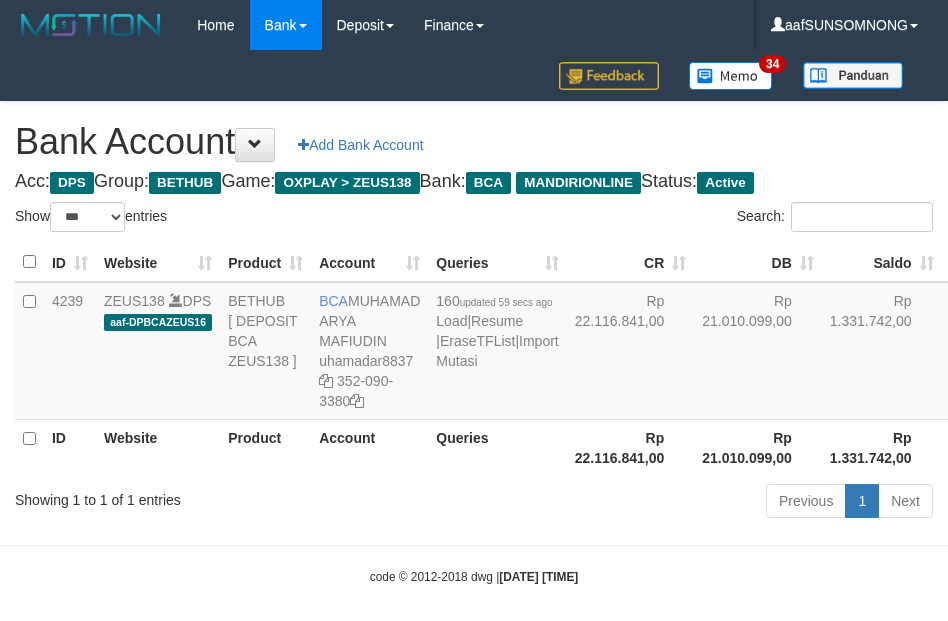 scroll, scrollTop: 16, scrollLeft: 0, axis: vertical 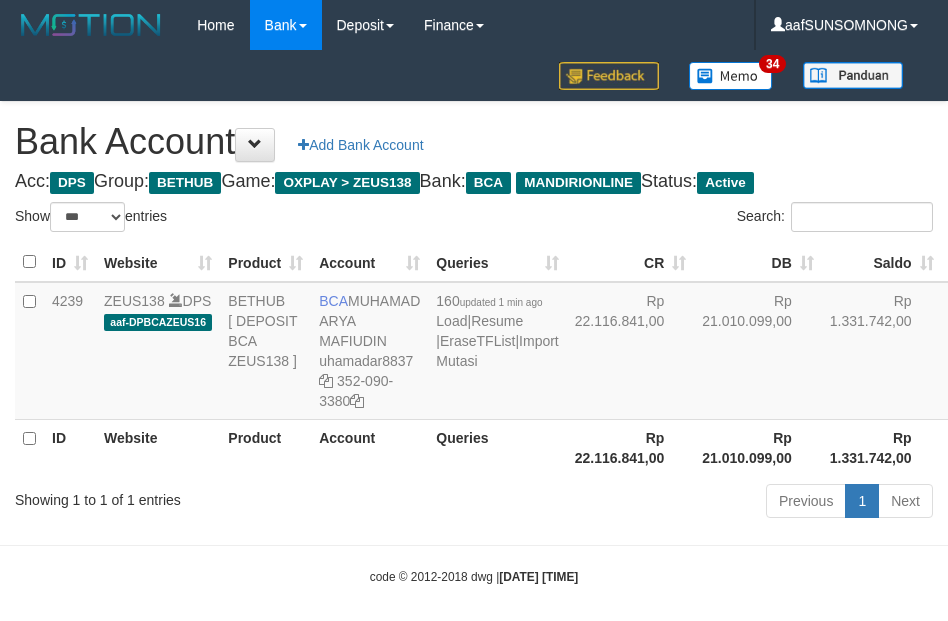 select on "***" 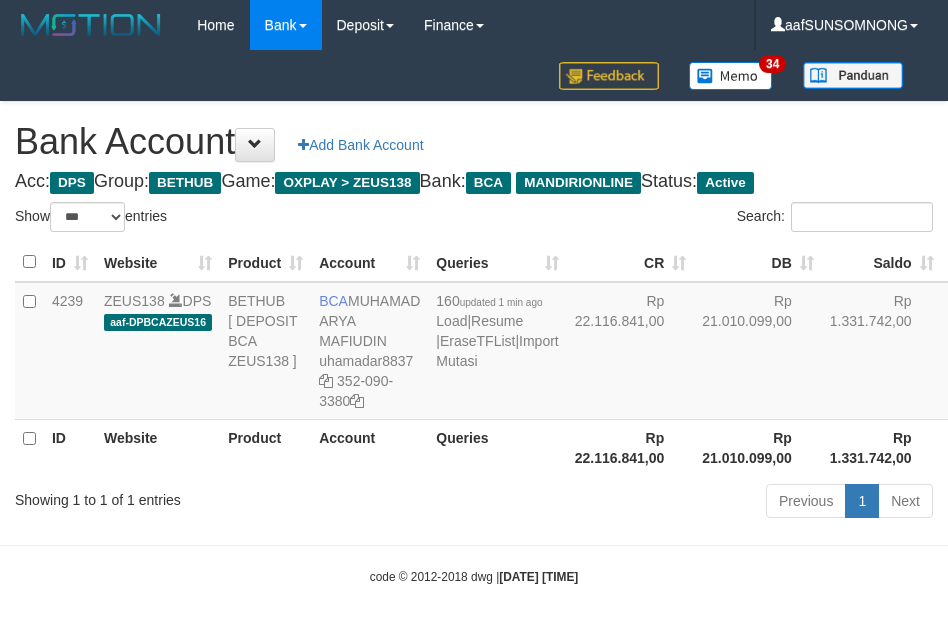 scroll, scrollTop: 16, scrollLeft: 0, axis: vertical 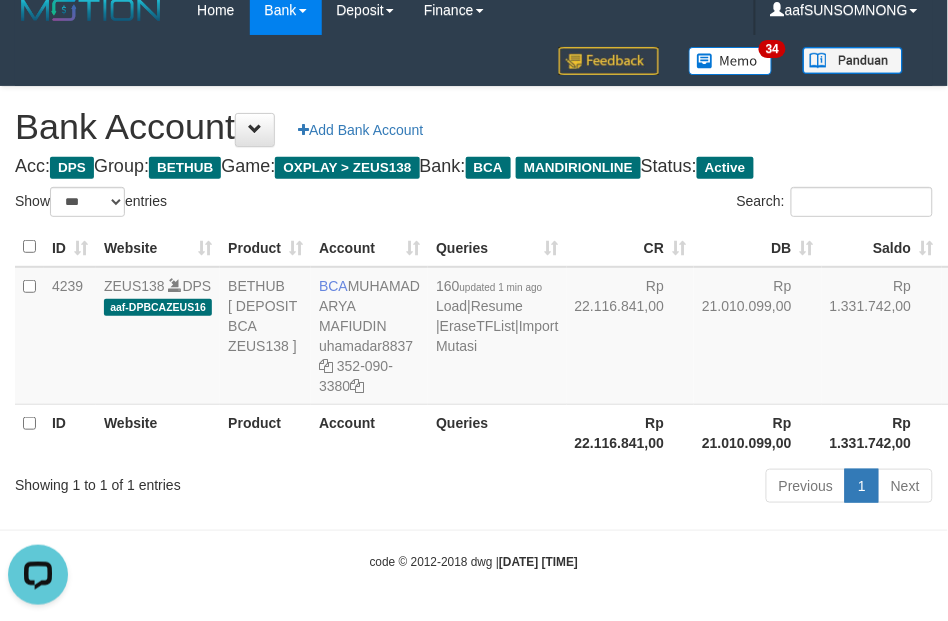 drag, startPoint x: 176, startPoint y: 520, endPoint x: 193, endPoint y: 520, distance: 17 